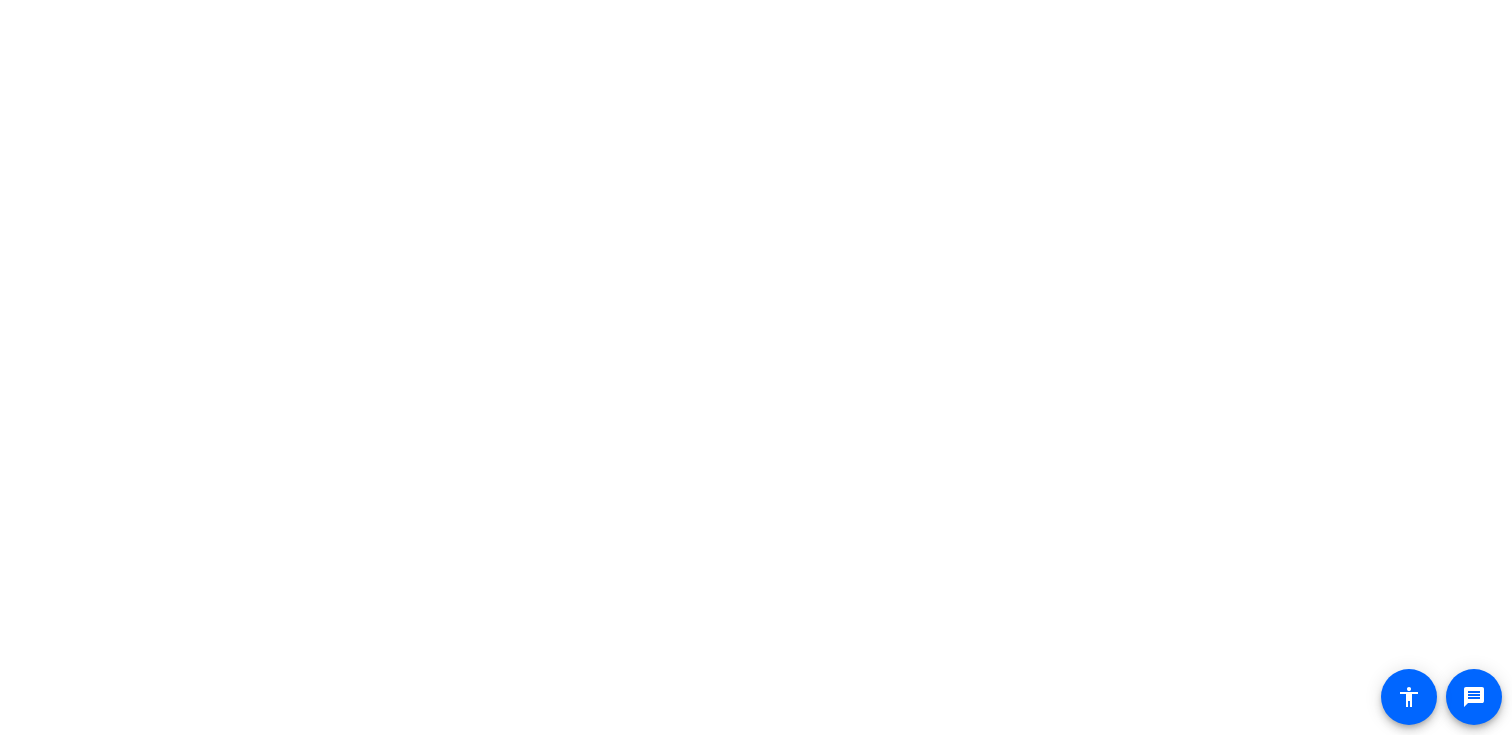 scroll, scrollTop: 0, scrollLeft: 0, axis: both 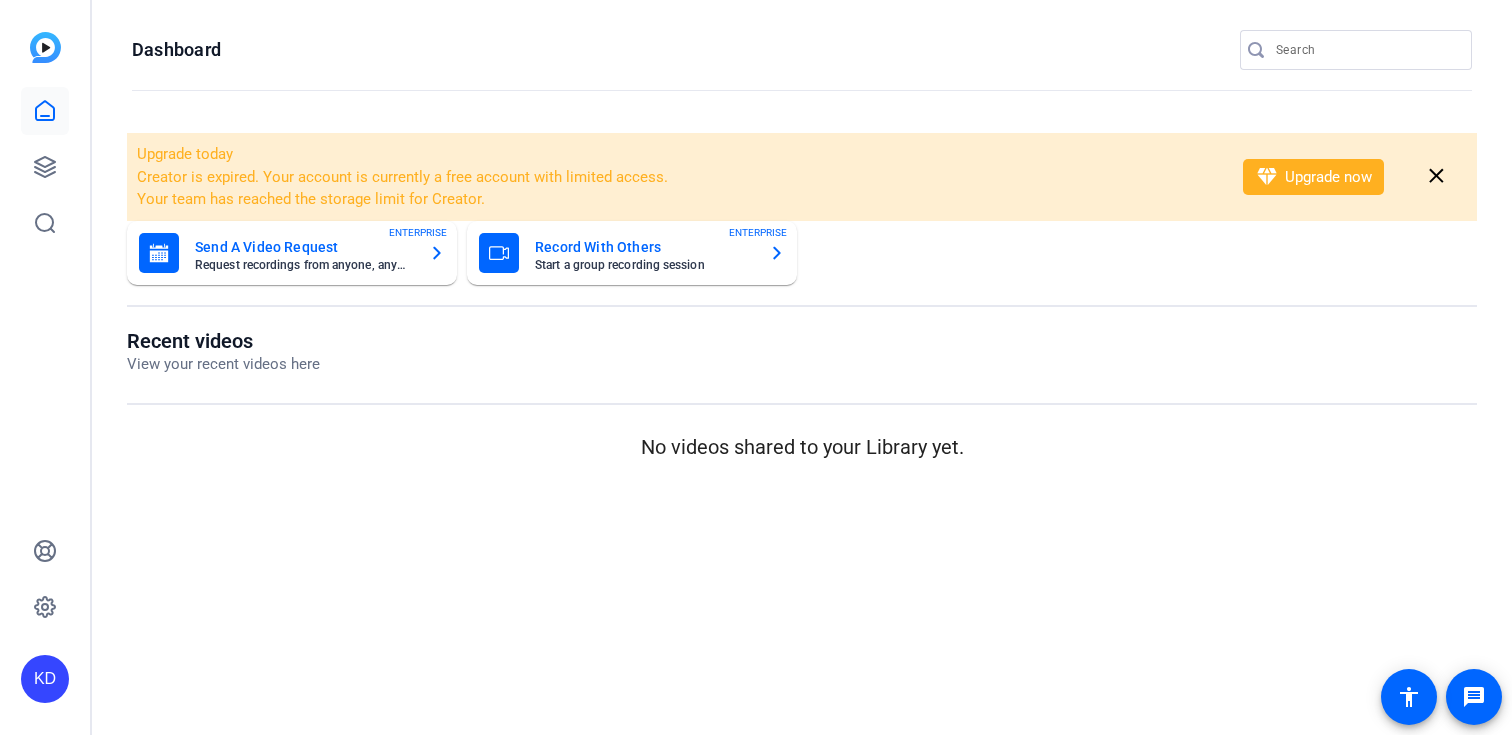 click 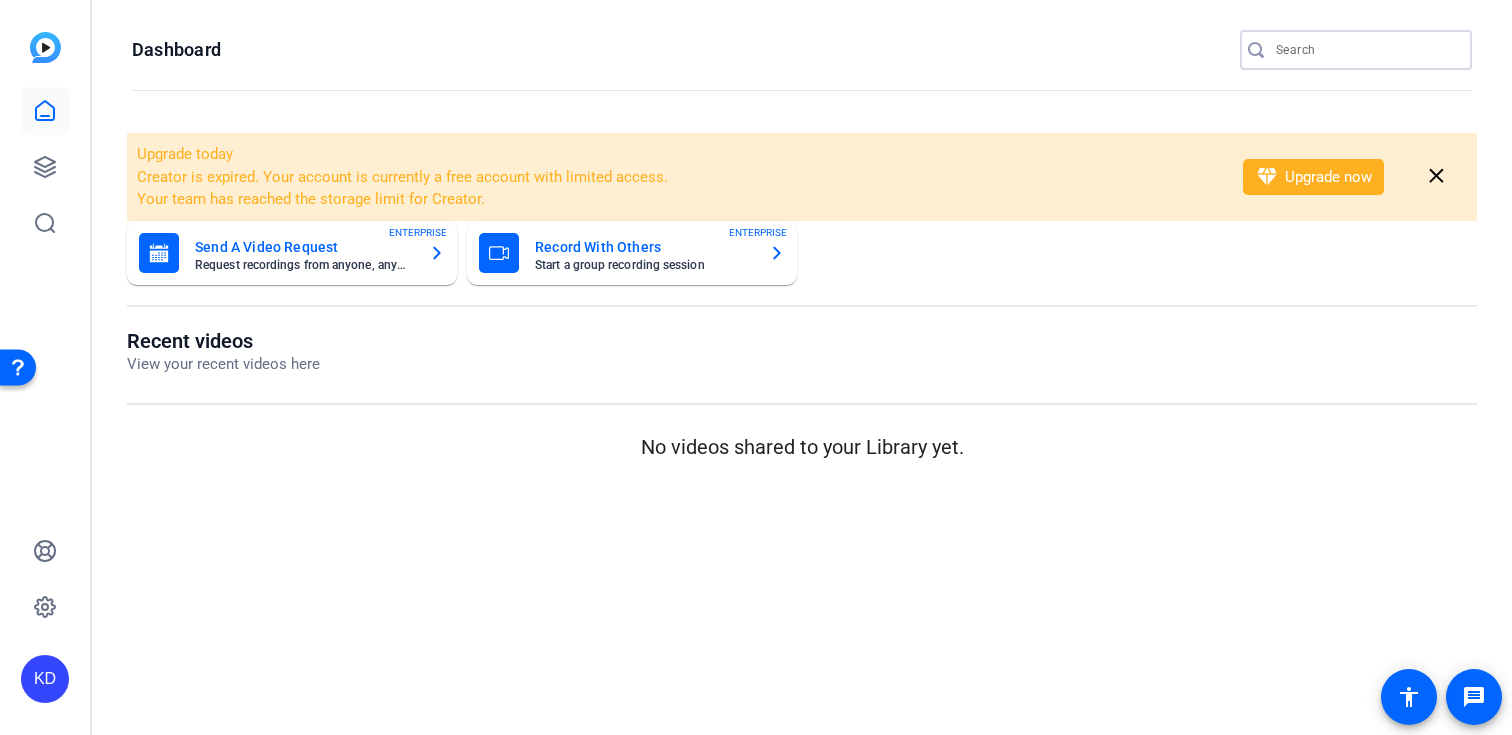 click at bounding box center (1366, 50) 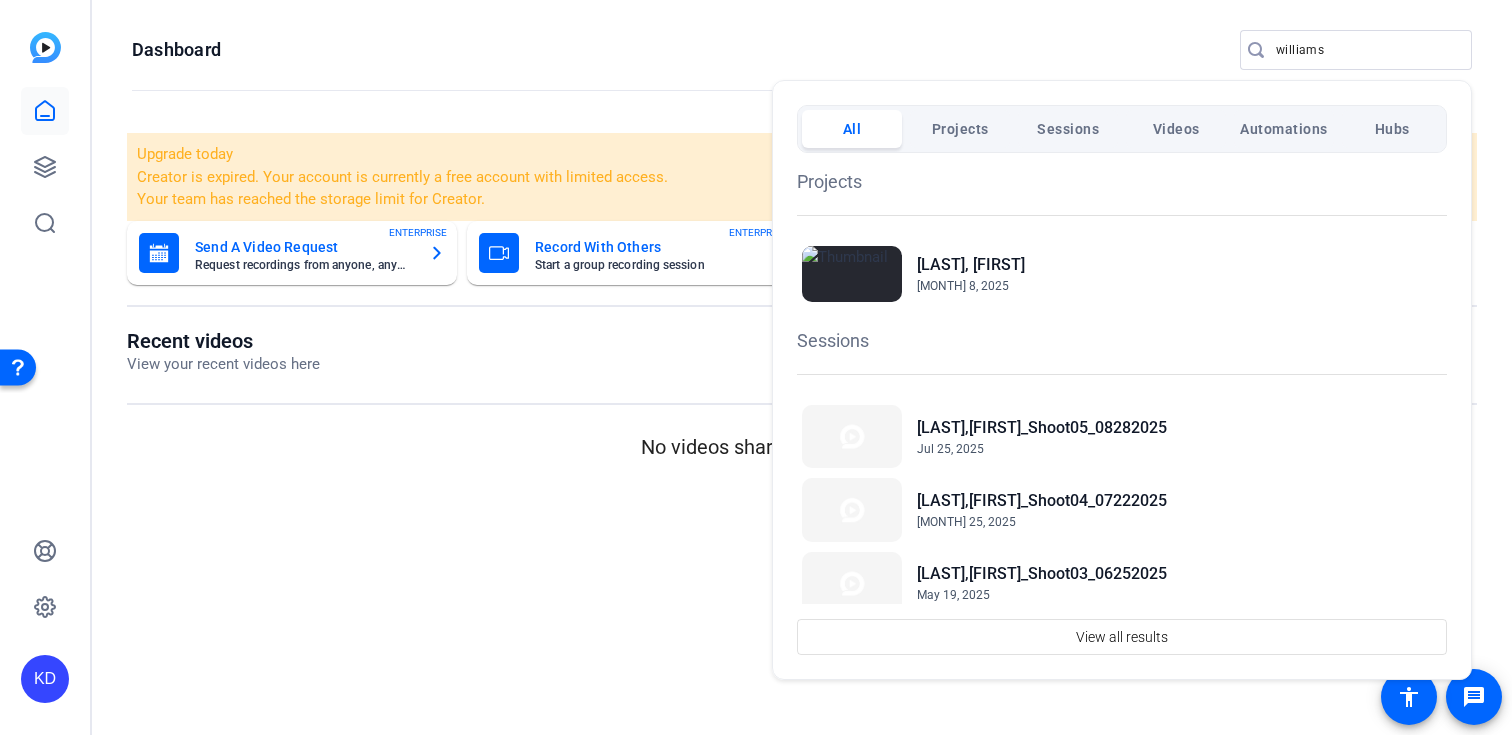 click at bounding box center [756, 367] 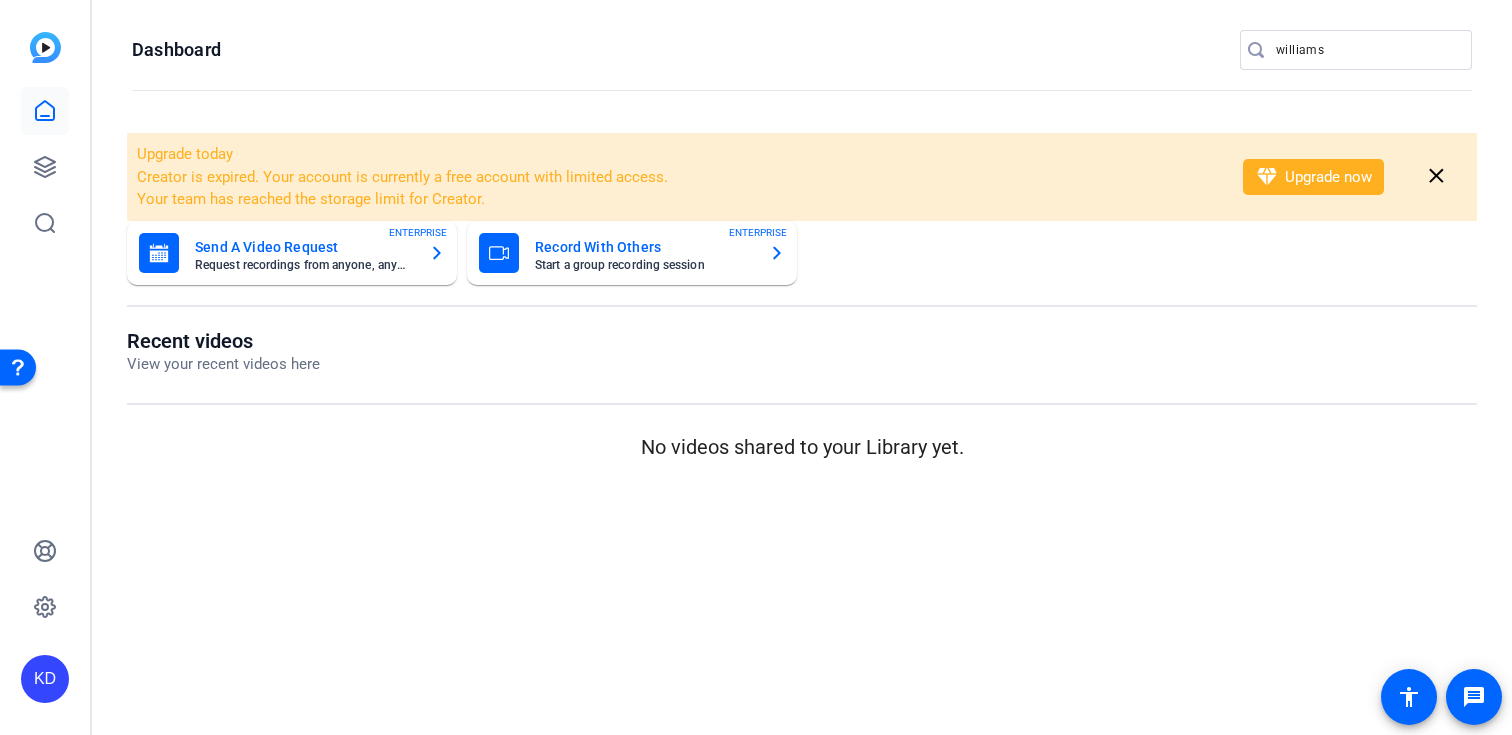 click on "williams" at bounding box center [1366, 50] 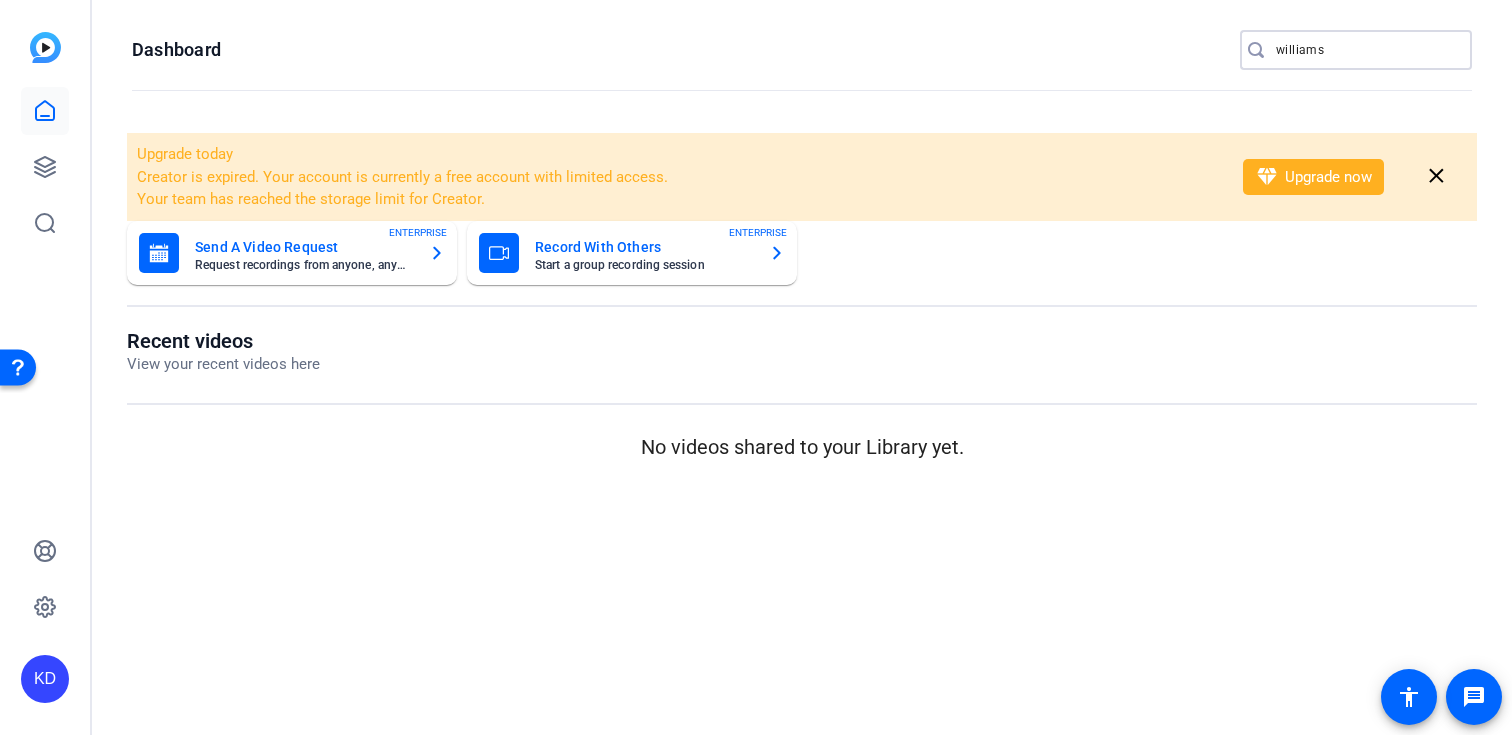 click on "williams" at bounding box center [1366, 50] 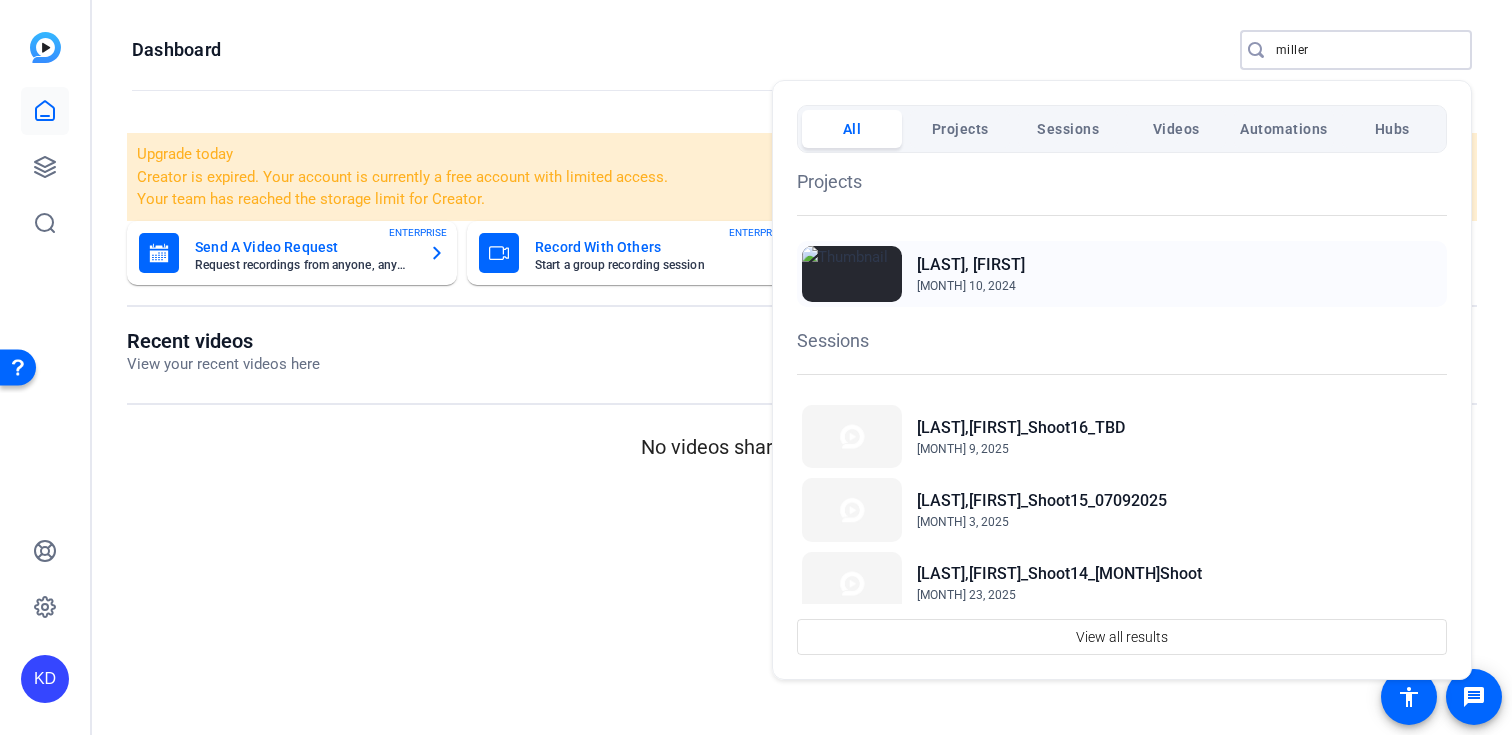 type on "miller" 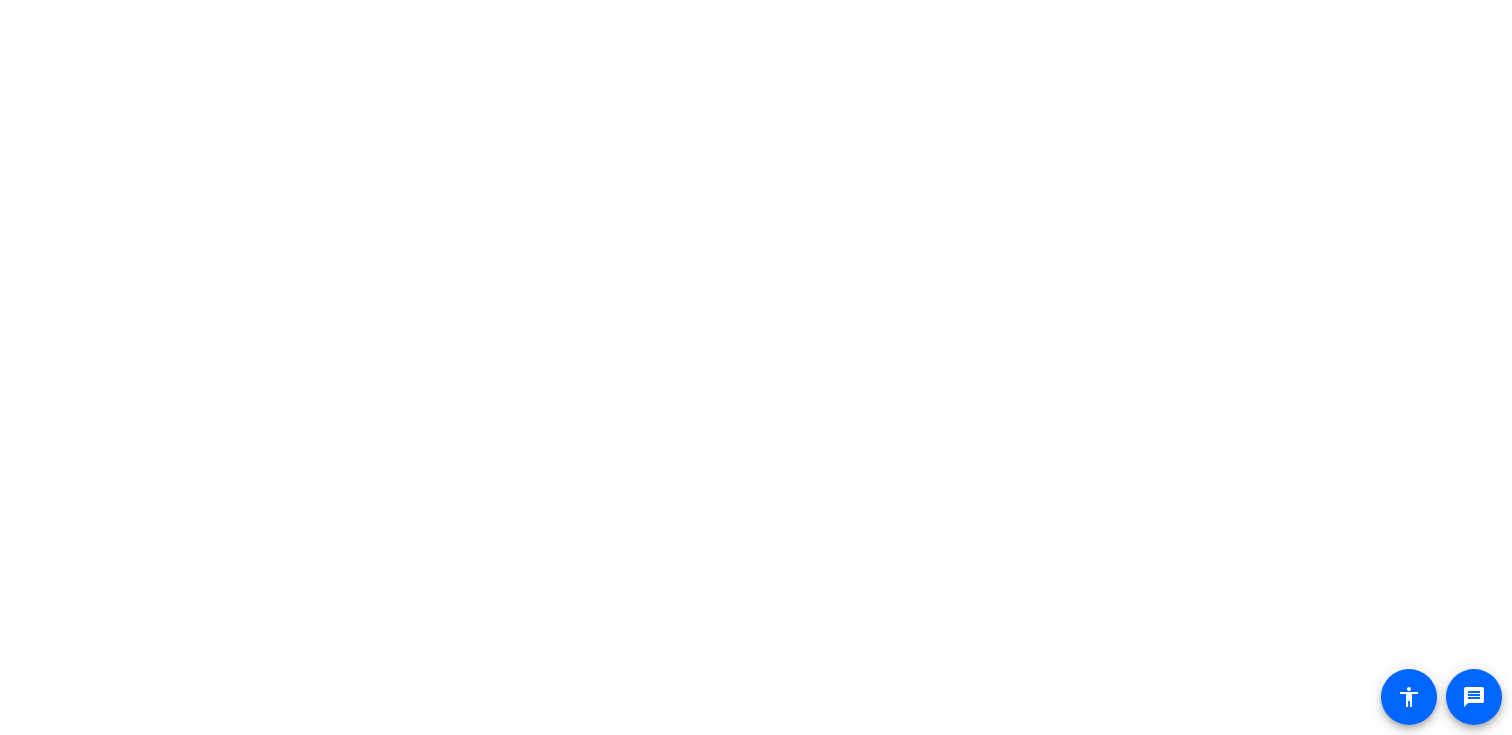 scroll, scrollTop: 0, scrollLeft: 0, axis: both 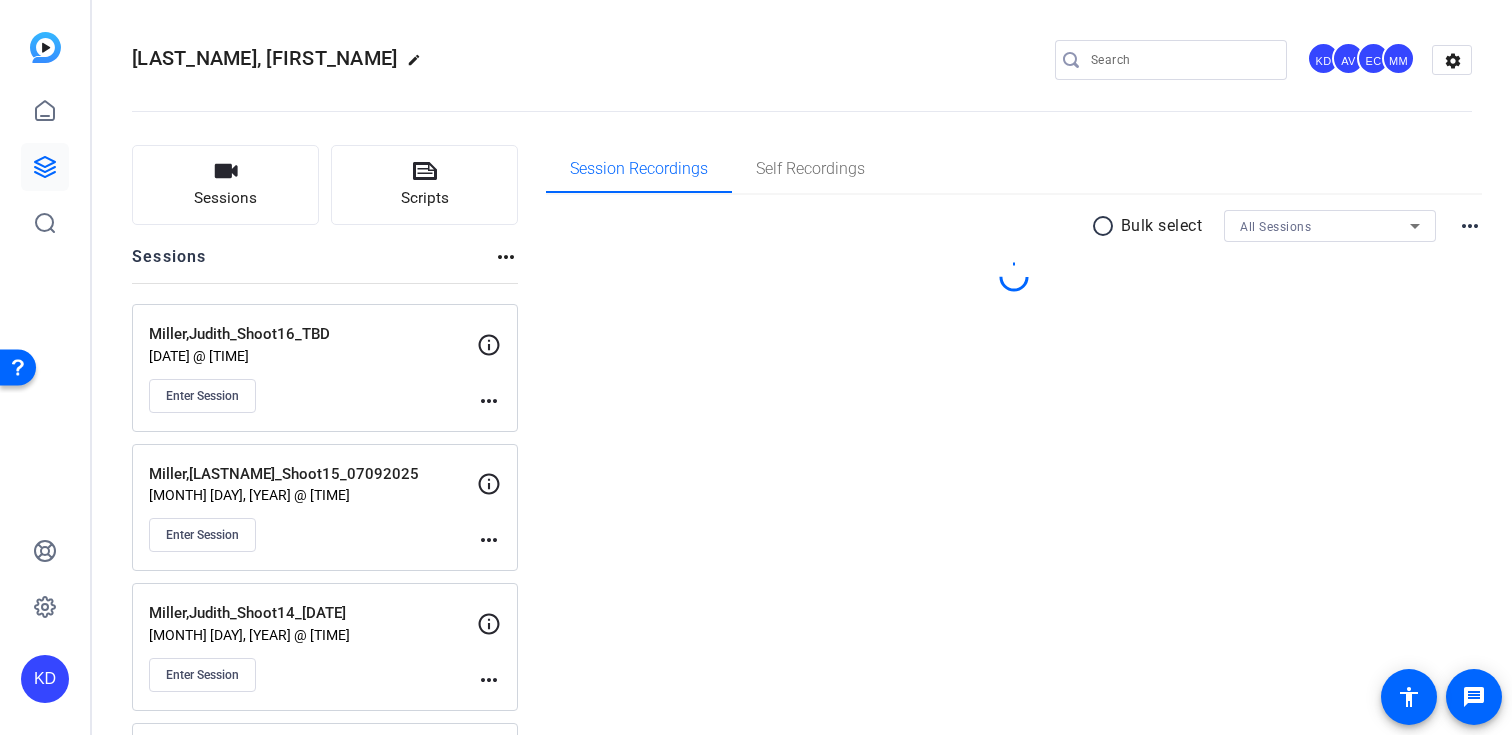 click on "more_horiz" 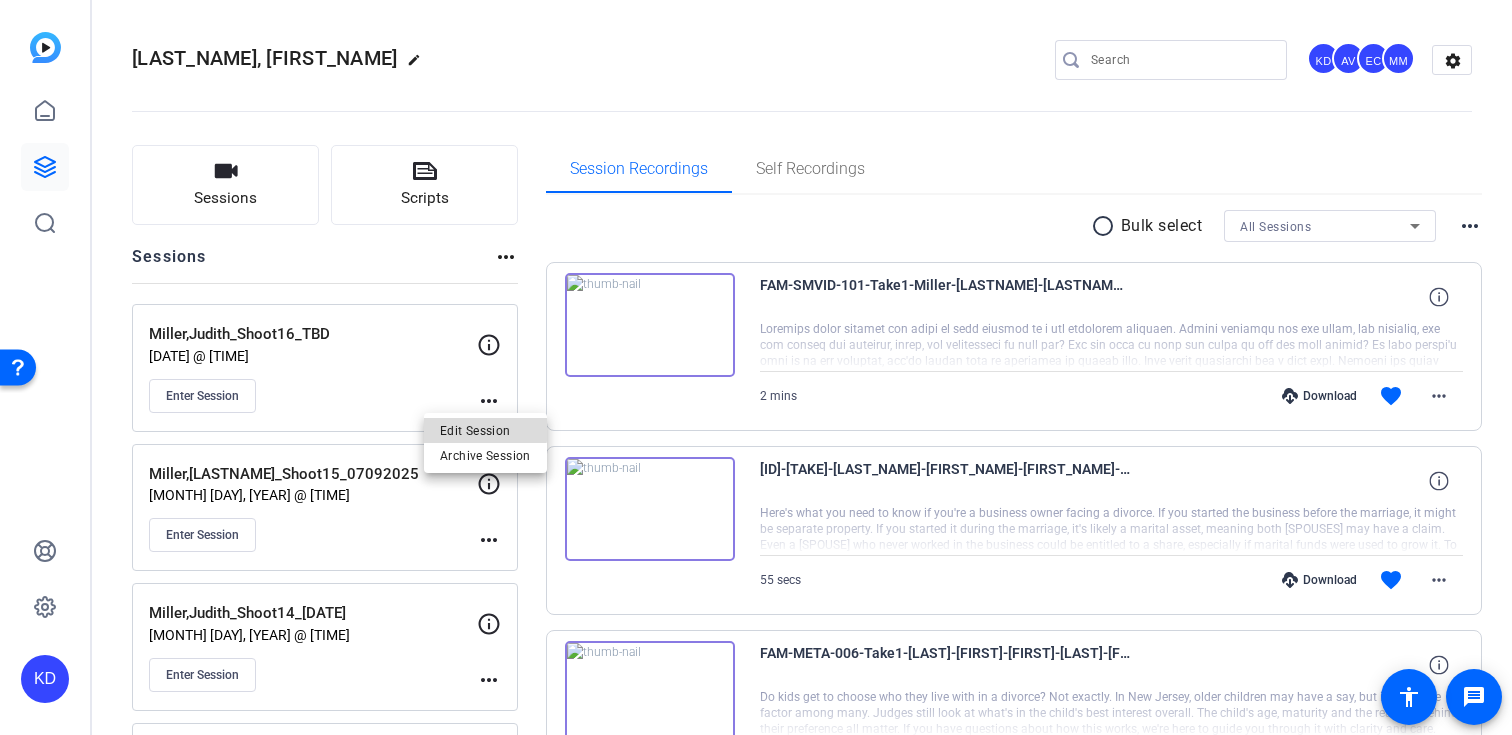 click on "Edit Session" at bounding box center [485, 430] 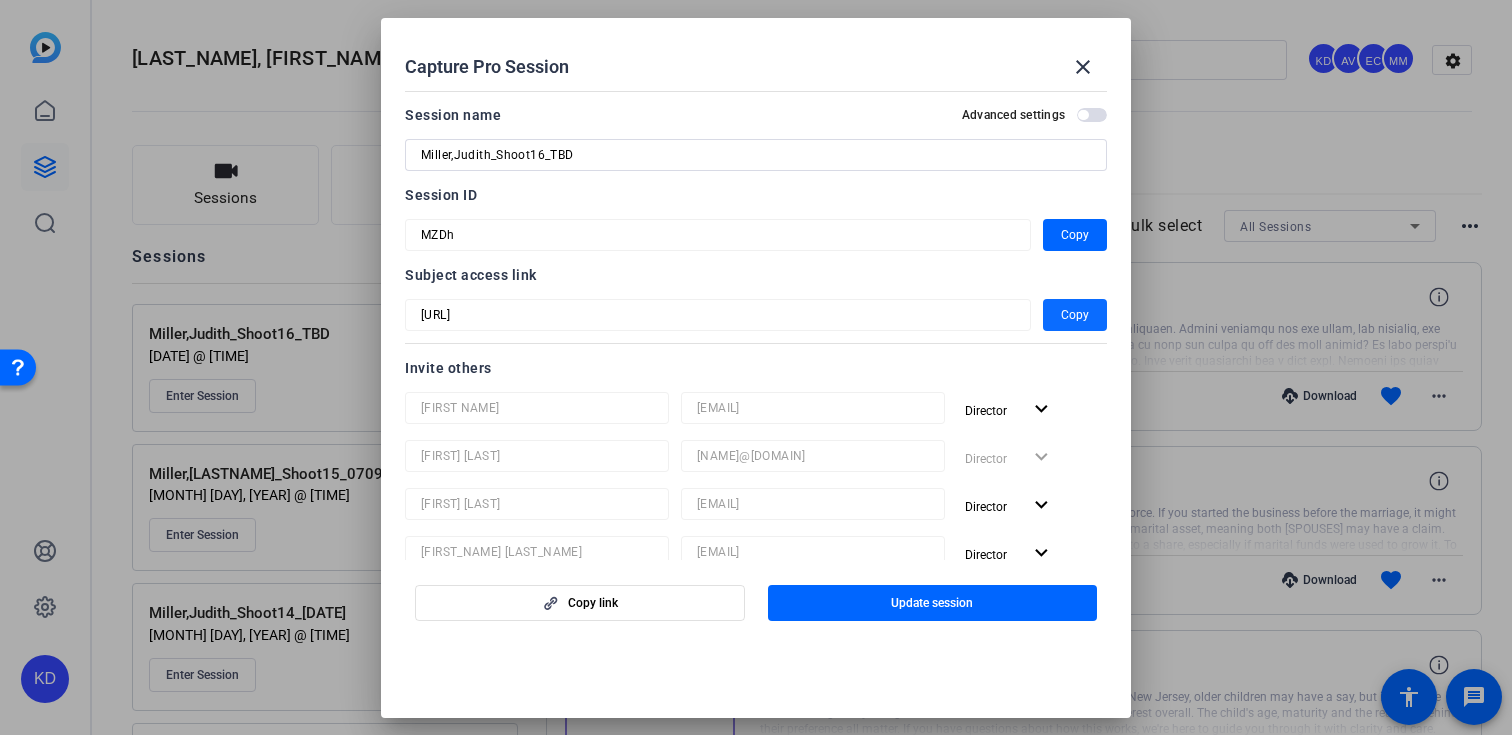 click on "Copy" at bounding box center [1075, 315] 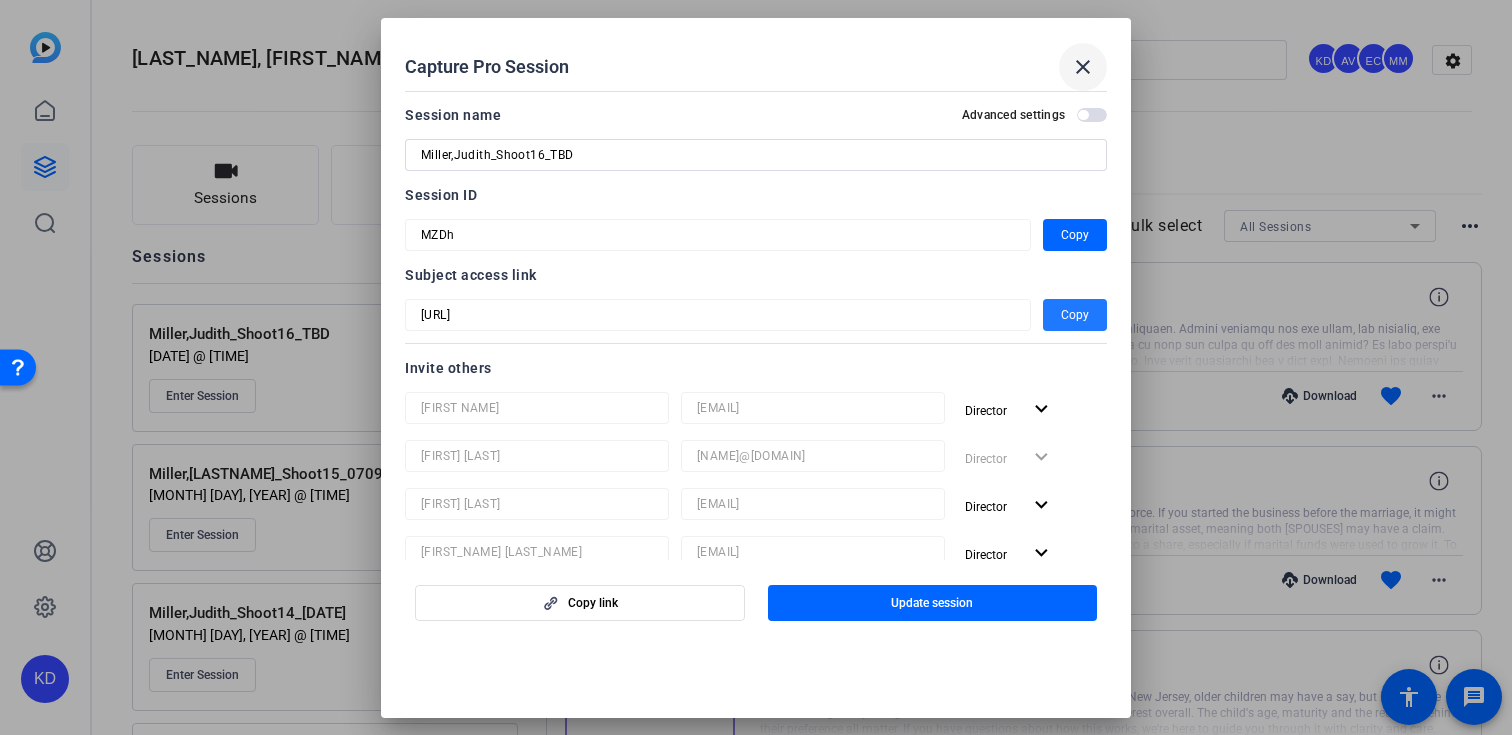 click on "close" at bounding box center [1083, 67] 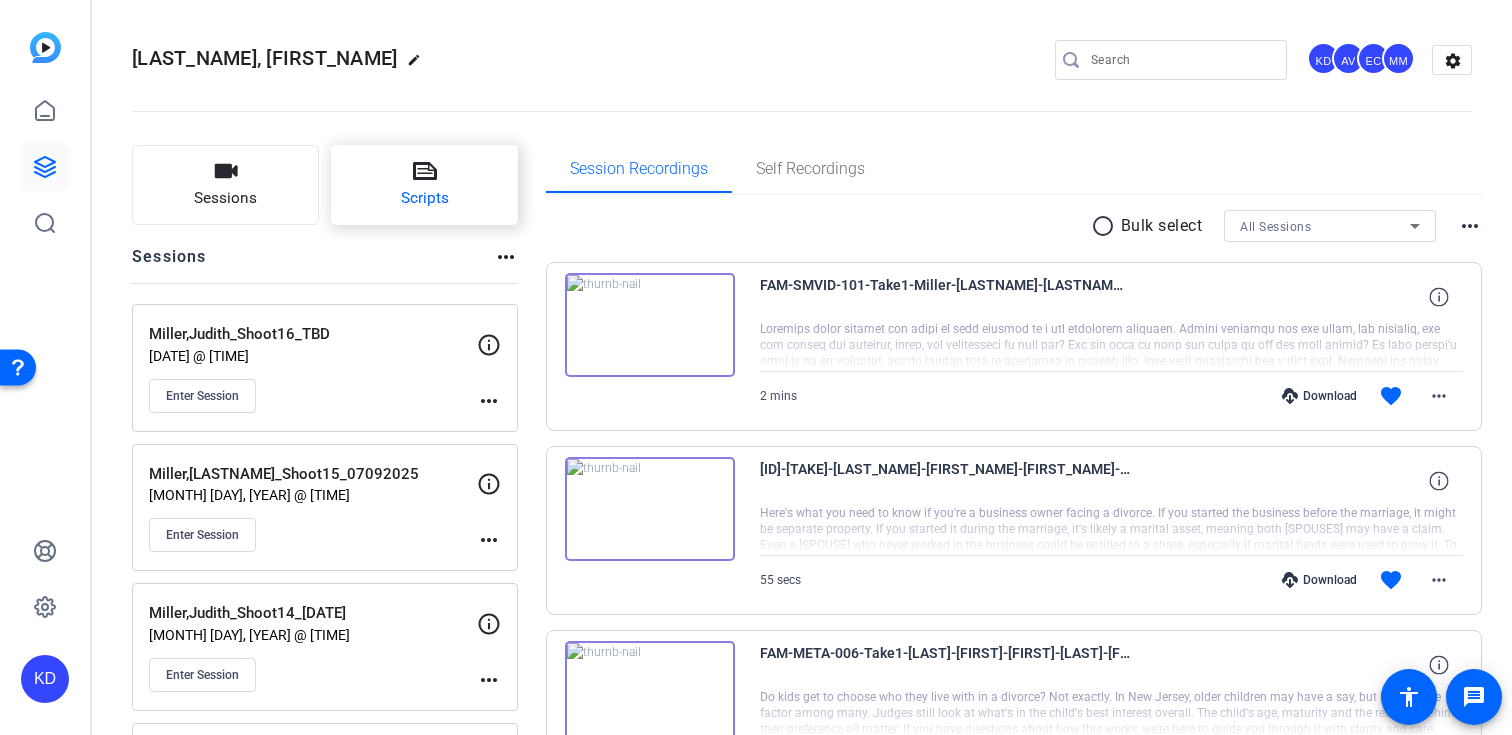 click on "Scripts" 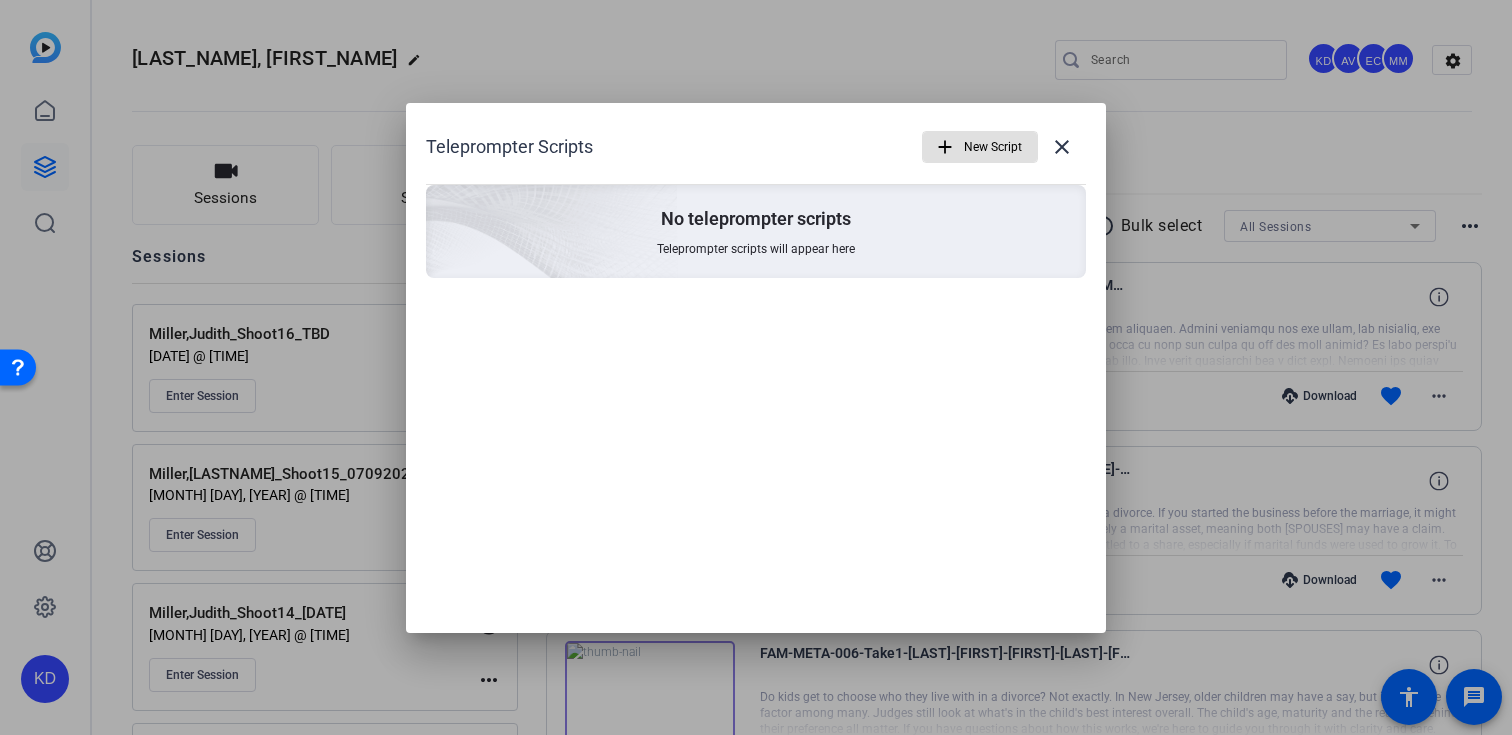 click on "add" at bounding box center (945, 147) 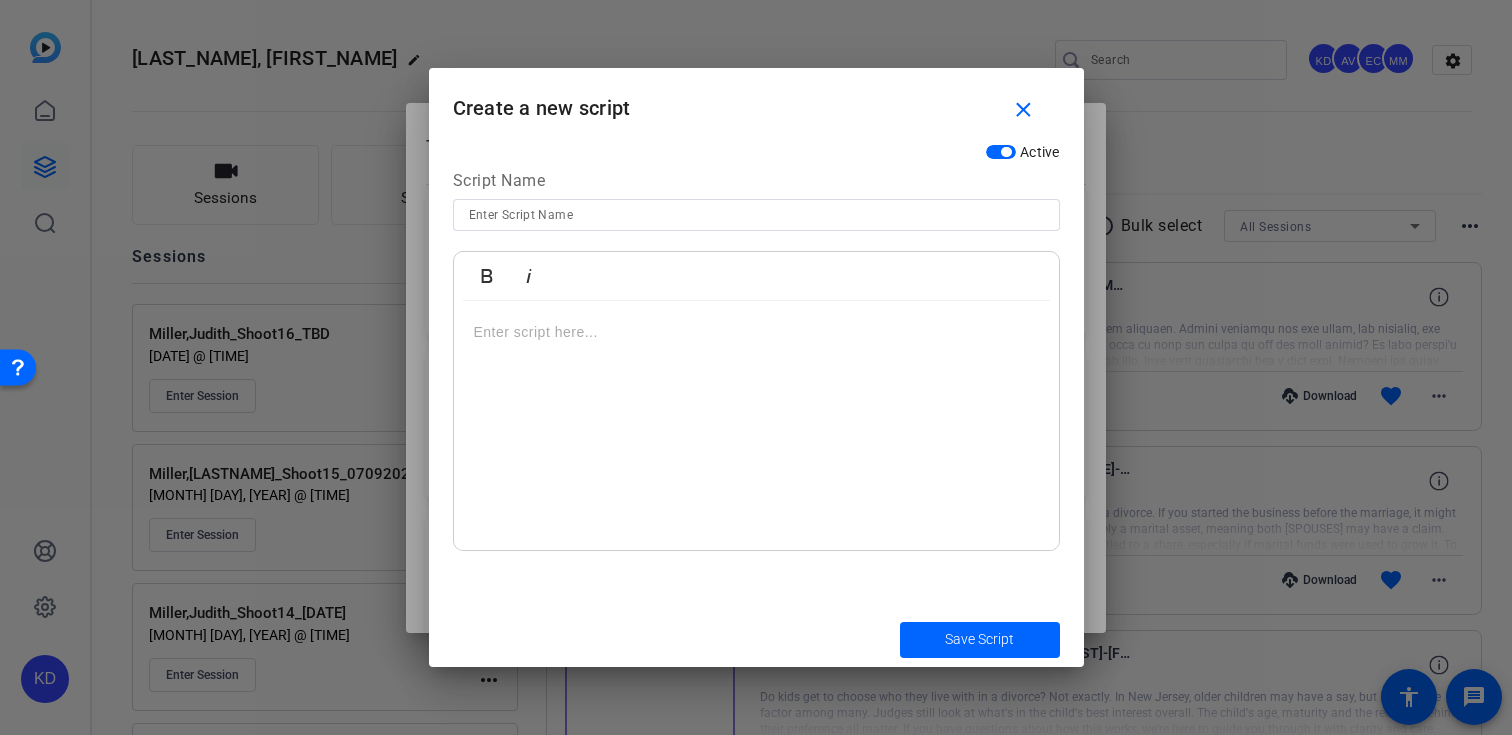 click at bounding box center [756, 426] 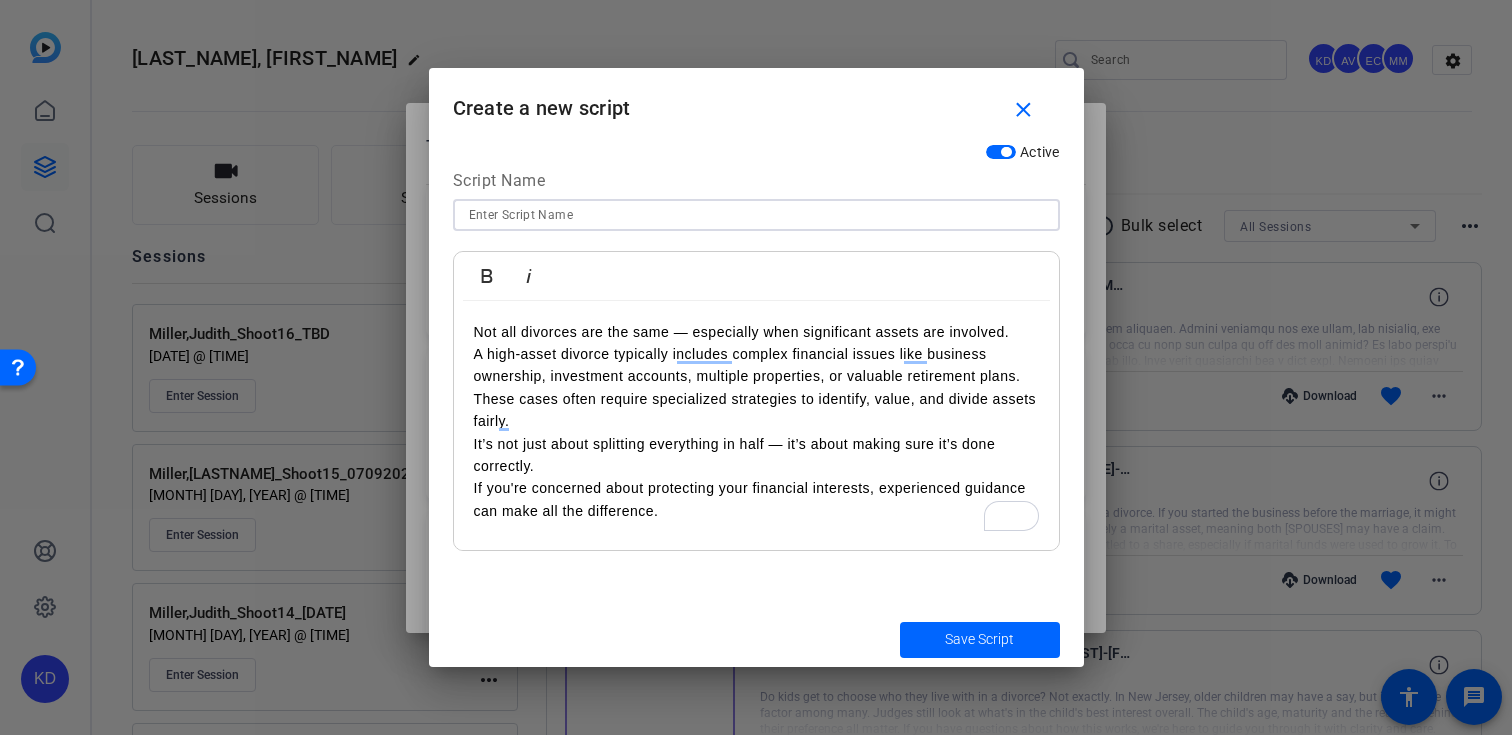 click at bounding box center [756, 215] 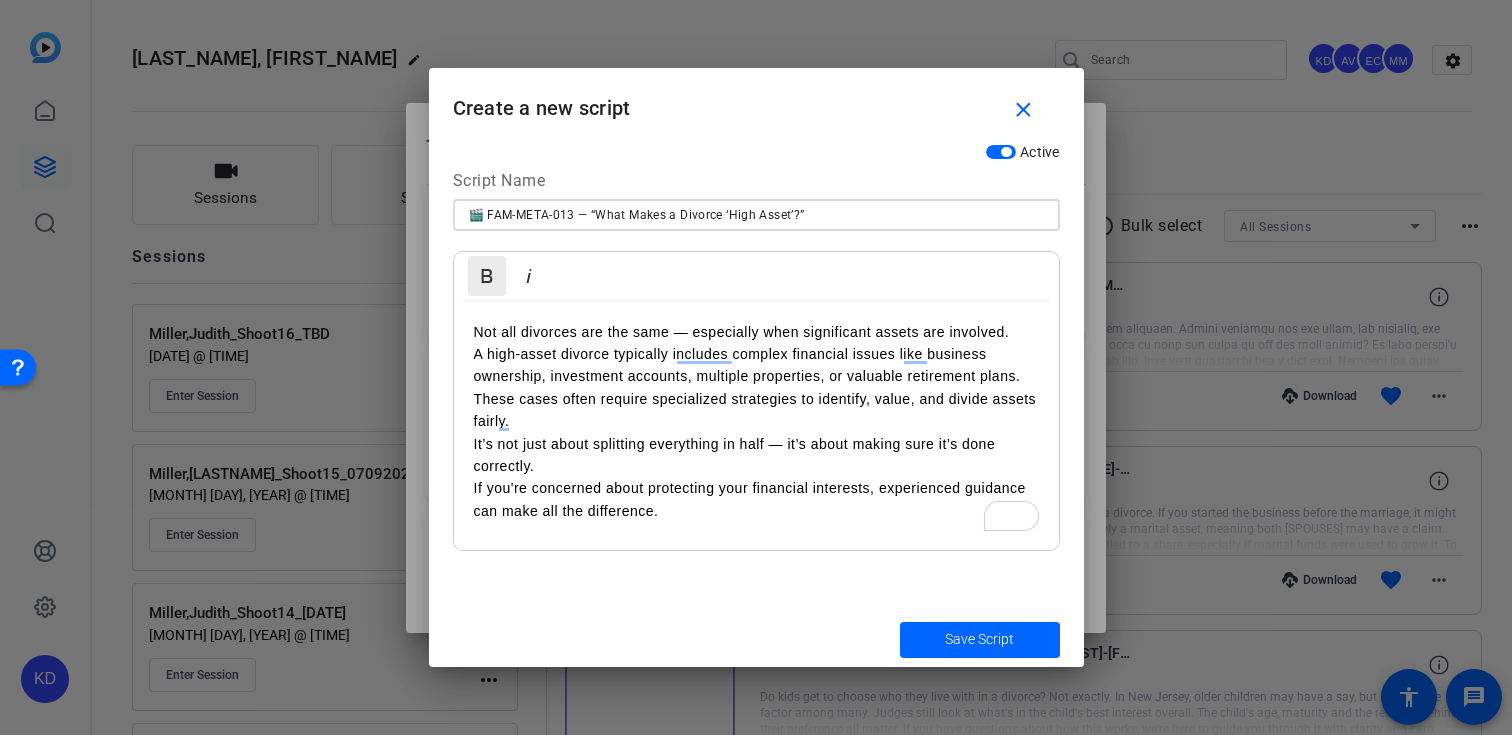 drag, startPoint x: 480, startPoint y: 215, endPoint x: 500, endPoint y: 264, distance: 52.924473 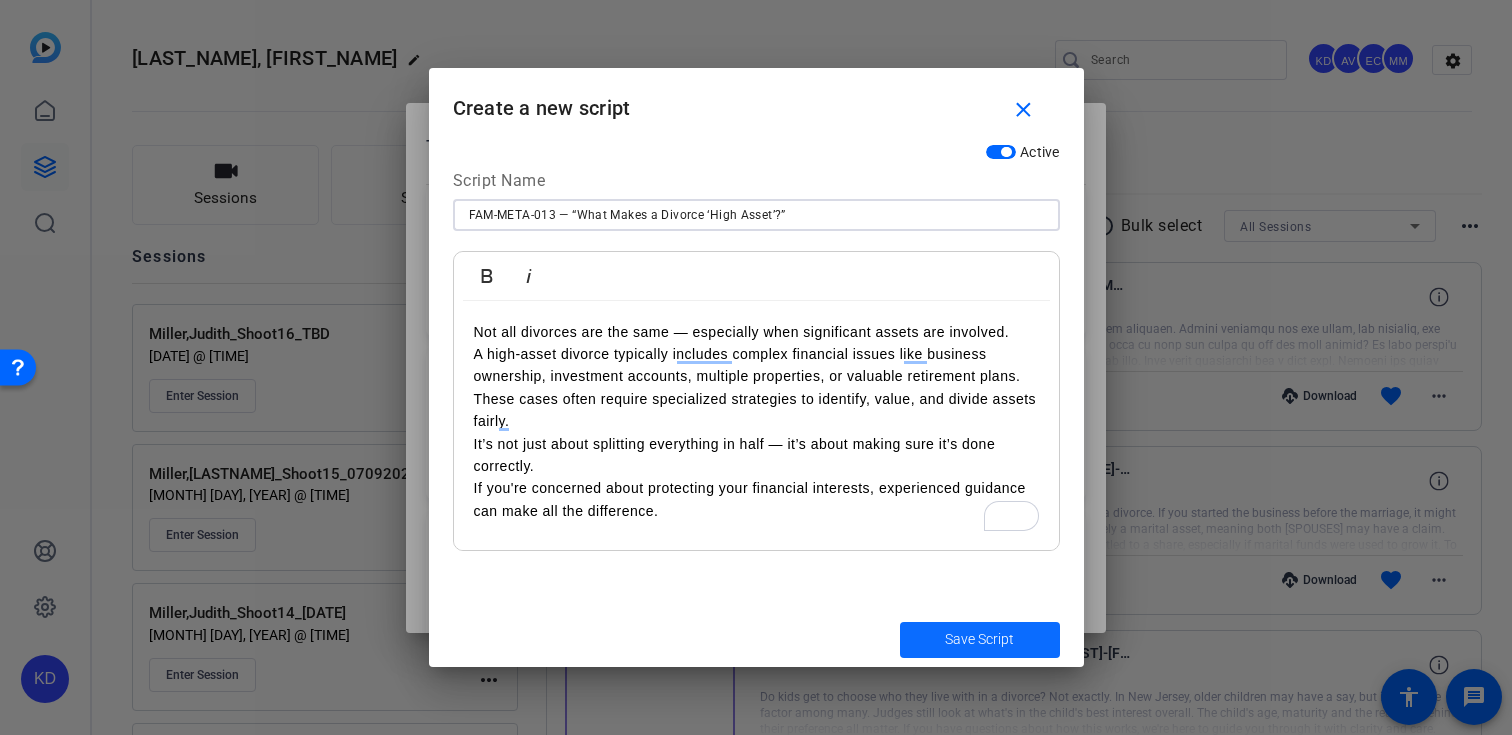 type on "FAM-META-013 — “What Makes a Divorce ‘High Asset’?”" 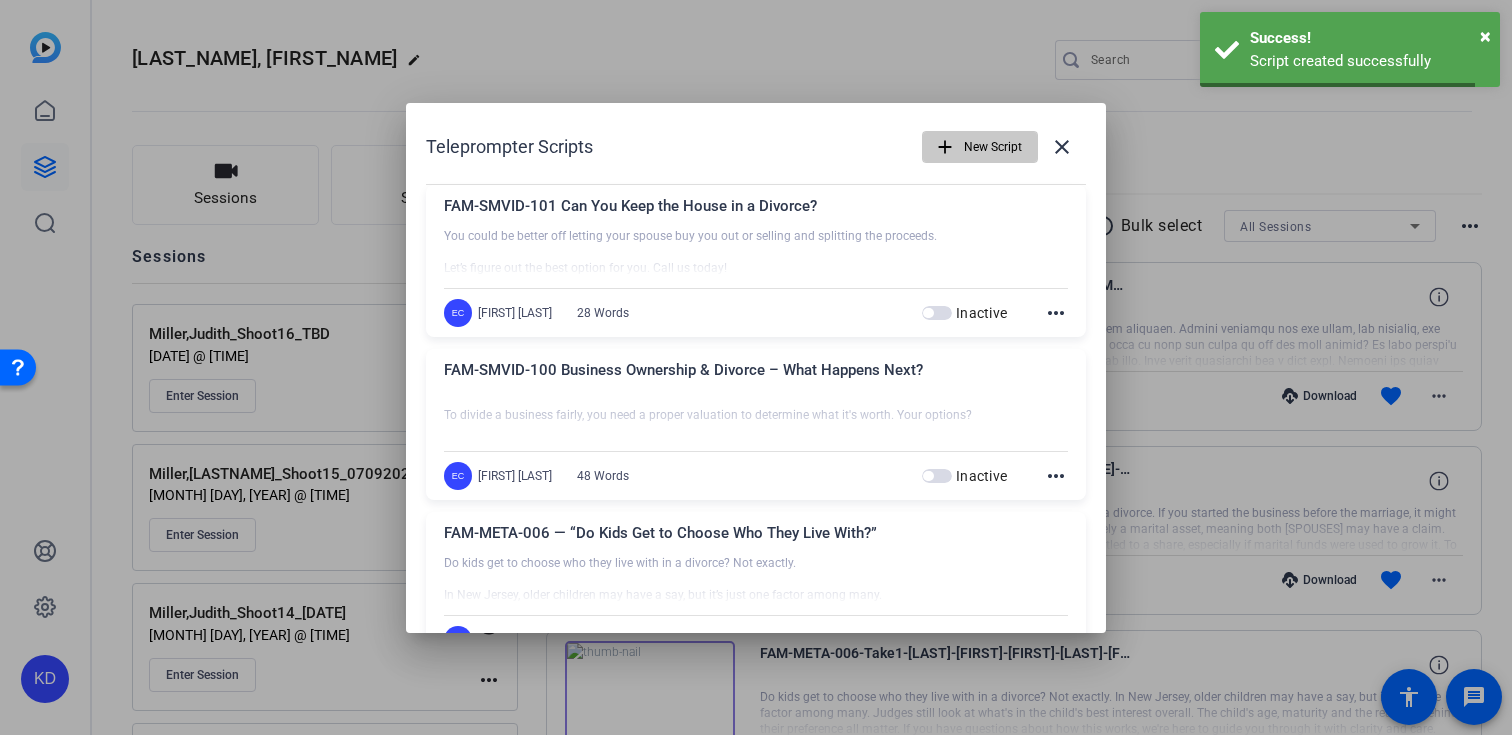 click on "New Script" at bounding box center [993, 147] 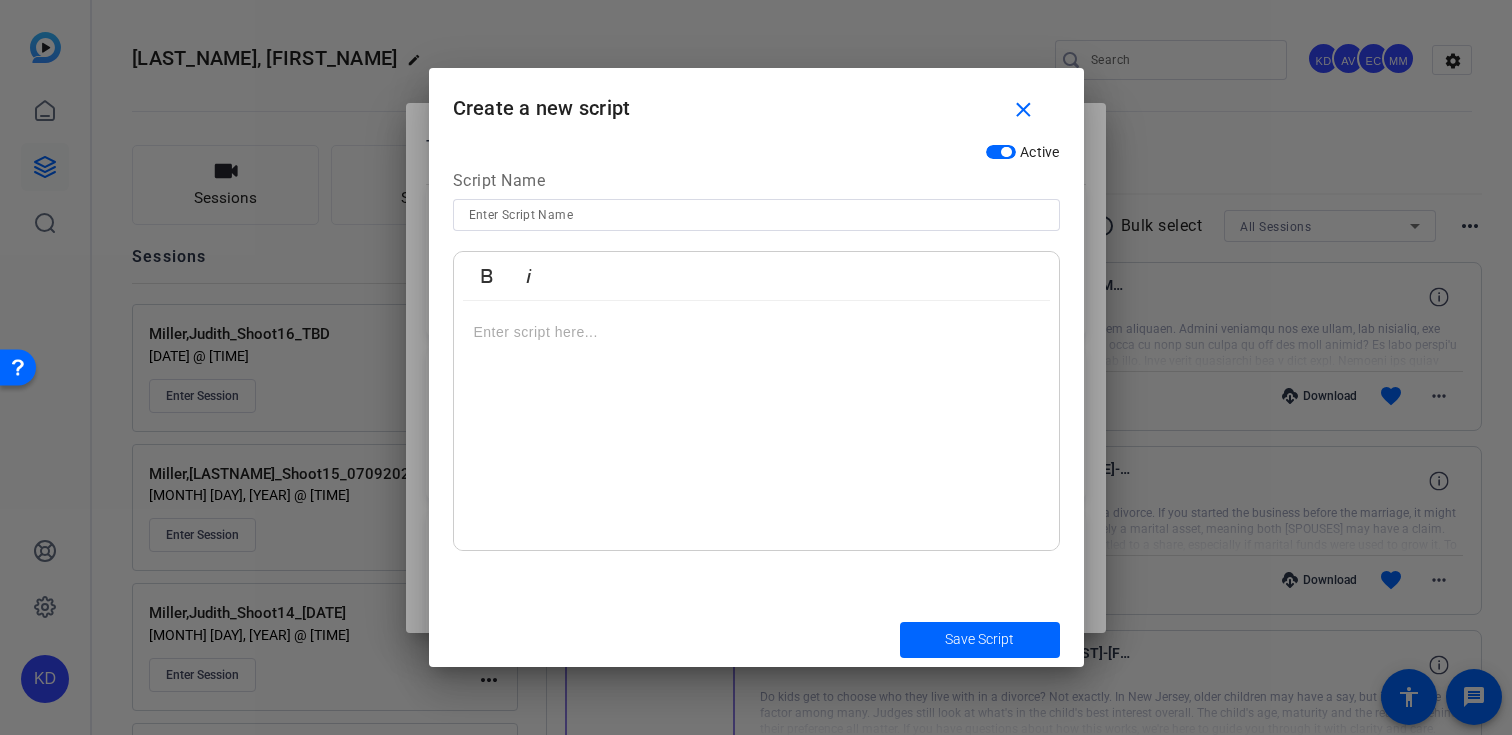 click at bounding box center [756, 426] 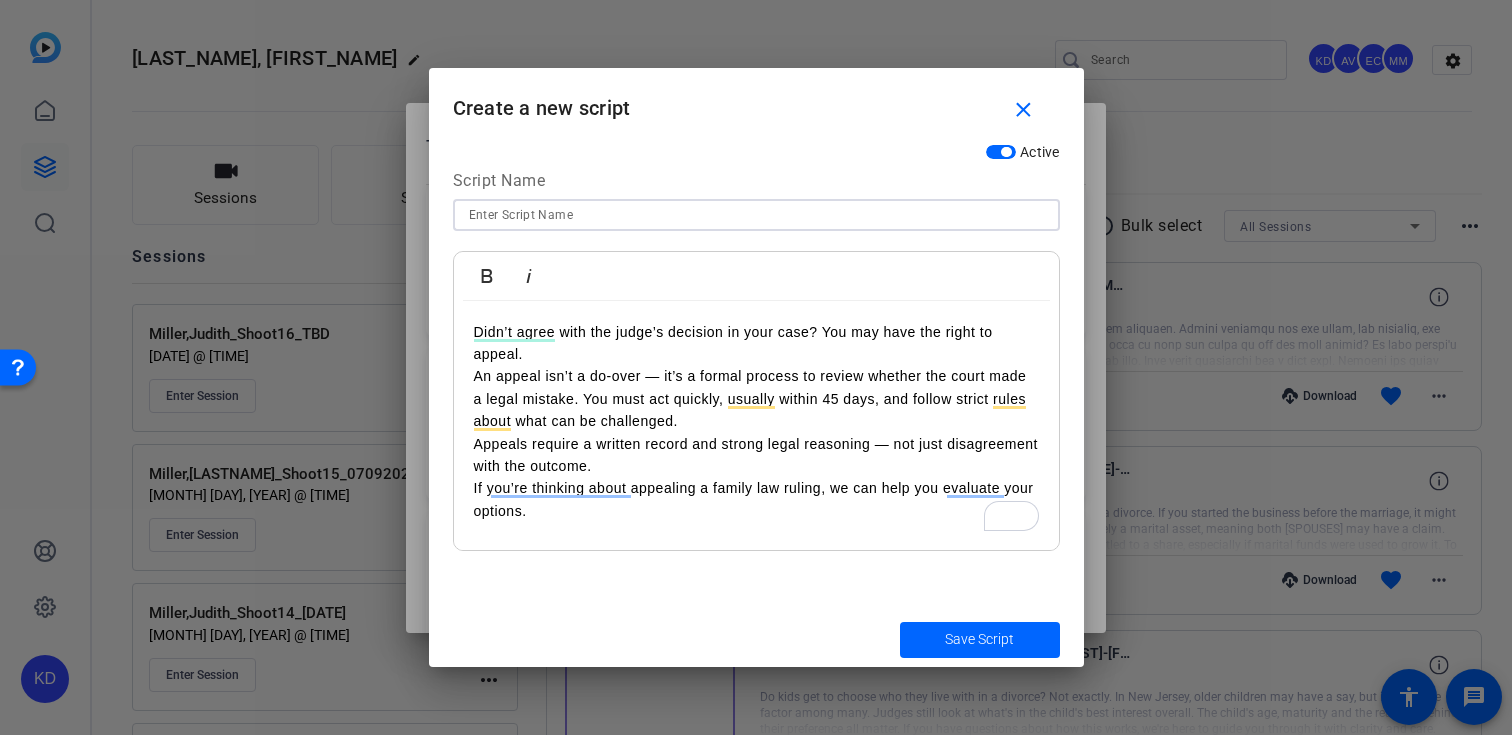 click at bounding box center [756, 215] 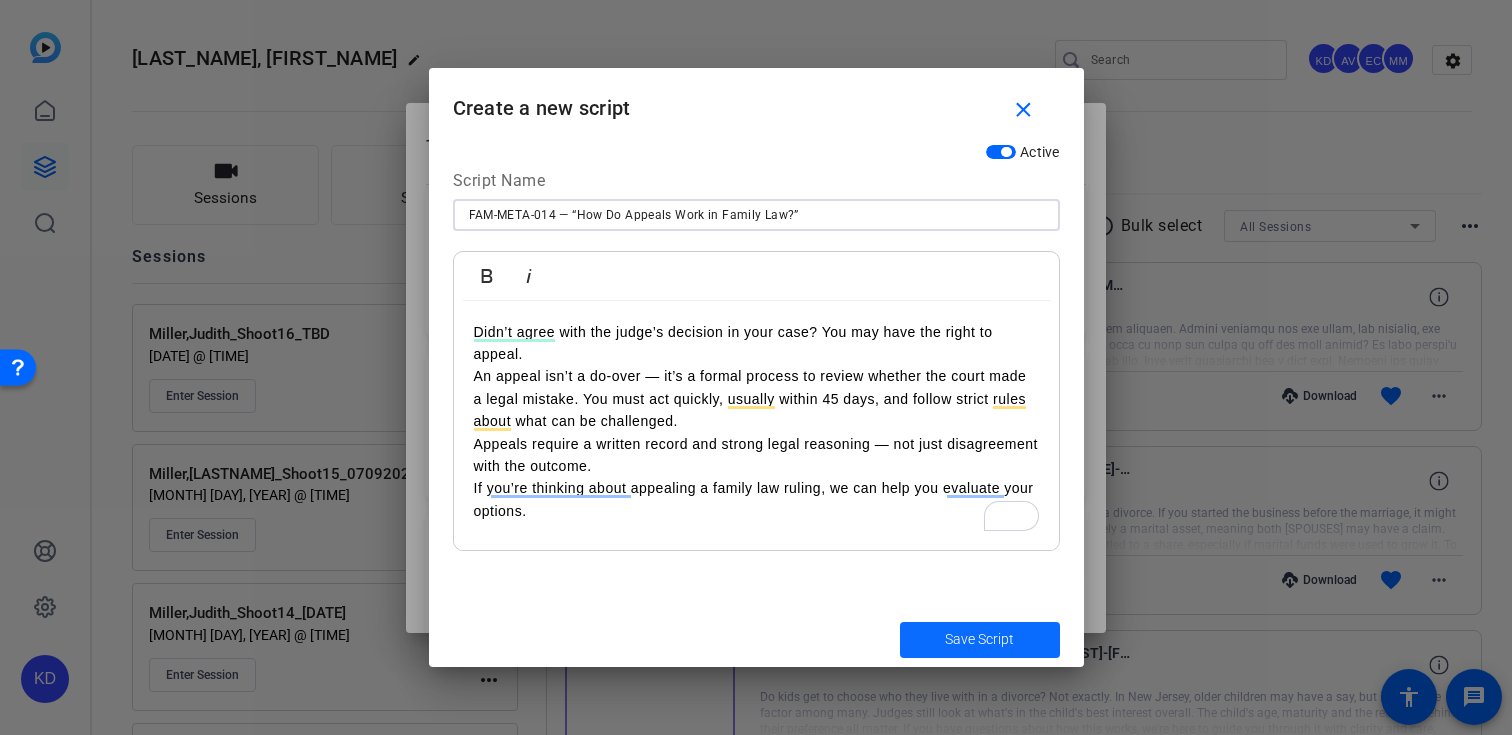 type on "FAM-META-014 — “How Do Appeals Work in Family Law?”" 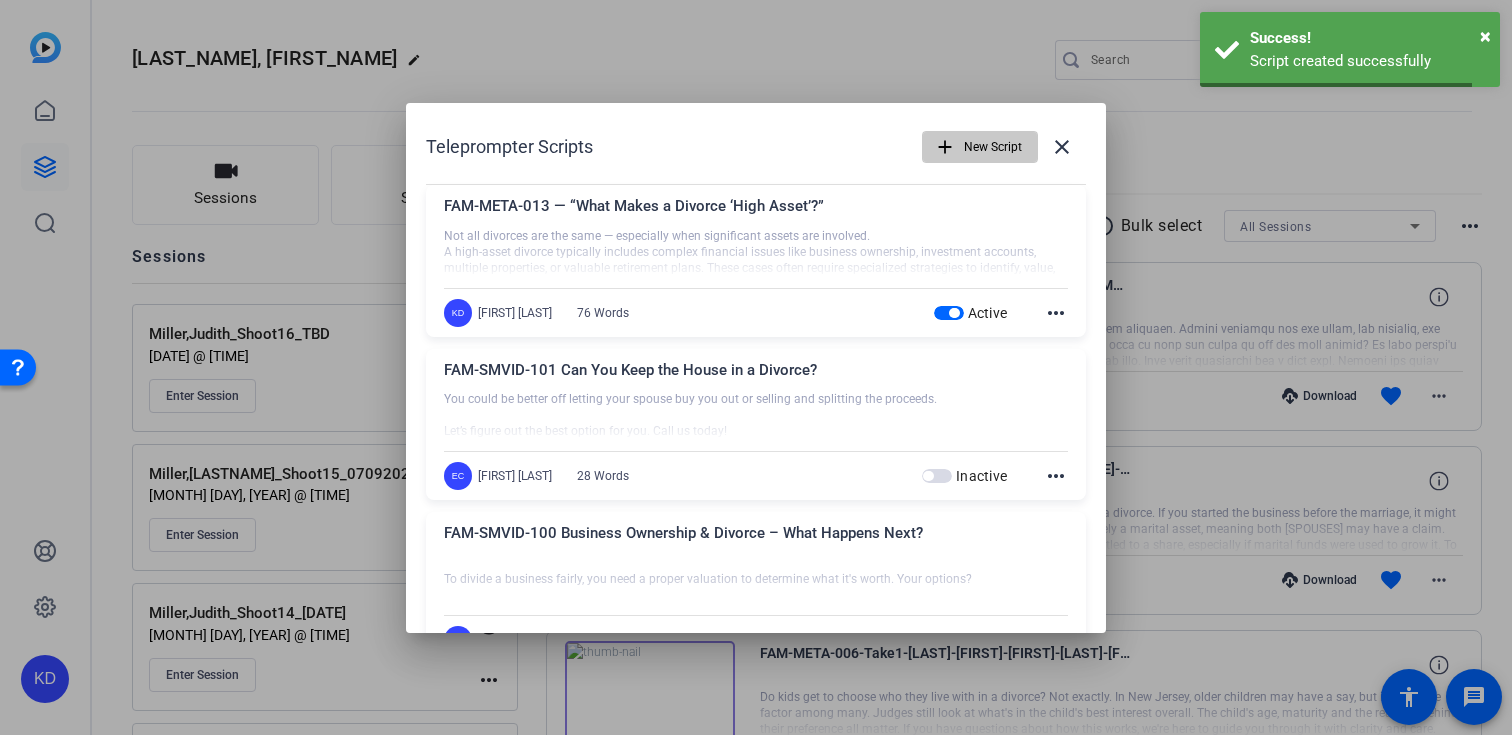 click on "New Script" at bounding box center [993, 147] 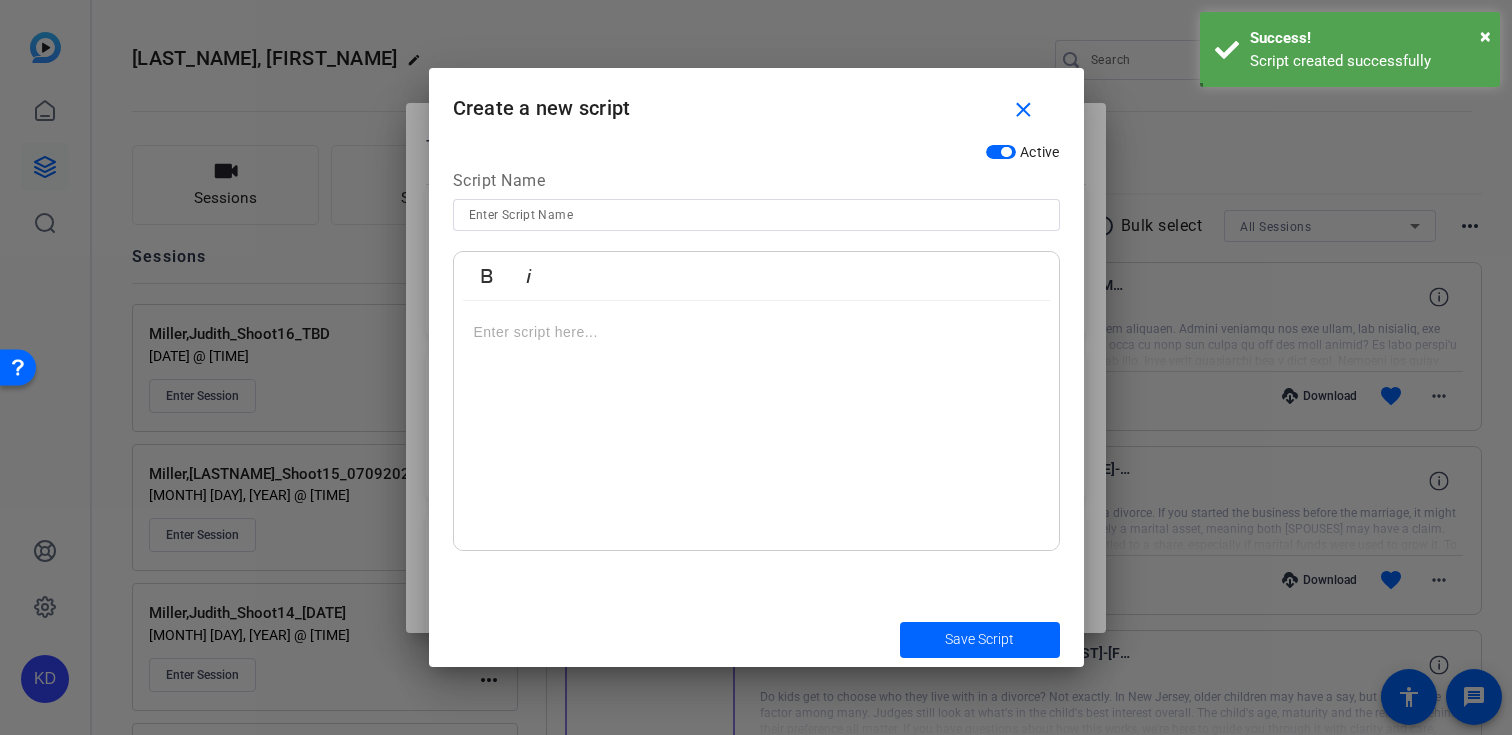 click at bounding box center (756, 242) 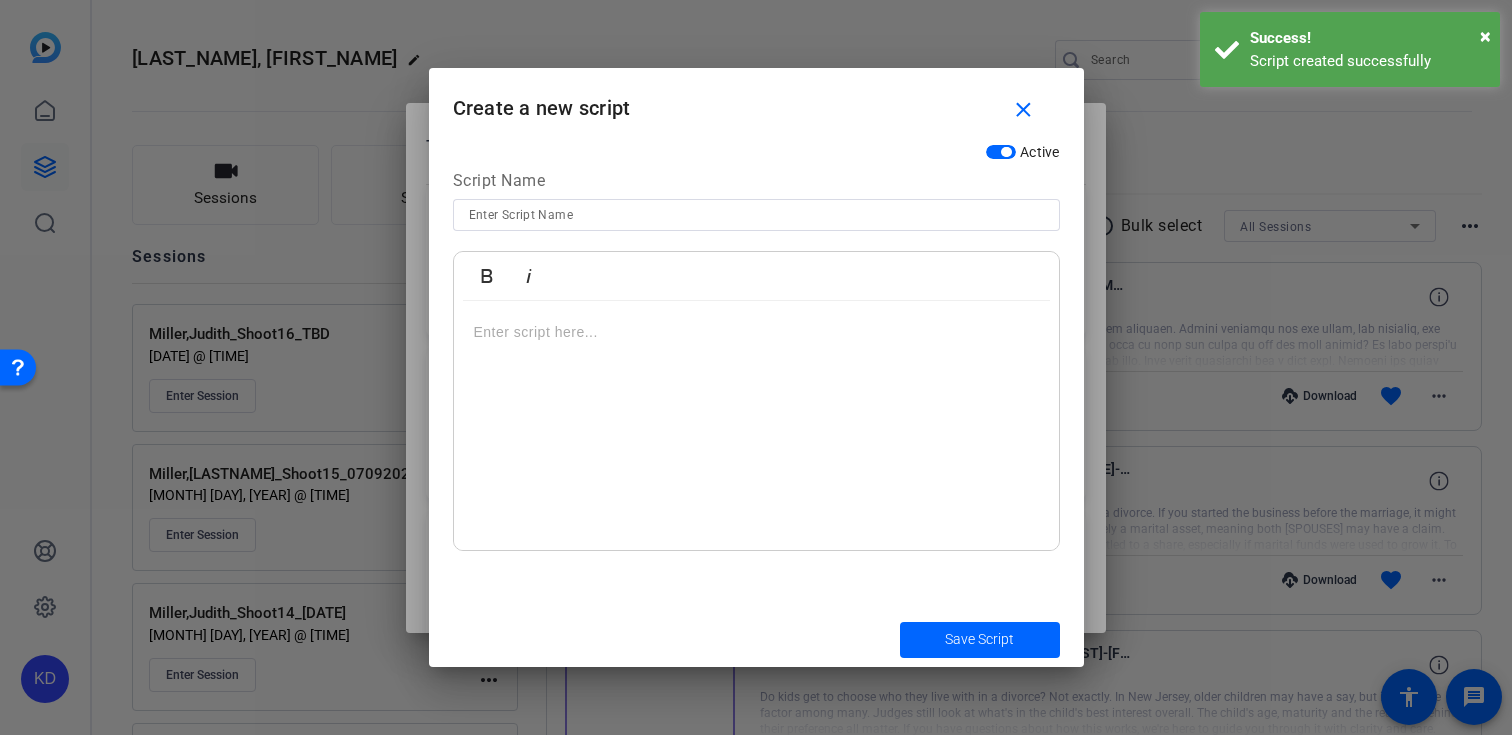 click at bounding box center [756, 242] 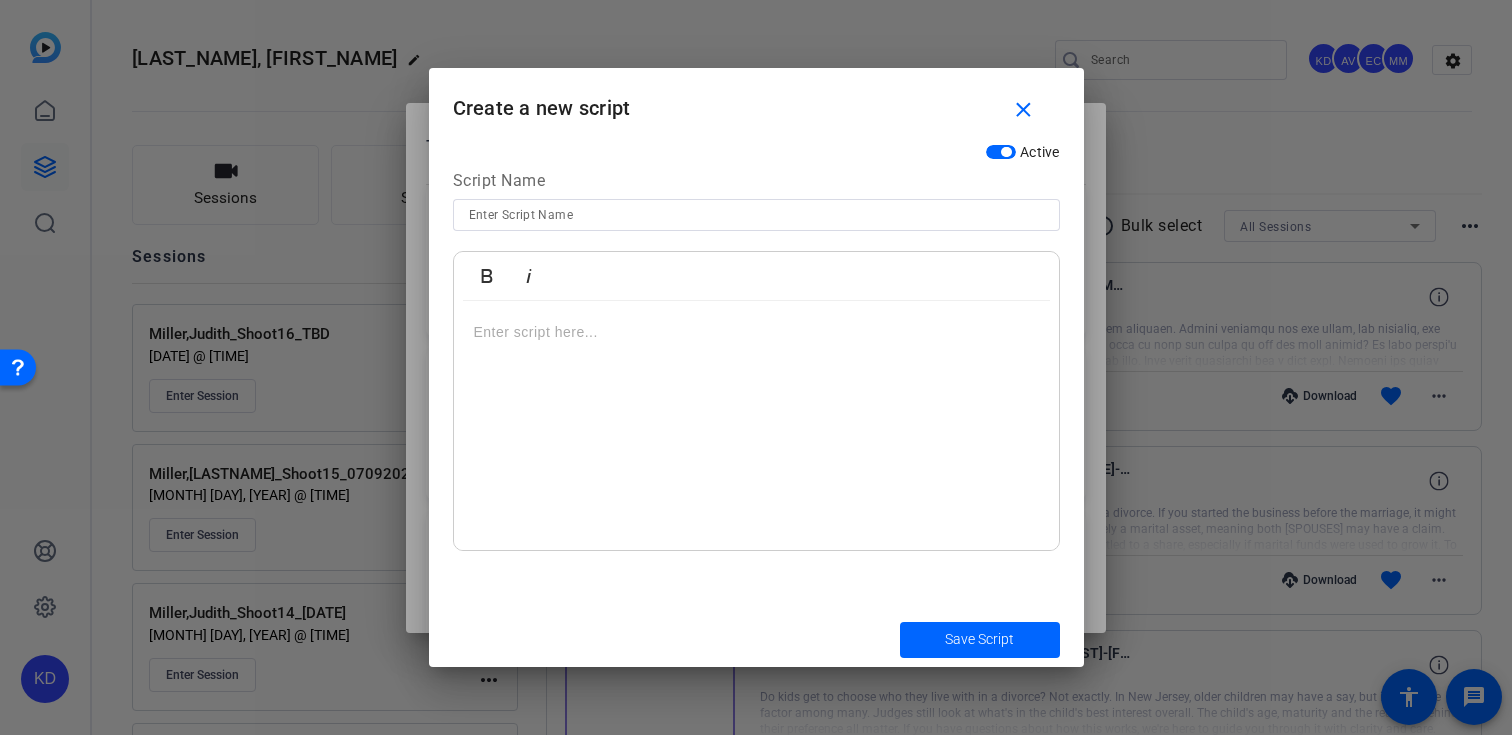 click at bounding box center [756, 215] 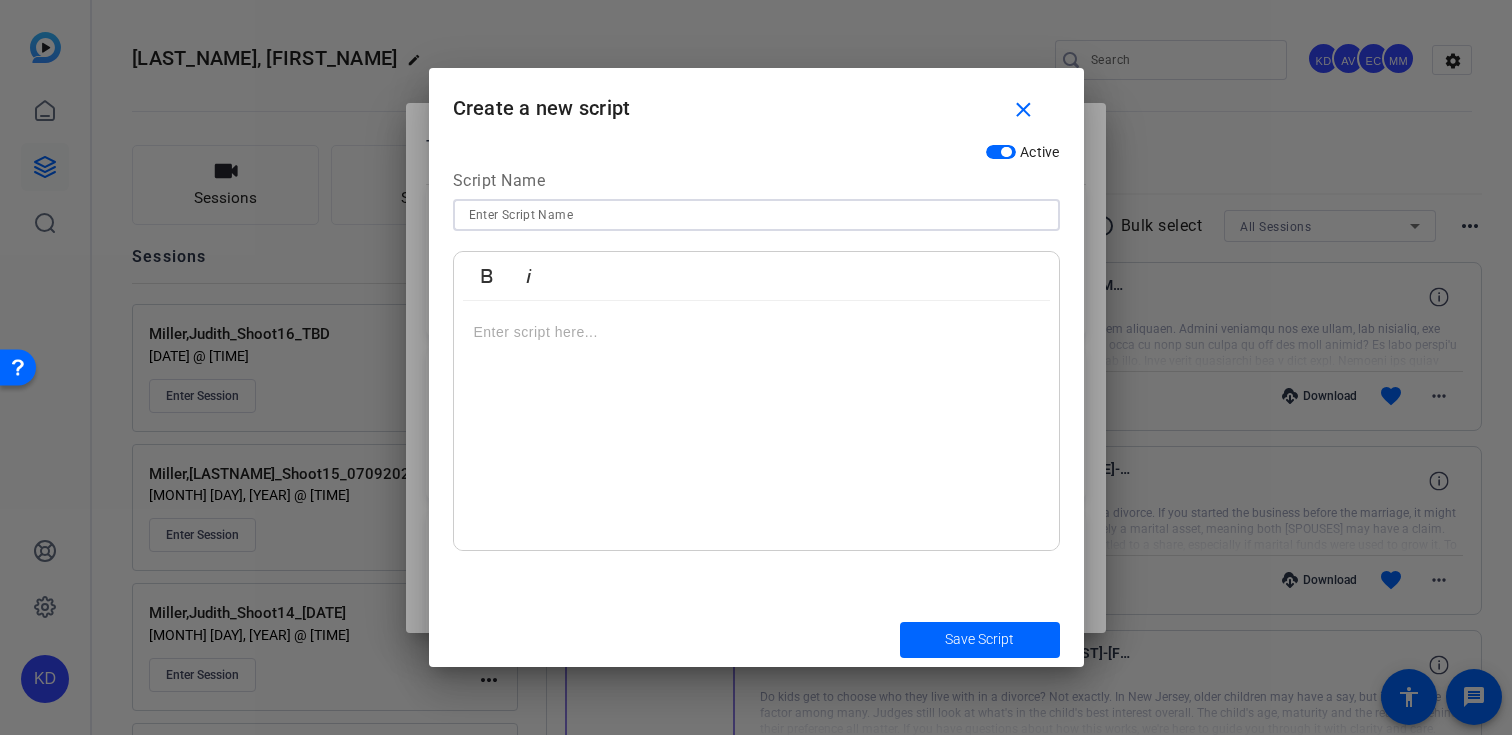 paste on "FAM-META-015 — “Do Grandparents Have Visitation Rights in NJ?”" 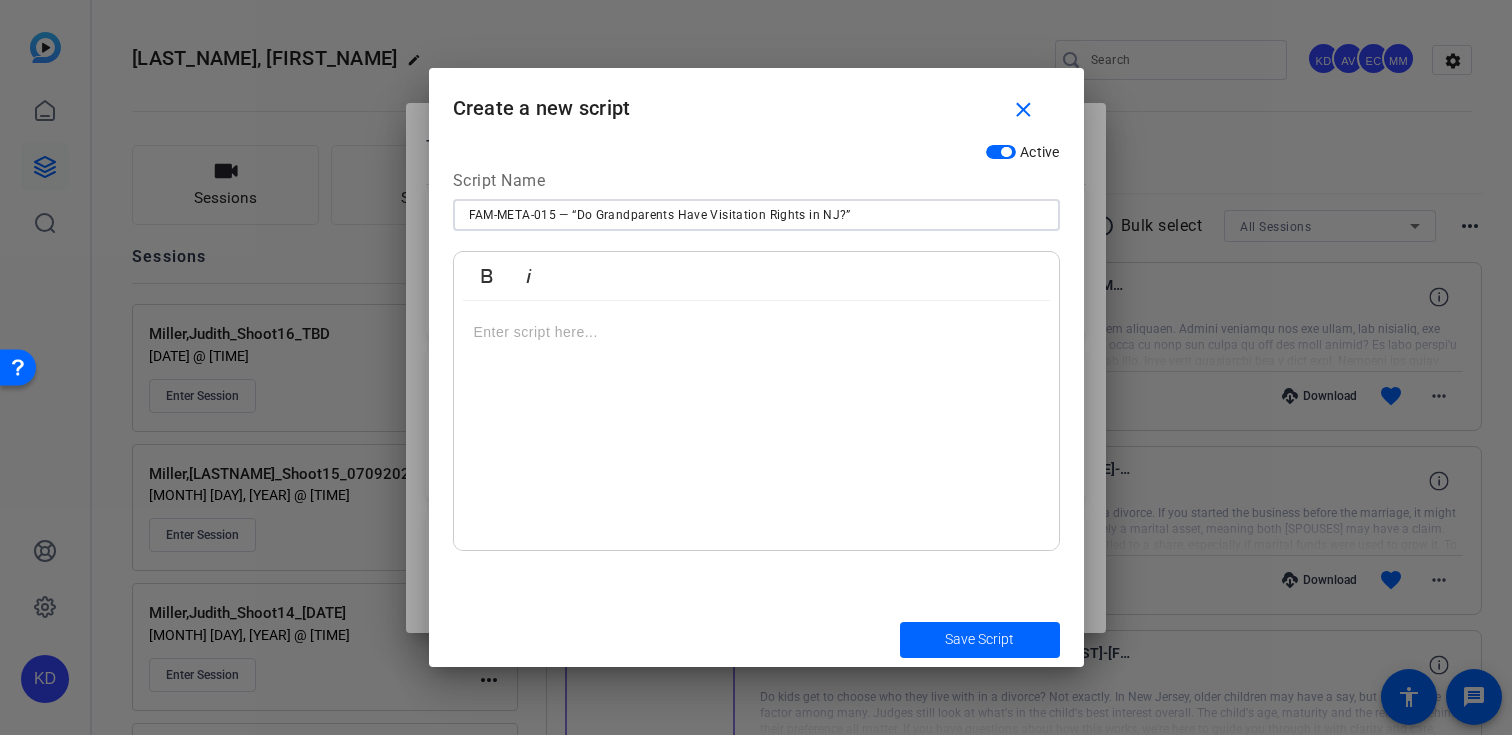 type on "FAM-META-015 — “Do Grandparents Have Visitation Rights in NJ?”" 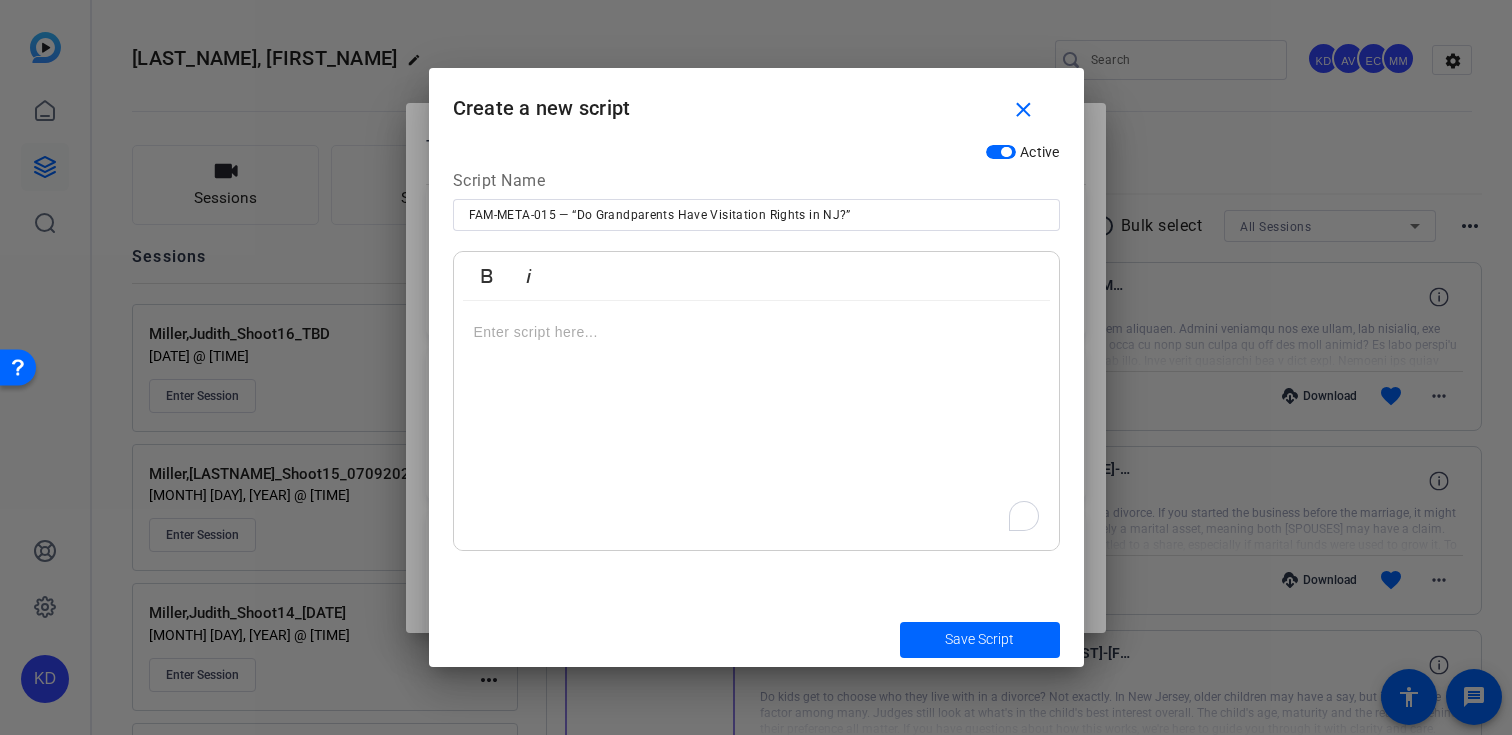 click at bounding box center [756, 426] 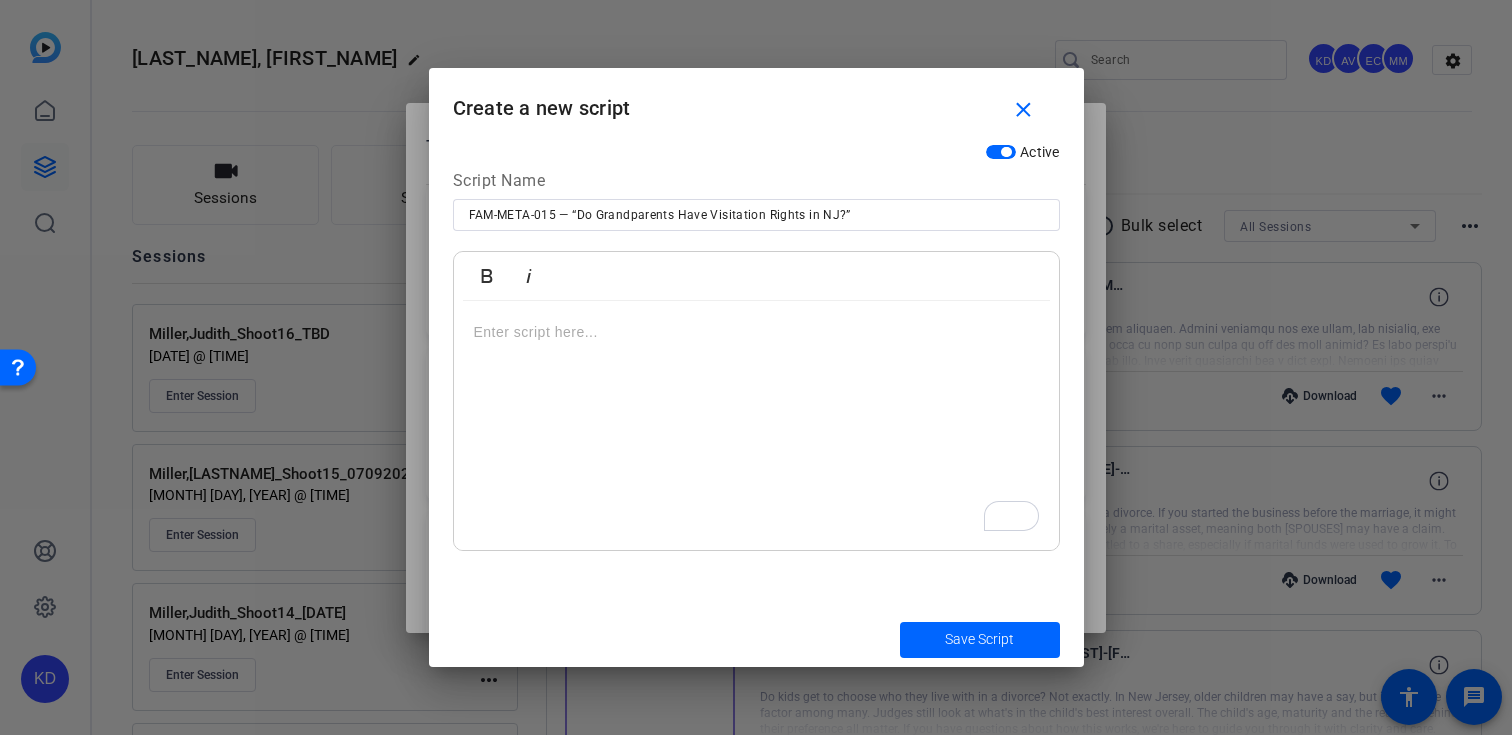 click on "Bold Italic" at bounding box center (756, 276) 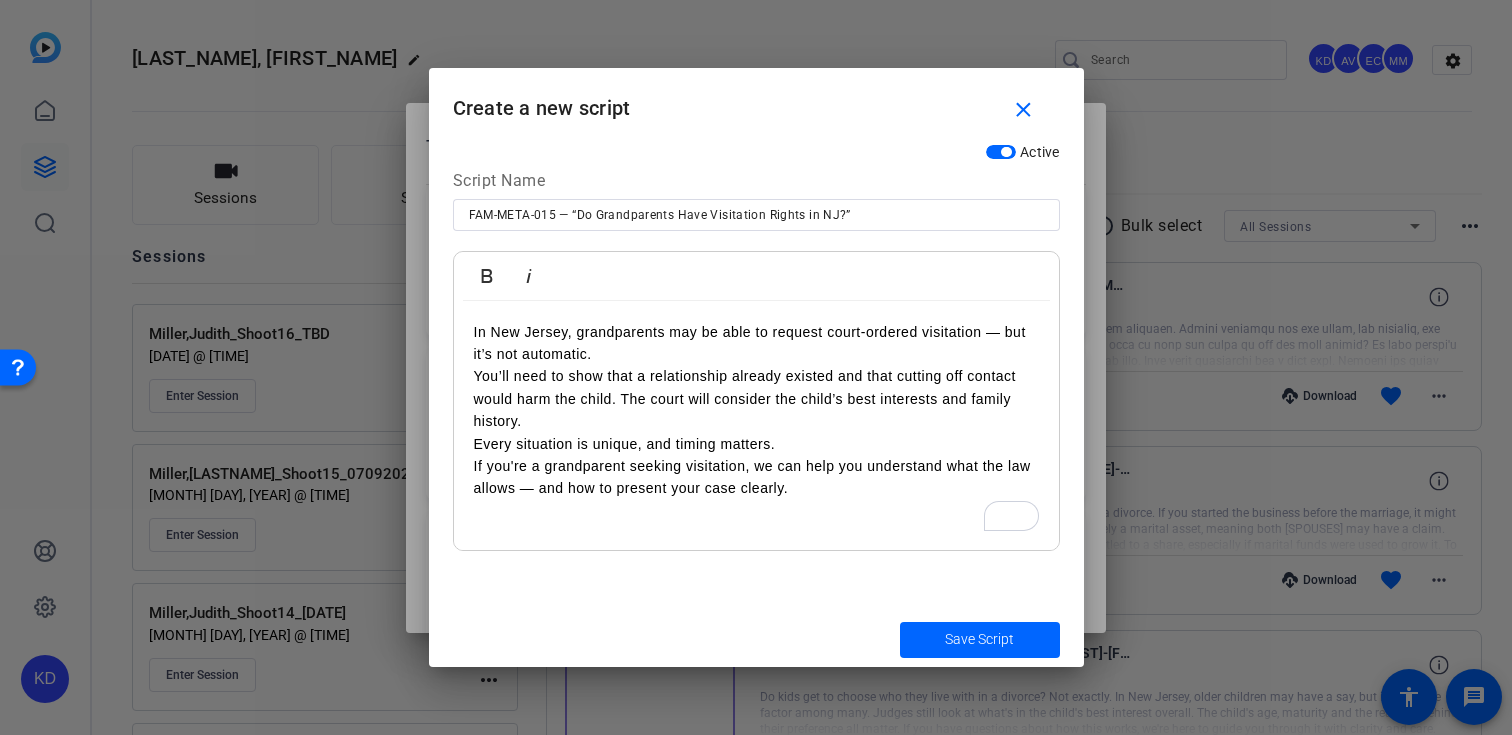 click on "In New Jersey, grandparents may be able to request court-ordered visitation — but it’s not automatic.  You’ll need to show that a relationship already existed and that cutting off contact would harm the child. The court will consider the child’s best interests and family history.  Every situation is unique, and timing matters.  If you're a grandparent seeking visitation, we can help you understand what the law allows — and how to present your case clearly." at bounding box center (756, 410) 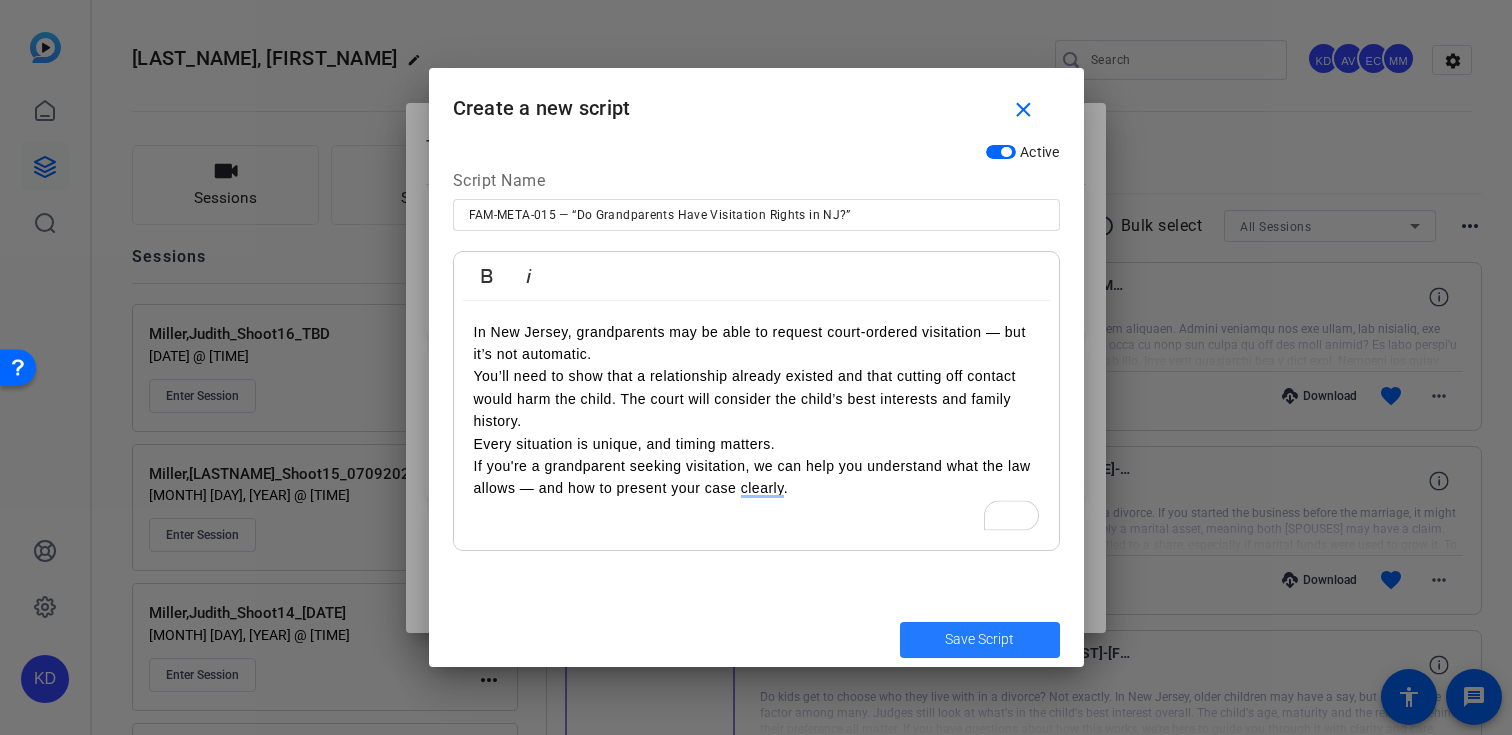 click at bounding box center [980, 640] 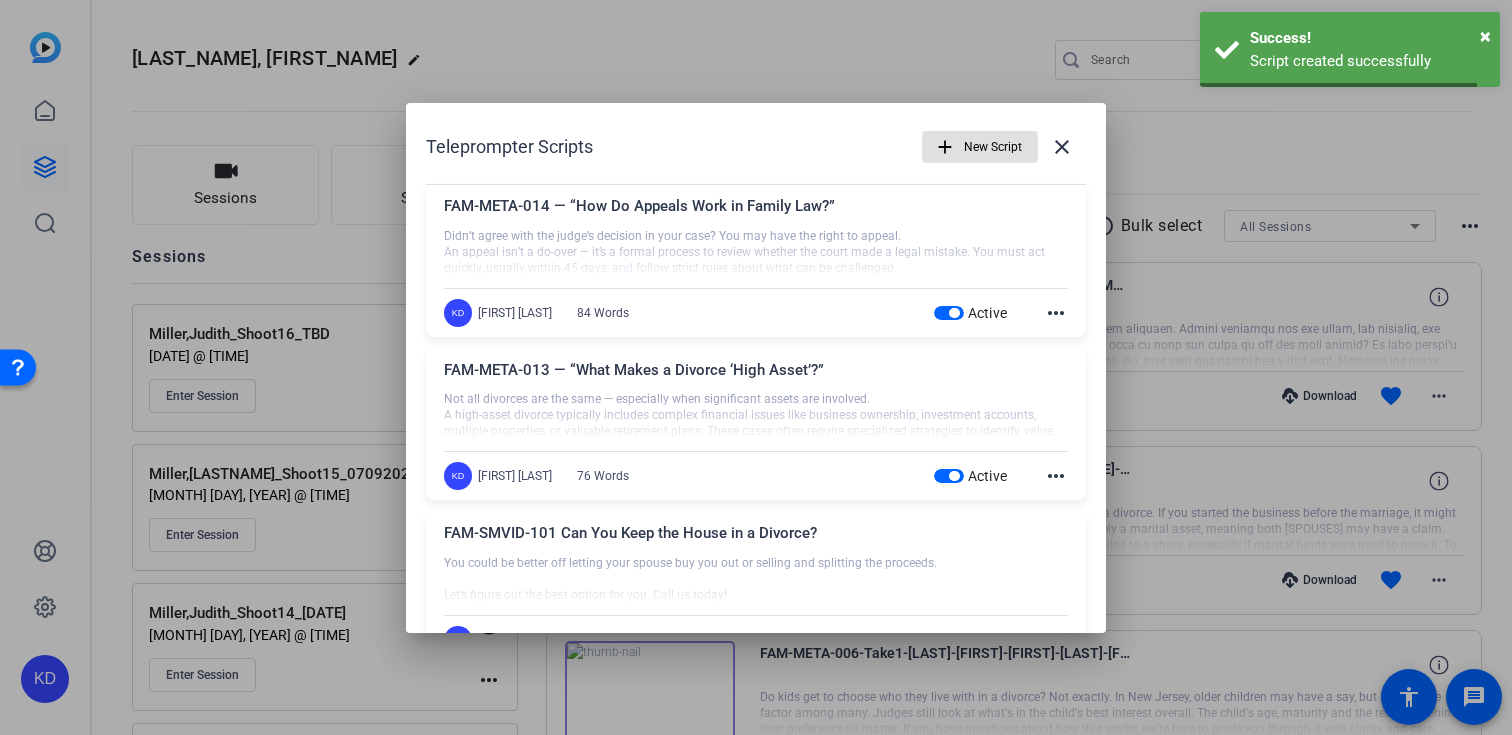 click on "New Script" at bounding box center [993, 147] 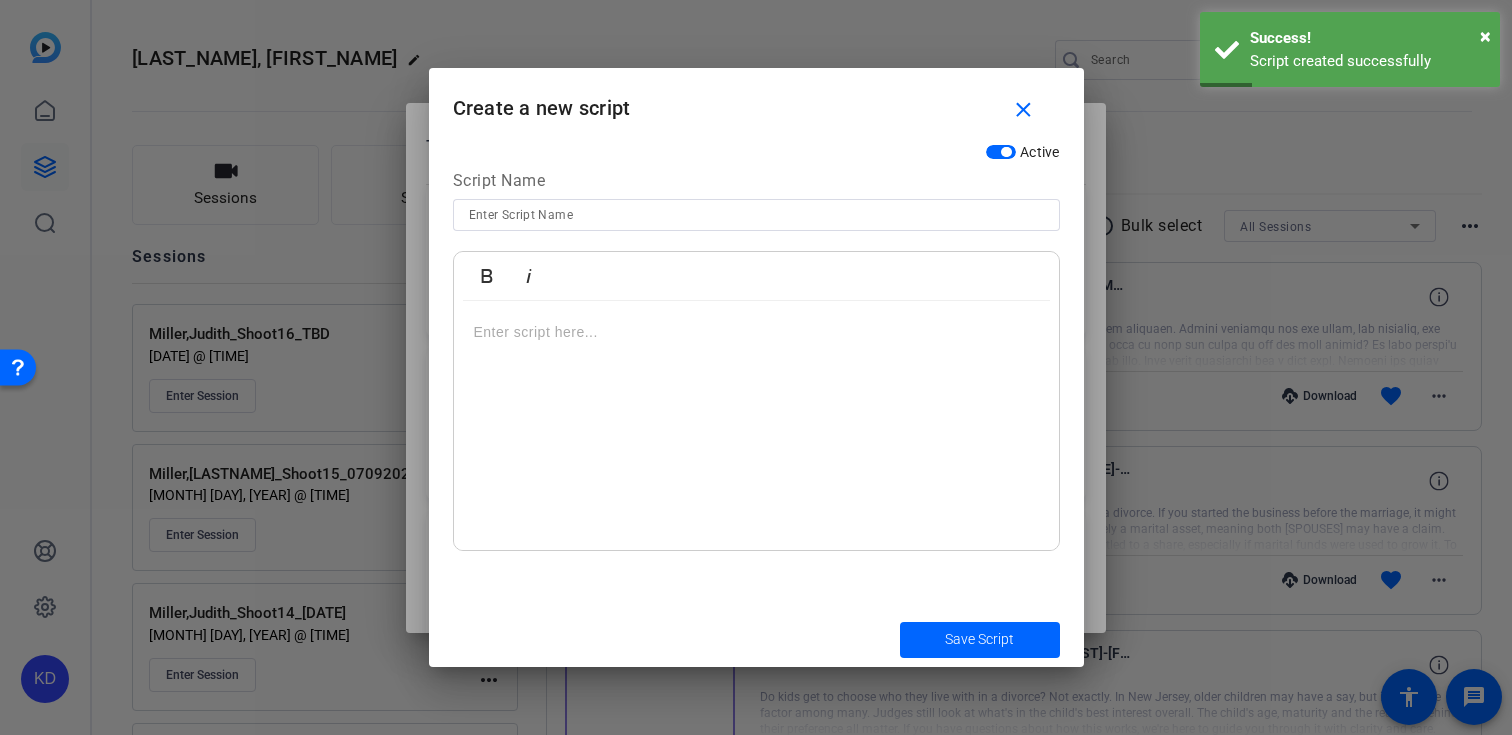 click at bounding box center [756, 215] 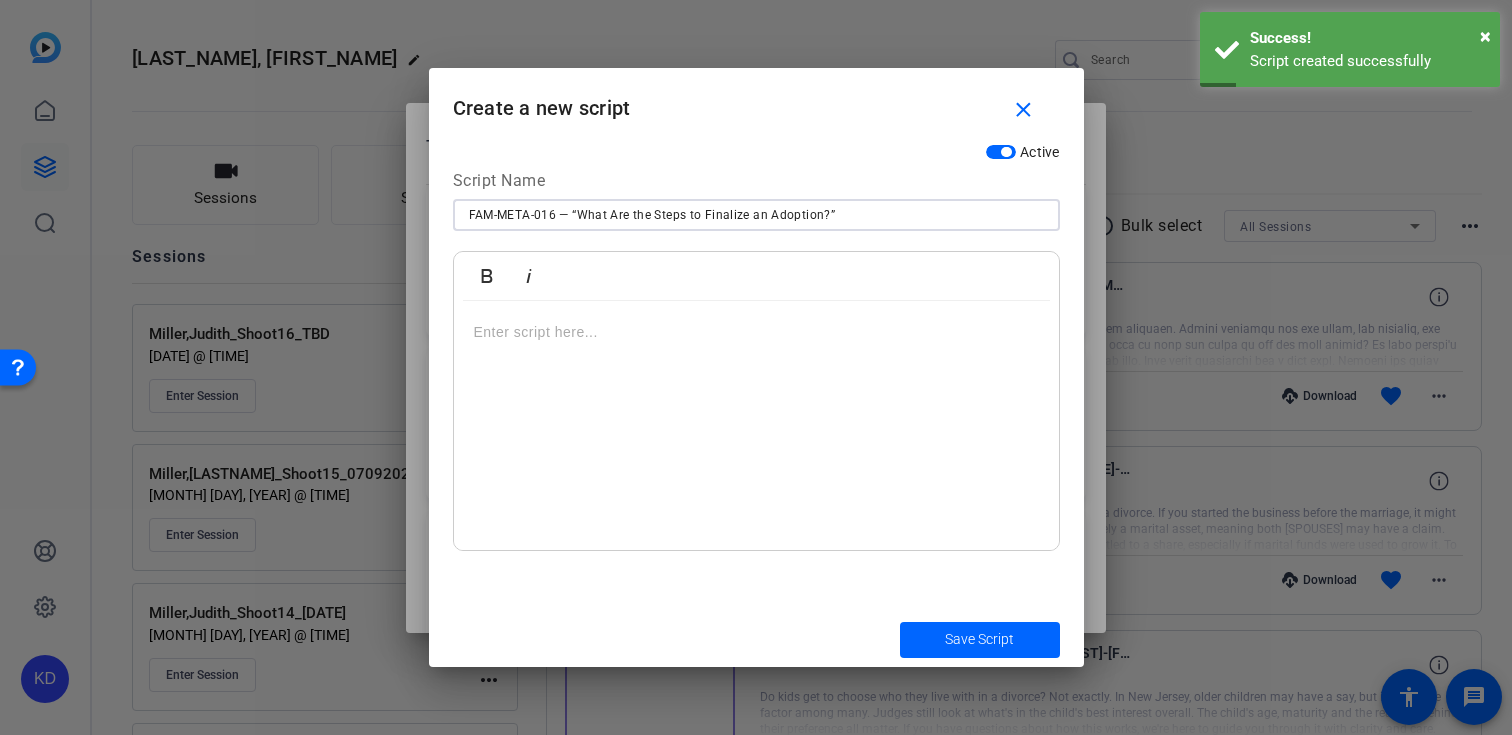 type on "FAM-META-016 — “What Are the Steps to Finalize an Adoption?”" 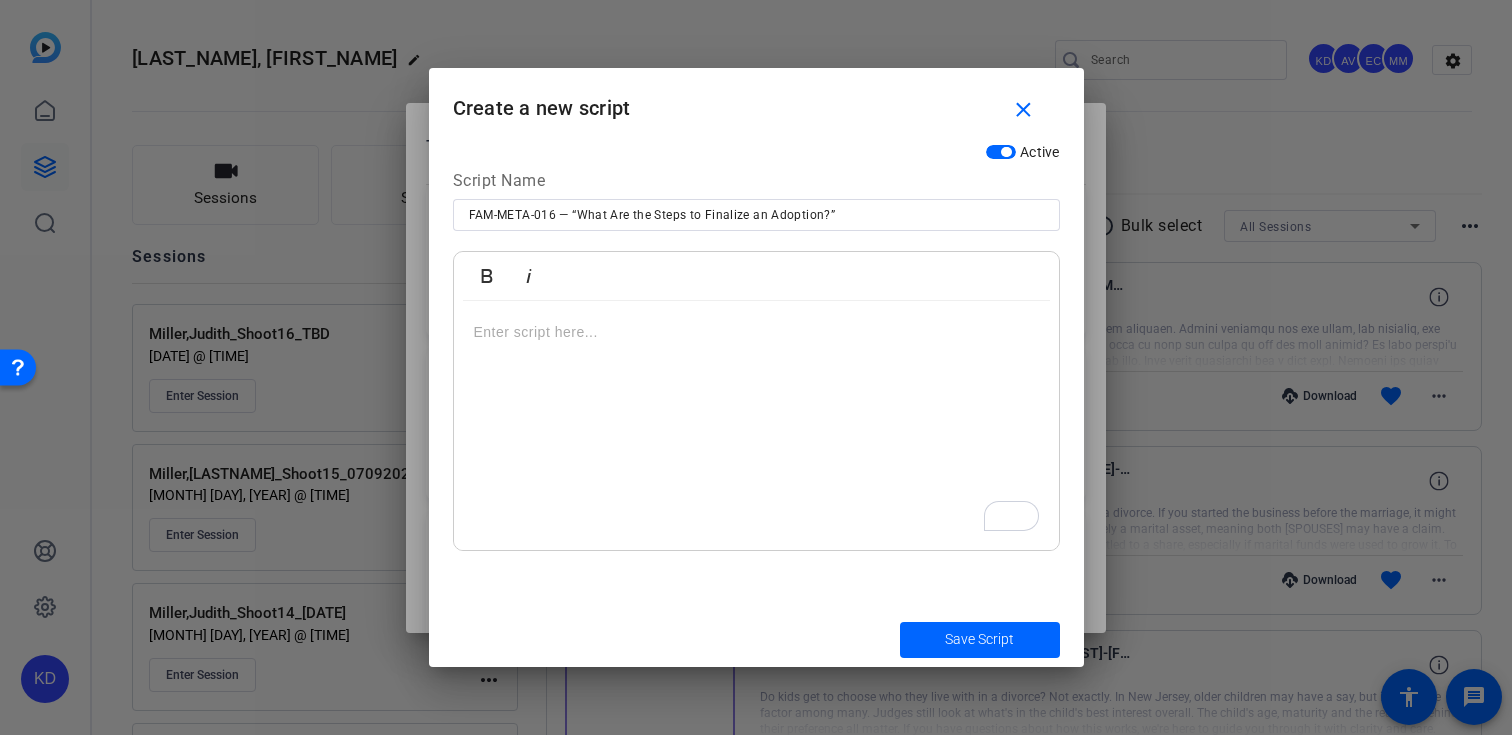 click at bounding box center (756, 426) 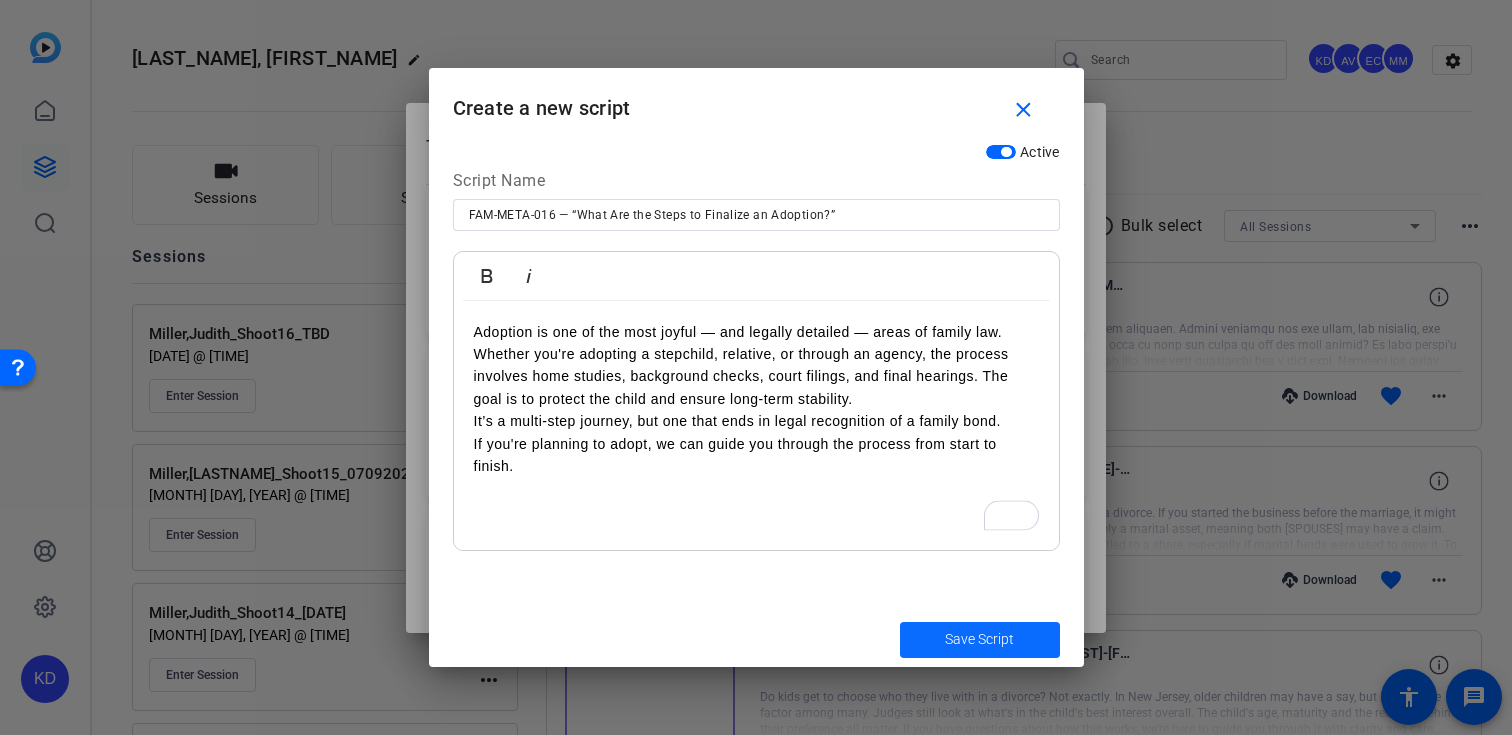 click at bounding box center (980, 640) 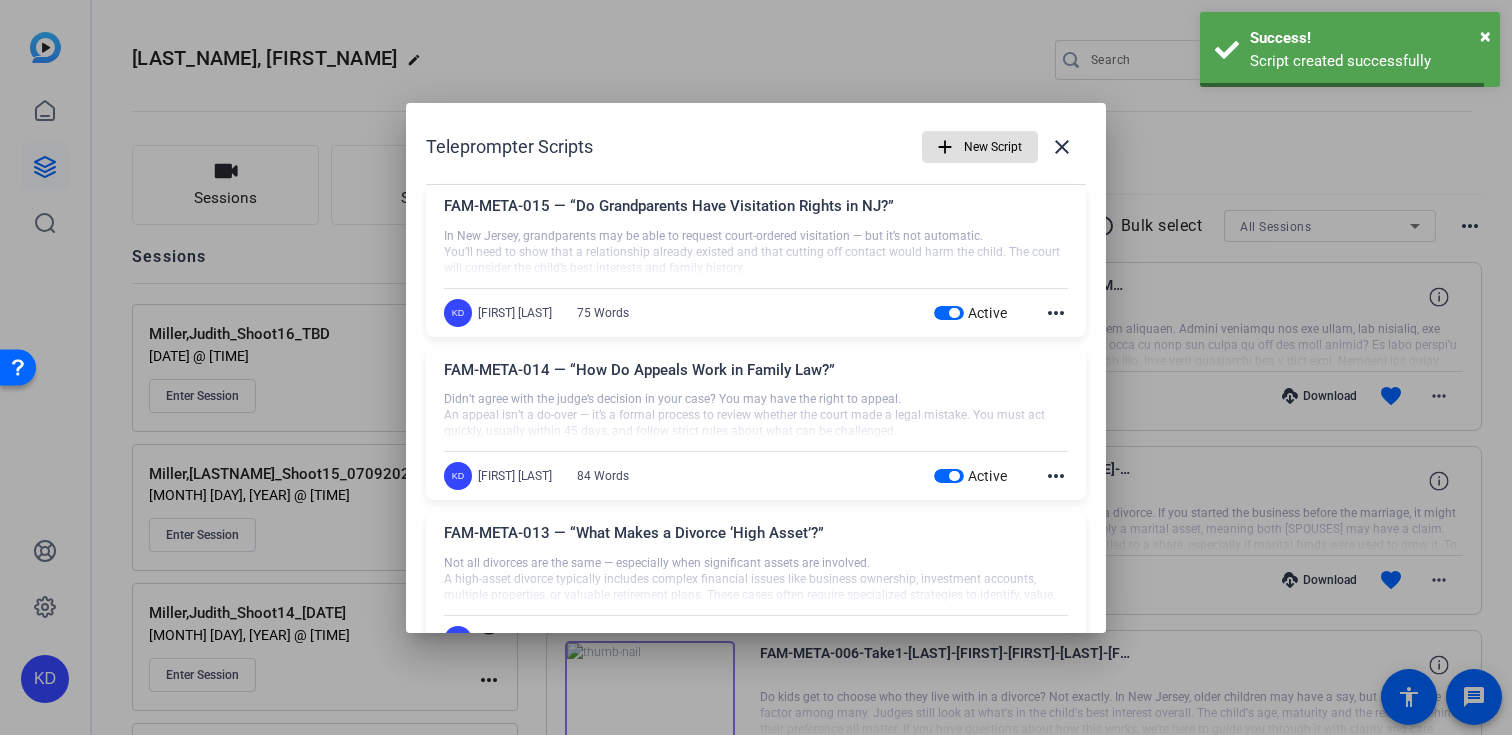 click on "New Script" at bounding box center [993, 147] 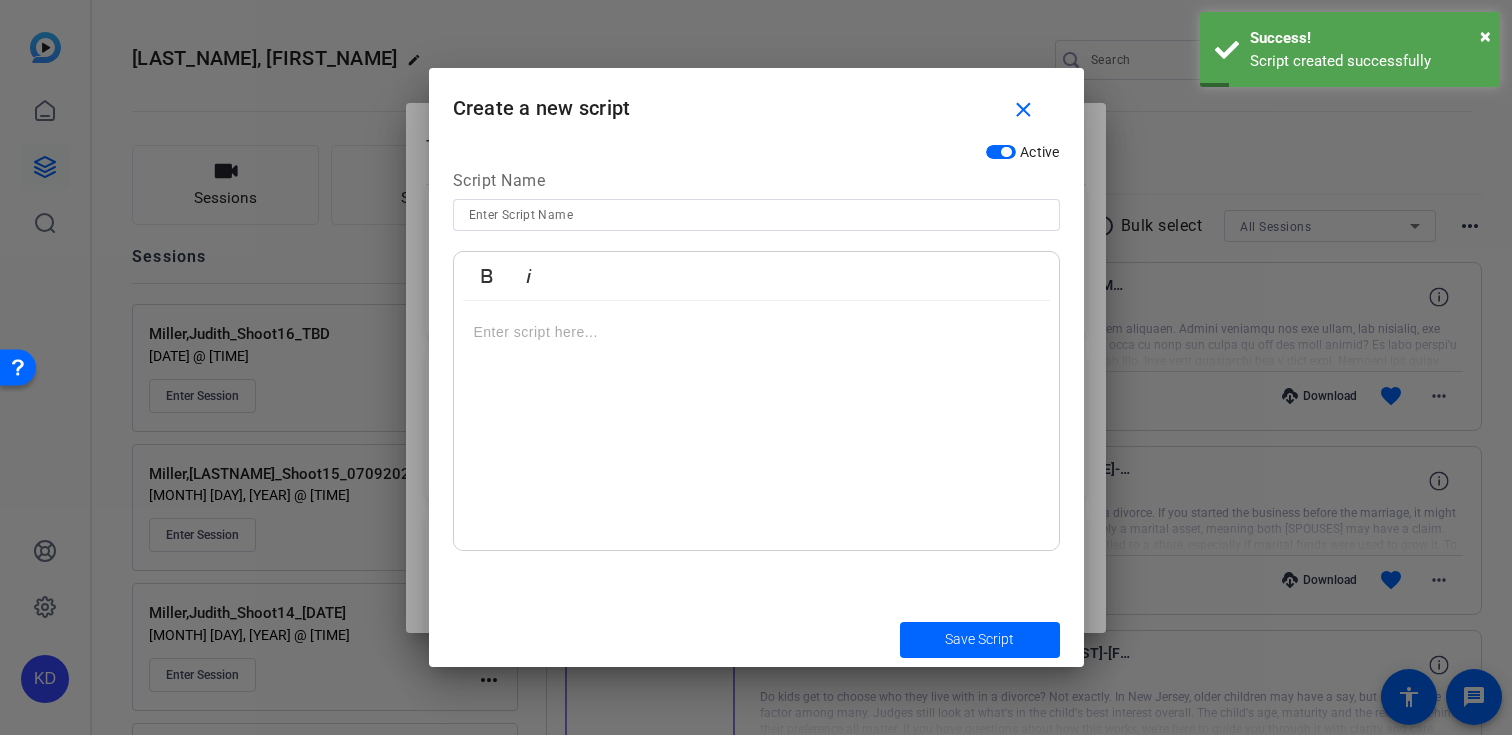 click on "Script Name" at bounding box center (756, 184) 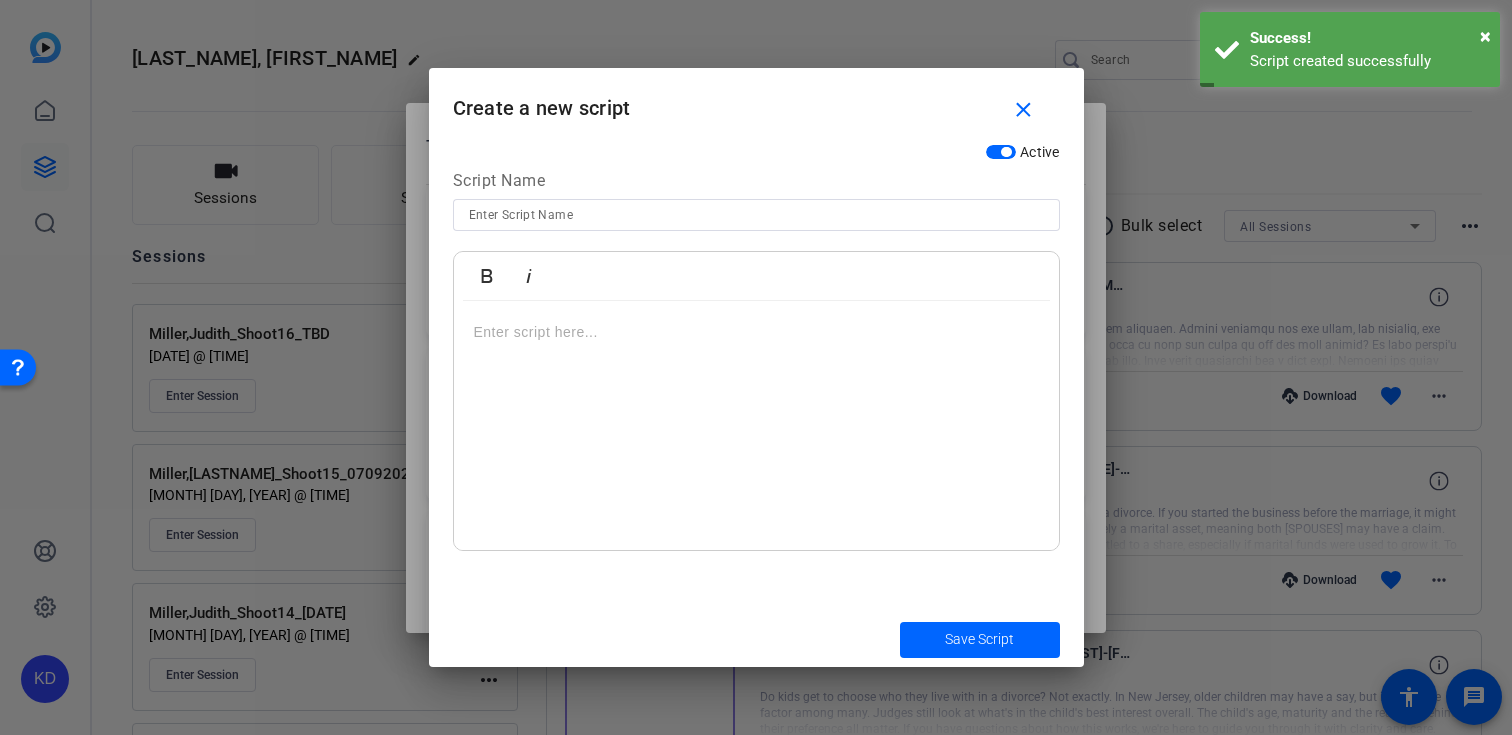click at bounding box center [756, 215] 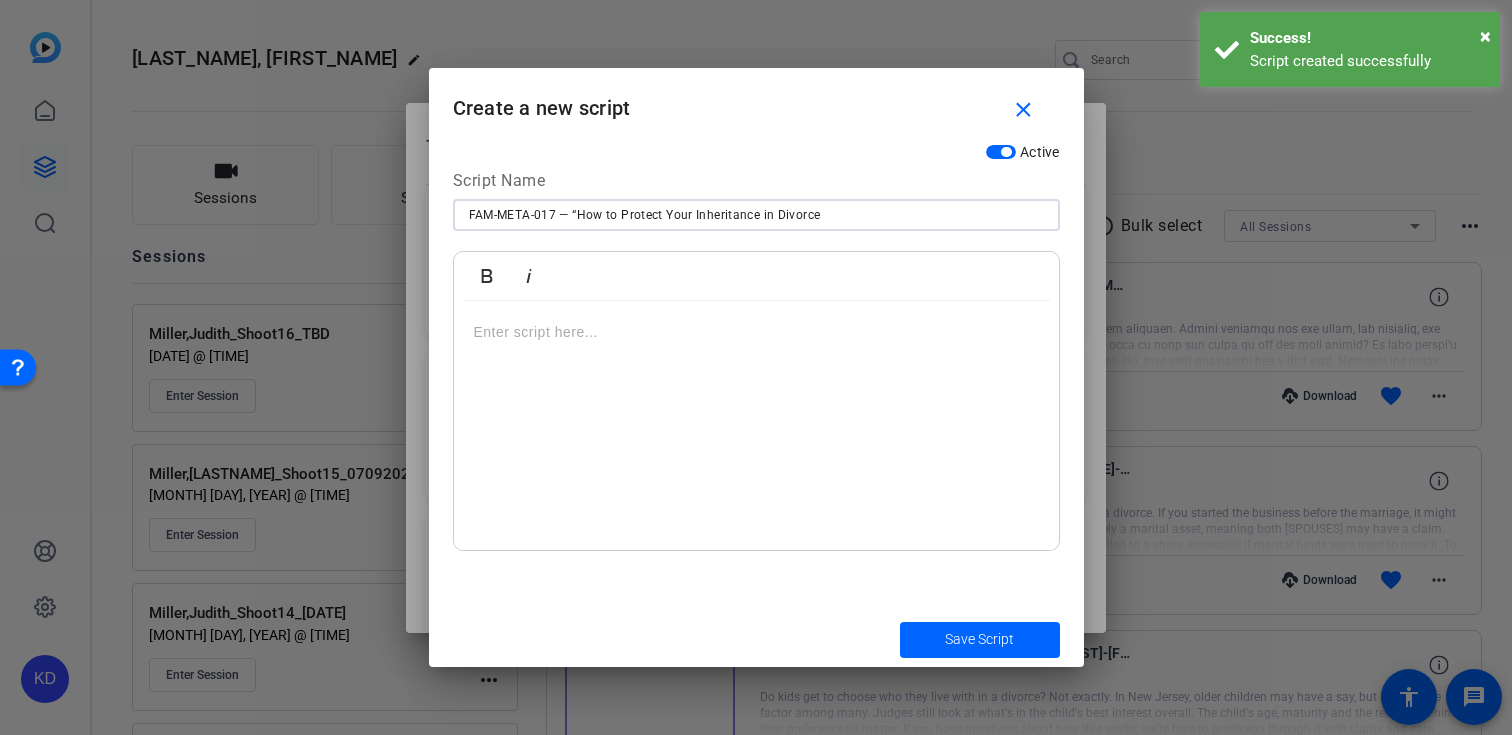 click on "Bold Italic" at bounding box center (756, 276) 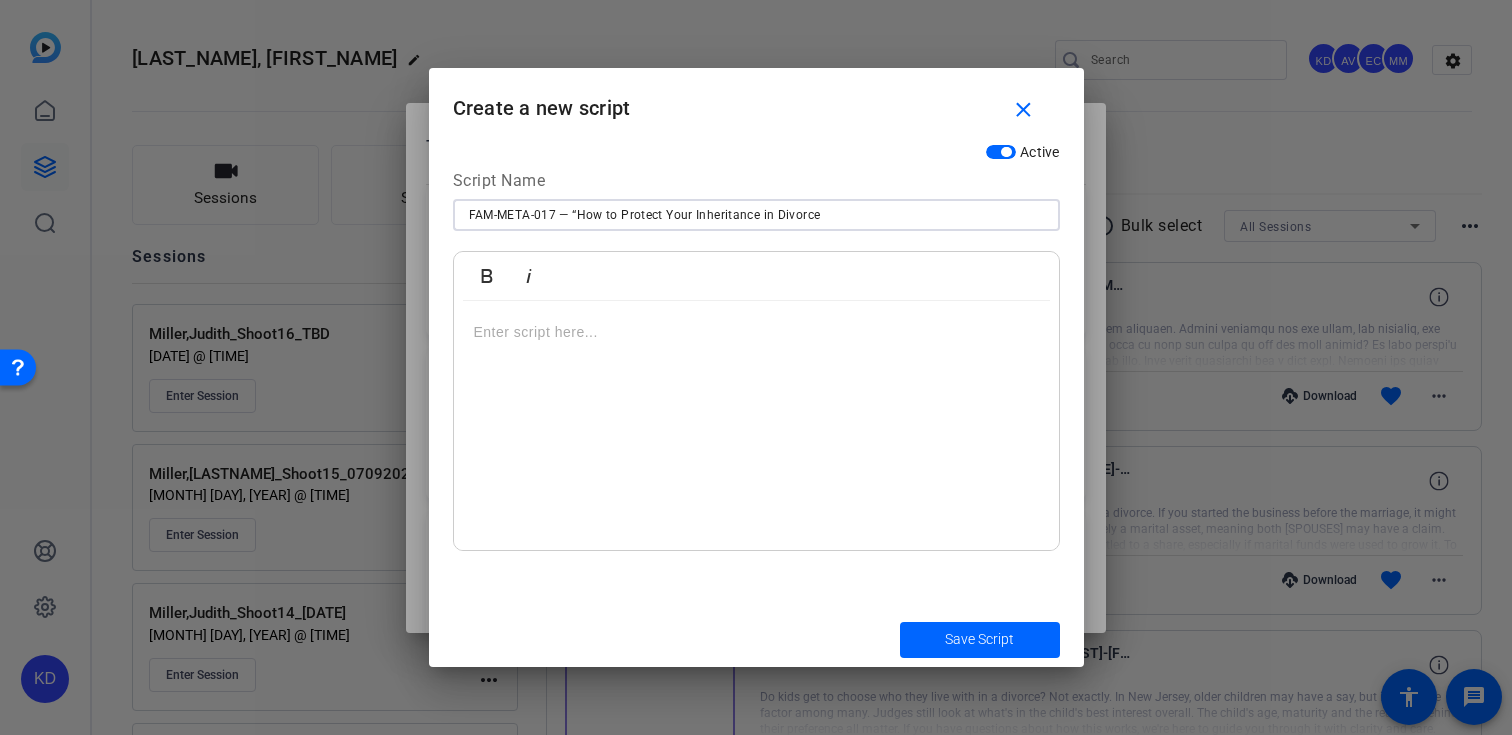 type on "FAM-META-017 — “How to Protect Your Inheritance in Divorce" 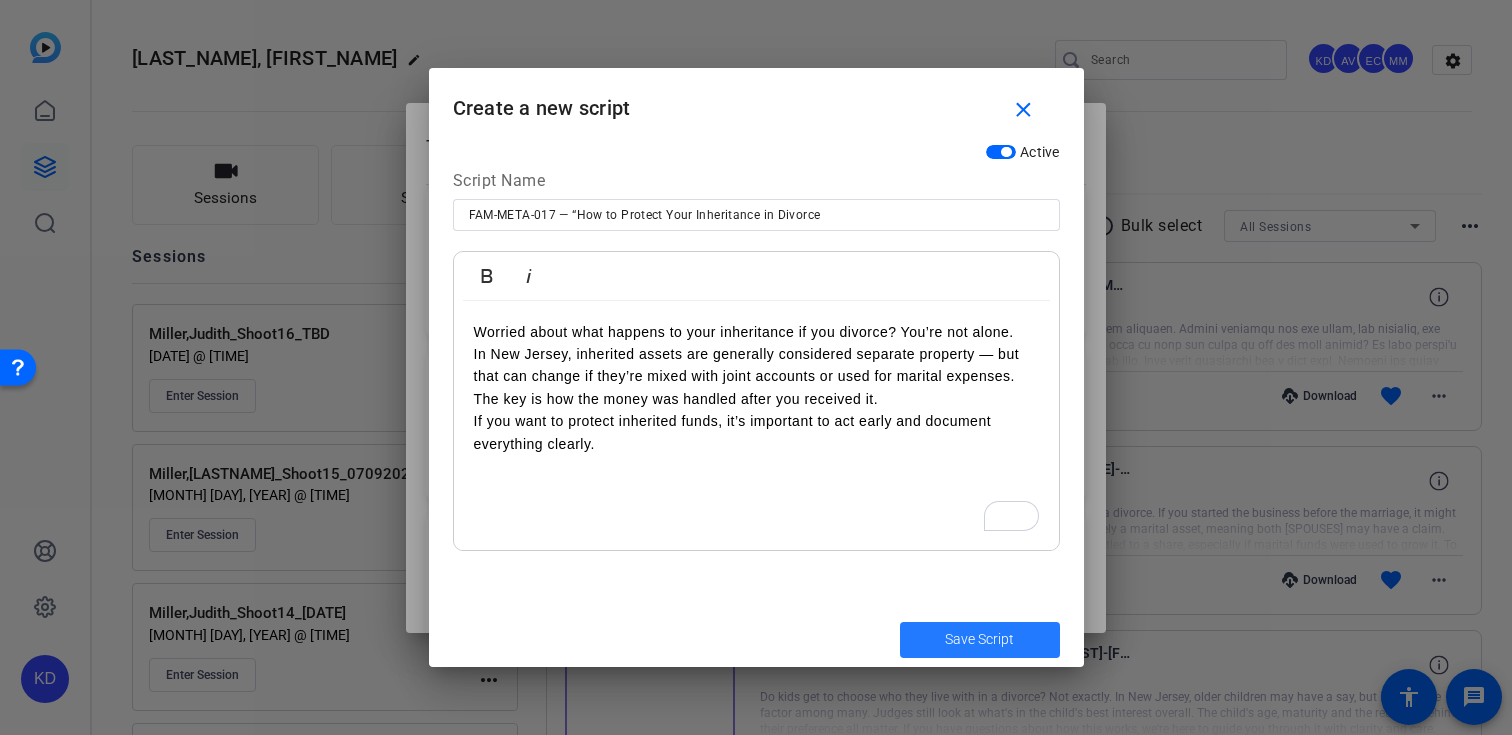 click at bounding box center [980, 640] 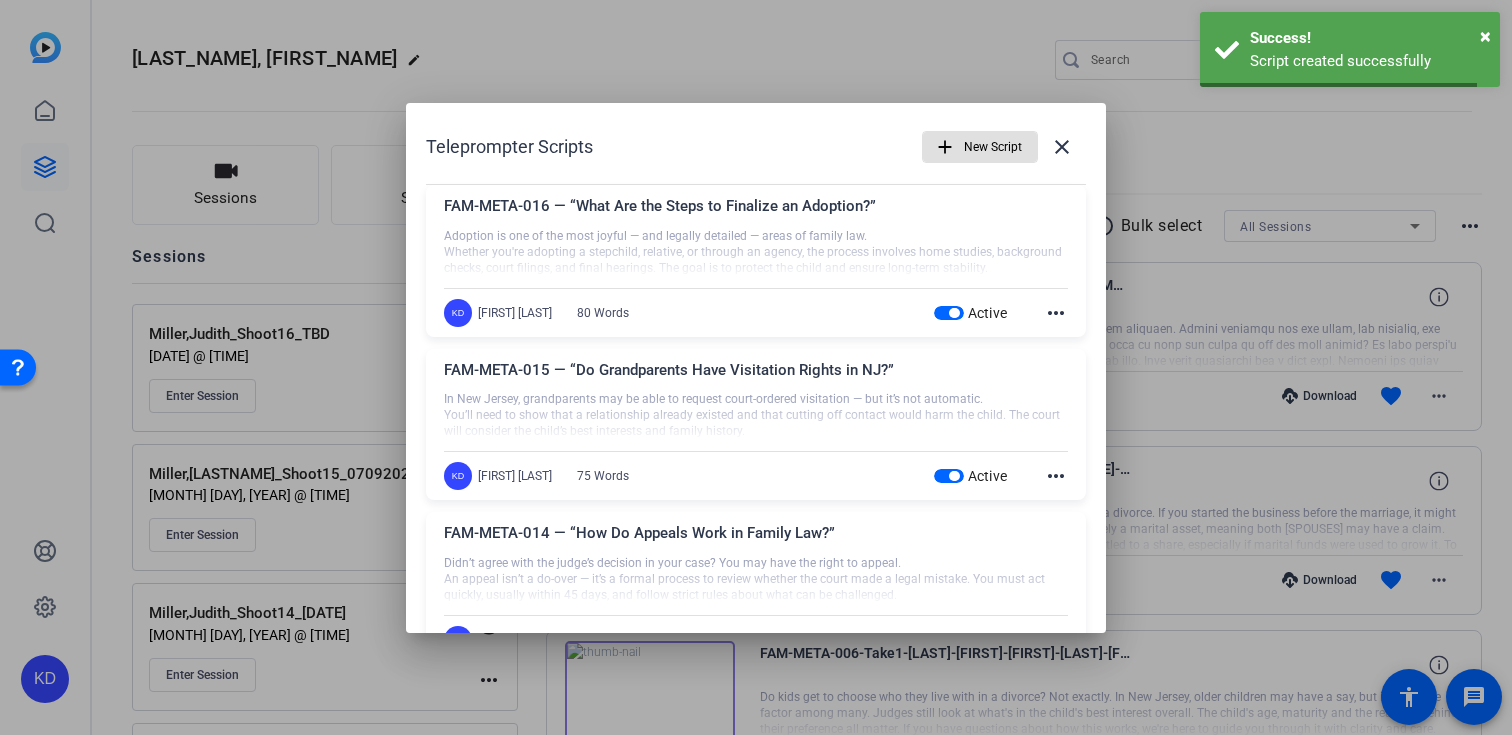 click on "New Script" at bounding box center [993, 147] 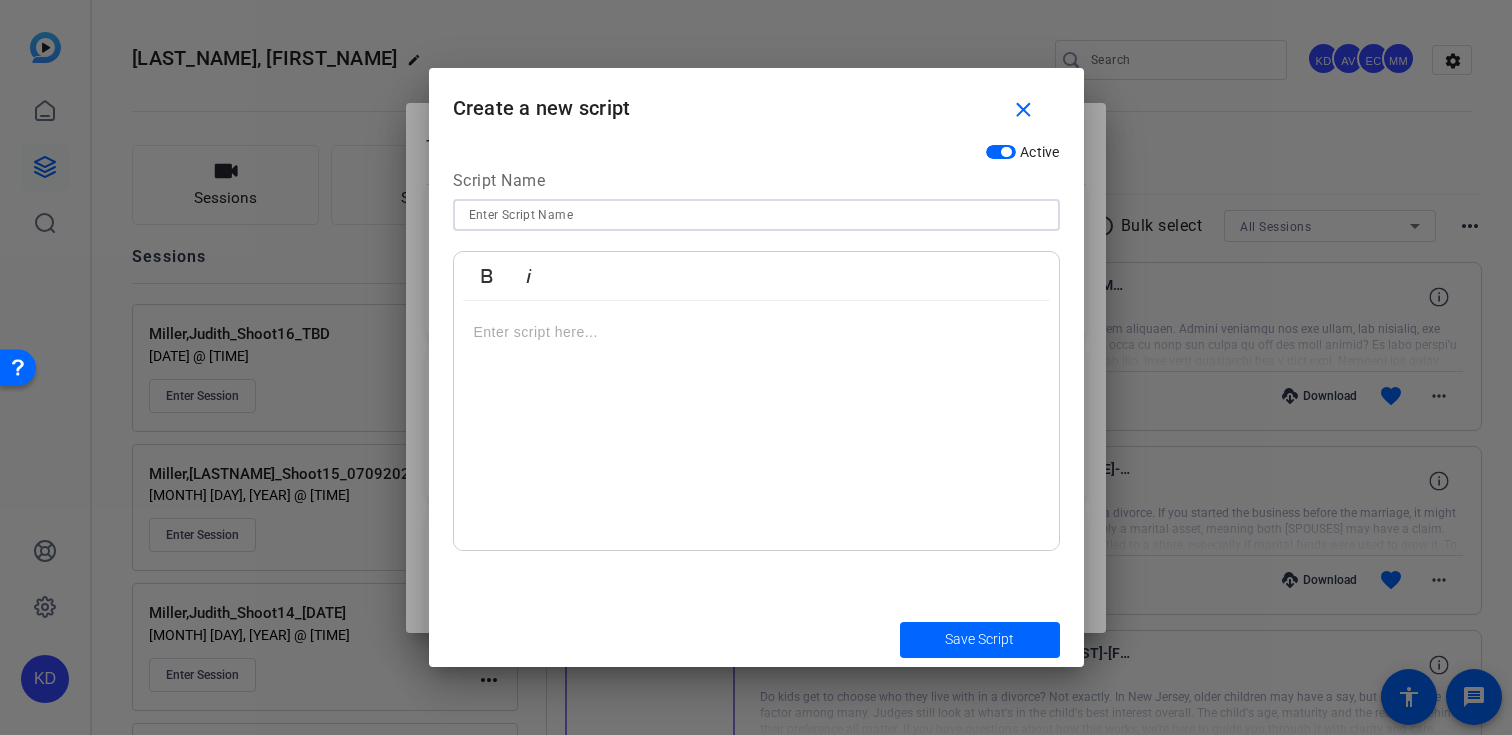 click at bounding box center [756, 215] 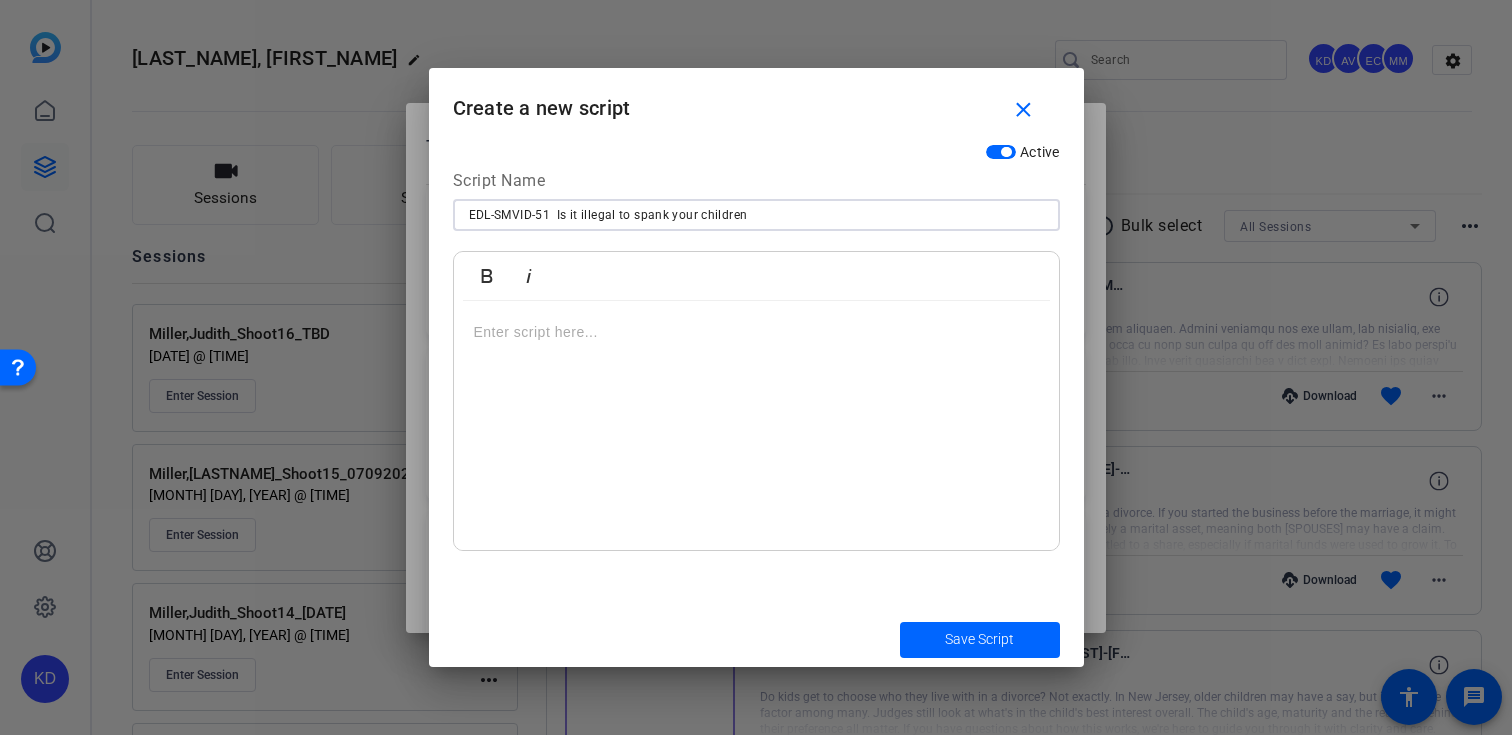 type on "EDL-SMVID-51  Is it illegal to spank your children" 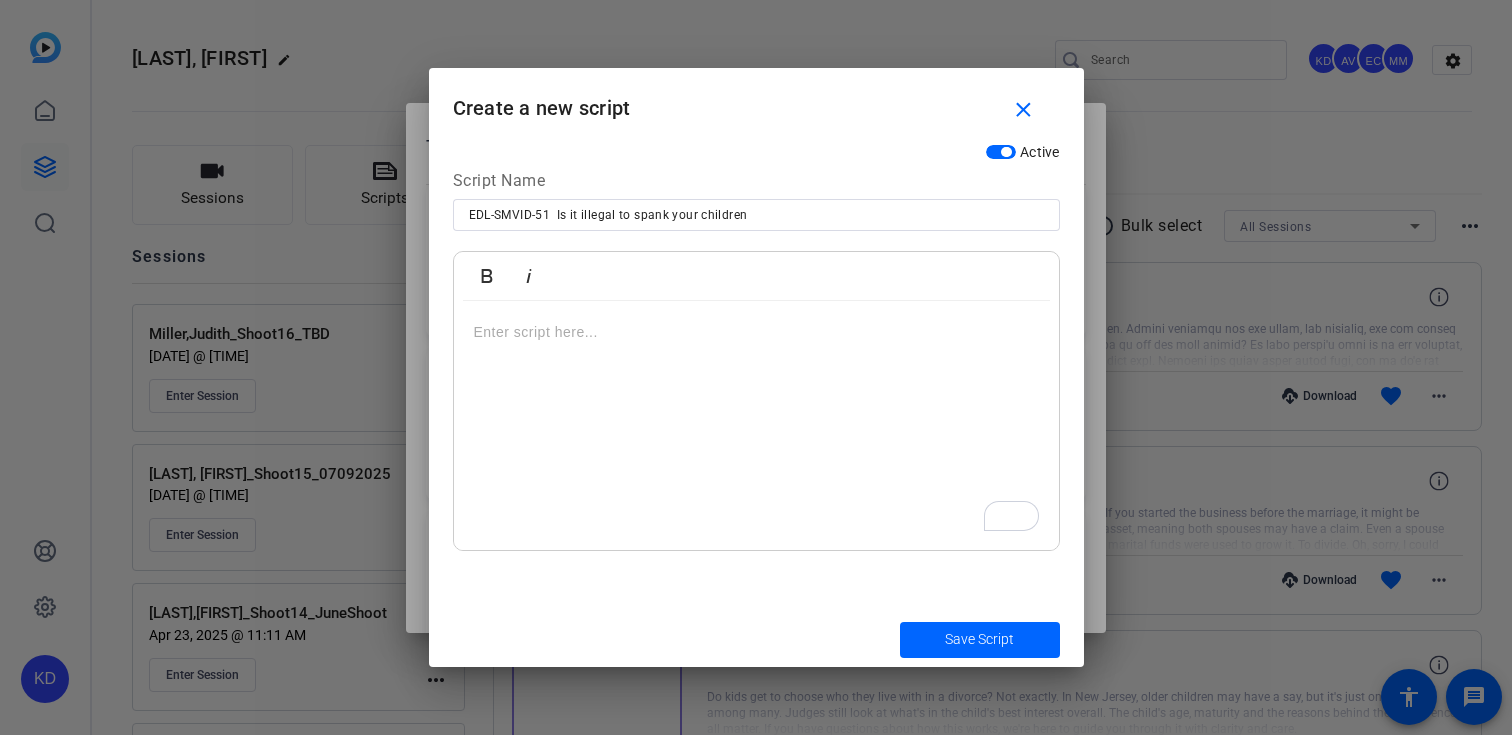 scroll, scrollTop: 0, scrollLeft: 0, axis: both 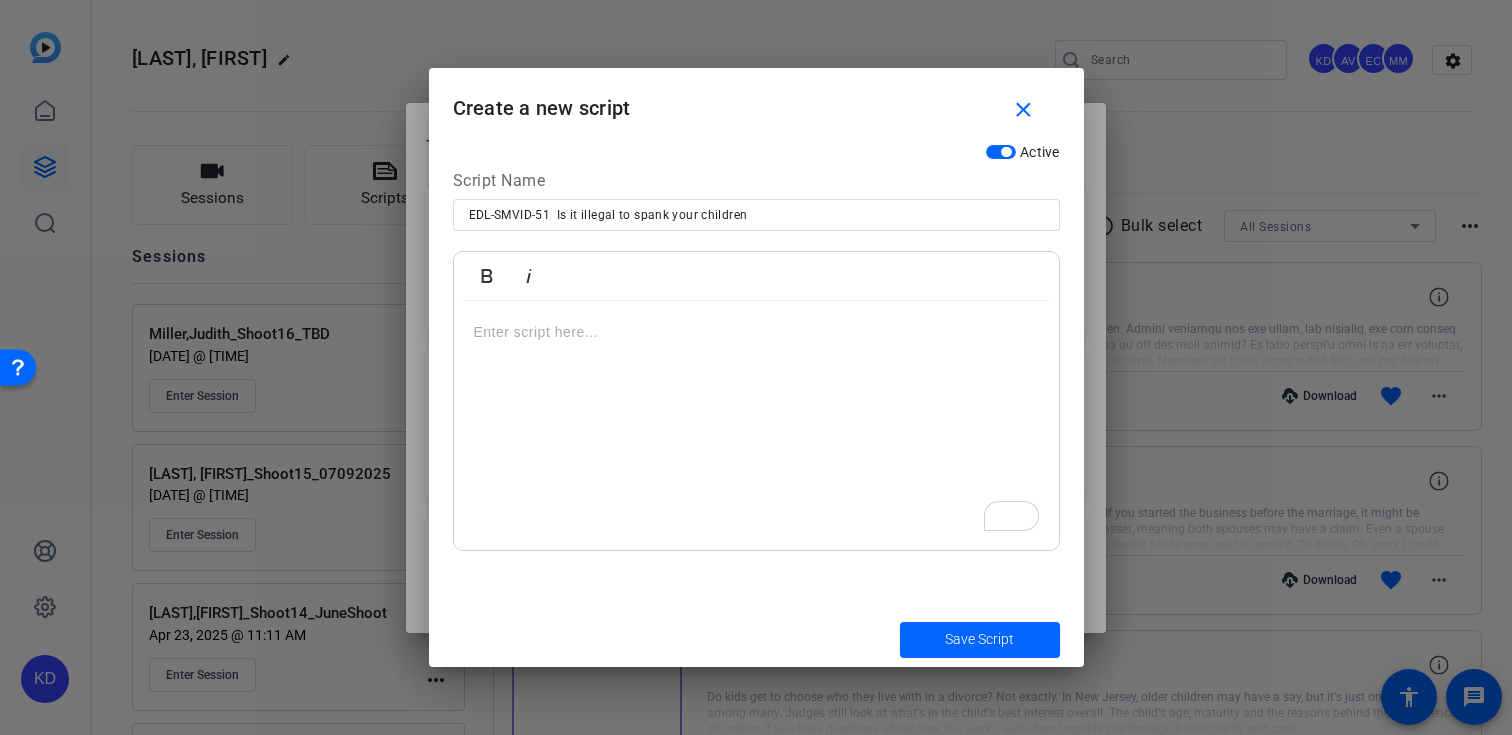 click at bounding box center (756, 426) 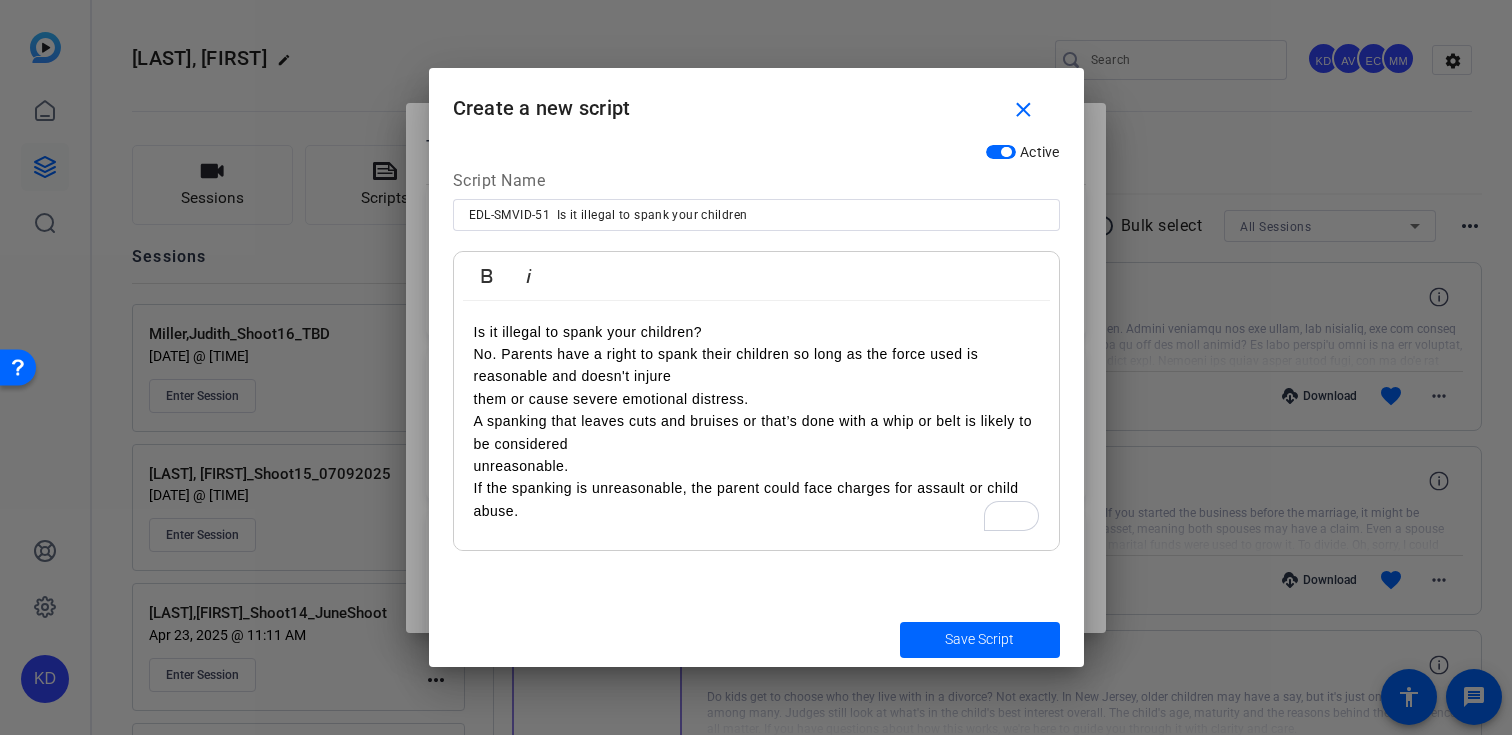 scroll, scrollTop: 6543, scrollLeft: 3, axis: both 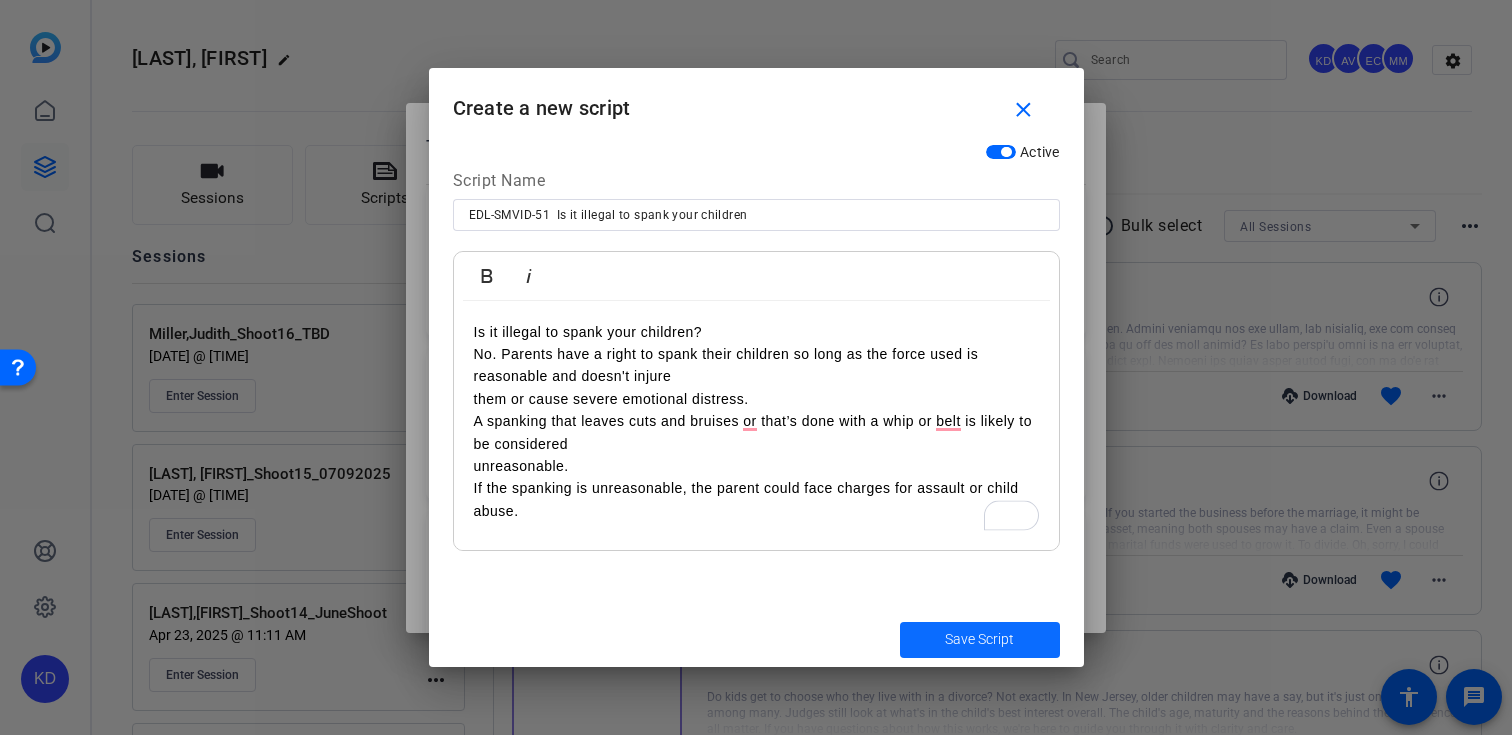 click on "Save Script" at bounding box center [979, 639] 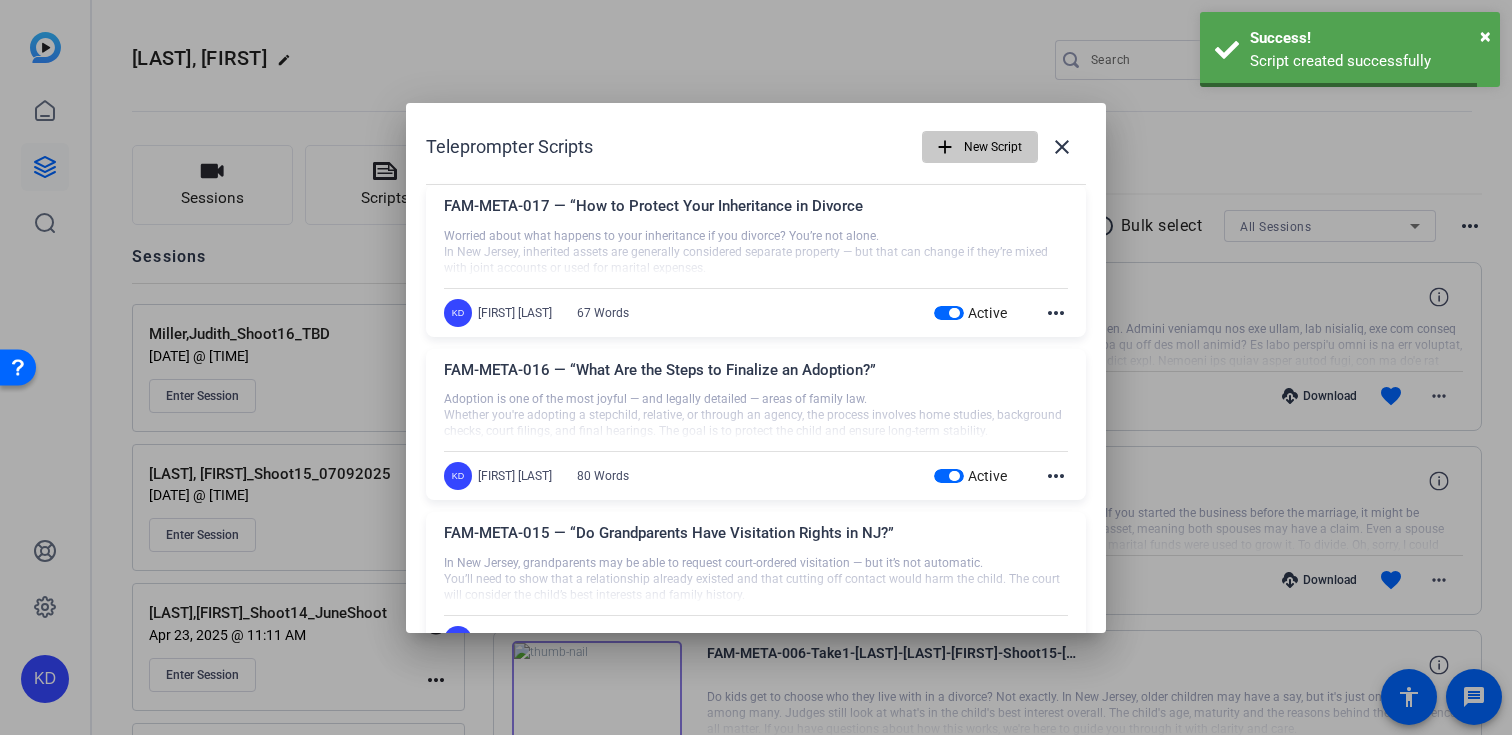 click on "New Script" at bounding box center [993, 147] 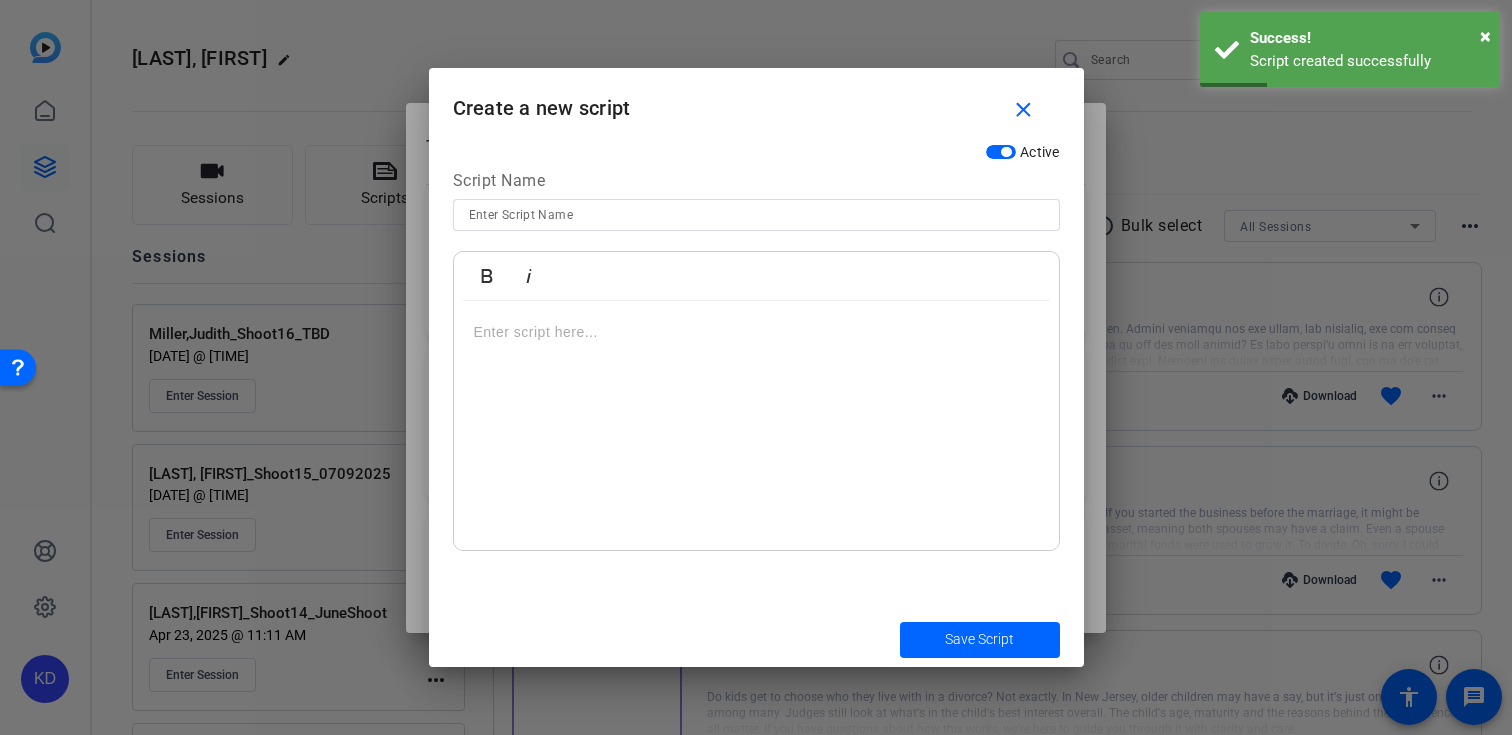click at bounding box center [756, 215] 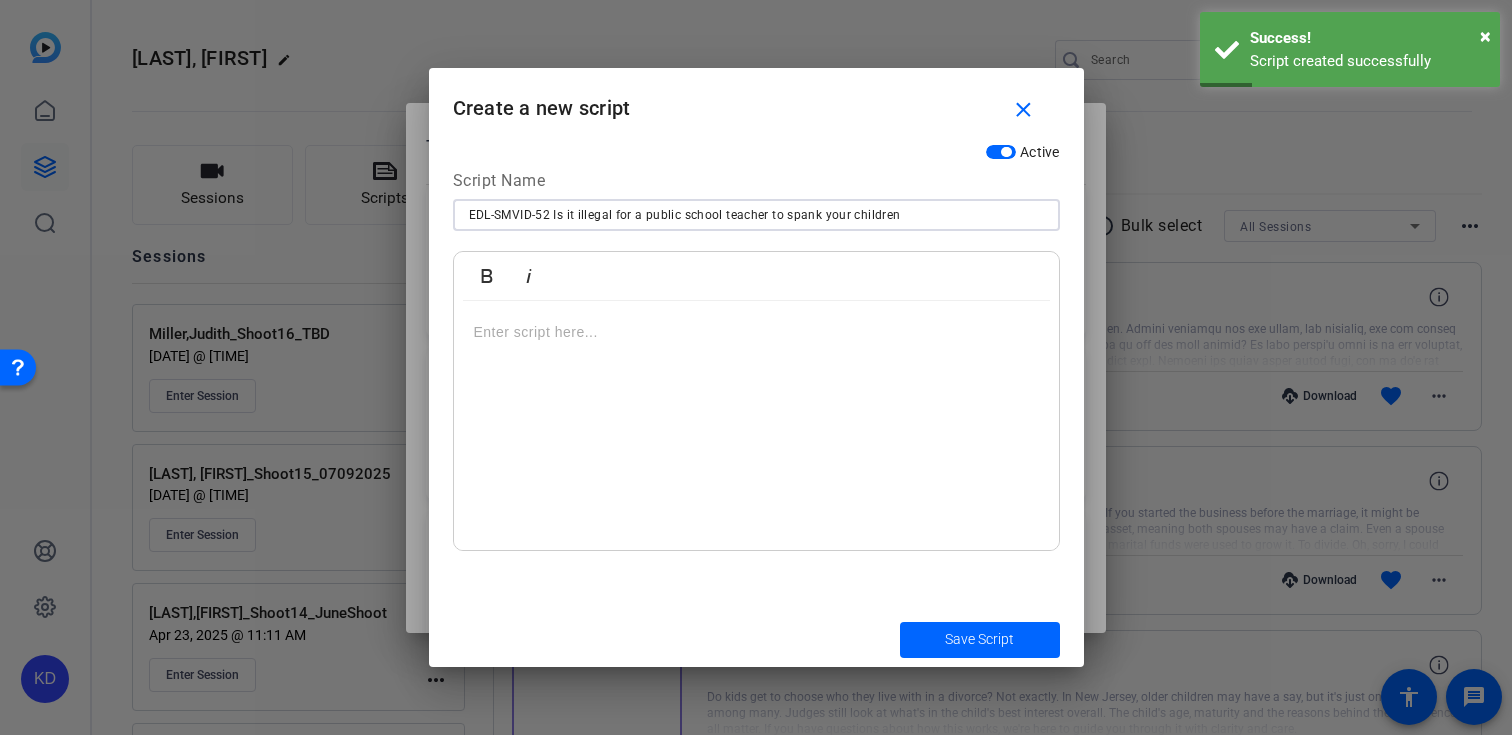 type on "EDL-SMVID-52  Is it illegal for a public school teacher to spank your children" 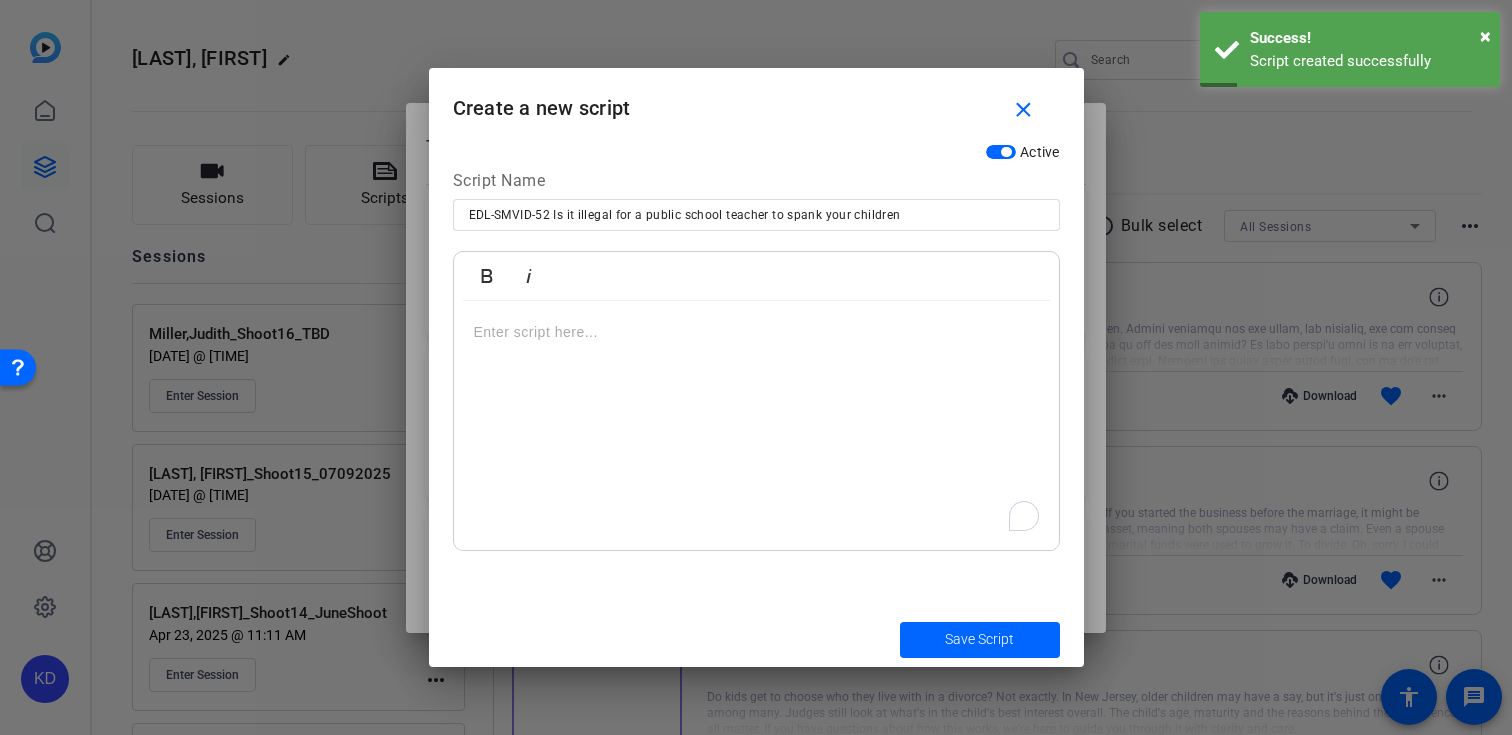click at bounding box center (756, 426) 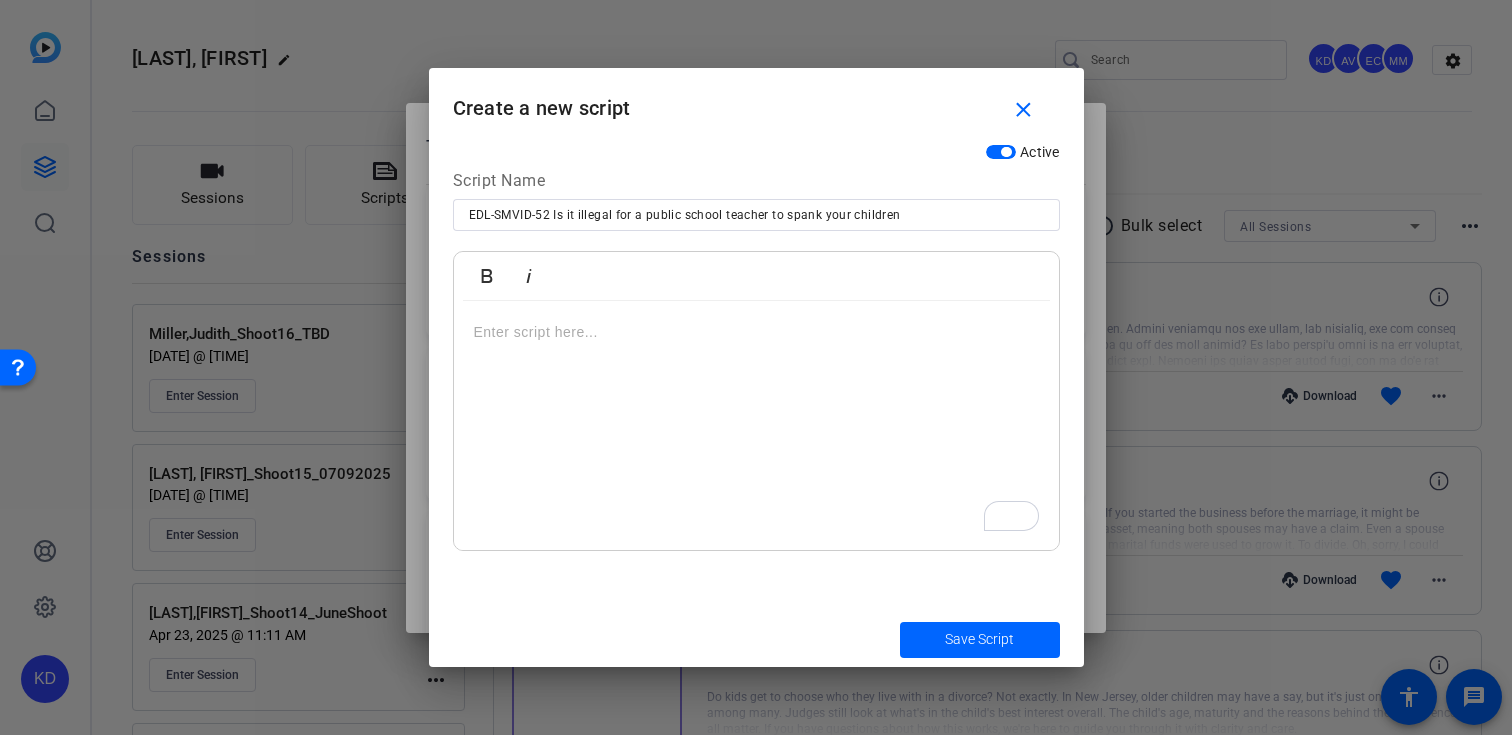 click at bounding box center [756, 426] 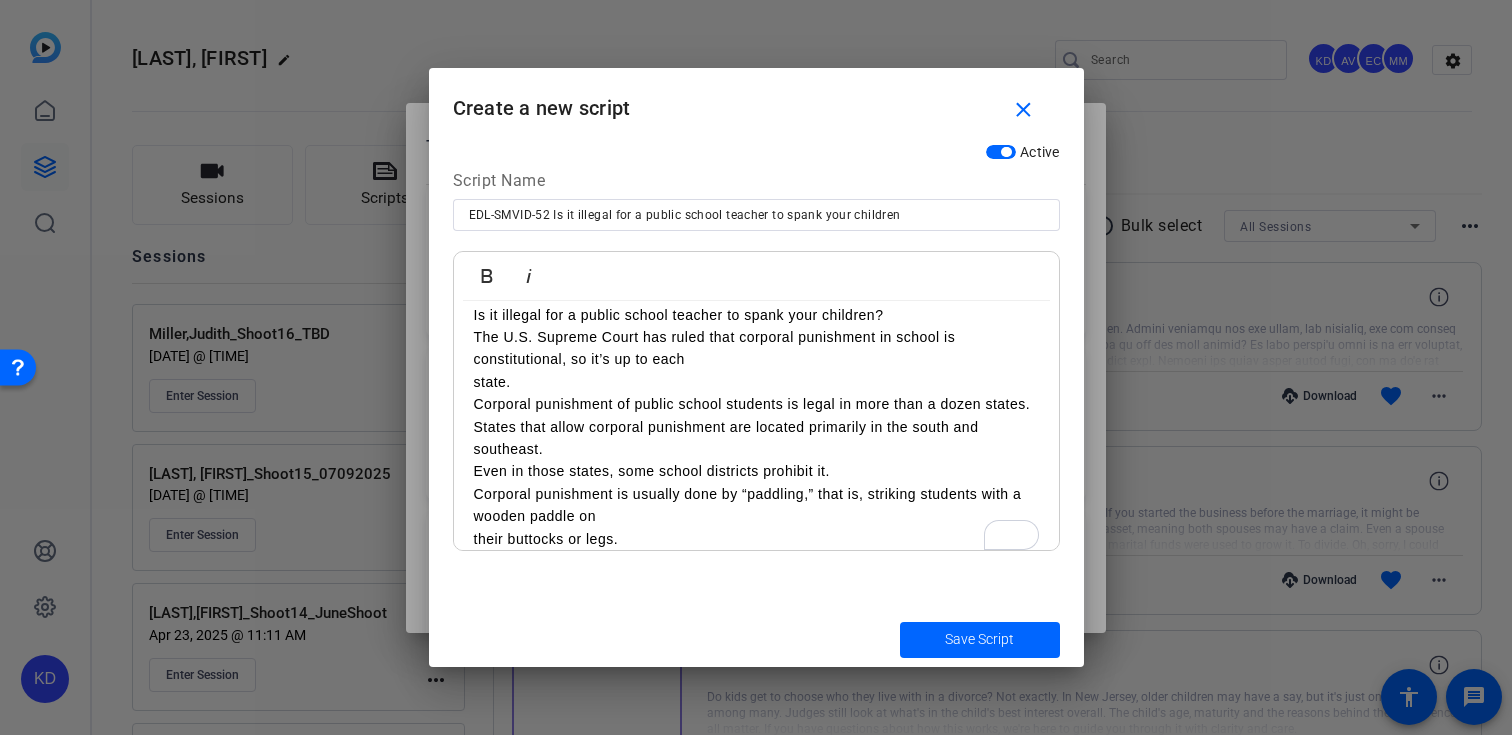scroll, scrollTop: 9275, scrollLeft: 3, axis: both 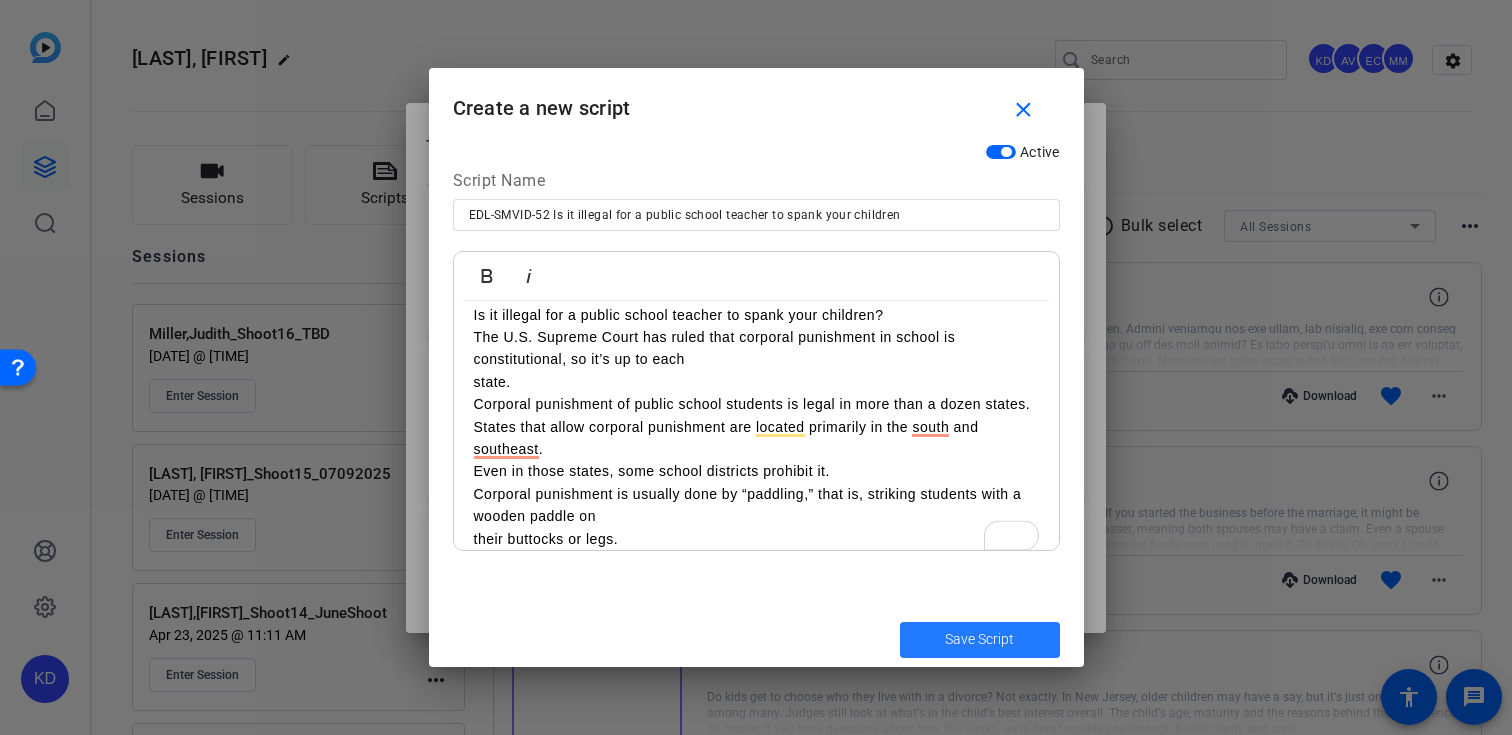 click on "Save Script" at bounding box center [980, 640] 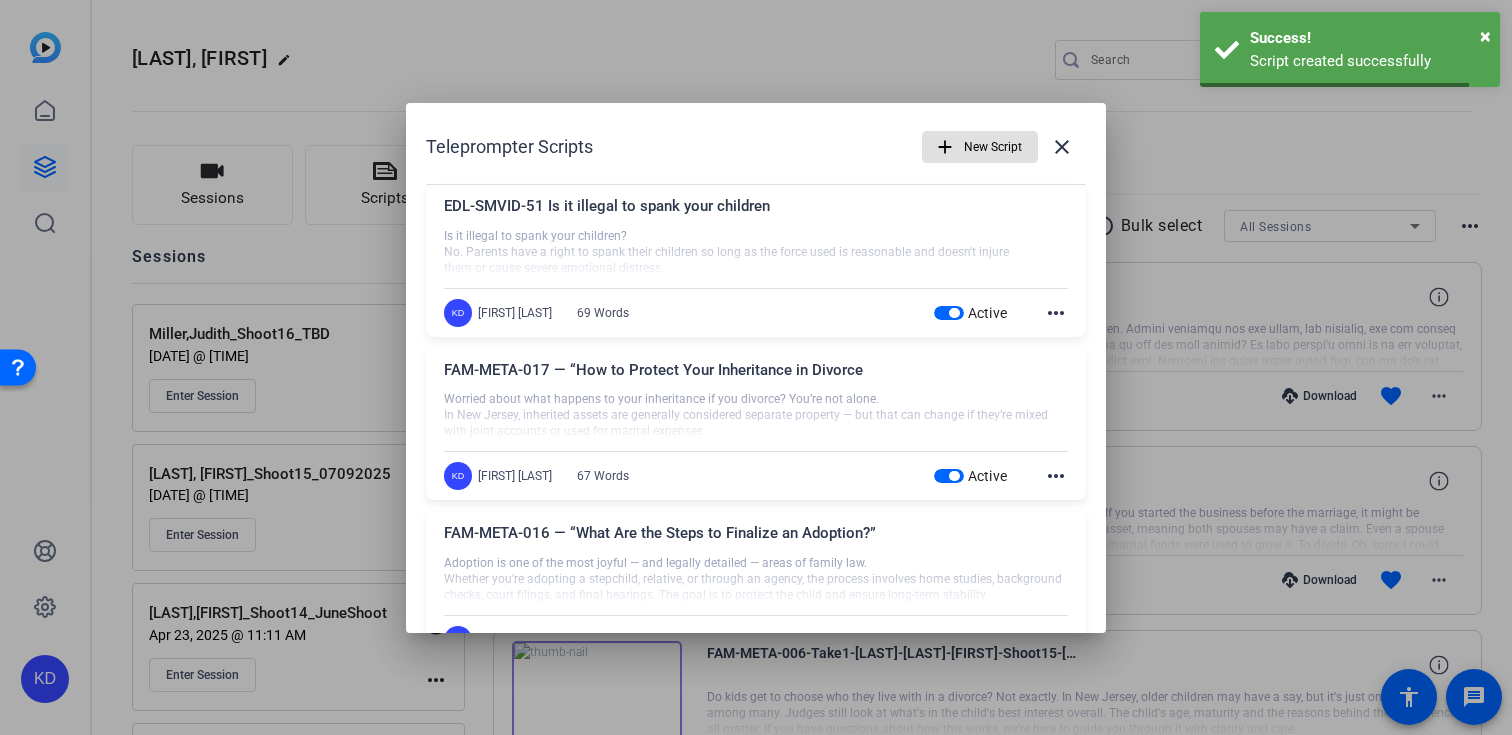 click on "New Script" at bounding box center [993, 147] 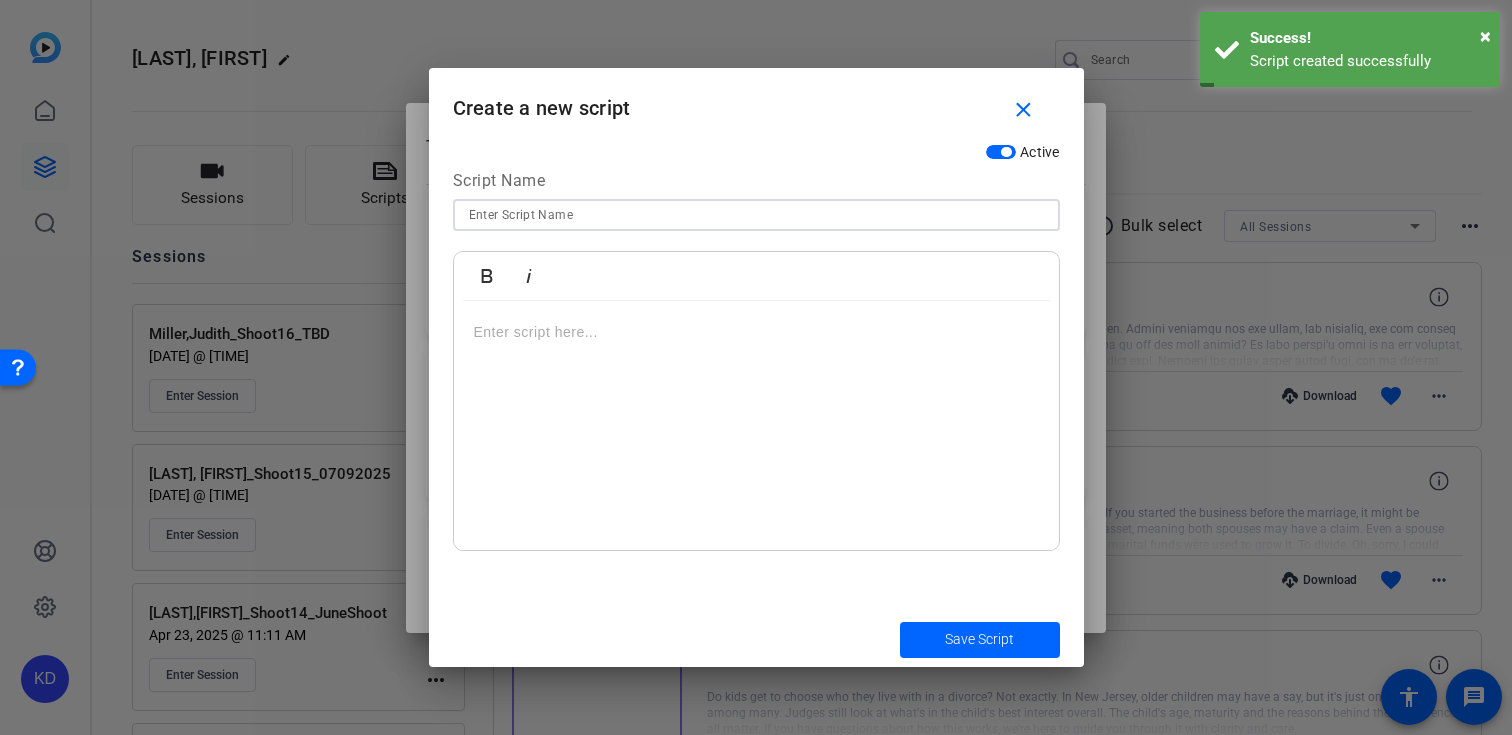 click at bounding box center [756, 215] 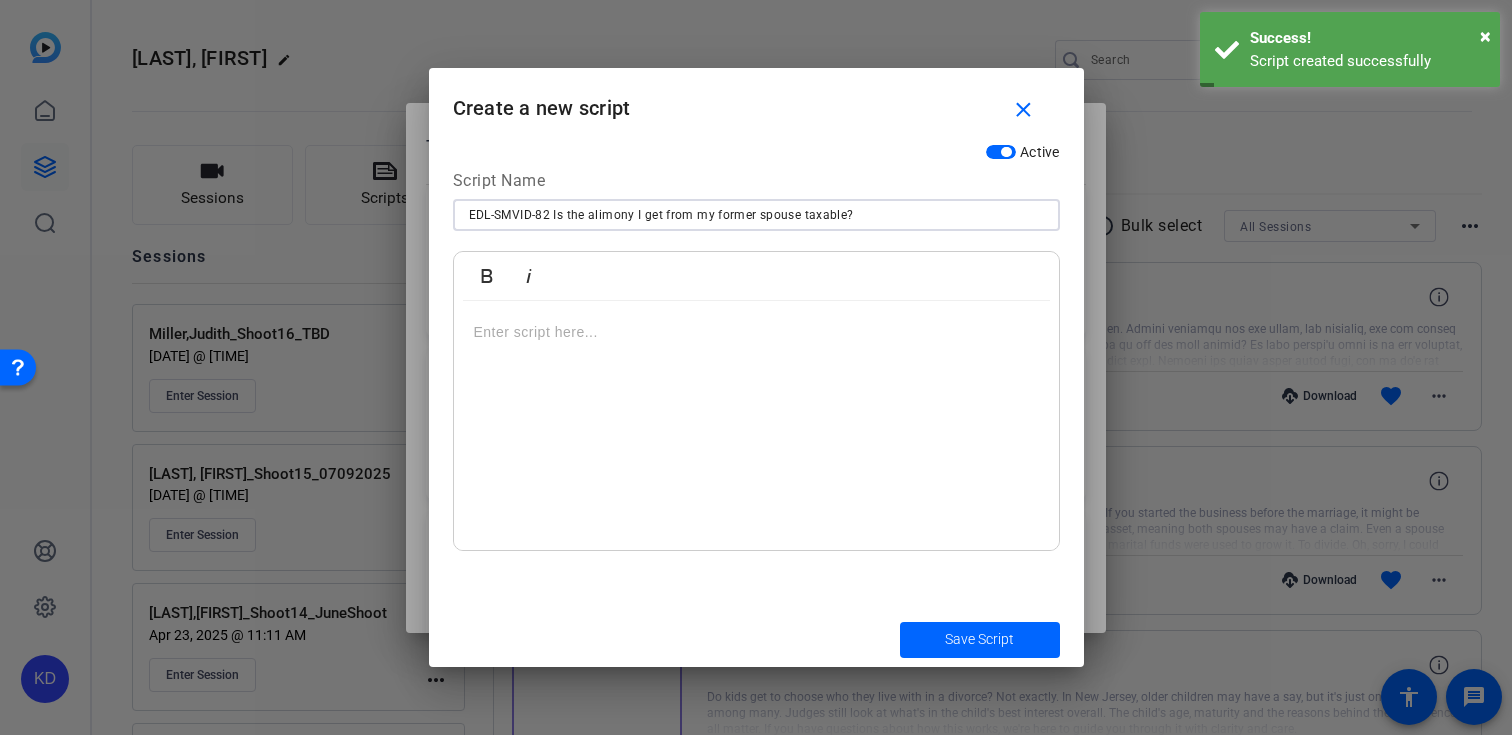 type on "EDL-SMVID-82 Is the alimony I get from my former spouse taxable?" 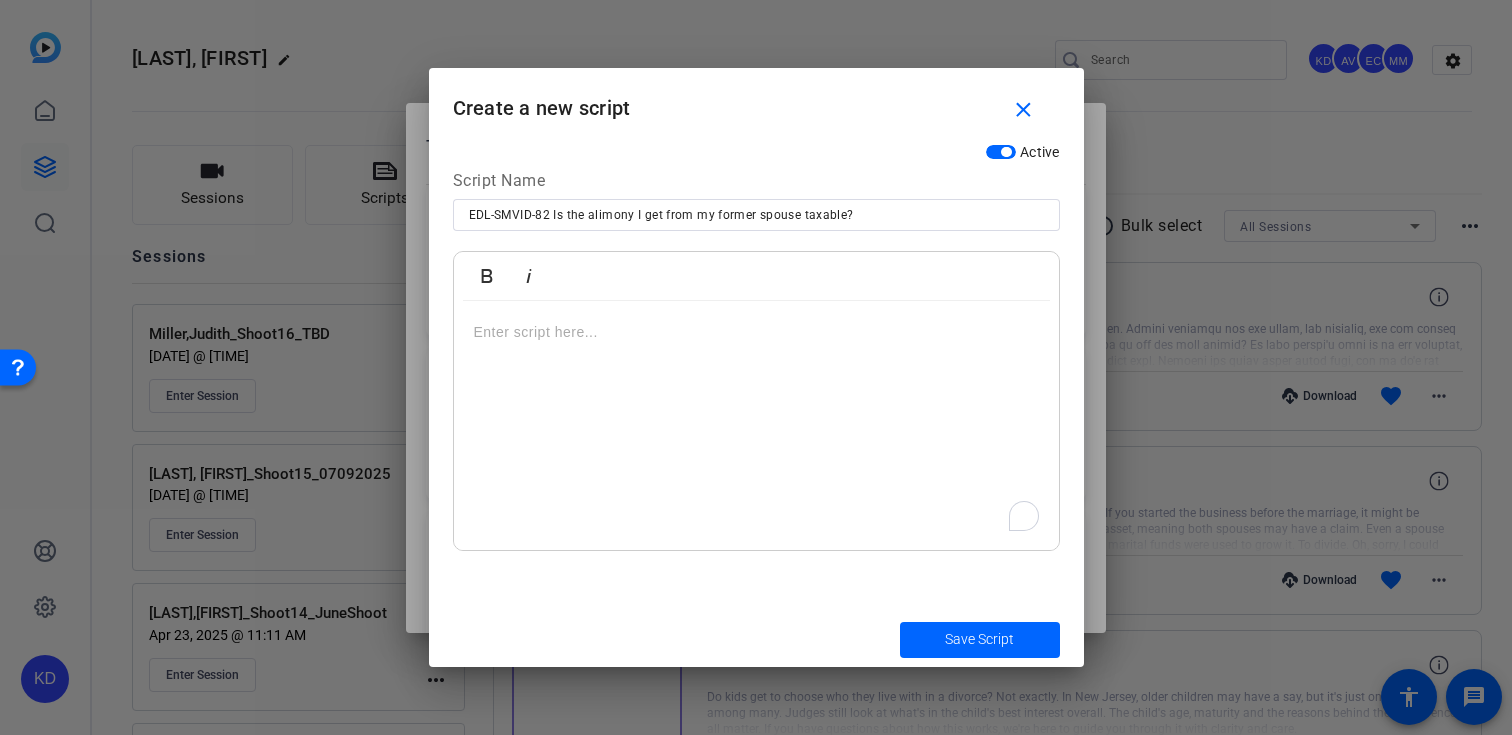 click at bounding box center [756, 426] 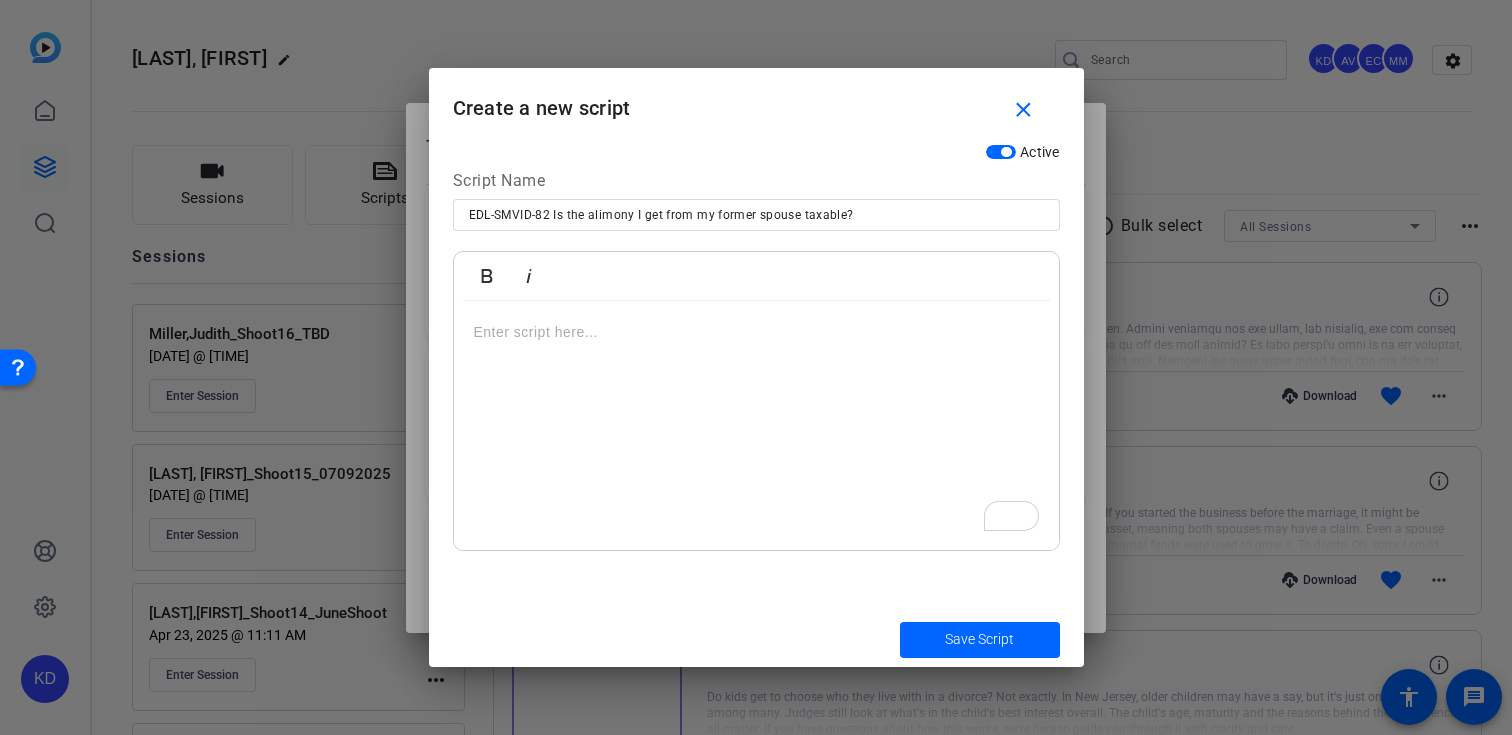 click at bounding box center (756, 426) 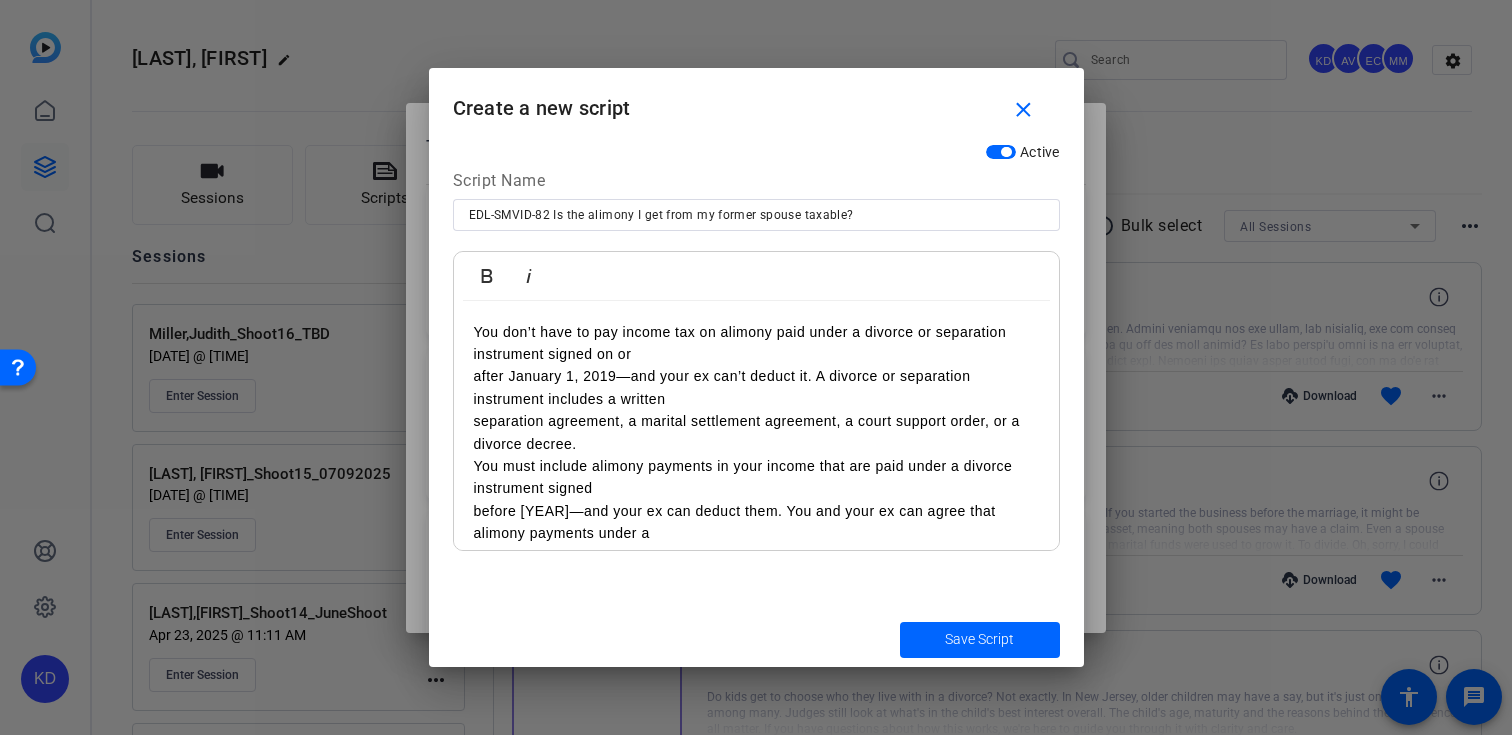 scroll, scrollTop: 62, scrollLeft: 0, axis: vertical 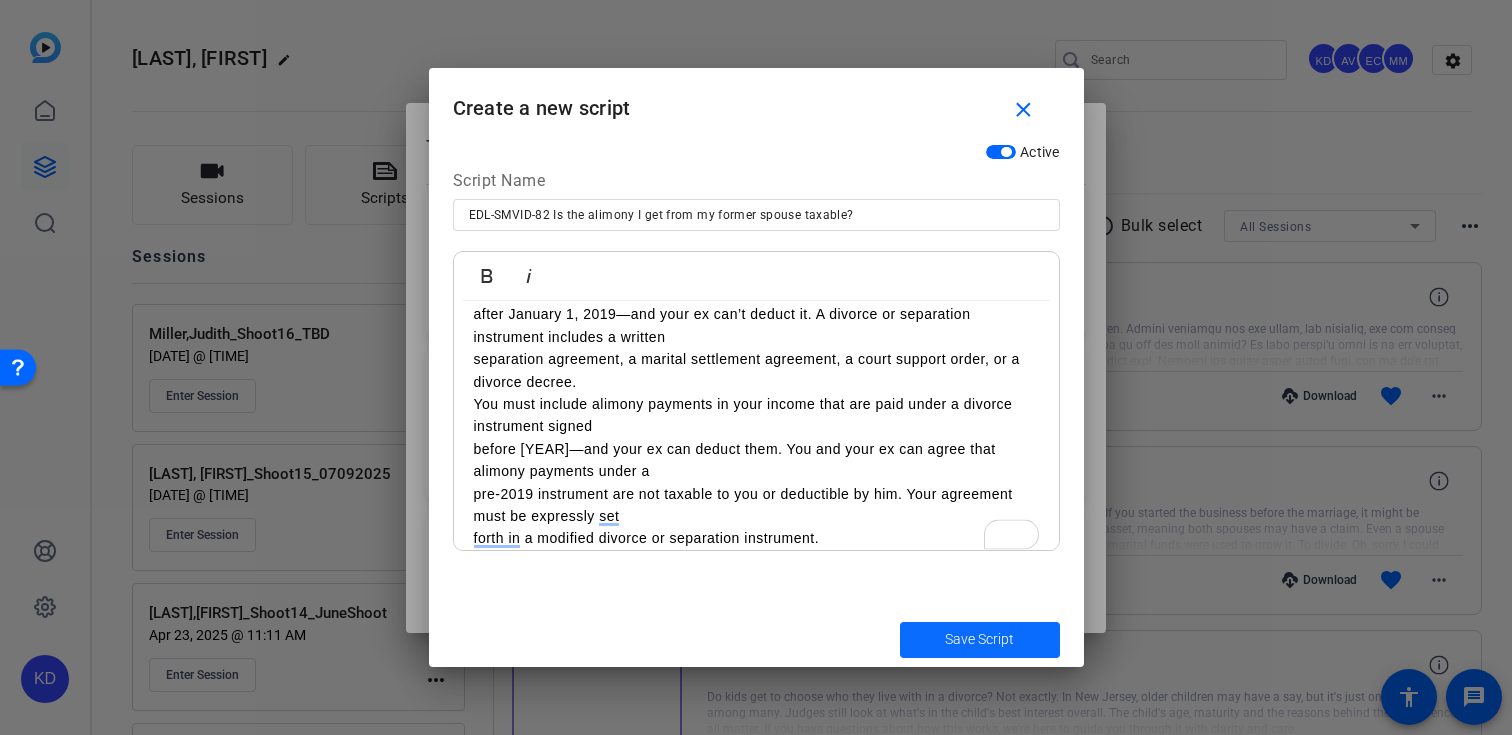 click at bounding box center (980, 640) 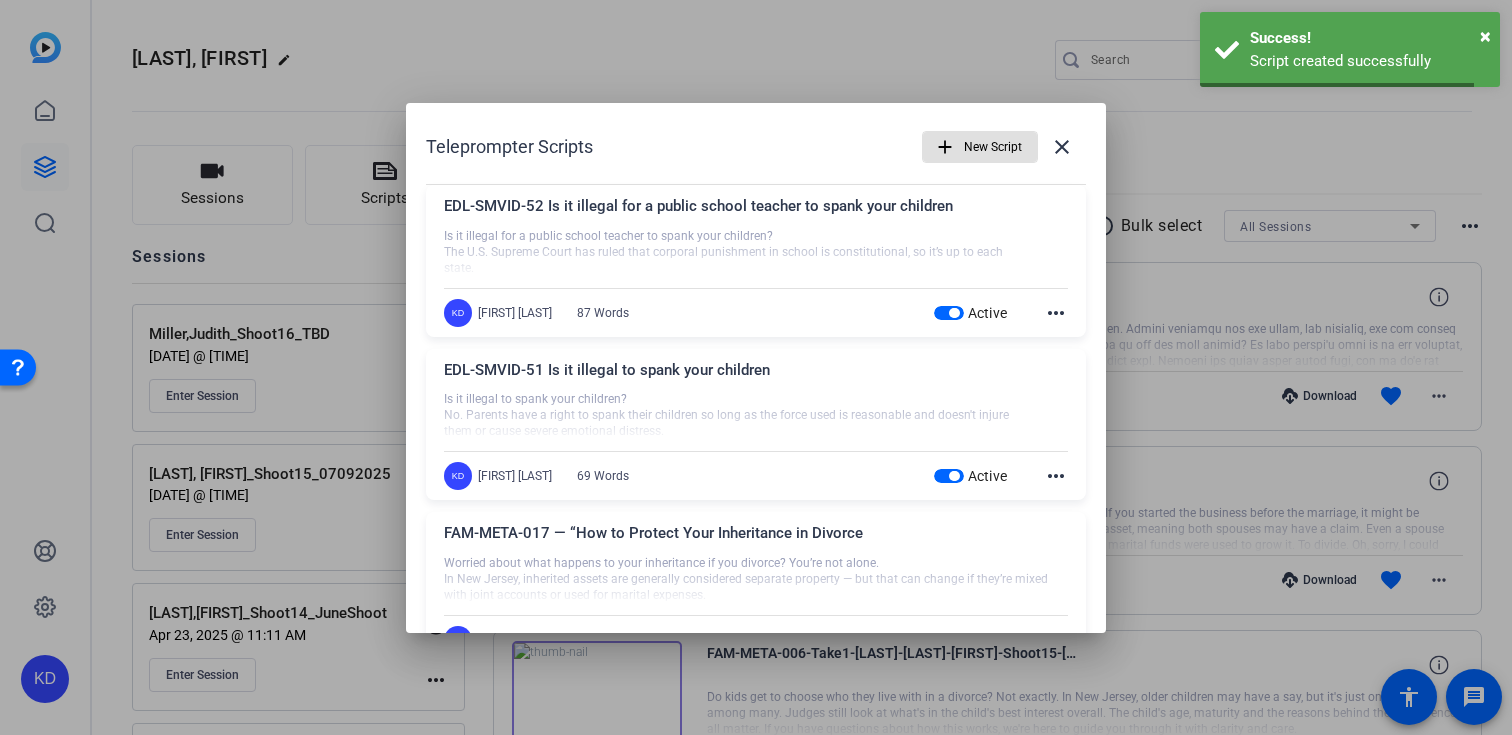 click on "New Script" at bounding box center [993, 147] 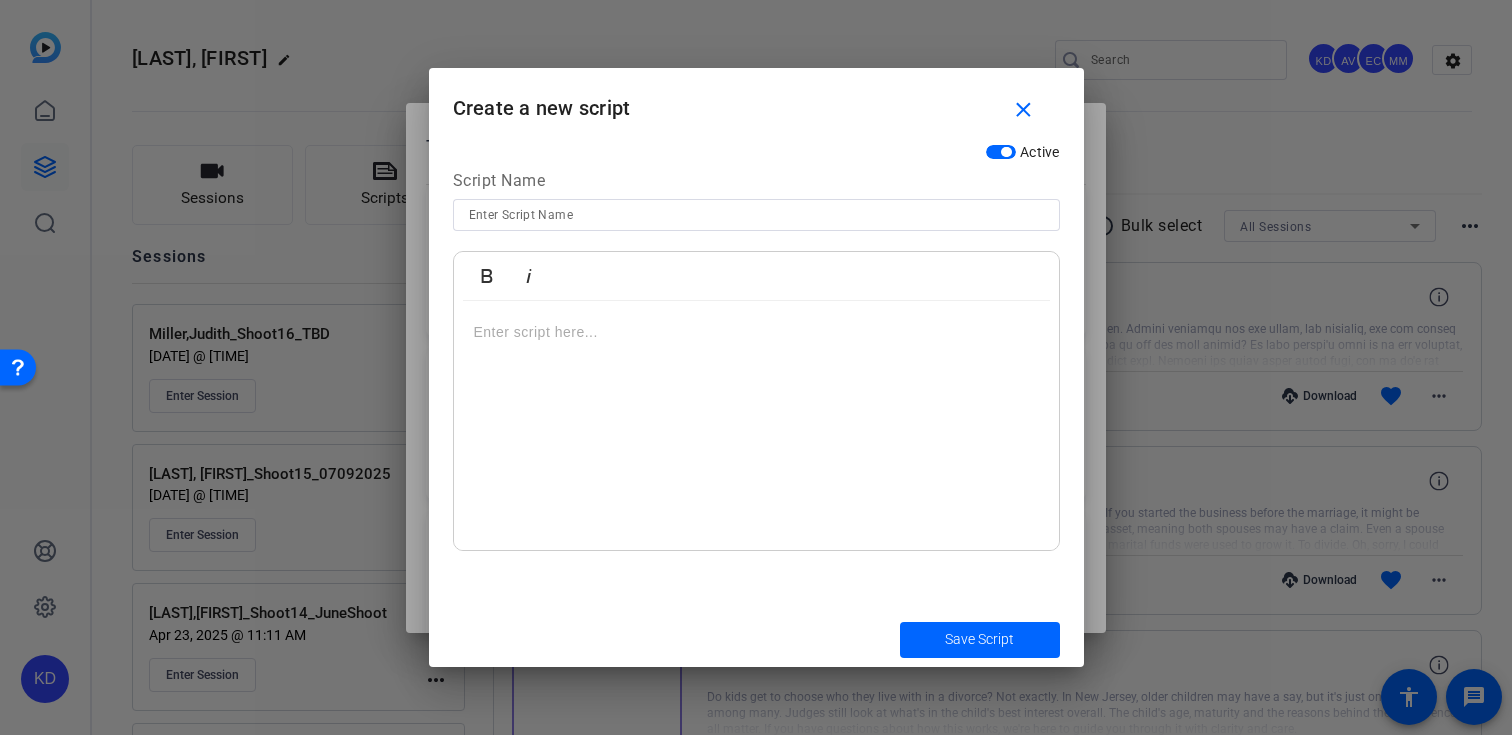 click at bounding box center [756, 426] 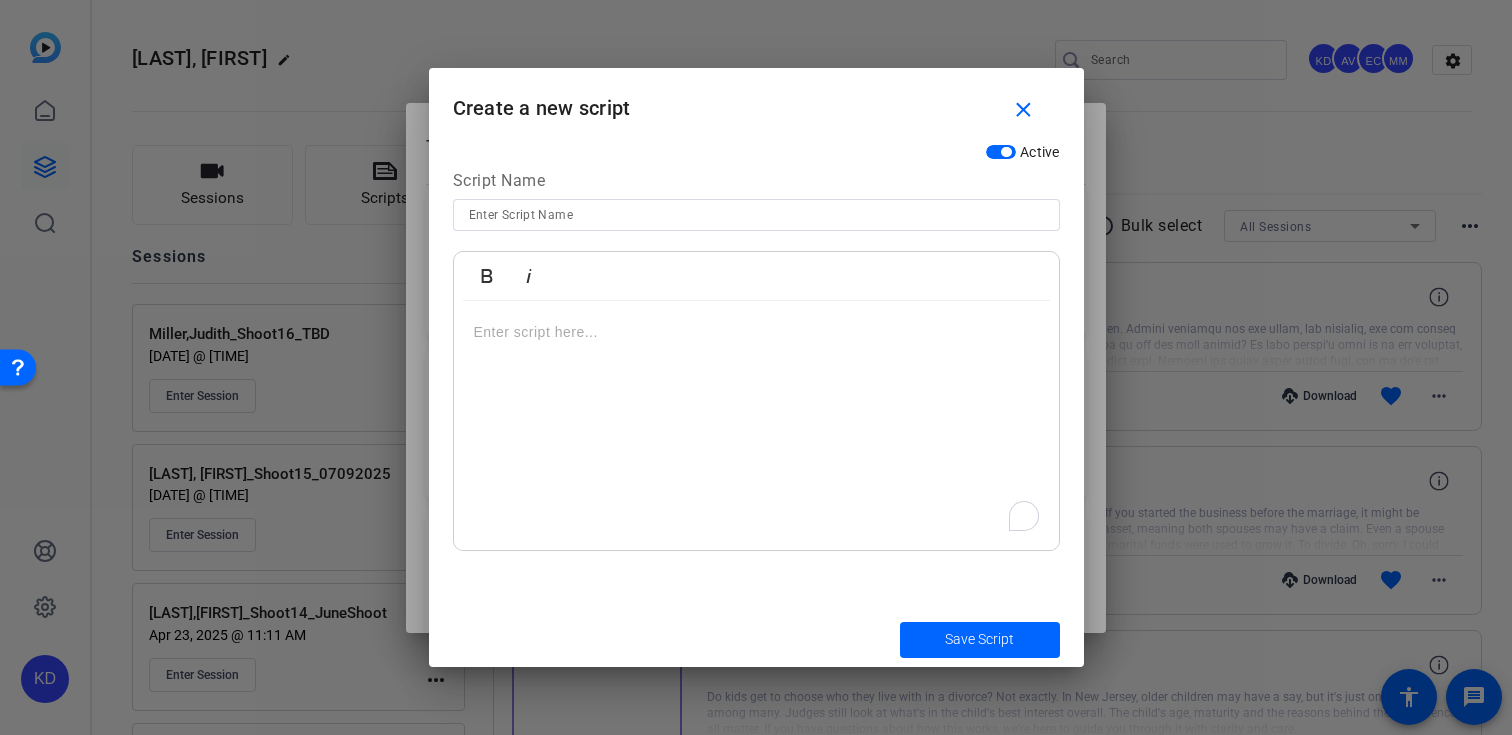 scroll, scrollTop: 106, scrollLeft: 0, axis: vertical 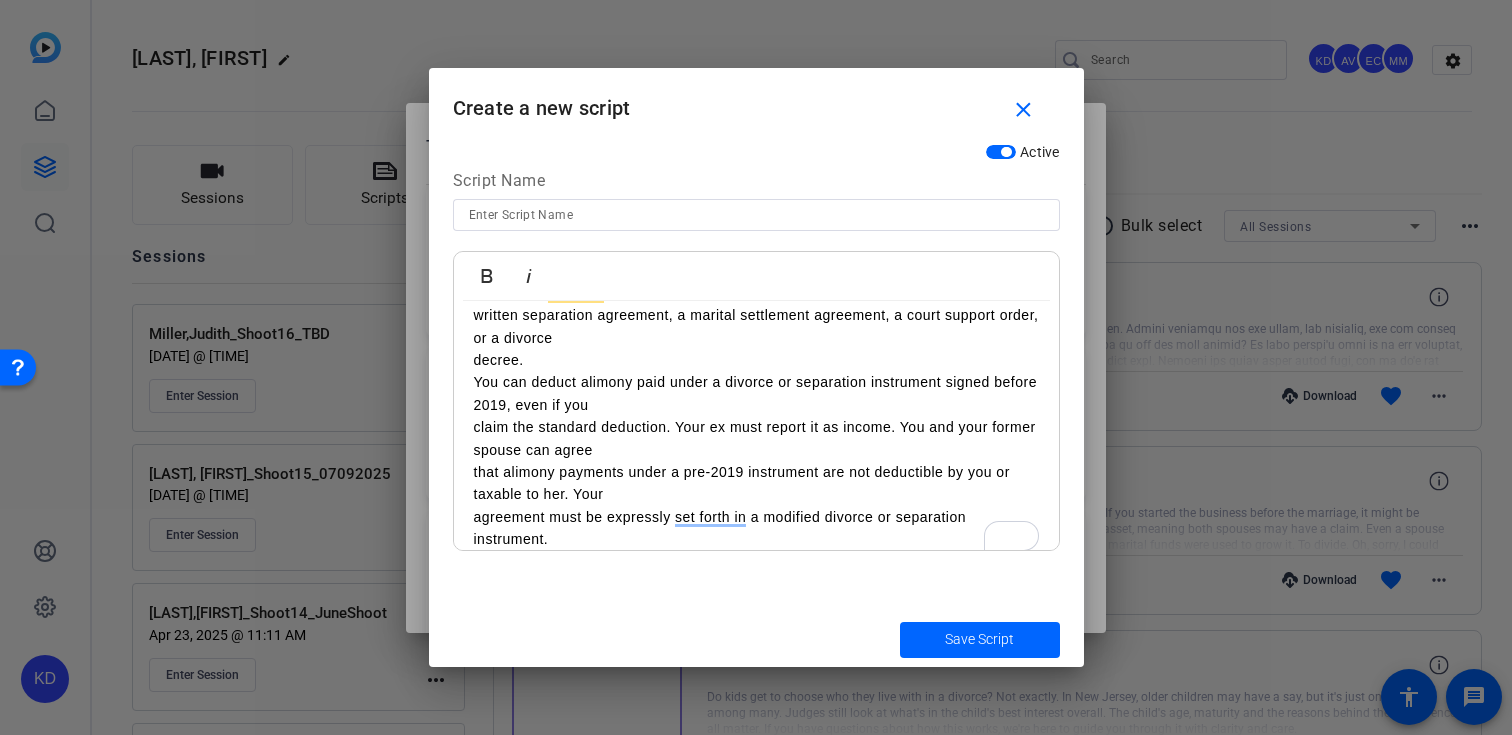 click at bounding box center (756, 215) 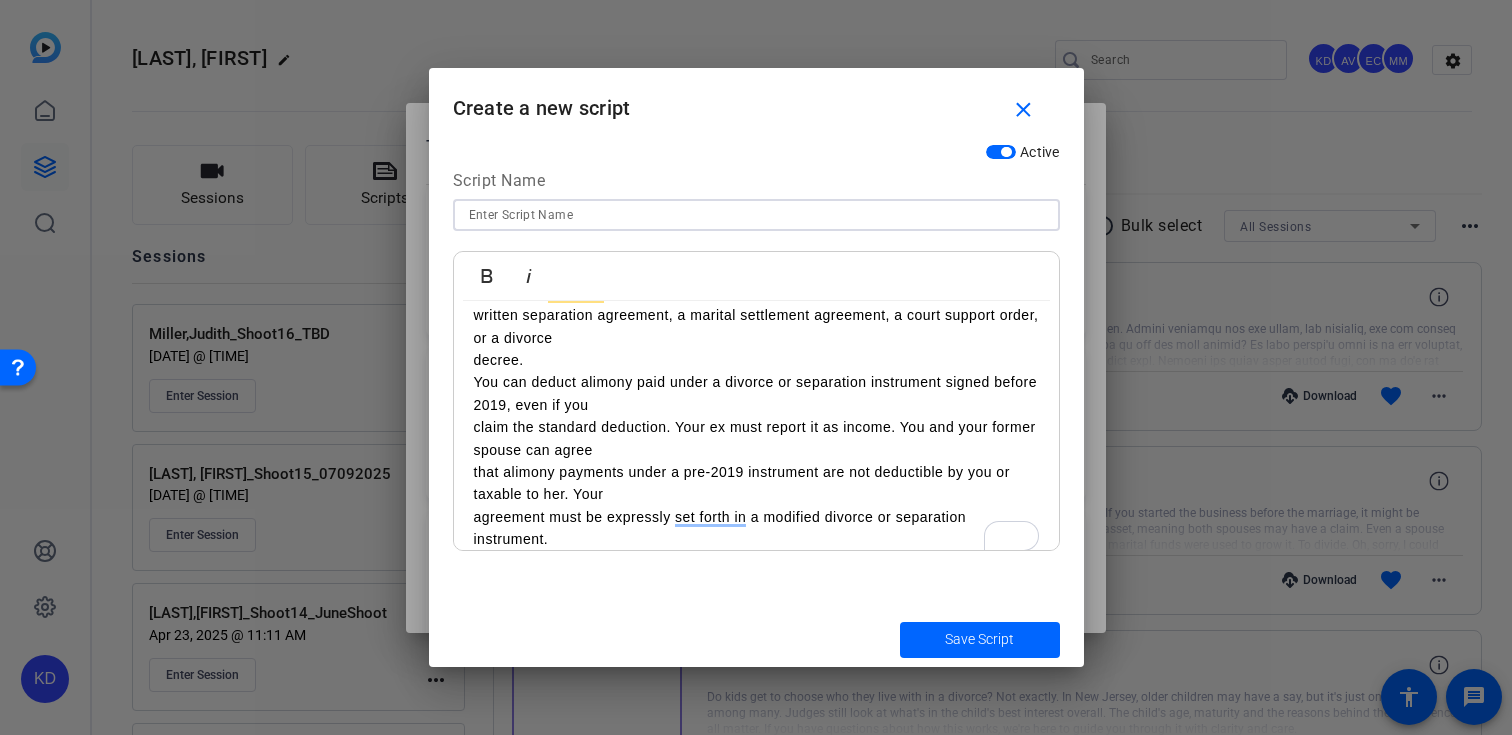 paste on "EDL-SMVID-83 Can I deduct the alimony I pay to my former spouse on my taxes?" 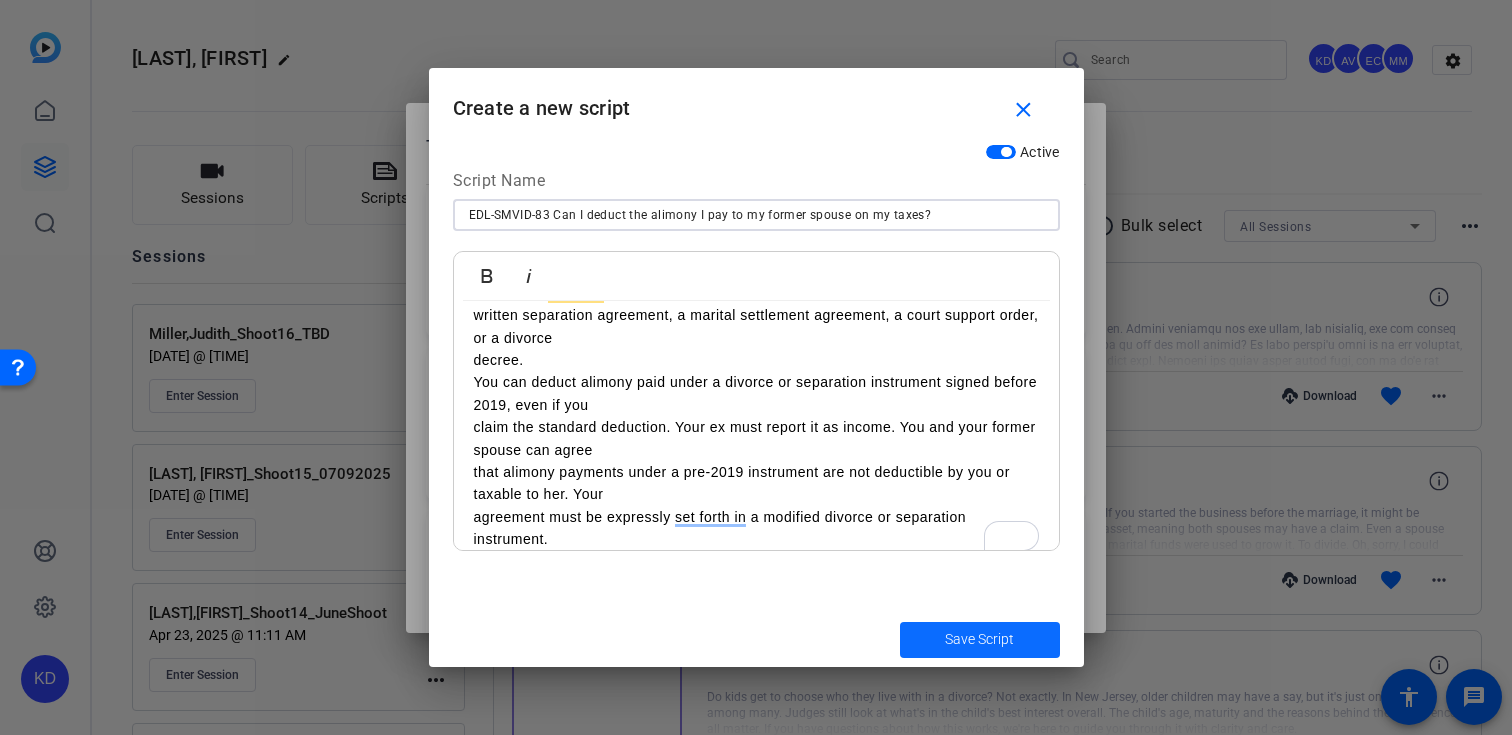 type on "EDL-SMVID-83 Can I deduct the alimony I pay to my former spouse on my taxes?" 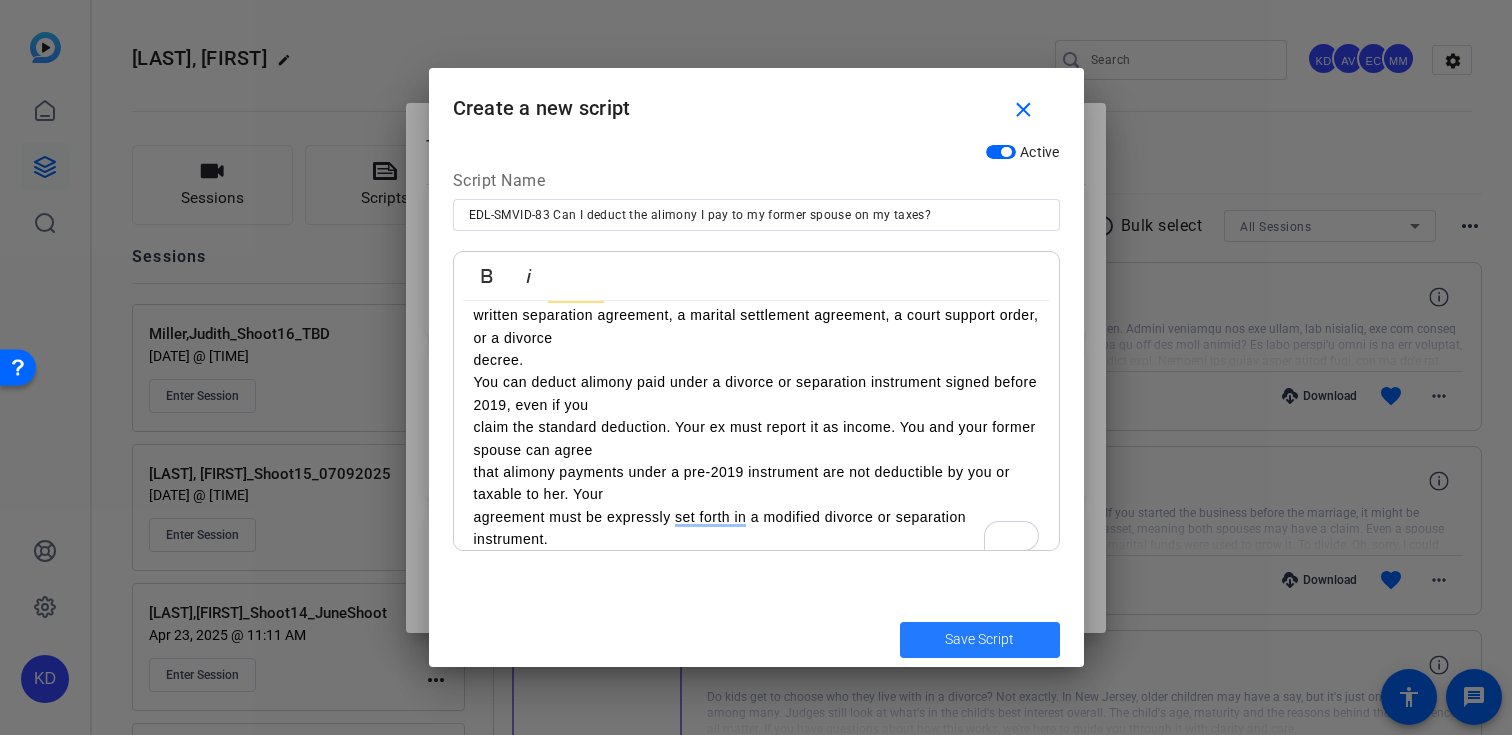 click at bounding box center [980, 640] 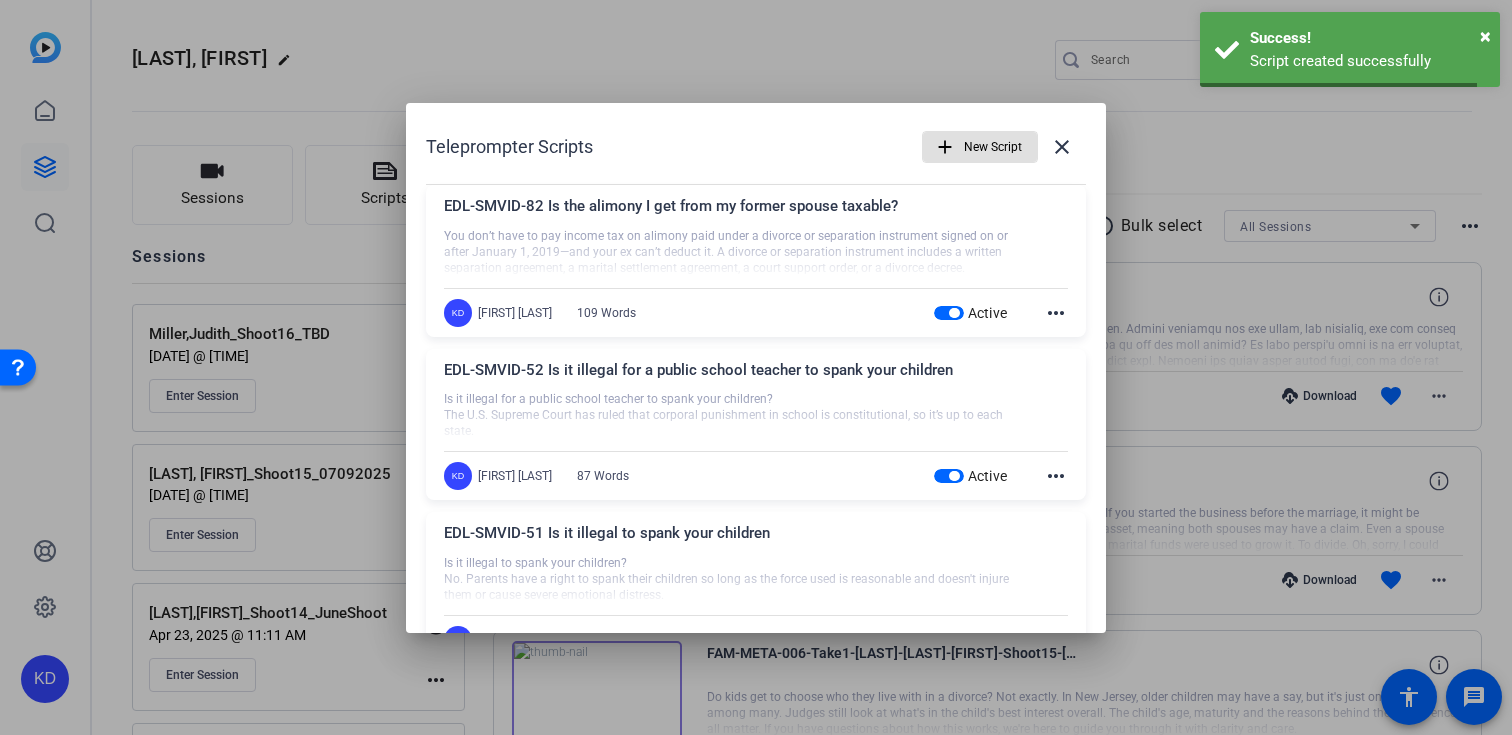 click at bounding box center [980, 147] 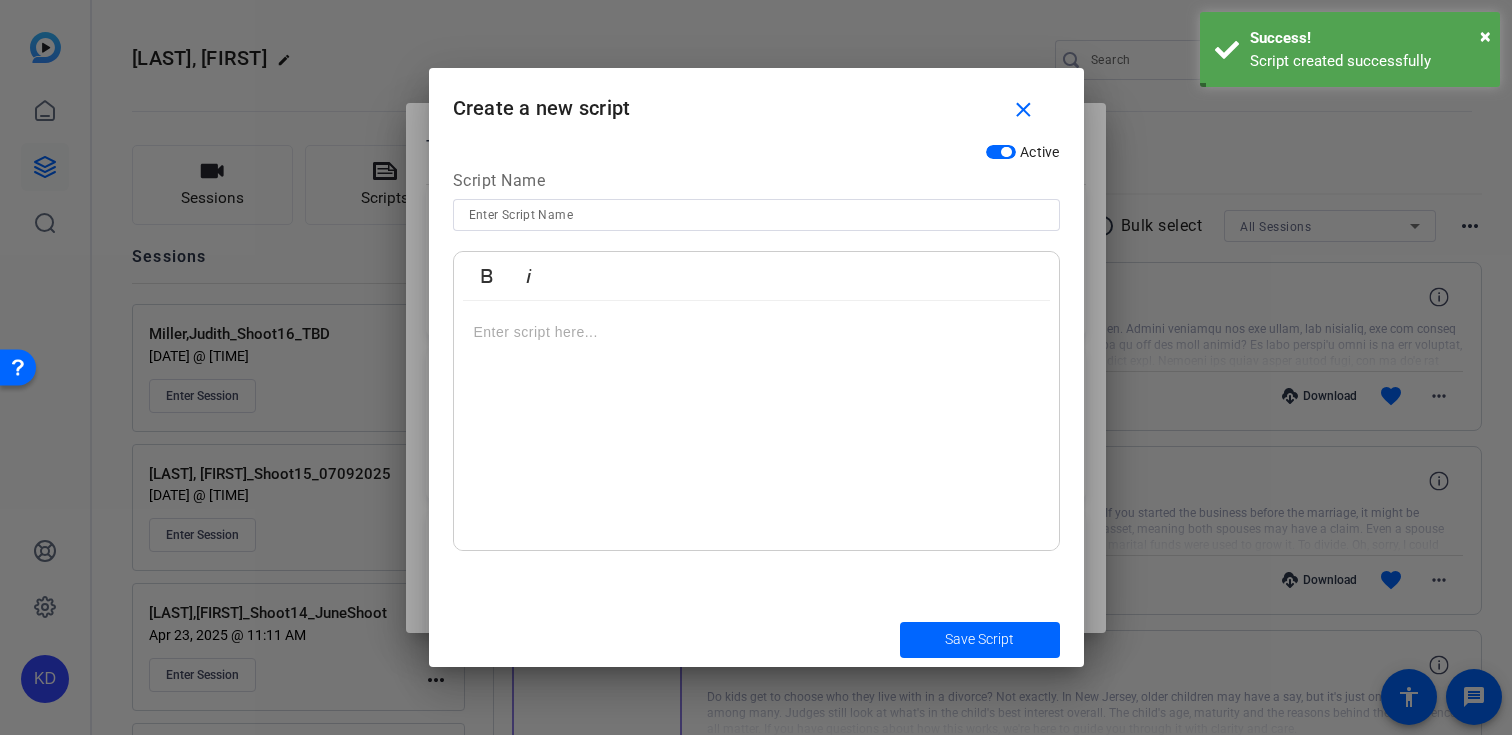 click at bounding box center [756, 426] 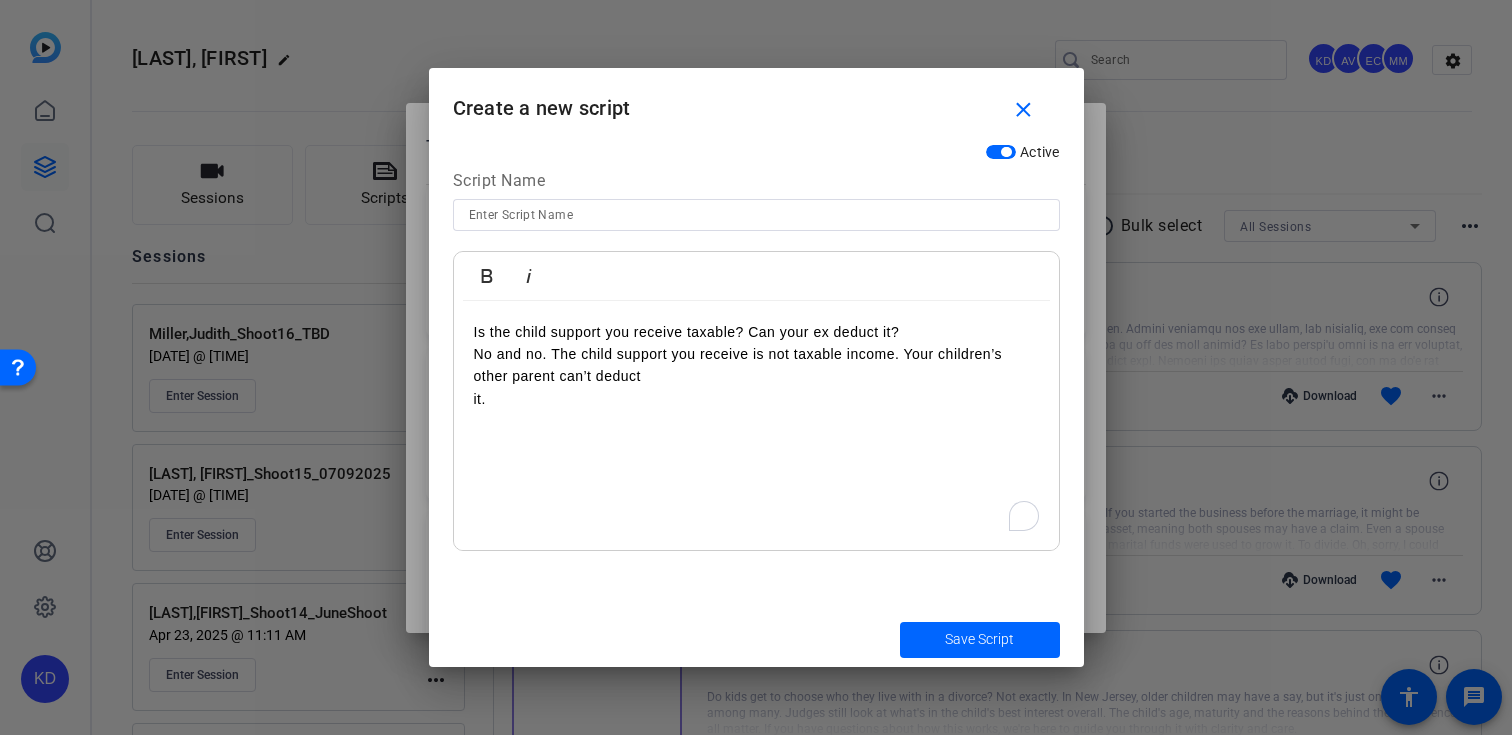 scroll, scrollTop: 2488, scrollLeft: 3, axis: both 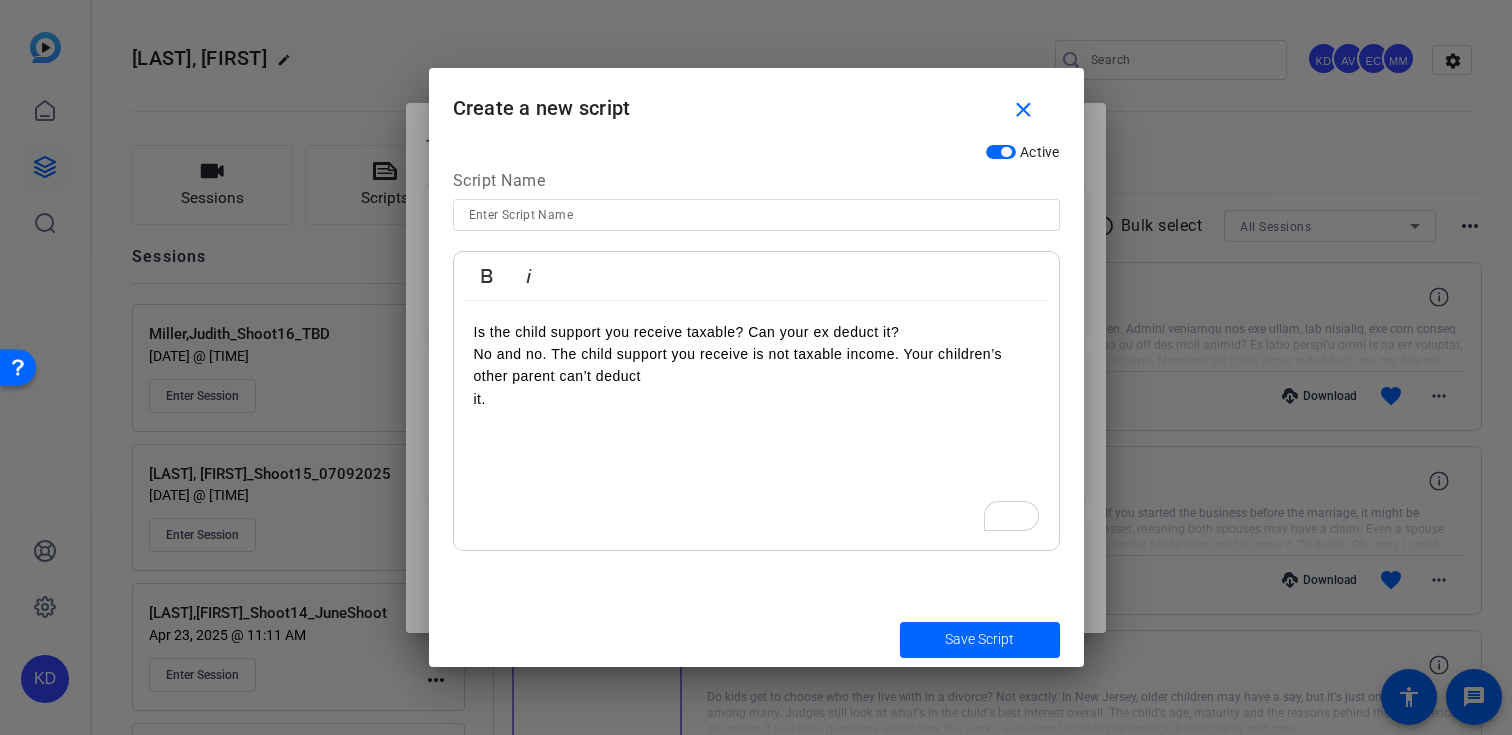 click at bounding box center [756, 215] 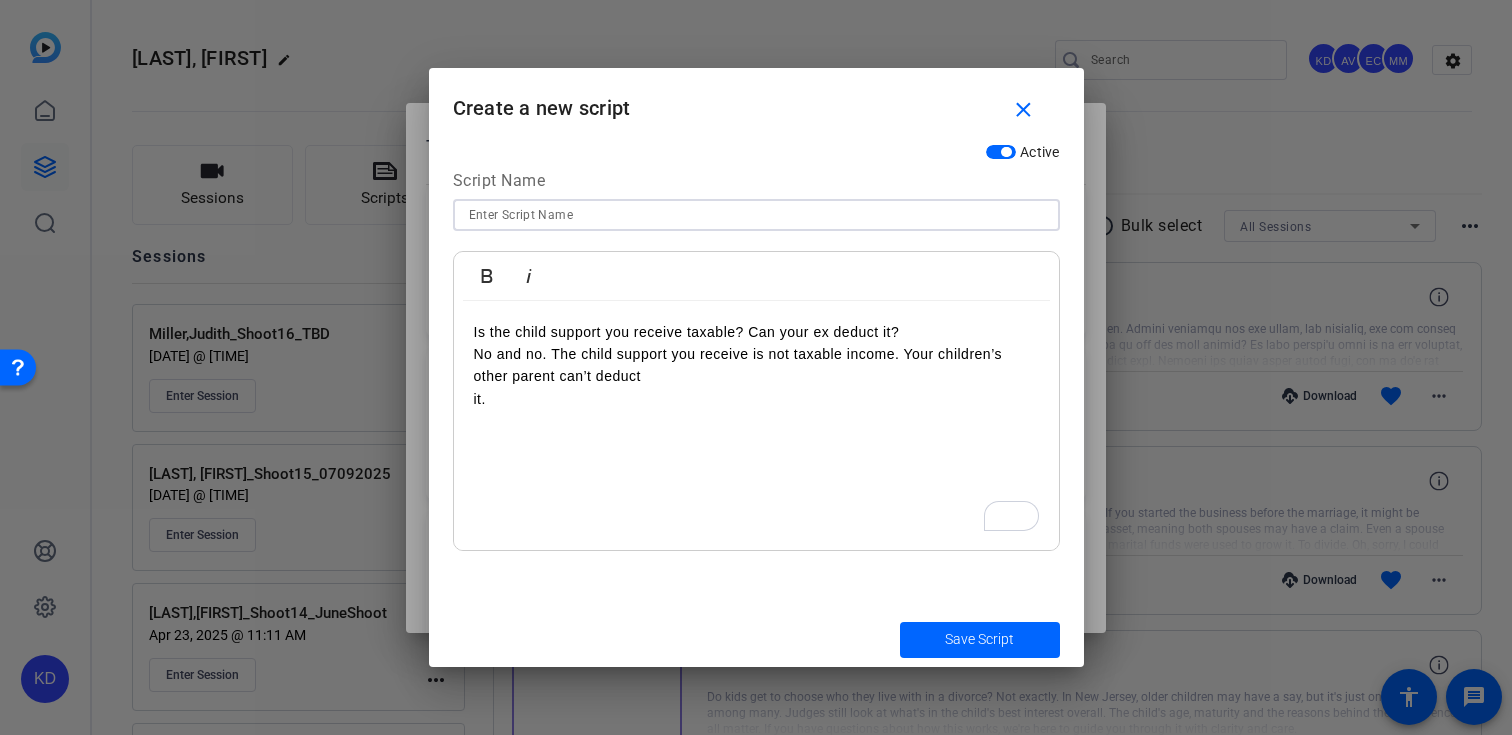 paste on "EDL-SMVID-84 Is the child support I receive taxable? Can my ex deduct it?" 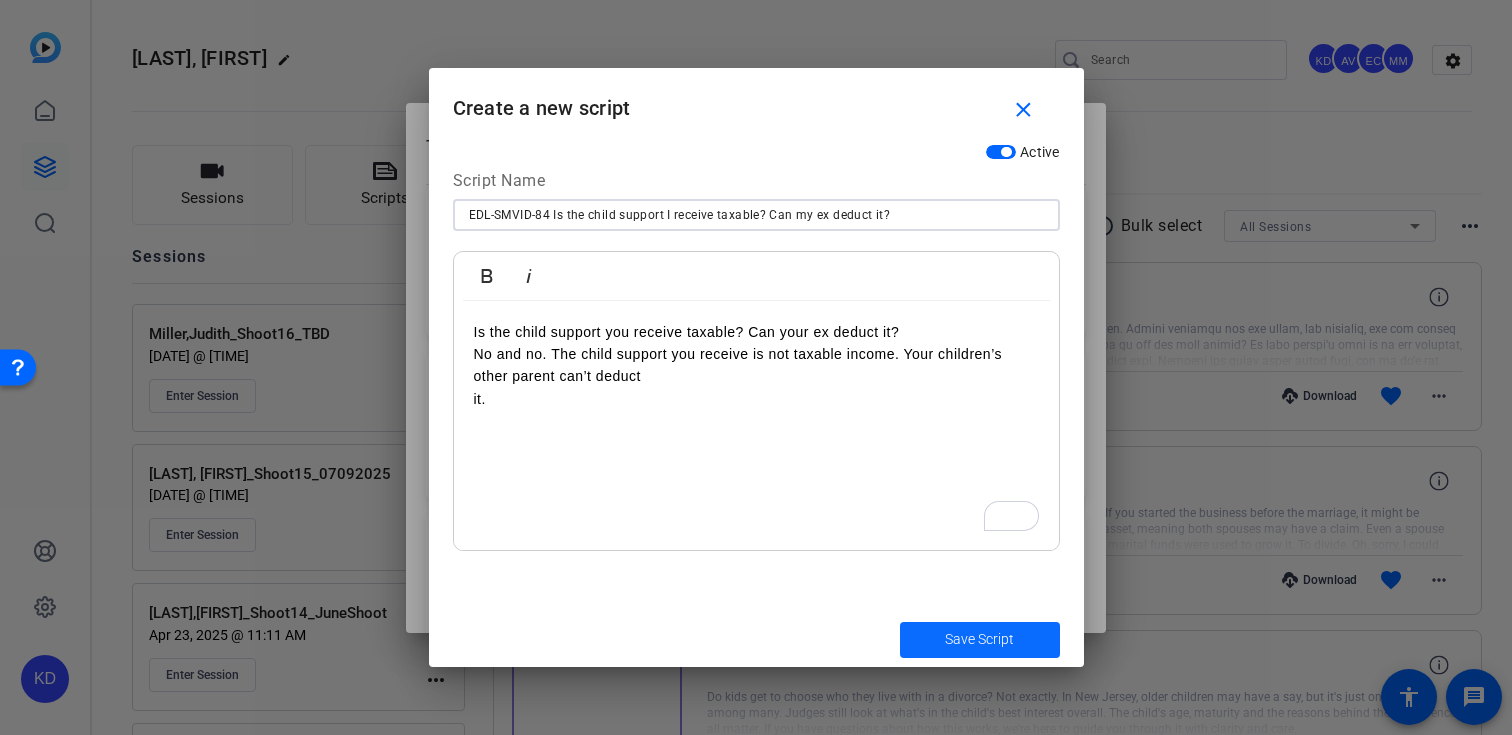 type on "EDL-SMVID-84 Is the child support I receive taxable? Can my ex deduct it?" 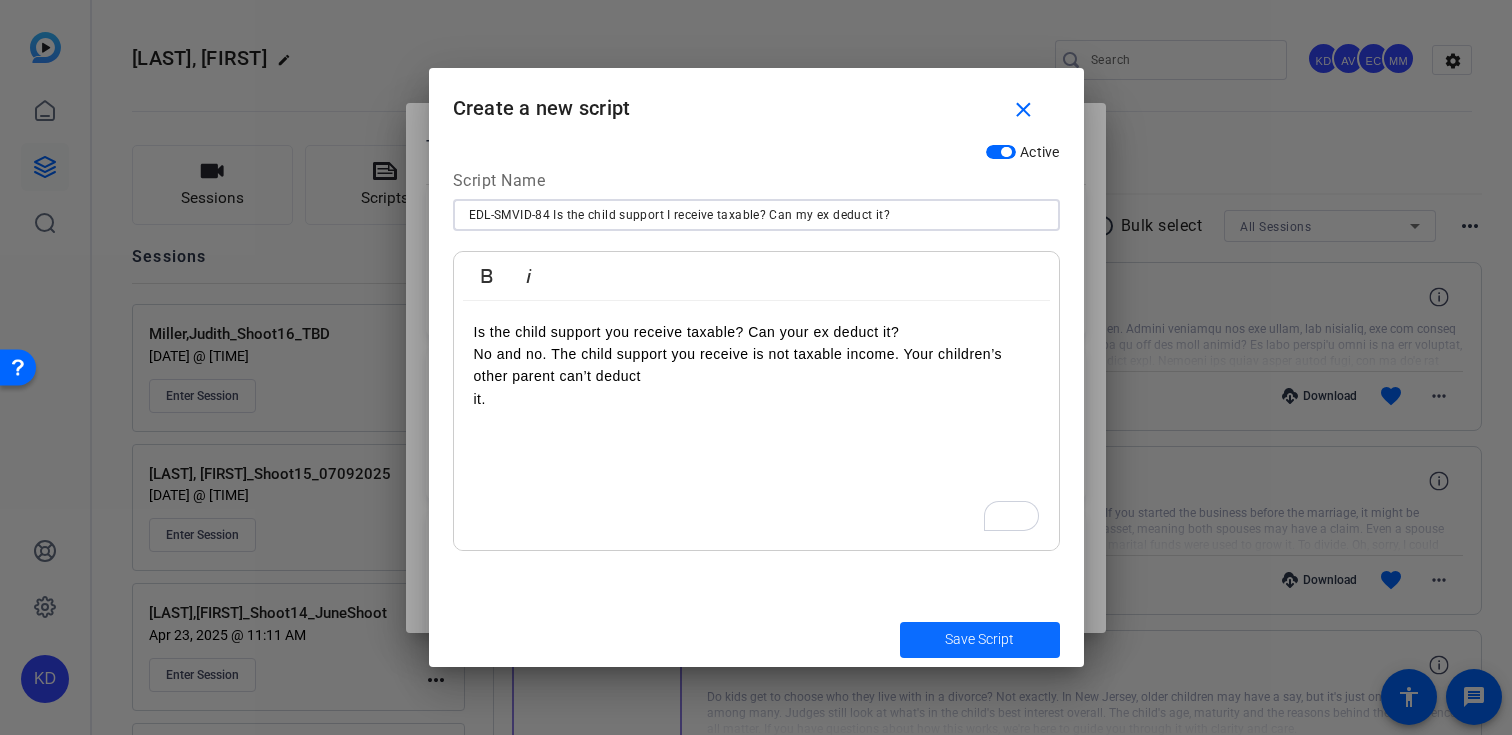 click at bounding box center (980, 640) 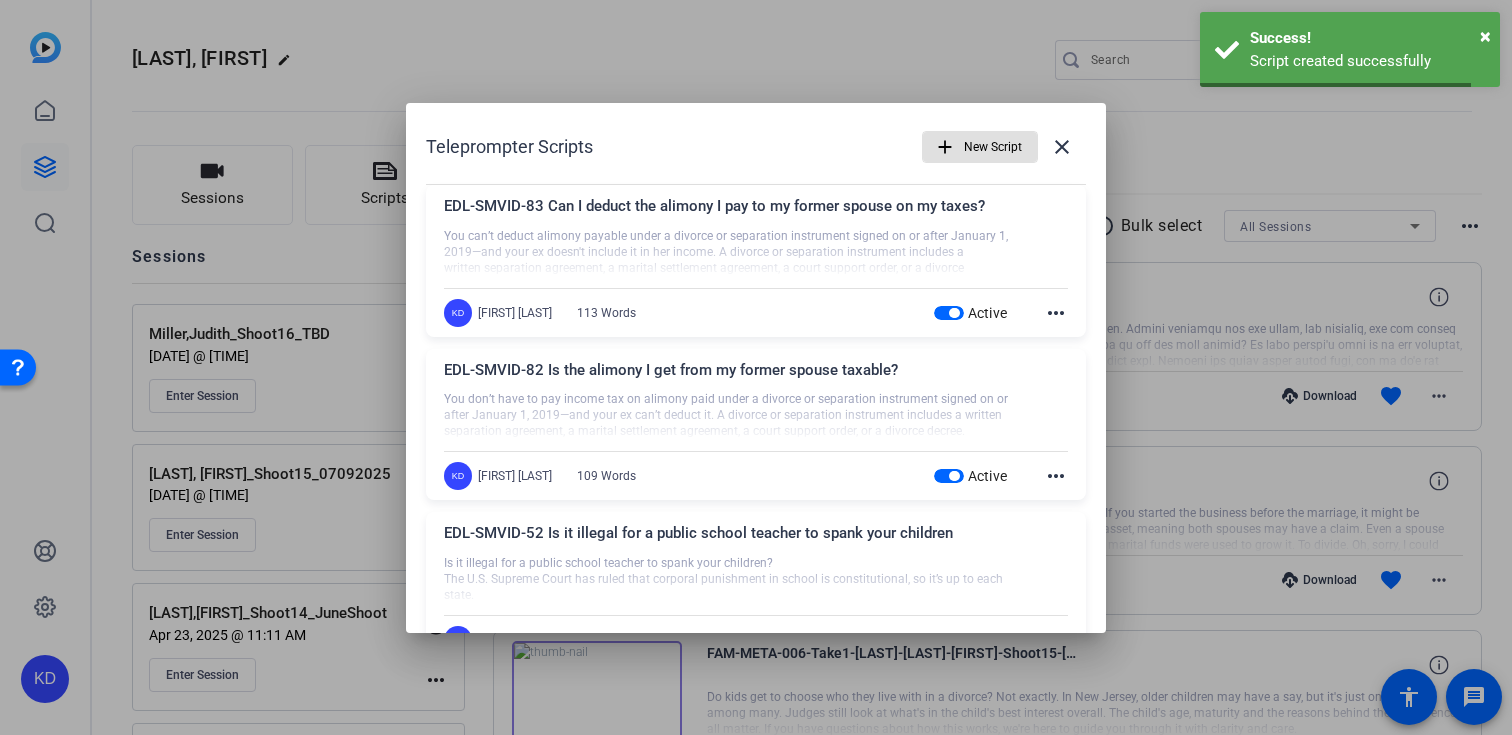 click on "New Script" at bounding box center (993, 147) 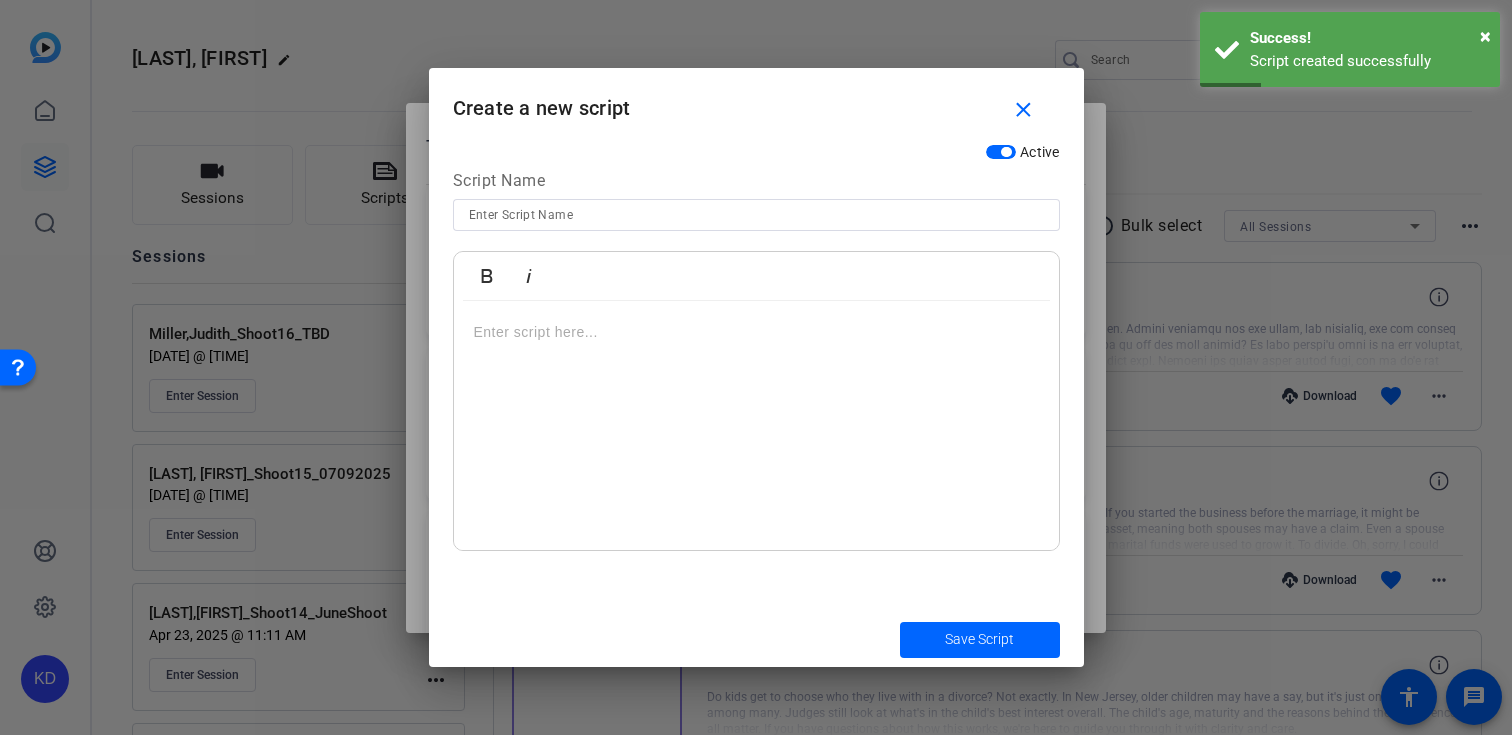 click at bounding box center (756, 215) 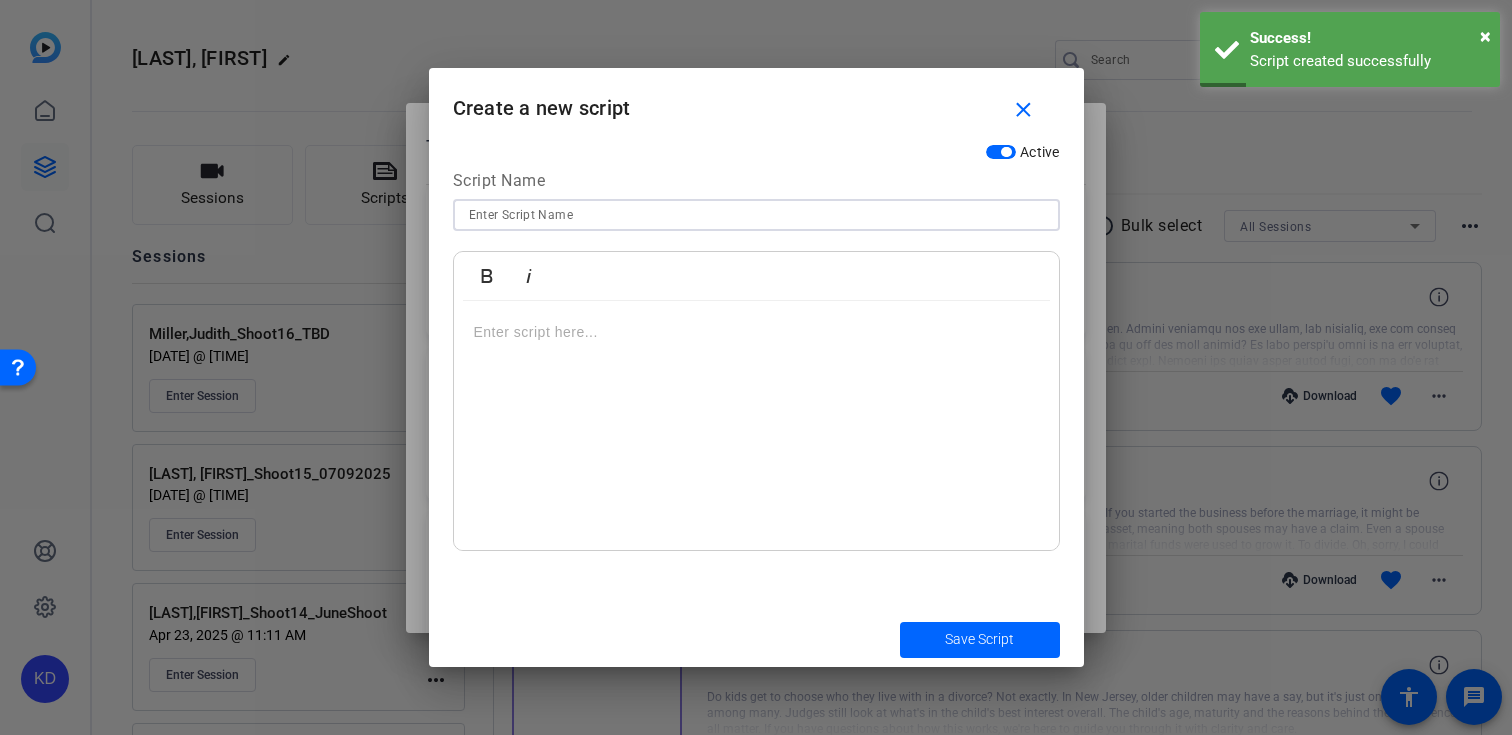 paste on "EDL-SMVID-85 My spouse and I are separated and in the process of divorcing. Can we file a joint income tax return?" 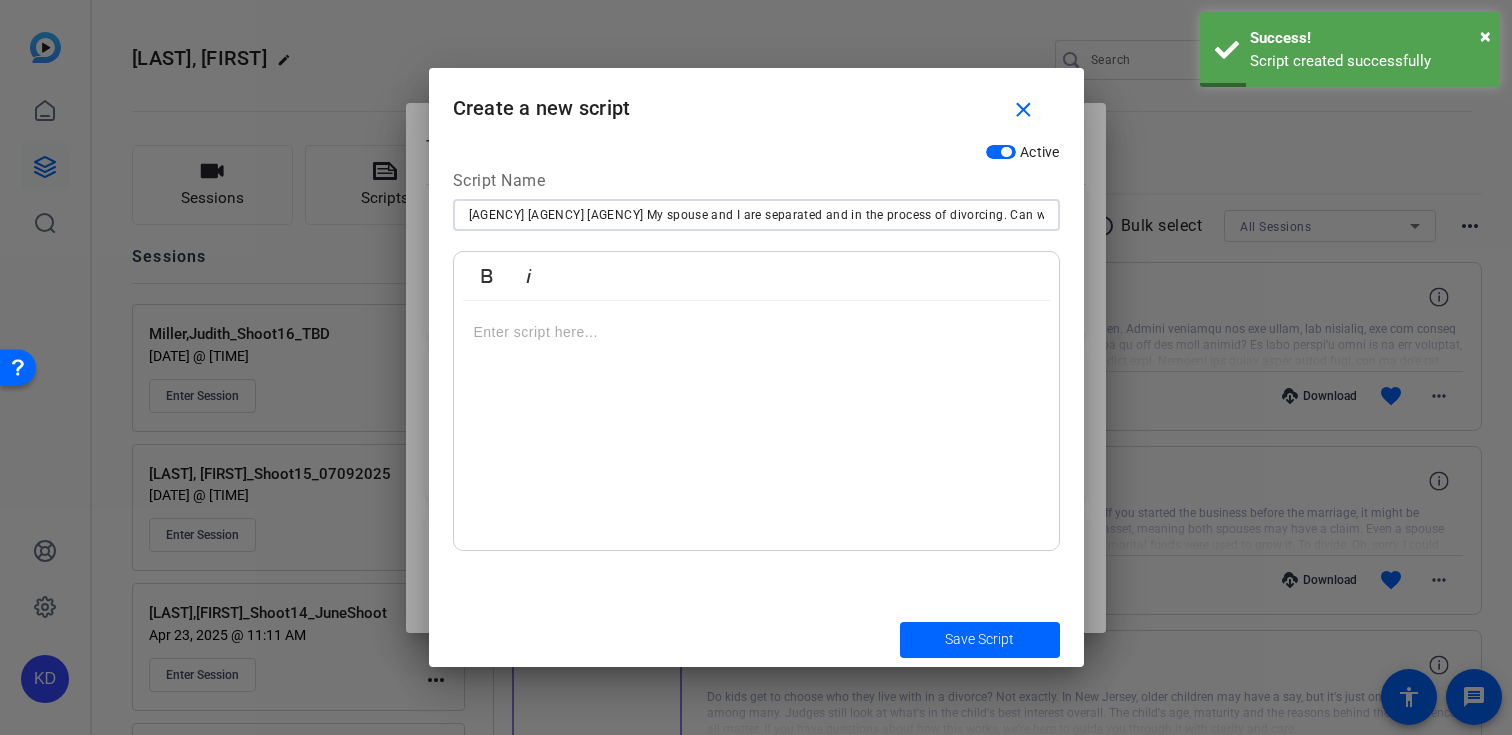 scroll, scrollTop: 0, scrollLeft: 80, axis: horizontal 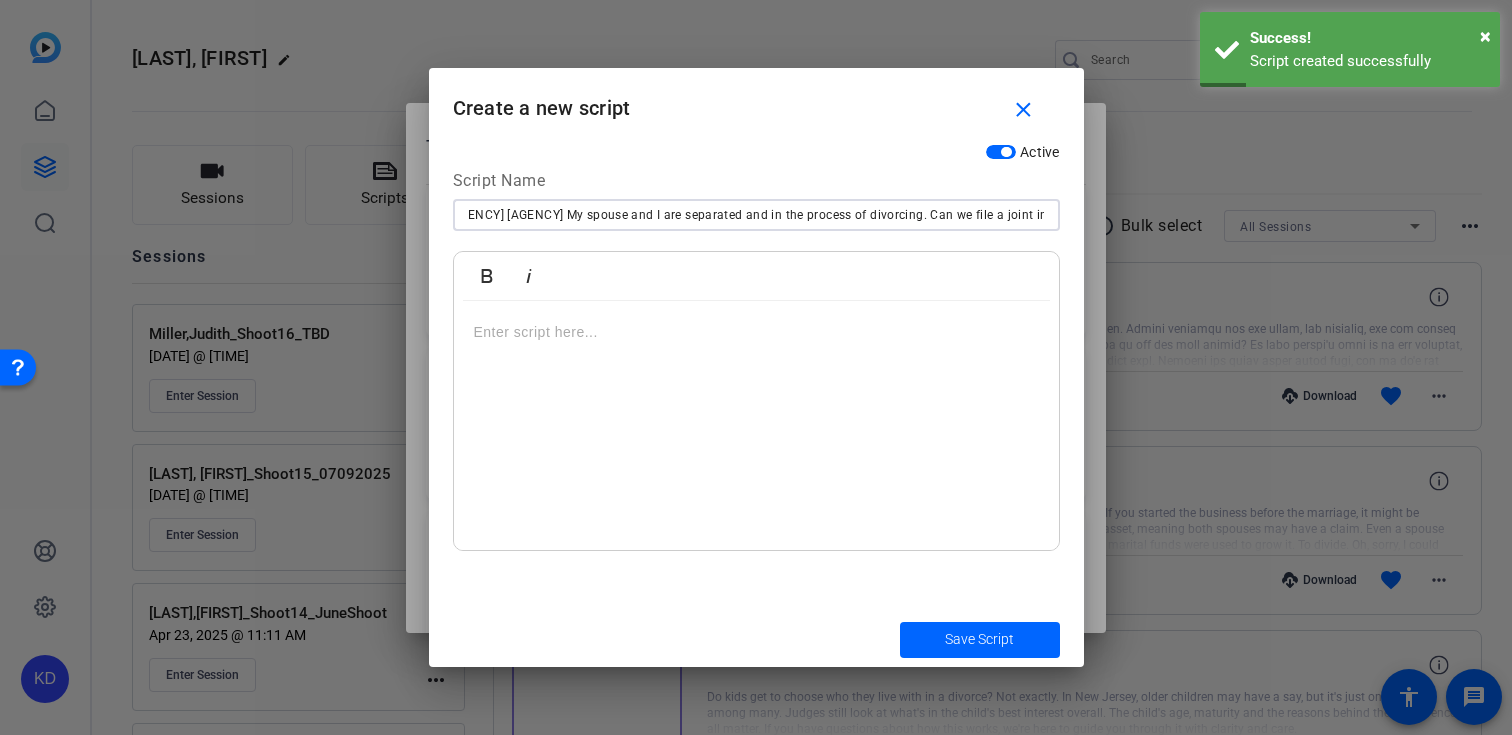 type on "EDL-SMVID-85 My spouse and I are separated and in the process of divorcing. Can we file a joint income tax return?" 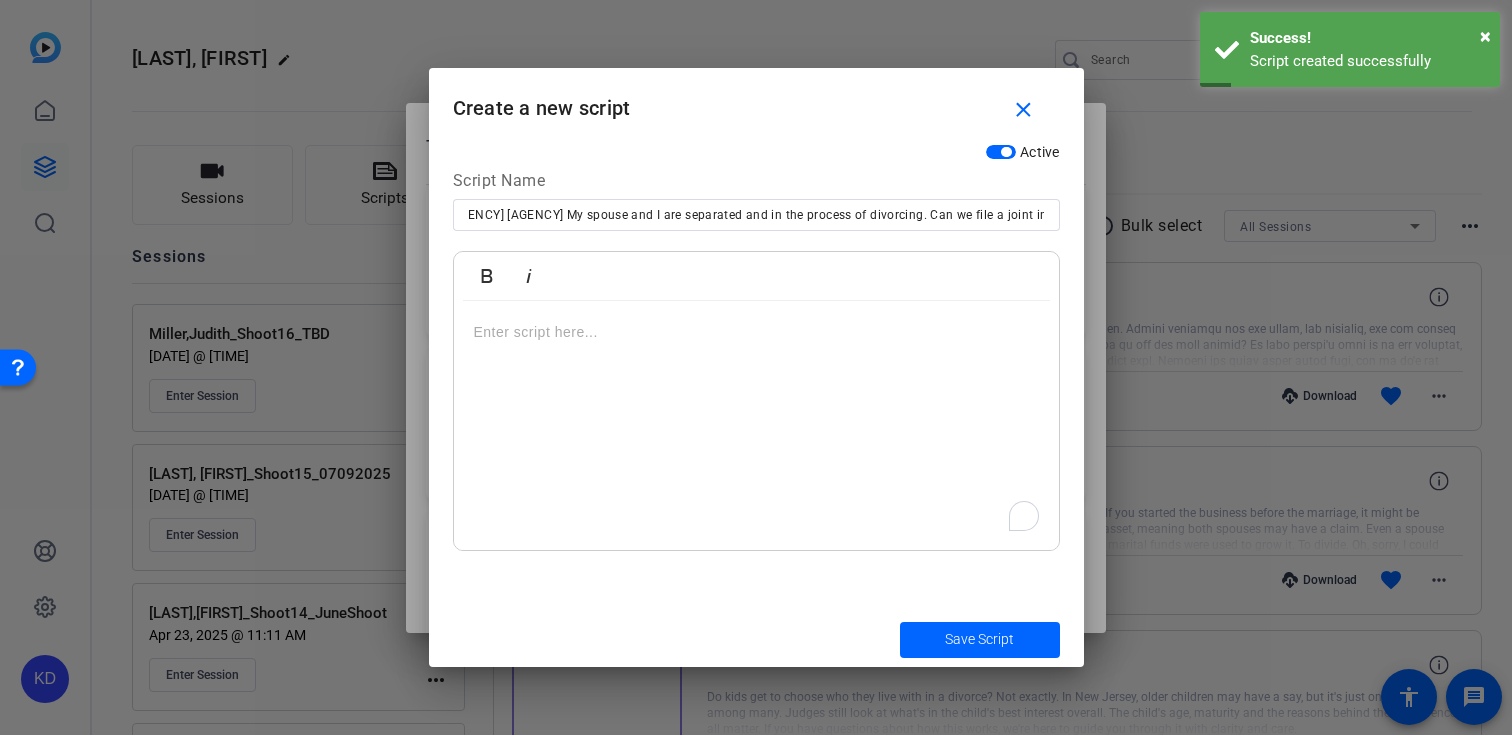click at bounding box center [756, 426] 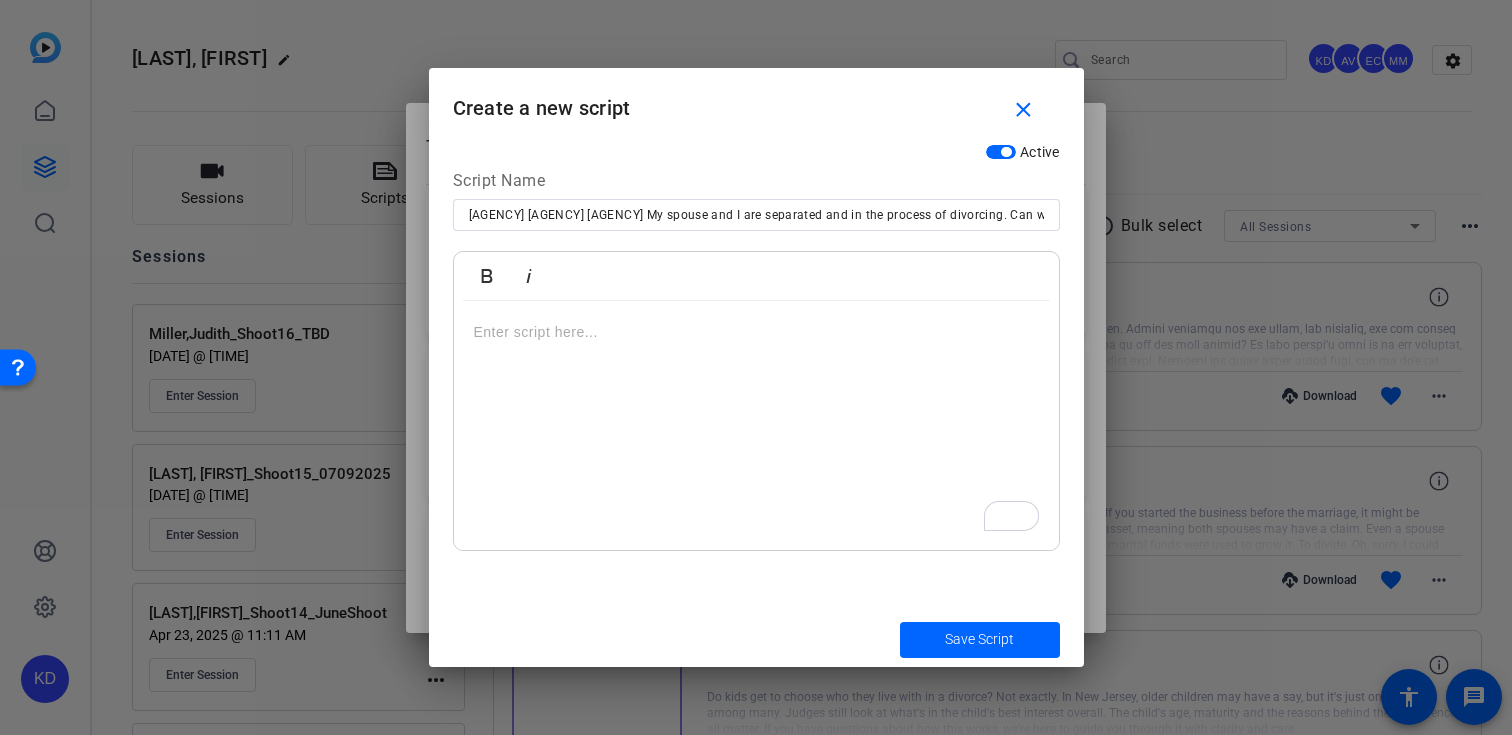 click at bounding box center (756, 332) 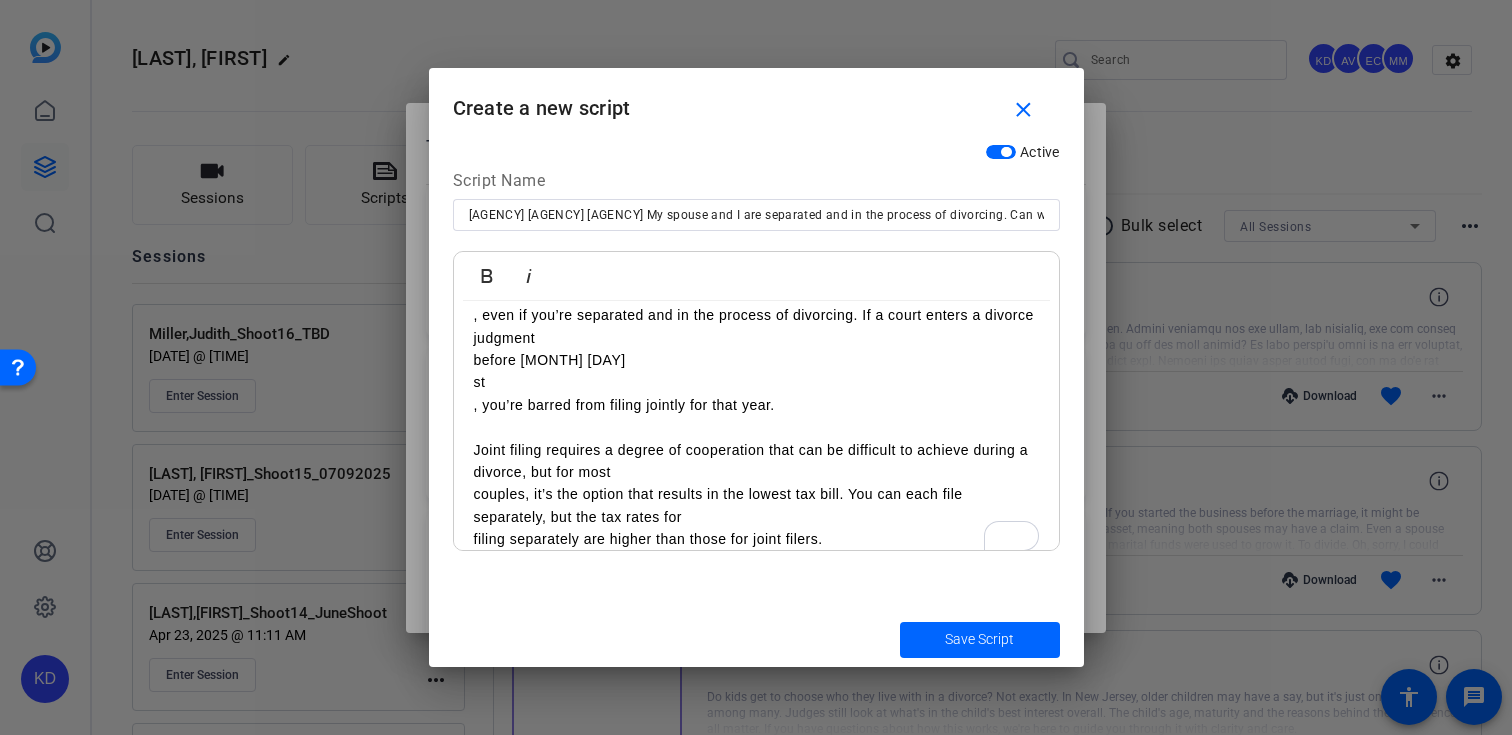 scroll, scrollTop: 9611, scrollLeft: 3, axis: both 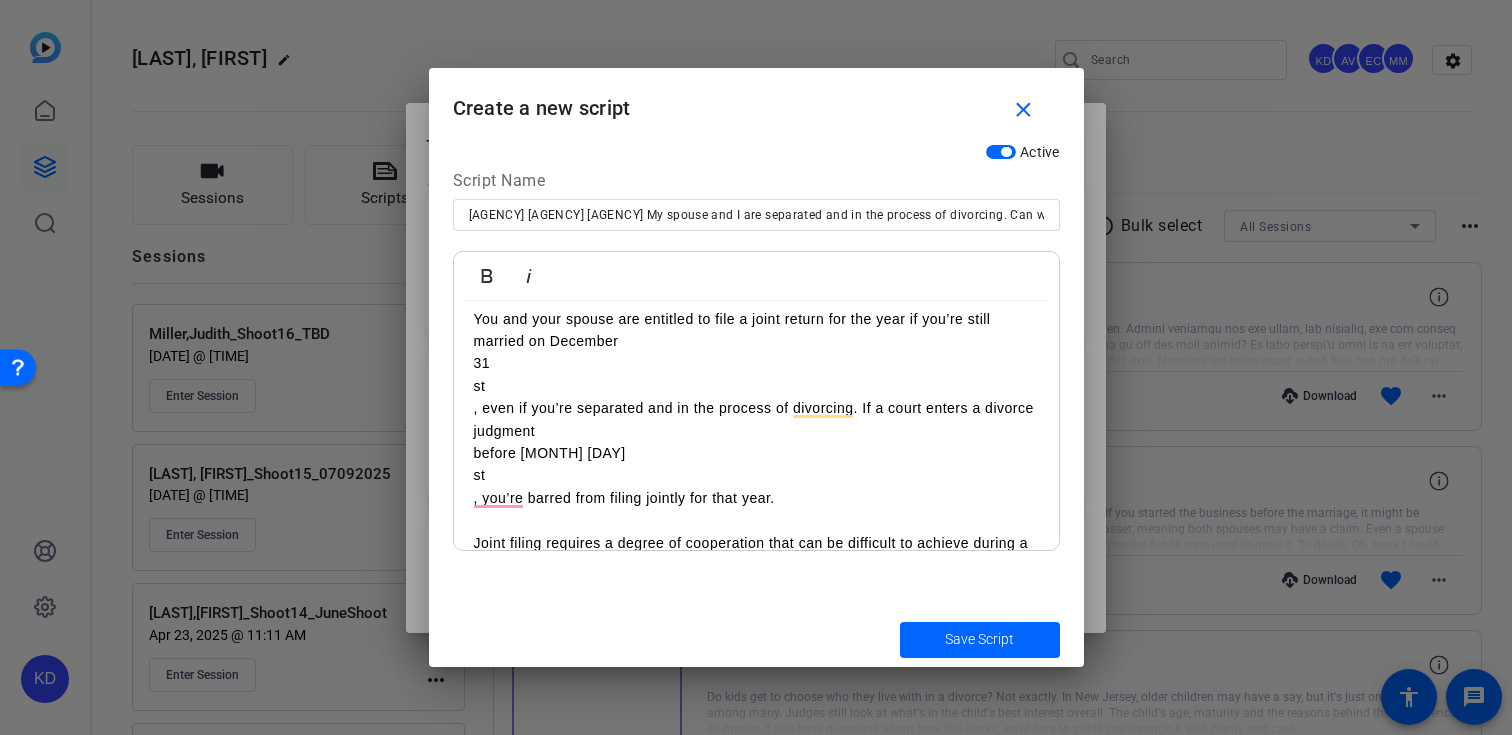 click on "You and your spouse are entitled to file a joint return for the year if you’re still married on December 31 st , even if you’re separated and in the process of divorcing. If a court enters a divorce judgment before December 31 st , you’re barred from filing jointly for that year. Joint filing requires a degree of cooperation that can be difficult to achieve during a divorce, but for most couples, it’s the option that results in the lowest tax bill. You can each file separately, but the tax rates for filing separately are higher than those for joint filers." at bounding box center (756, 476) 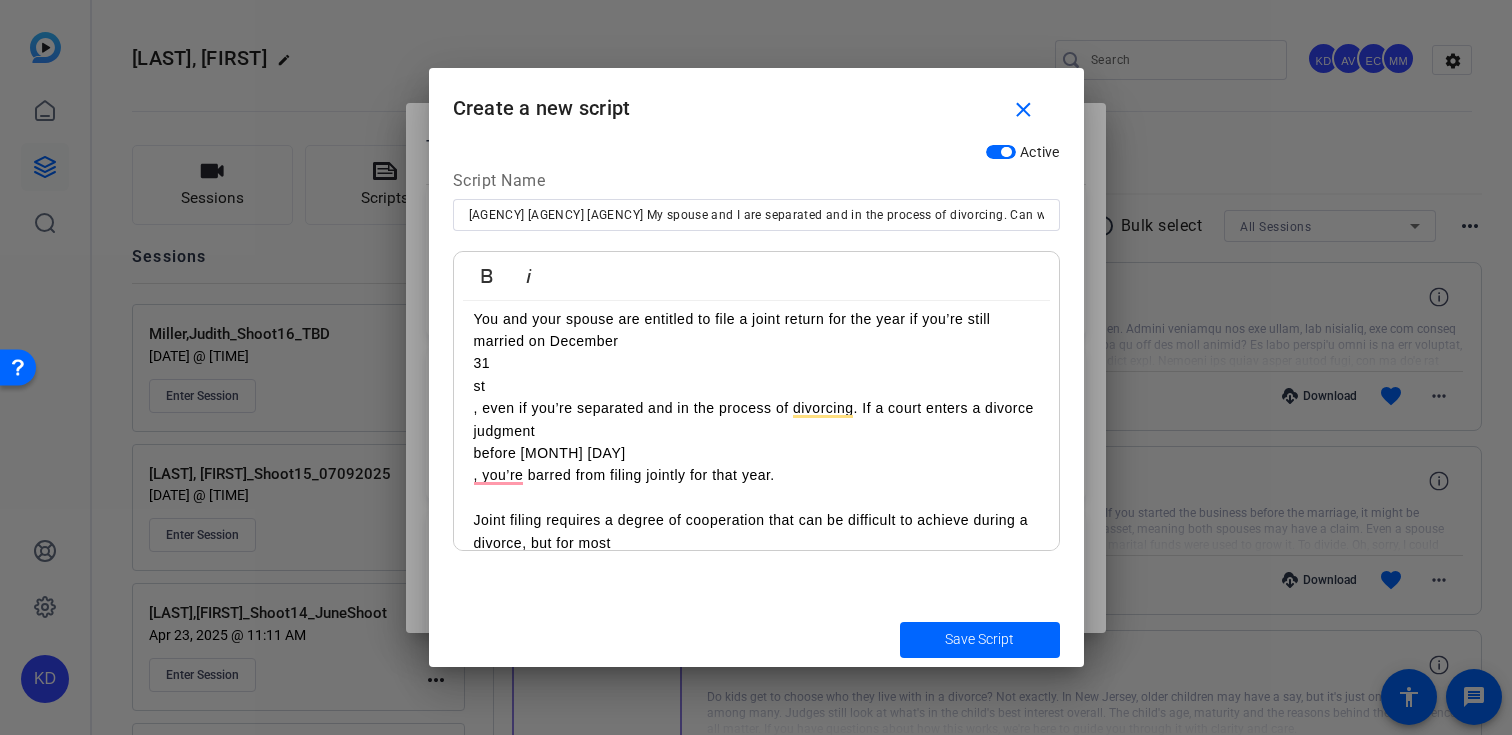 type 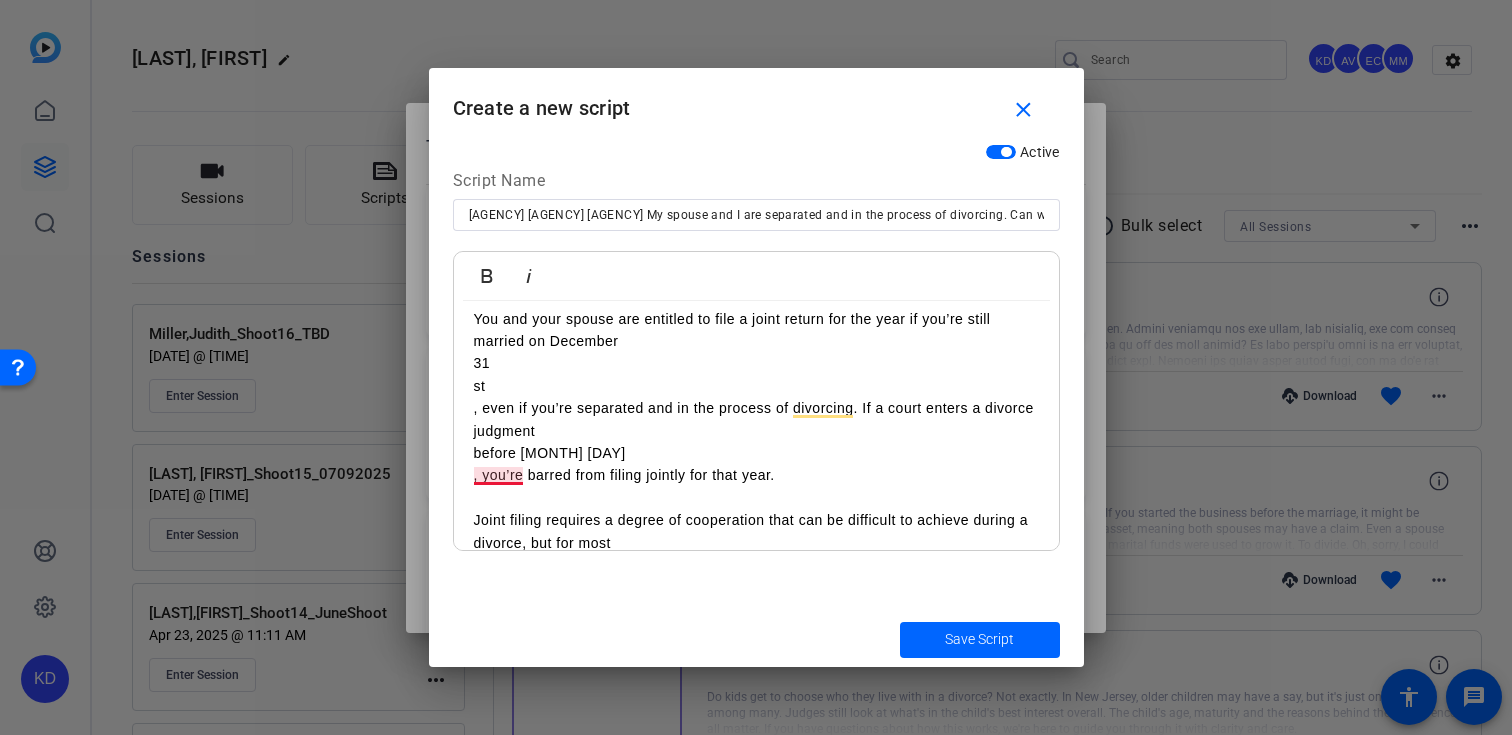 drag, startPoint x: 473, startPoint y: 476, endPoint x: 473, endPoint y: 504, distance: 28 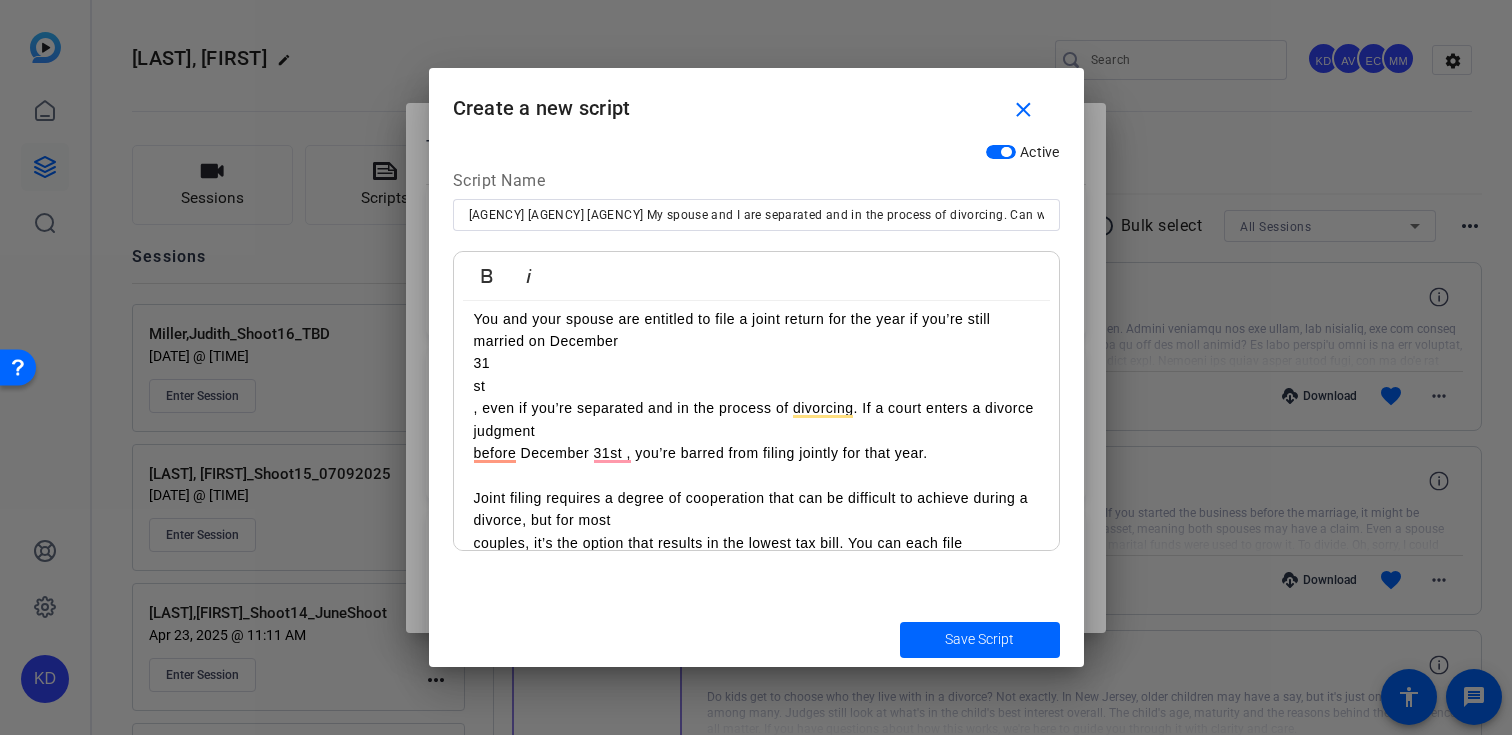 click on "st" at bounding box center (756, 386) 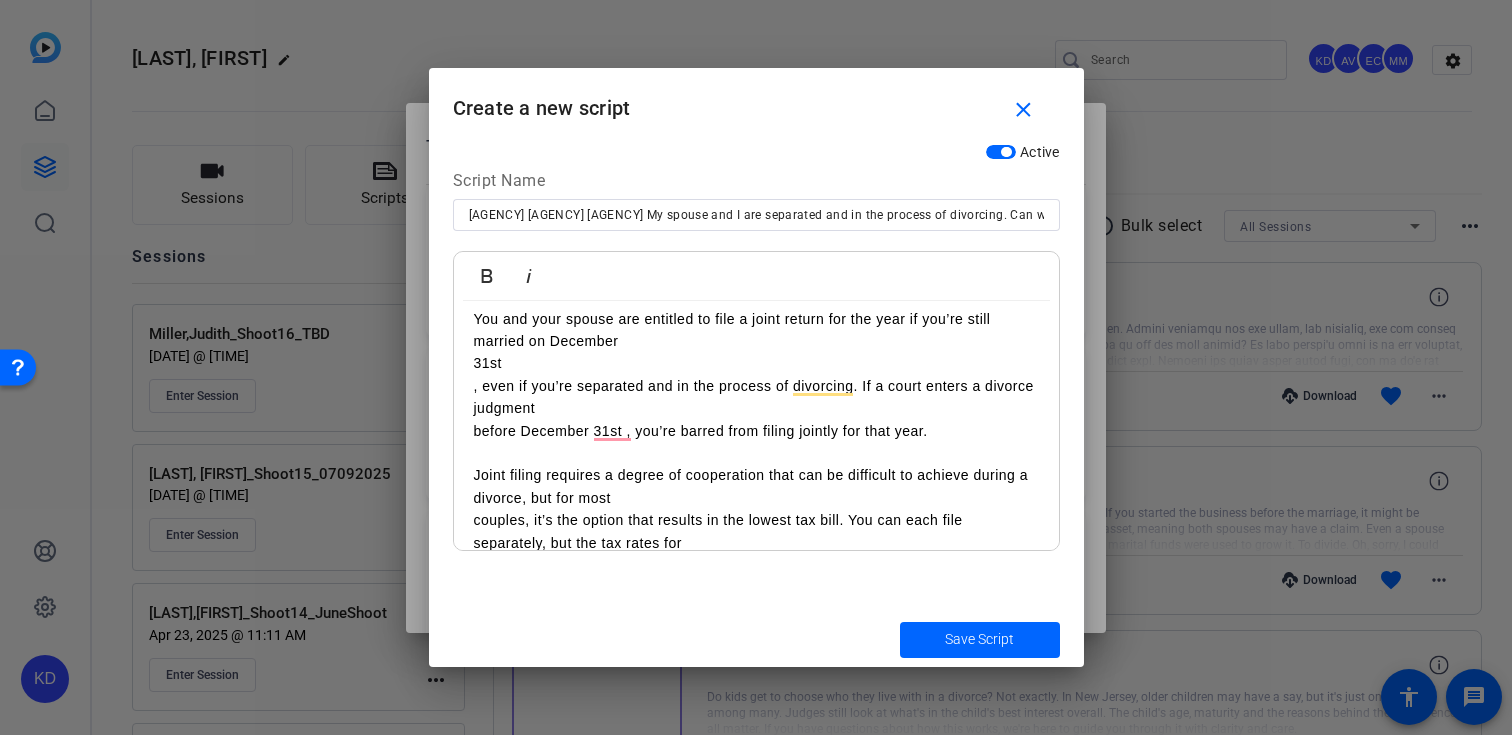 click on "31st" at bounding box center (756, 363) 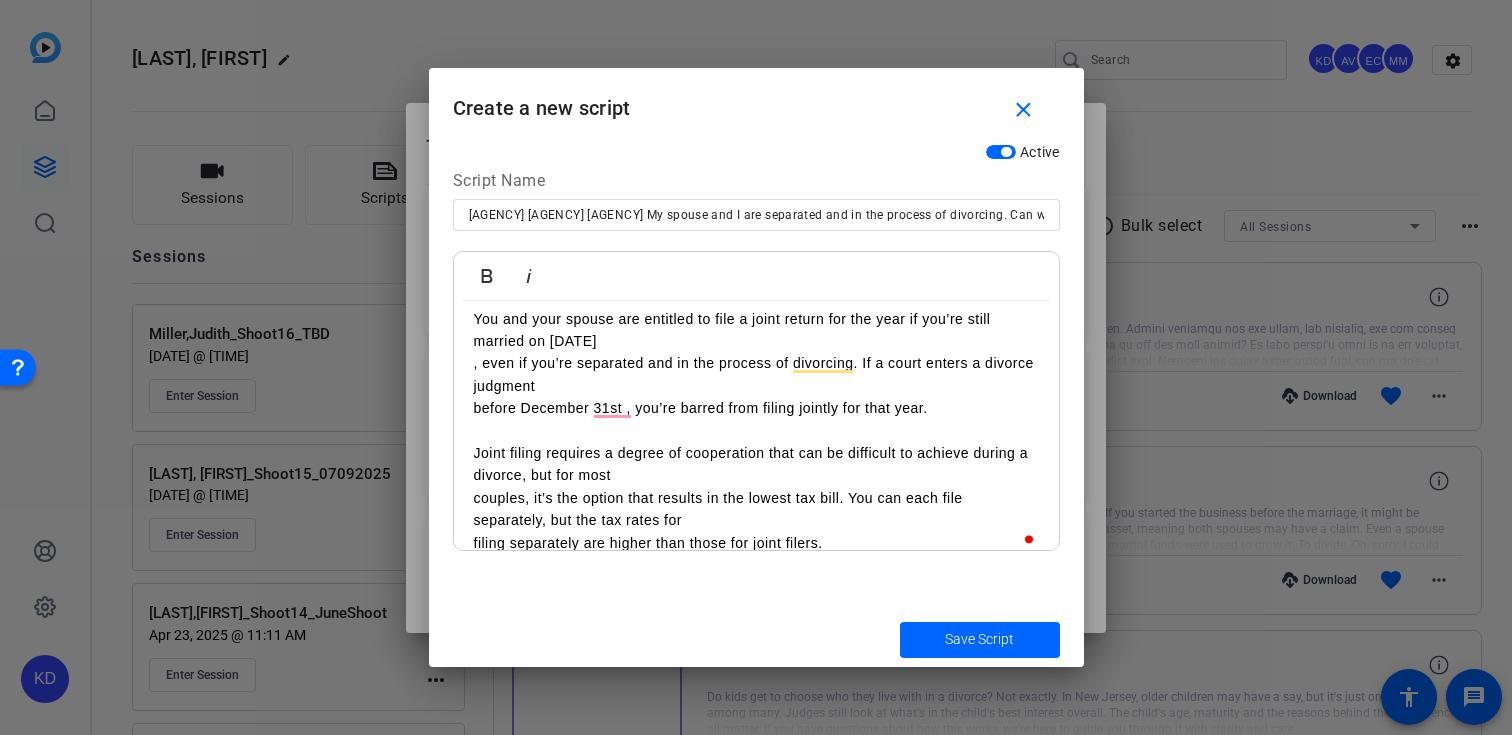 drag, startPoint x: 471, startPoint y: 367, endPoint x: 476, endPoint y: 388, distance: 21.587032 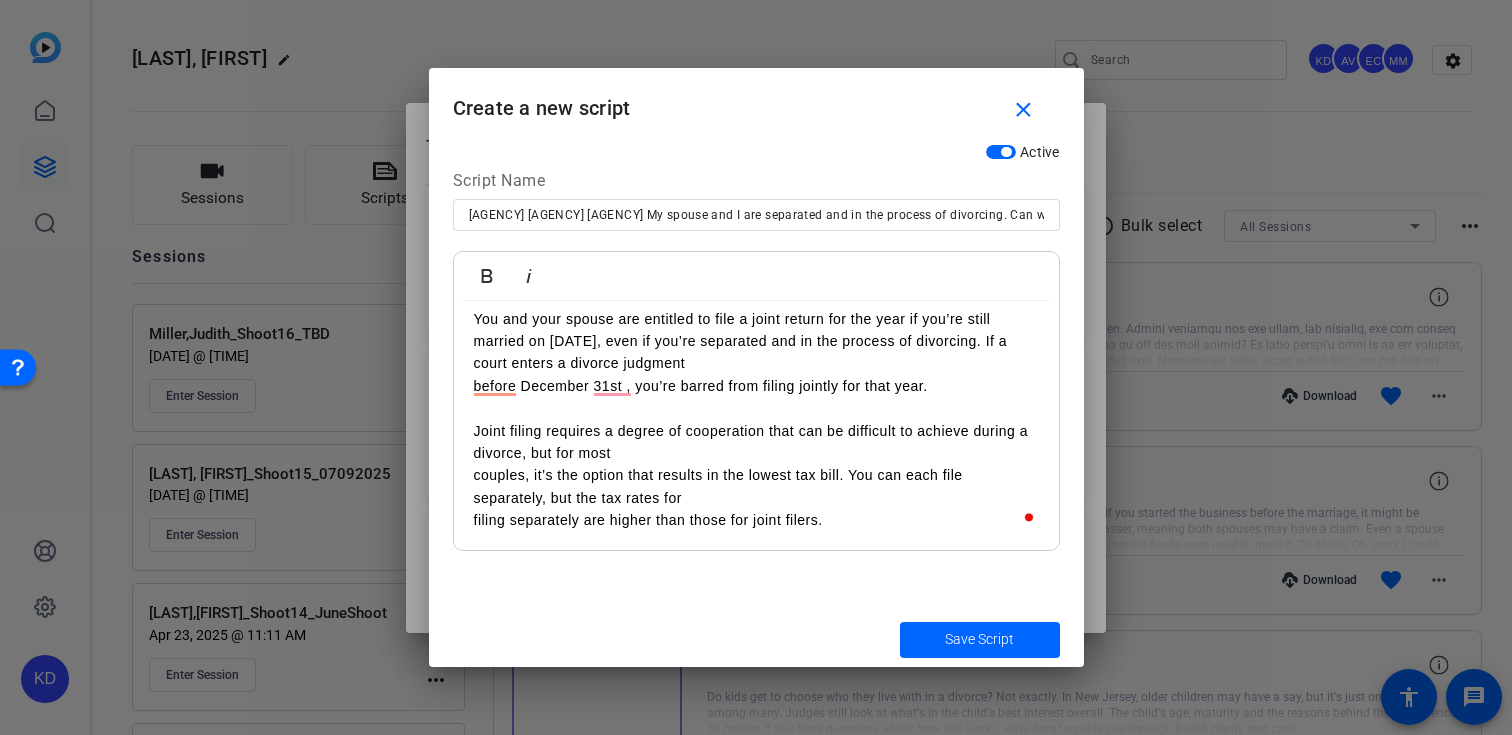 click on "Joint filing requires a degree of cooperation that can be difficult to achieve during a divorce, but for most" at bounding box center (756, 442) 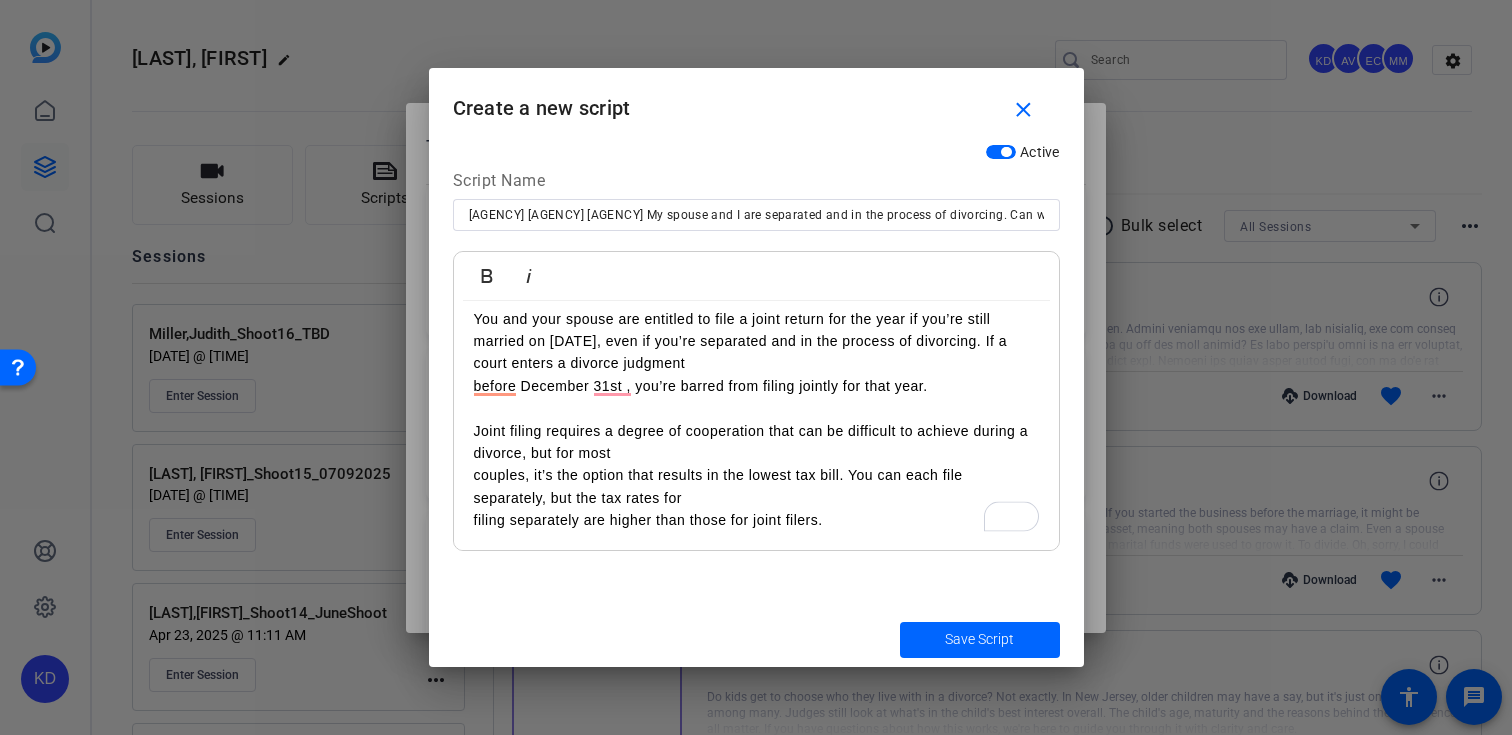 scroll, scrollTop: 0, scrollLeft: 0, axis: both 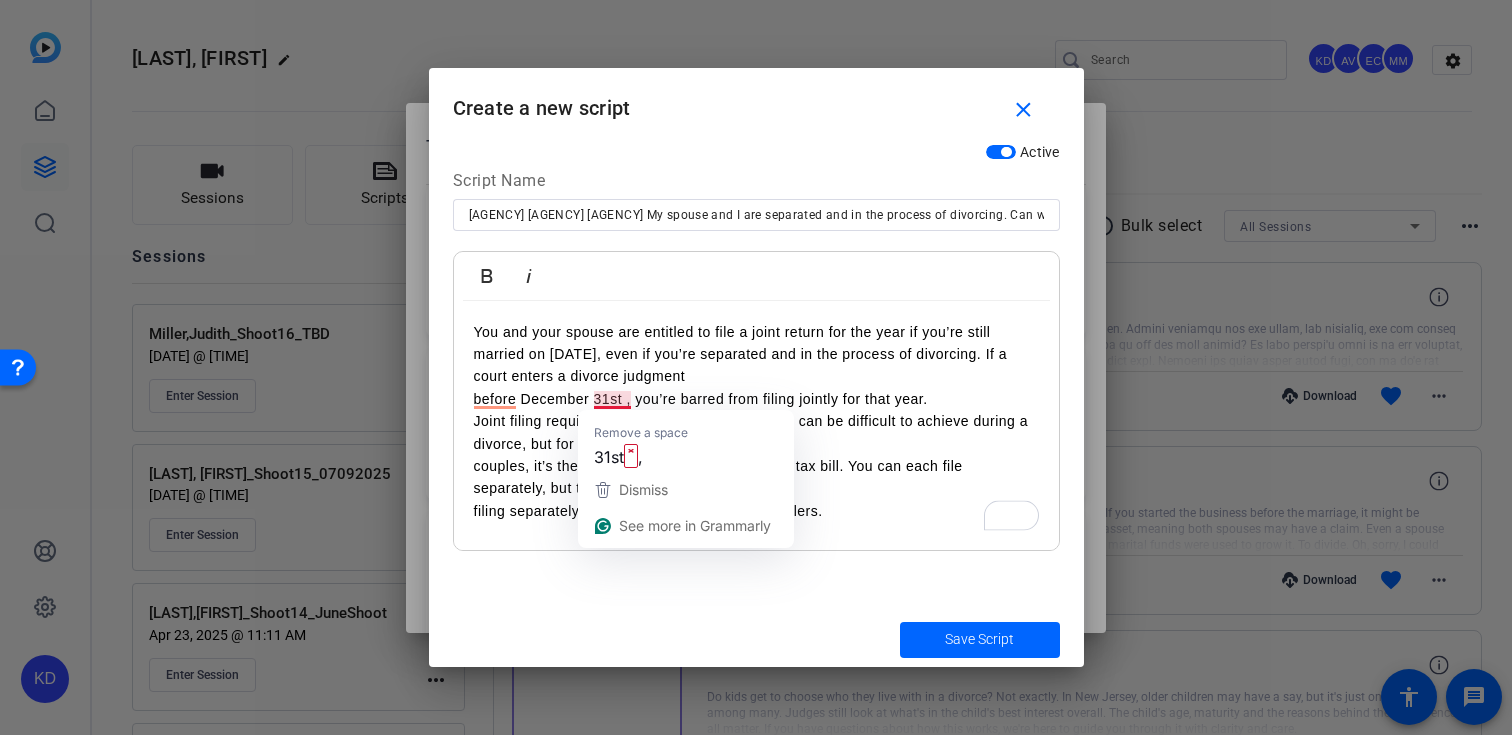 click on "before December 31st , you’re barred from filing jointly for that year." at bounding box center [756, 399] 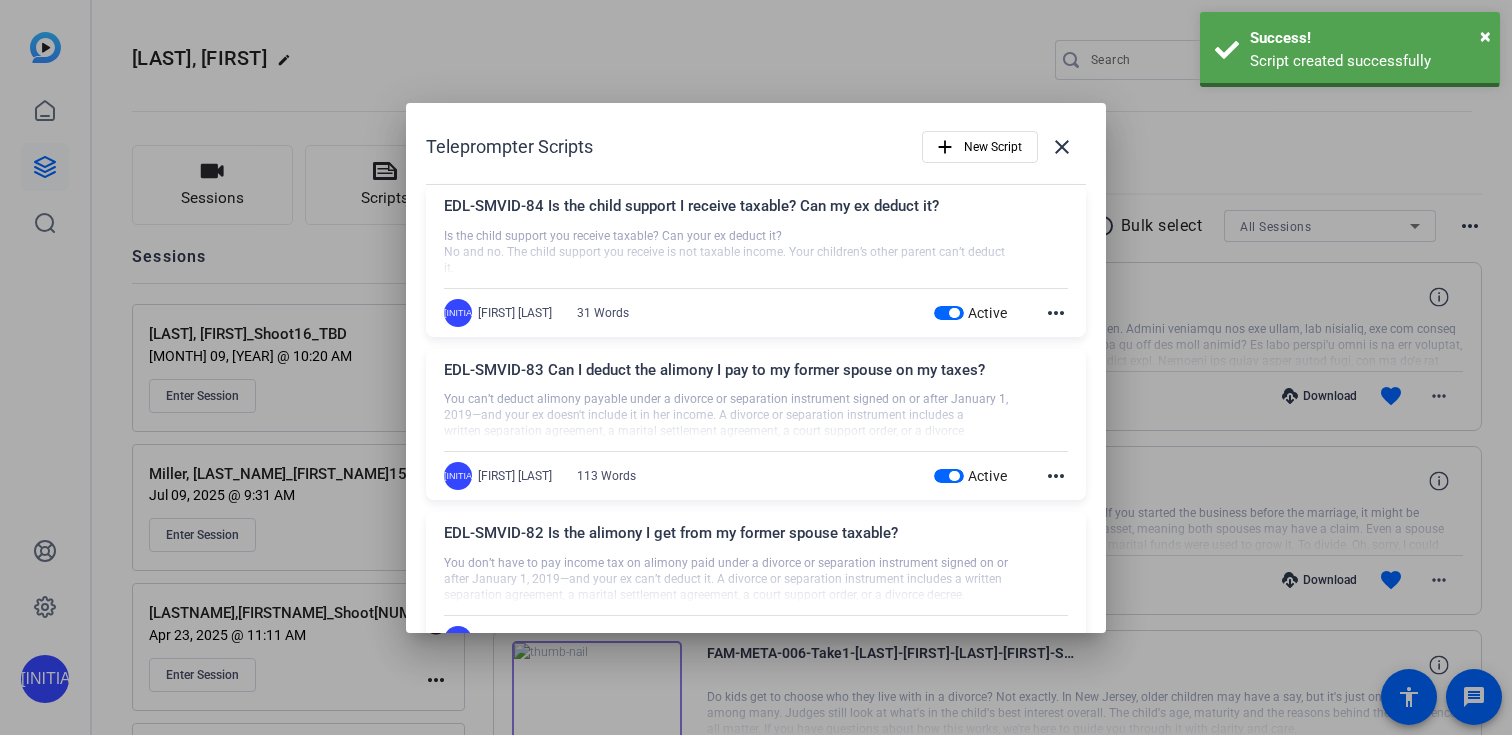 scroll, scrollTop: 0, scrollLeft: 0, axis: both 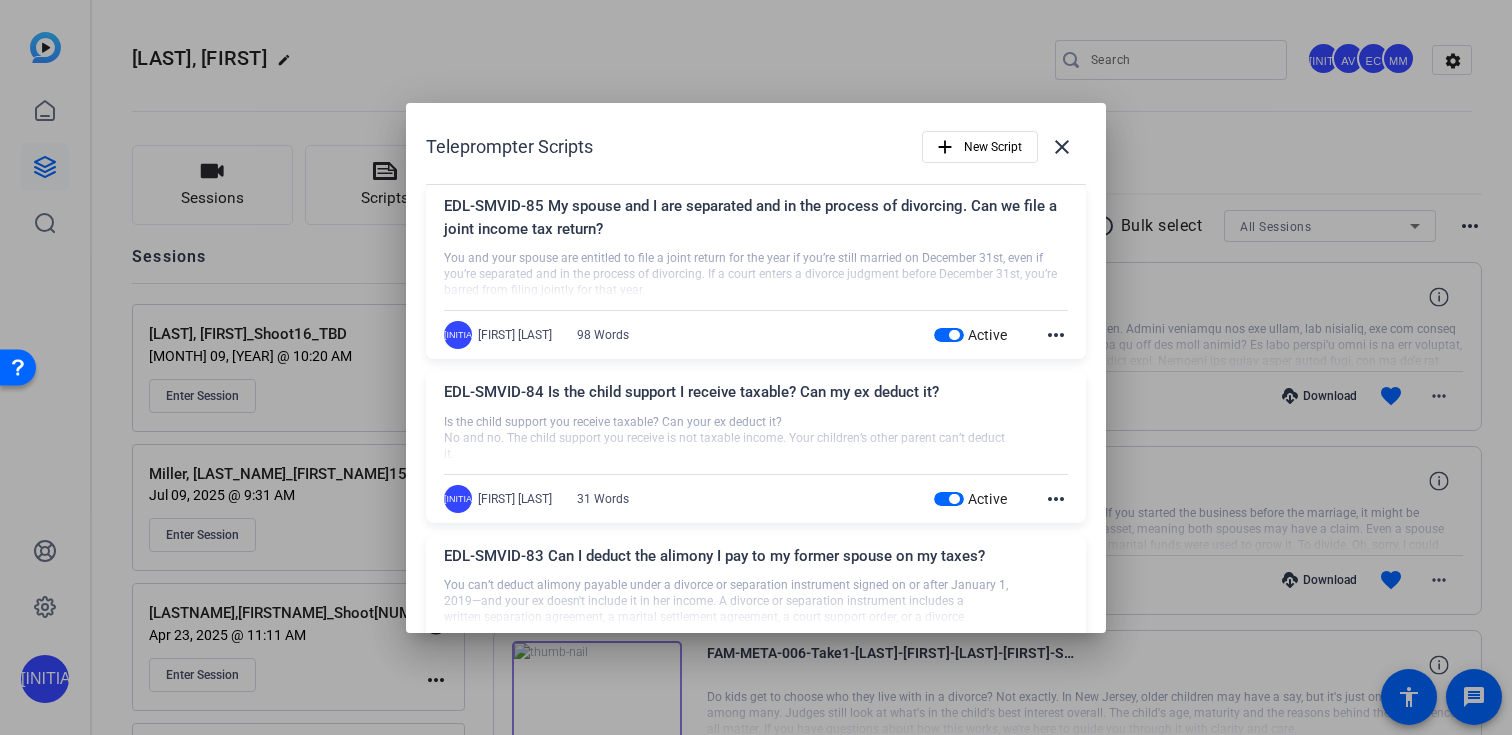 click on "Teleprompter Scripts add  New Script  close EDL-SMVID-85 My spouse and I are separated and in the process of divorcing. Can we file a joint income tax return? You and your spouse are entitled to file a joint return for the year if you’re still married on December 31st, even if you’re separated and in the process of divorcing. If a court enters a divorce judgment before December 31st, you’re barred from filing jointly for that year. Joint filing requires a degree of cooperation that can be difficult to achieve during a divorce, but for most couples, it’s the option that results in the lowest tax bill. You can each file separately, but the tax rates for filing separately are higher than those for joint filers.  KD  Krystal Delgadillo 98 Words Active more_horiz EDL-SMVID-84 Is the child support I receive taxable? Can my ex deduct it? Is the child support you receive taxable? Can your ex deduct it? it.  KD  Krystal Delgadillo 31 Words Active more_horiz decree.  KD  Krystal Delgadillo 113 Words Active  KD" at bounding box center [756, 12507] 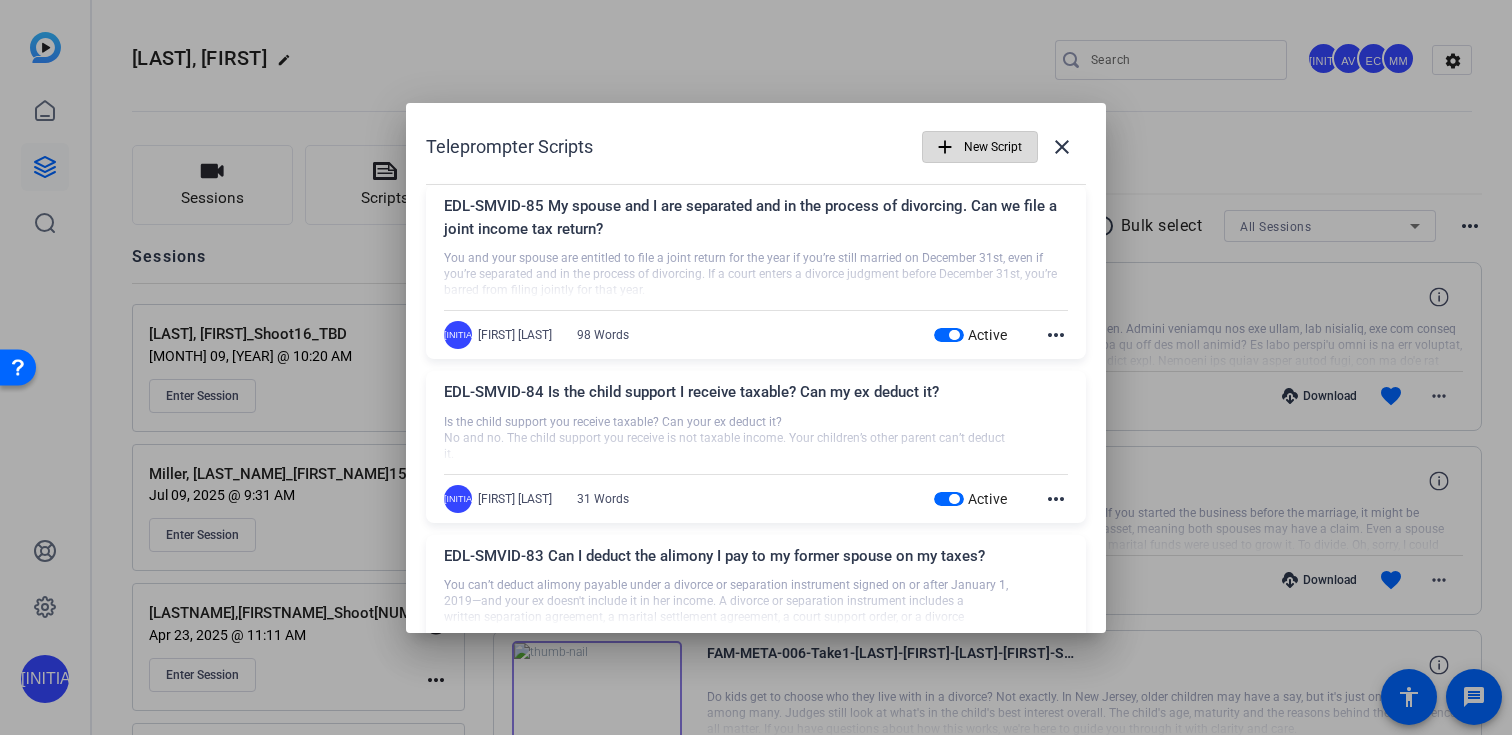 click on "New Script" at bounding box center (993, 147) 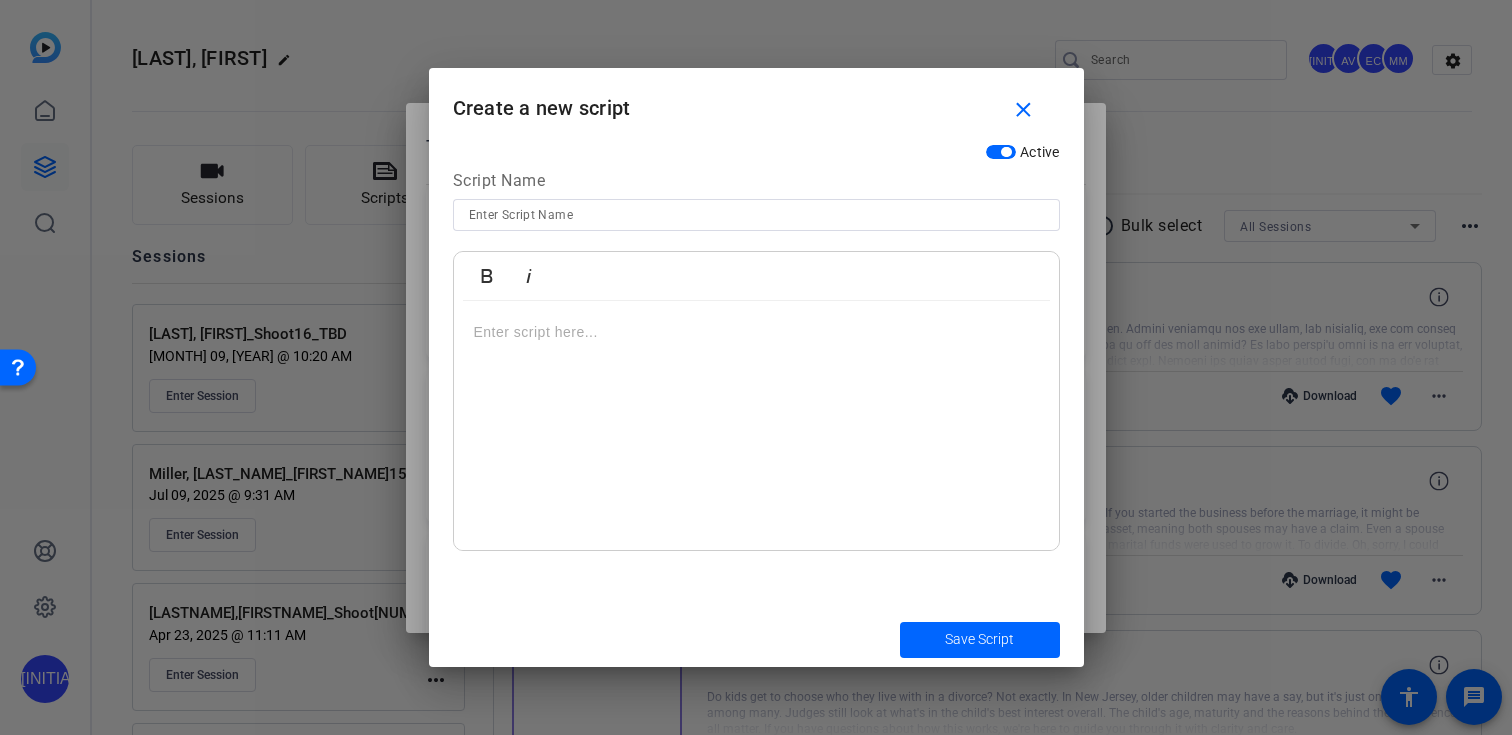 click at bounding box center [756, 426] 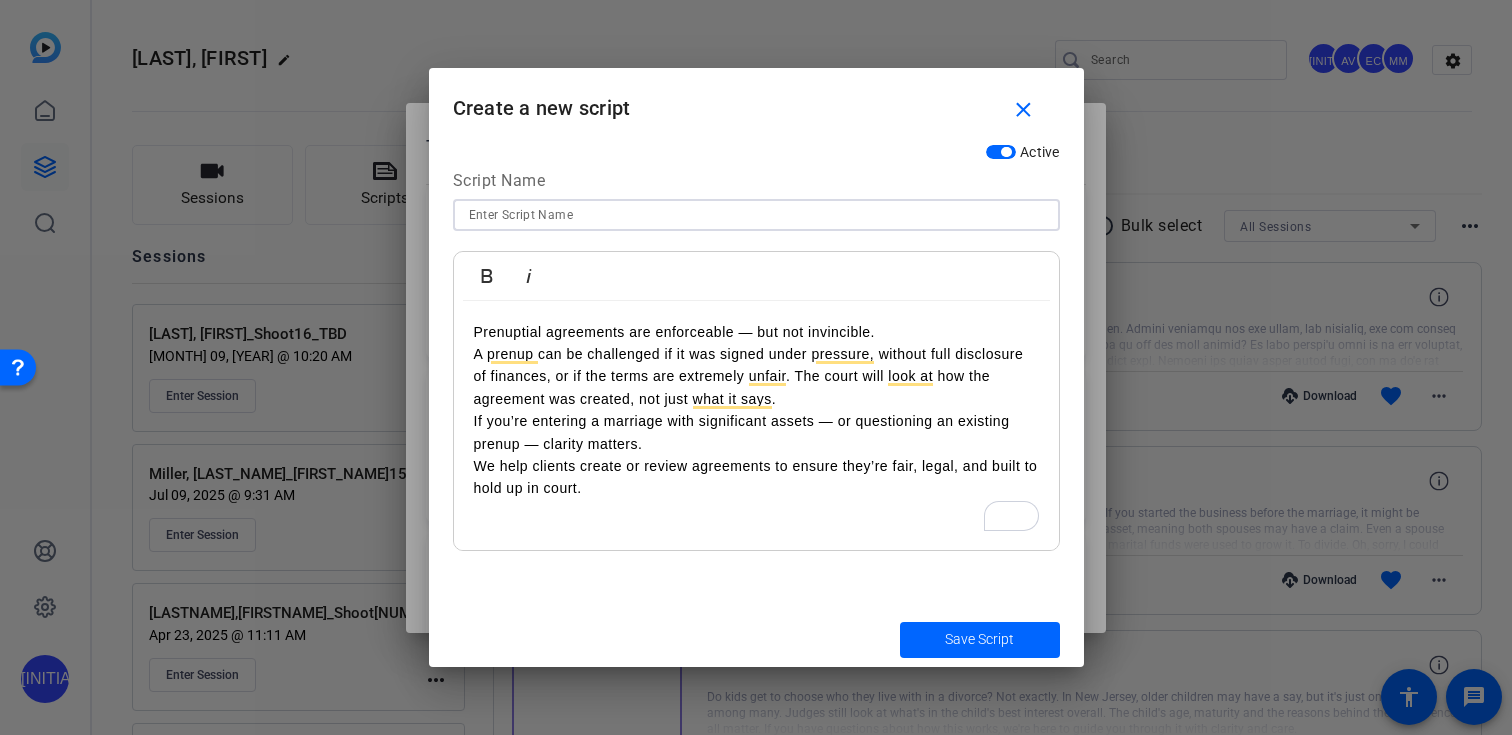 click at bounding box center [756, 215] 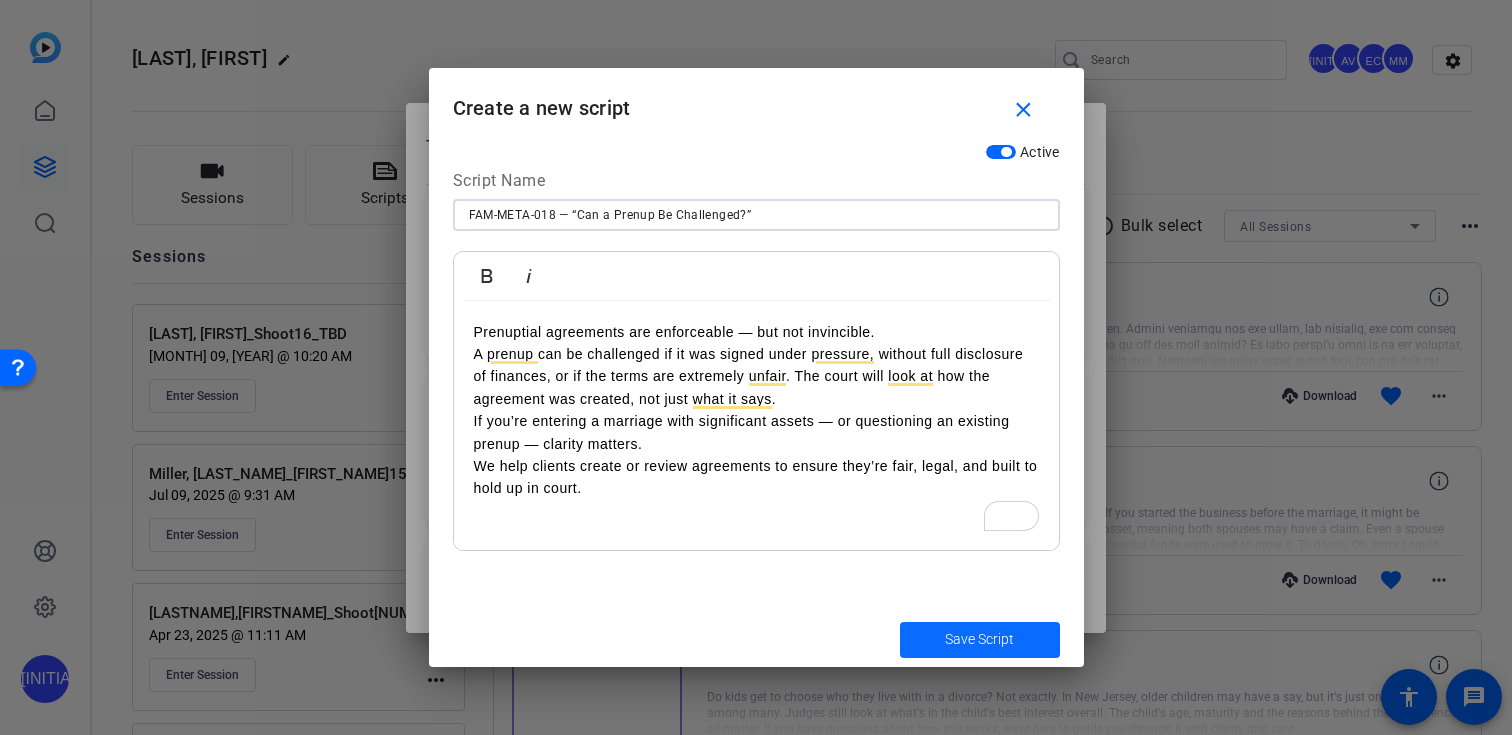 type on "FAM-META-018 — “Can a Prenup Be Challenged?”" 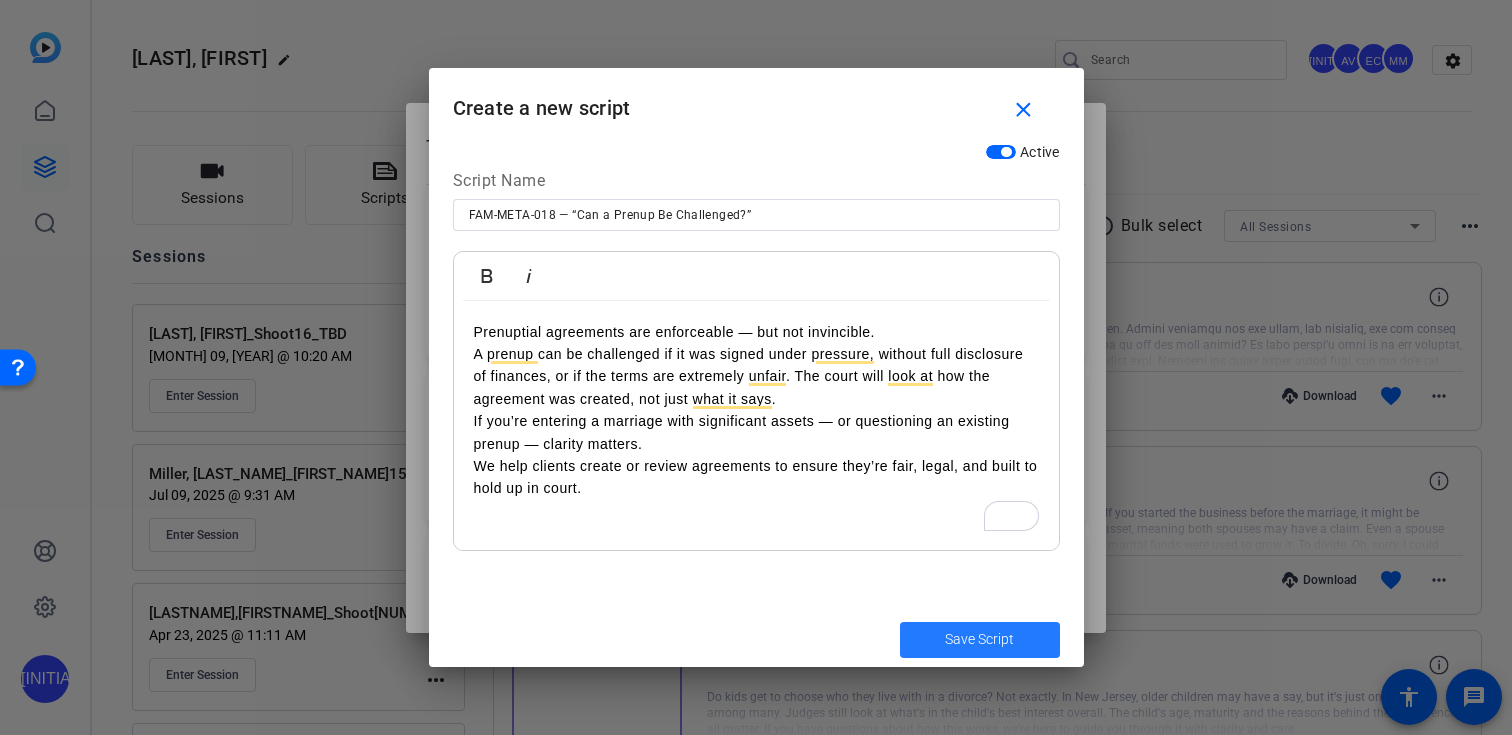 click at bounding box center [980, 640] 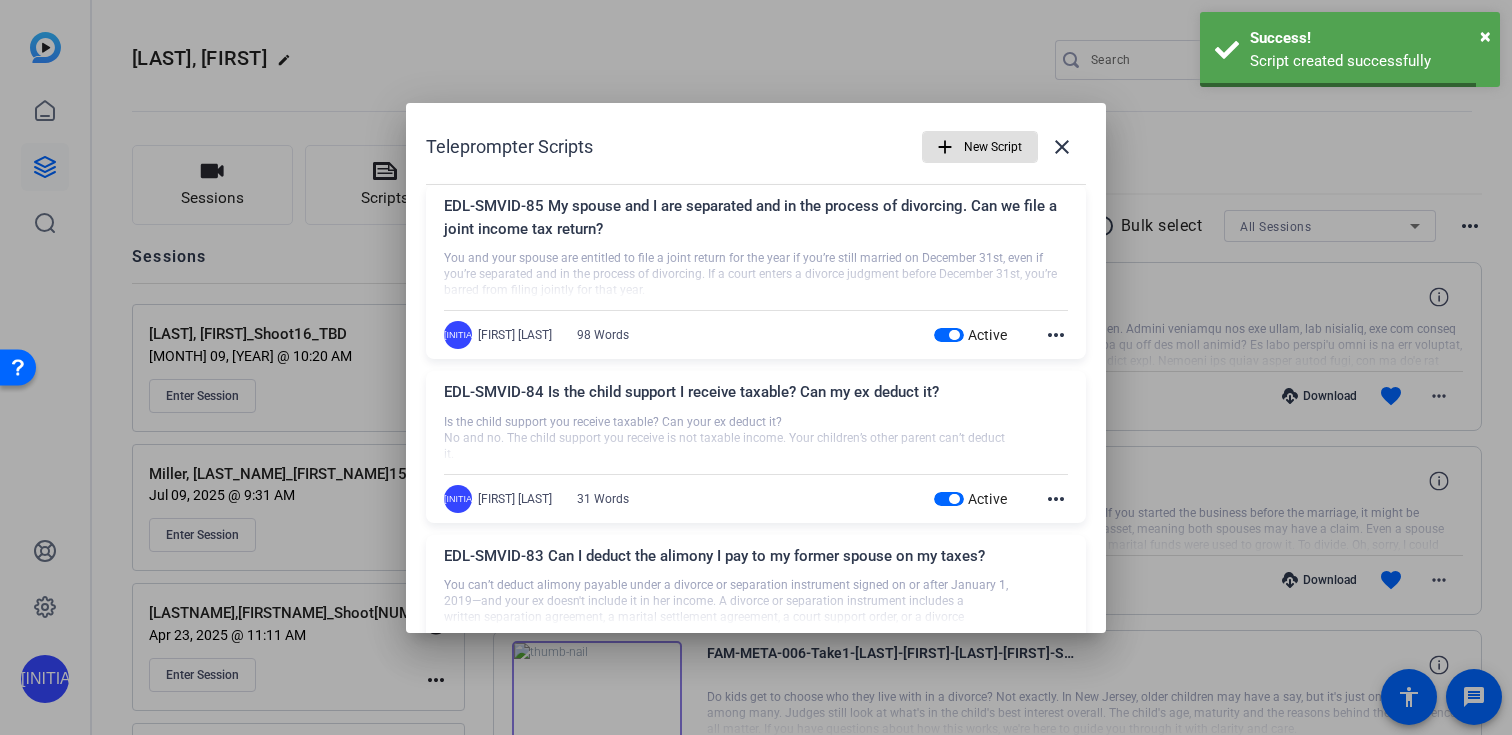 click on "New Script" at bounding box center [993, 147] 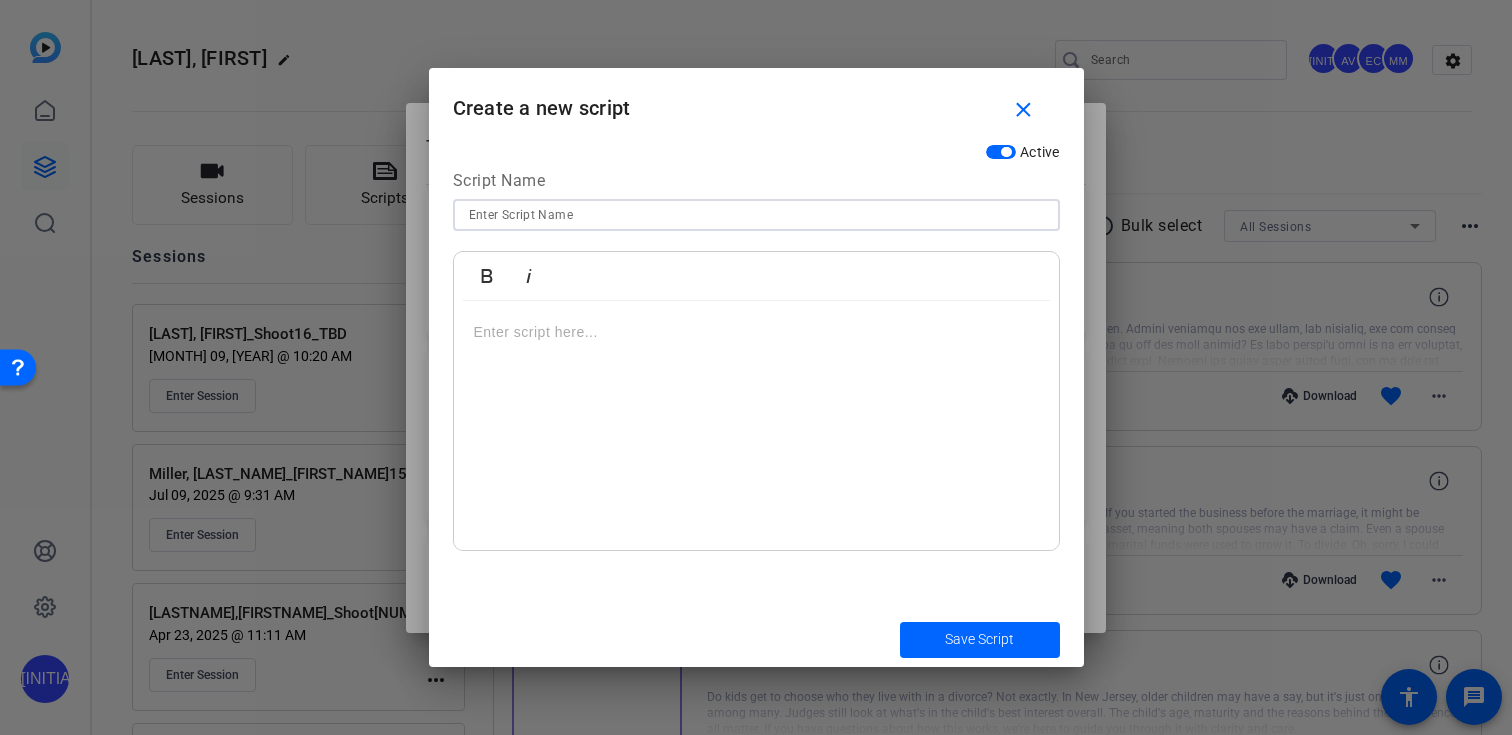 click at bounding box center (756, 215) 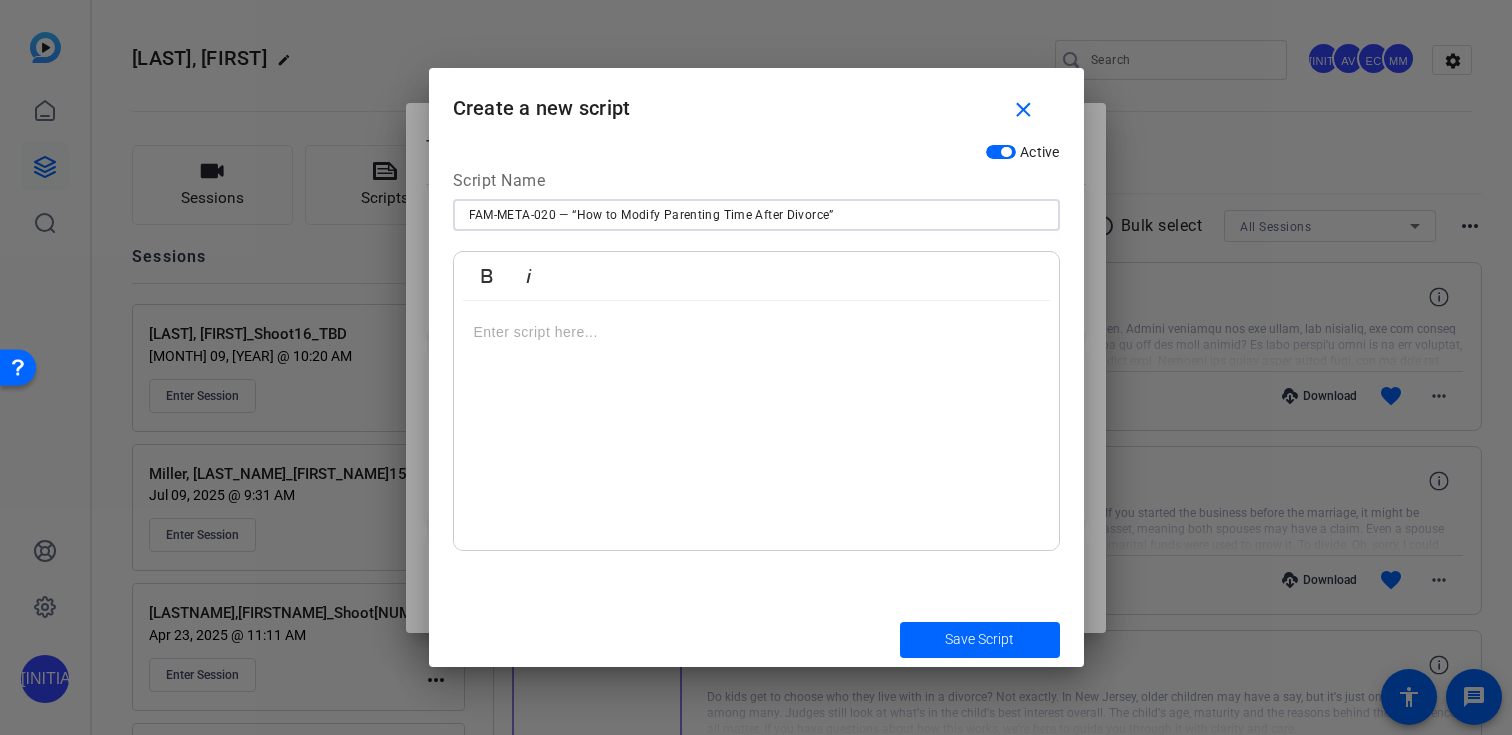 type on "FAM-META-020 — “How to Modify Parenting Time After Divorce”" 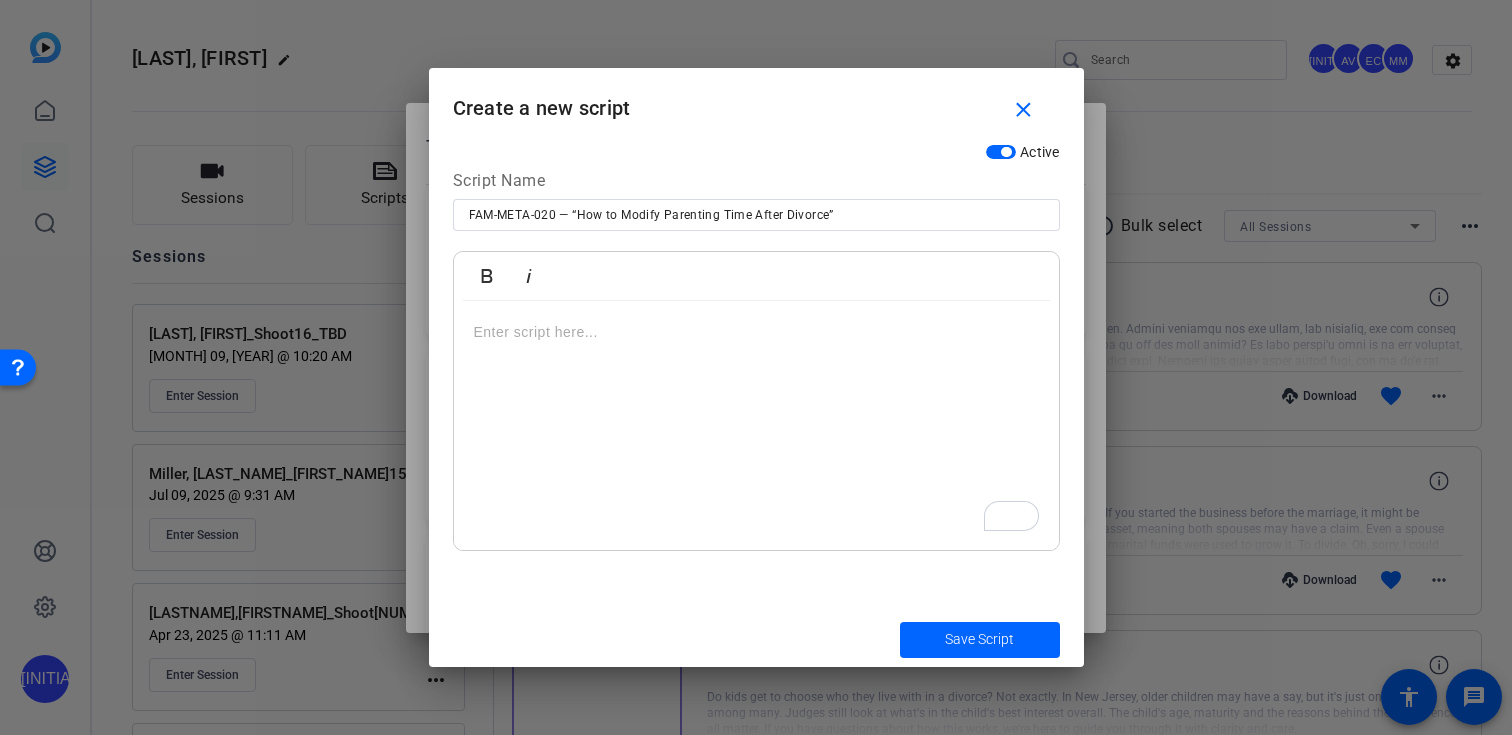 click at bounding box center (756, 426) 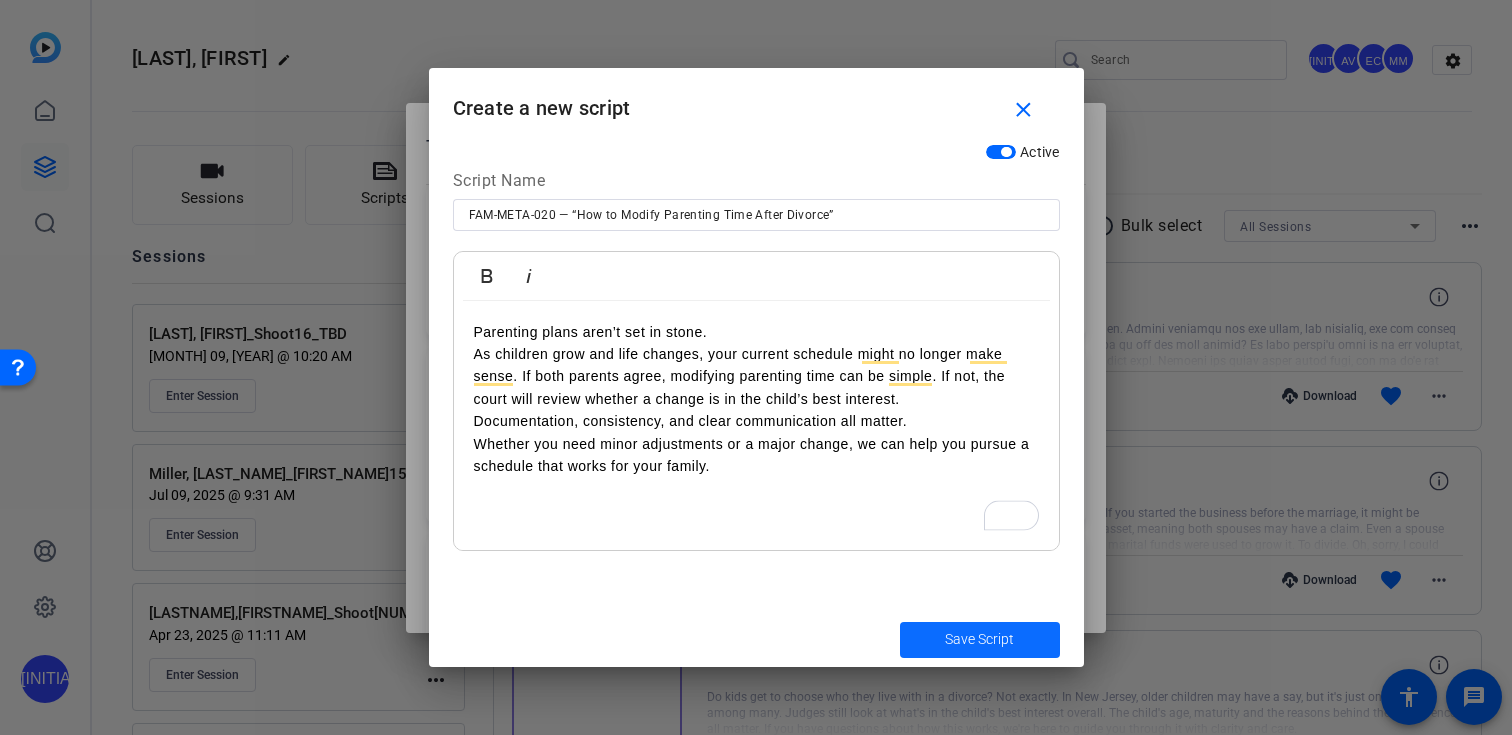 click at bounding box center [980, 640] 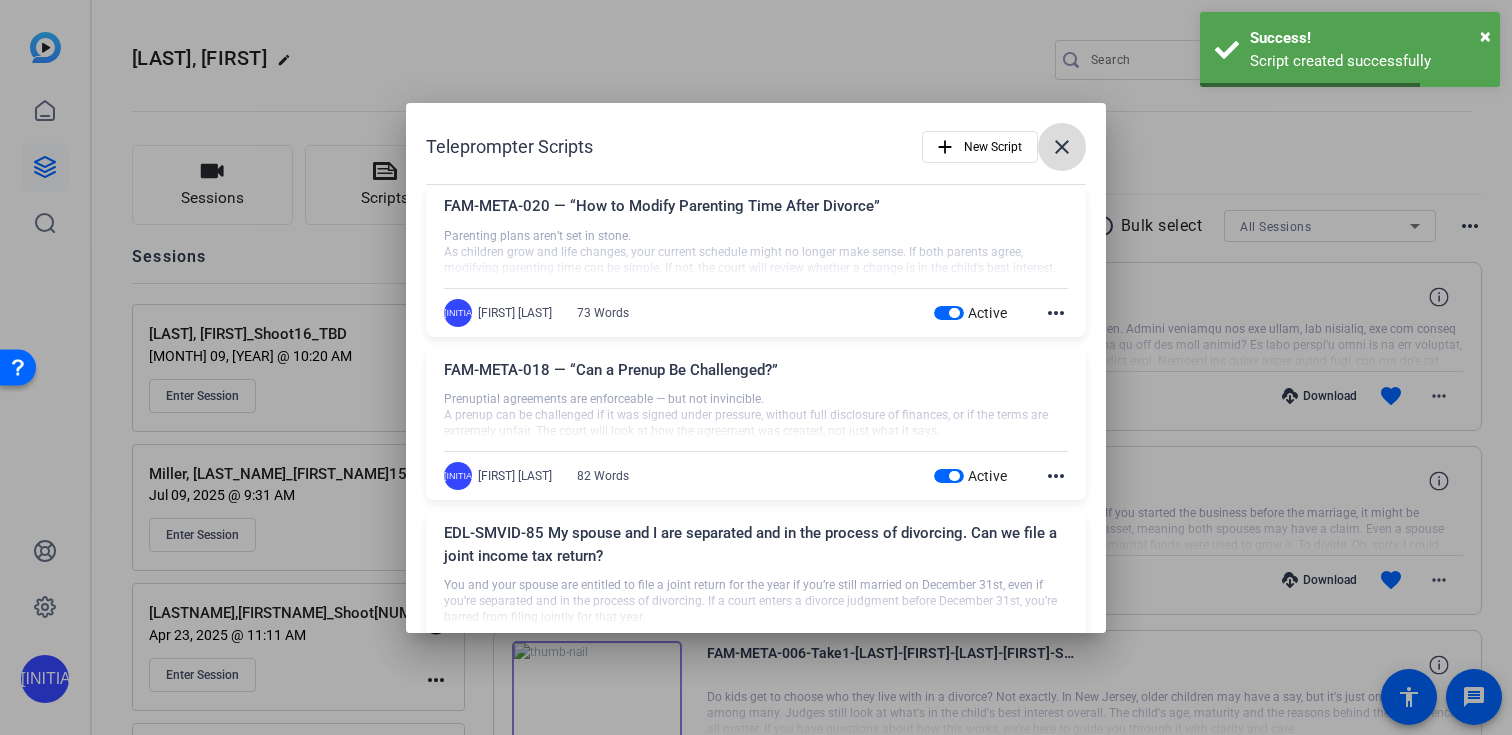 click on "close" at bounding box center (1062, 147) 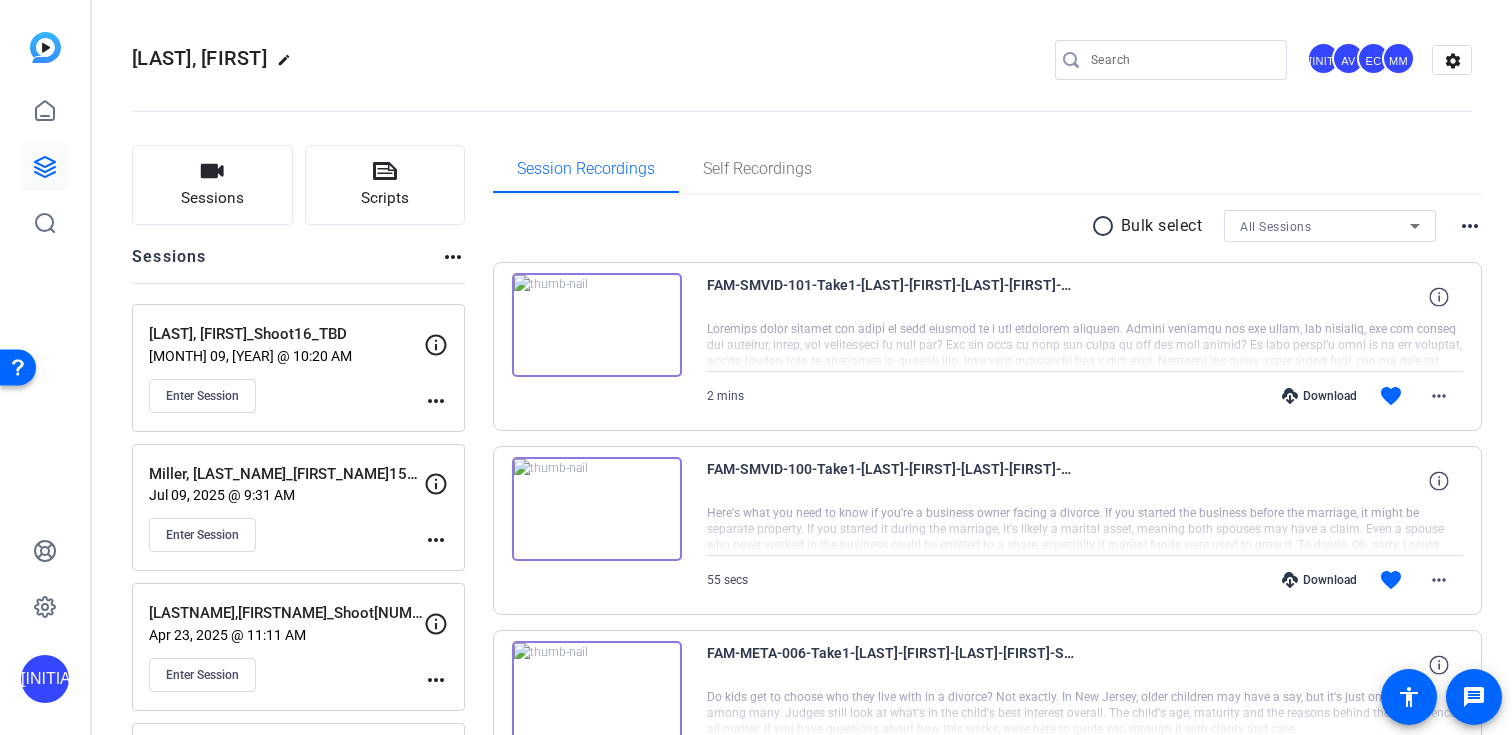 type 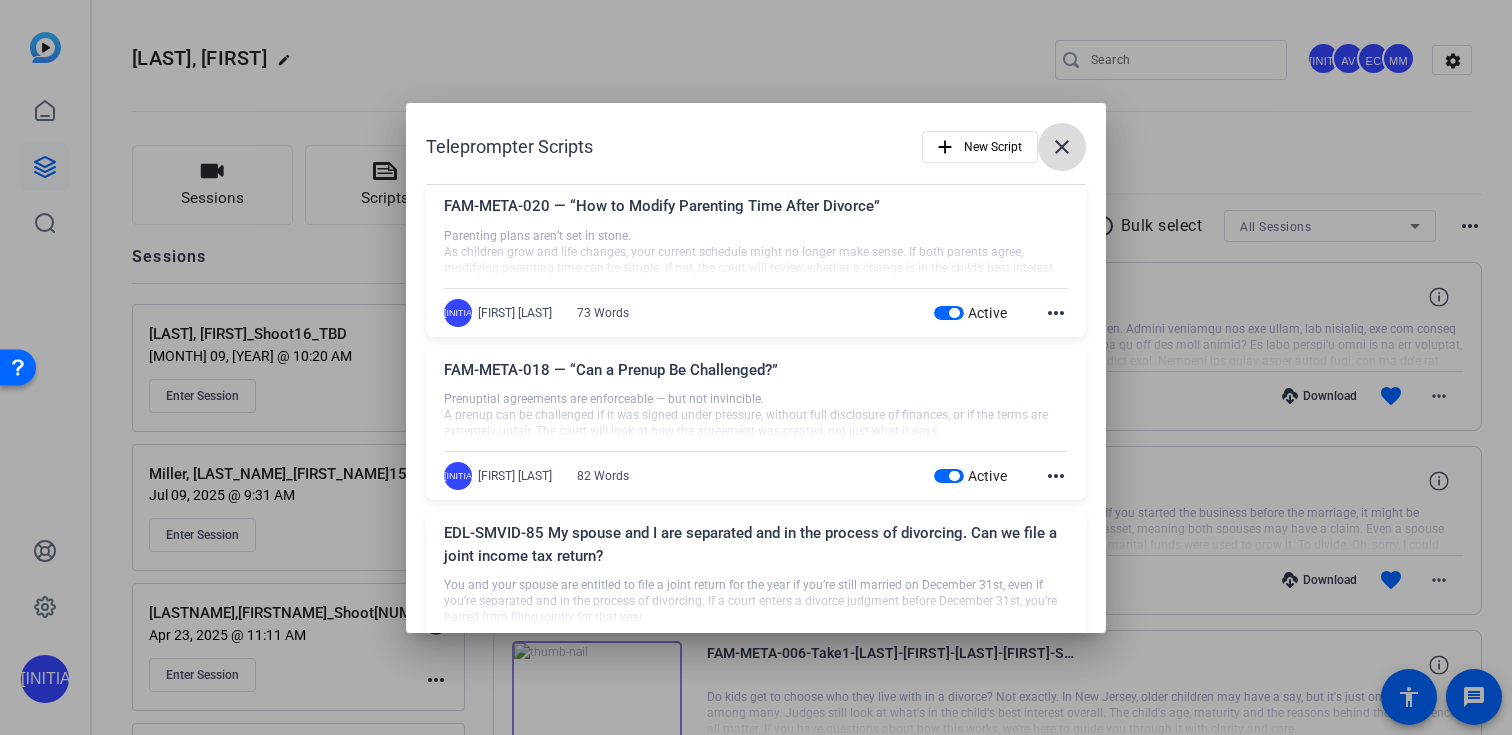 click on "close" at bounding box center (1062, 147) 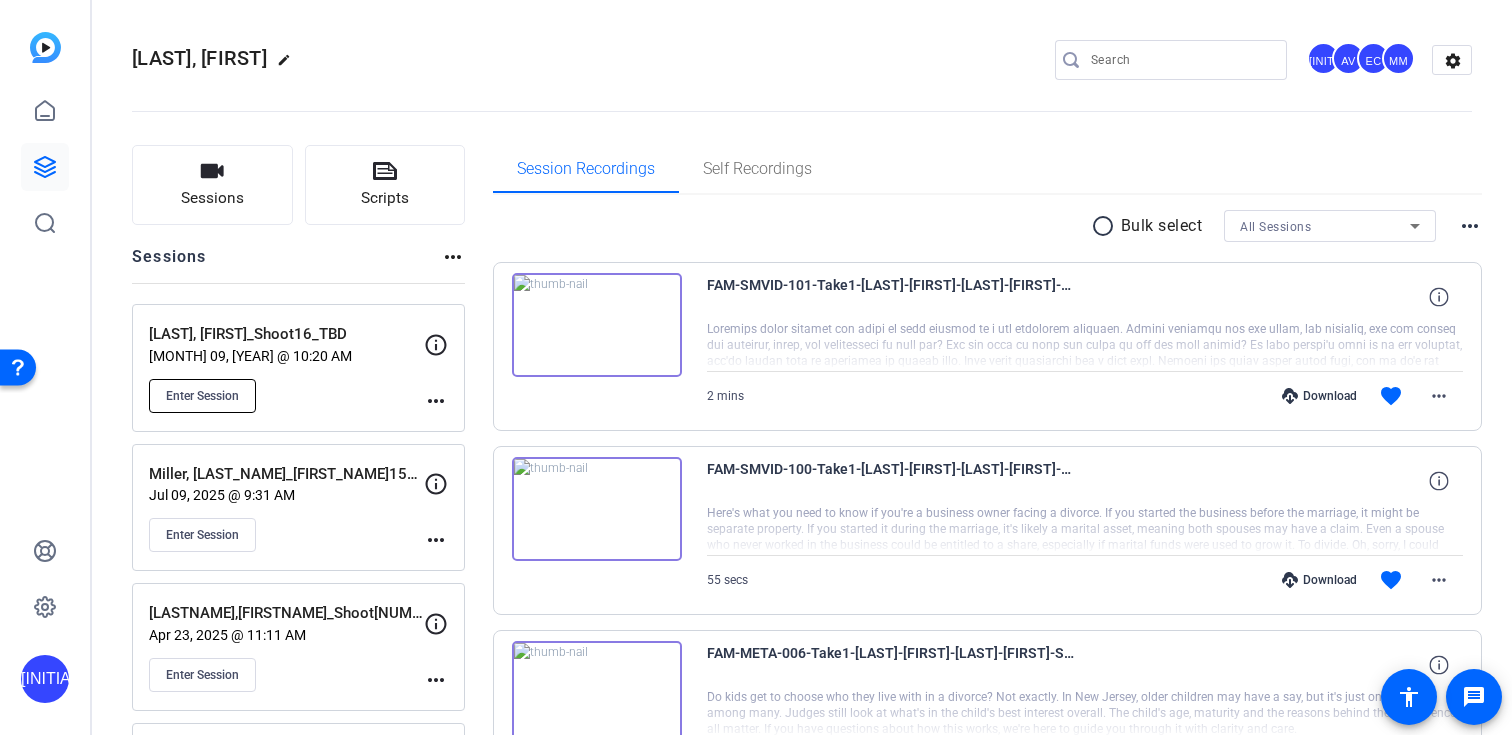 click on "Enter Session" 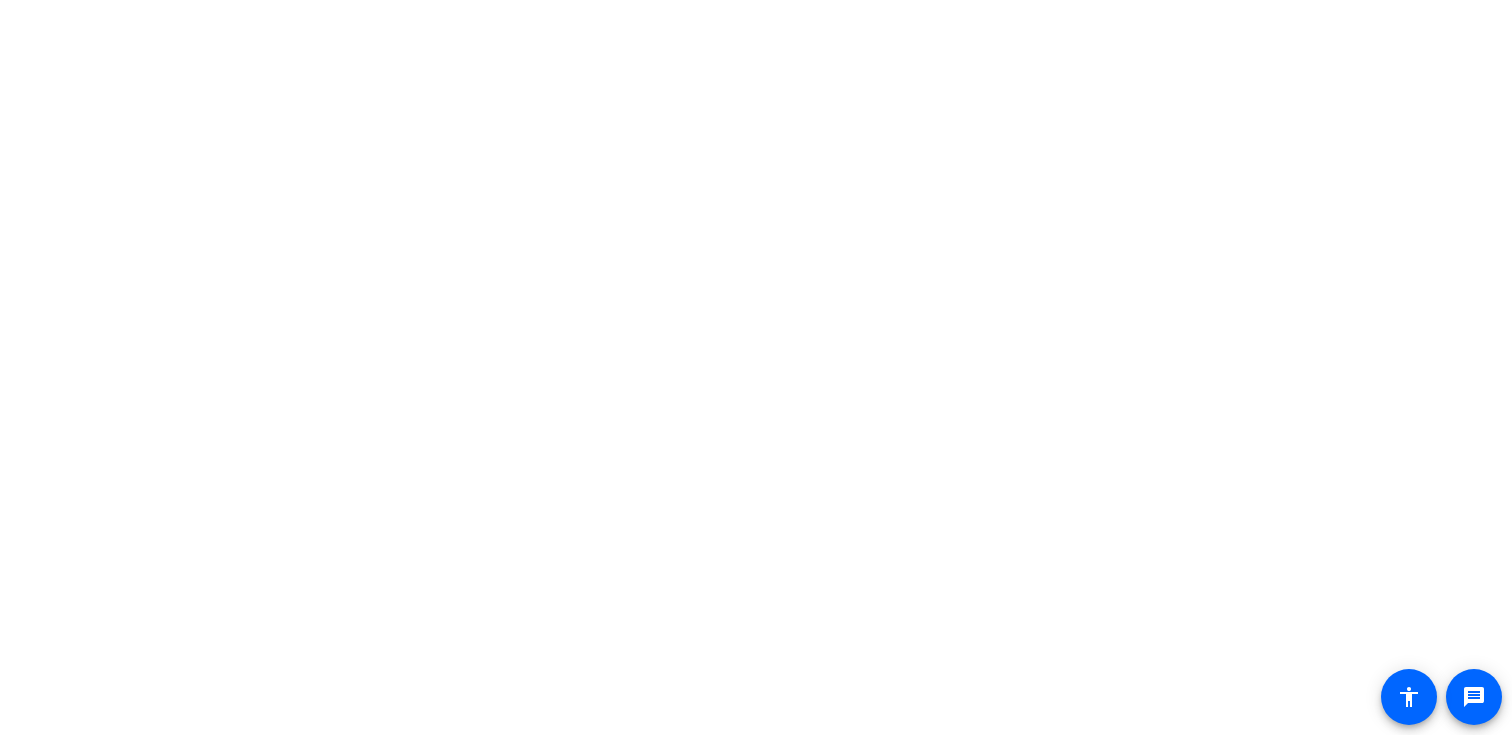 scroll, scrollTop: 0, scrollLeft: 0, axis: both 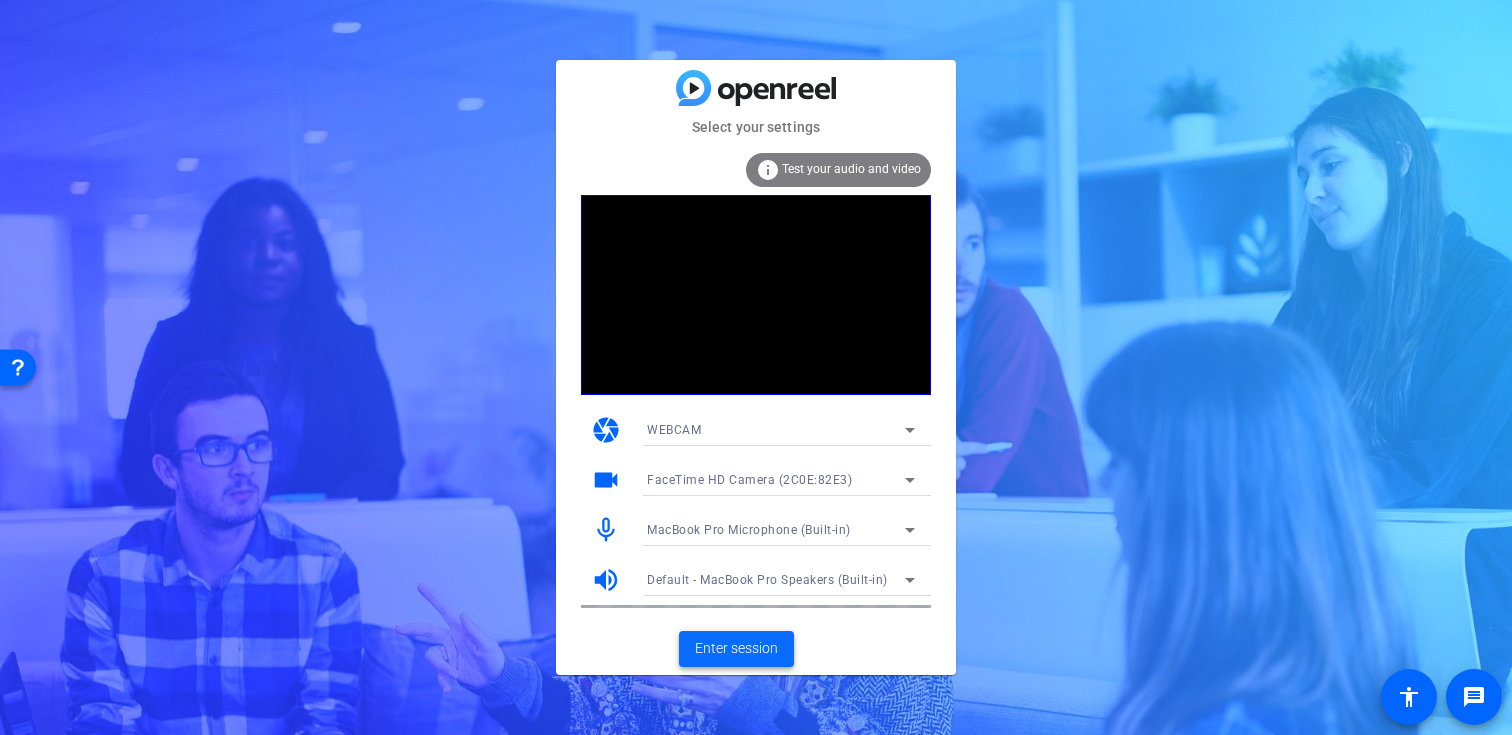 click on "Enter session" 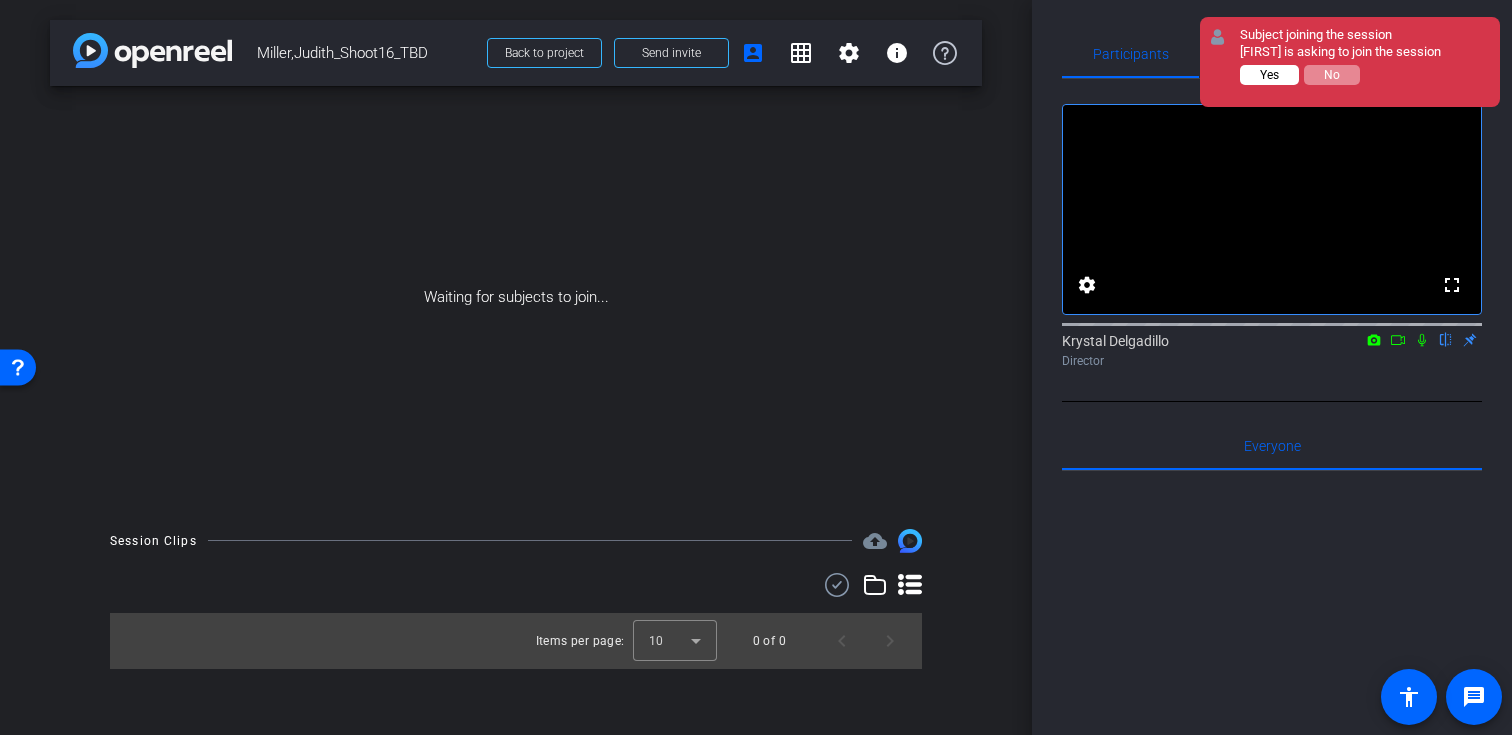 click on "Yes" at bounding box center [1269, 75] 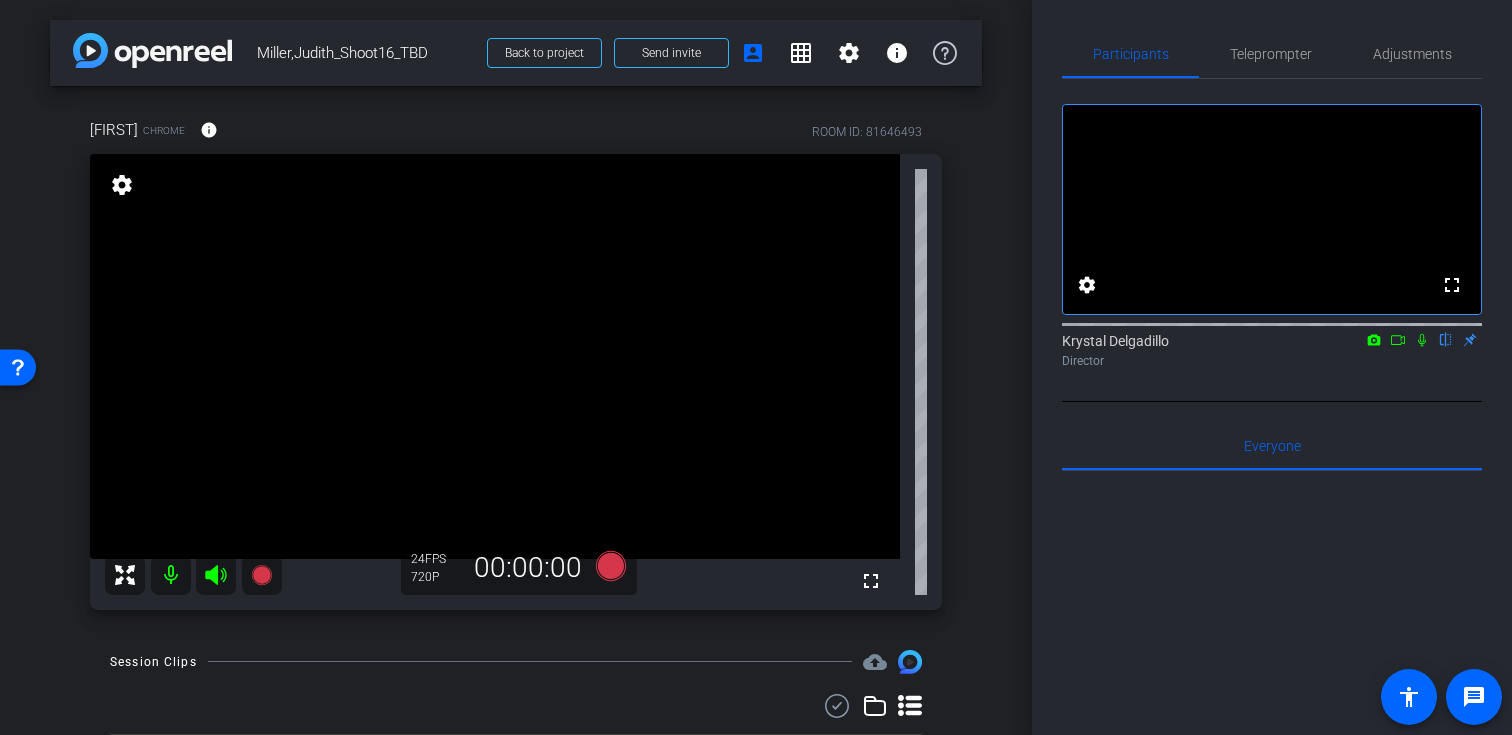 click 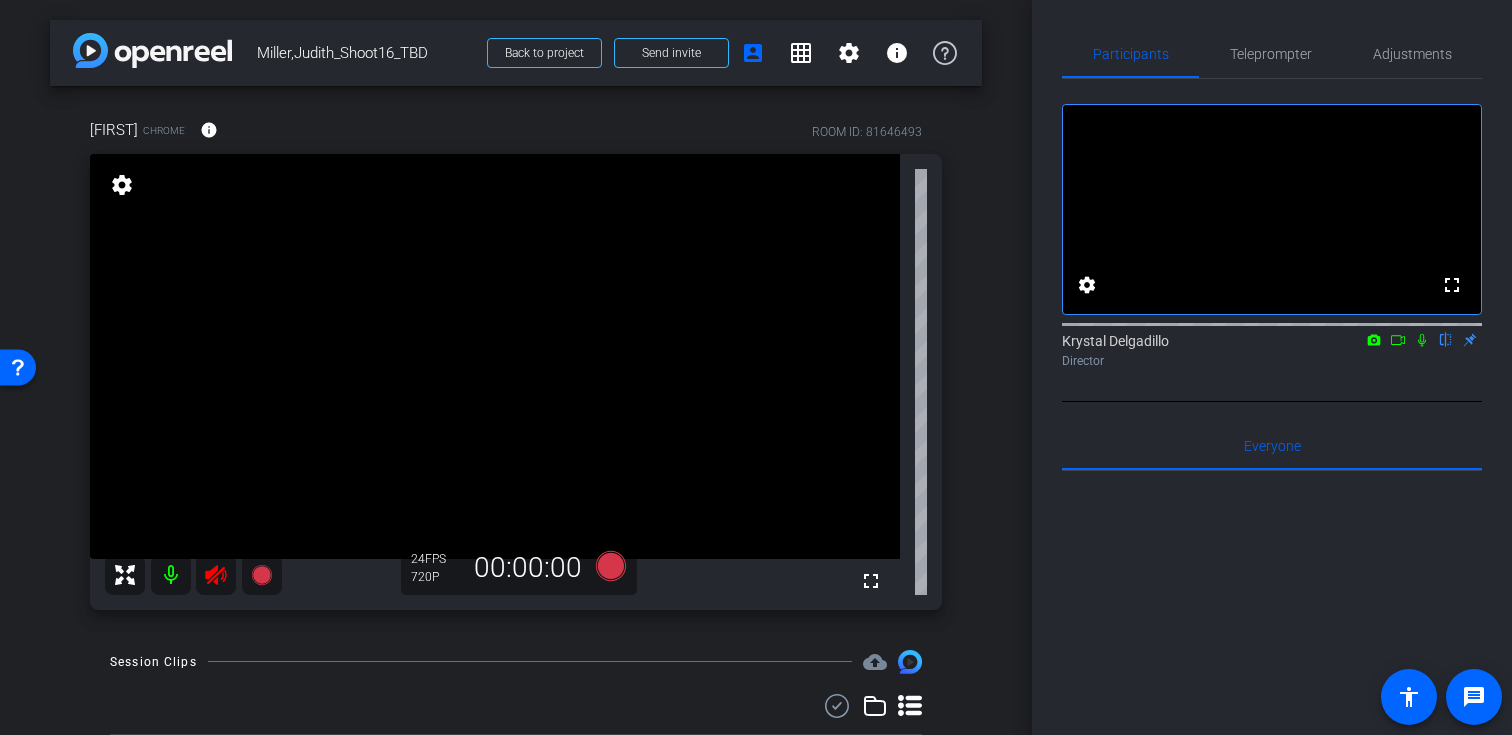 click 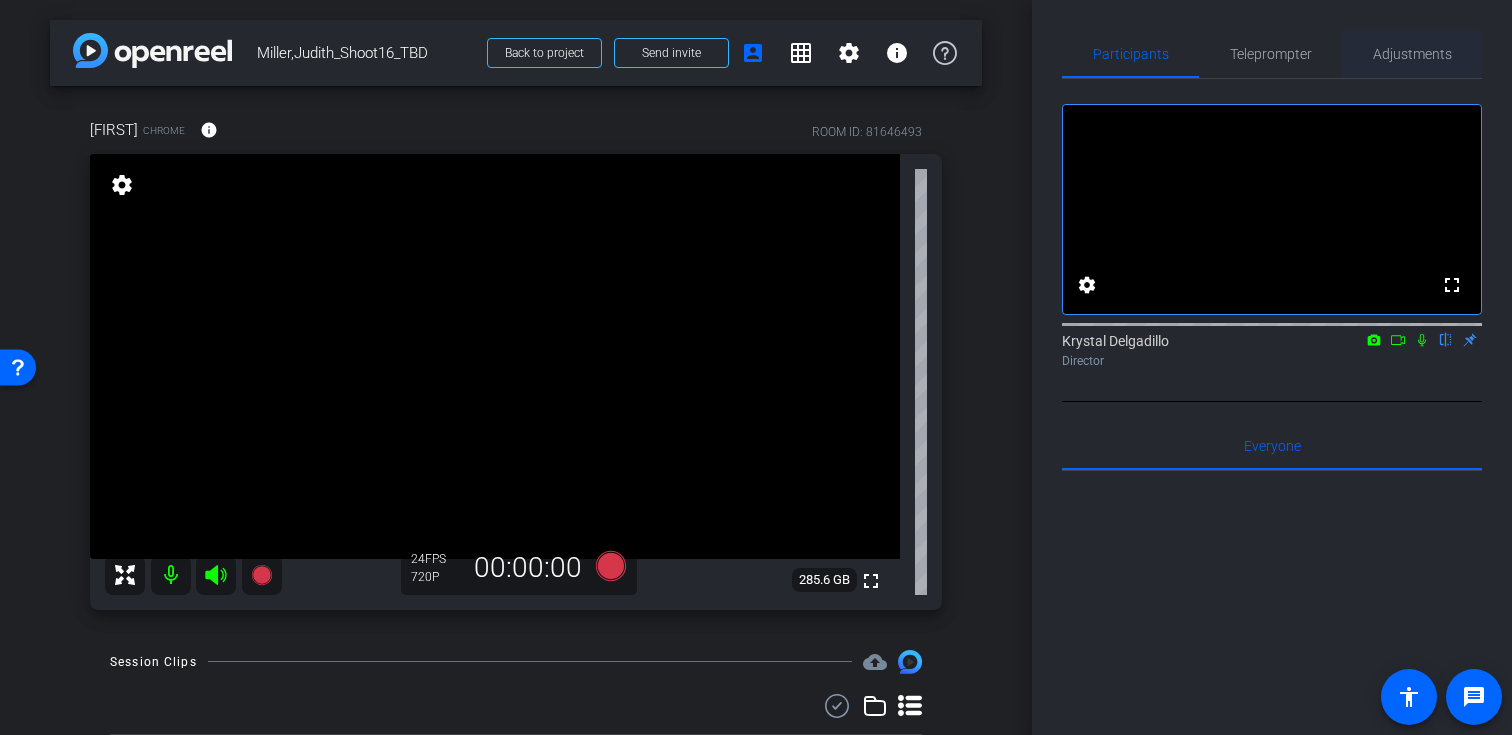 click on "Adjustments" at bounding box center [1412, 54] 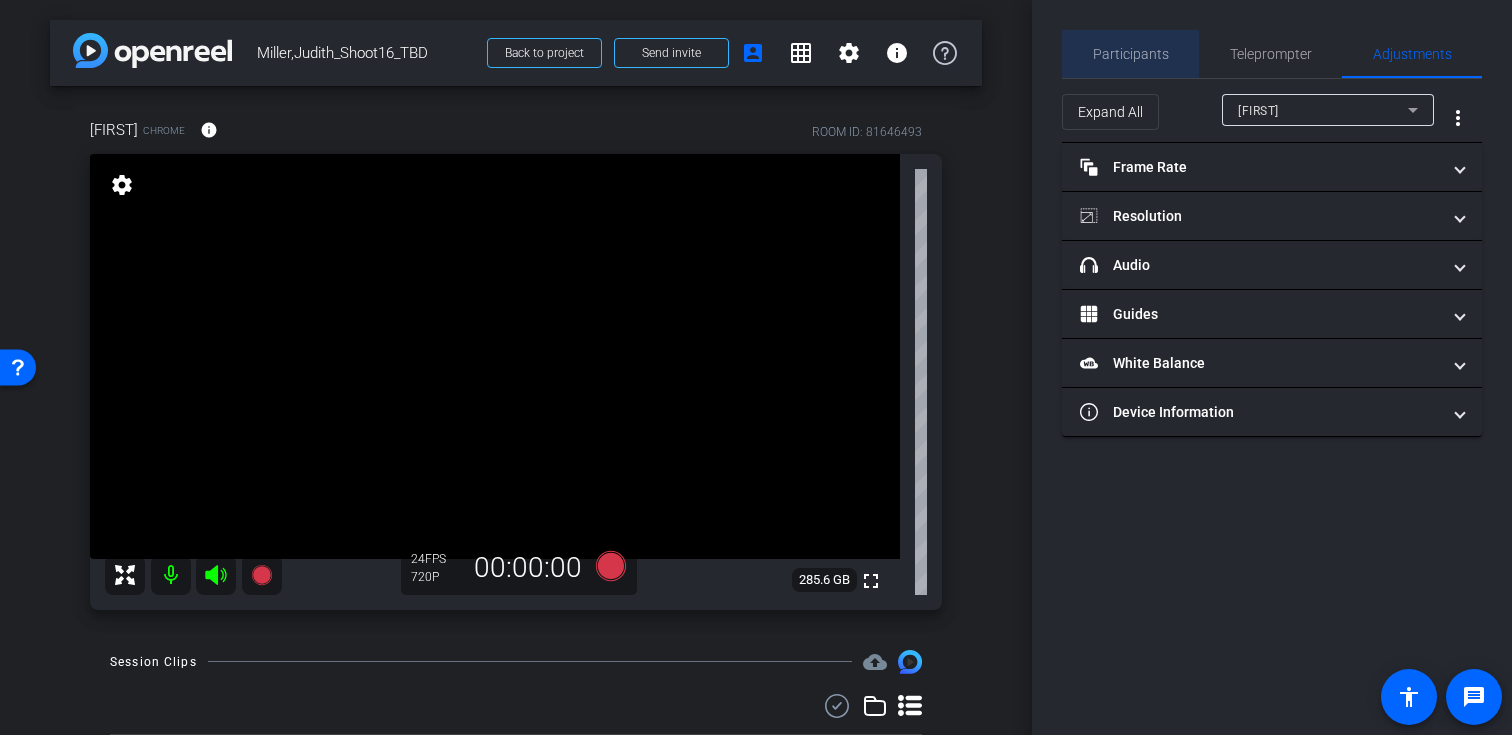 click on "Participants" at bounding box center (1131, 54) 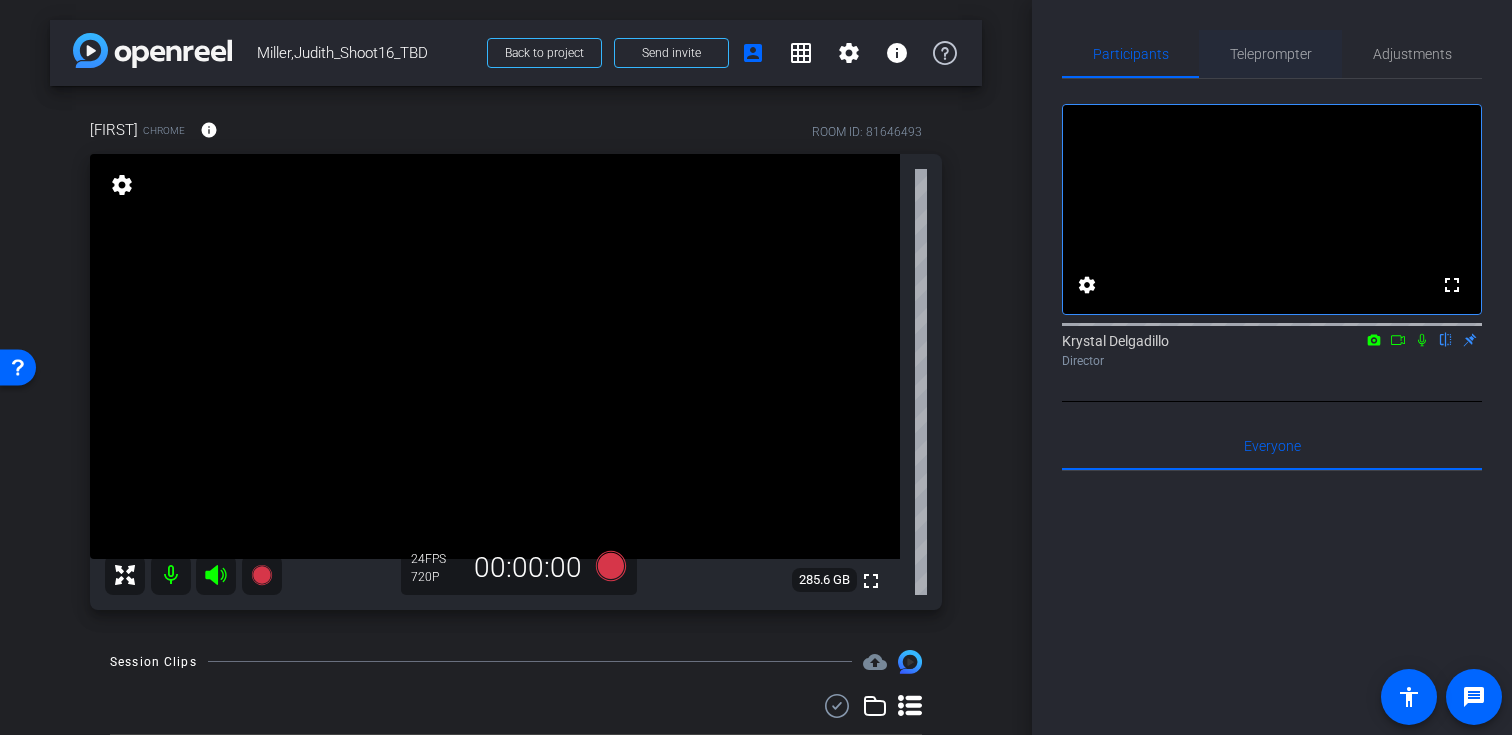 click on "Teleprompter" at bounding box center (1271, 54) 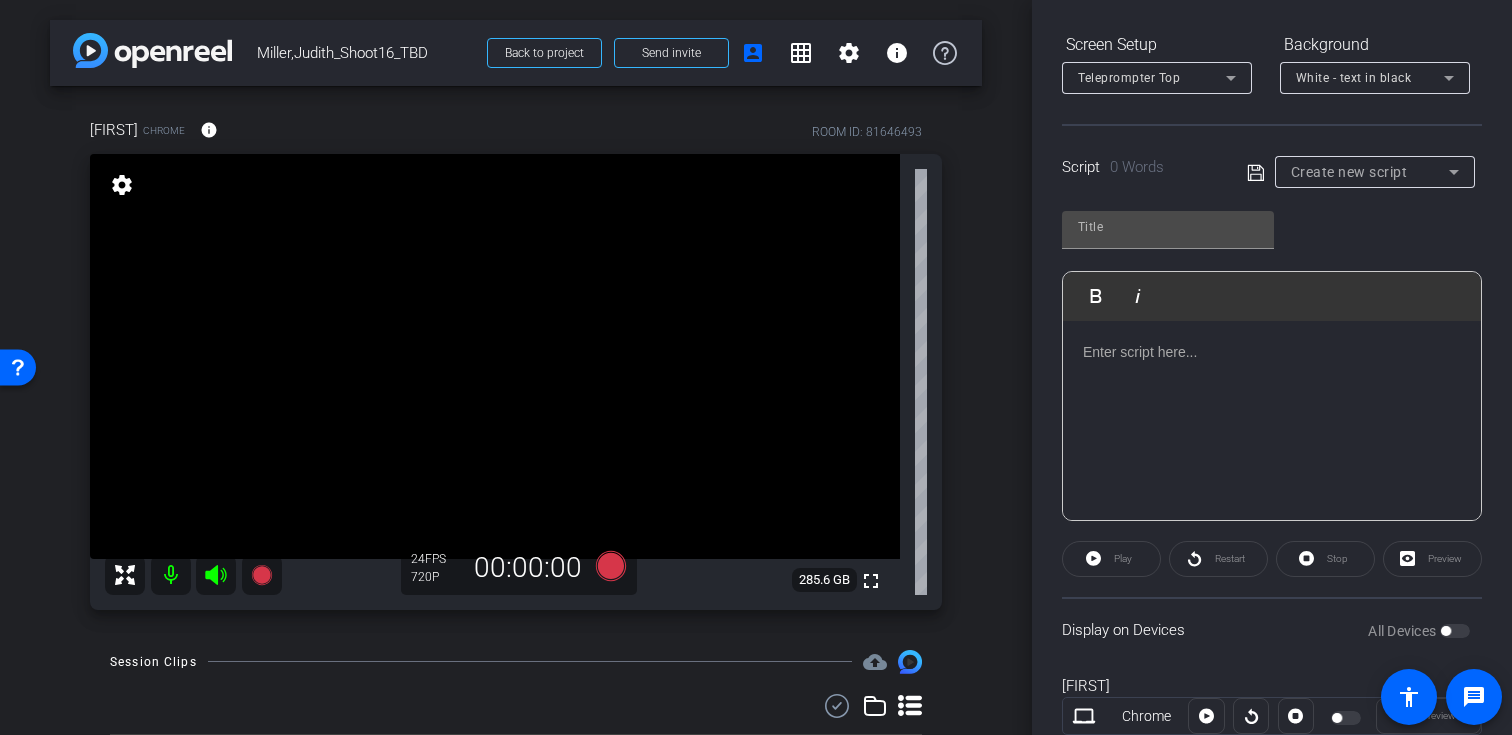 scroll, scrollTop: 297, scrollLeft: 0, axis: vertical 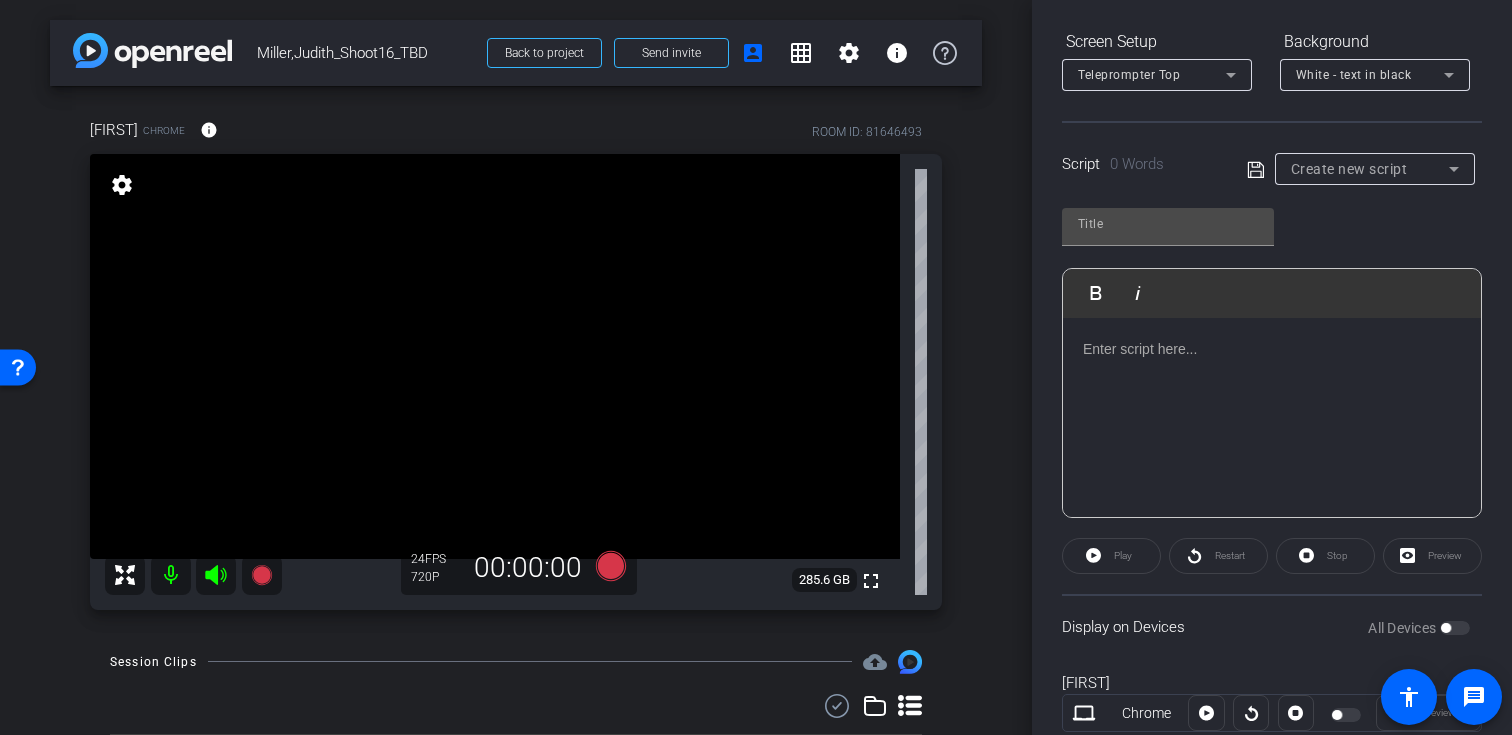 click on "Create new script" at bounding box center [1370, 169] 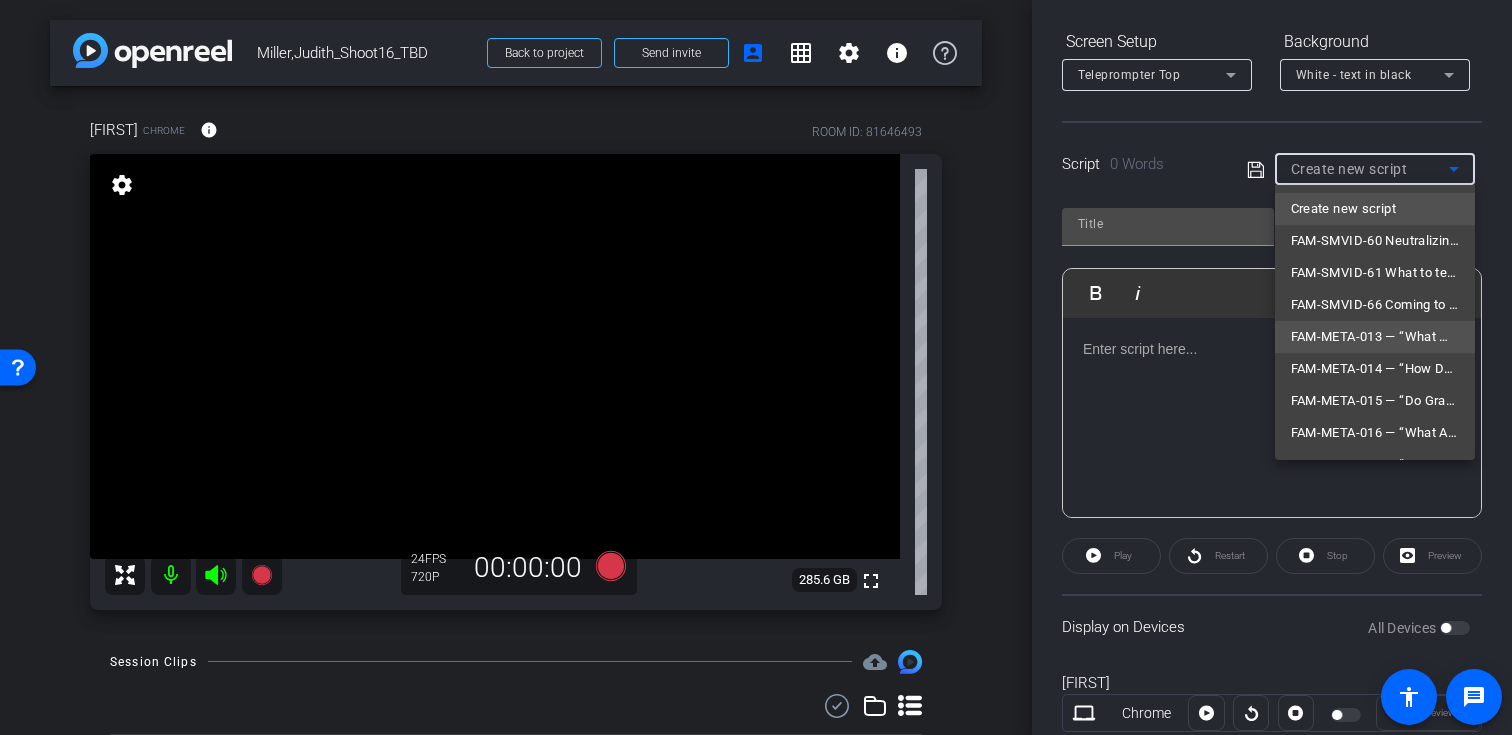 click on "FAM-META-013 — “What Makes a Divorce ‘High Asset’?”" at bounding box center (1375, 337) 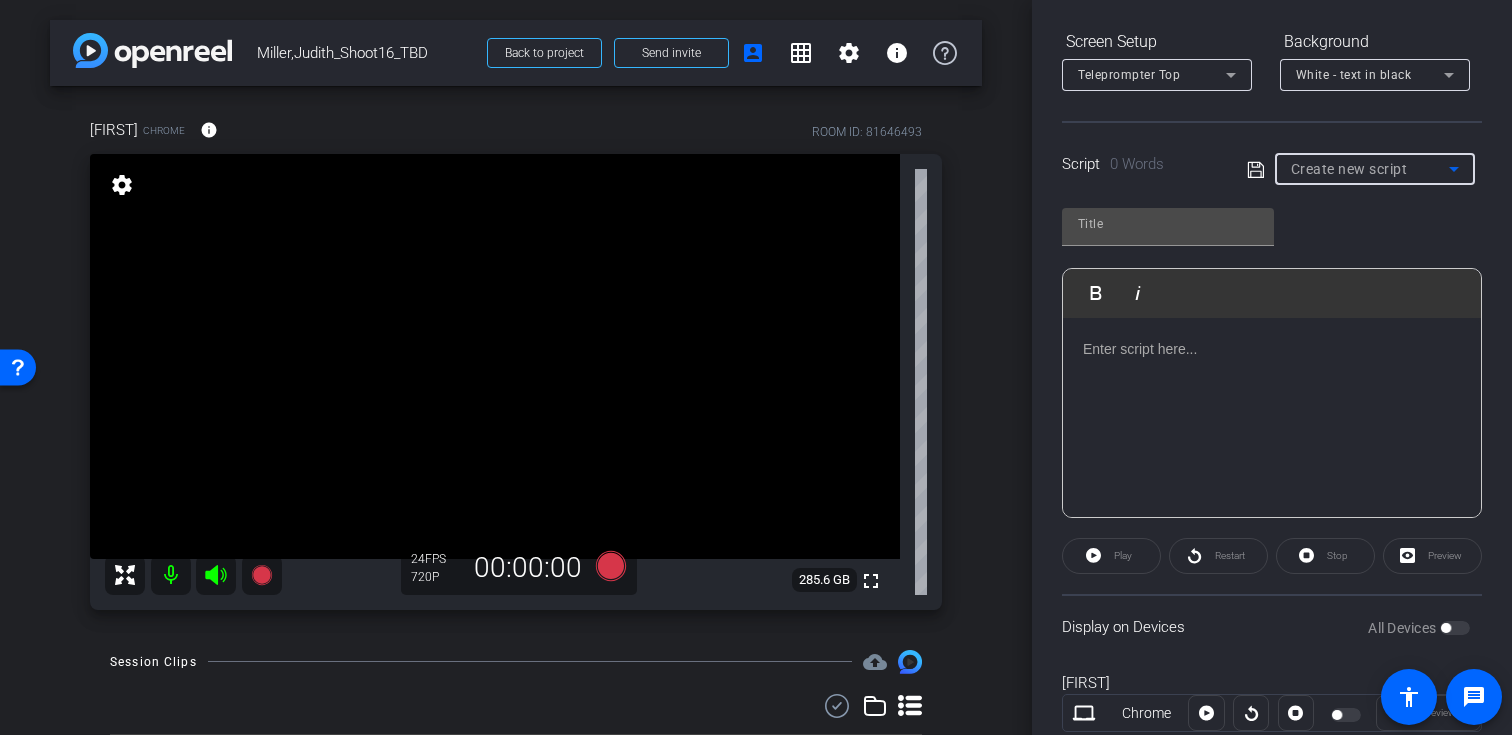 type on "FAM-META-013 — “What Makes a Divorce ‘High Asset’?”" 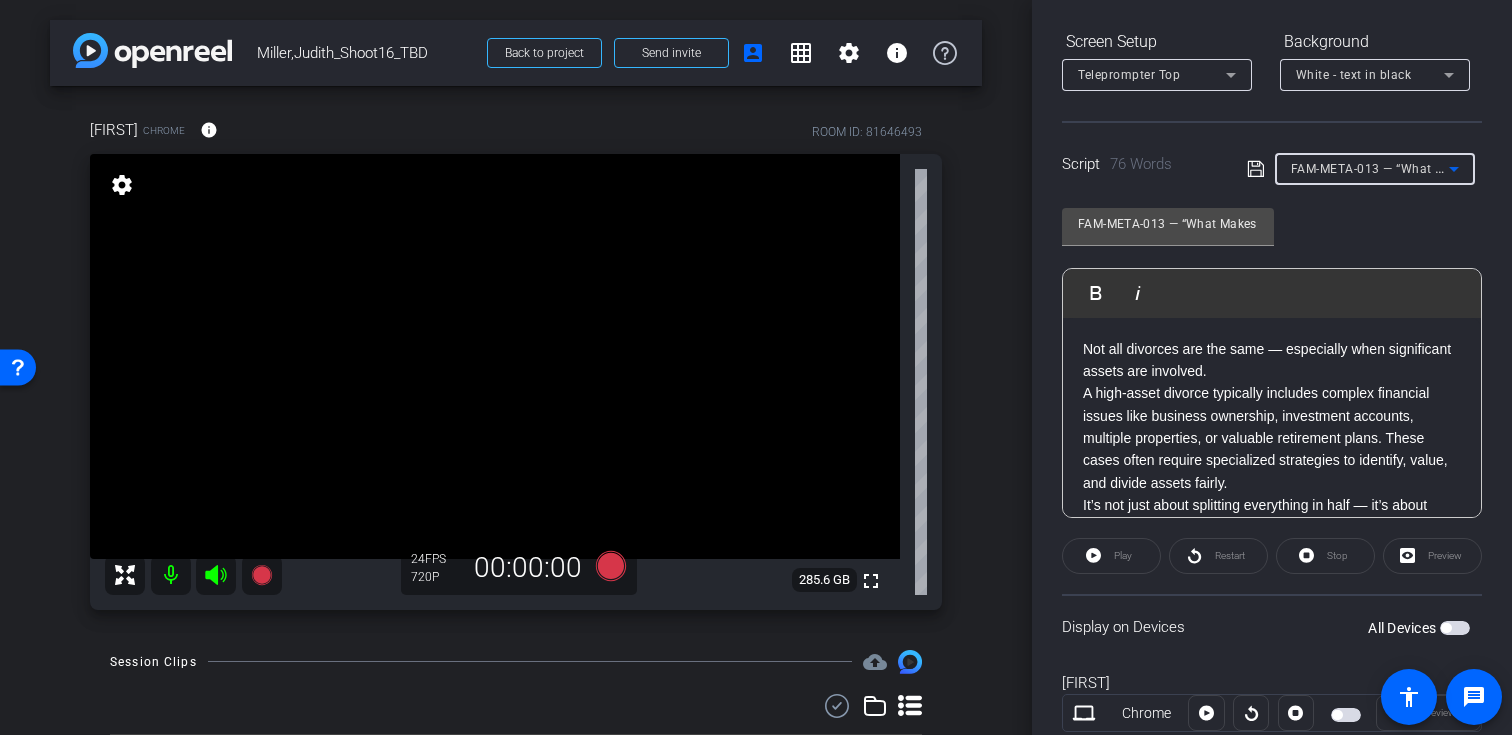 scroll, scrollTop: 358, scrollLeft: 0, axis: vertical 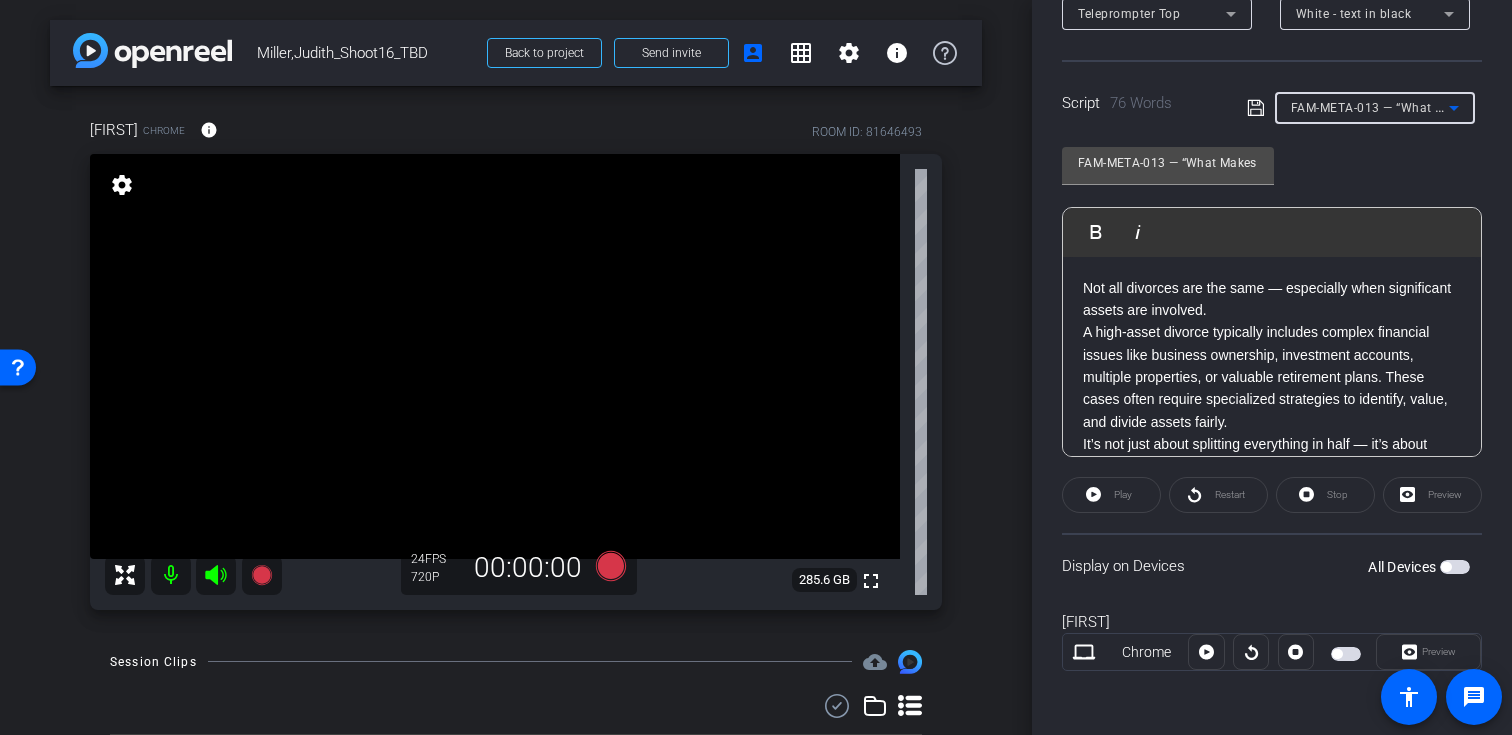 click at bounding box center (1455, 567) 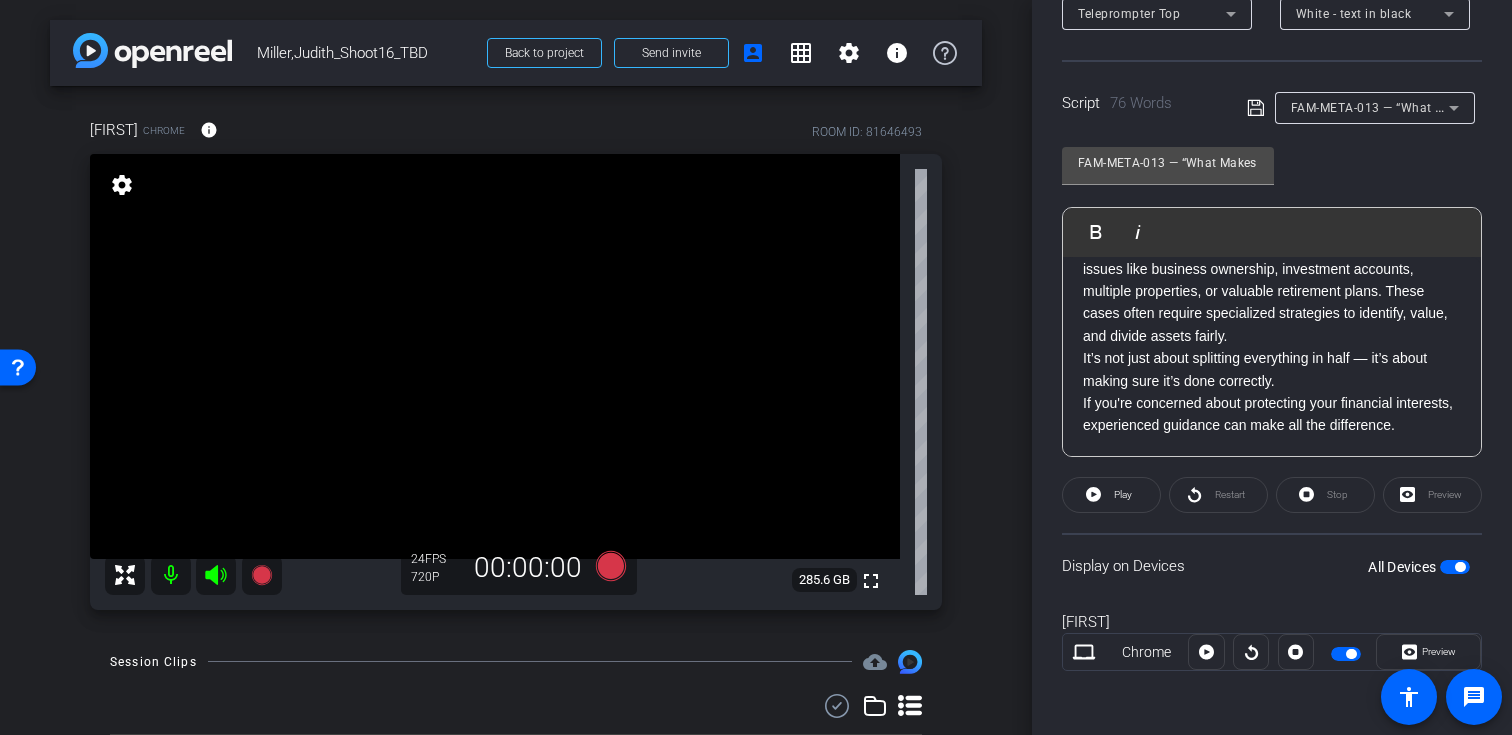 scroll, scrollTop: 0, scrollLeft: 0, axis: both 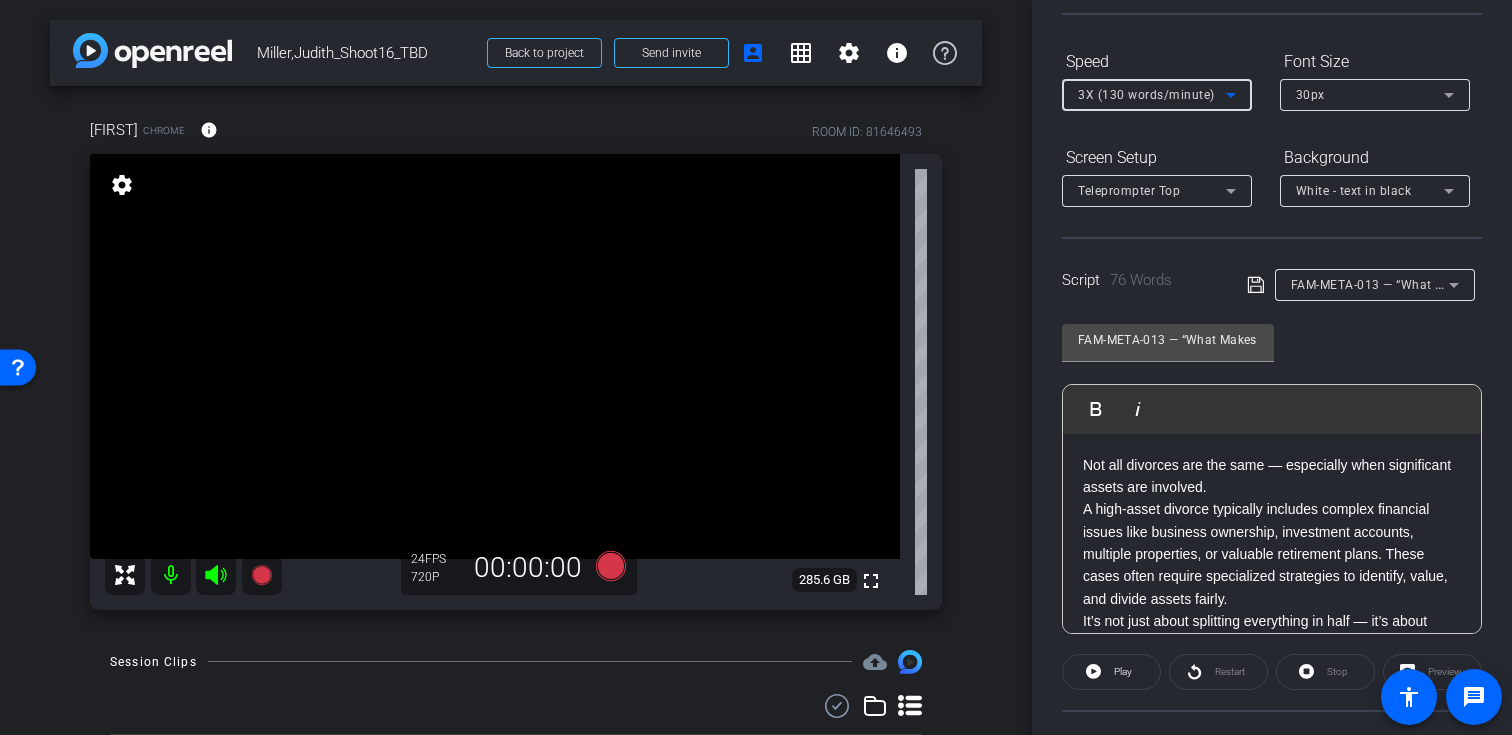 click on "3X (130 words/minute)" at bounding box center (1146, 95) 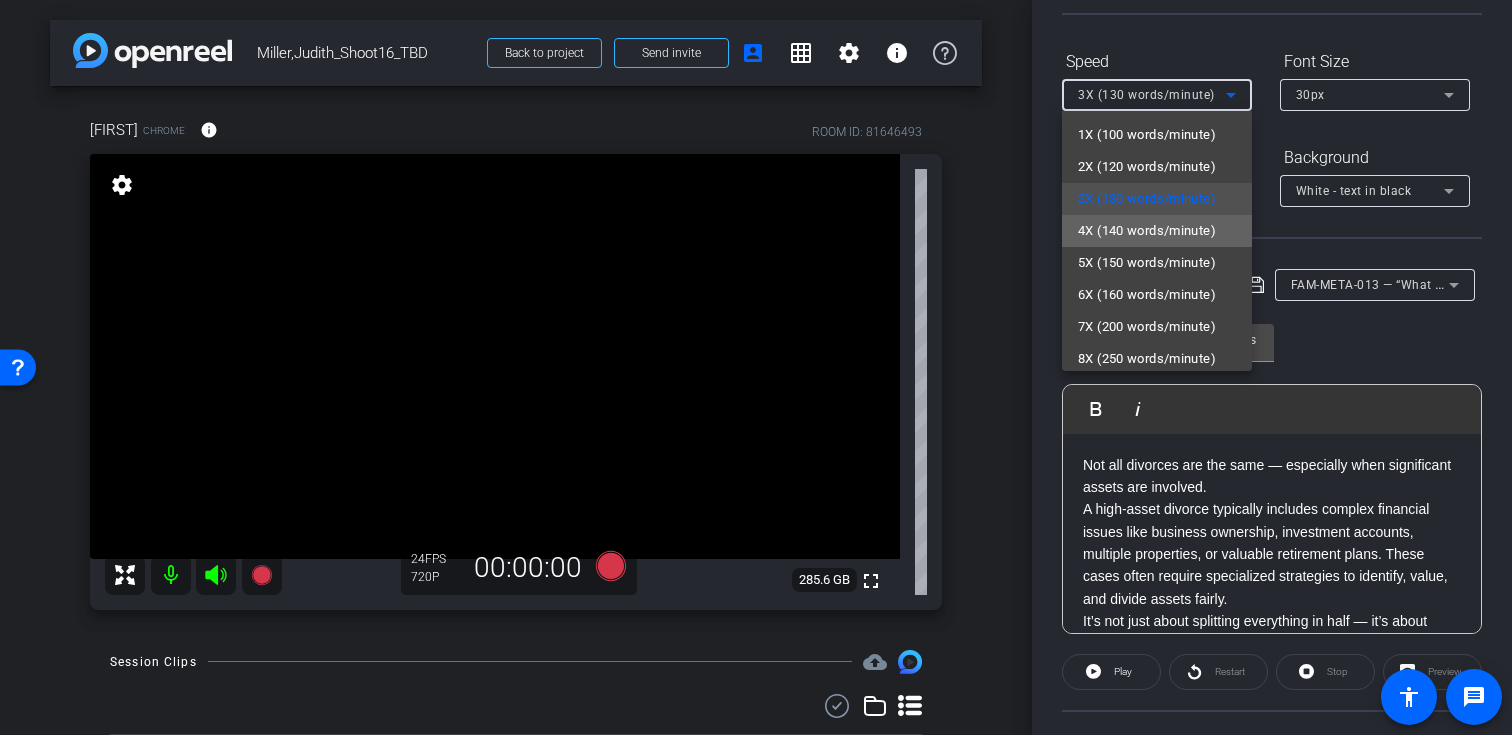click on "4X (140 words/minute)" at bounding box center (1147, 231) 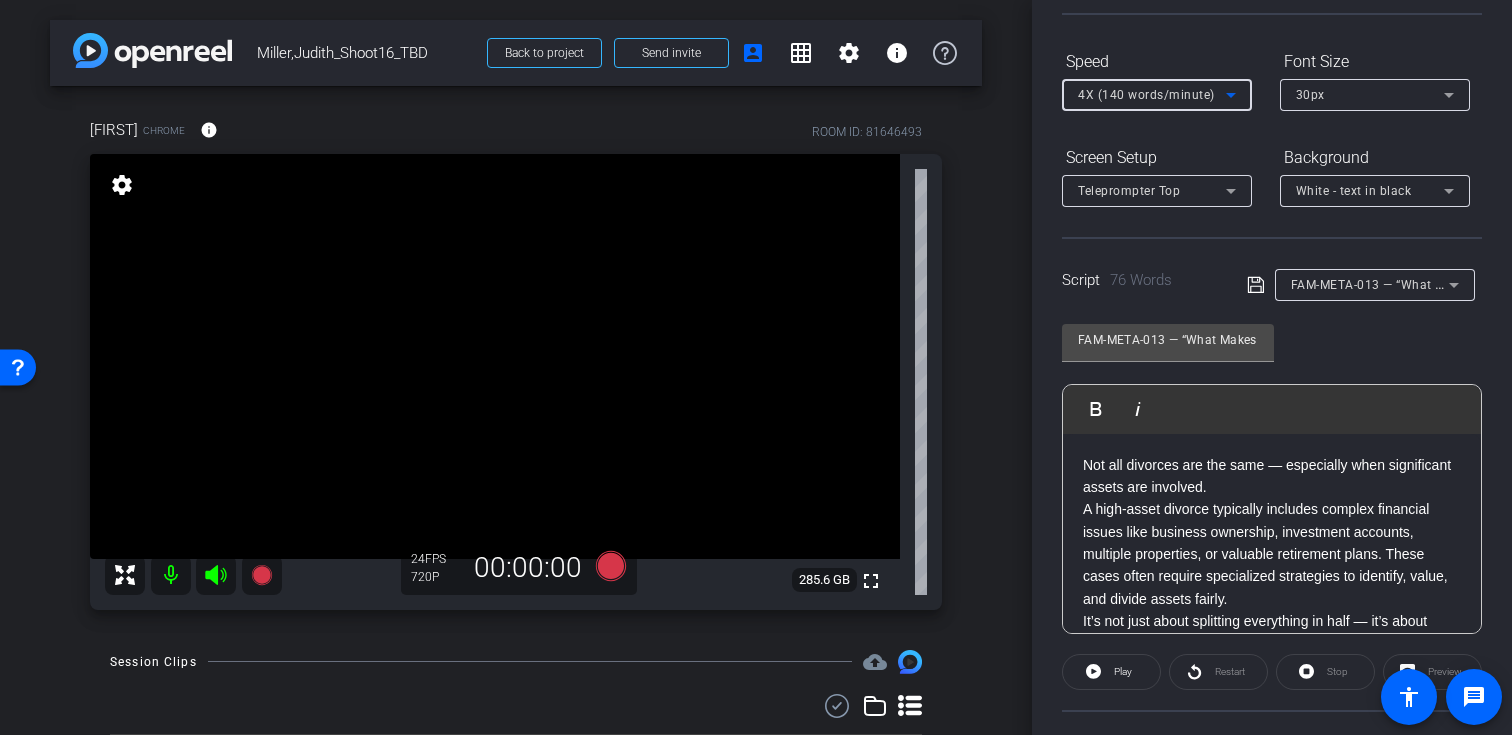 click on "Teleprompter Top" at bounding box center [1129, 191] 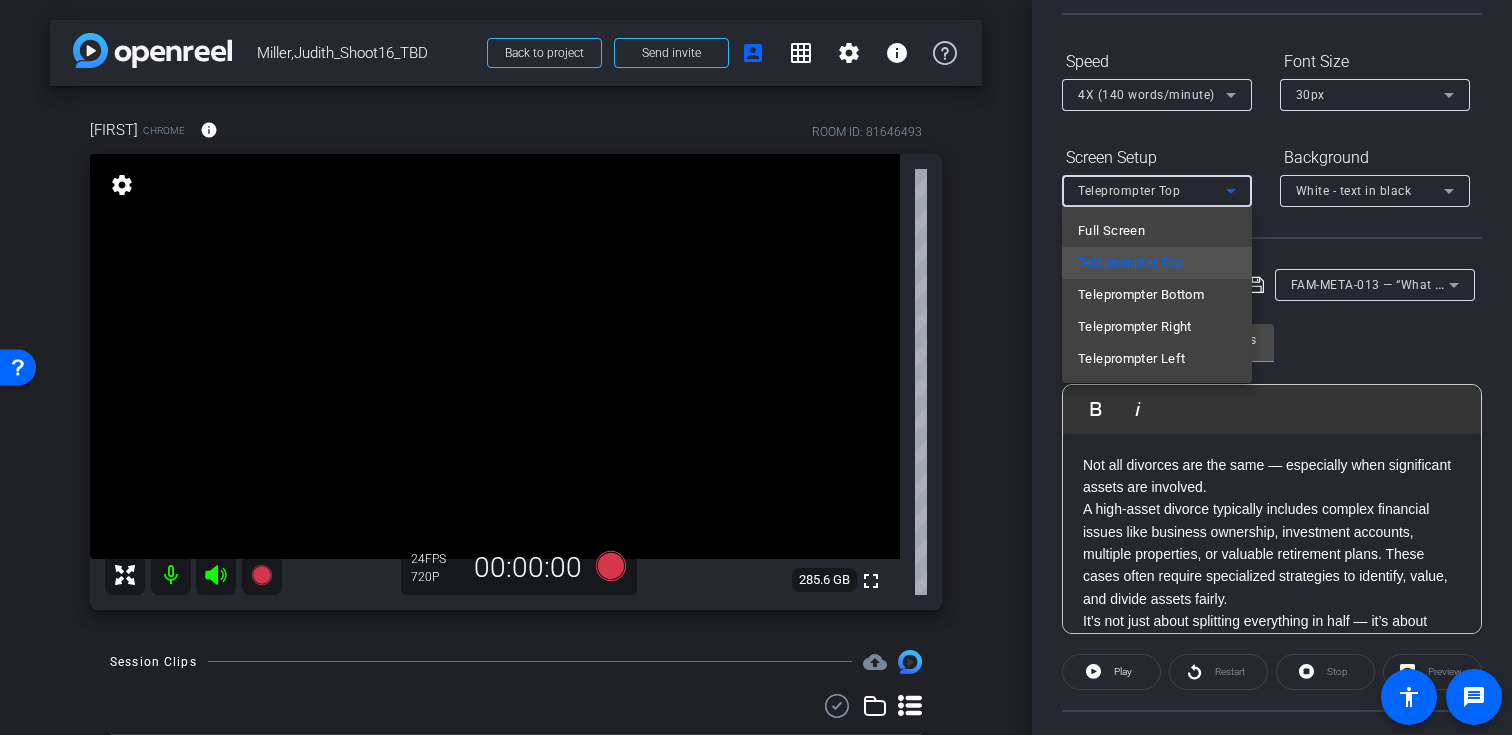 click at bounding box center (756, 367) 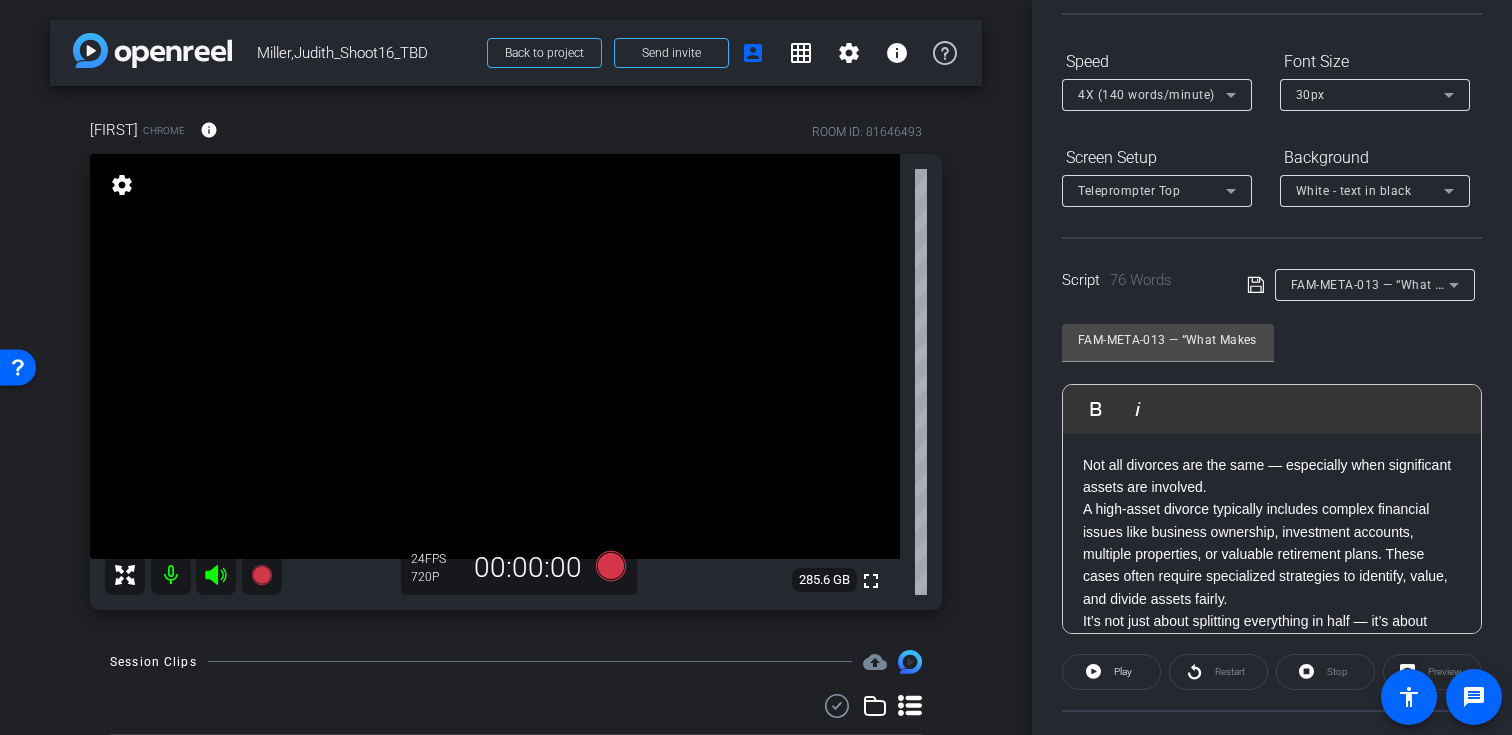 click on "4X (140 words/minute)" at bounding box center (1146, 95) 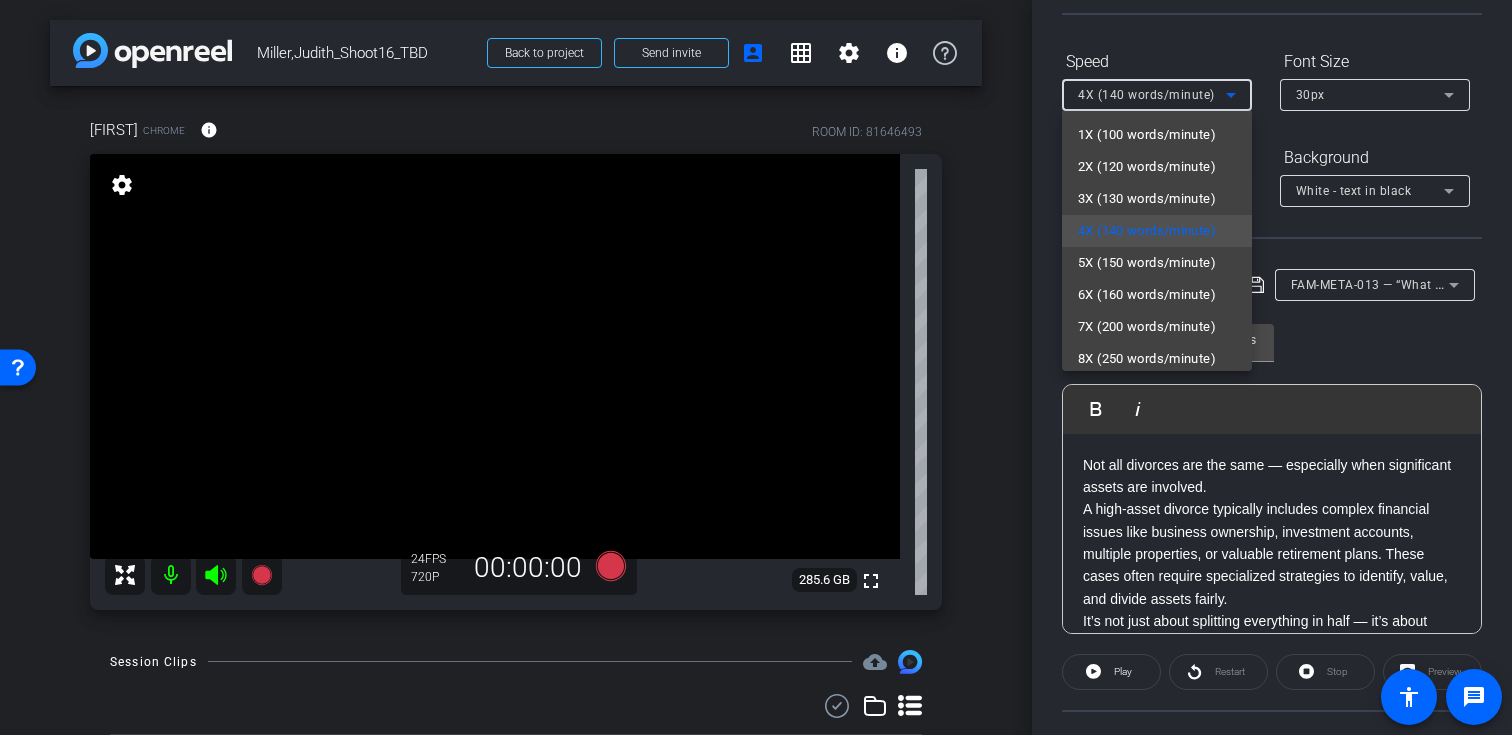 click on "5X (150 words/minute)" at bounding box center (1147, 263) 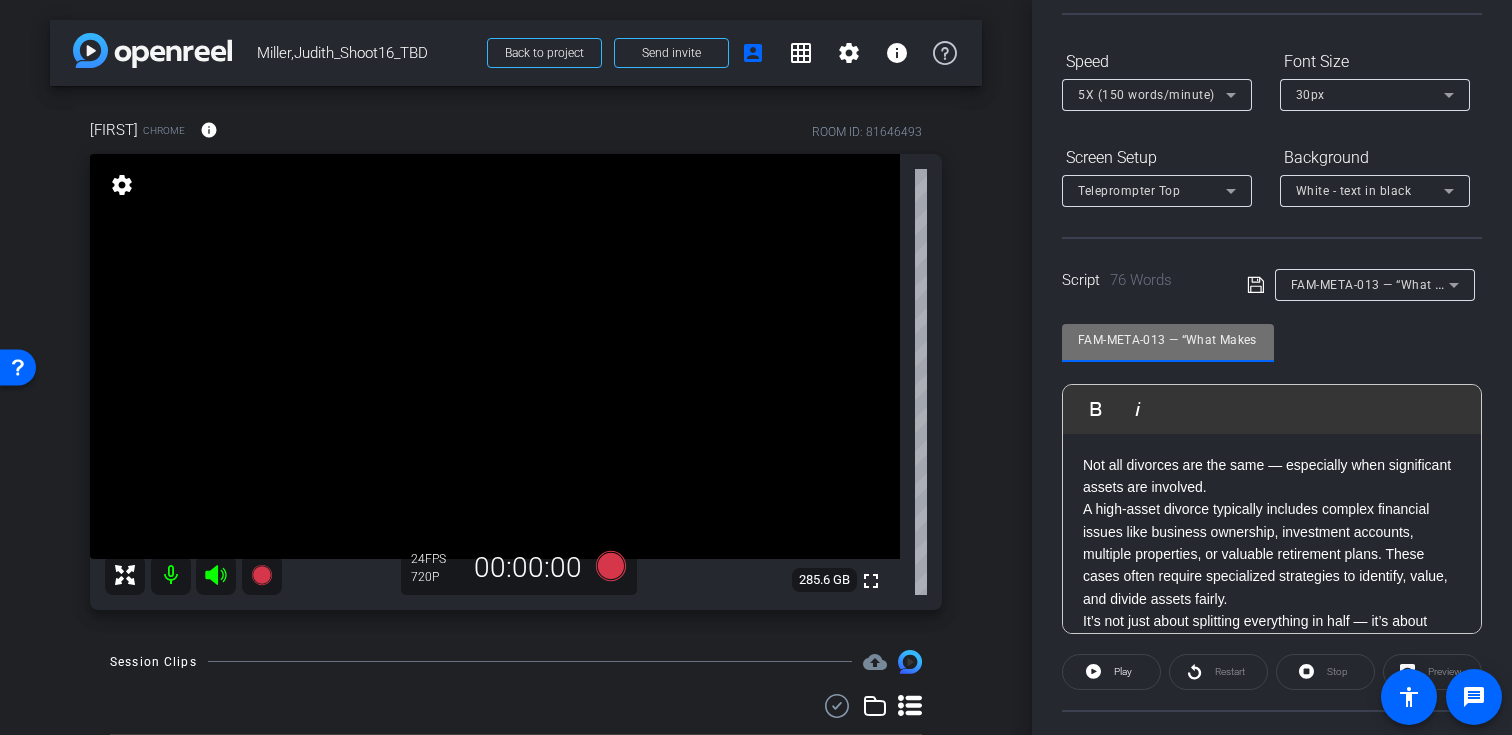 drag, startPoint x: 1163, startPoint y: 340, endPoint x: 1027, endPoint y: 339, distance: 136.00368 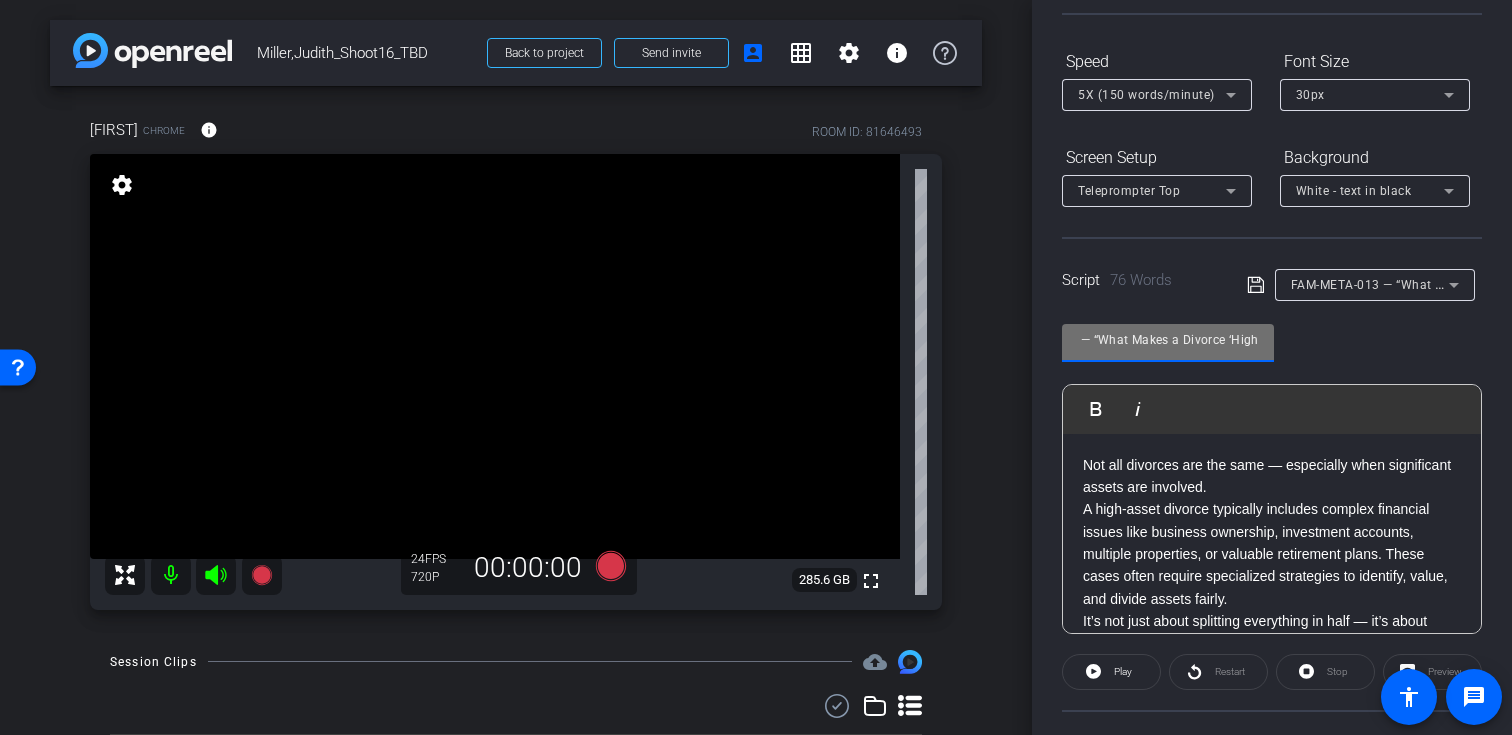 scroll, scrollTop: 0, scrollLeft: 136, axis: horizontal 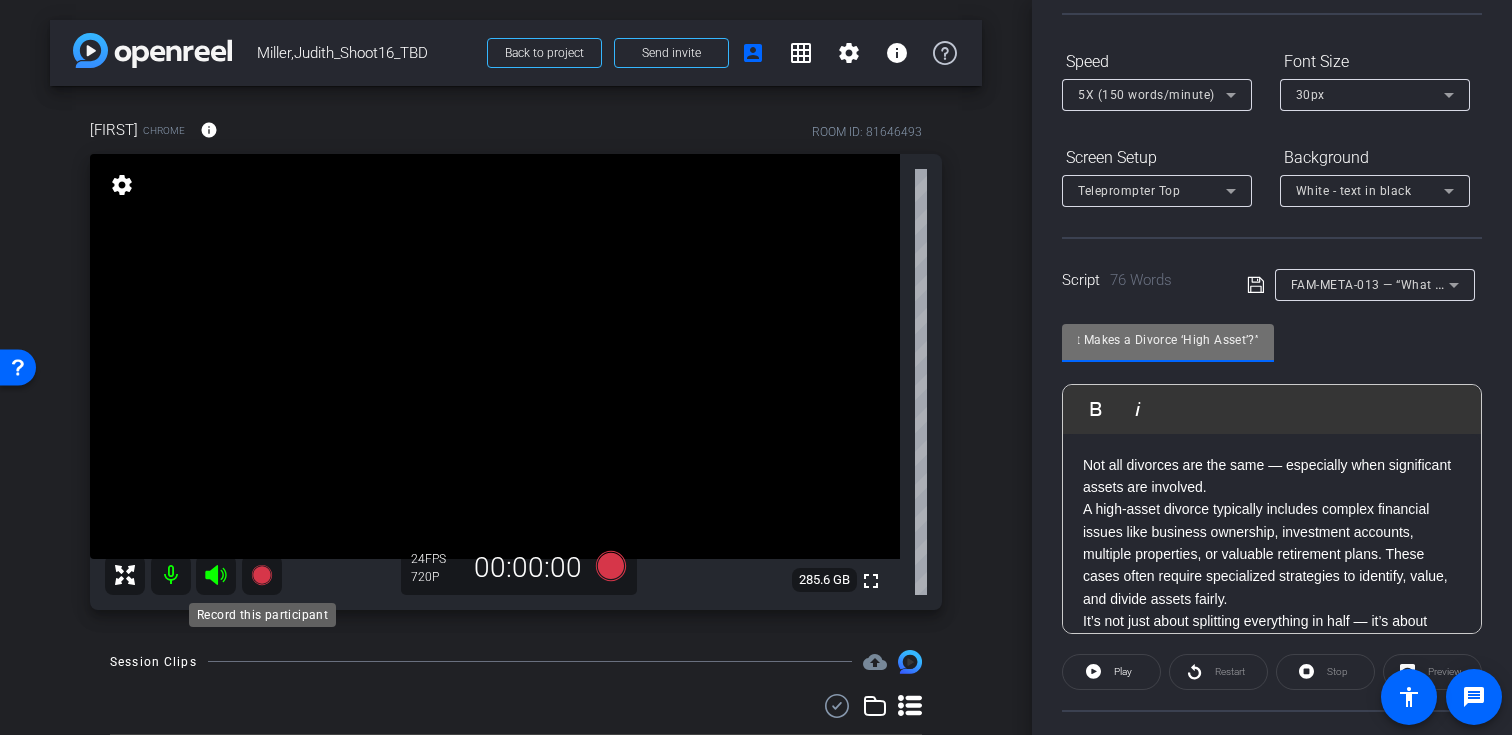 click 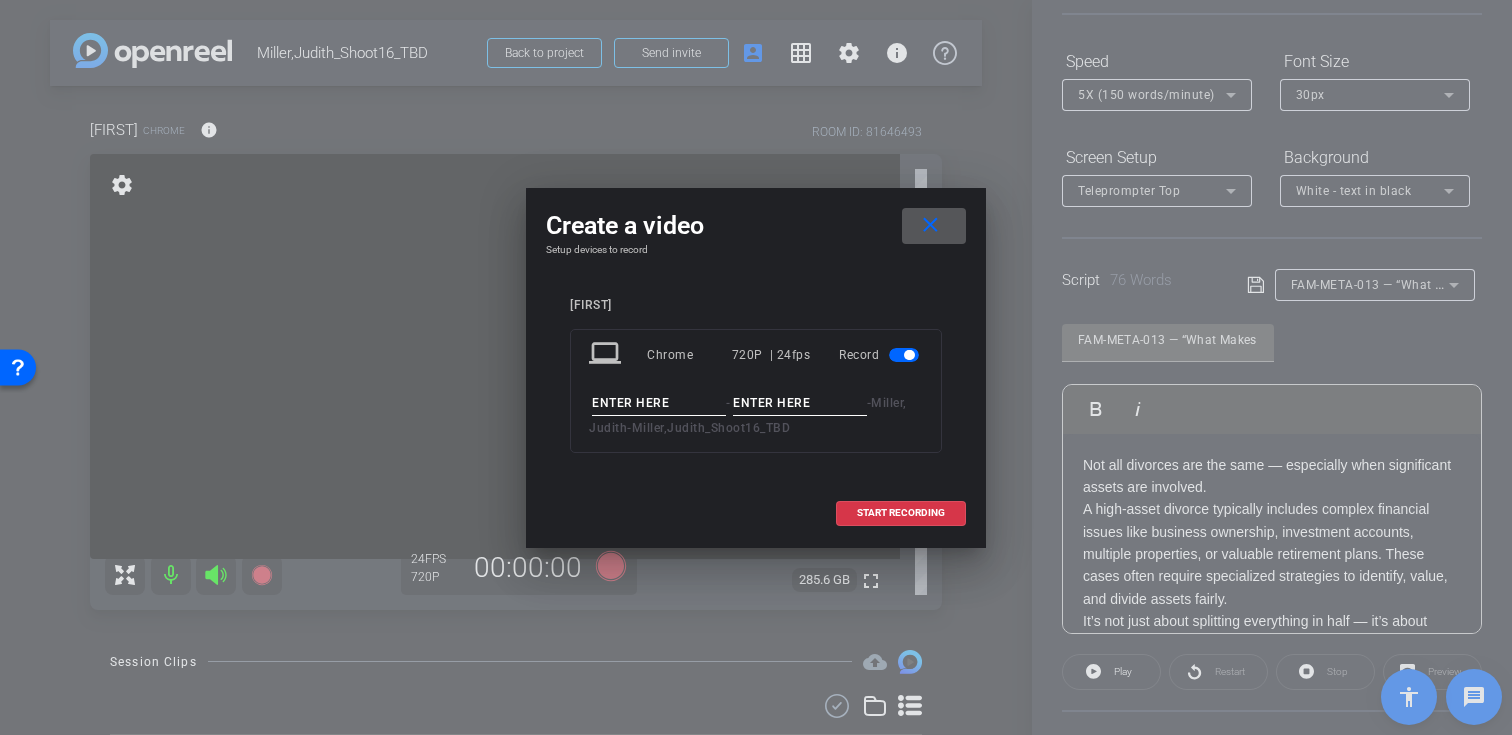 click at bounding box center (659, 403) 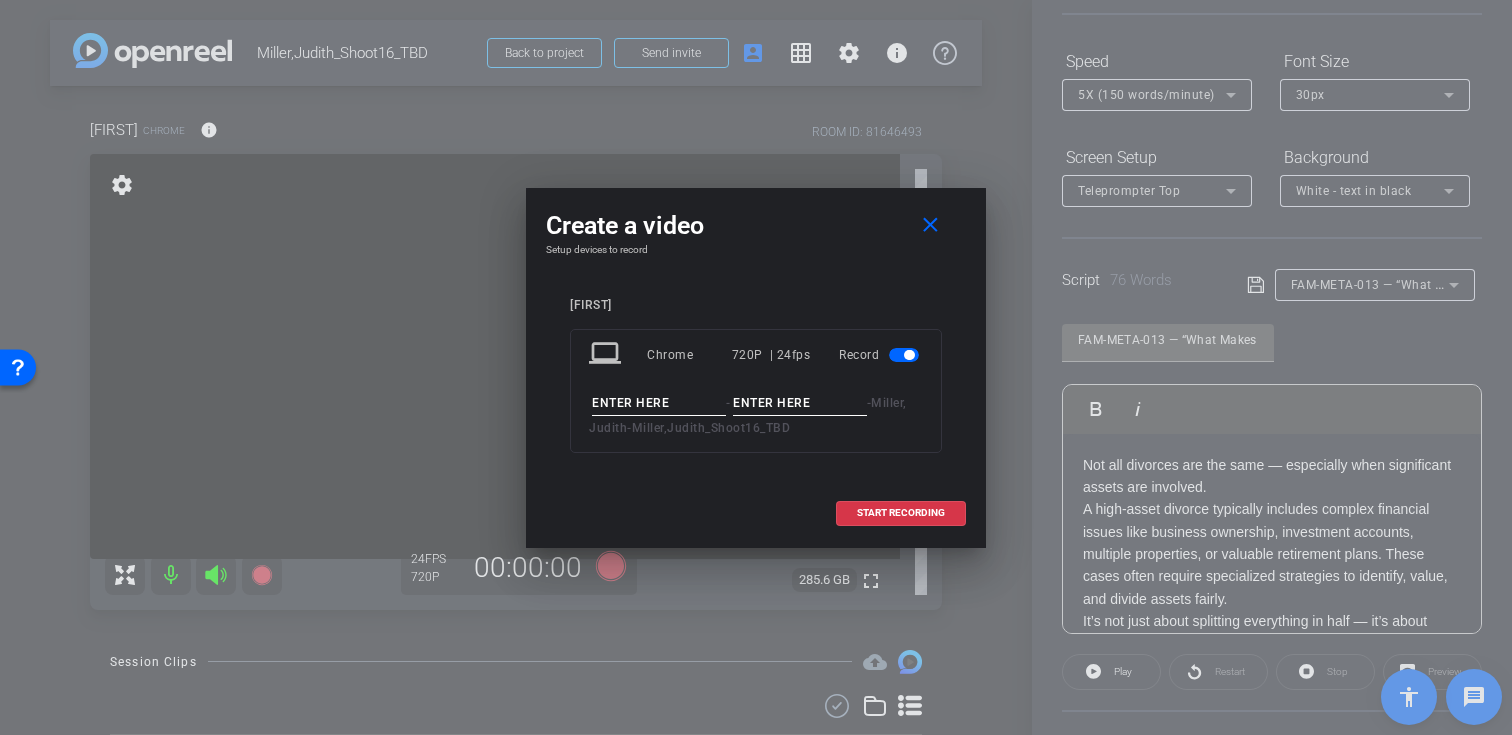 paste on "FAM-META-013" 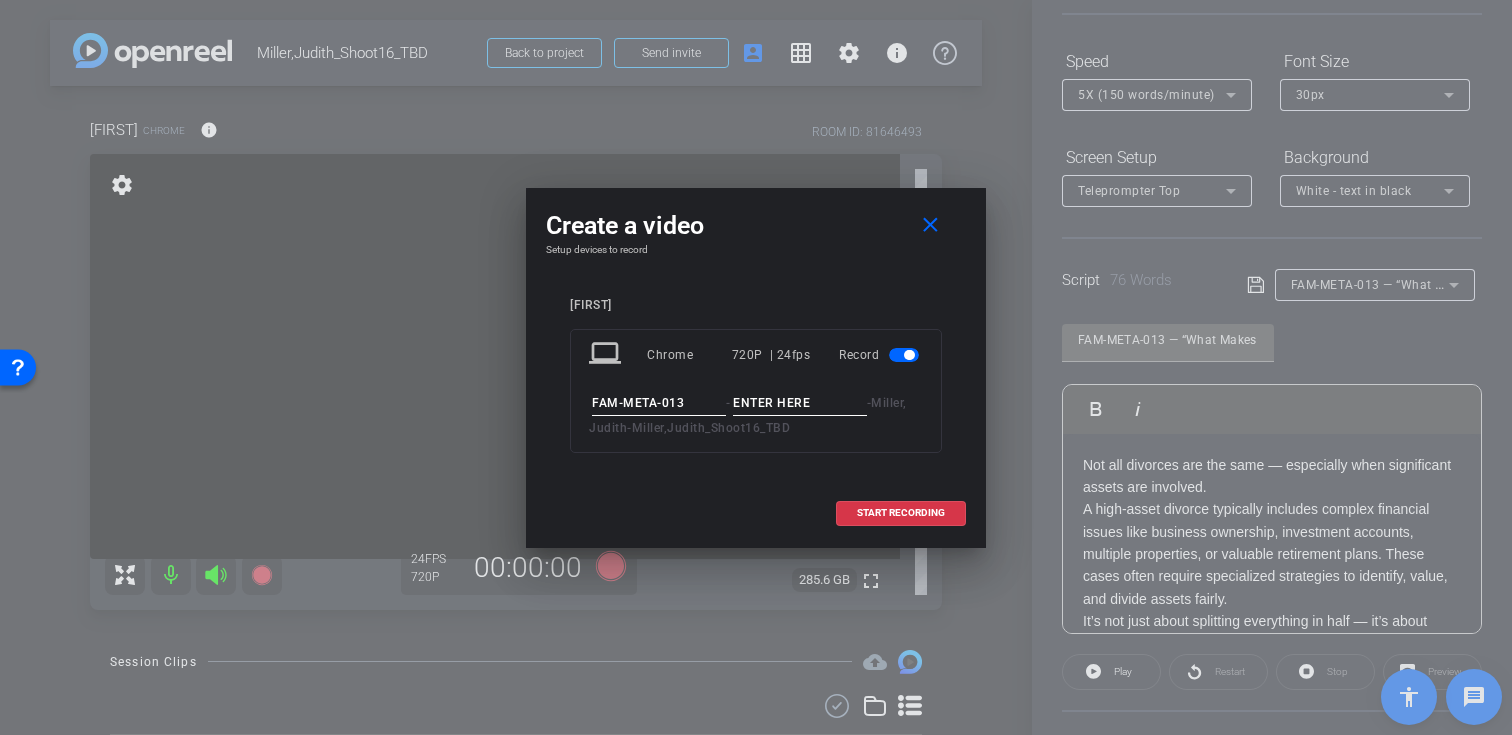 type on "FAM-META-013" 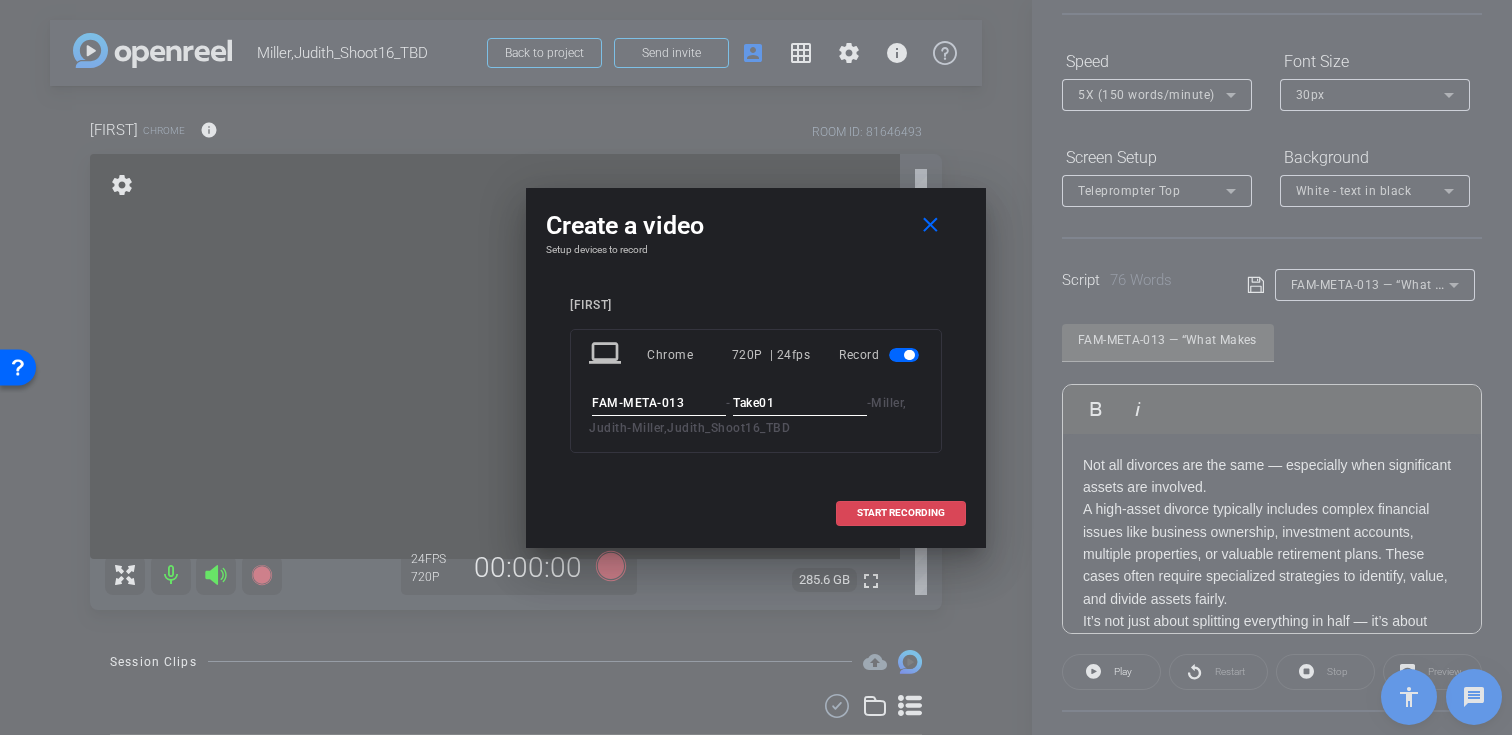 type on "Take01" 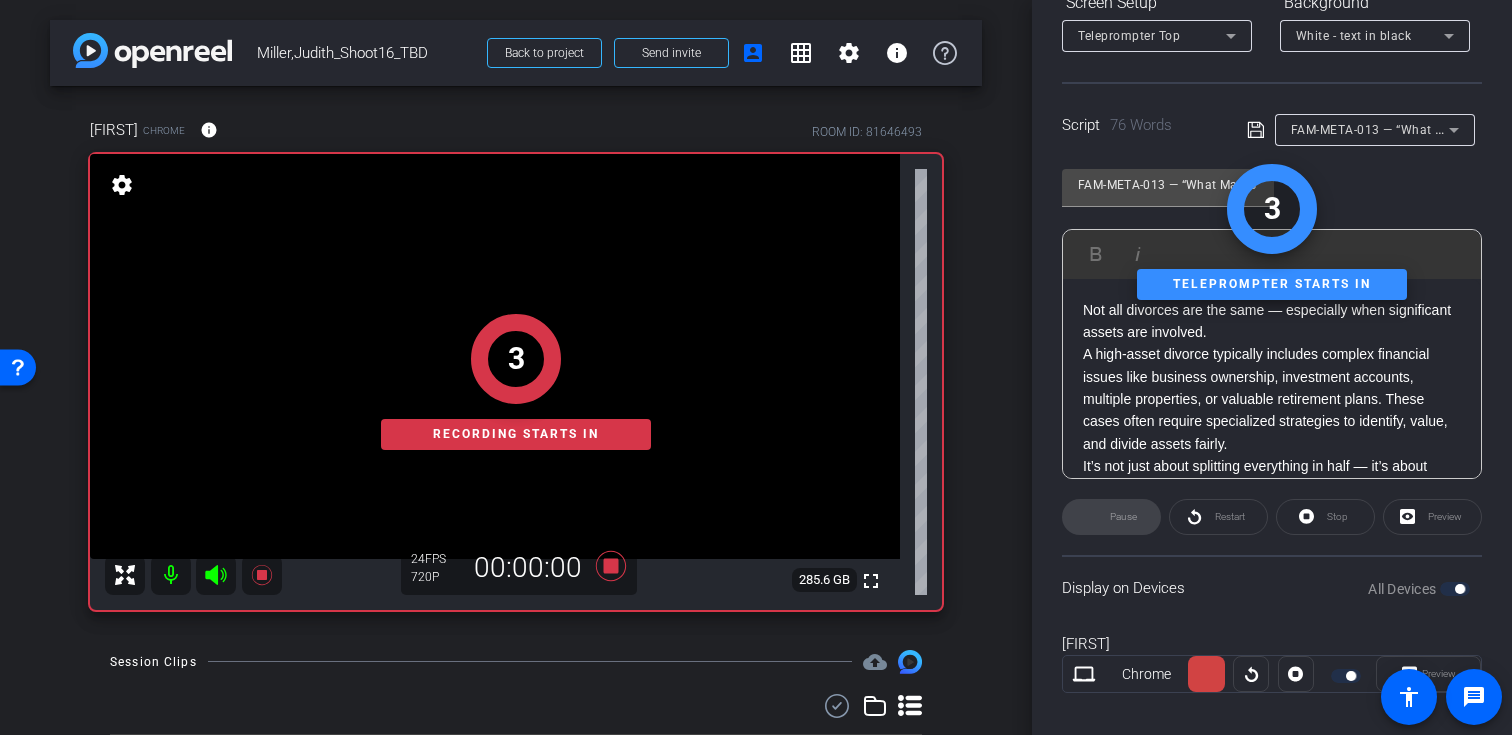 scroll, scrollTop: 358, scrollLeft: 0, axis: vertical 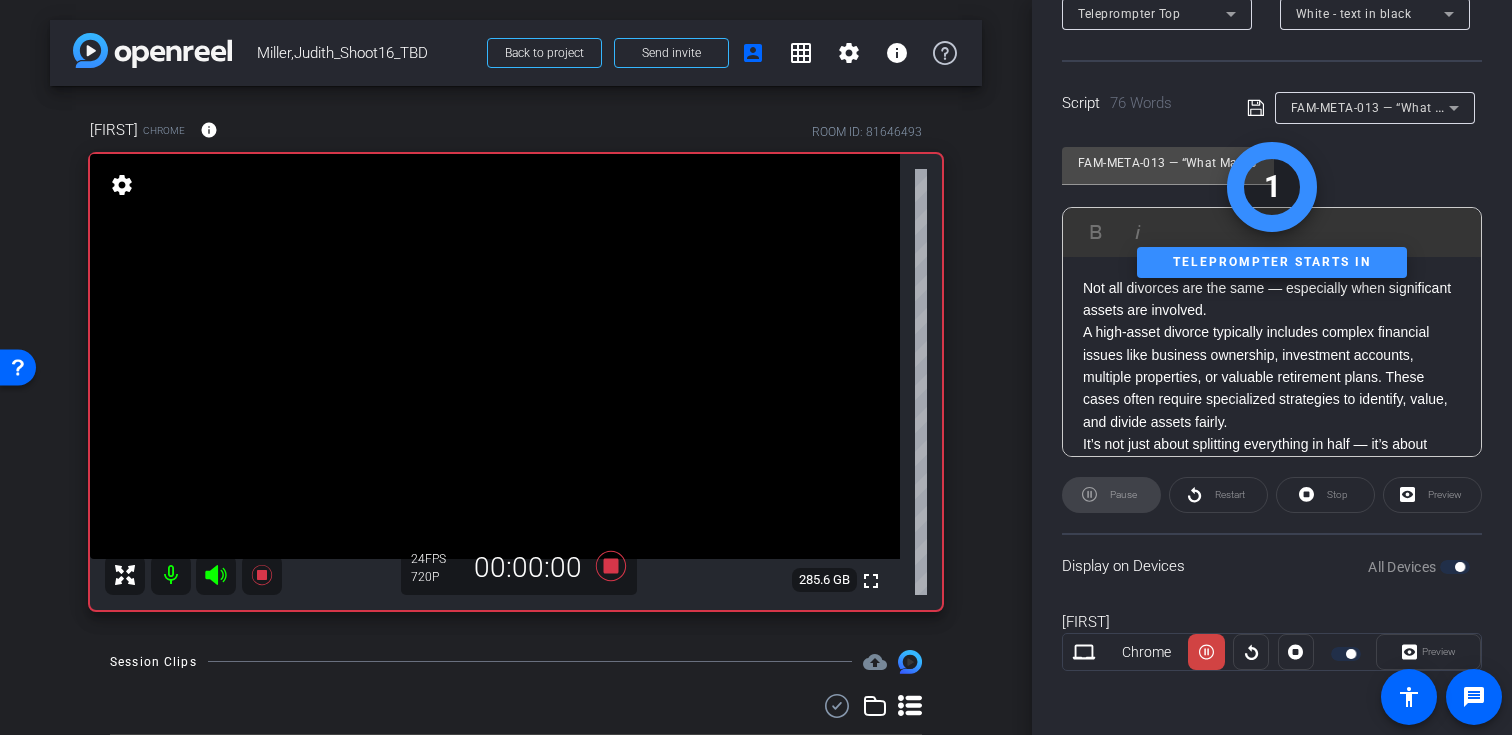 click 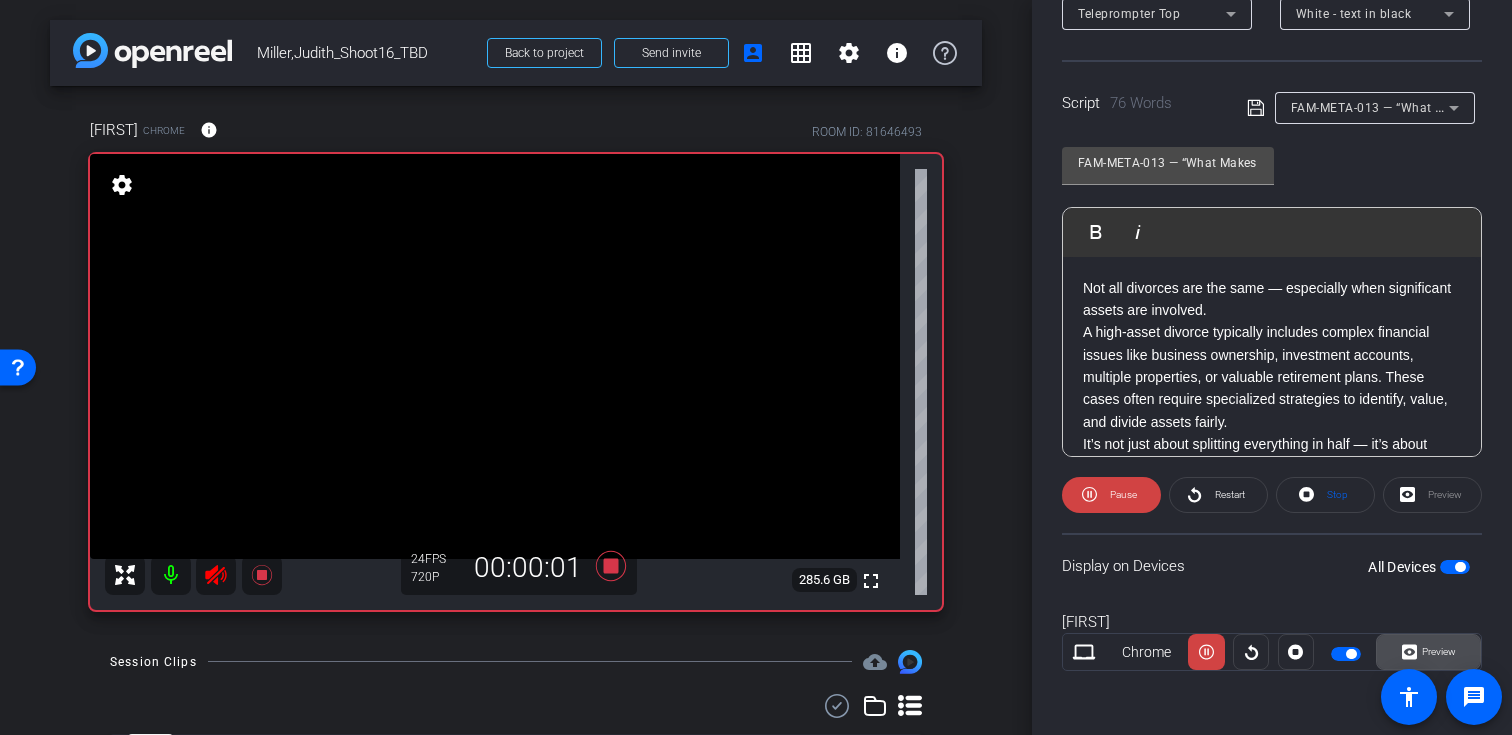click 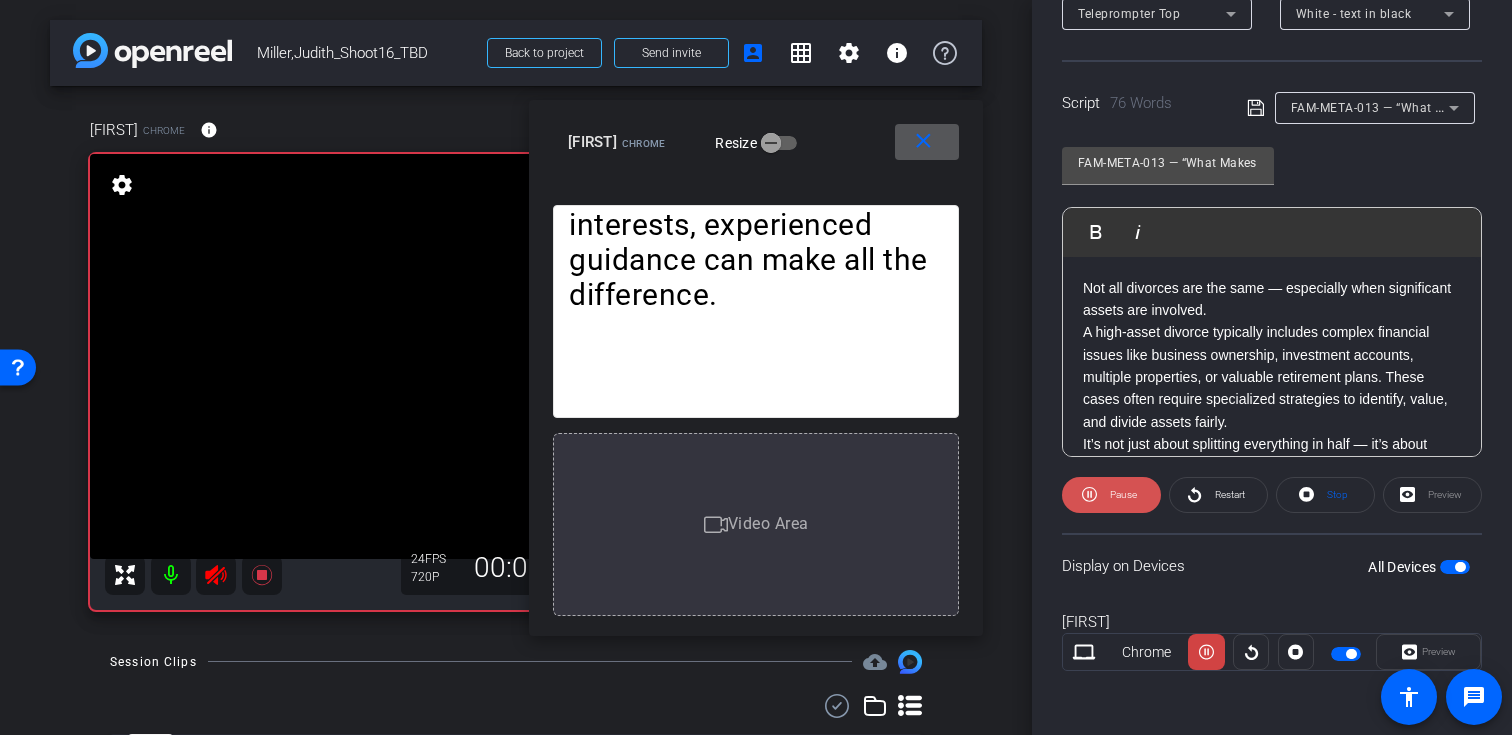 click 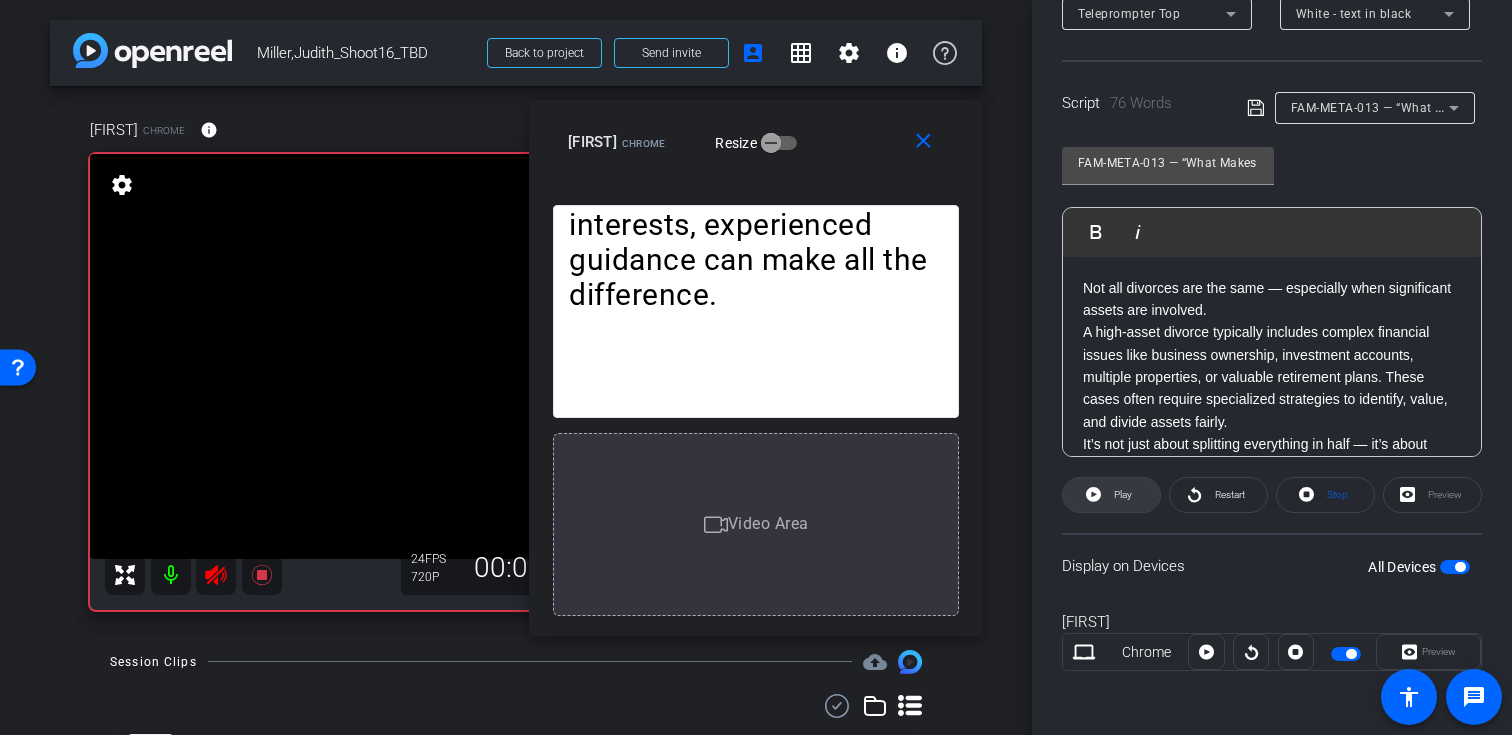 click 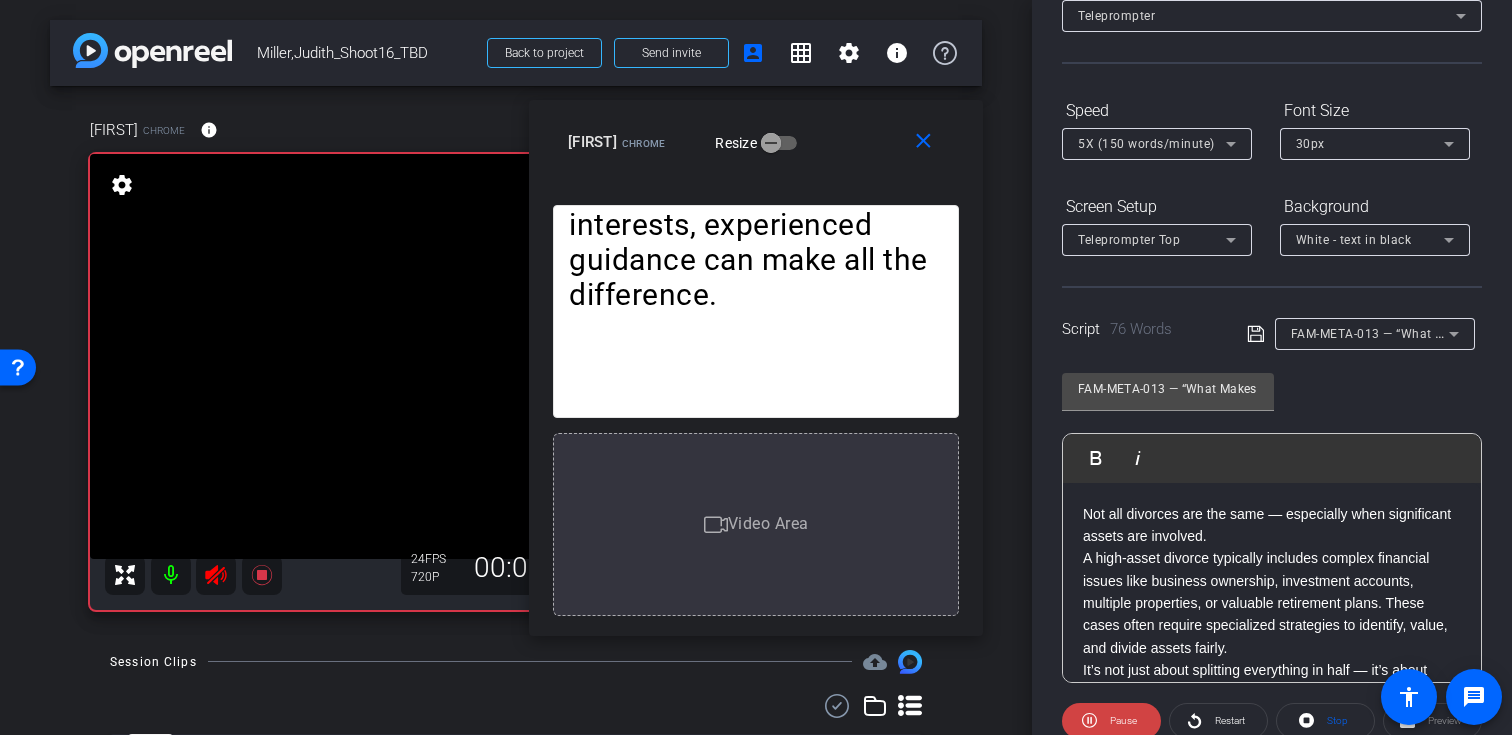 scroll, scrollTop: 0, scrollLeft: 0, axis: both 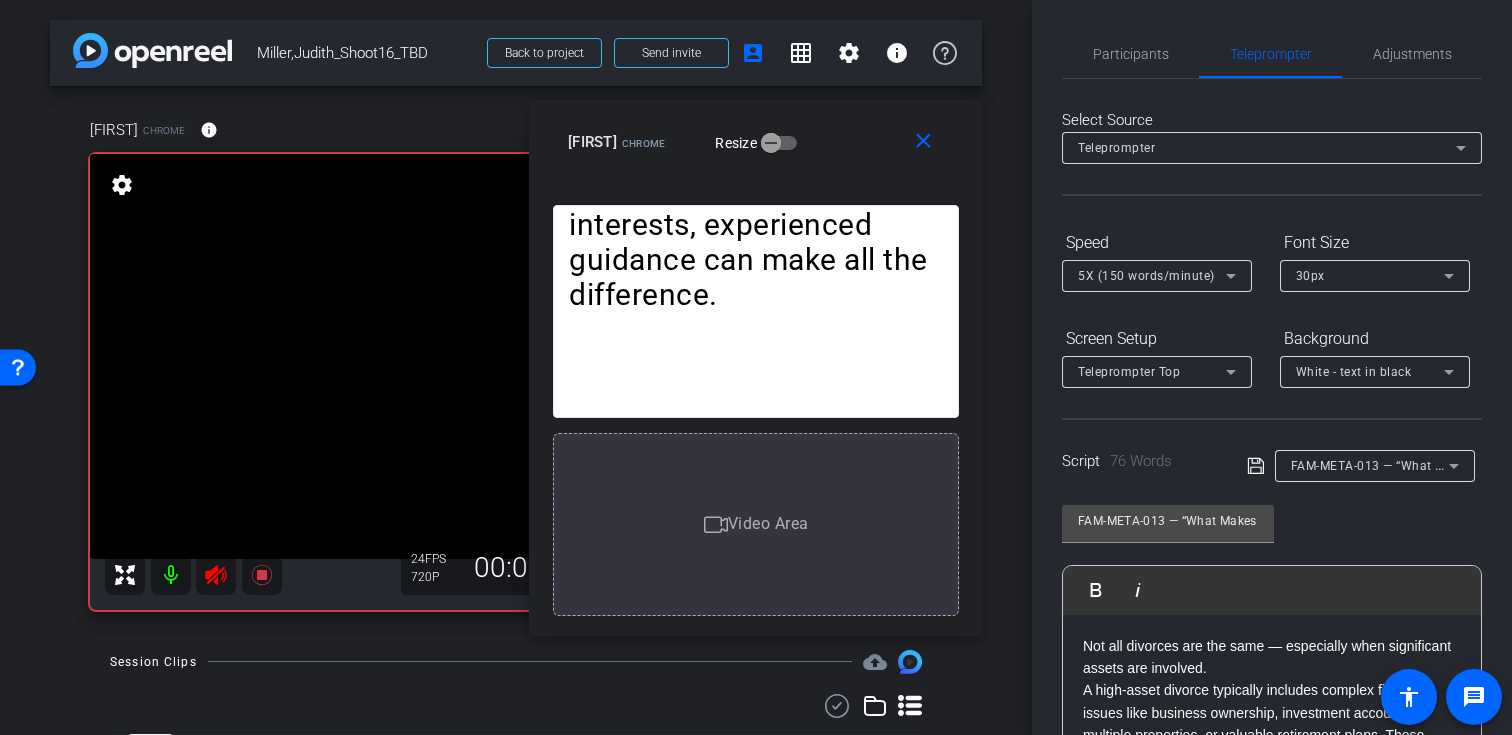 click on "5X (150 words/minute)" at bounding box center [1146, 276] 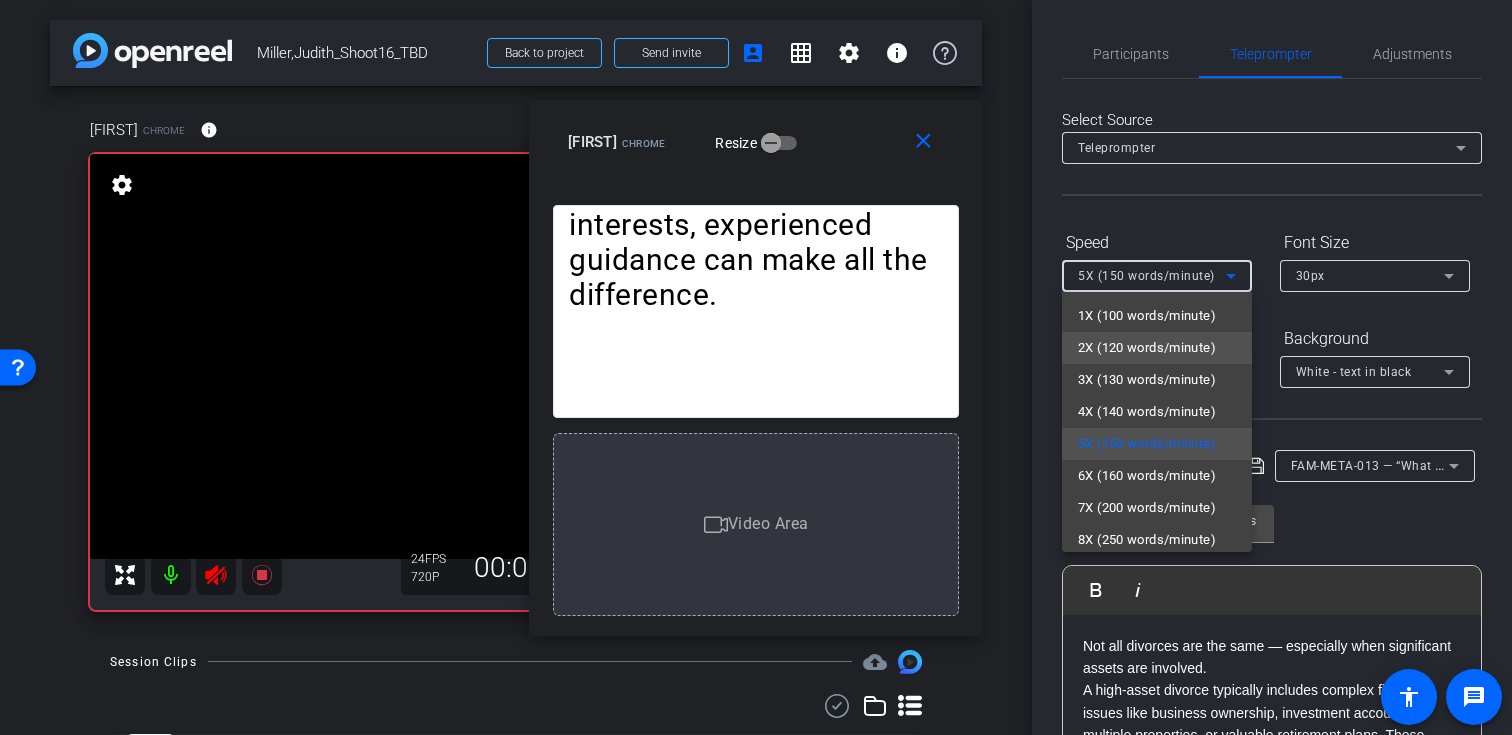 click on "2X (120 words/minute)" at bounding box center [1147, 348] 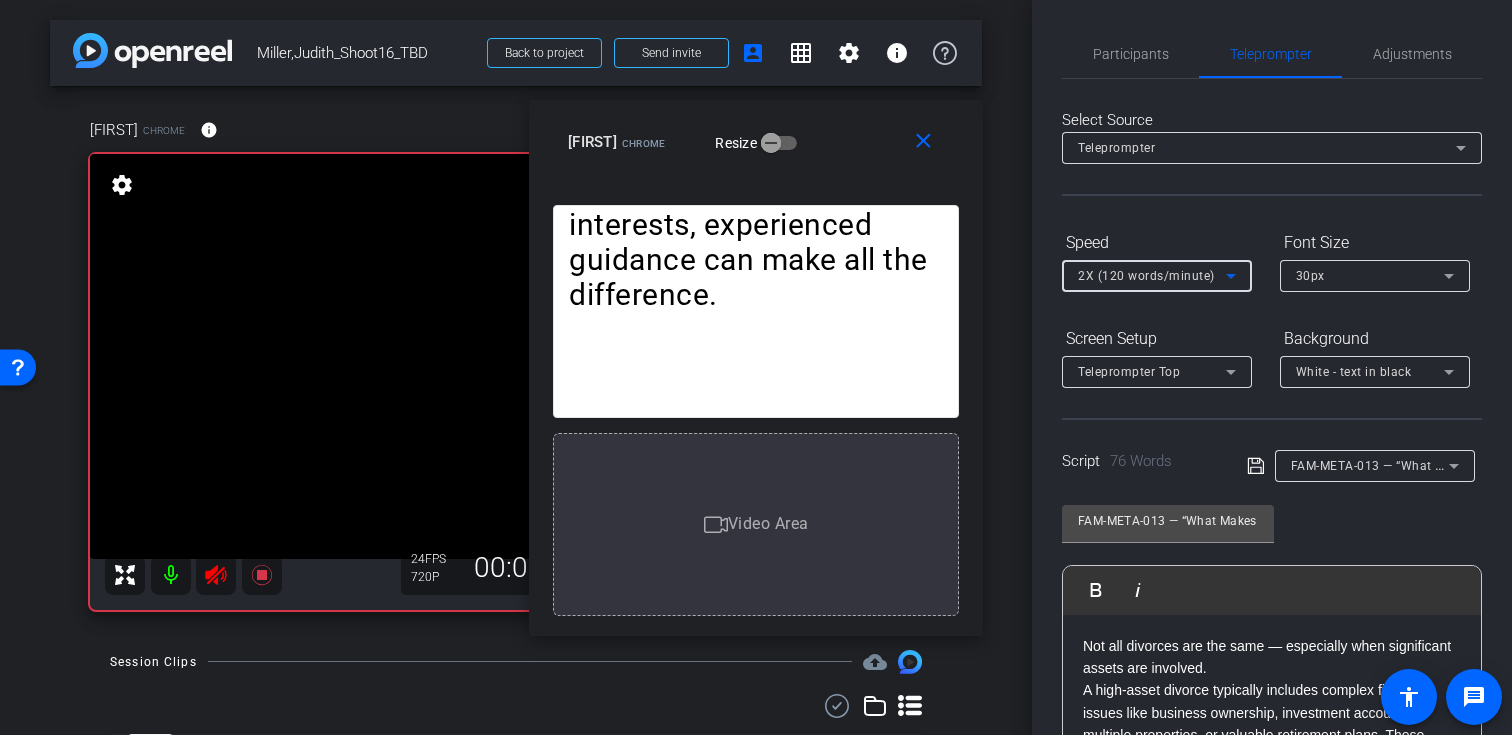 click on "2X (120 words/minute)" at bounding box center (1146, 276) 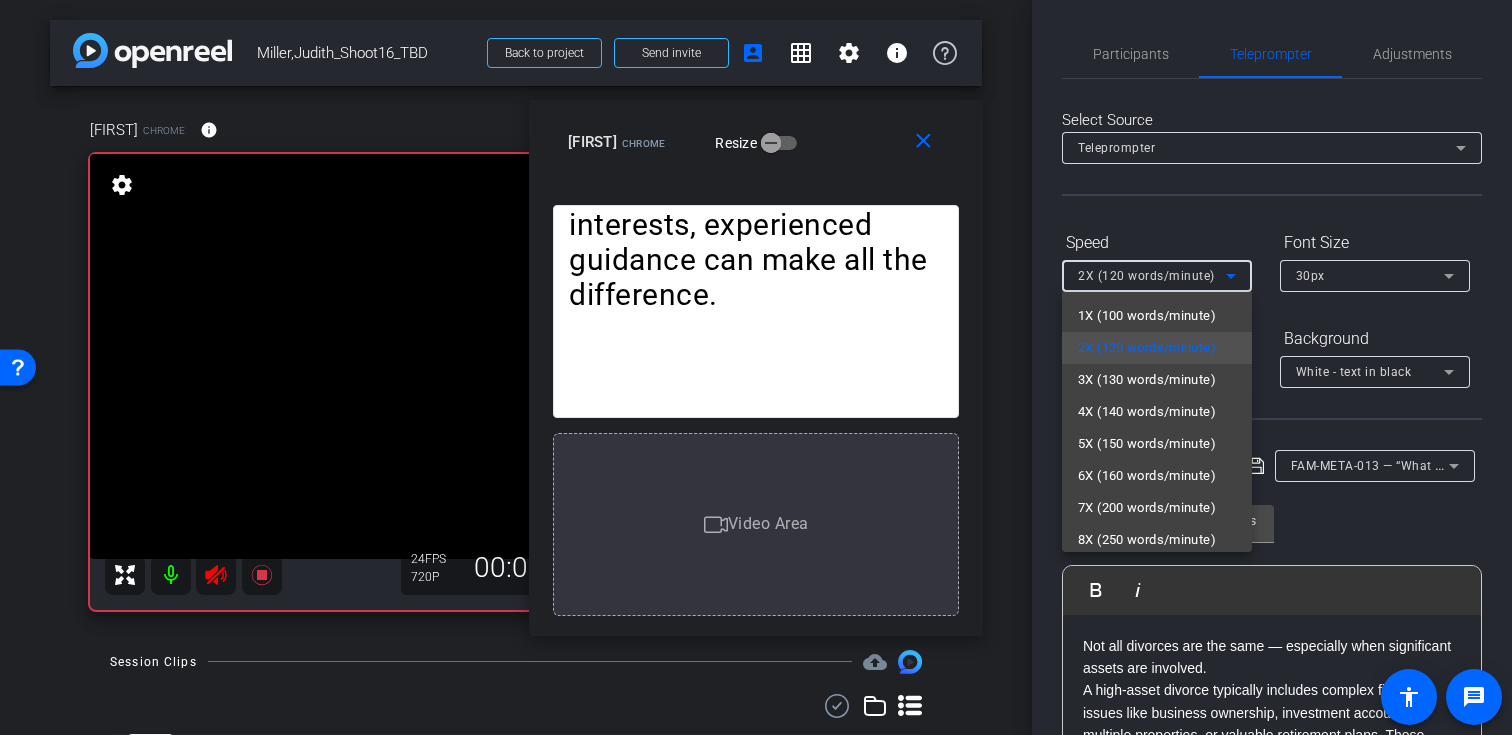 click at bounding box center [756, 367] 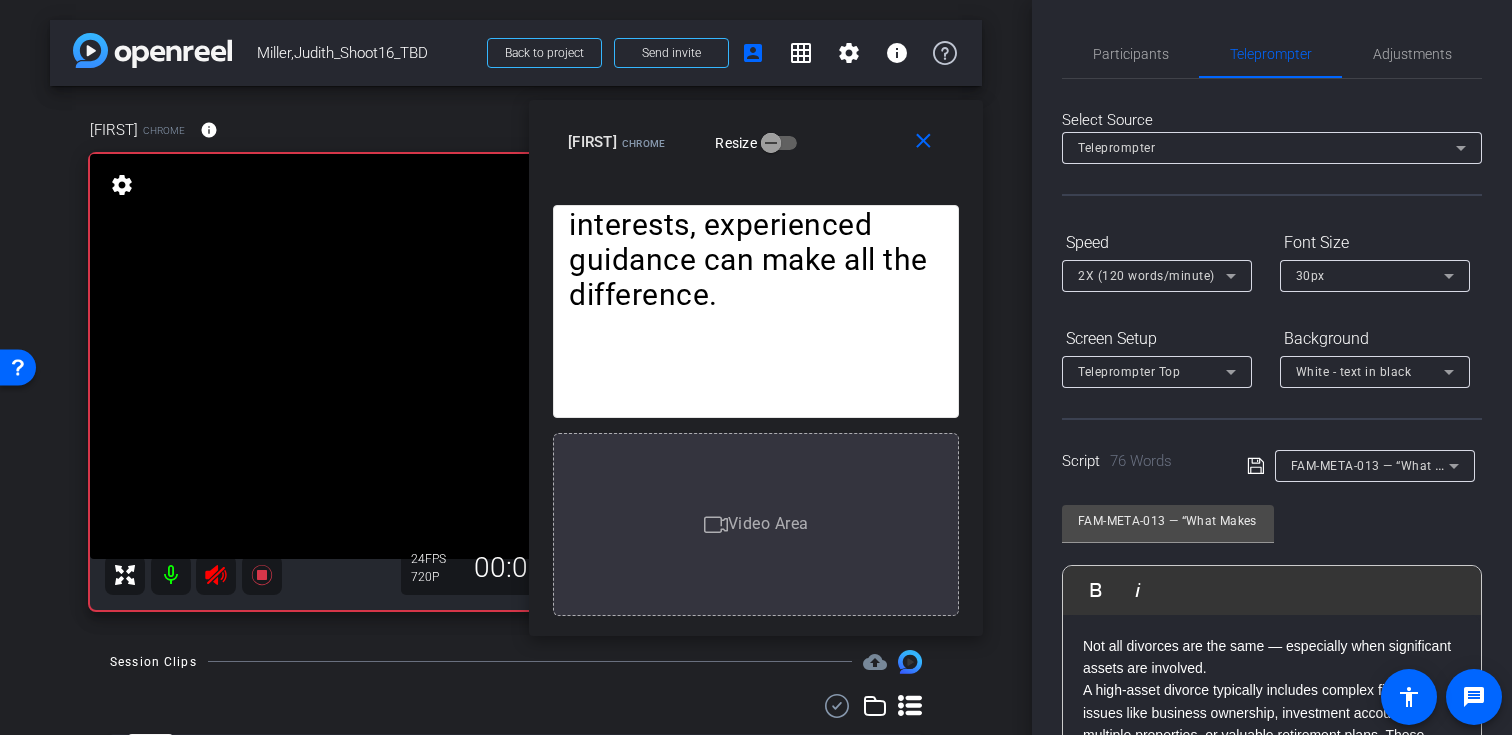 scroll, scrollTop: 120, scrollLeft: 0, axis: vertical 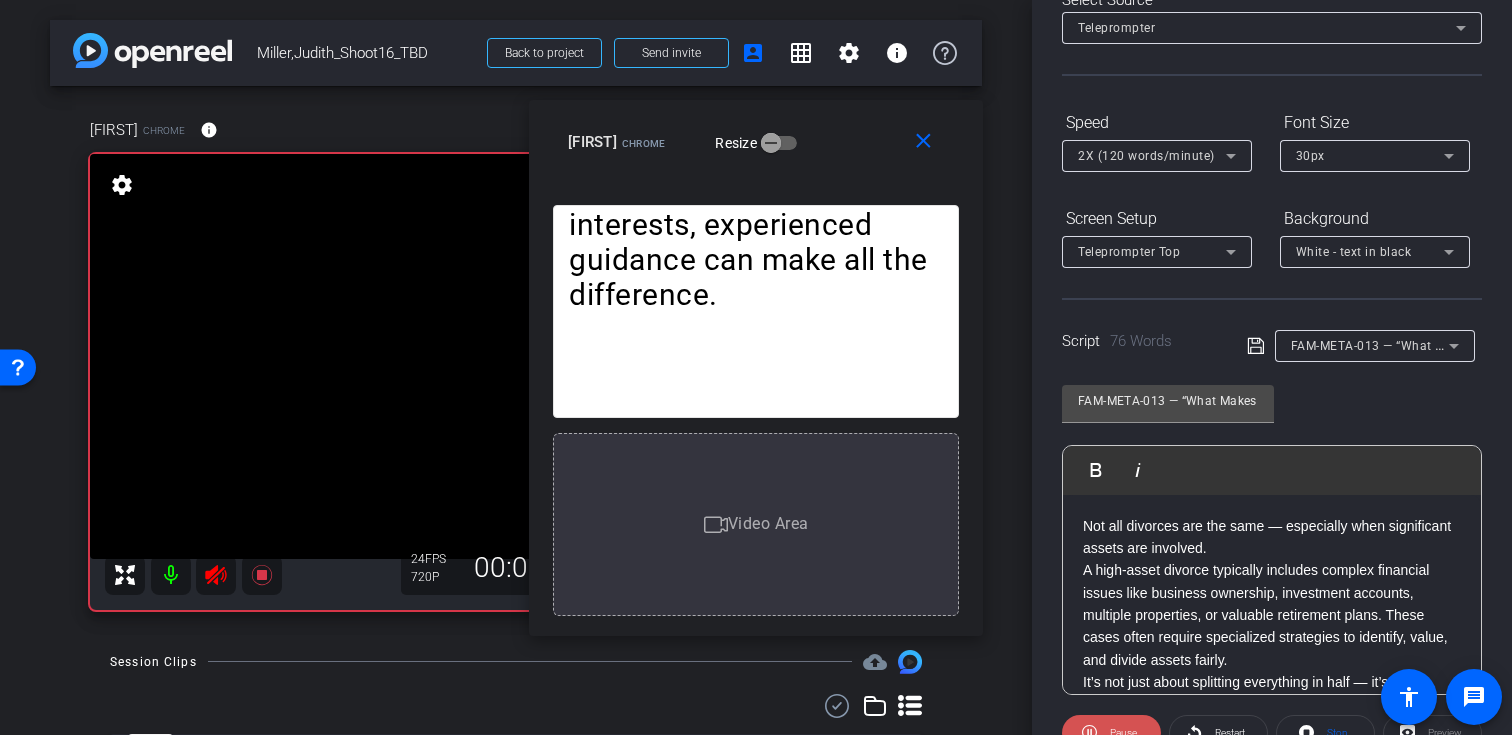 click on "Pause" 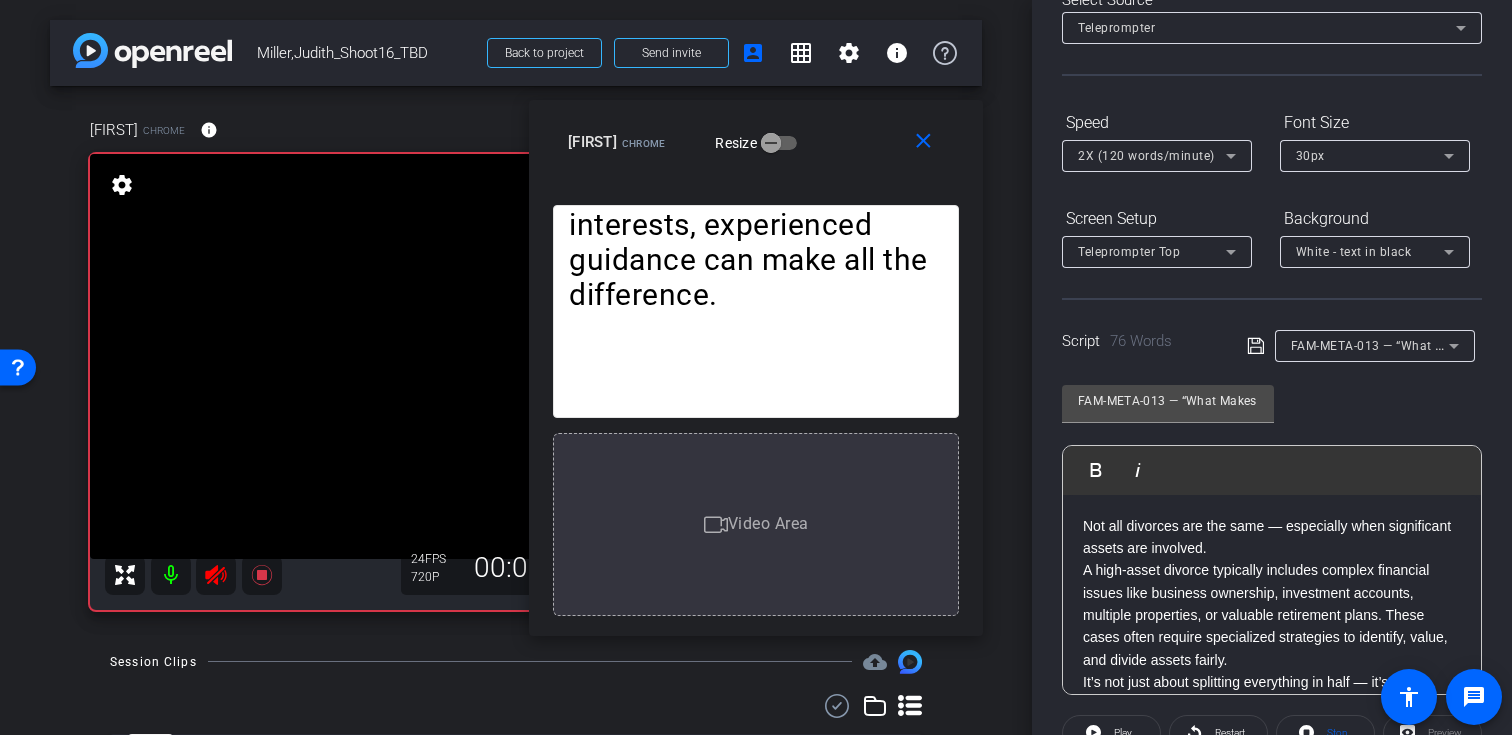 click 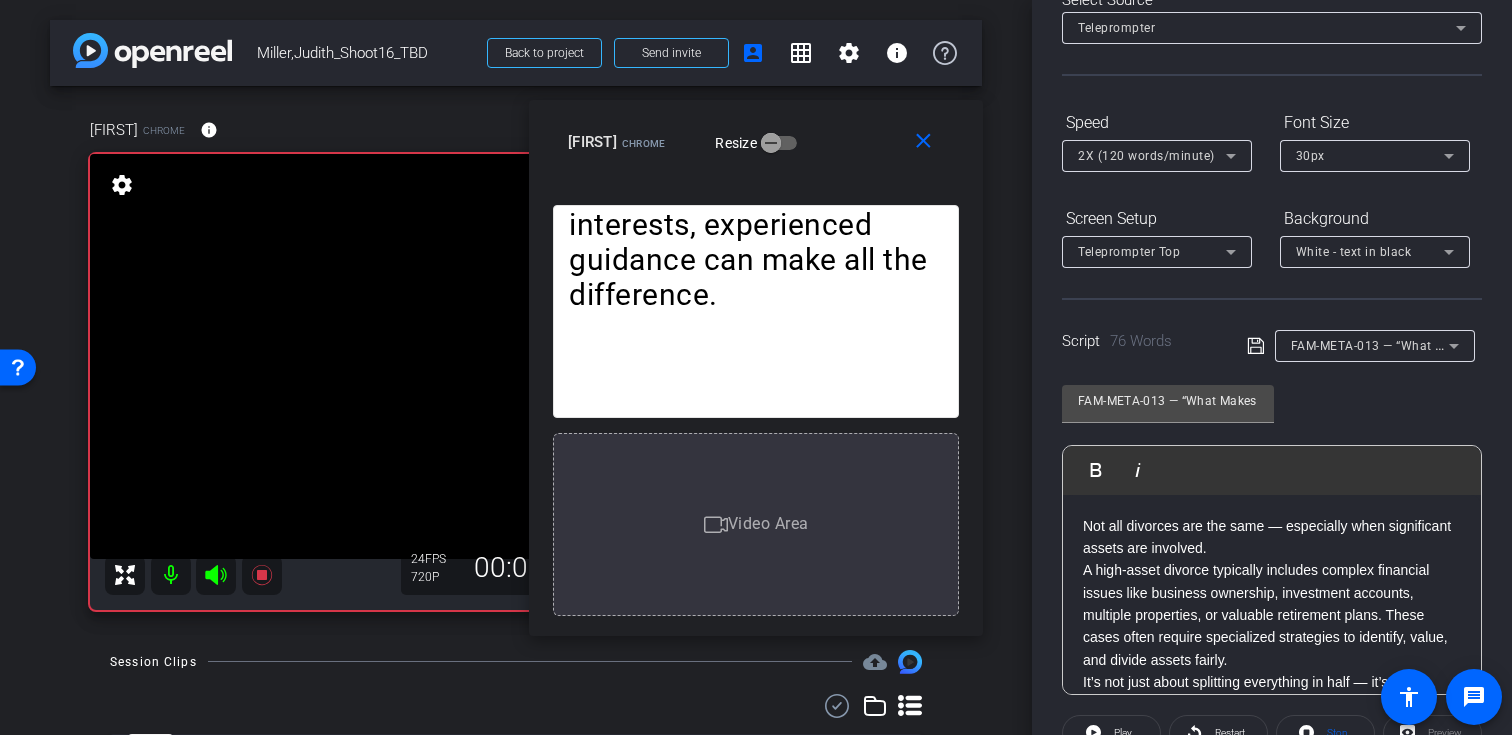click 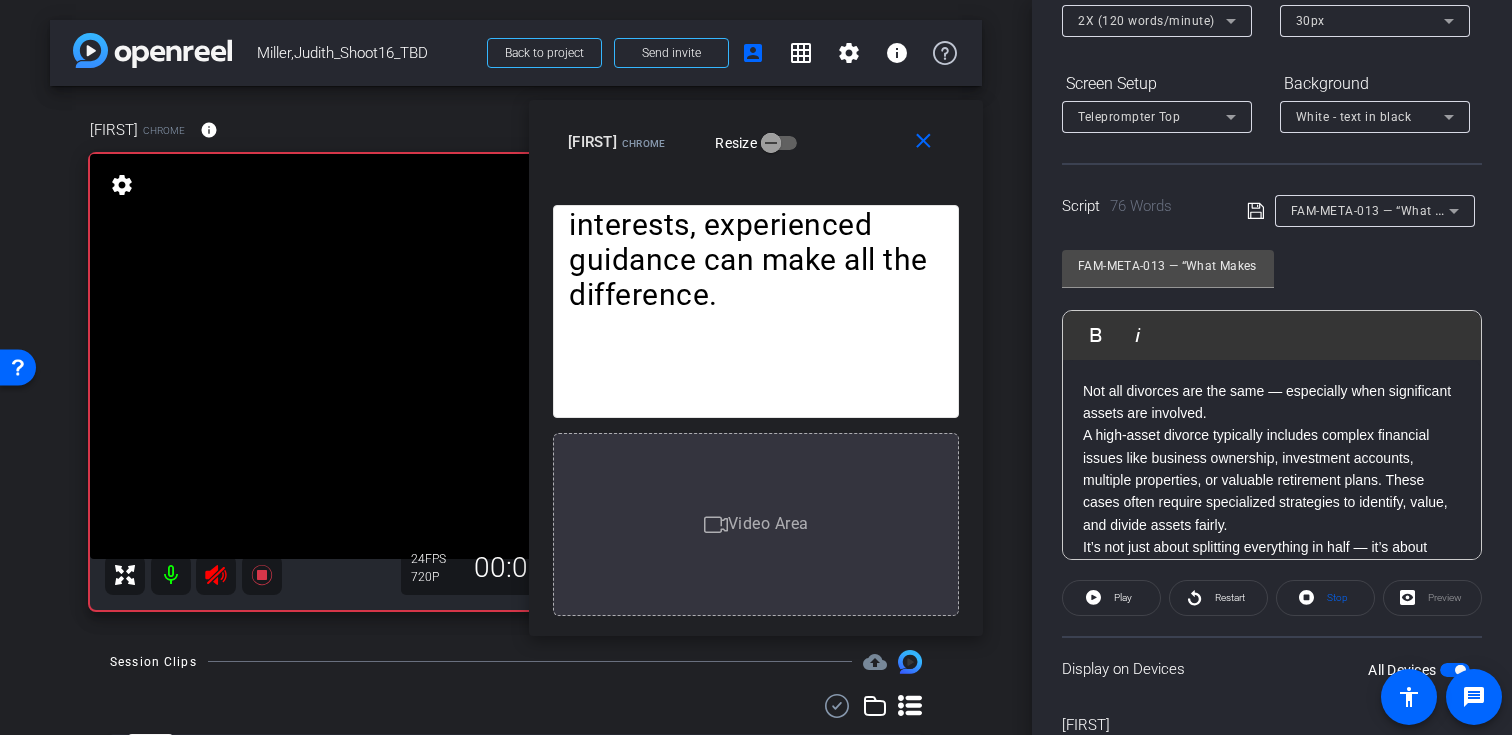 scroll, scrollTop: 306, scrollLeft: 0, axis: vertical 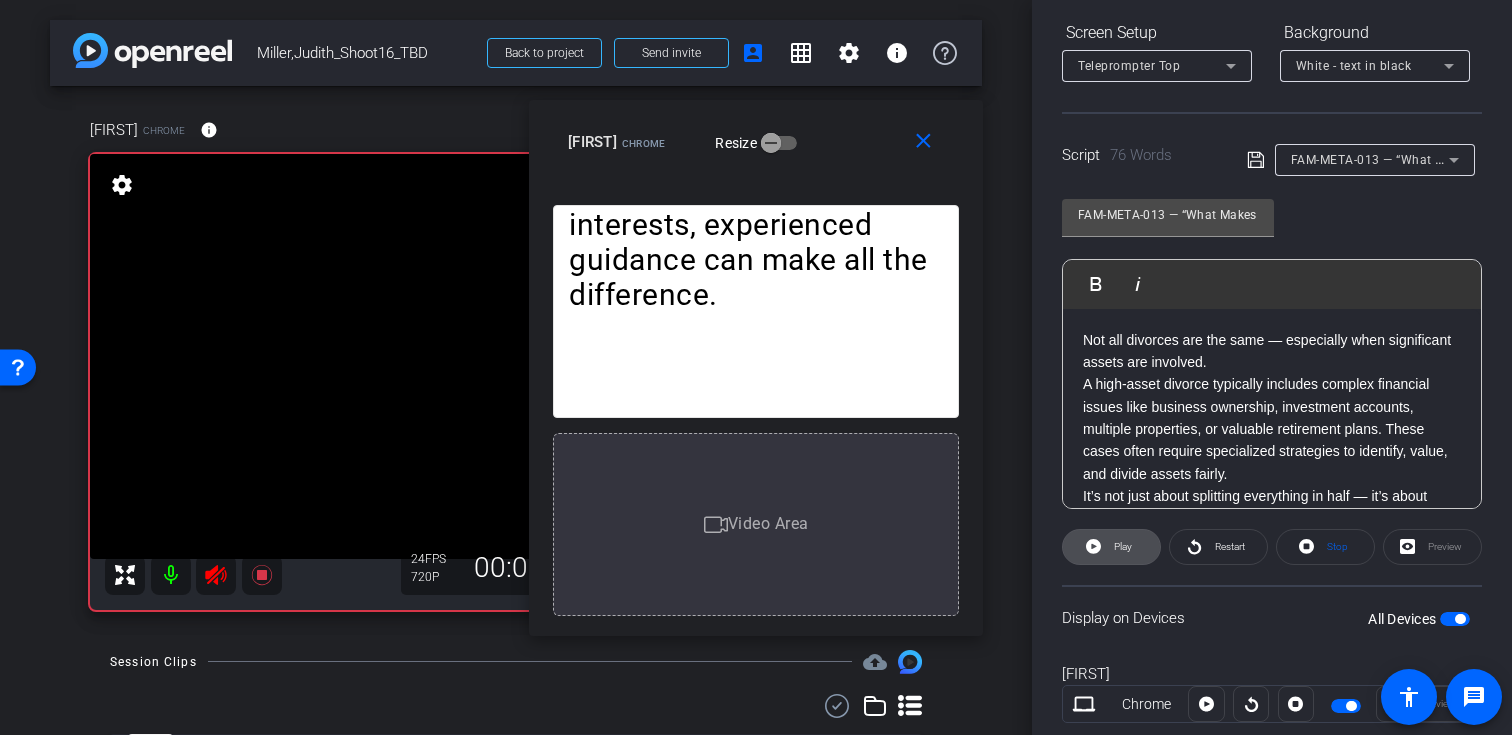 click on "Play" 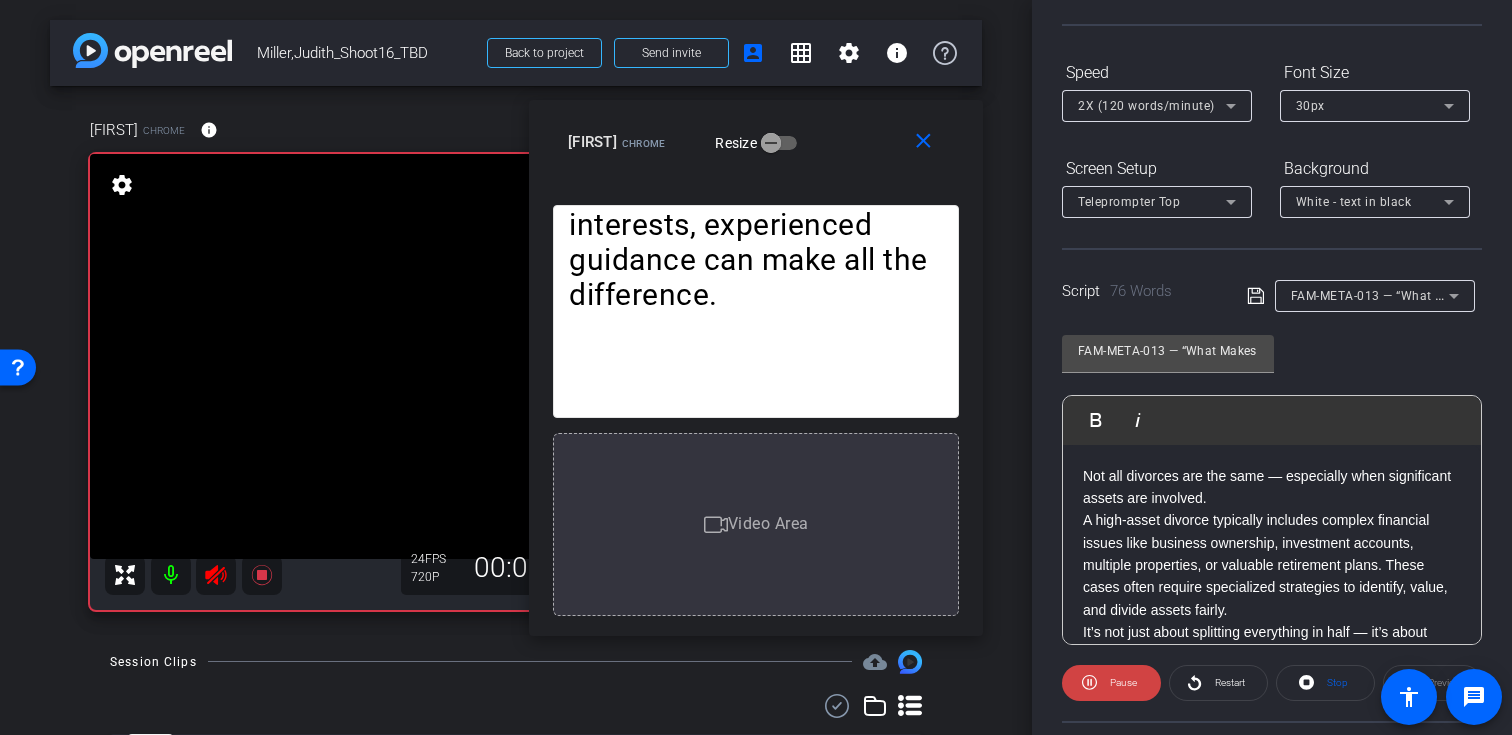 scroll, scrollTop: 149, scrollLeft: 0, axis: vertical 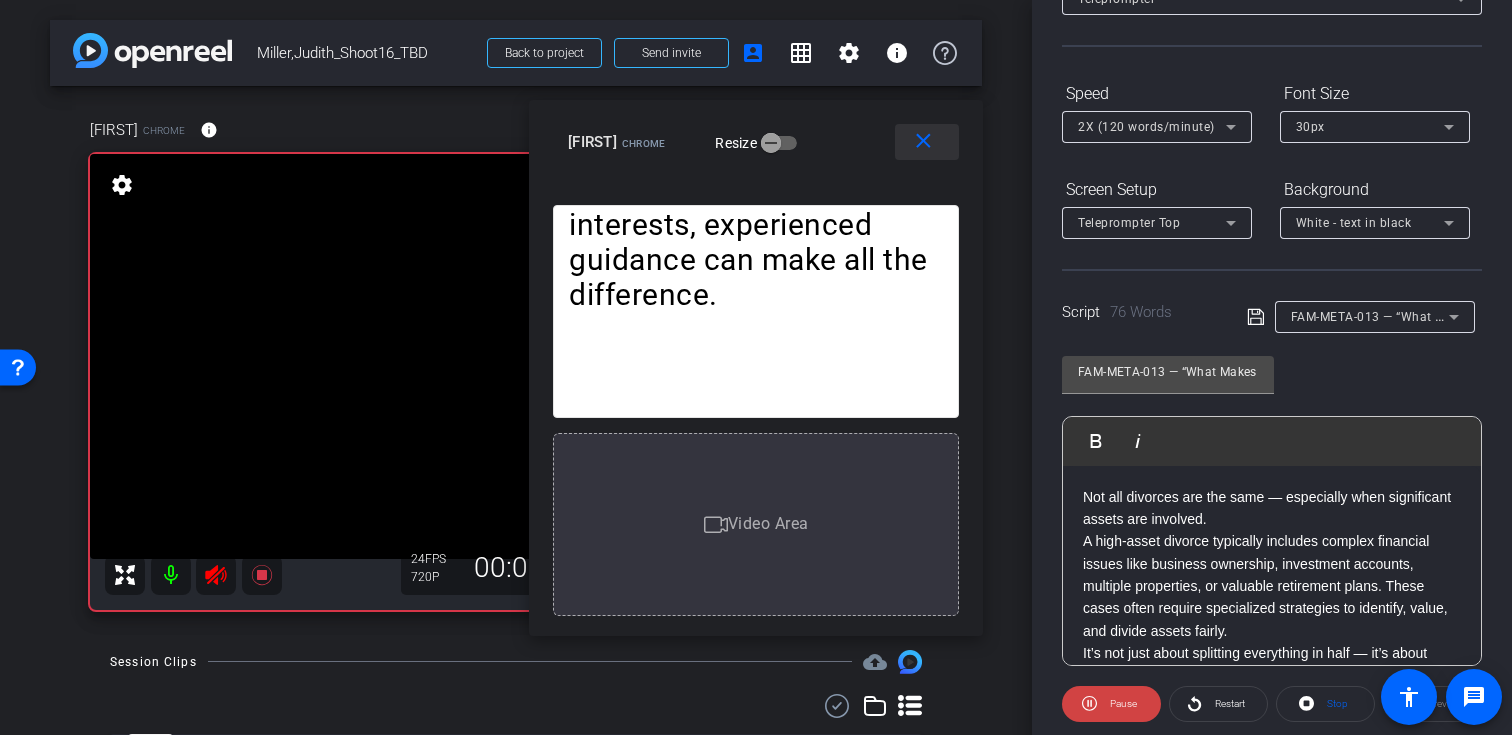 click on "close" at bounding box center (923, 141) 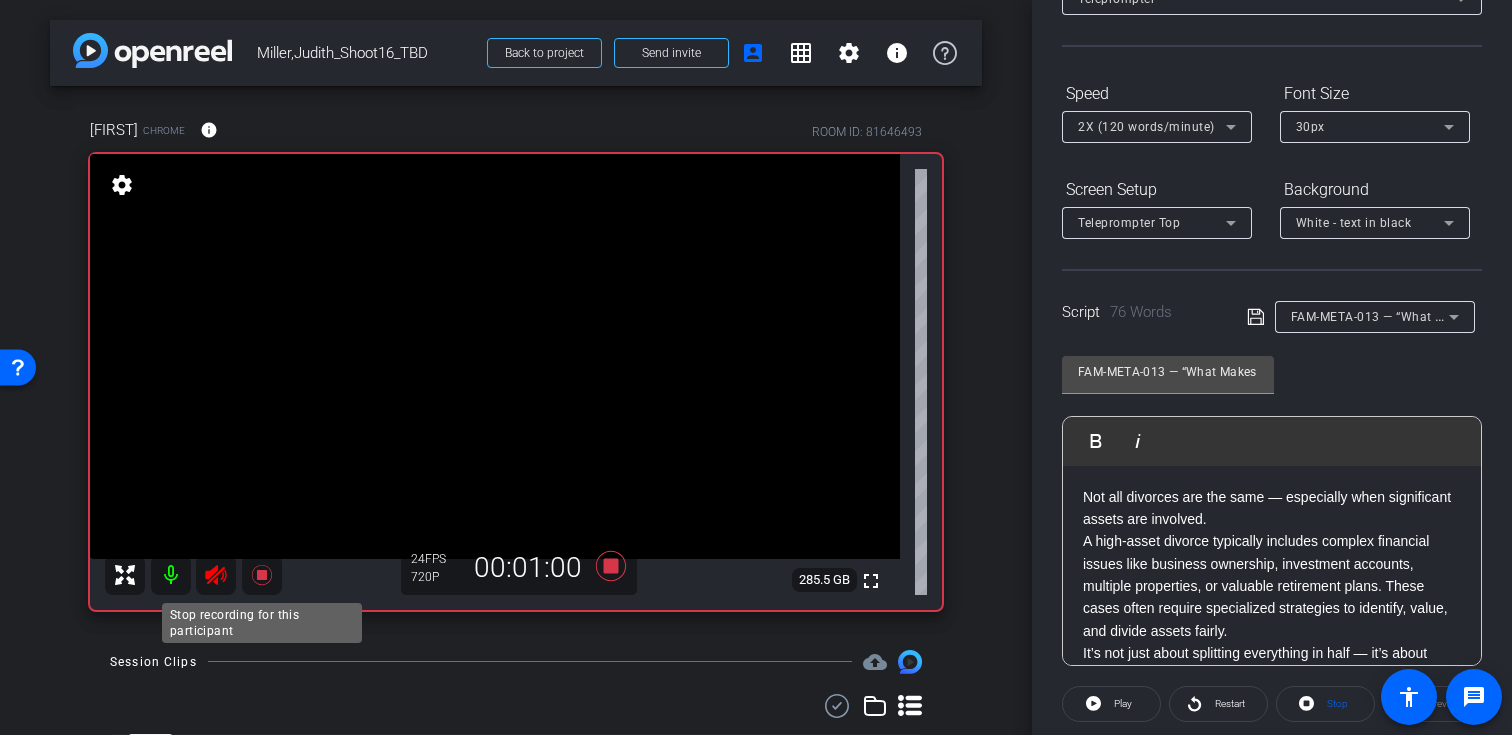 click 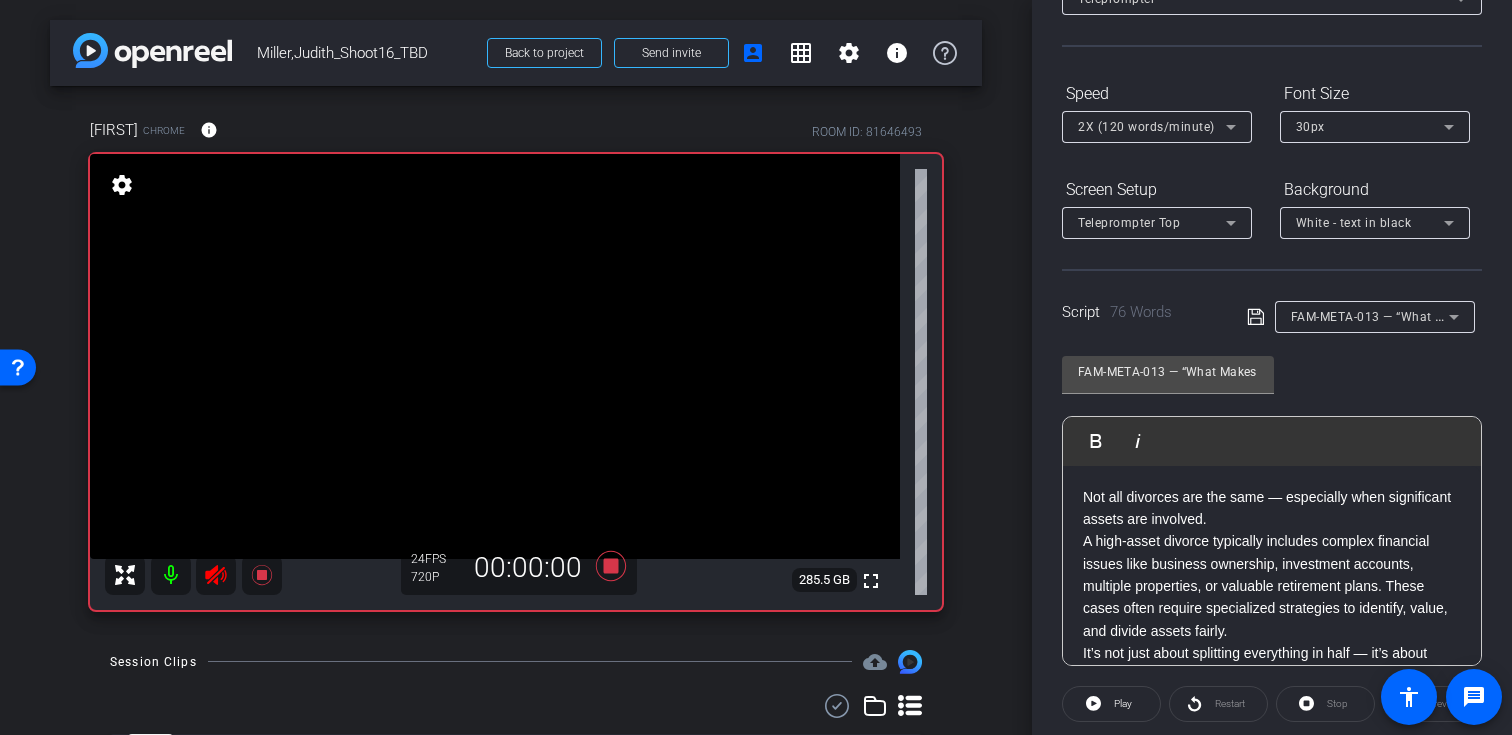 click 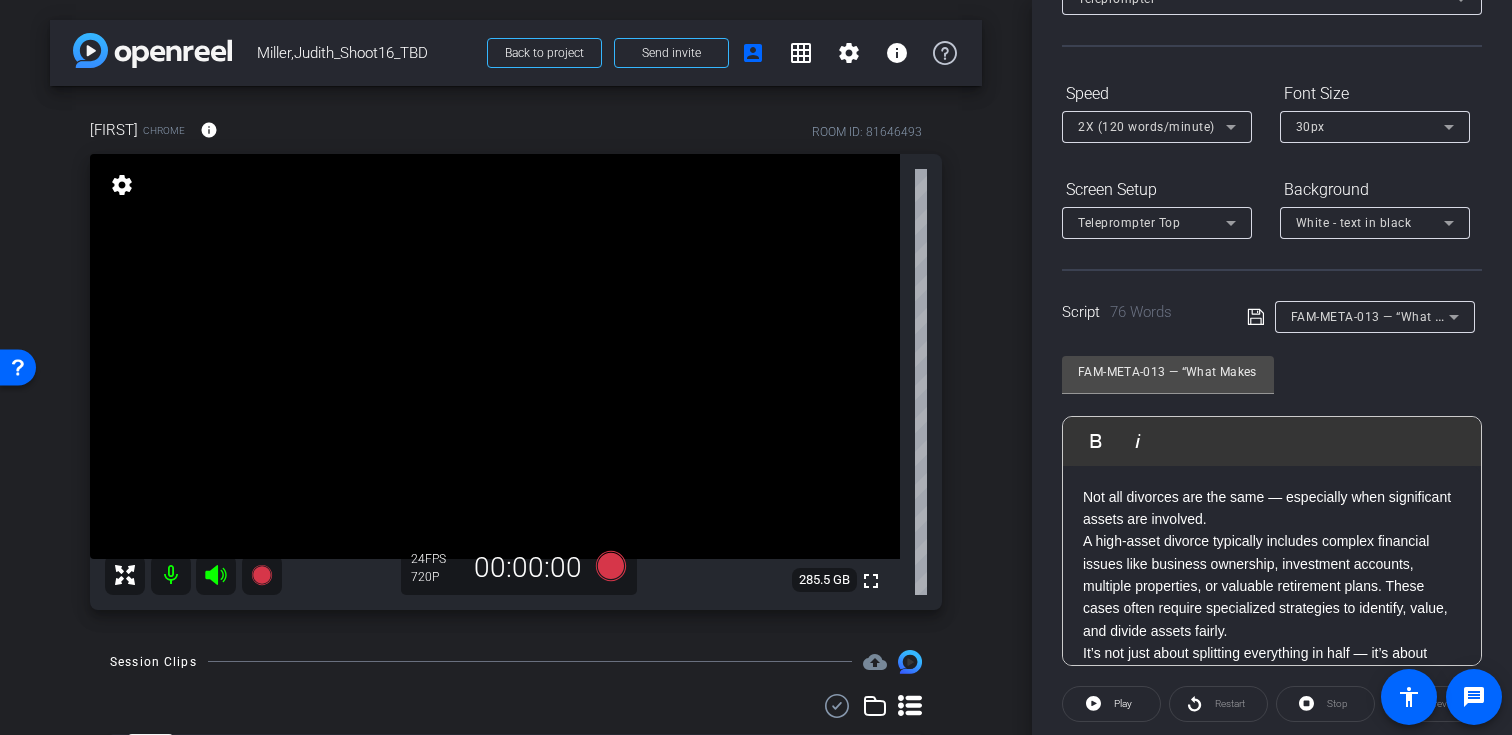 scroll, scrollTop: 100, scrollLeft: 0, axis: vertical 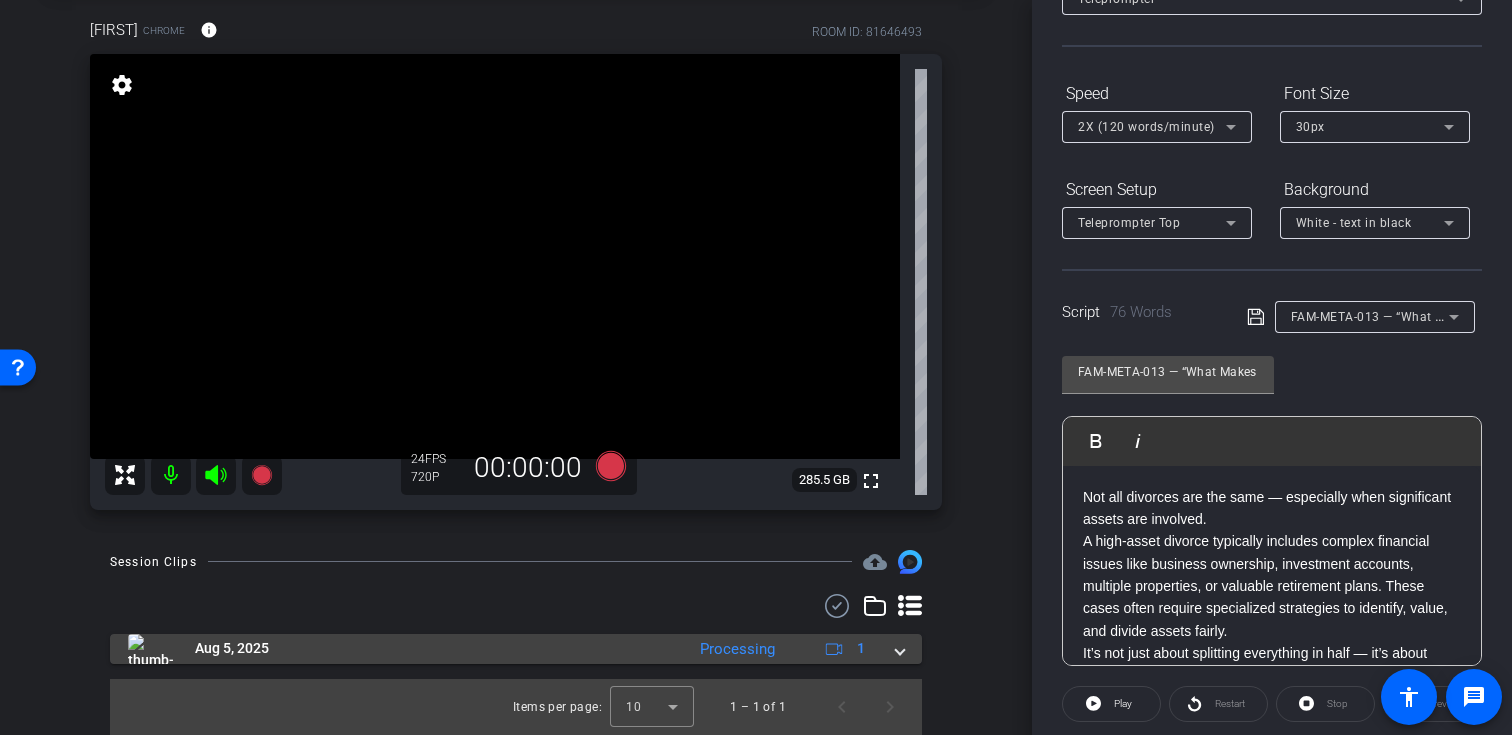 click on "Processing
1" 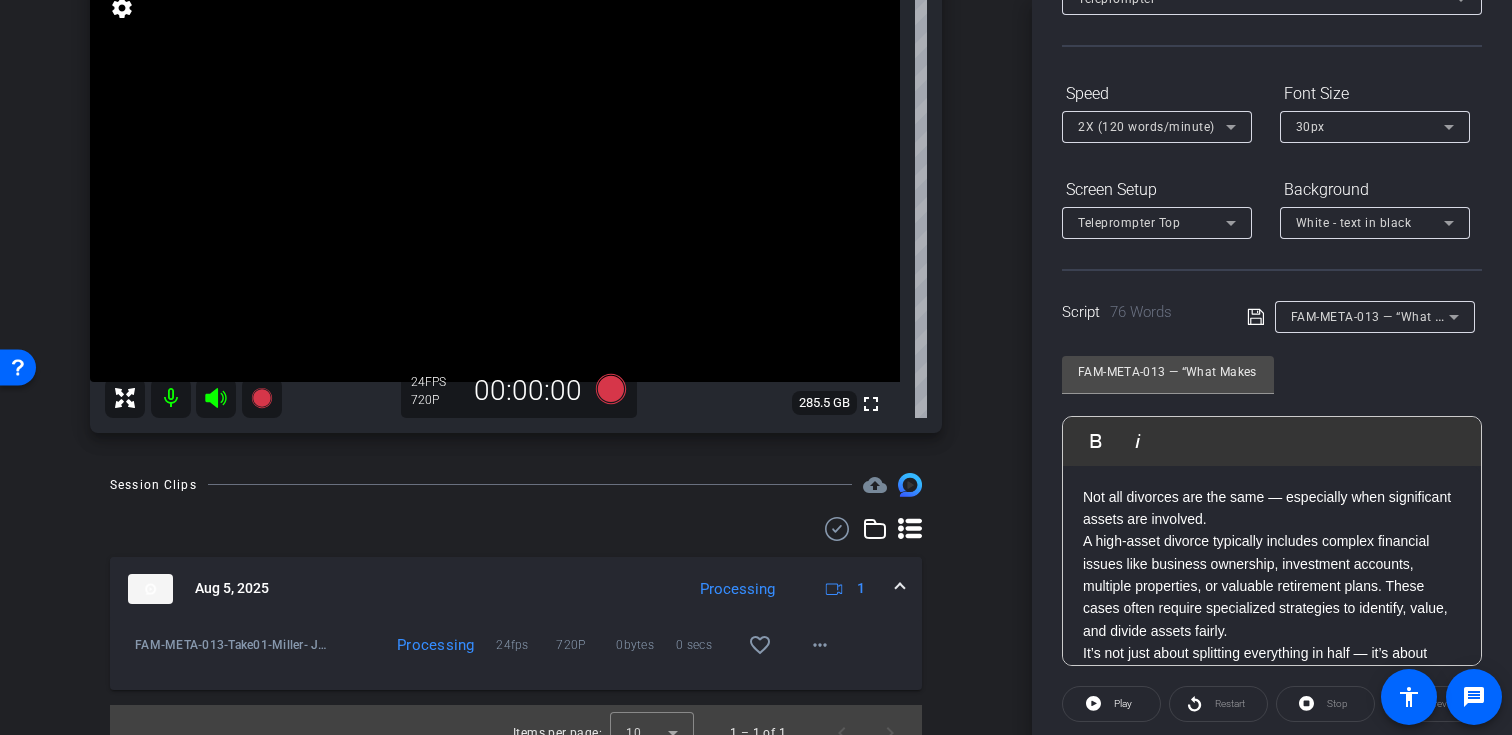 scroll, scrollTop: 189, scrollLeft: 0, axis: vertical 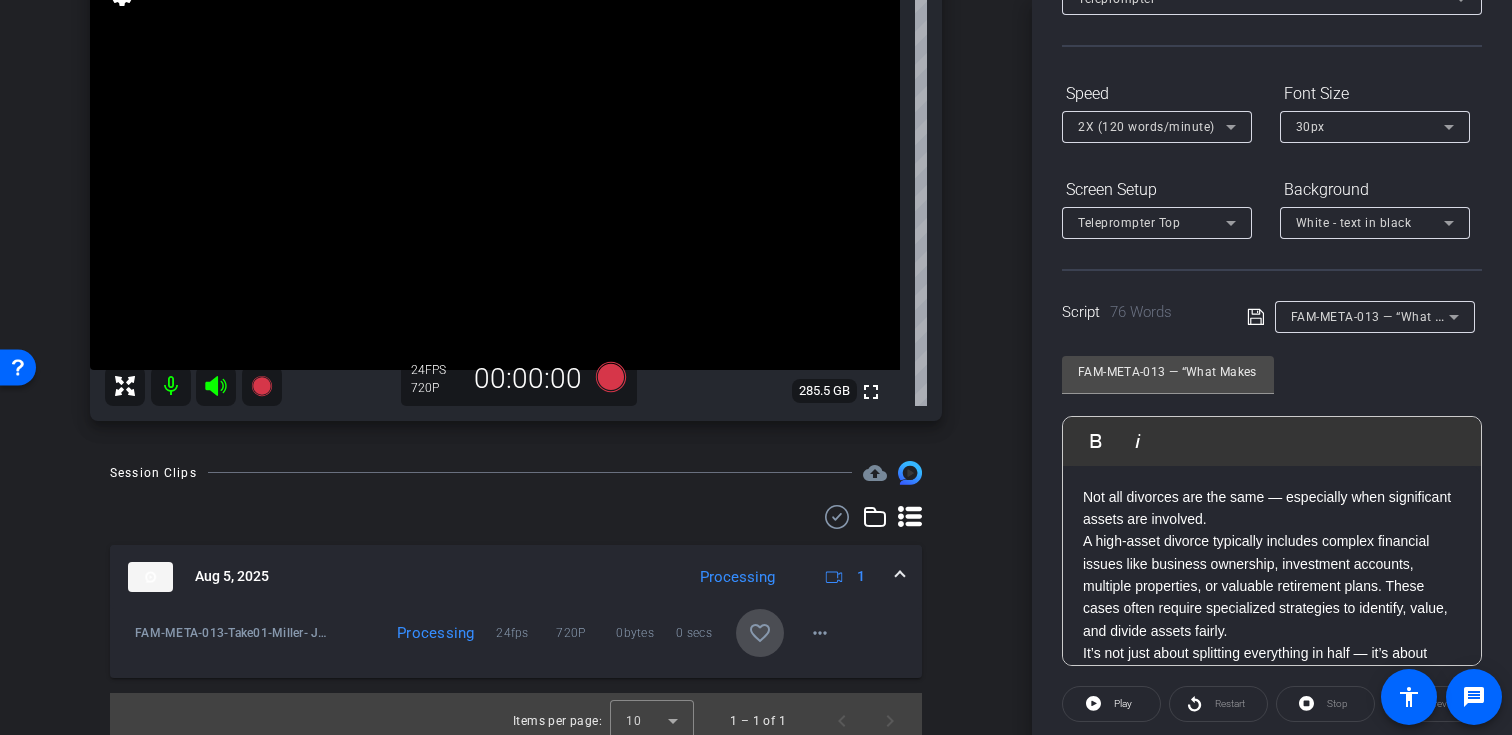 click on "favorite_border" at bounding box center (760, 633) 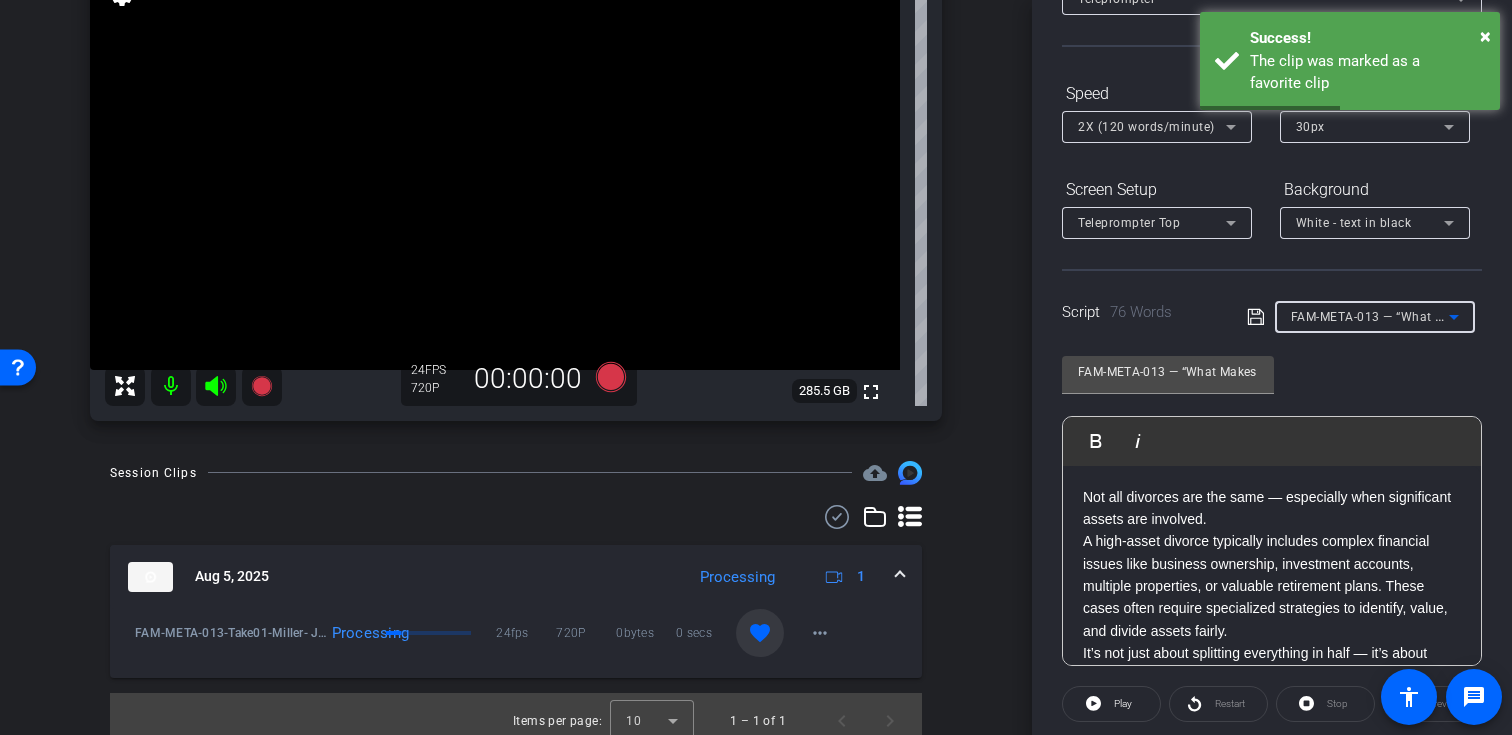 click on "FAM-META-013 — “What Makes a Divorce ‘High Asset’?”" at bounding box center (1370, 316) 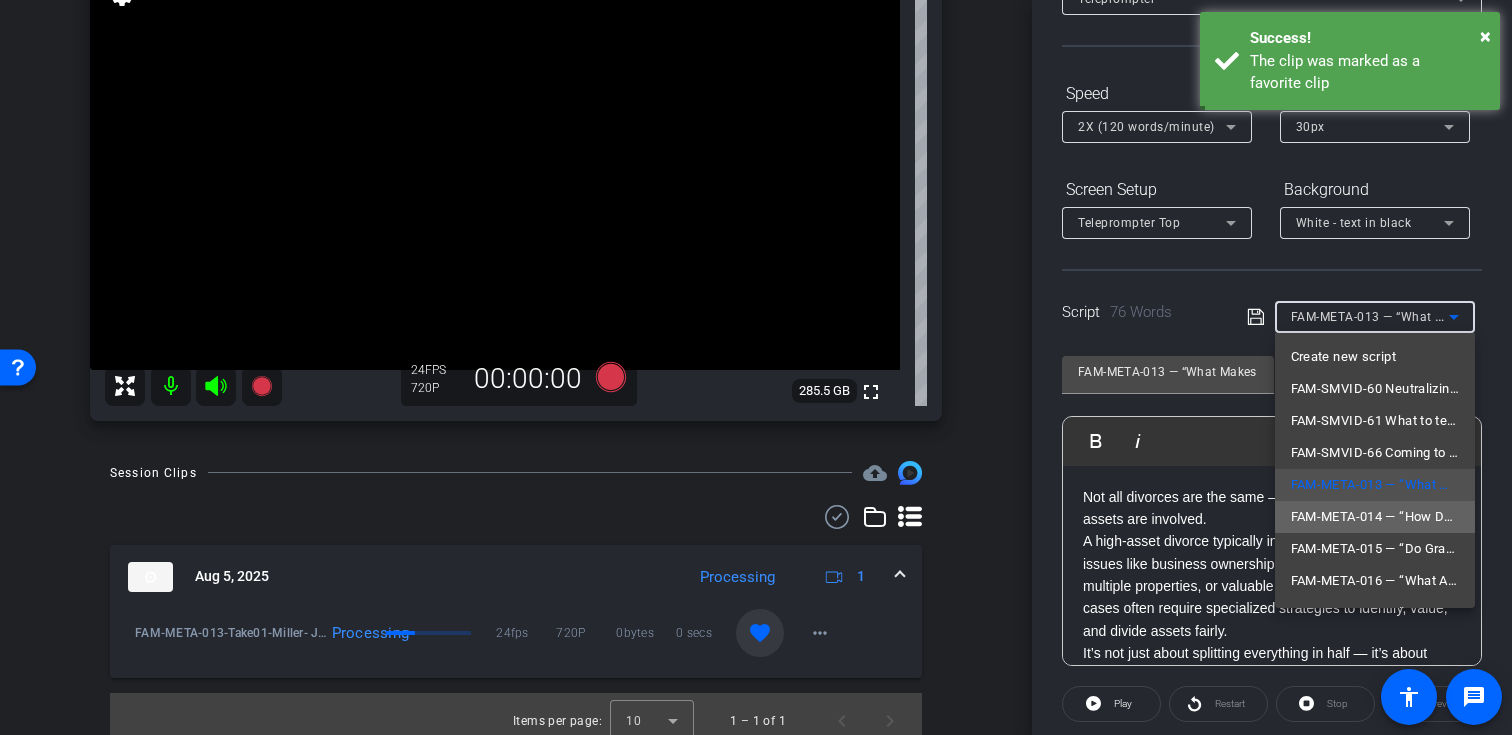 click on "FAM-META-014 — “How Do Appeals Work in Family Law?”" at bounding box center [1375, 517] 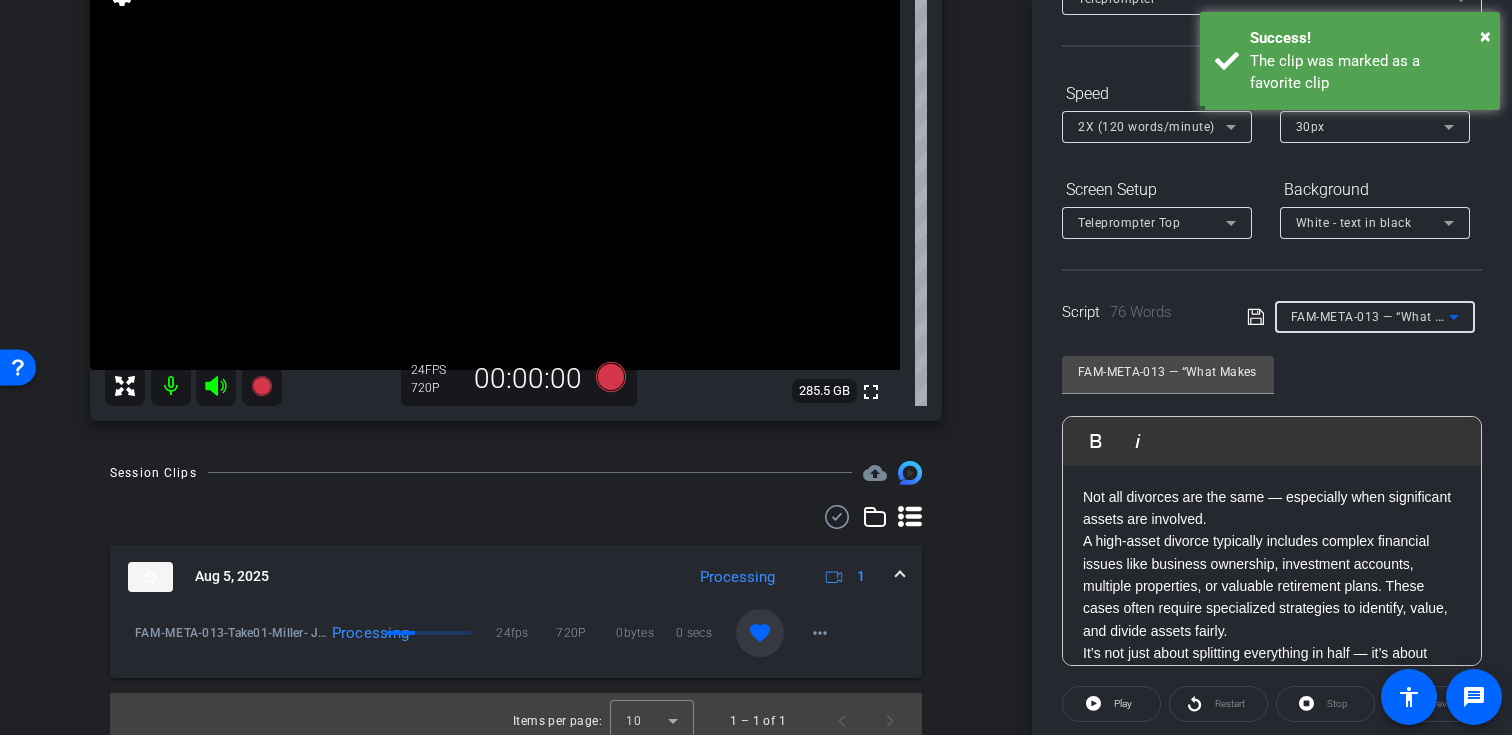type on "FAM-META-014 — “How Do Appeals Work in Family Law?”" 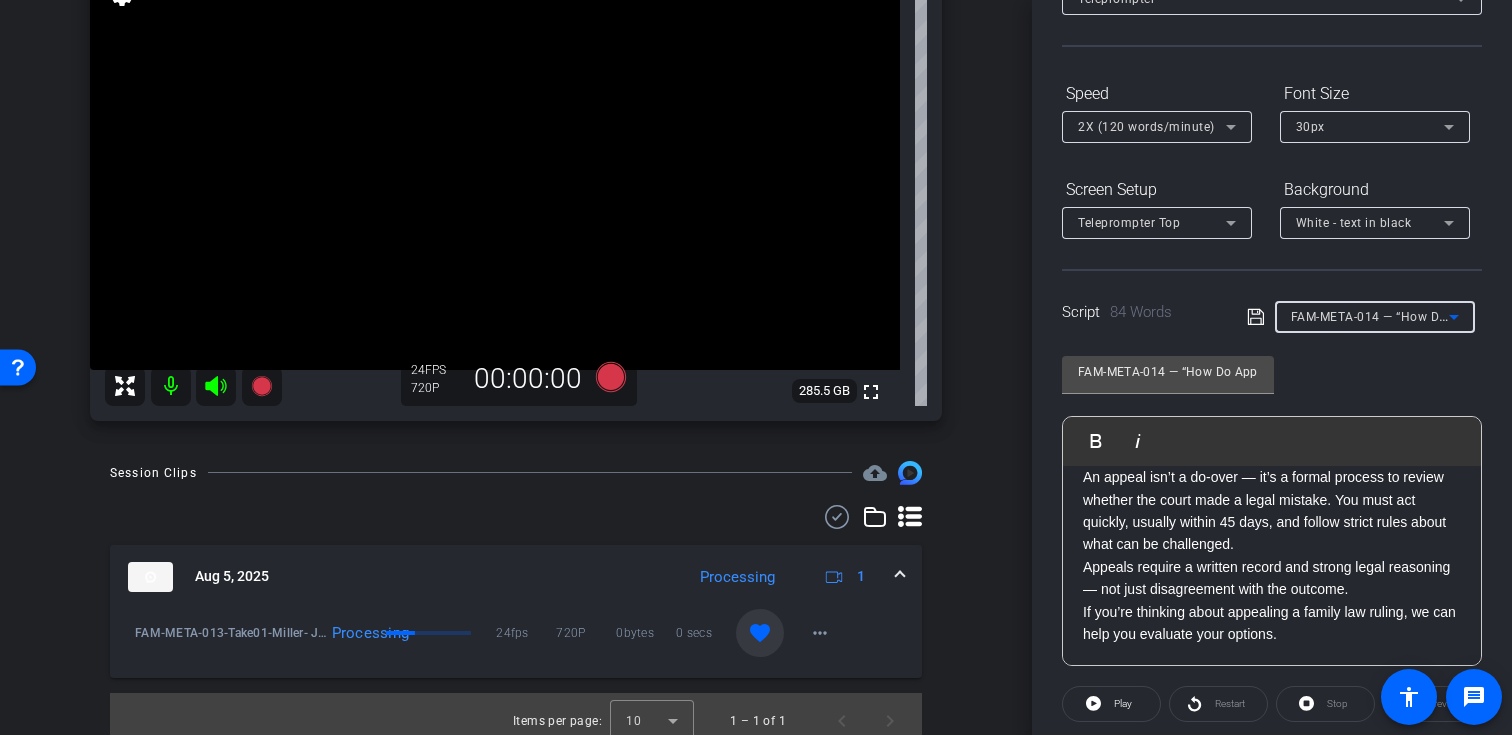 scroll, scrollTop: 0, scrollLeft: 0, axis: both 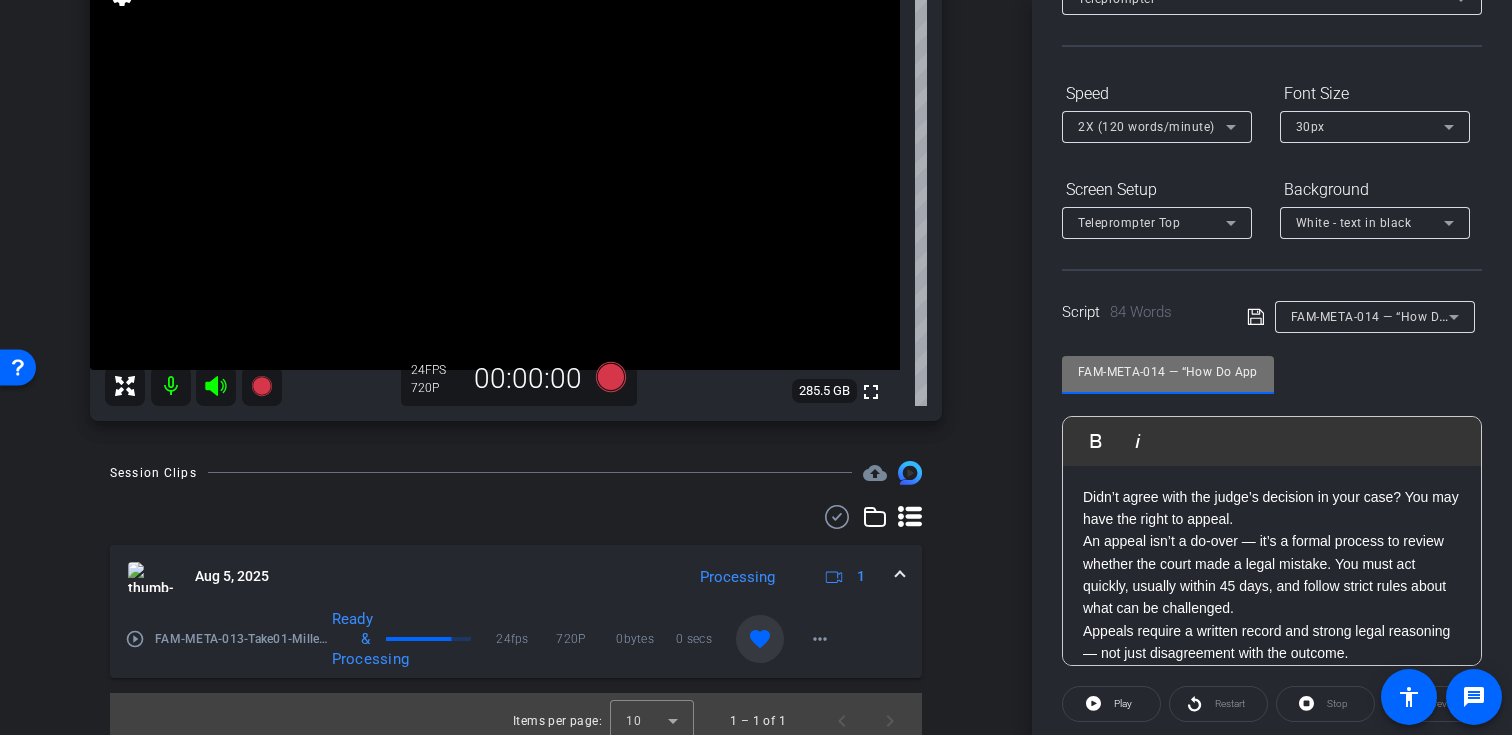 drag, startPoint x: 1163, startPoint y: 370, endPoint x: 1035, endPoint y: 362, distance: 128.24976 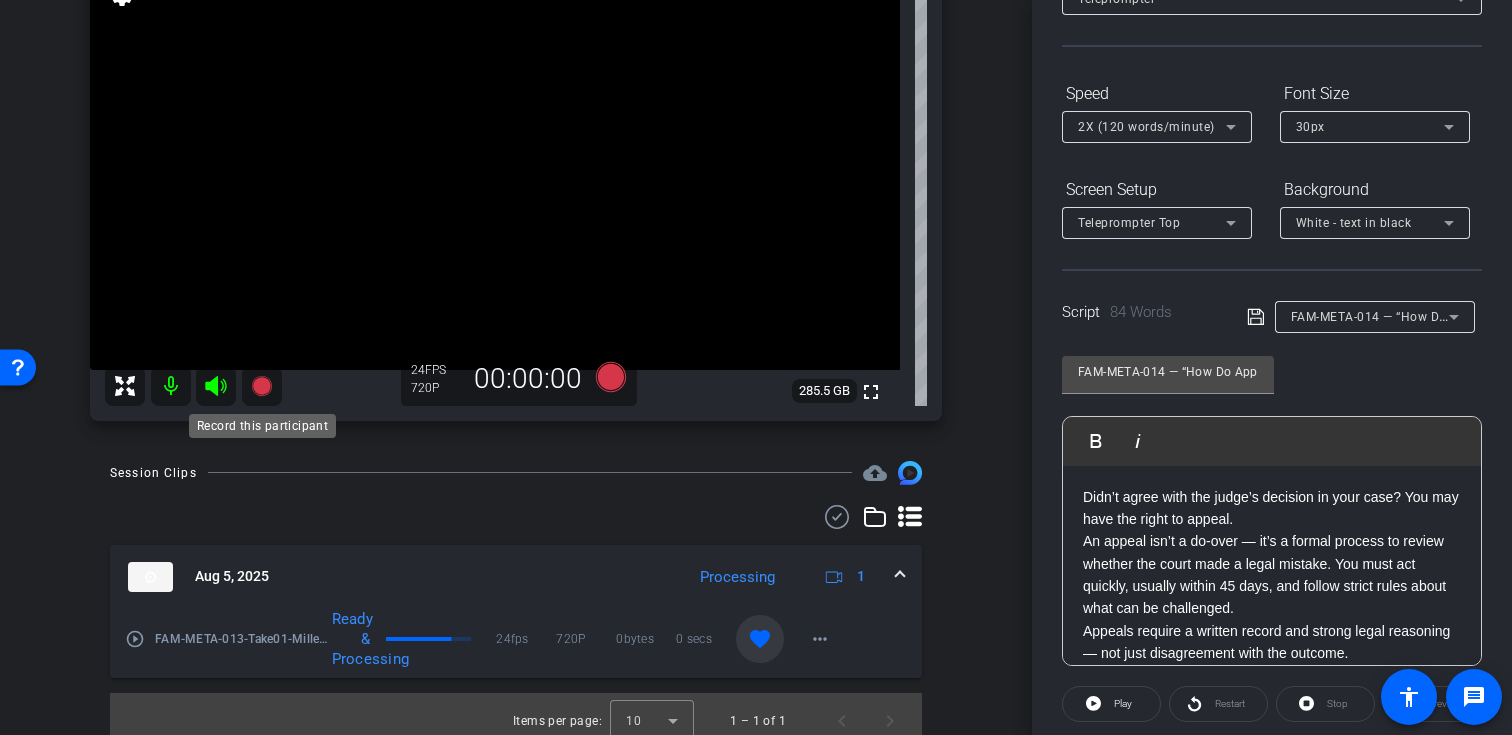 click at bounding box center [262, 386] 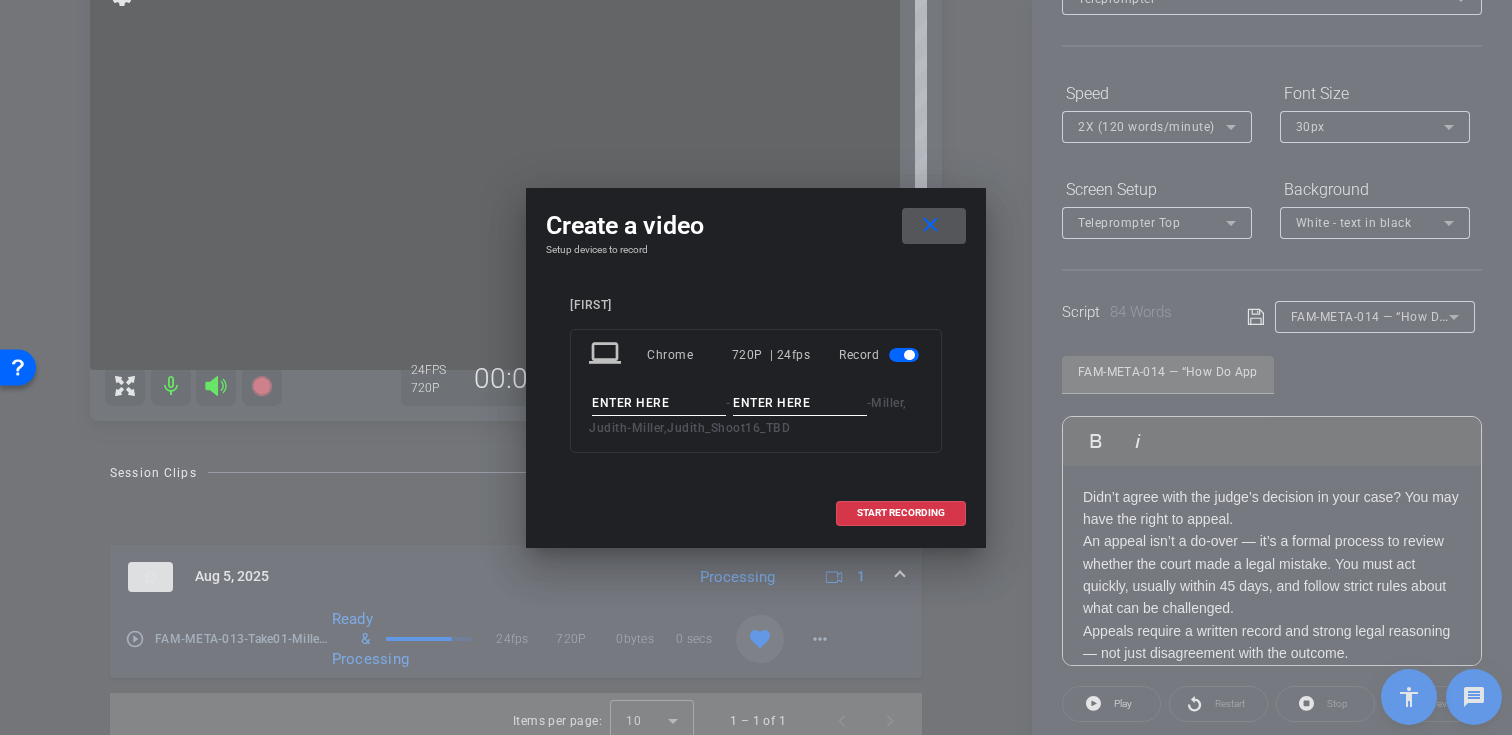 click at bounding box center [659, 403] 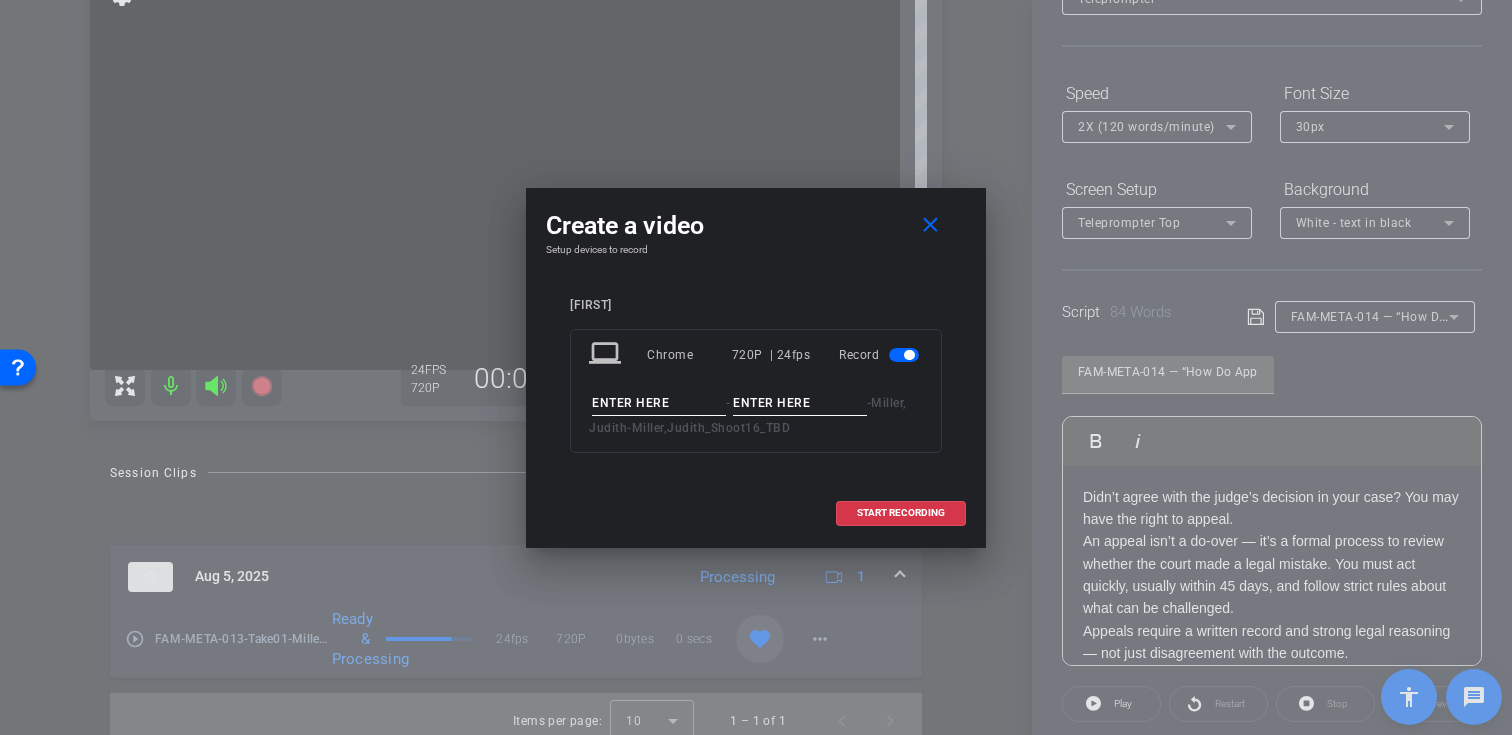 paste on "FAM-META-014" 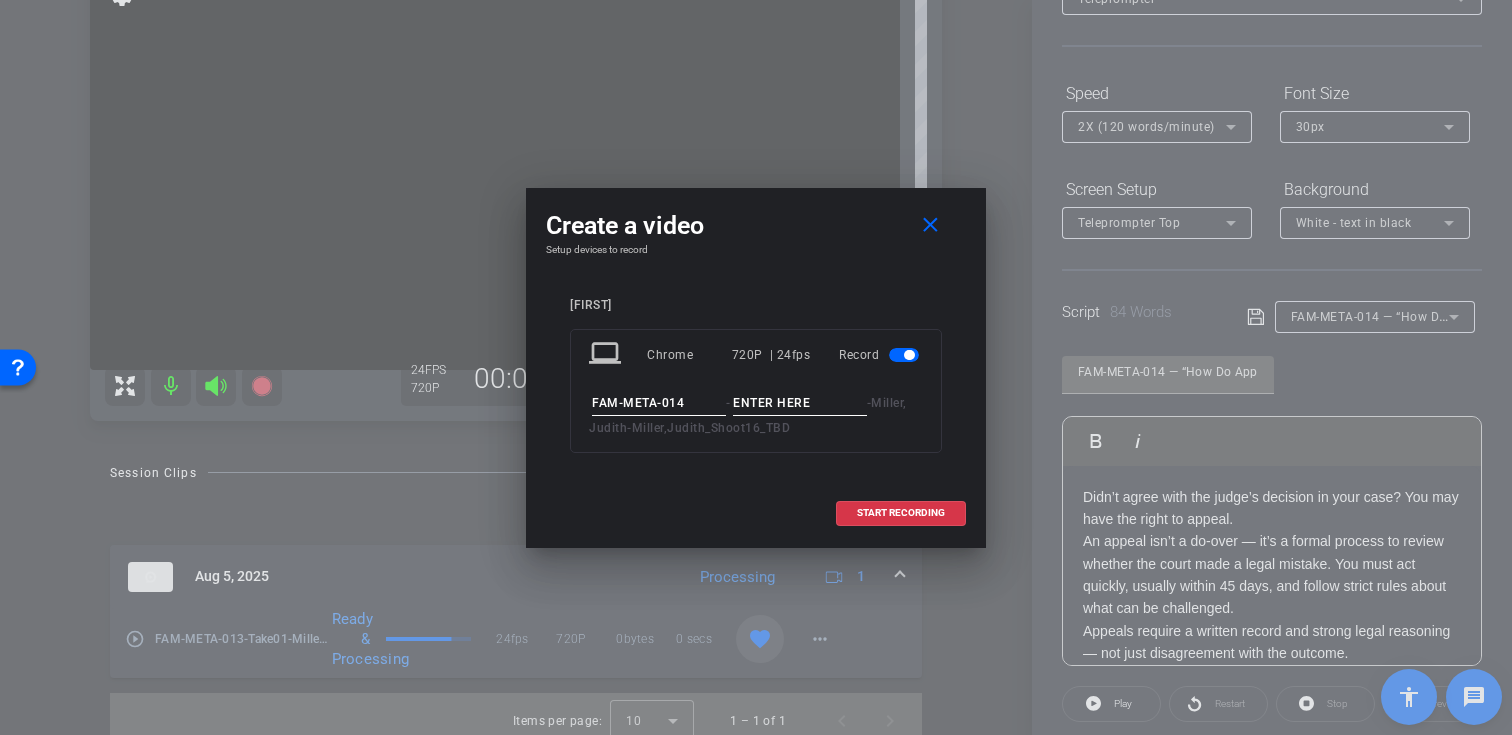 type on "FAM-META-014" 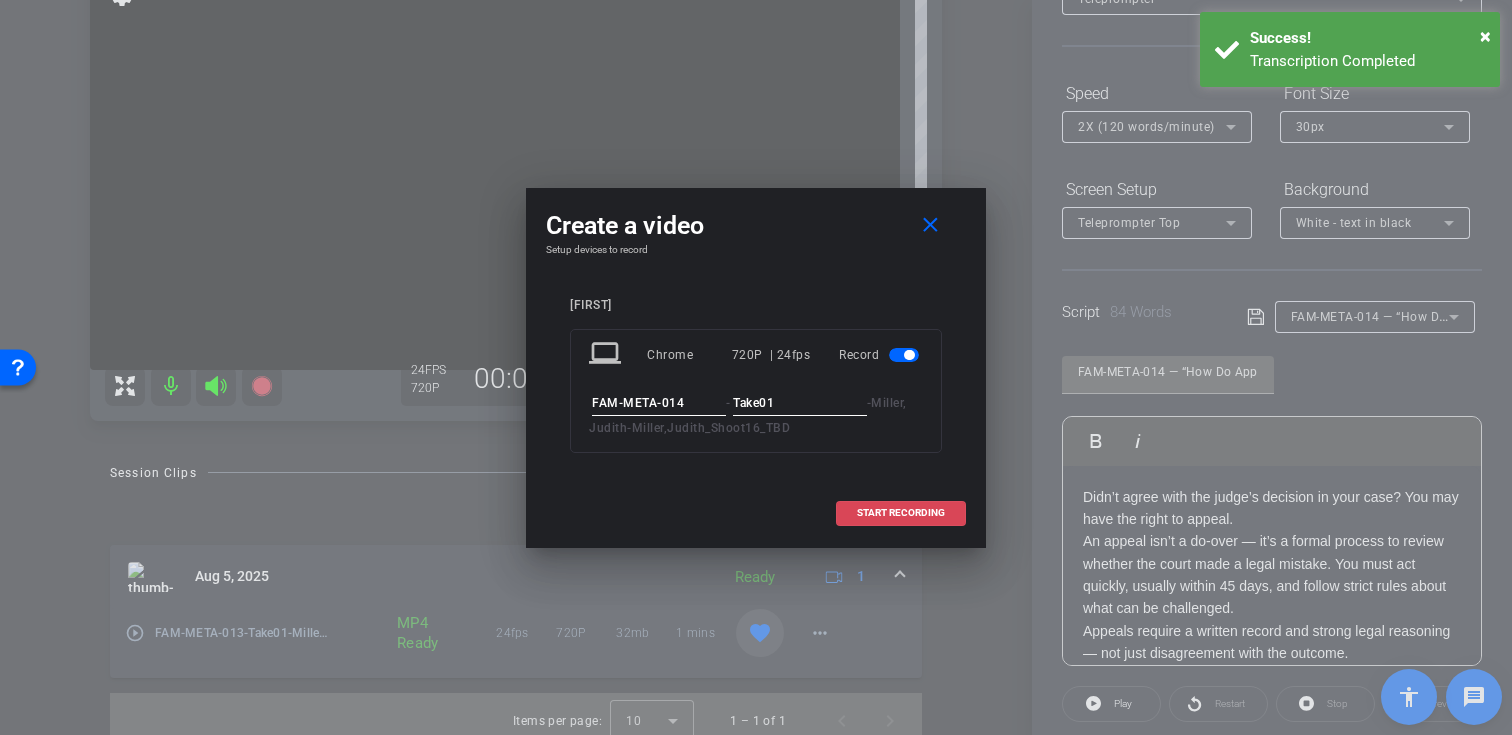 type on "Take01" 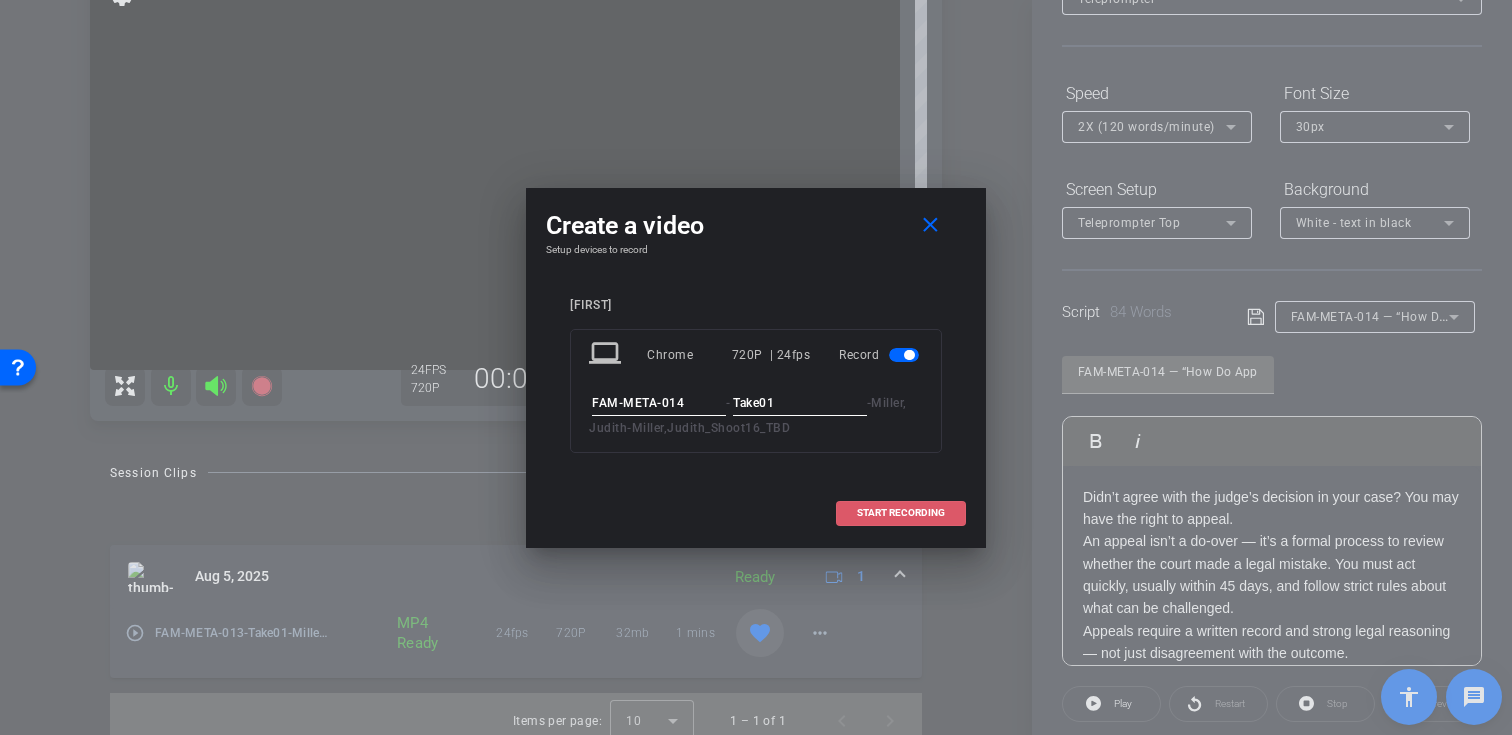 click on "START RECORDING" at bounding box center [901, 513] 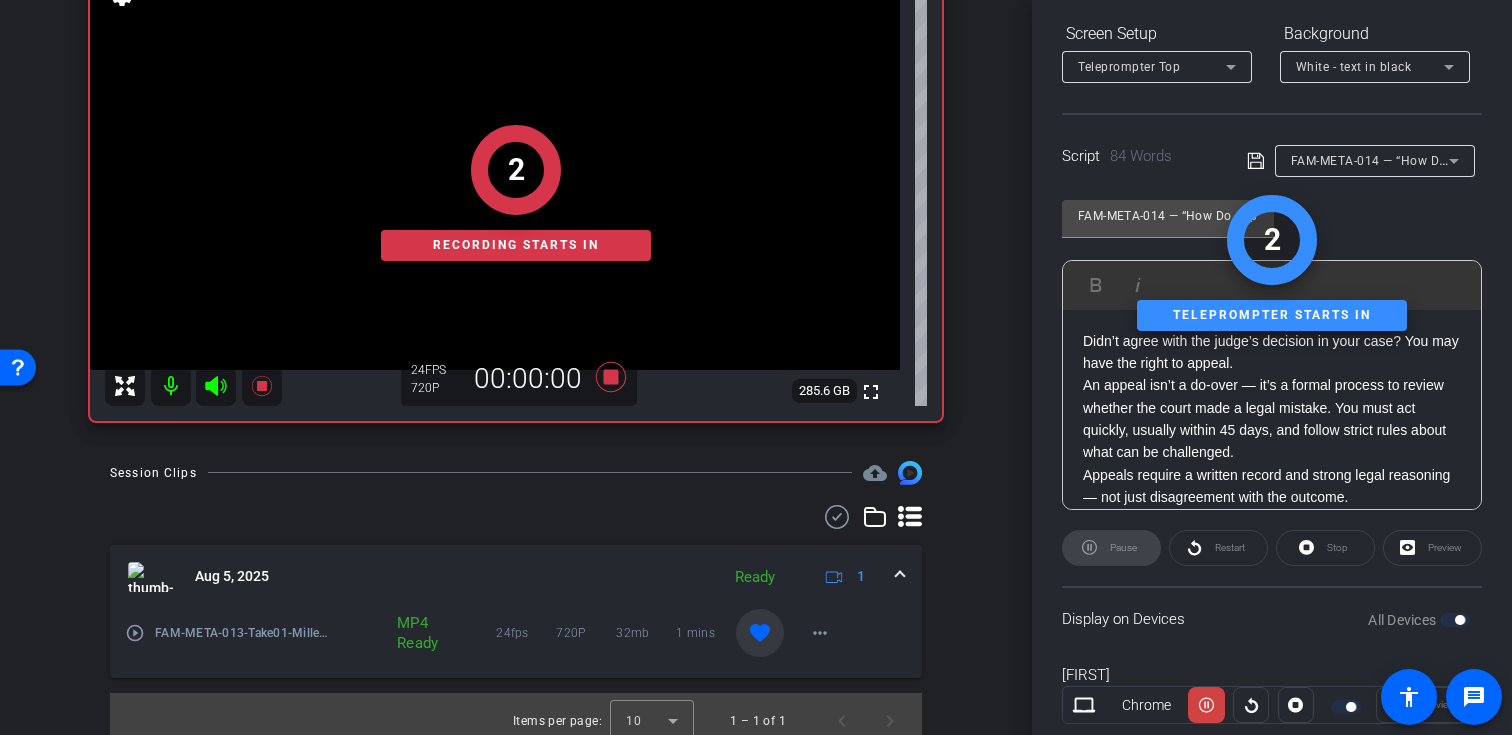 scroll, scrollTop: 315, scrollLeft: 0, axis: vertical 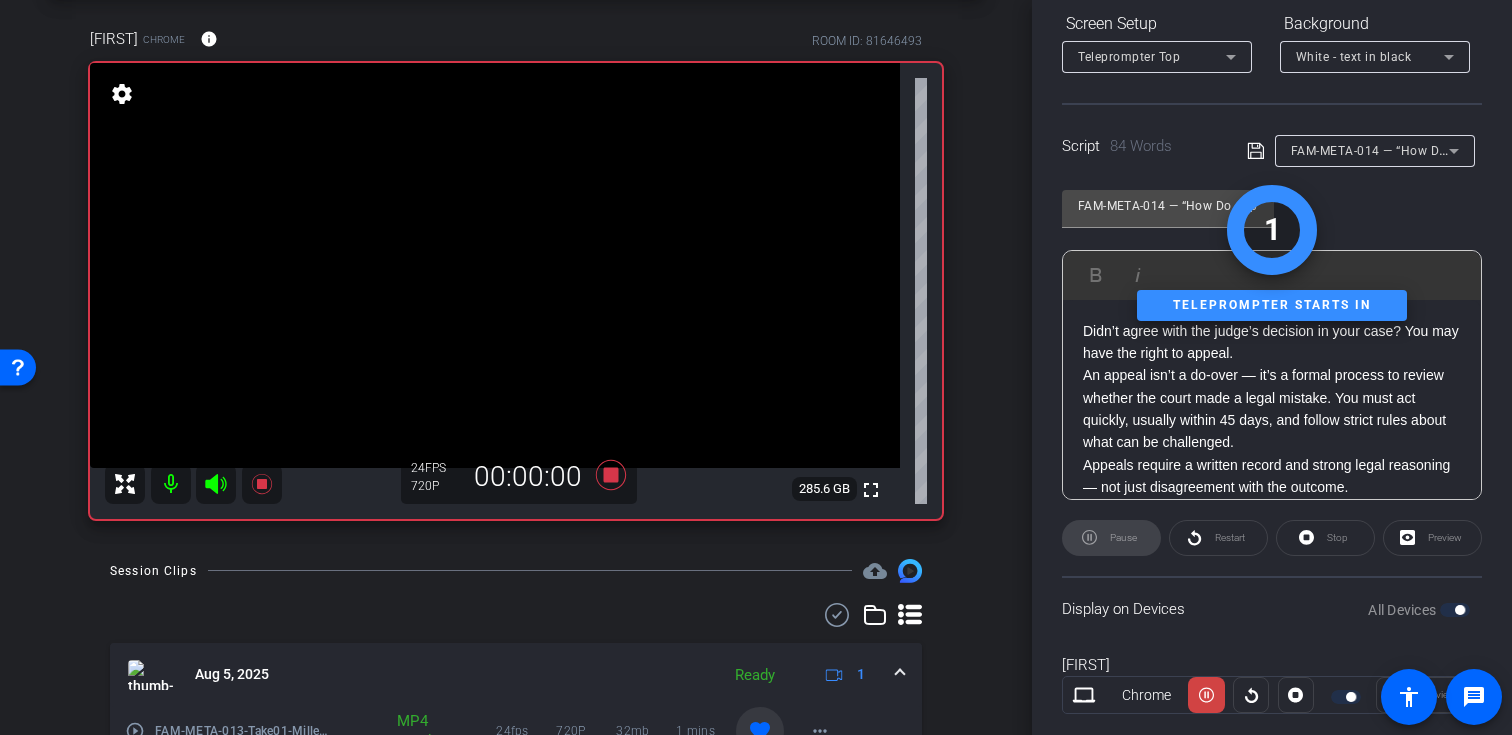 click 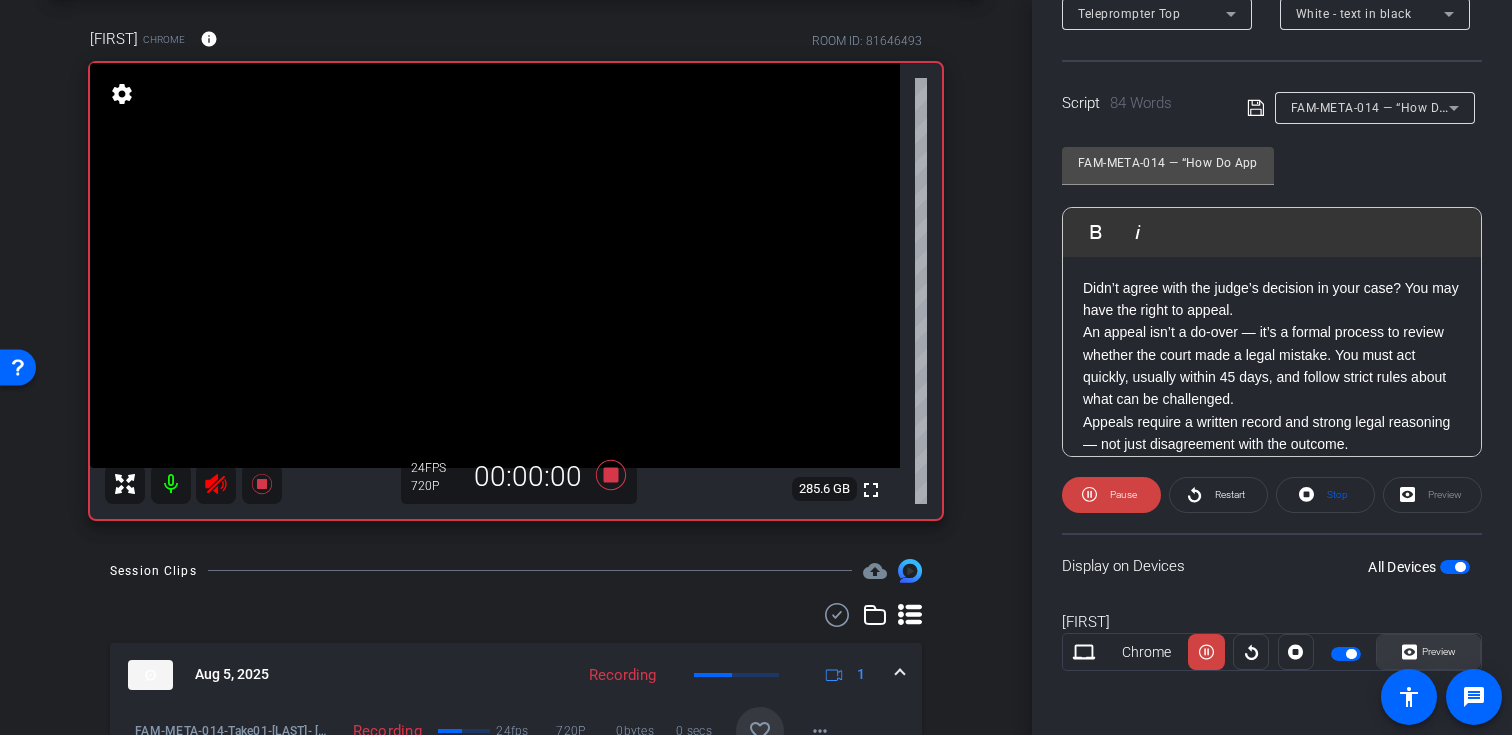click on "Preview" 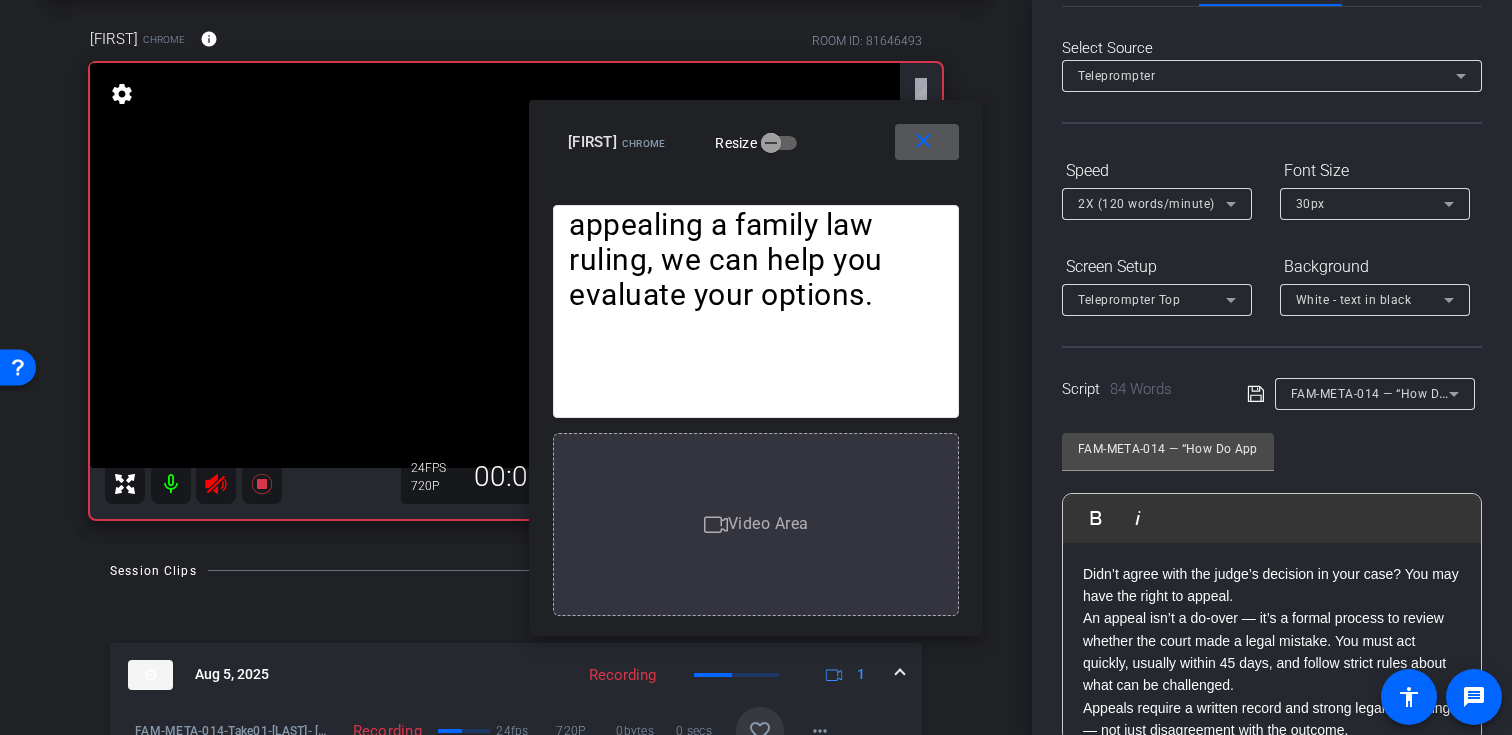 scroll, scrollTop: 62, scrollLeft: 0, axis: vertical 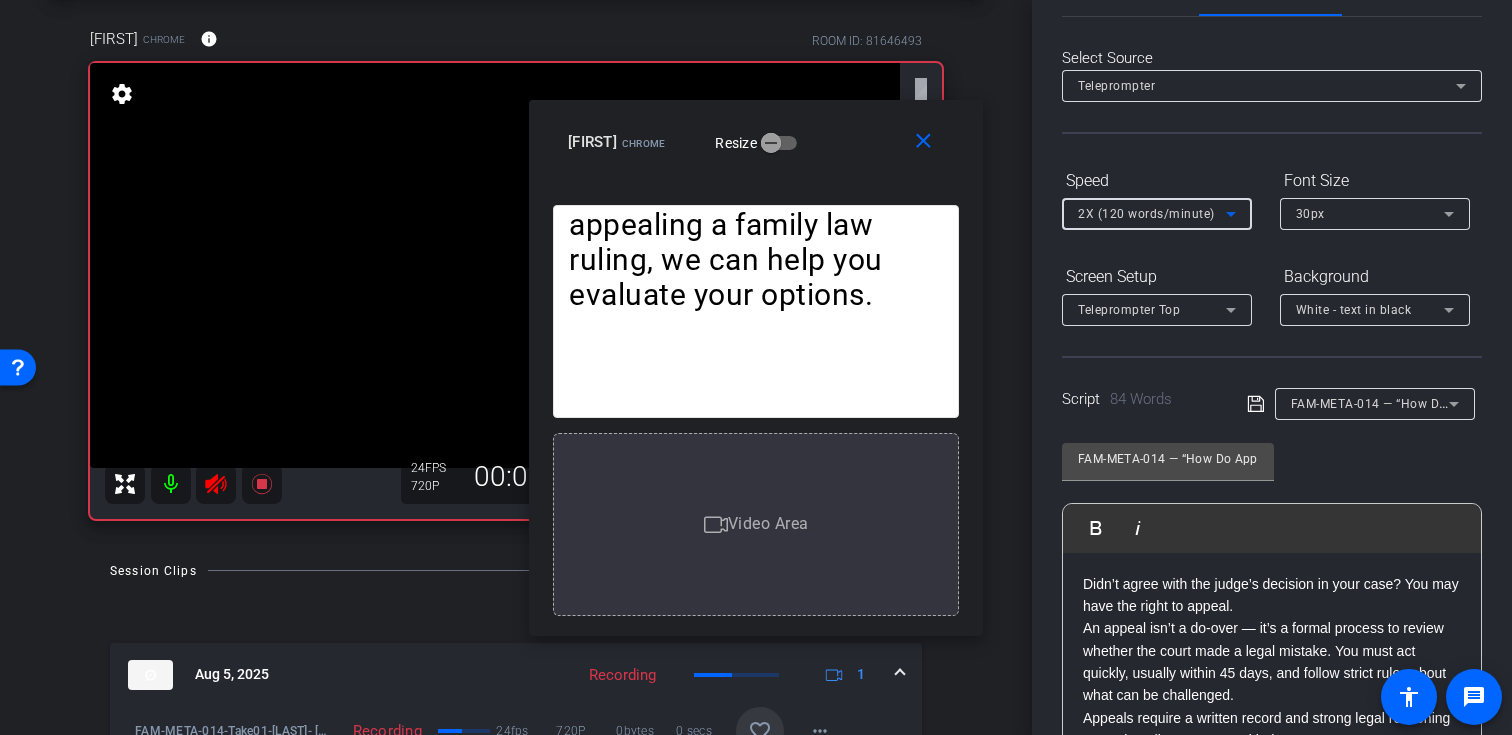 click 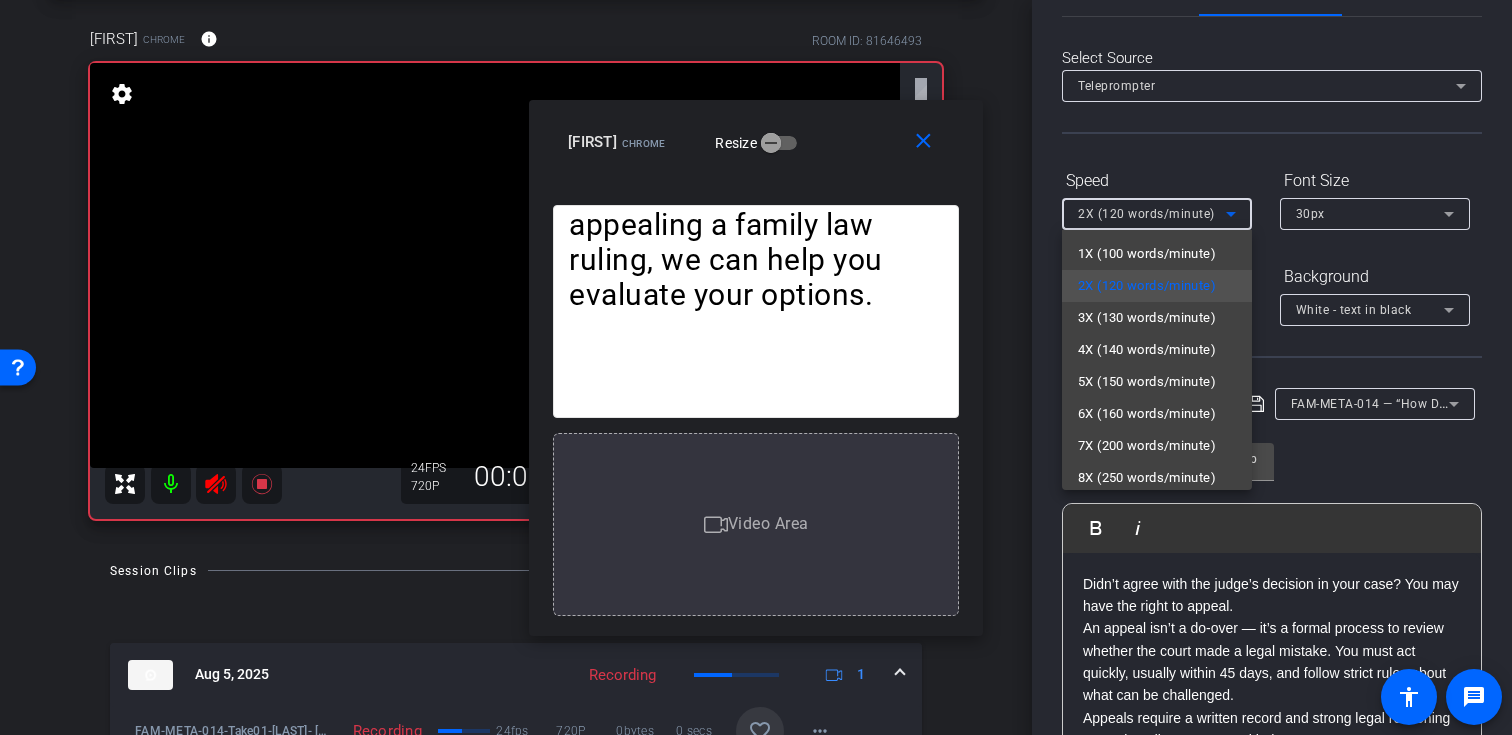 scroll, scrollTop: 44, scrollLeft: 0, axis: vertical 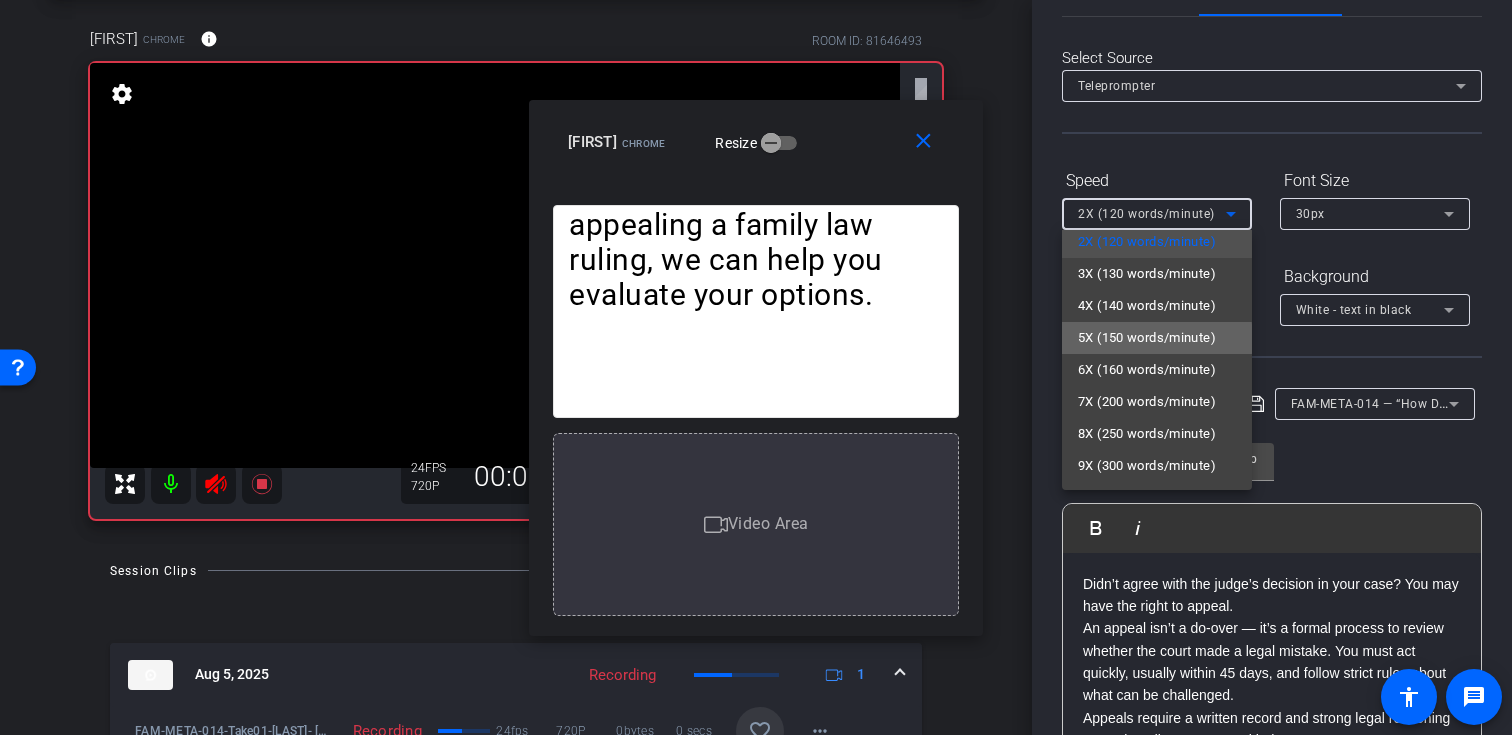 click on "5X (150 words/minute)" at bounding box center (1147, 338) 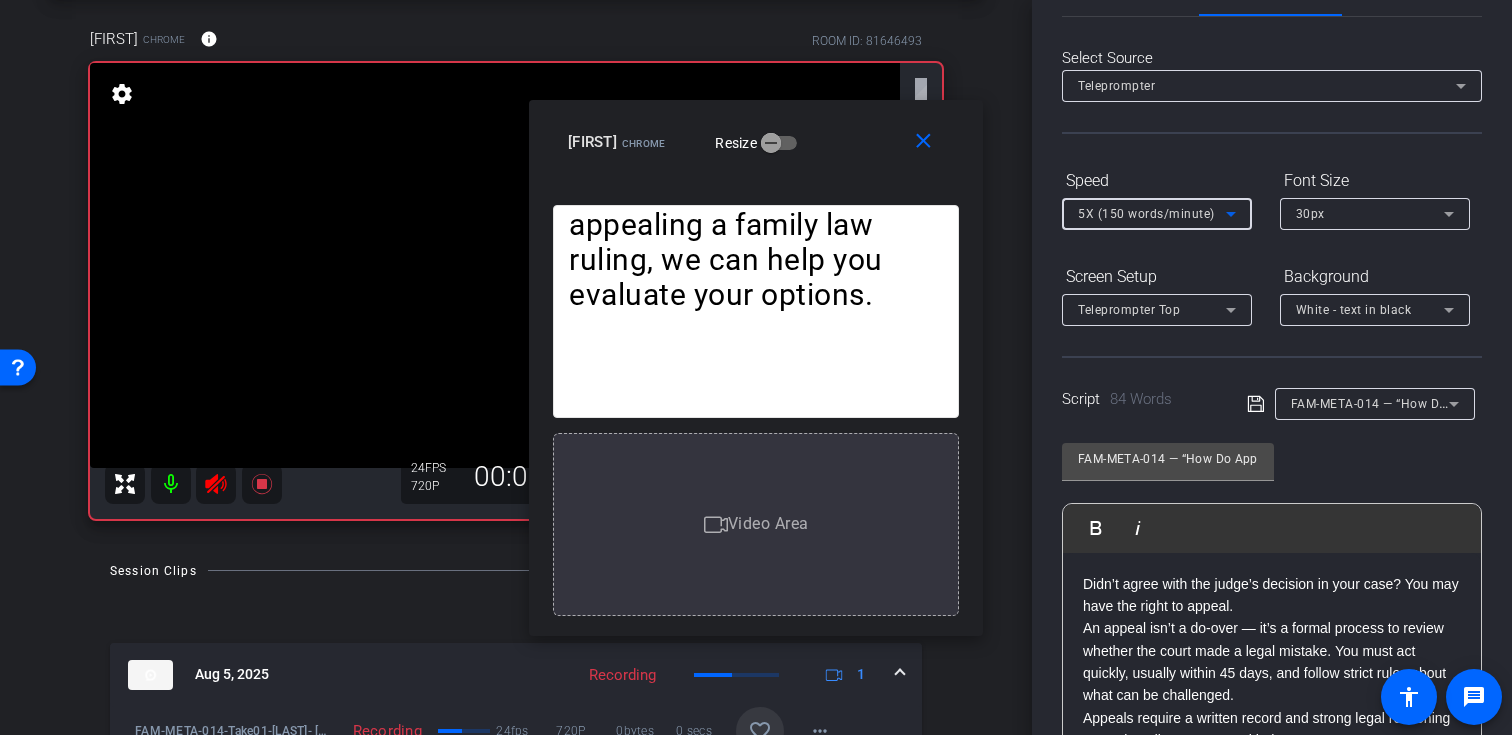 click on "5X (150 words/minute)" at bounding box center [1146, 214] 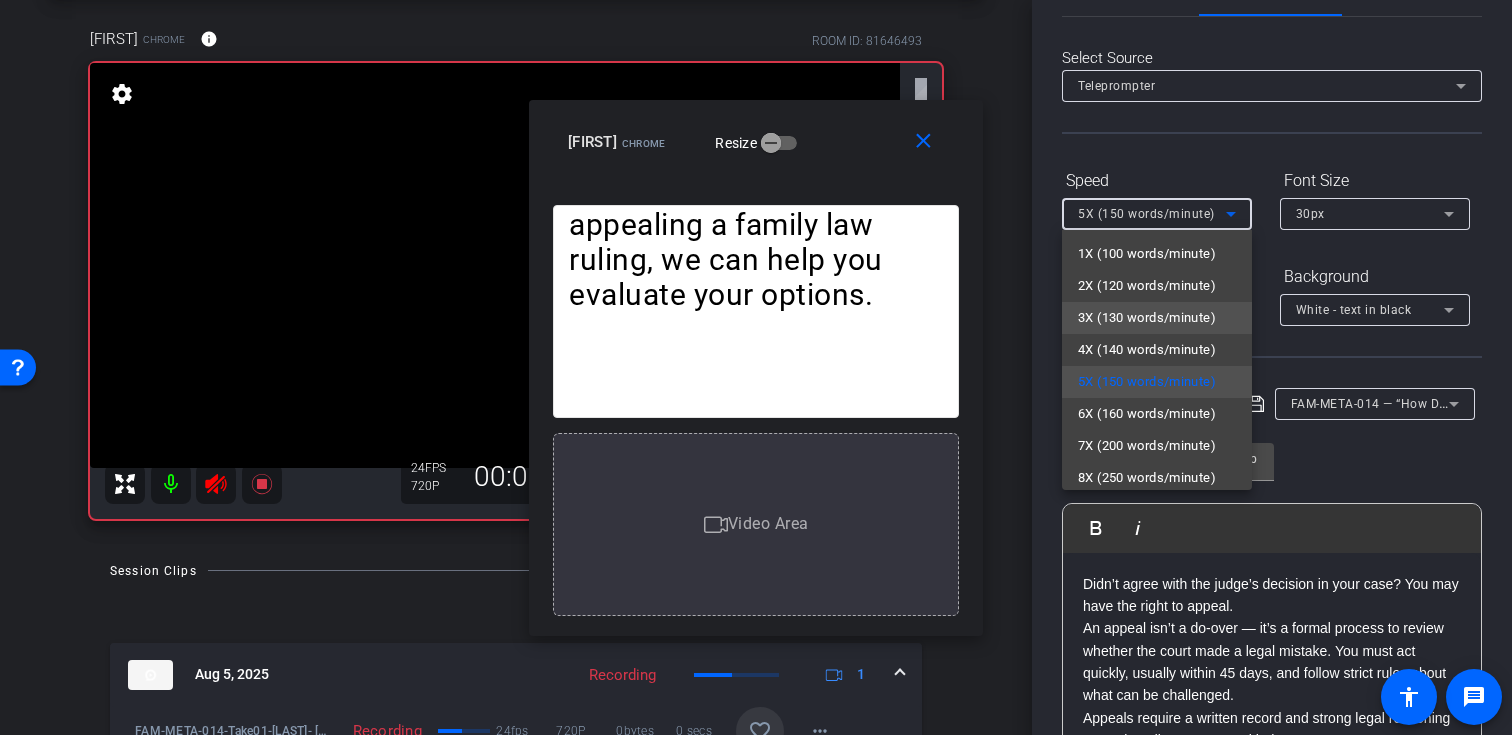 scroll, scrollTop: 44, scrollLeft: 0, axis: vertical 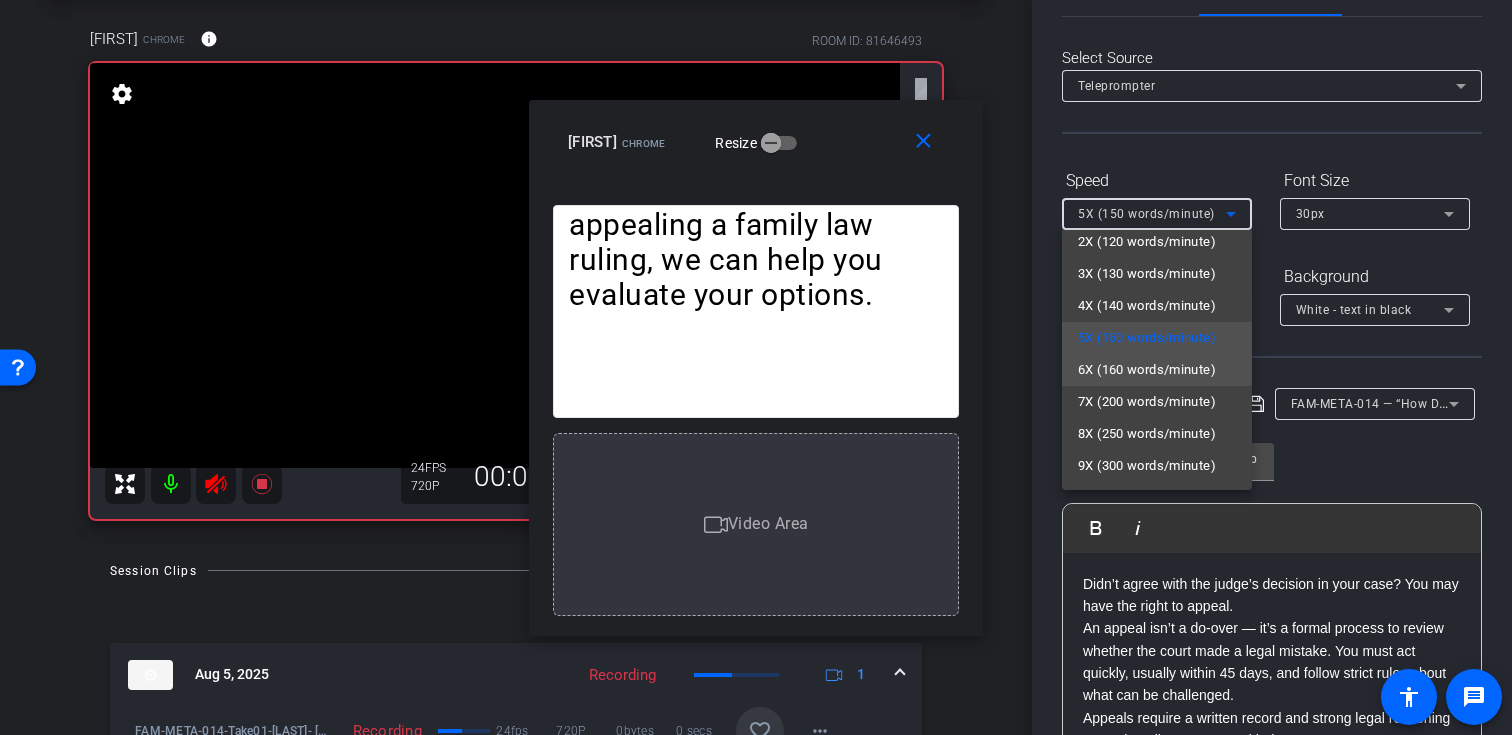 click on "6X (160 words/minute)" at bounding box center (1147, 370) 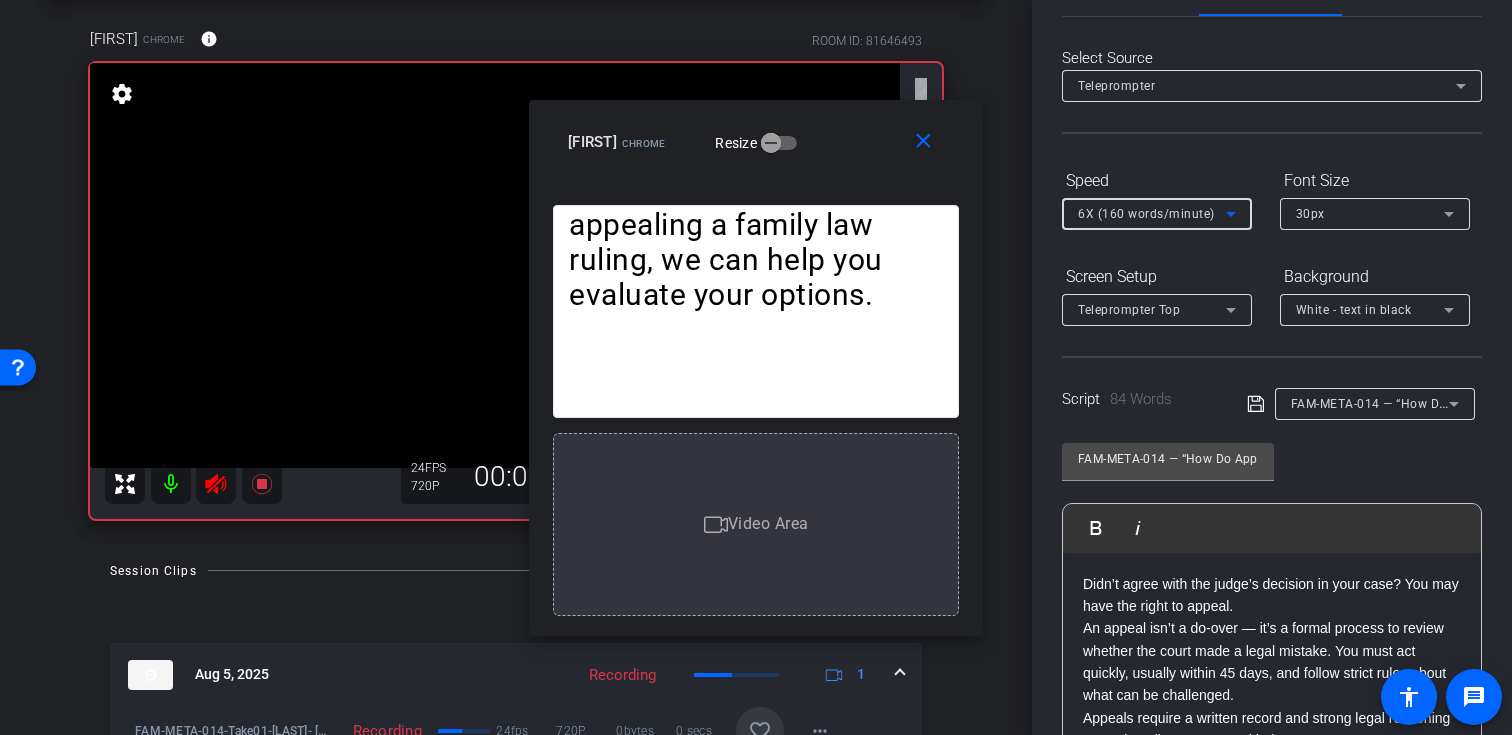 click on "6X (160 words/minute)" at bounding box center (1146, 214) 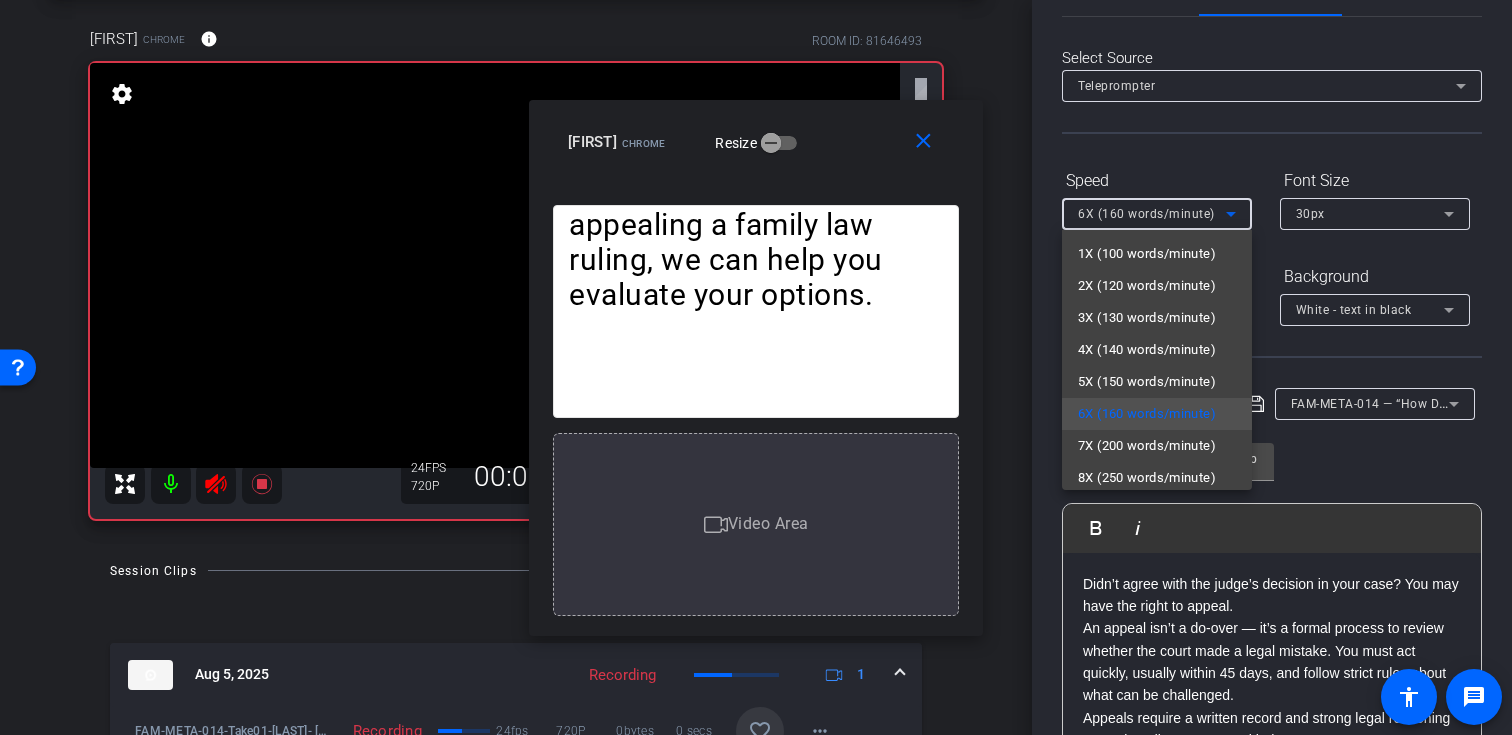 click at bounding box center (756, 367) 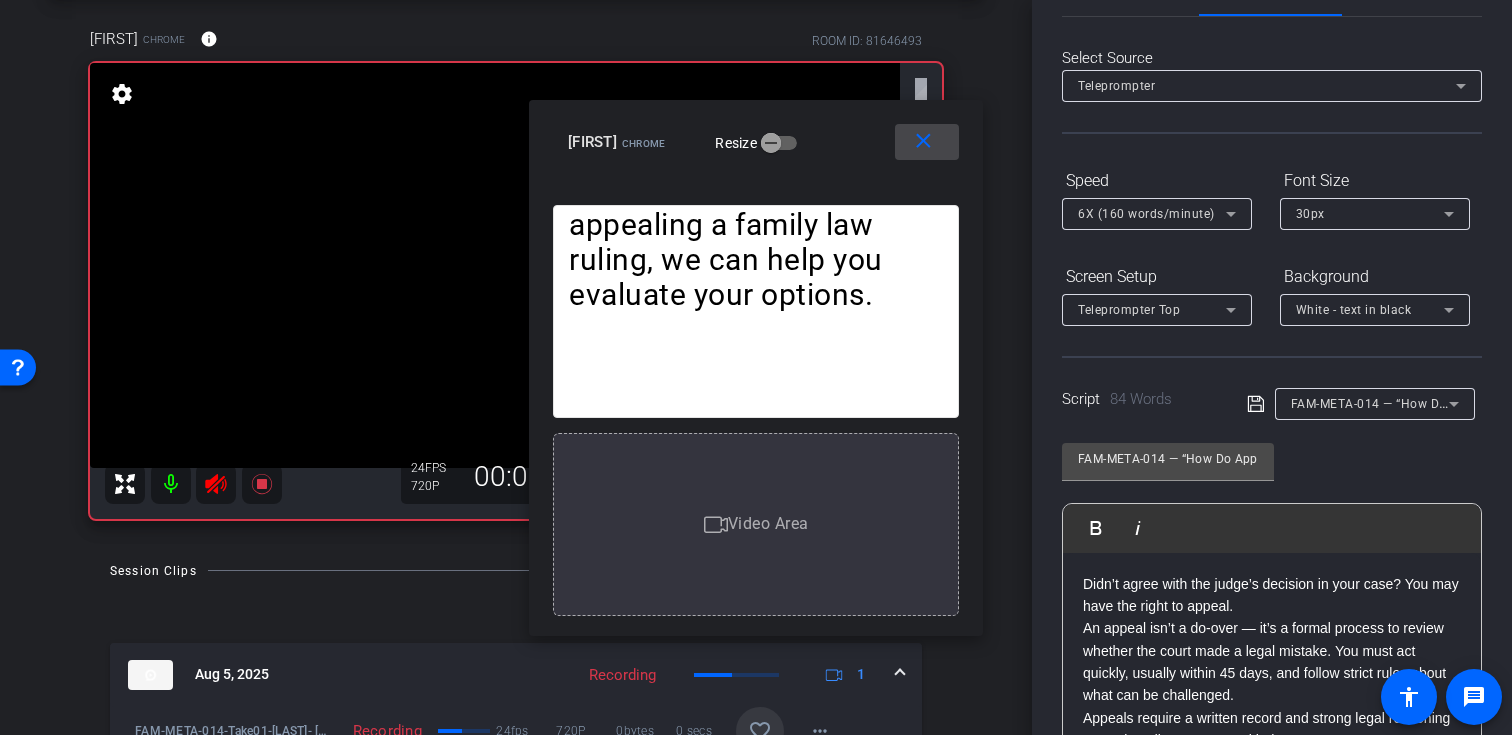 click on "close" at bounding box center (923, 141) 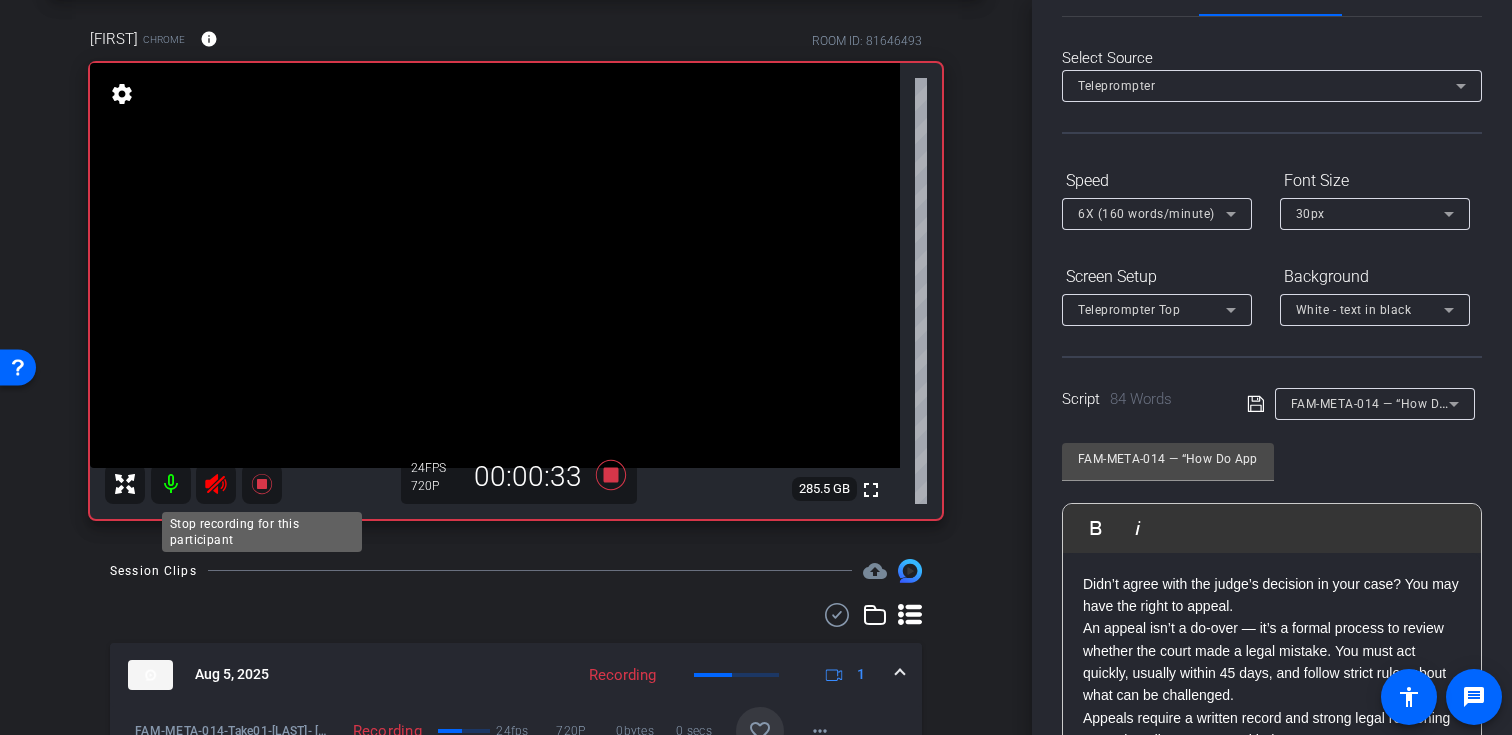 click 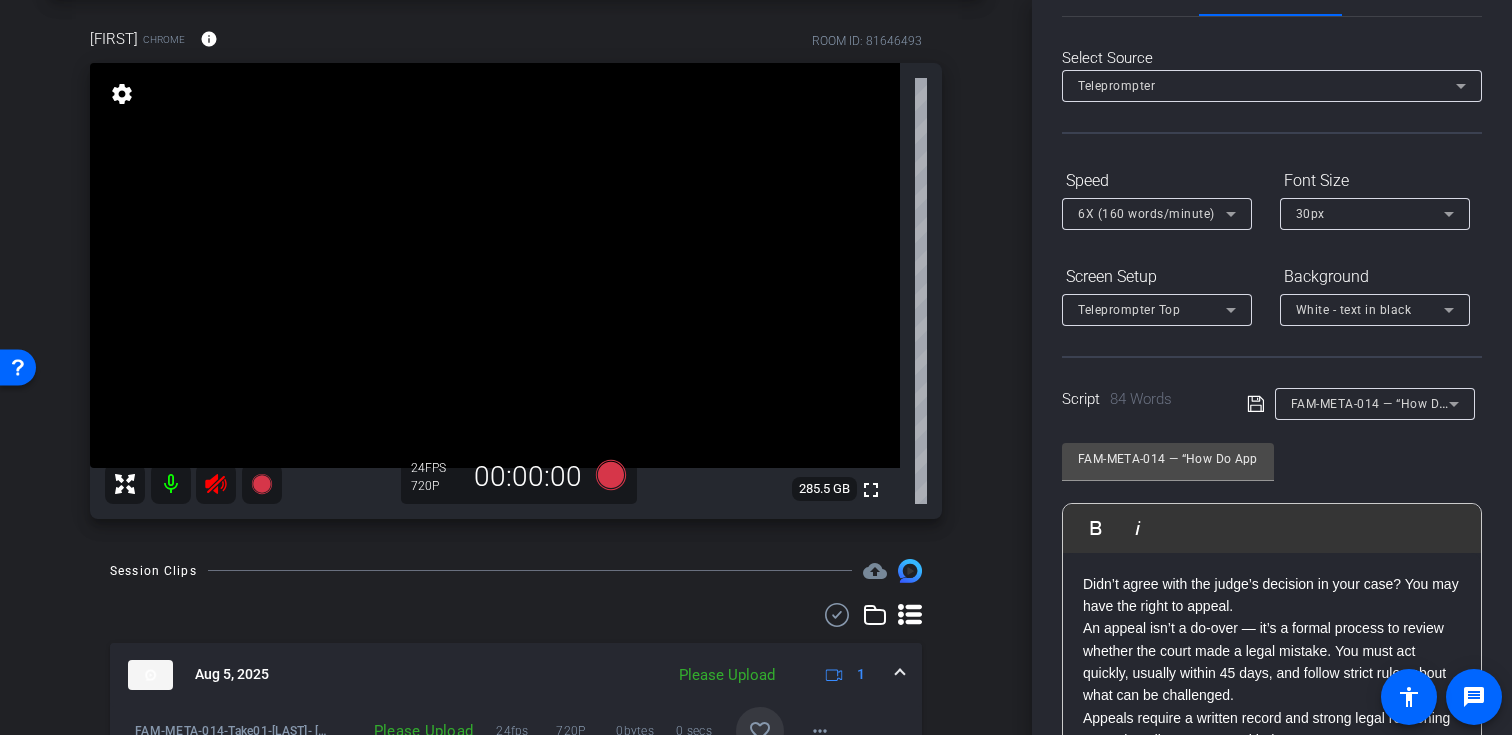 click 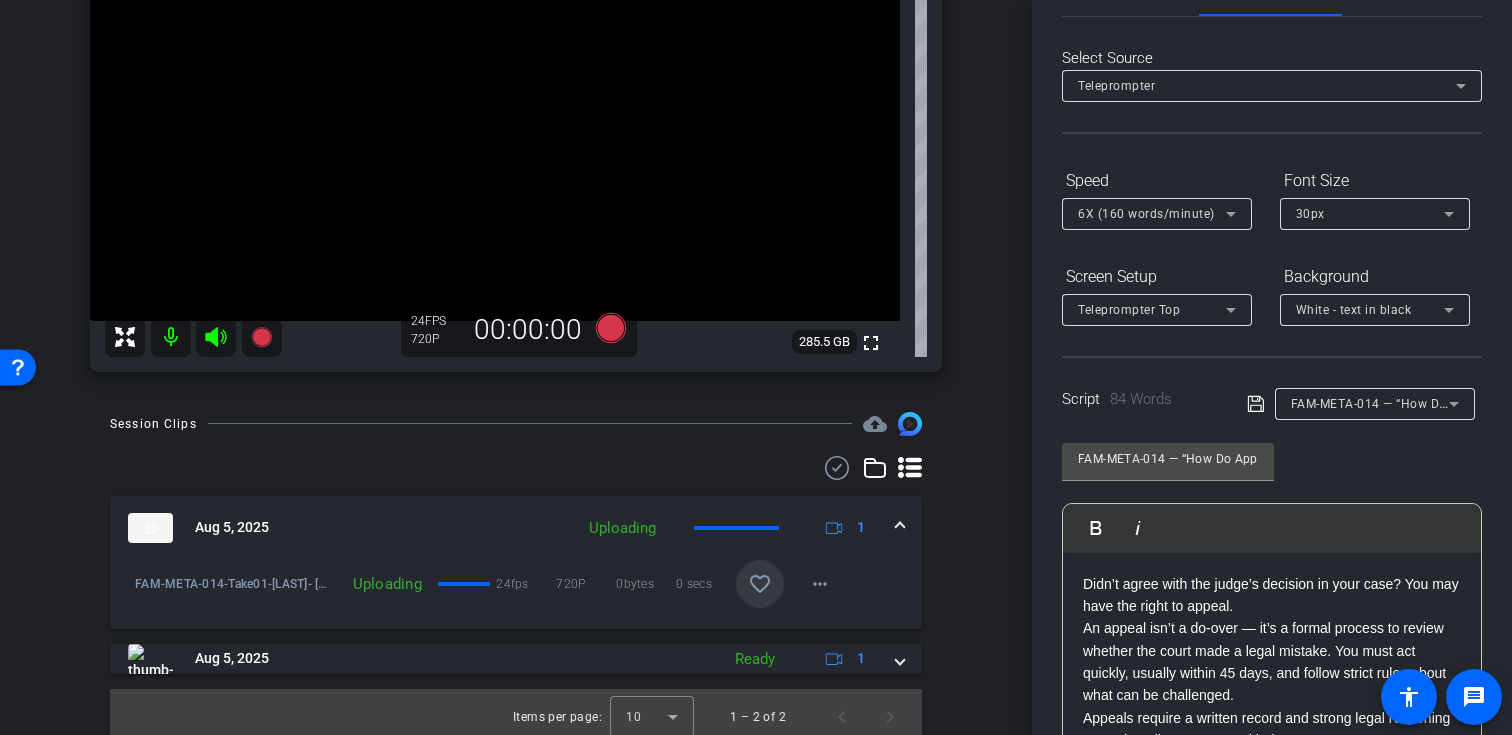 scroll, scrollTop: 248, scrollLeft: 0, axis: vertical 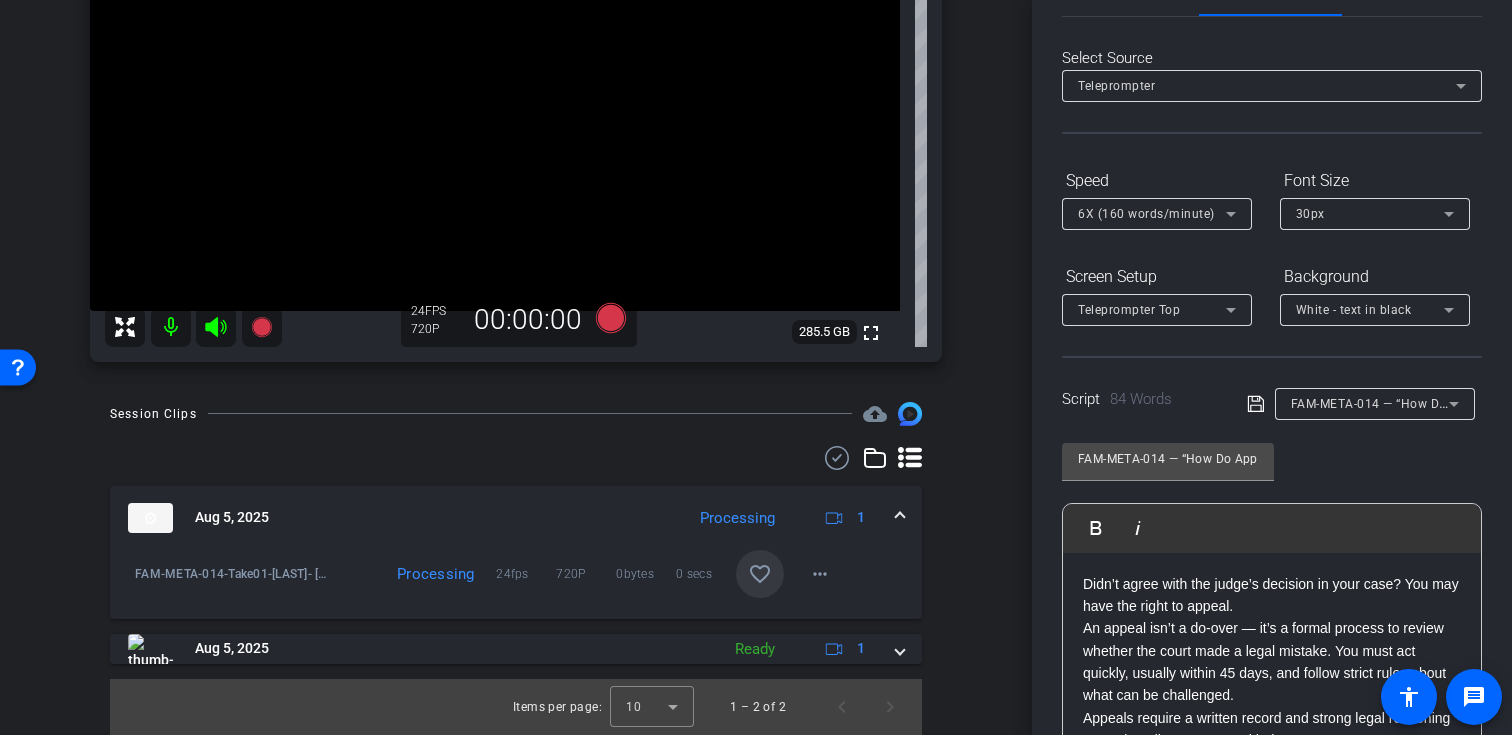 click on "favorite_border" at bounding box center (760, 574) 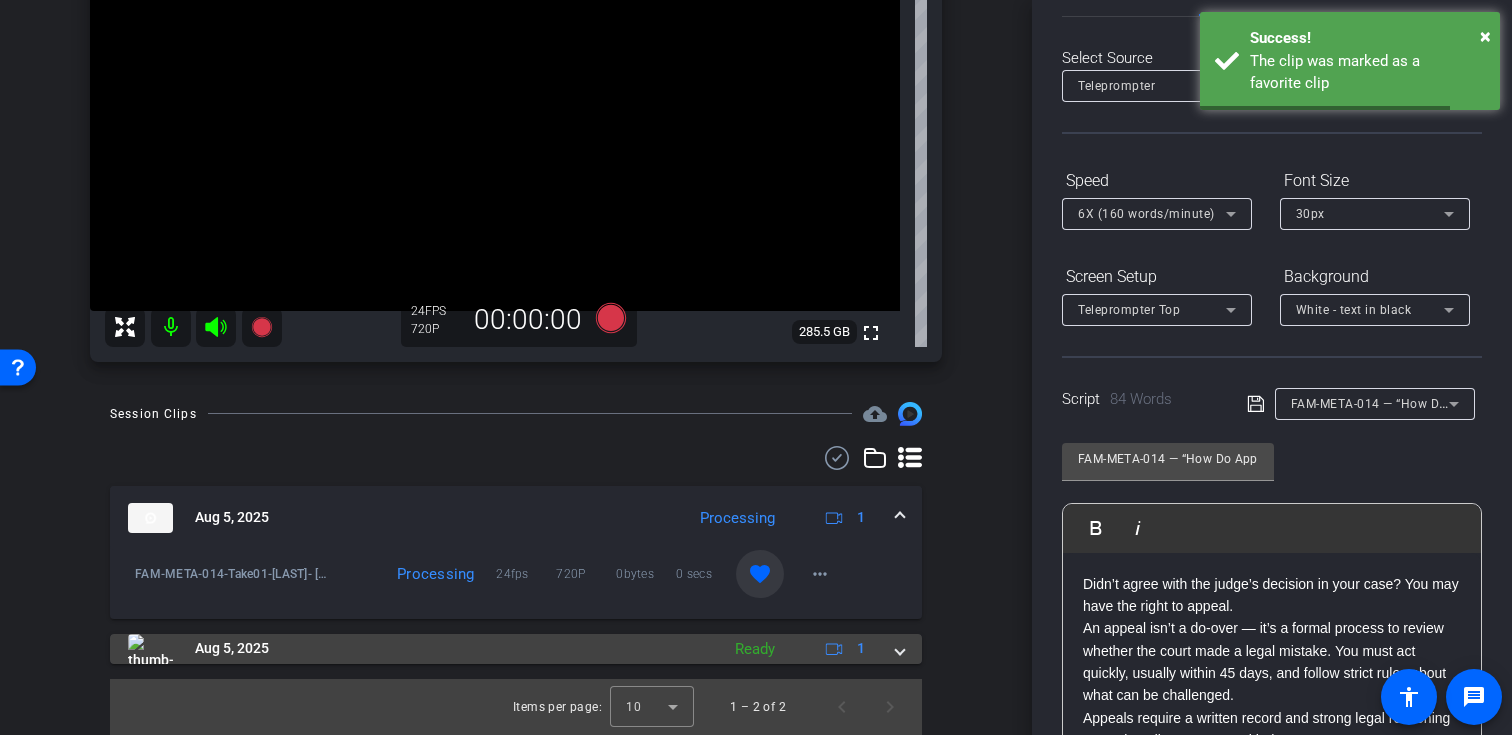 click at bounding box center [900, 648] 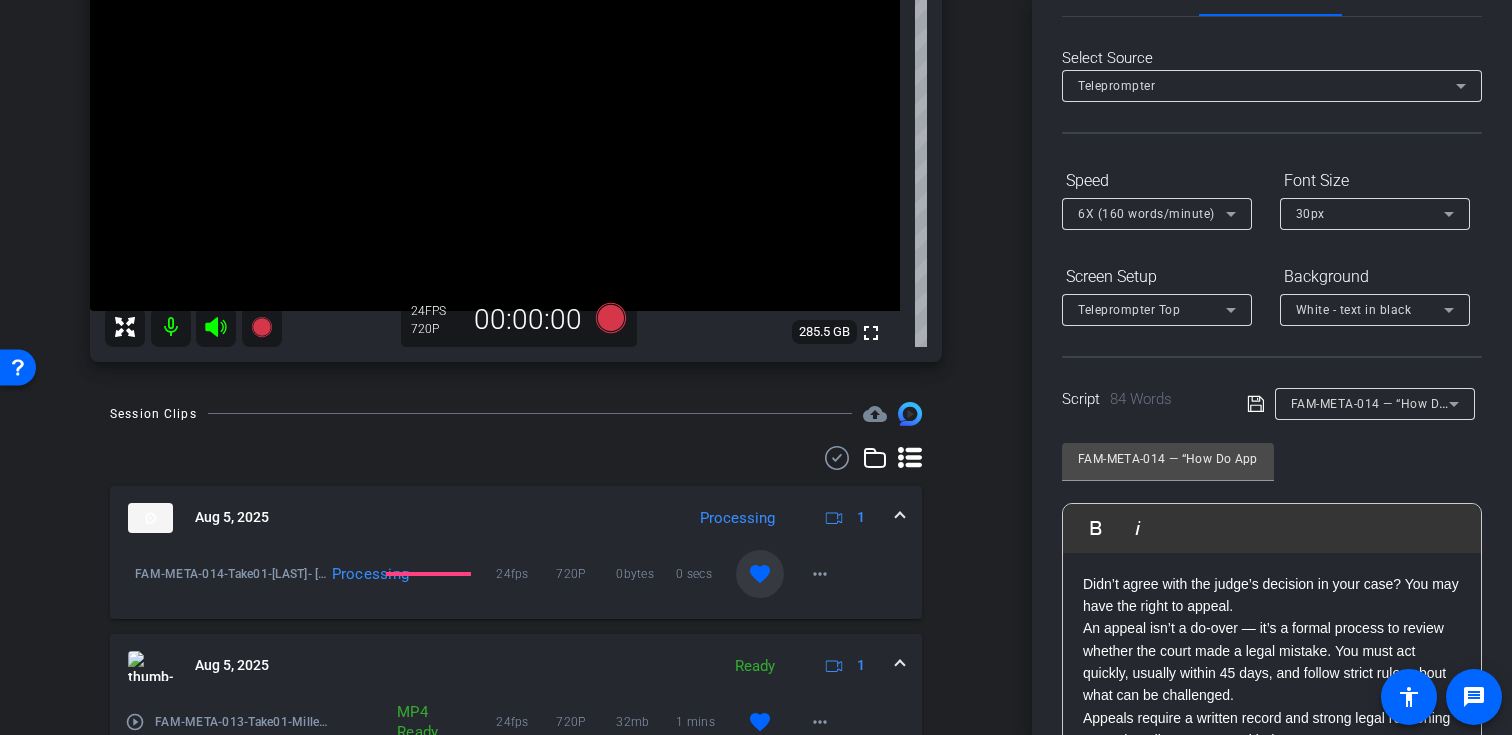 click on "FAM-META-014 — “How Do Appeals Work in Family Law?”" at bounding box center [1459, 403] 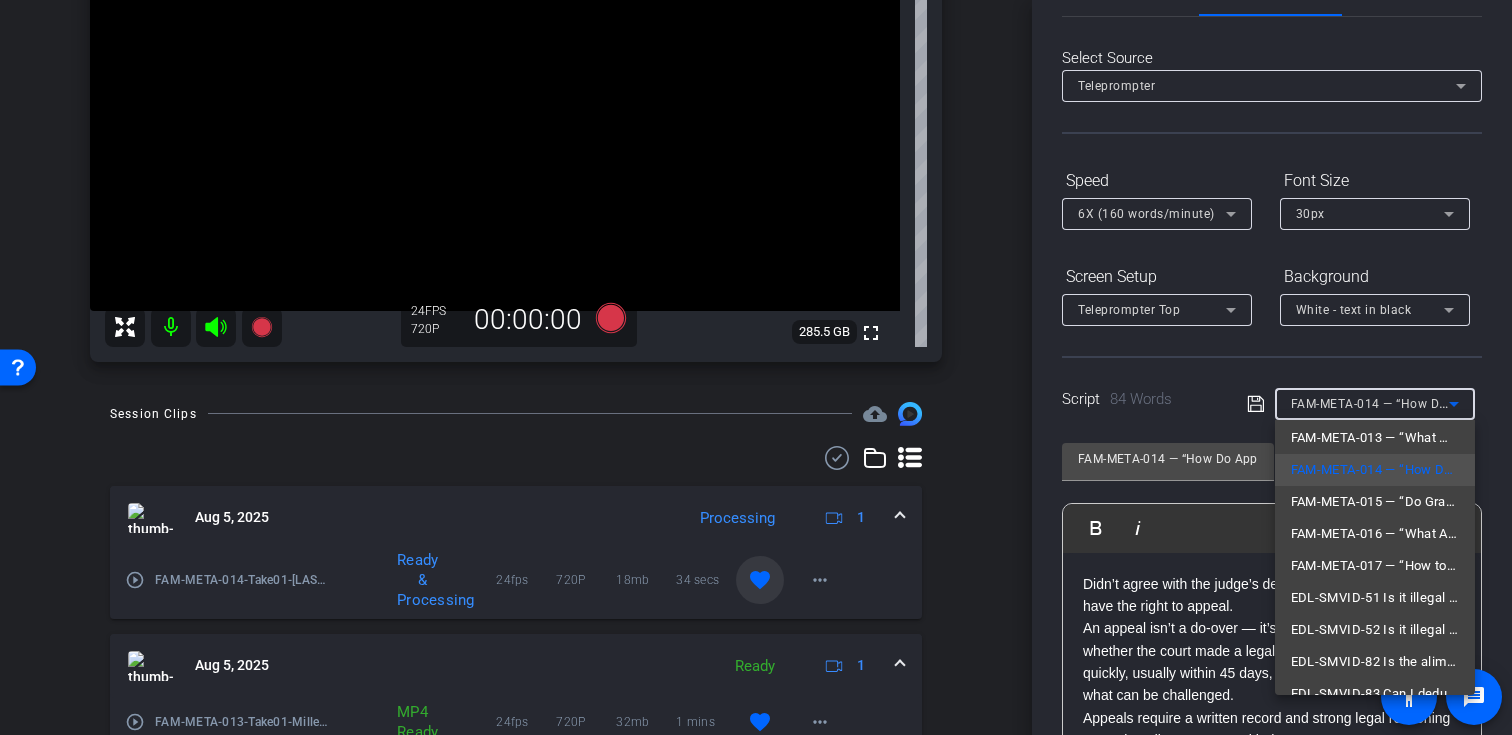 scroll, scrollTop: 116, scrollLeft: 0, axis: vertical 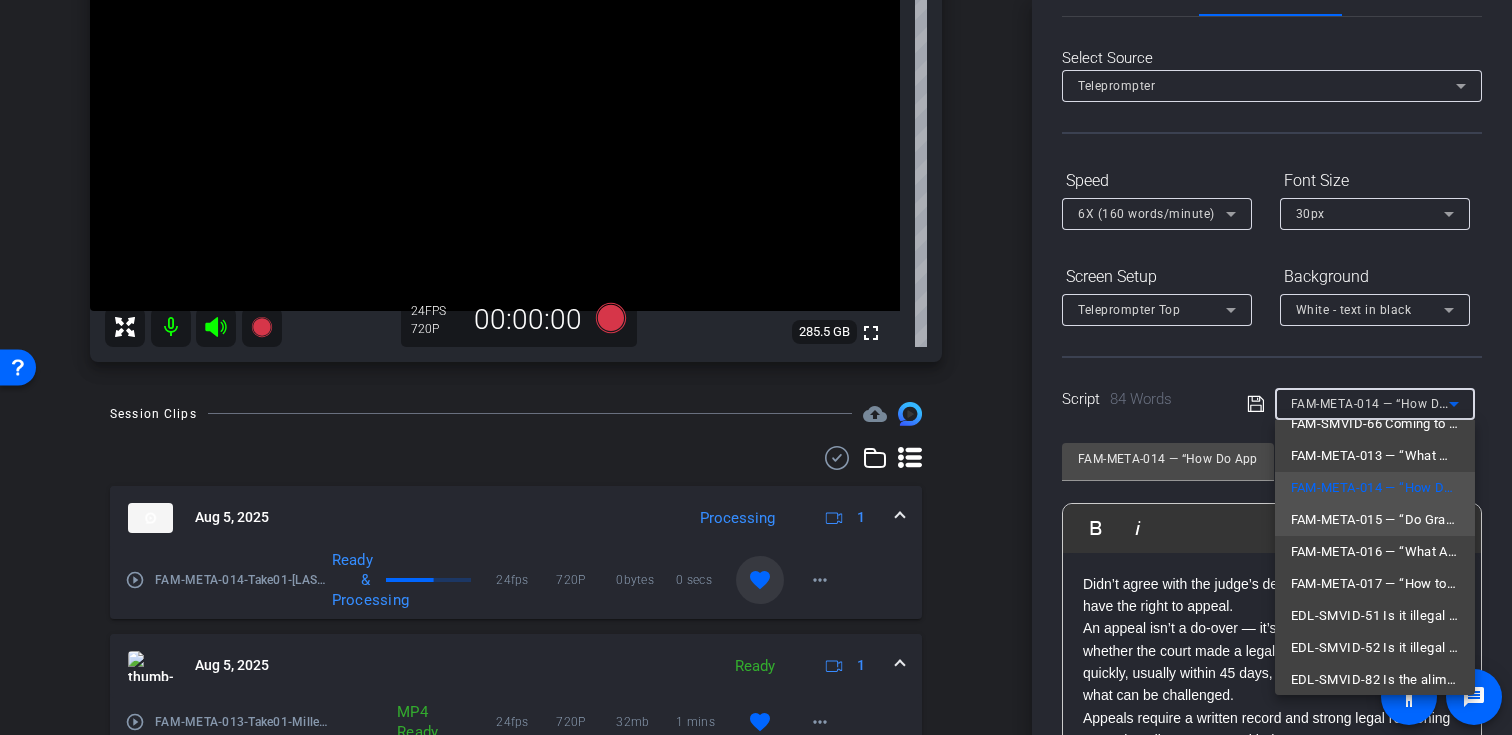 click on "FAM-META-015 — “Do Grandparents Have Visitation Rights in NJ?”" at bounding box center [1375, 520] 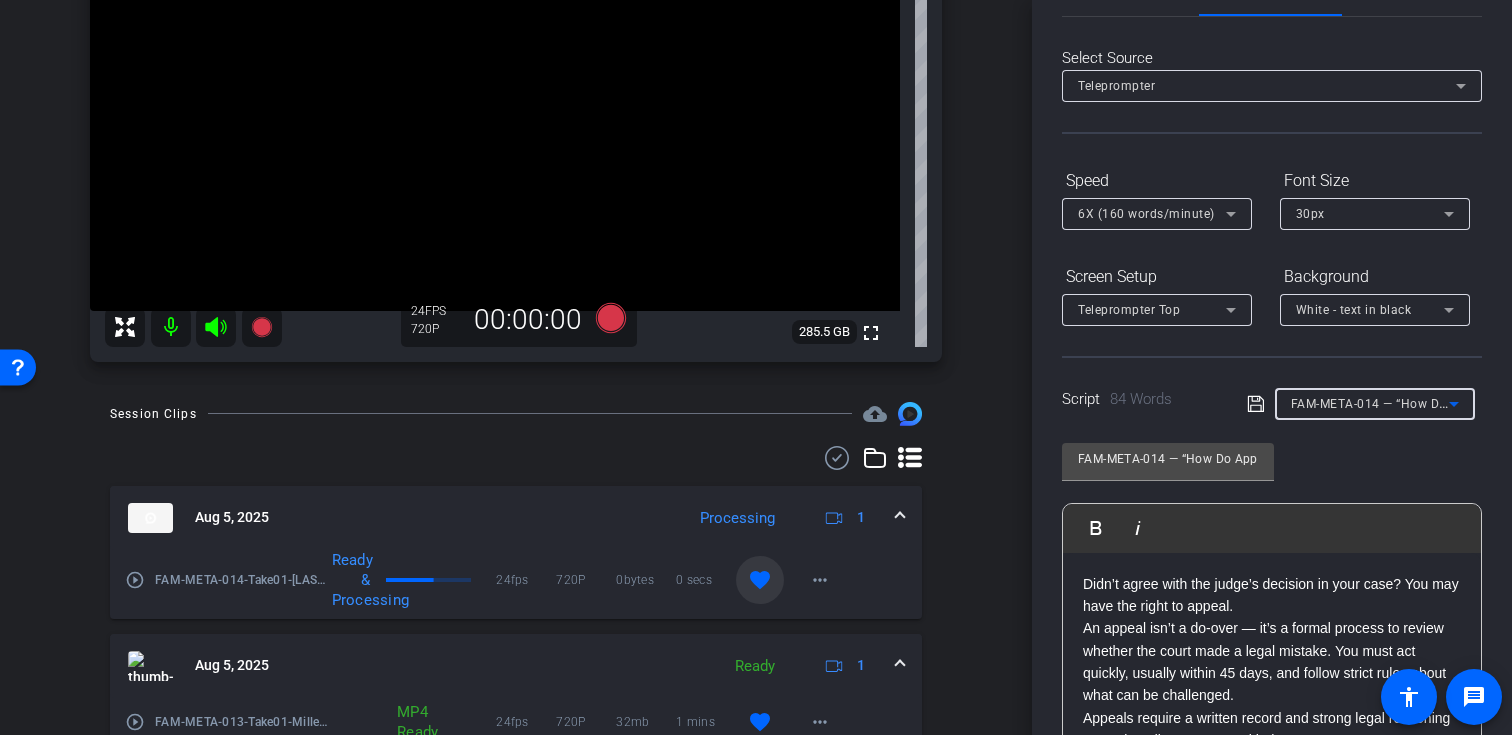 type on "FAM-META-015 — “Do Grandparents Have Visitation Rights in NJ?”" 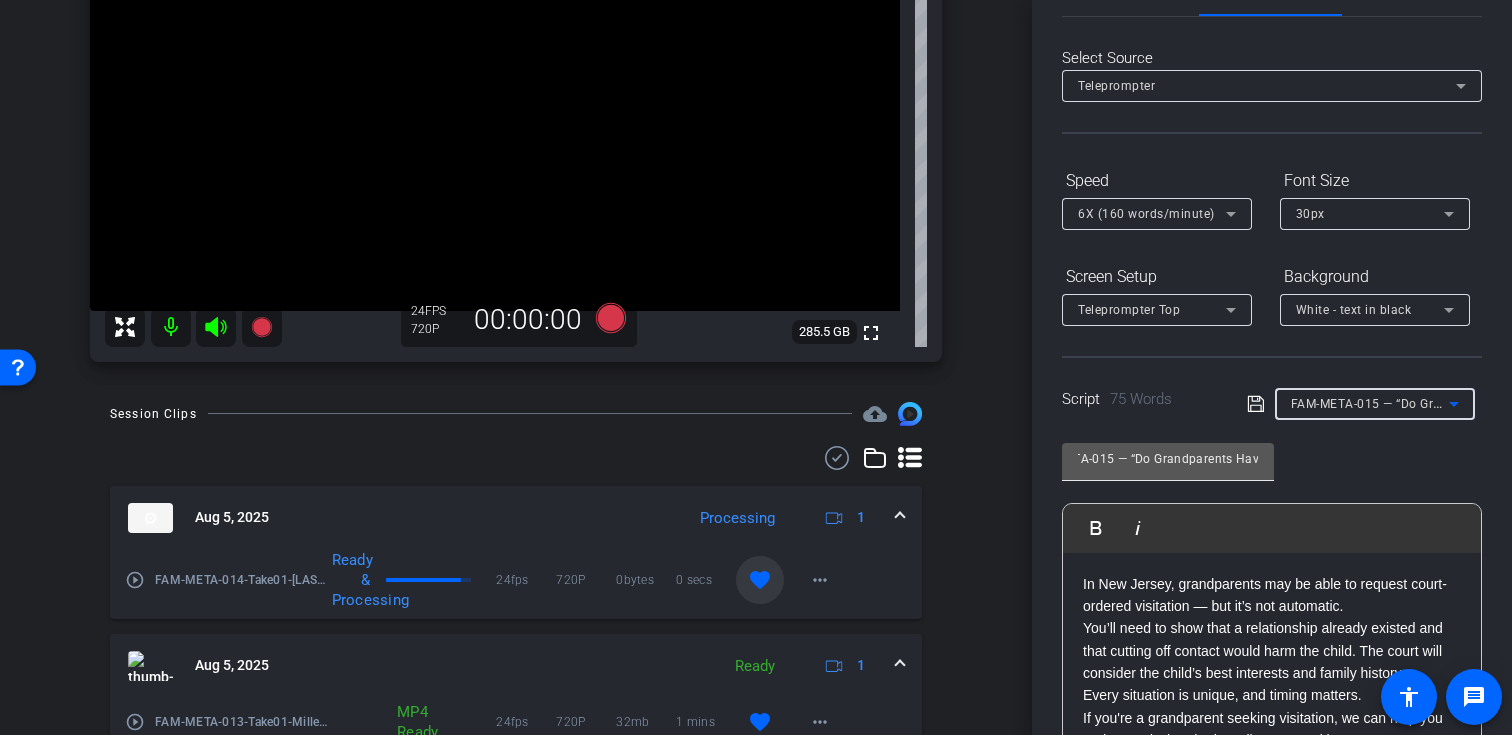 scroll, scrollTop: 0, scrollLeft: 0, axis: both 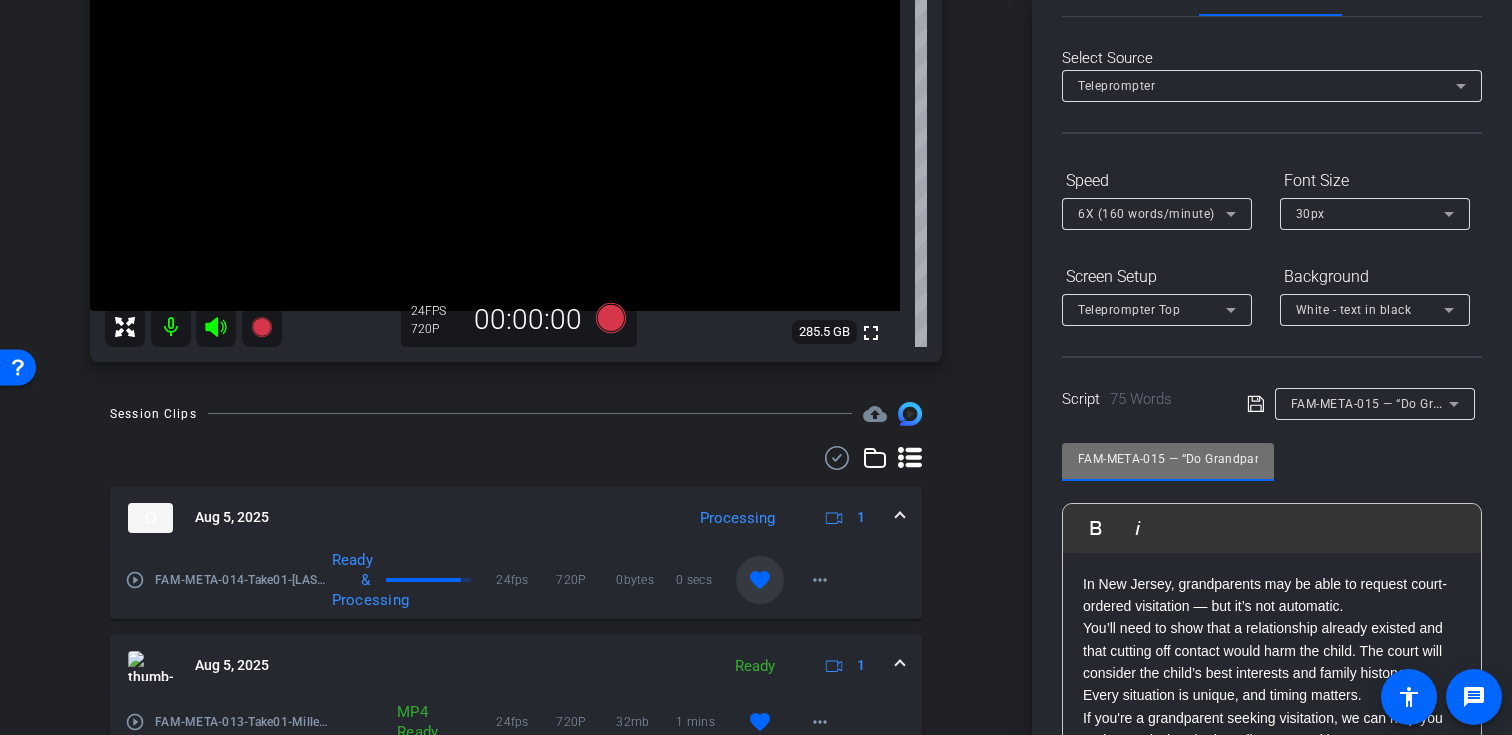 drag, startPoint x: 1168, startPoint y: 458, endPoint x: 1025, endPoint y: 457, distance: 143.0035 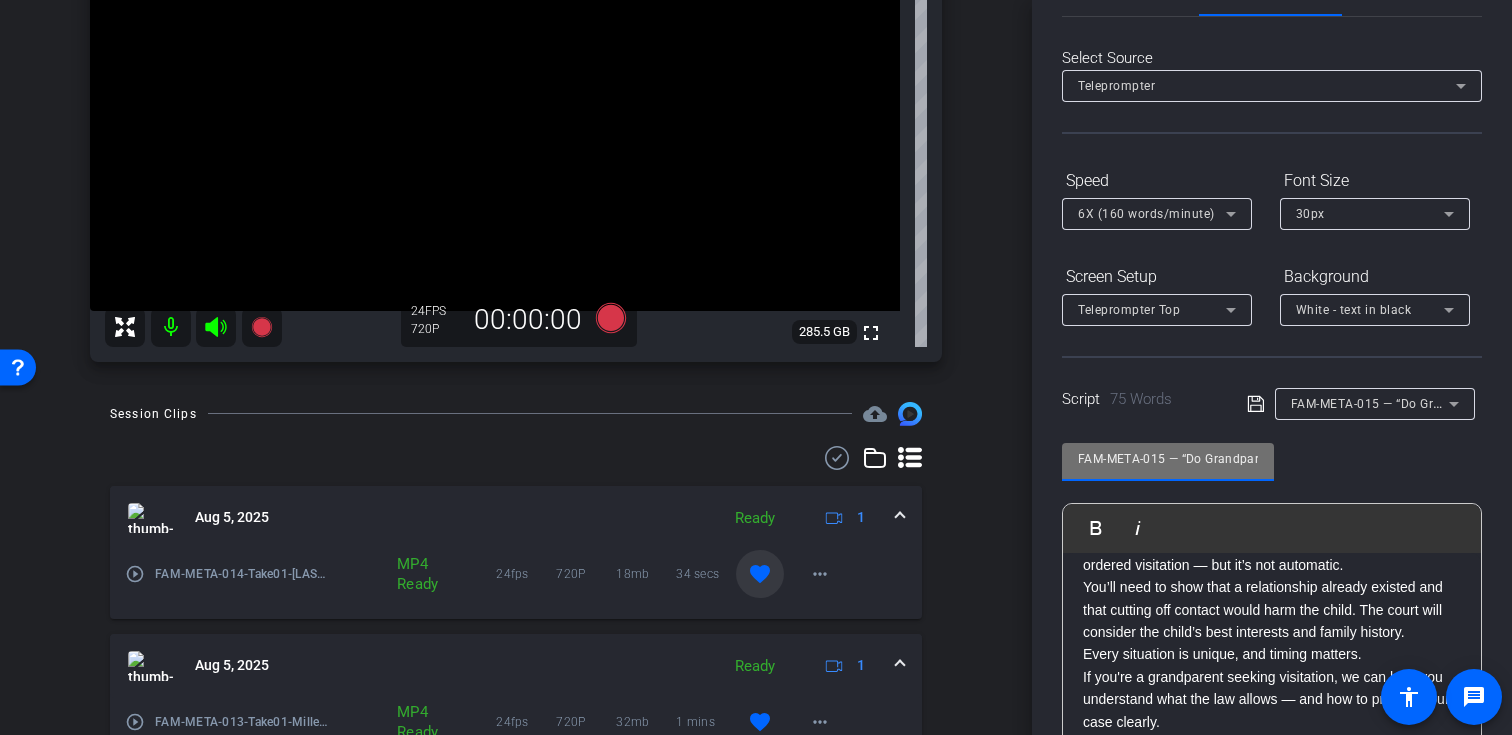 scroll, scrollTop: 0, scrollLeft: 0, axis: both 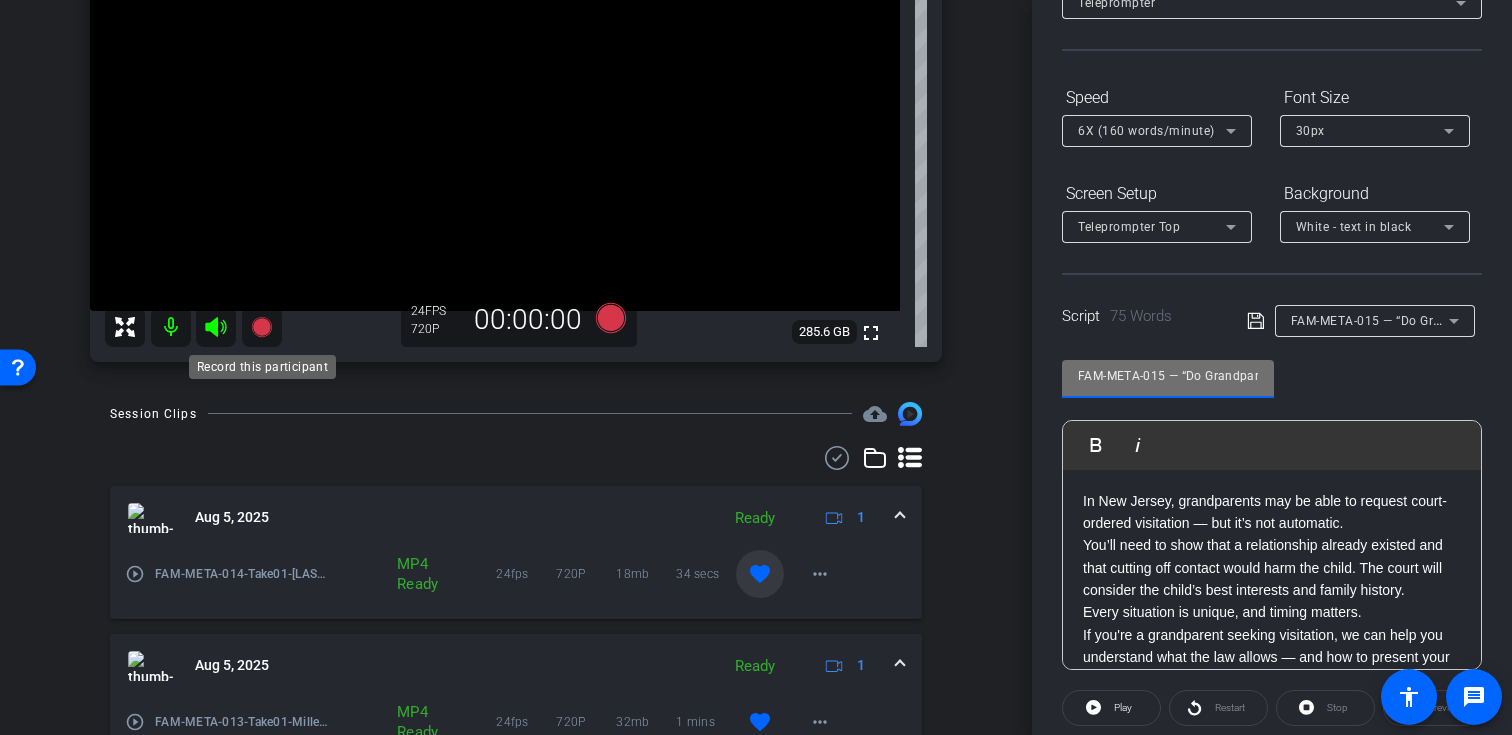 click 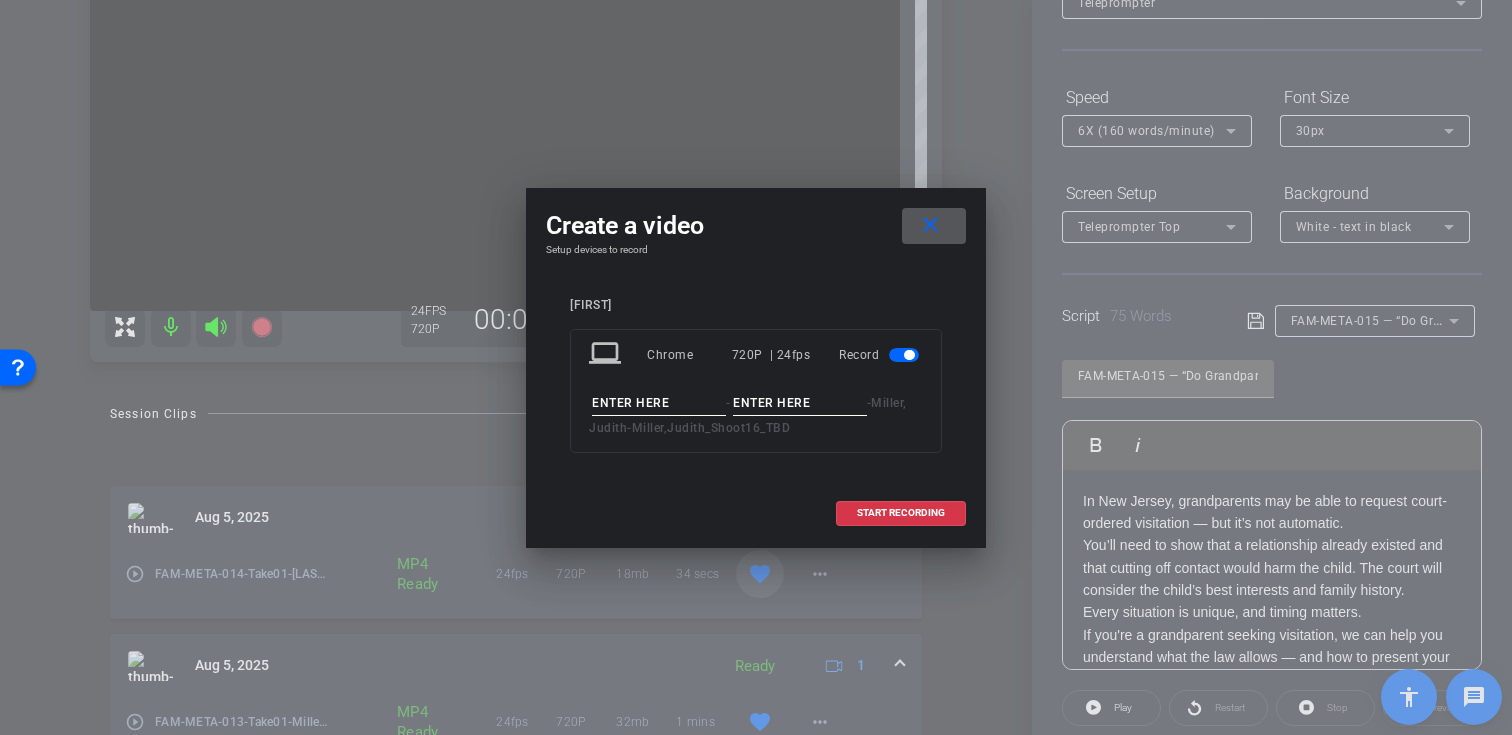 click at bounding box center (659, 403) 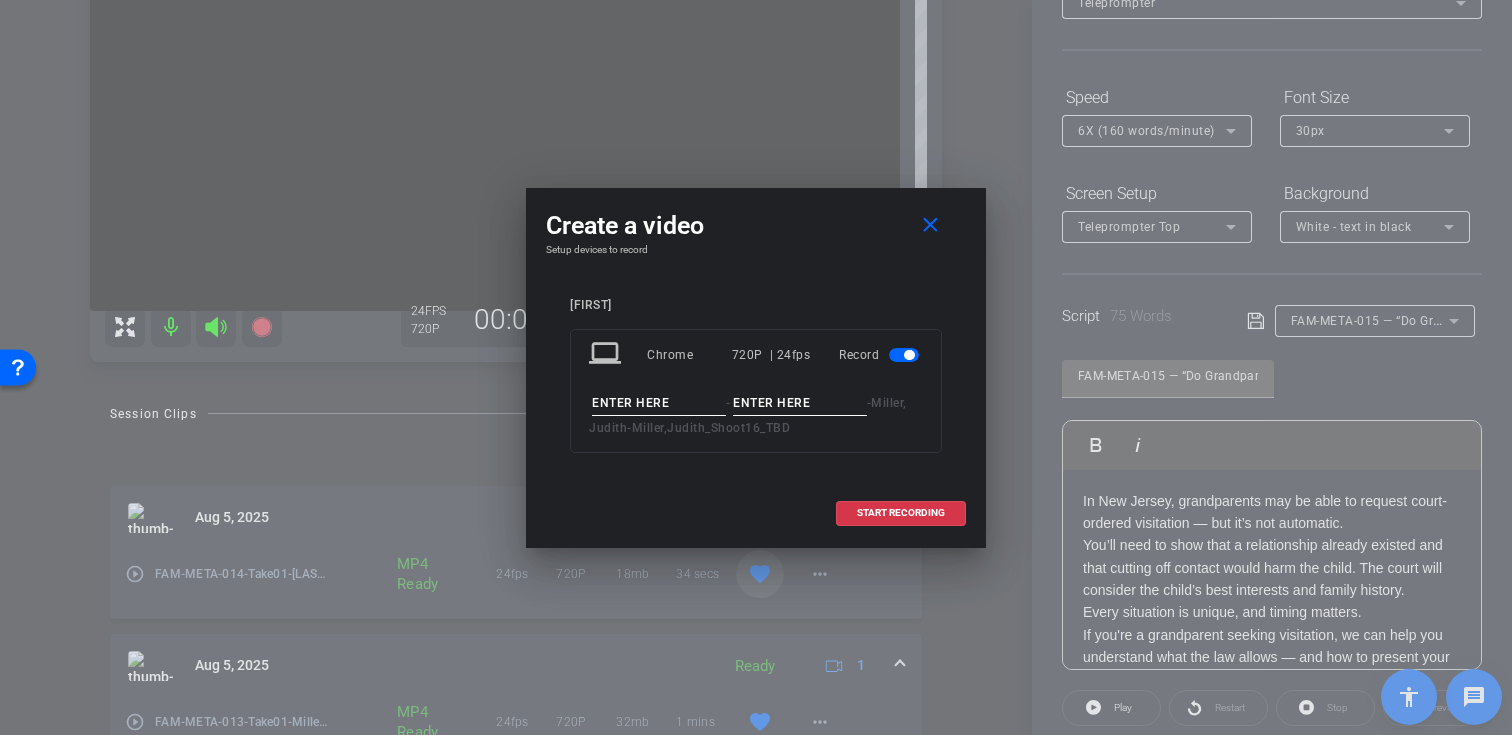 paste on "FAM-META-015" 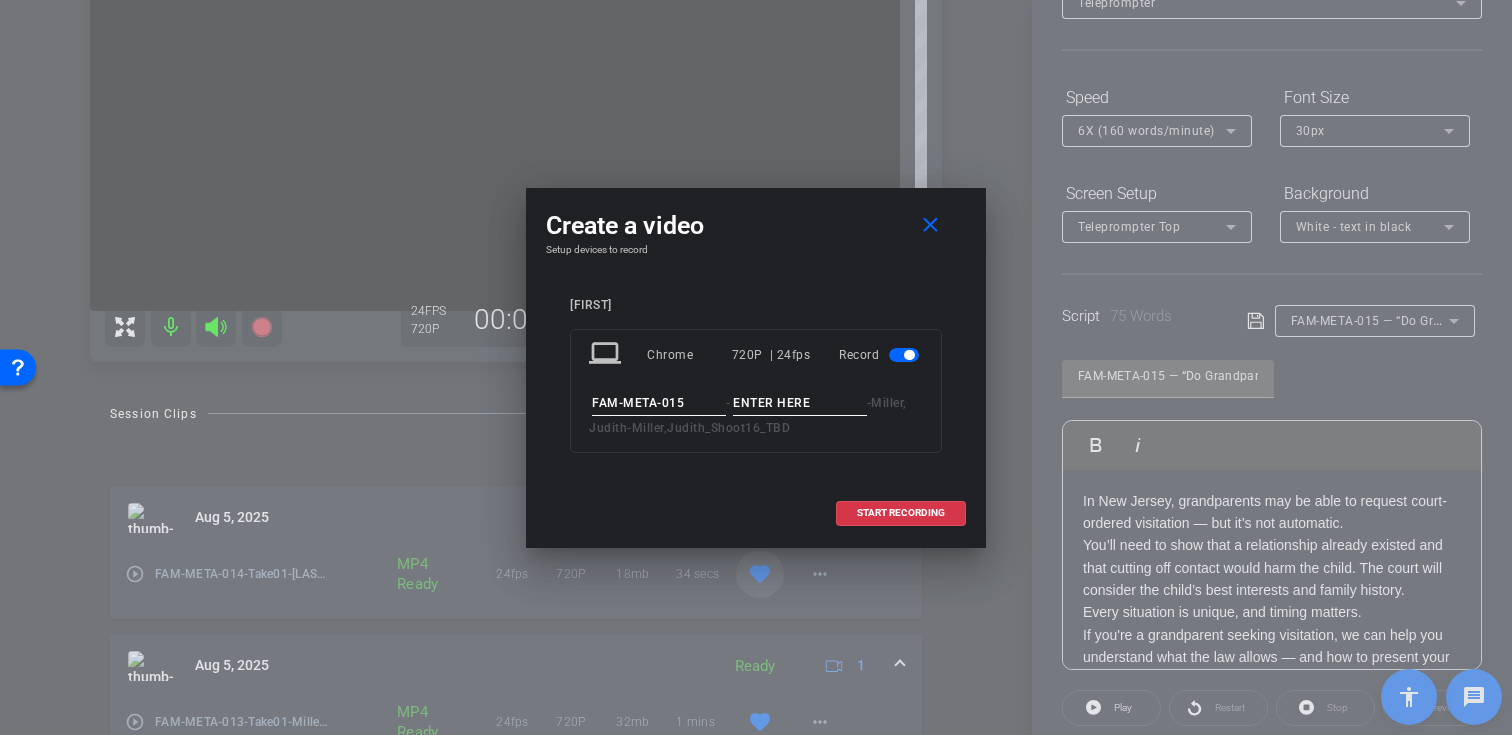 type on "FAM-META-015" 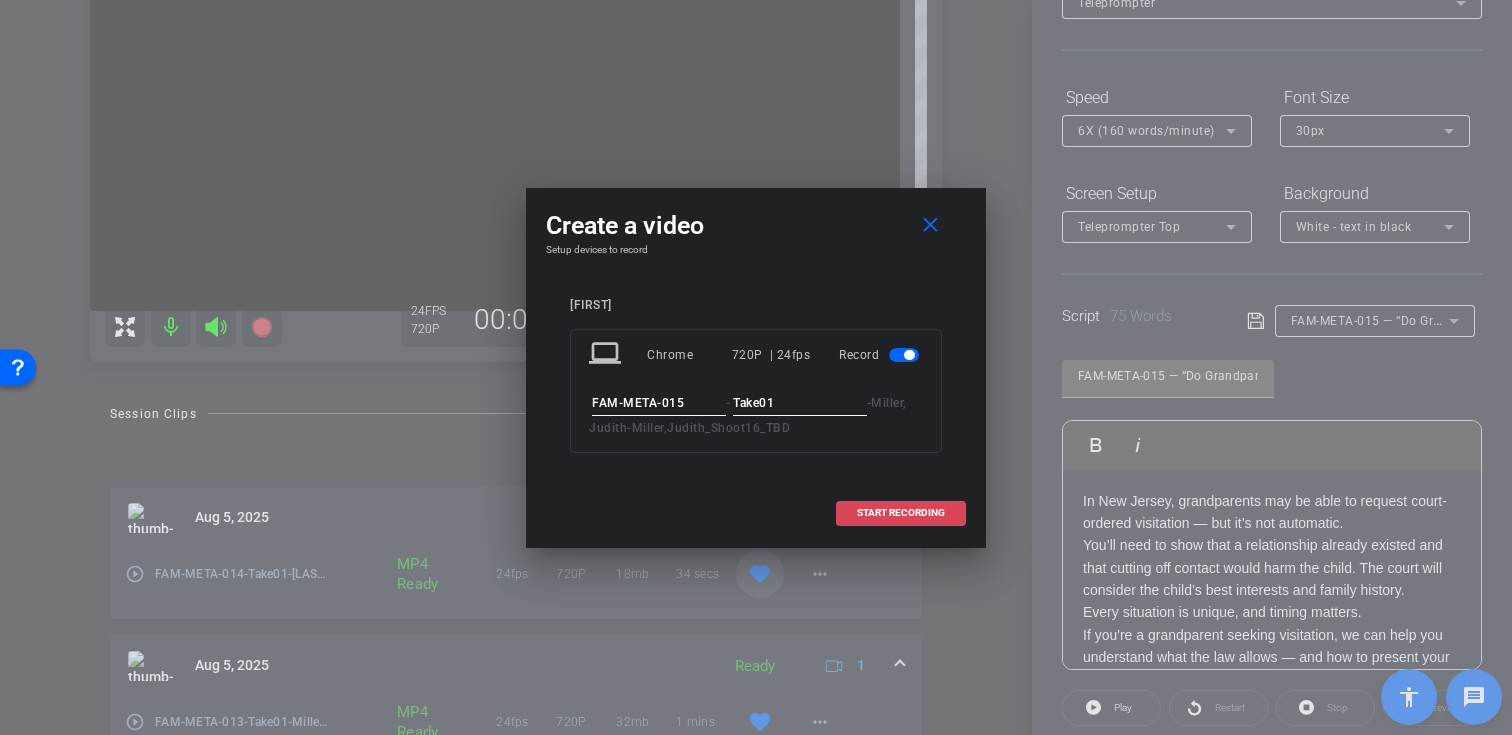 type on "Take01" 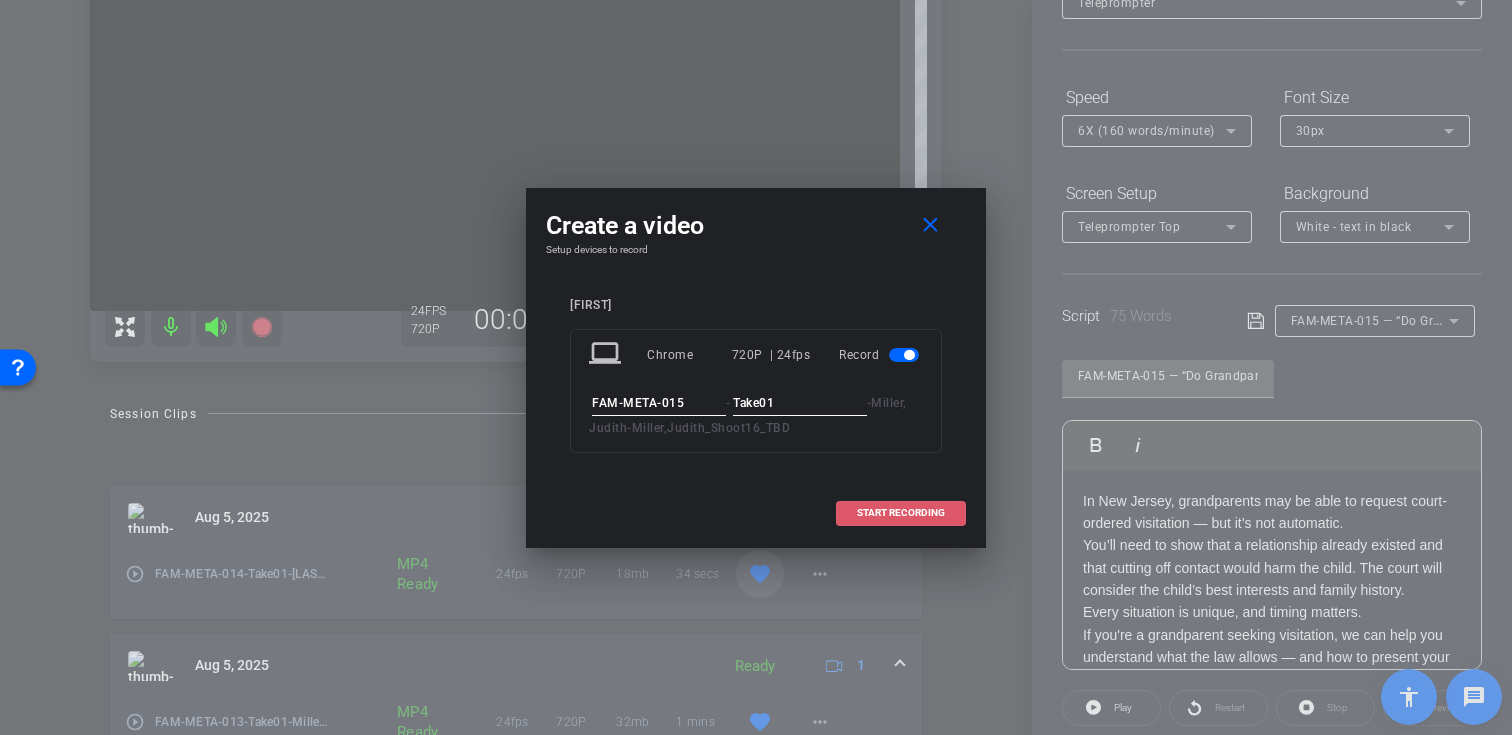 click at bounding box center (901, 513) 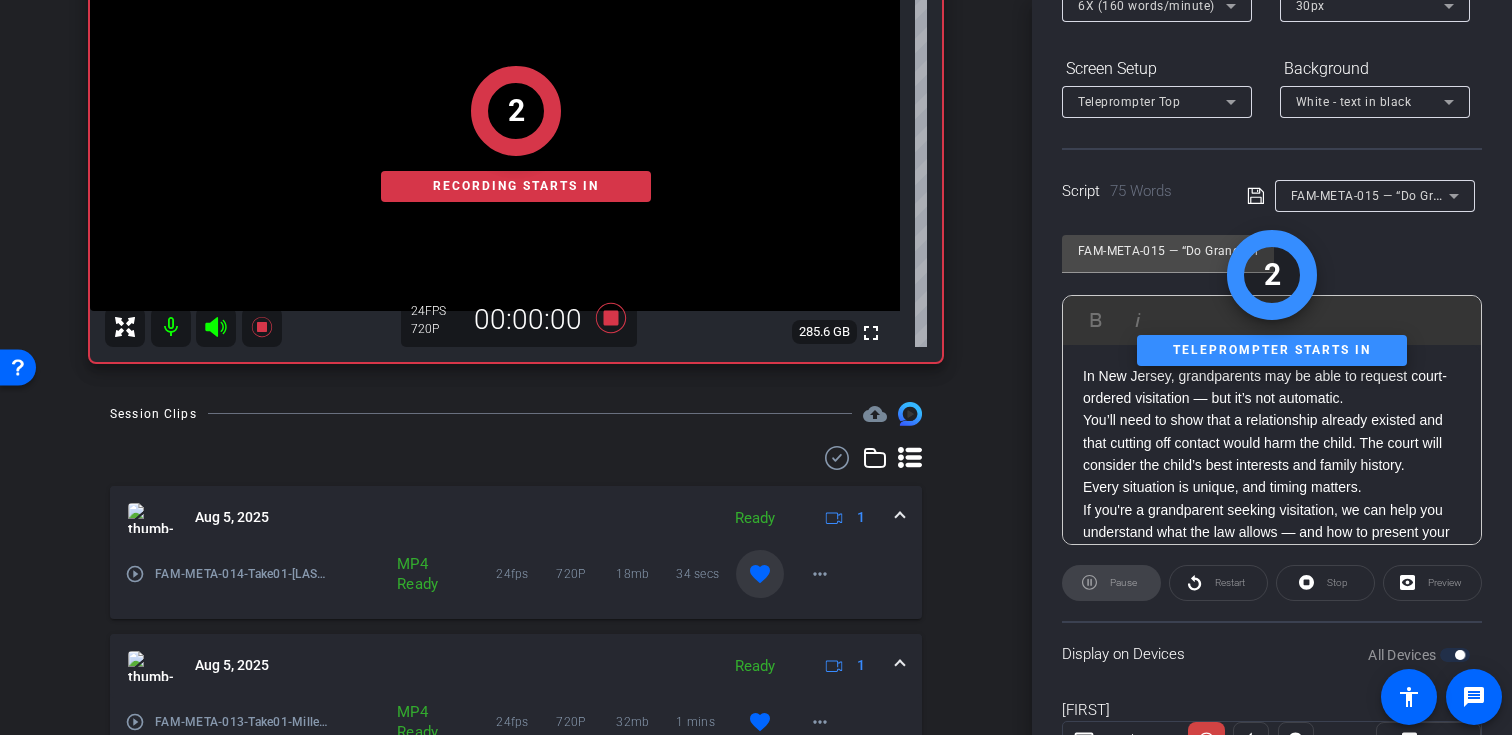 scroll, scrollTop: 358, scrollLeft: 0, axis: vertical 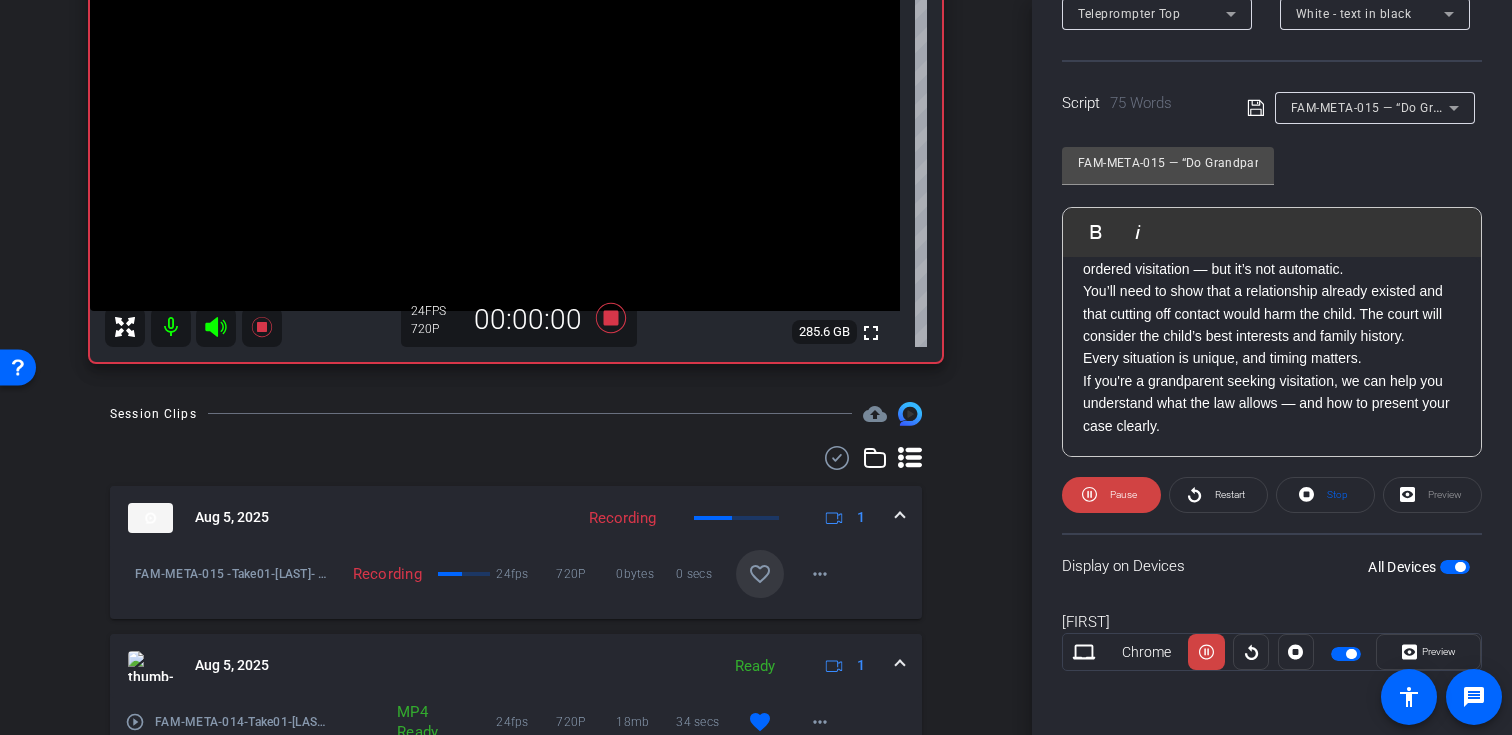 click 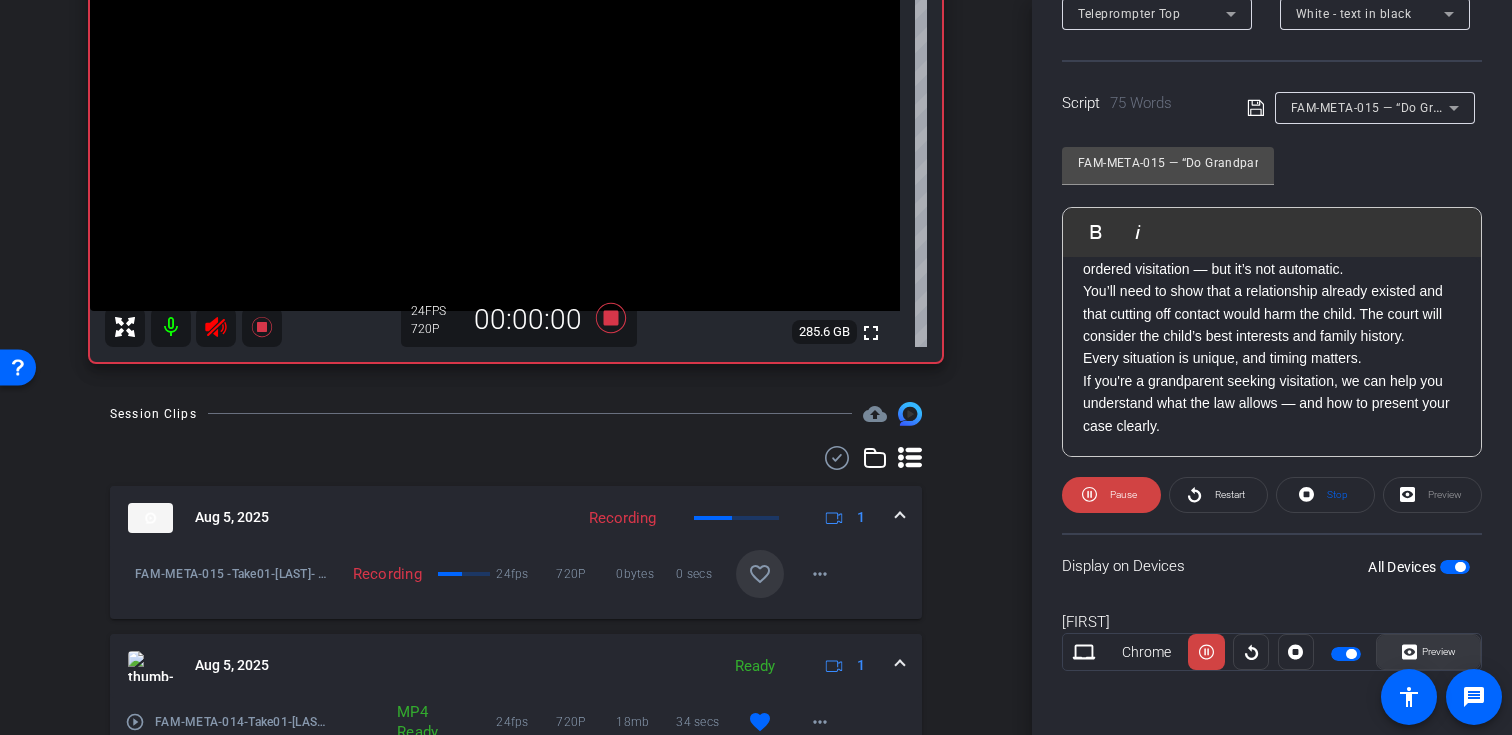 click on "Preview" 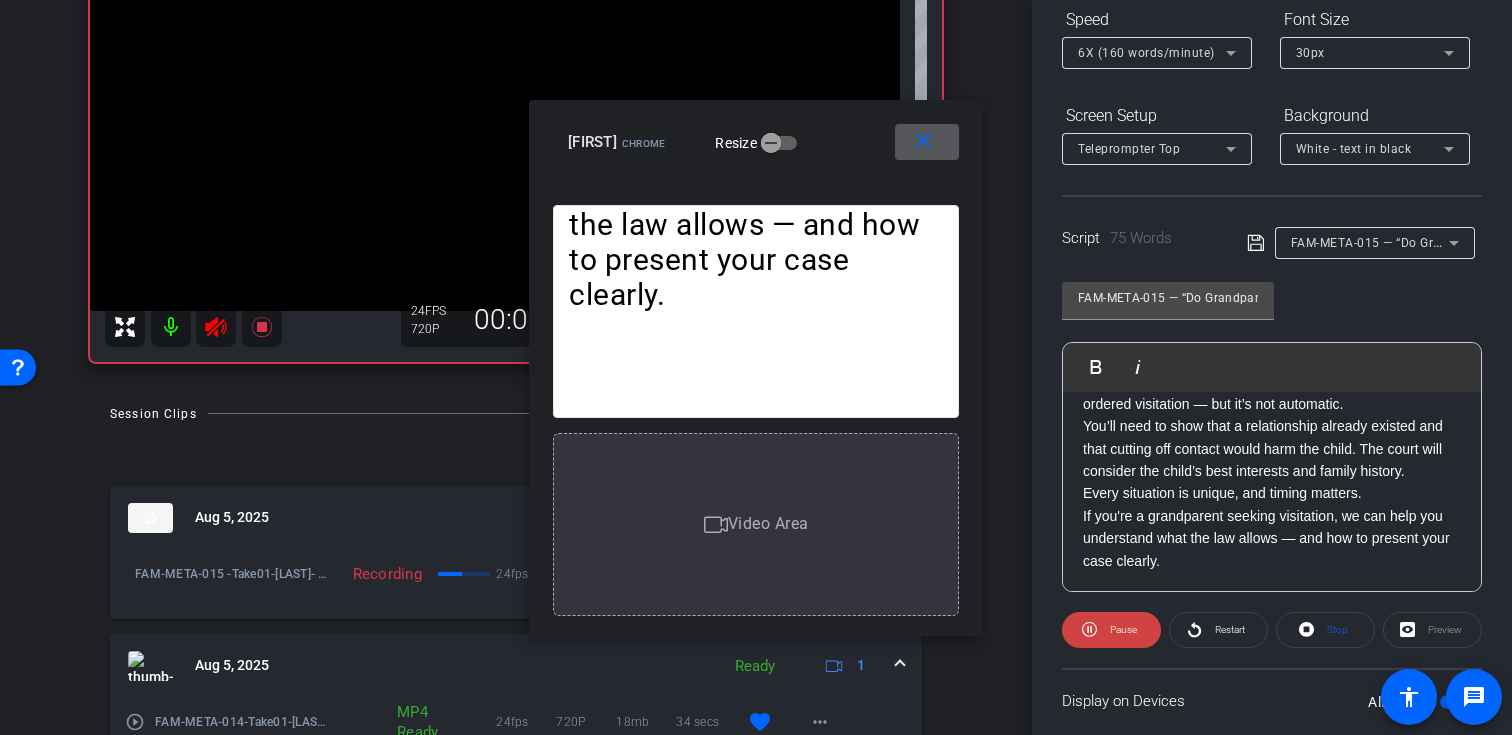 scroll, scrollTop: 58, scrollLeft: 0, axis: vertical 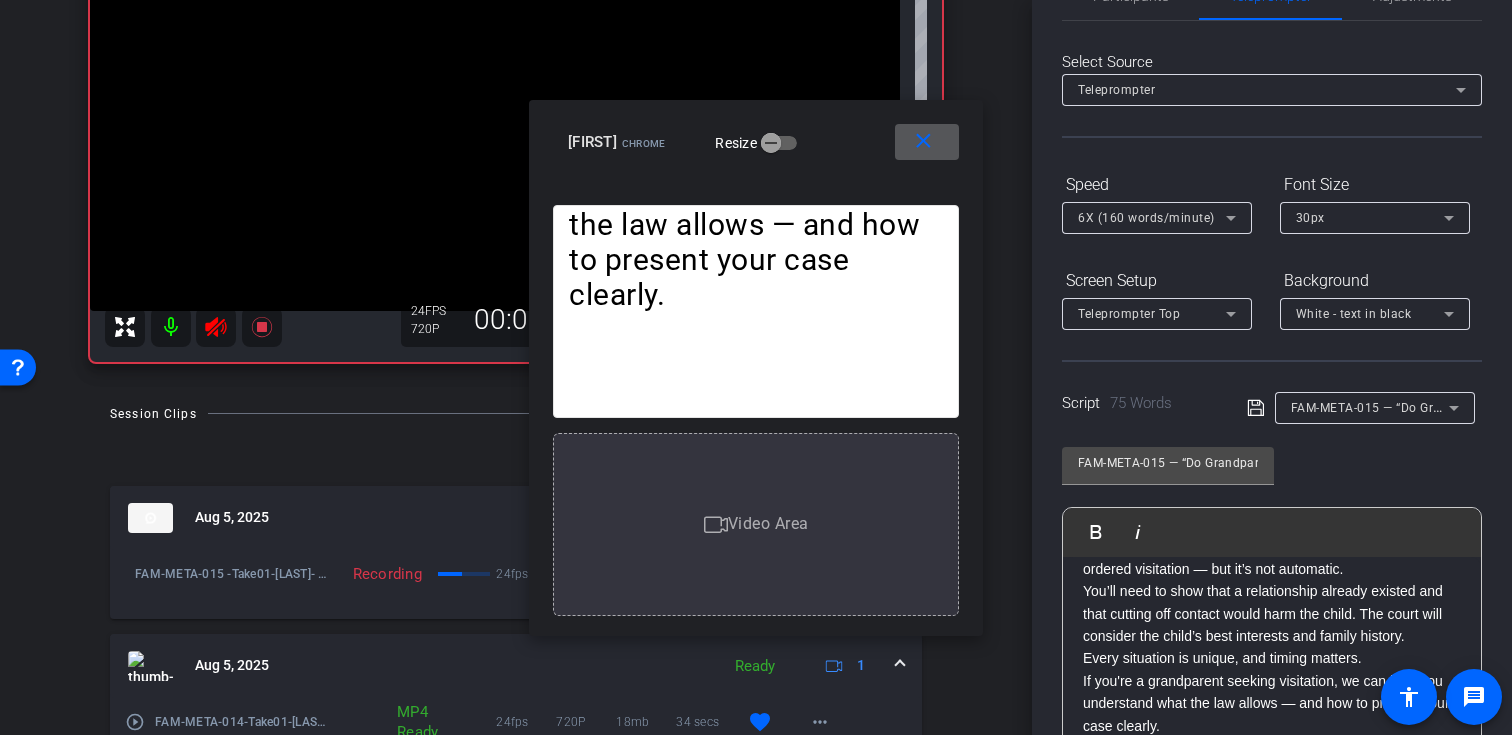 click on "6X (160 words/minute)" at bounding box center (1146, 218) 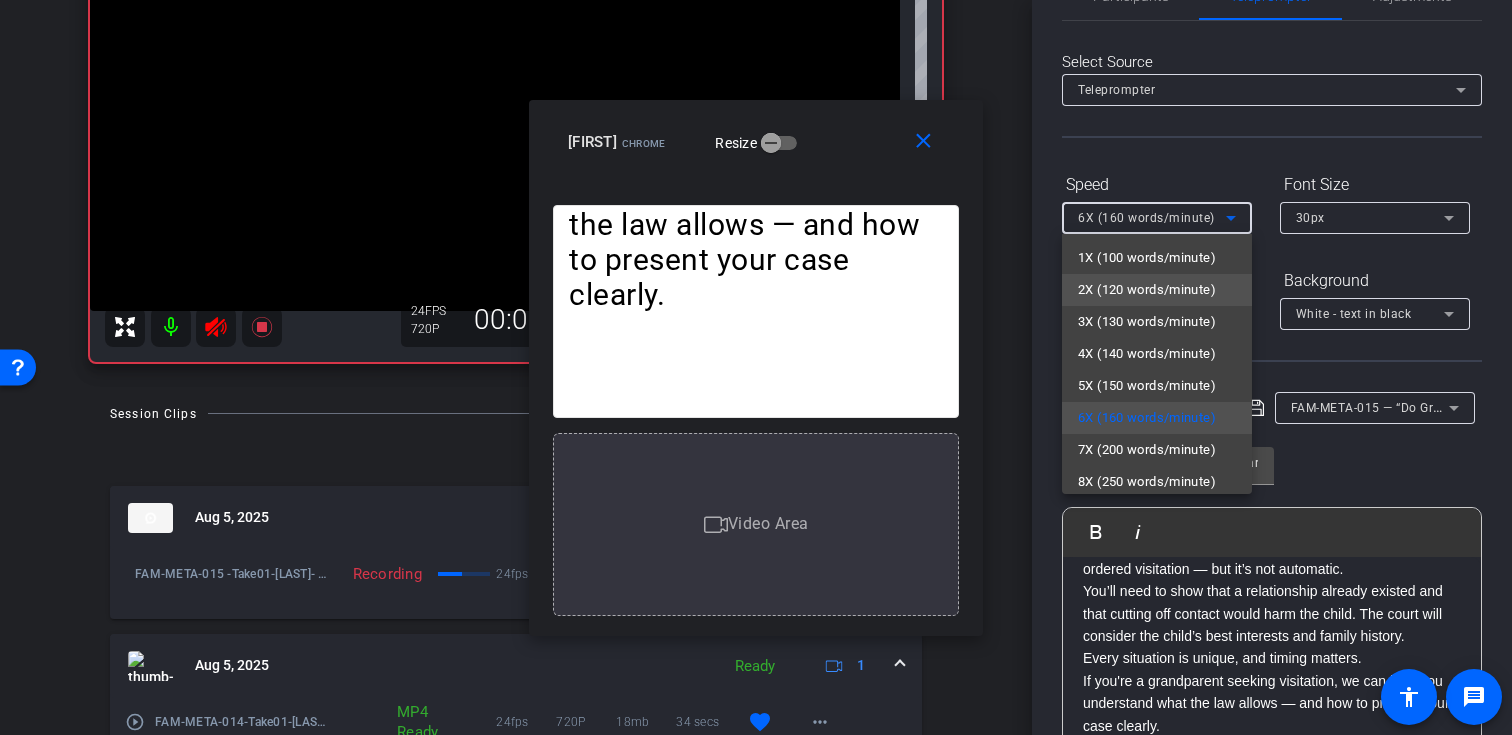 click on "2X (120 words/minute)" at bounding box center (1157, 290) 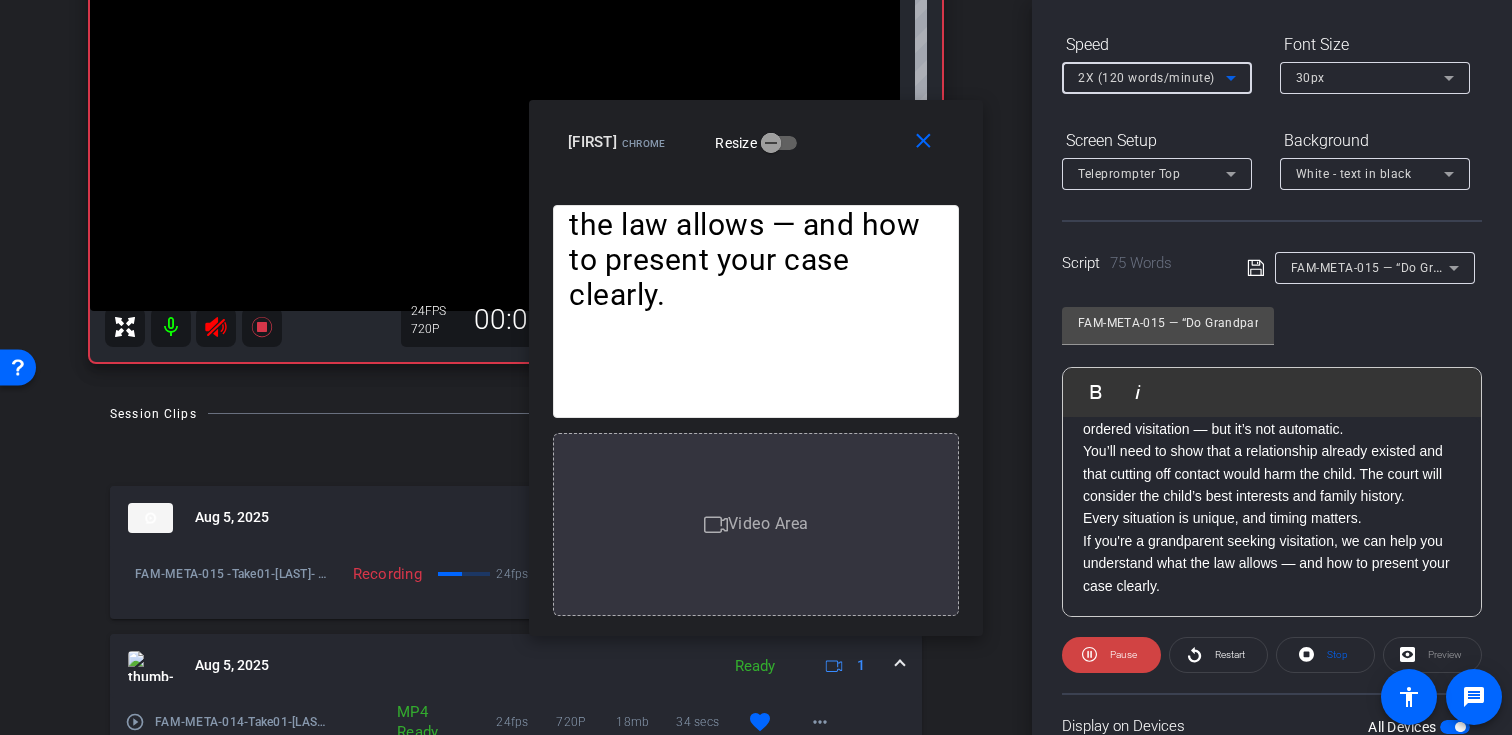 scroll, scrollTop: 230, scrollLeft: 0, axis: vertical 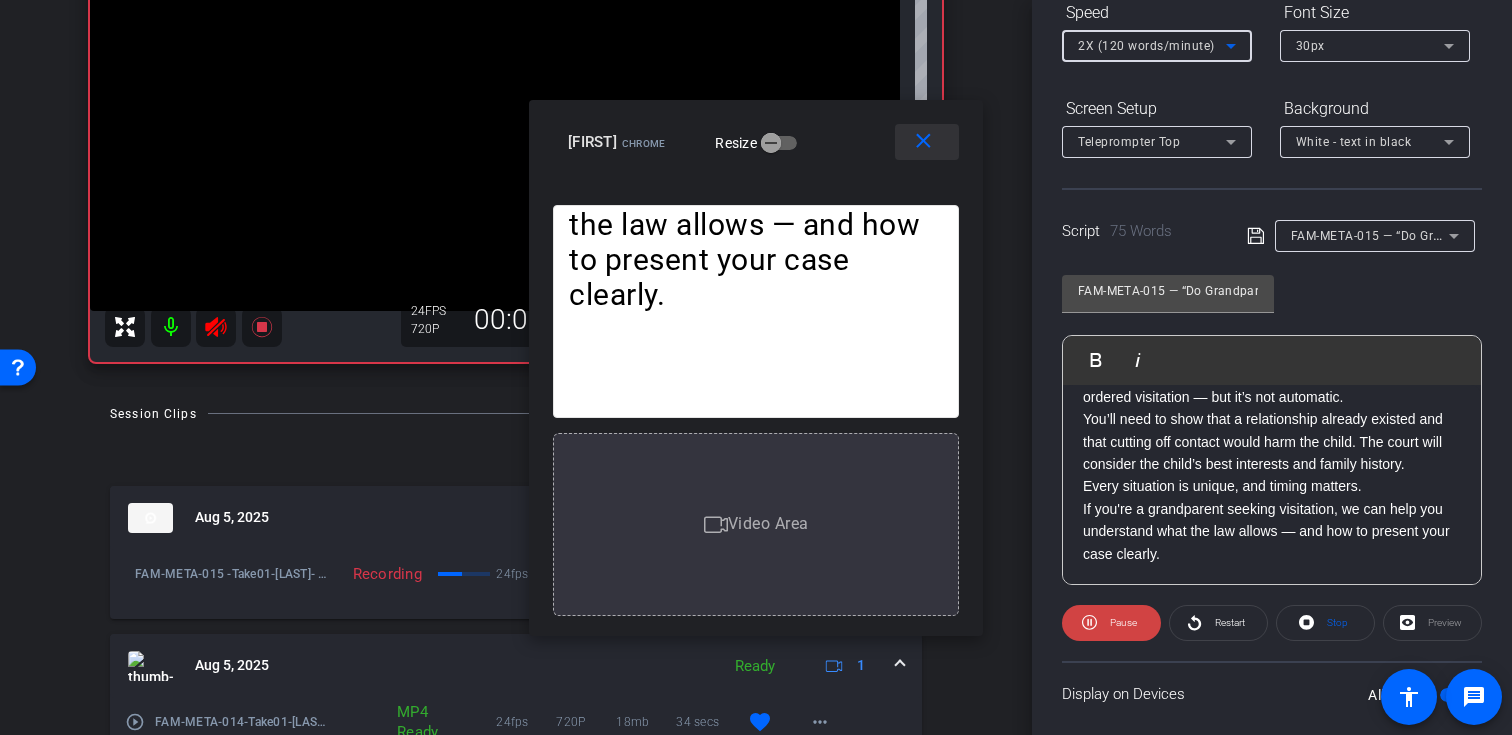 click on "close" at bounding box center [923, 141] 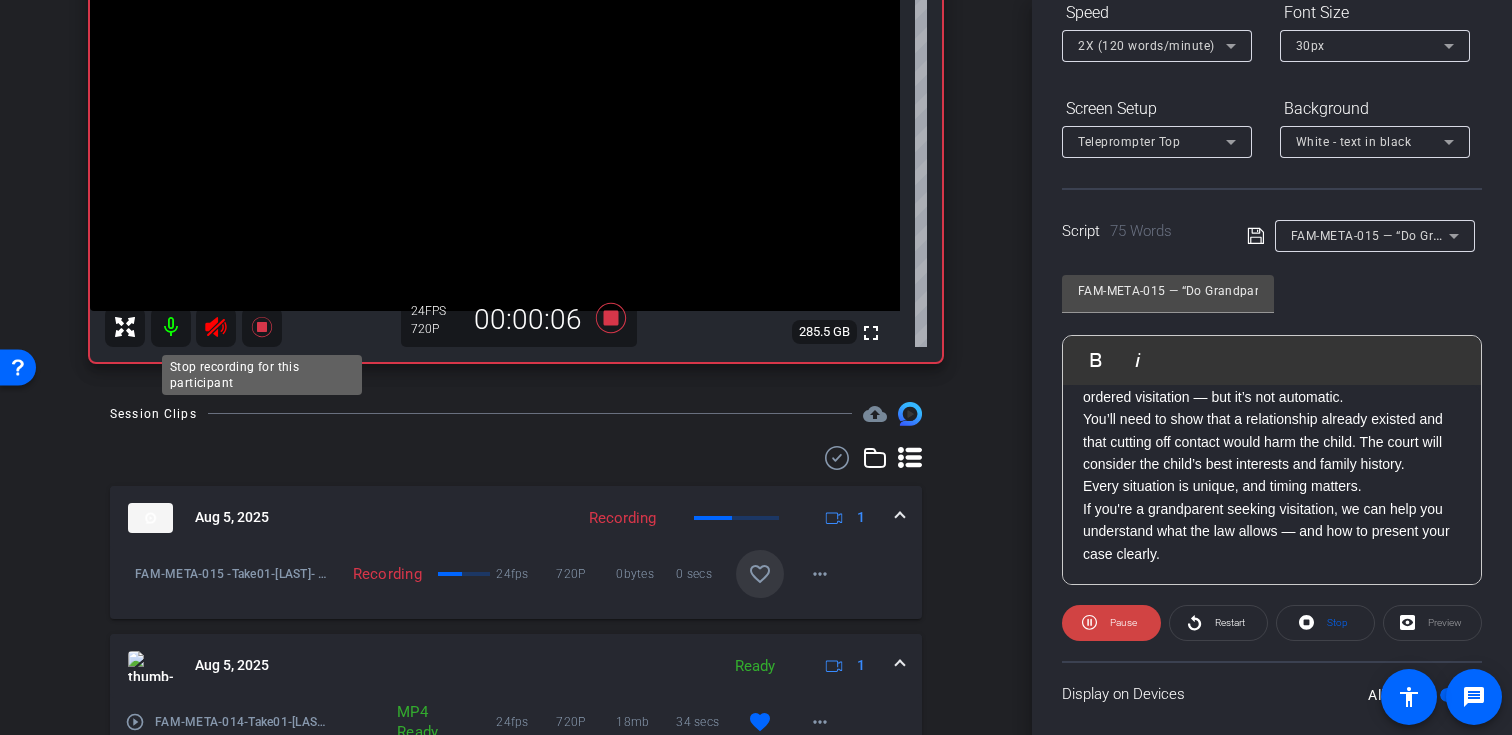 click 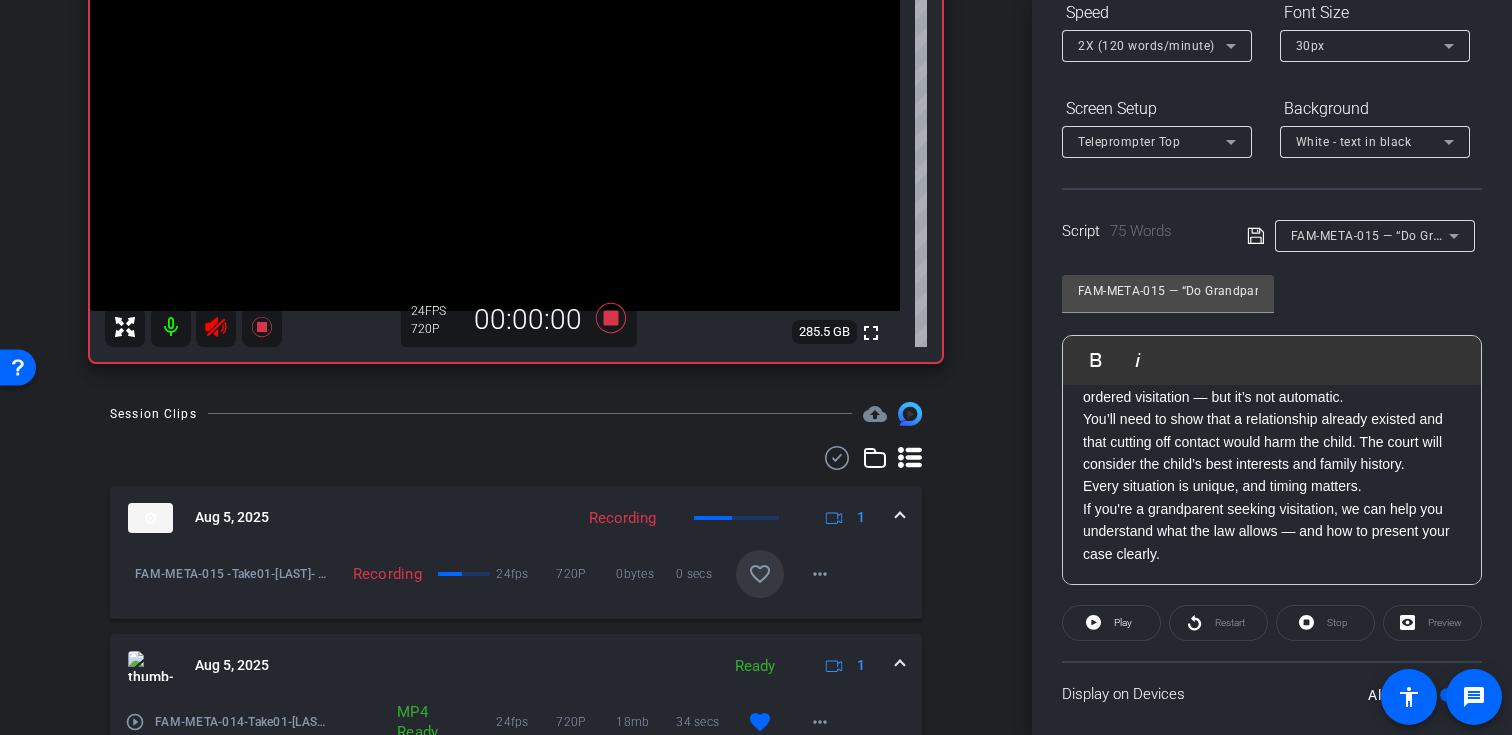 drag, startPoint x: 209, startPoint y: 334, endPoint x: 259, endPoint y: 439, distance: 116.297035 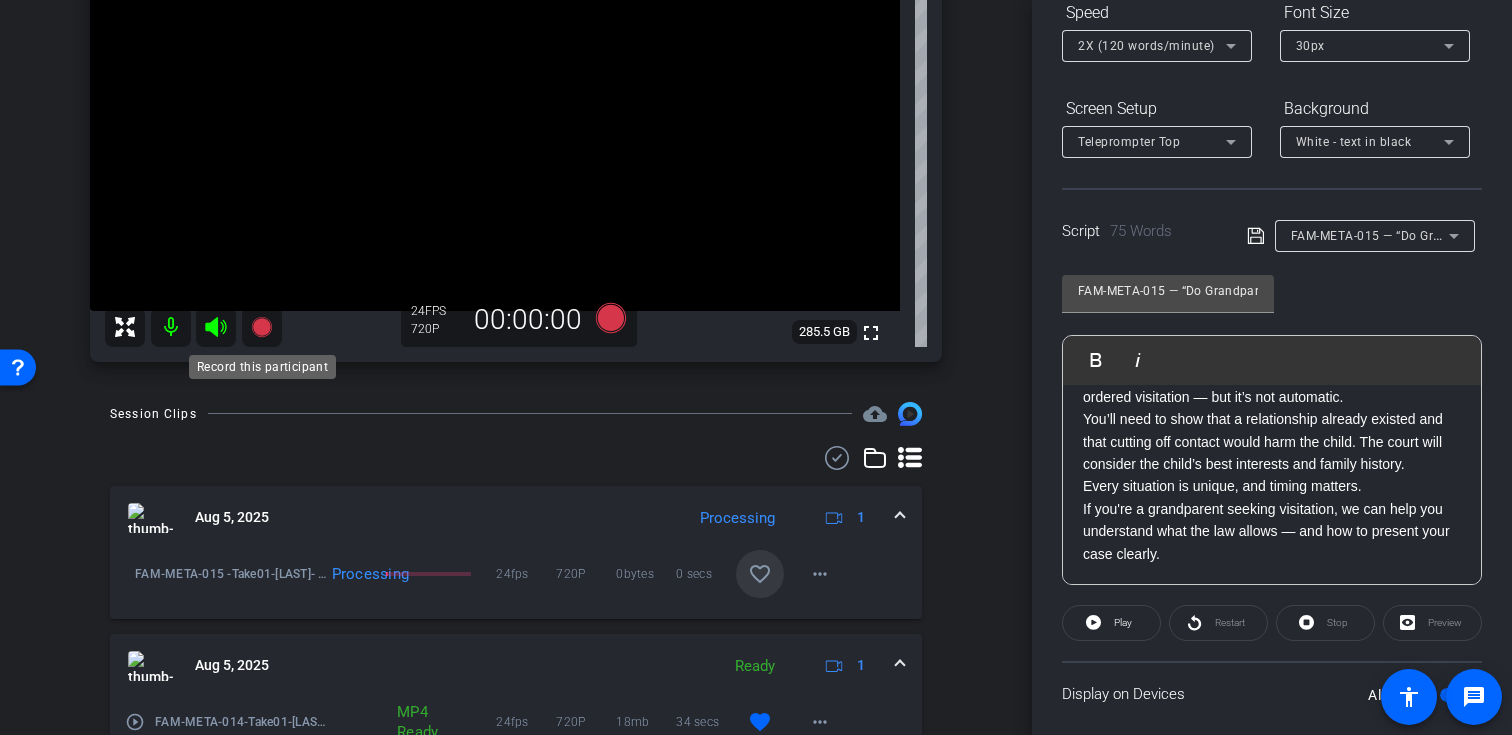 click 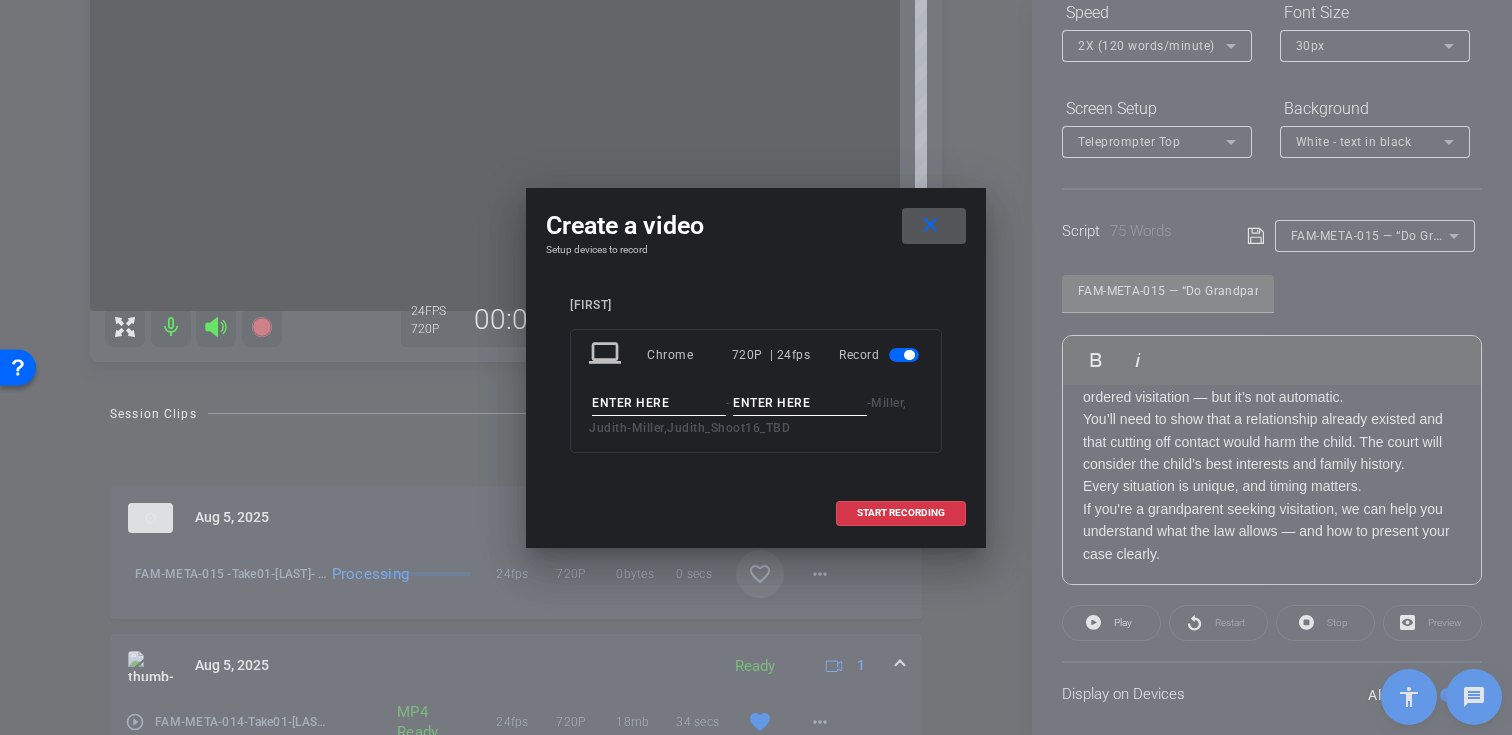 click at bounding box center [659, 403] 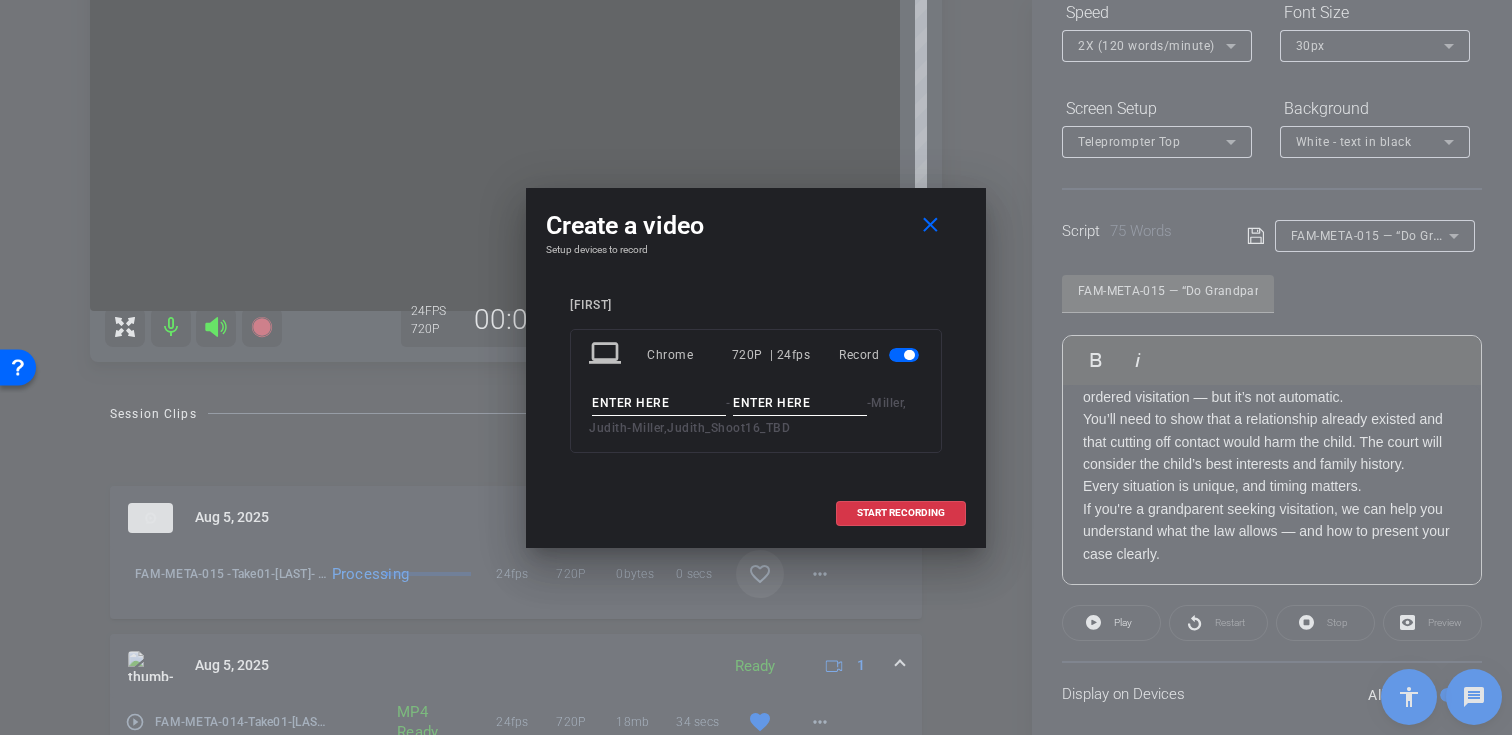 paste on "FAM-META-015" 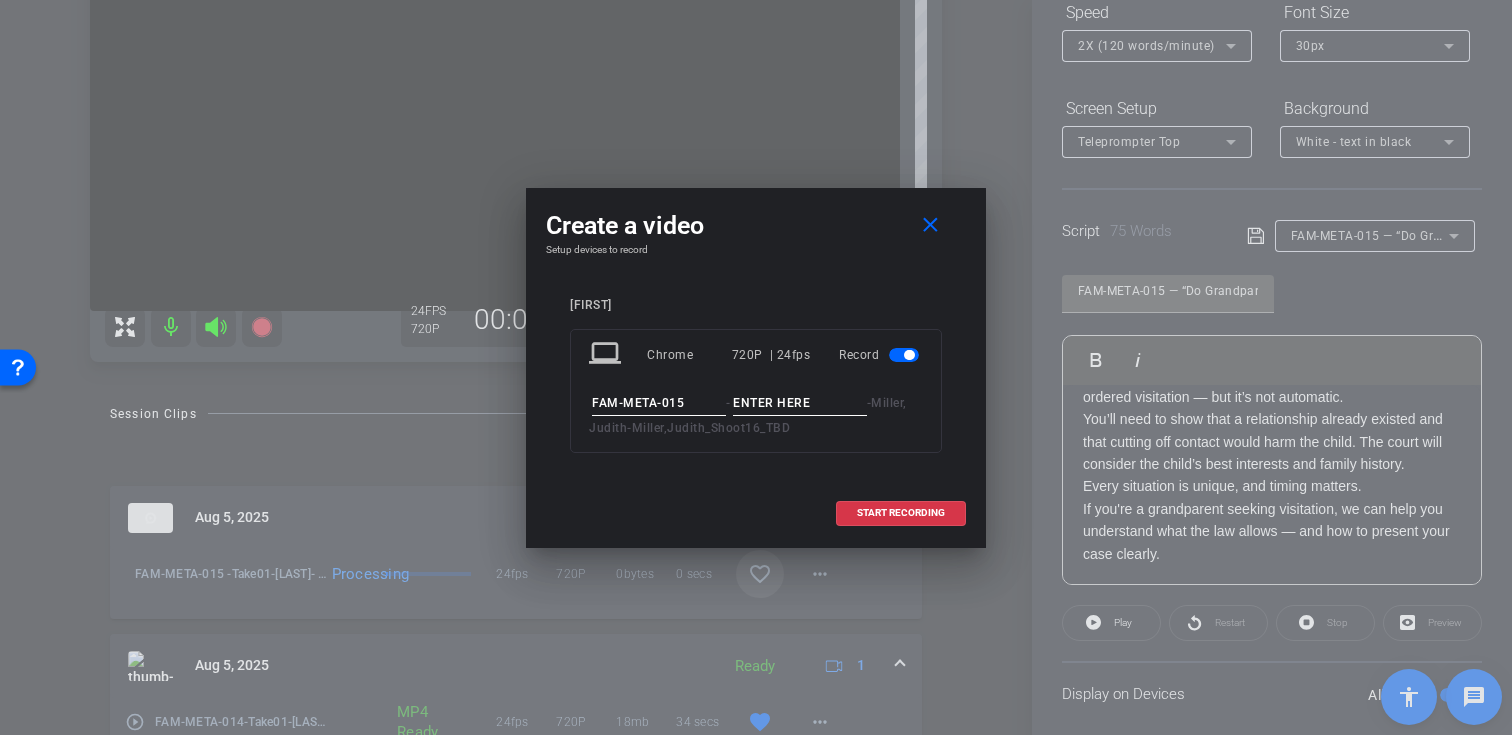 type on "FAM-META-015" 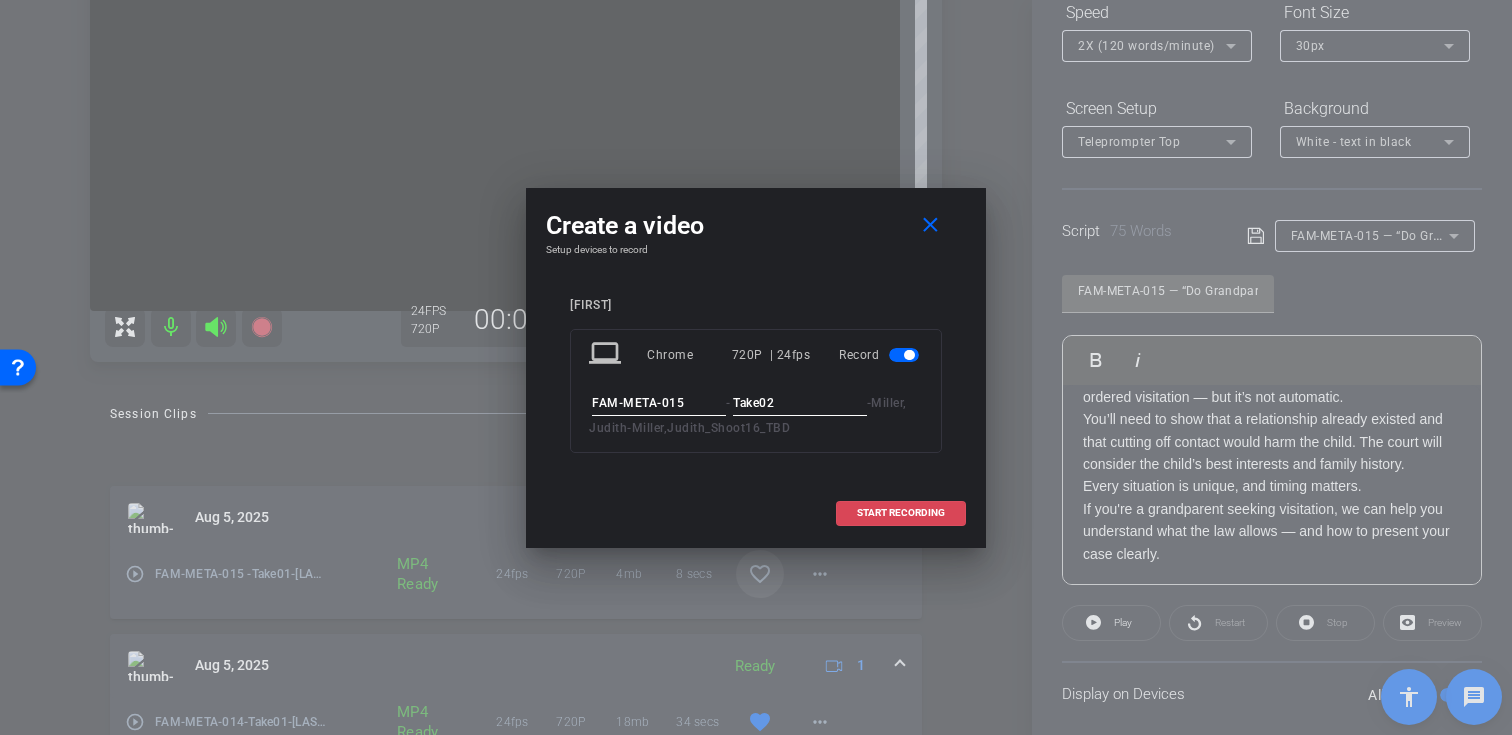 type on "Take02" 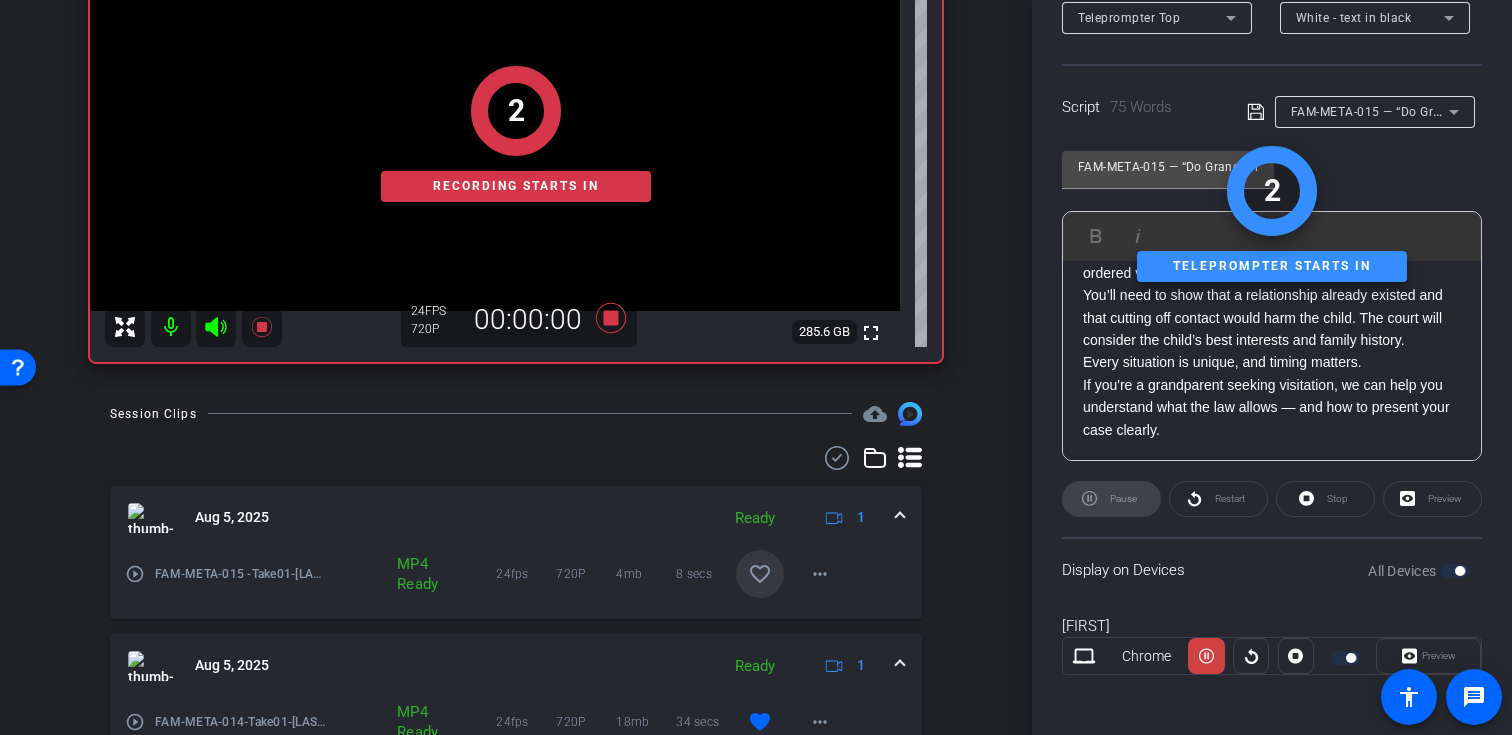 scroll, scrollTop: 358, scrollLeft: 0, axis: vertical 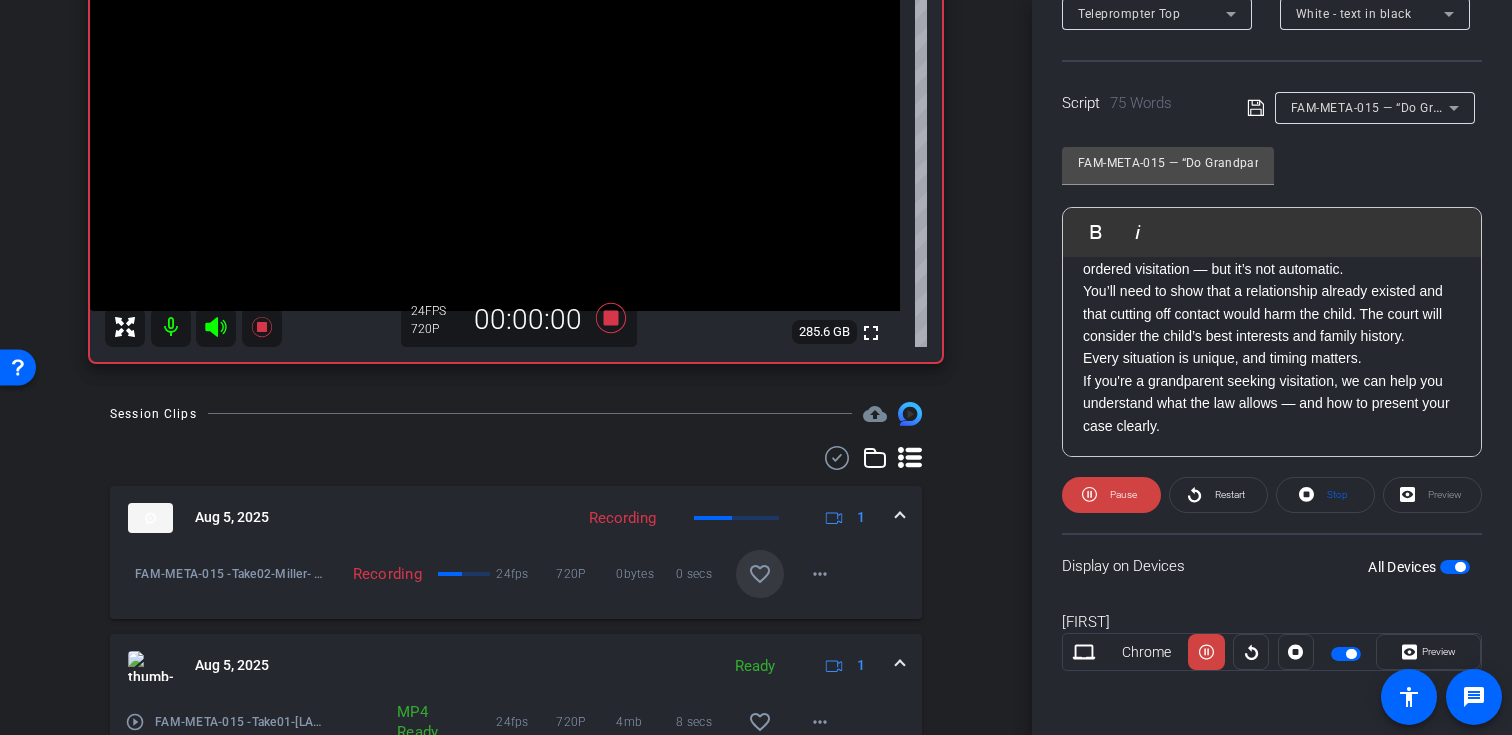 click 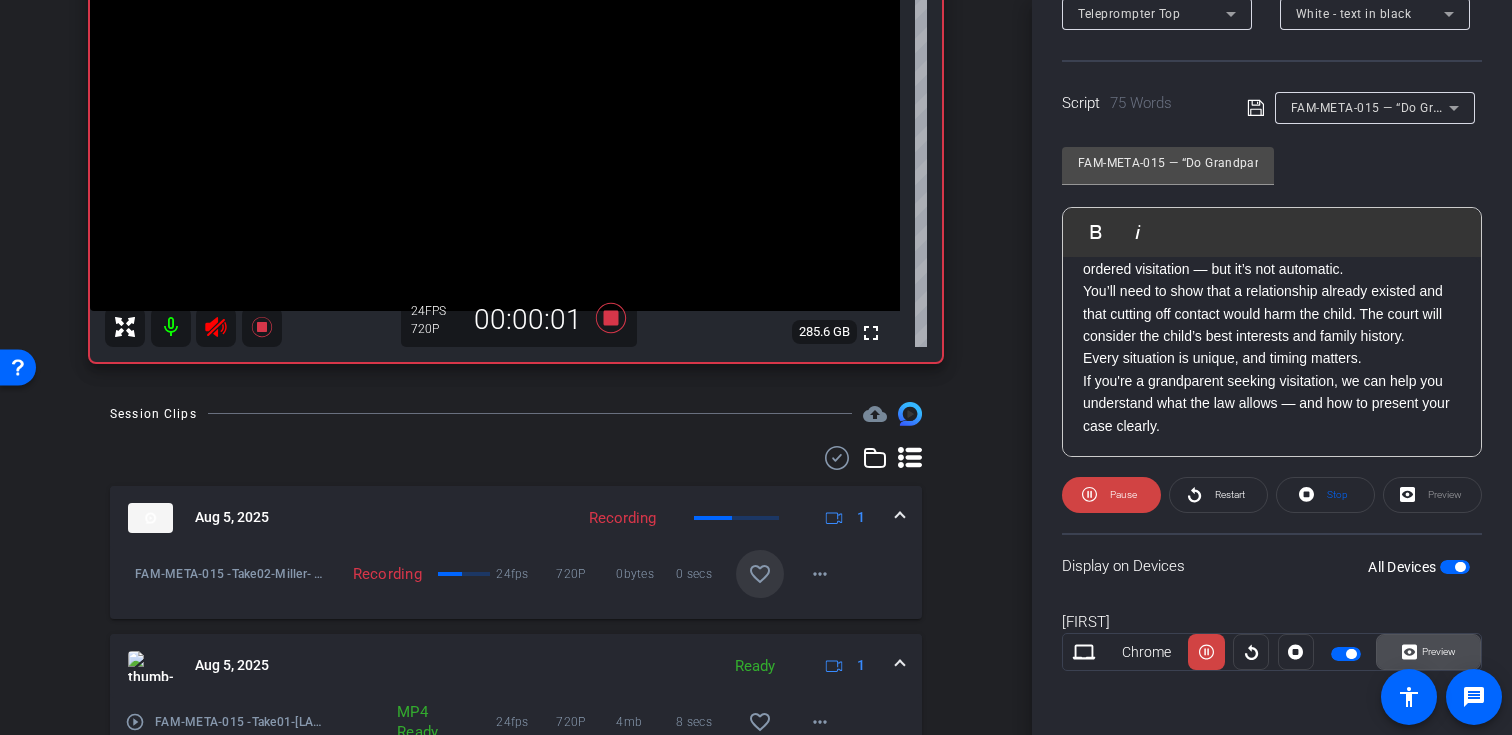 click 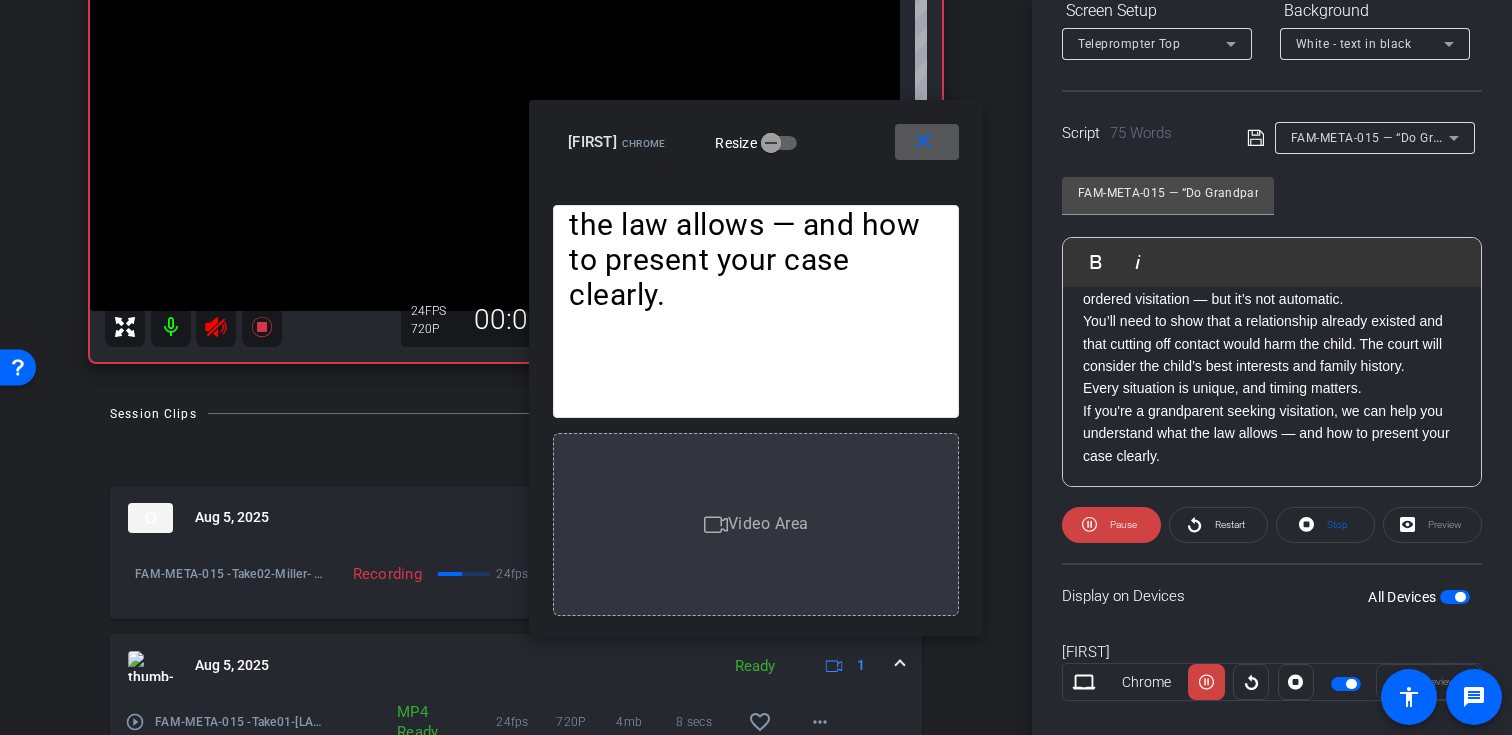 scroll, scrollTop: 341, scrollLeft: 0, axis: vertical 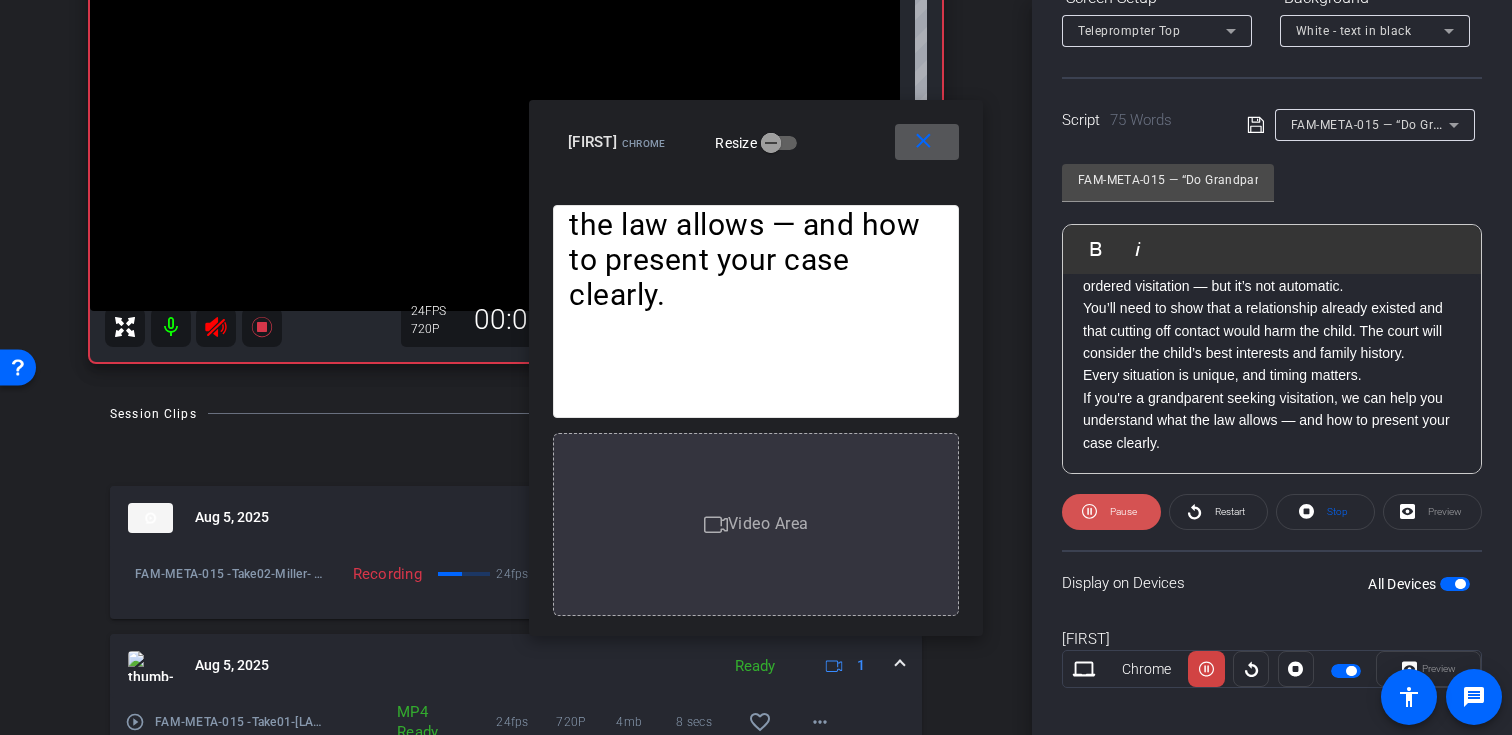 click on "Pause" 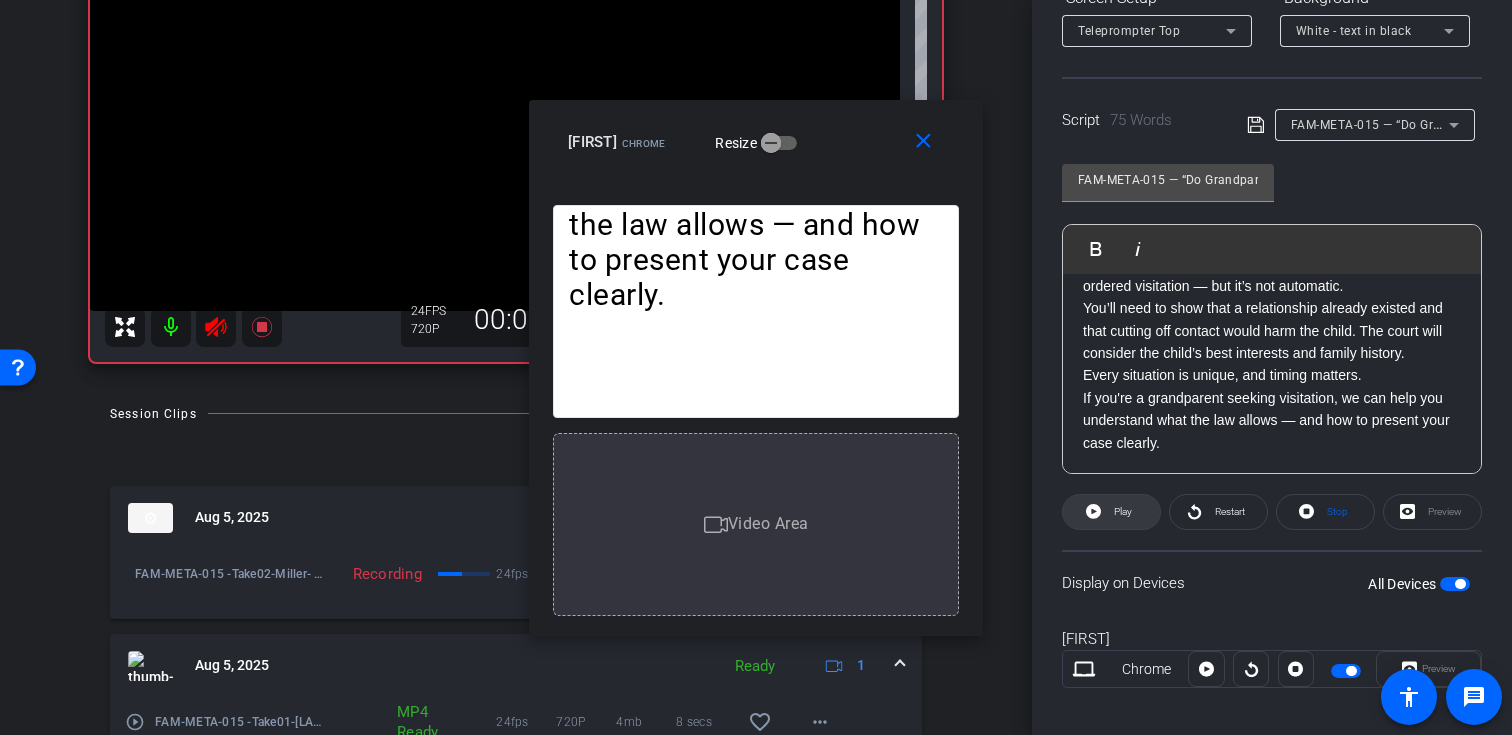 click on "Play" 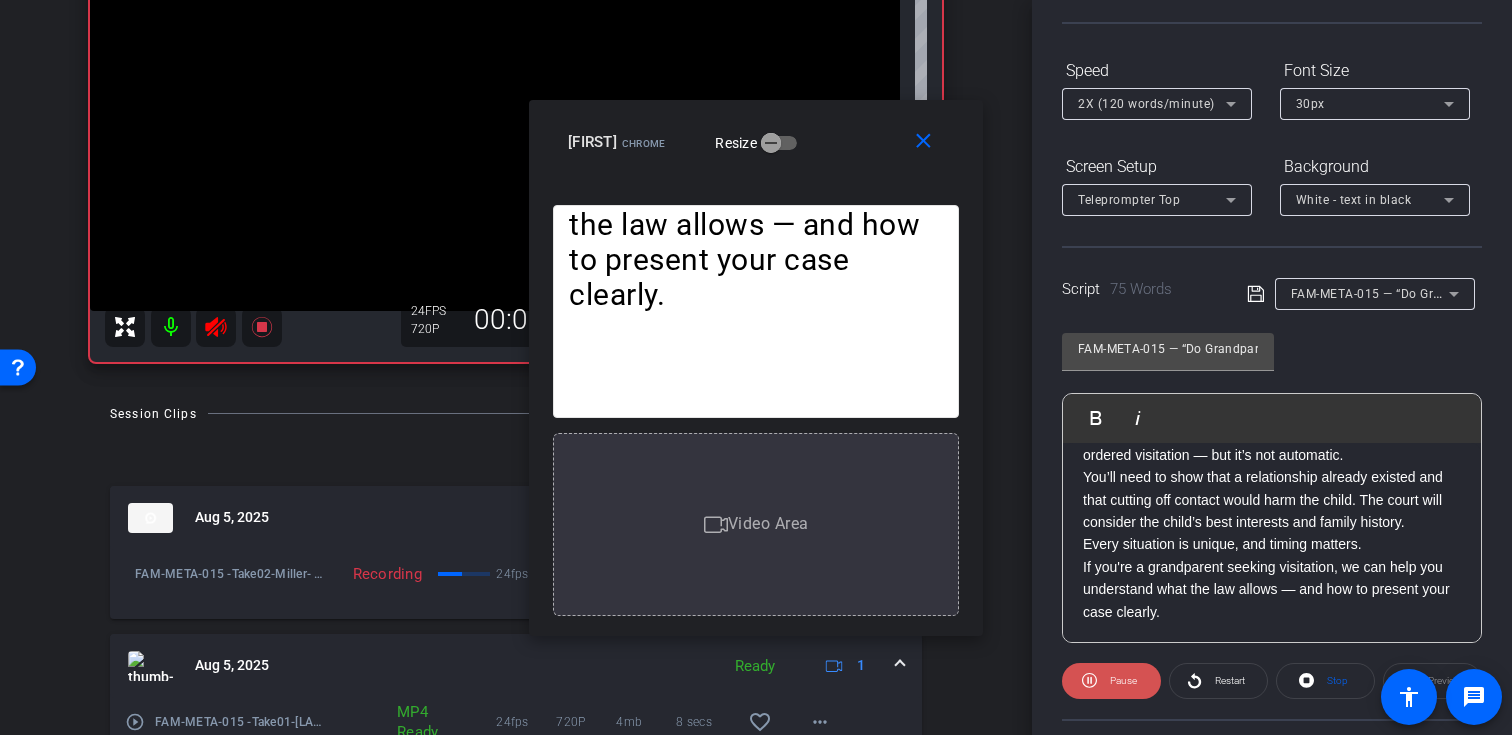 scroll, scrollTop: 116, scrollLeft: 0, axis: vertical 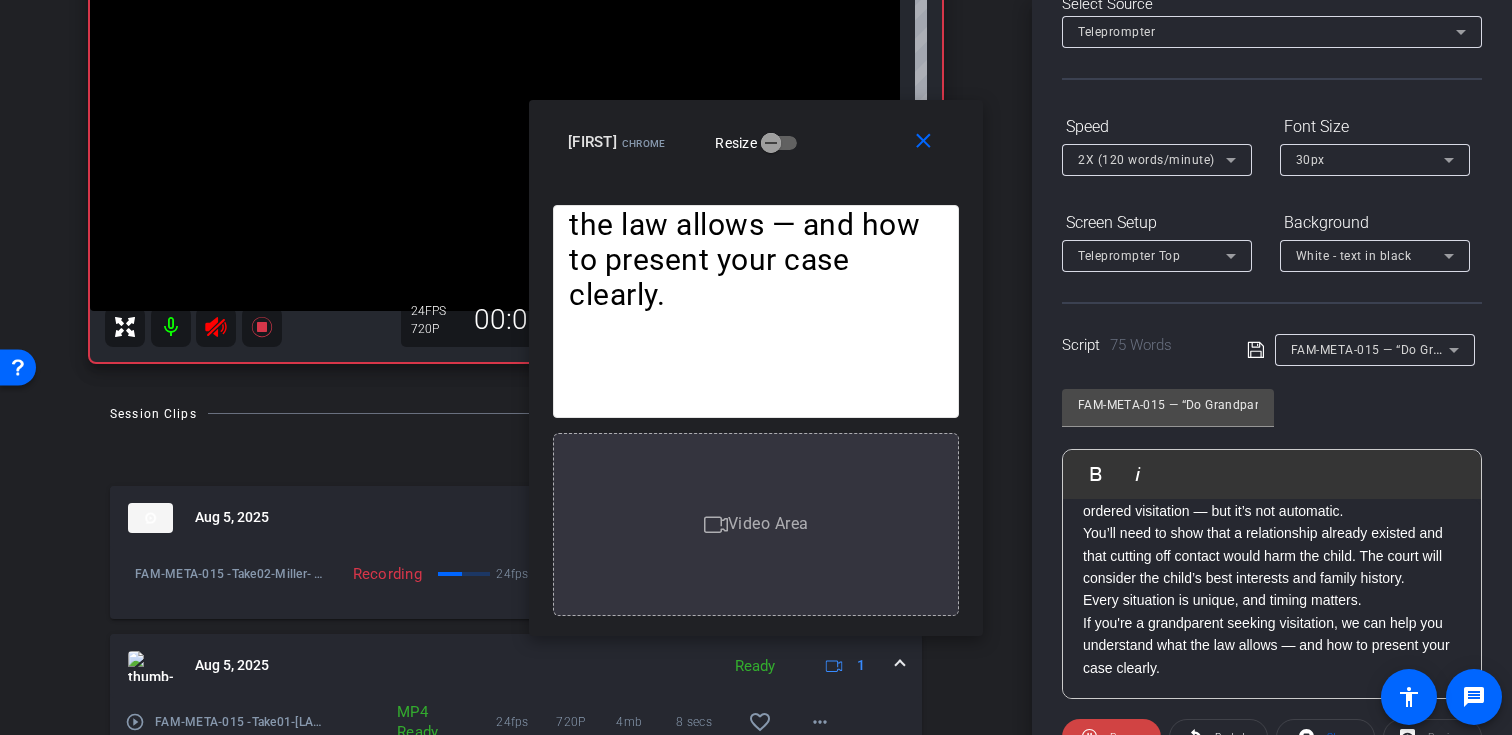 click on "2X (120 words/minute)" at bounding box center (1152, 159) 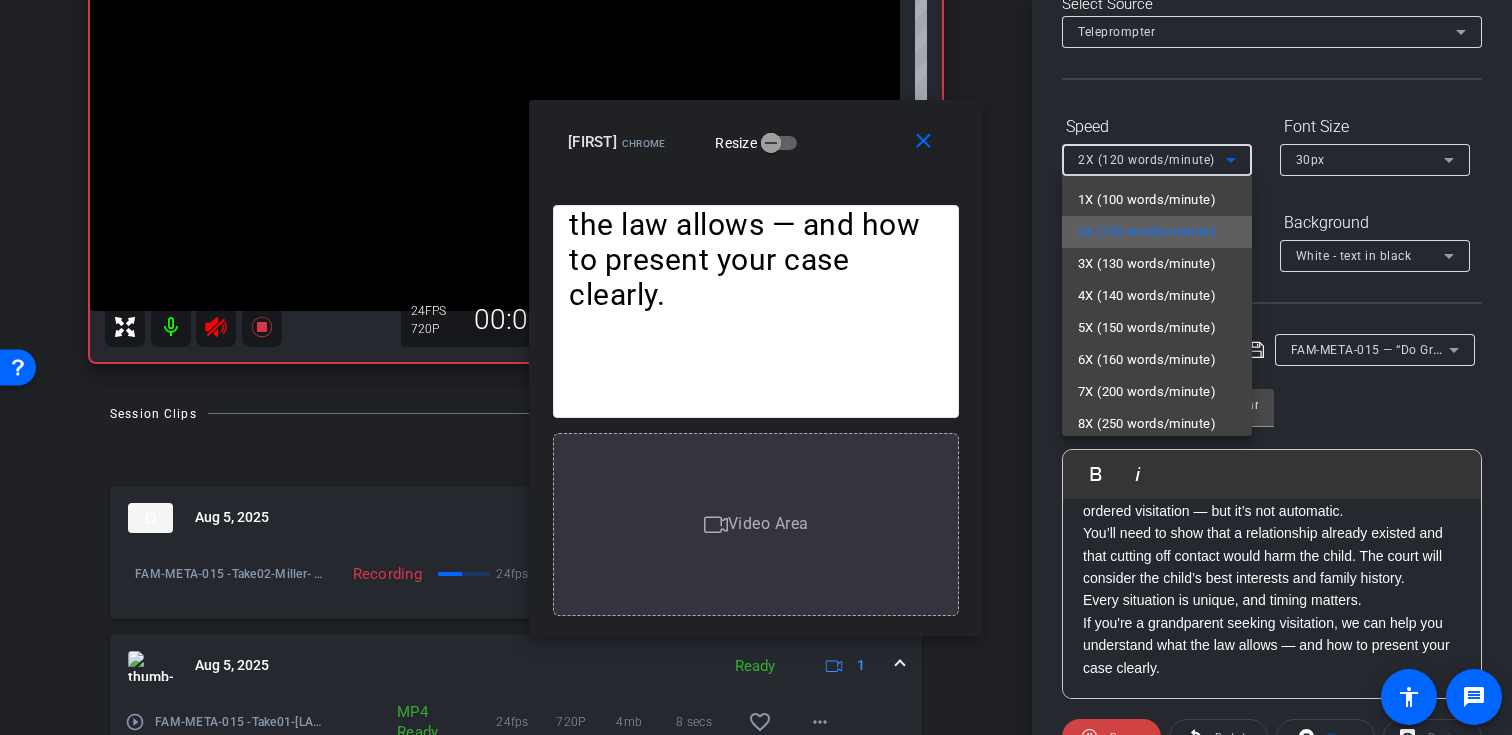 scroll, scrollTop: 44, scrollLeft: 0, axis: vertical 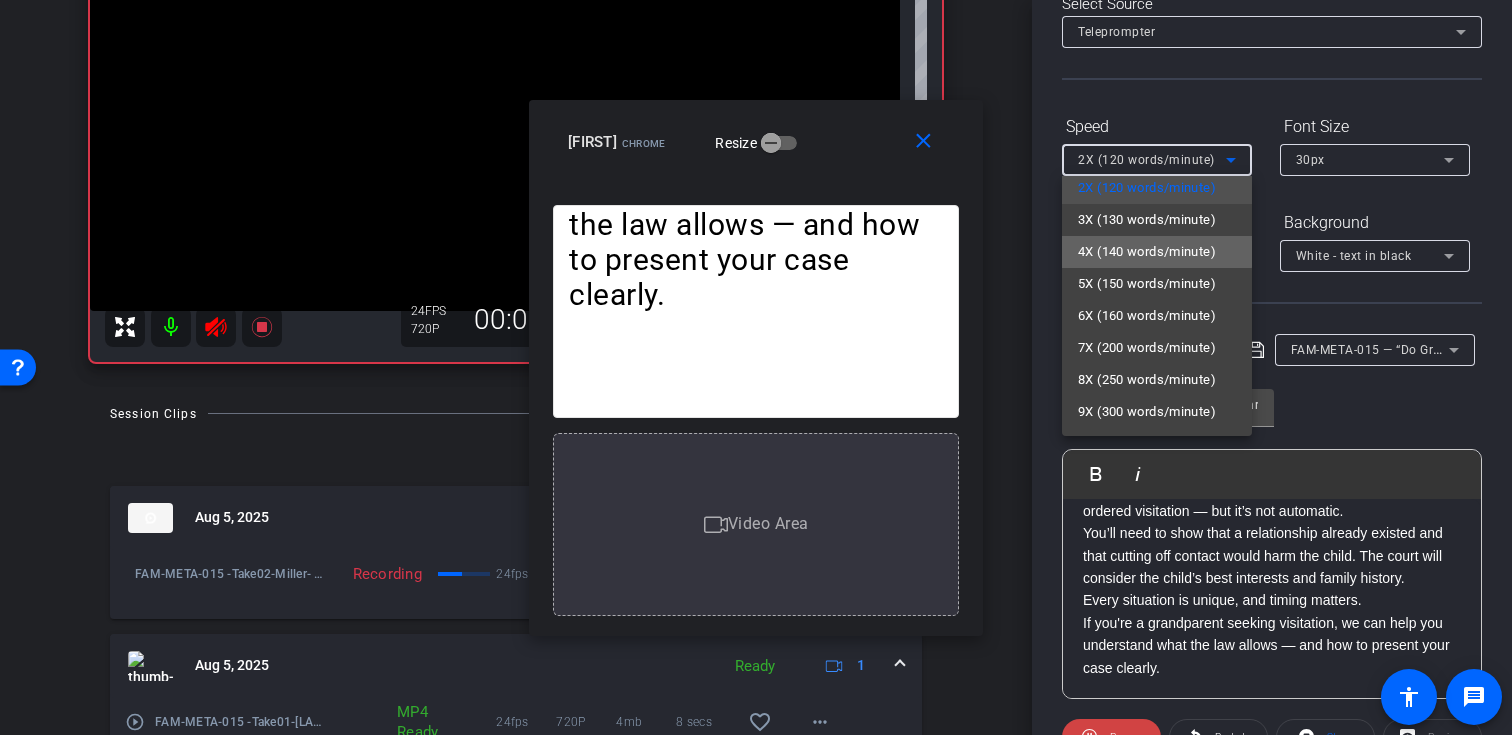 click on "4X (140 words/minute)" at bounding box center [1147, 252] 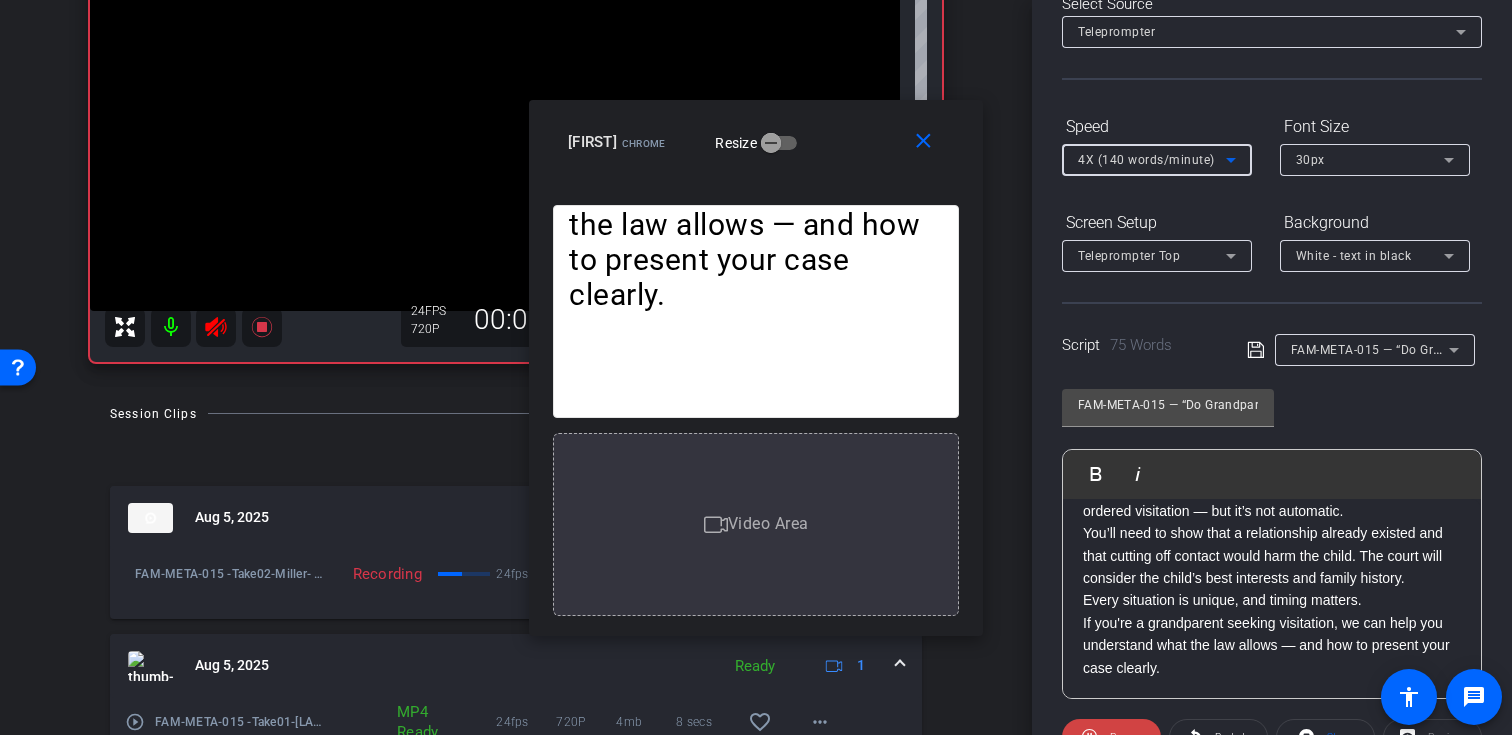 click on "4X (140 words/minute)" at bounding box center (1146, 160) 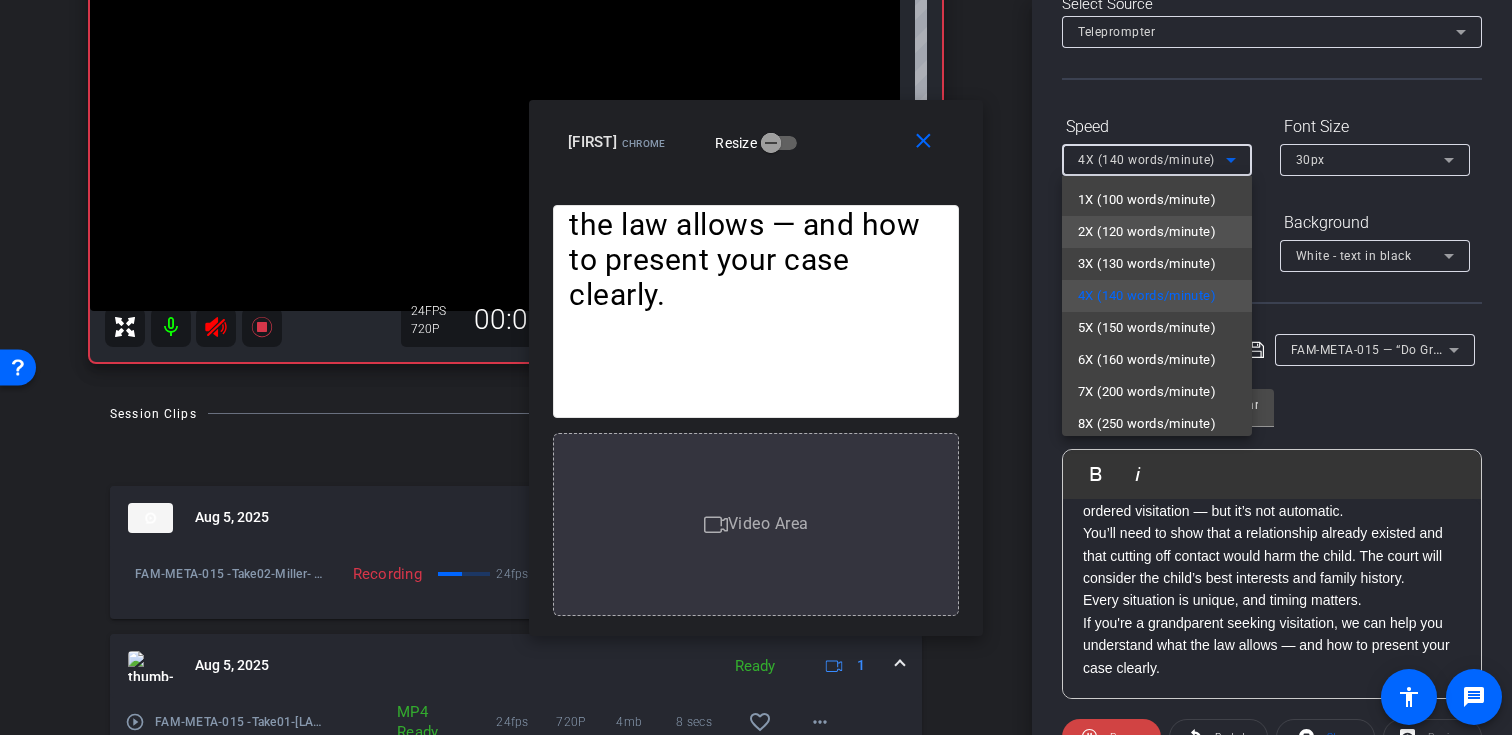 scroll, scrollTop: 44, scrollLeft: 0, axis: vertical 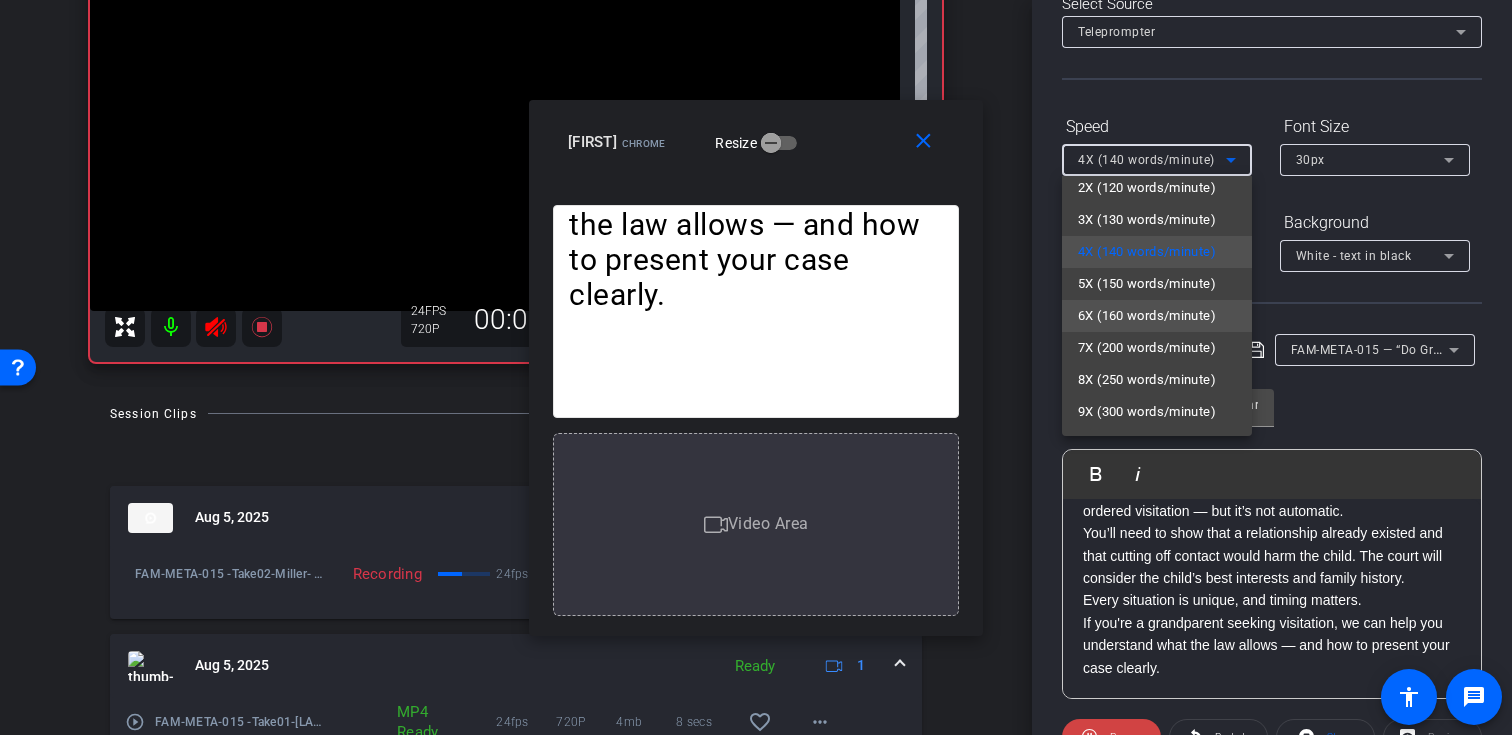 click on "6X (160 words/minute)" at bounding box center [1147, 316] 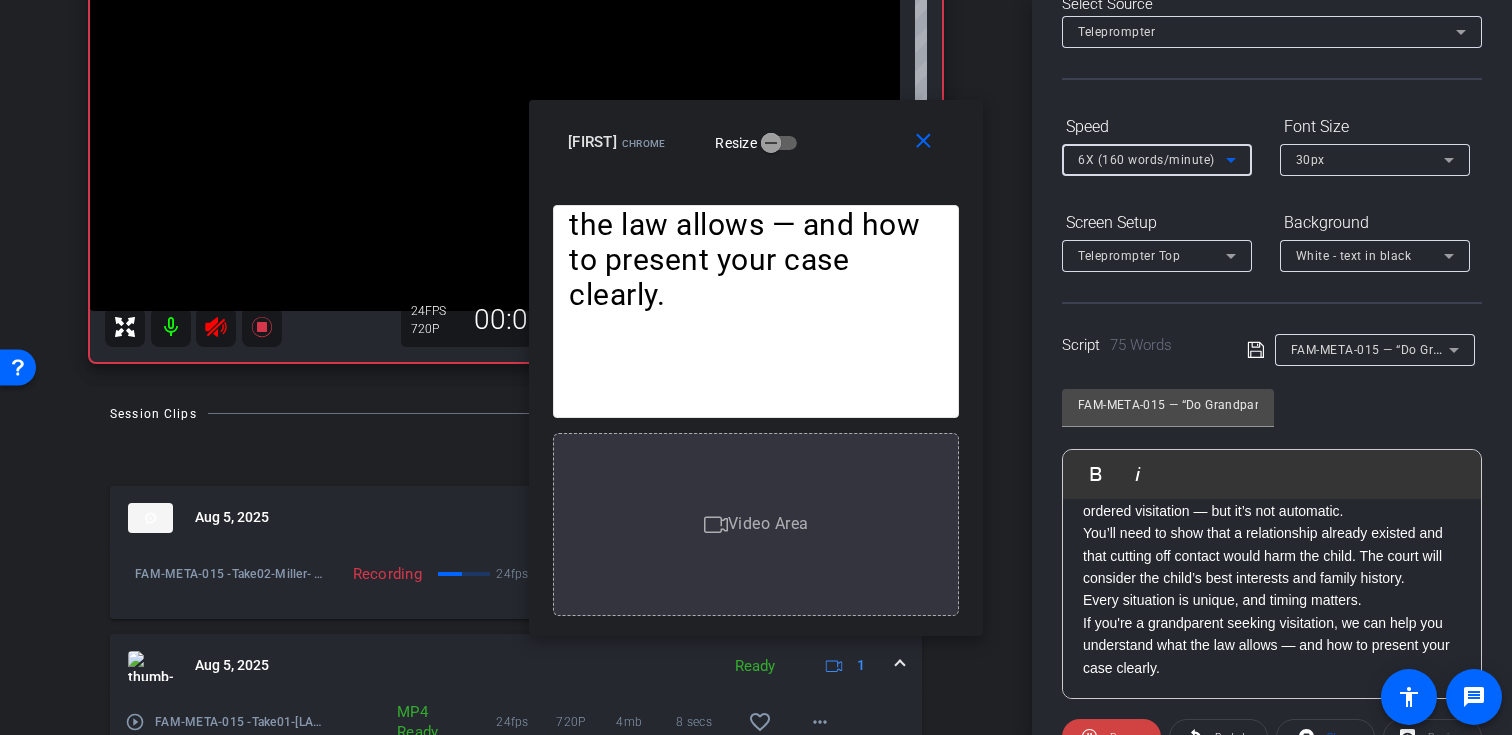 click 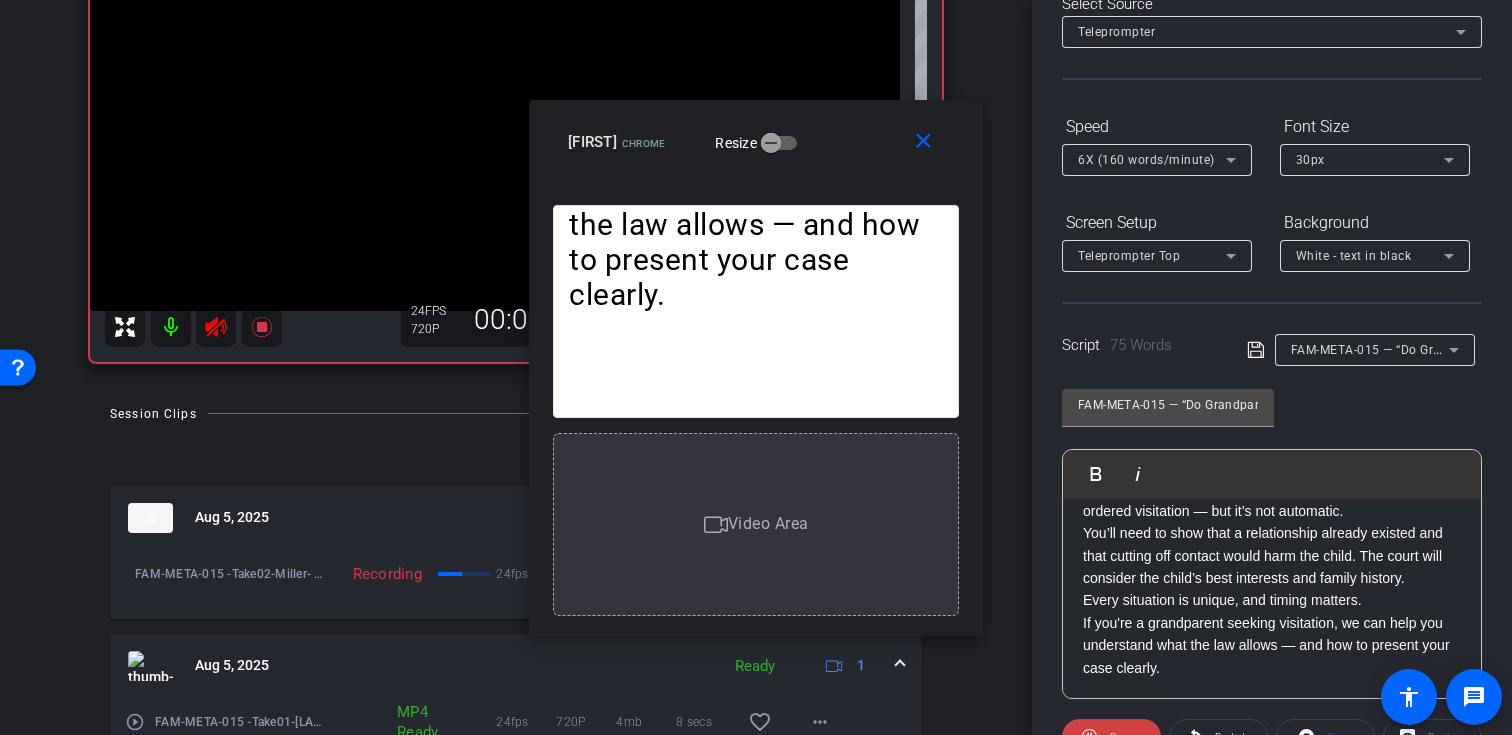 click on "6X (160 words/minute)" at bounding box center [1146, 160] 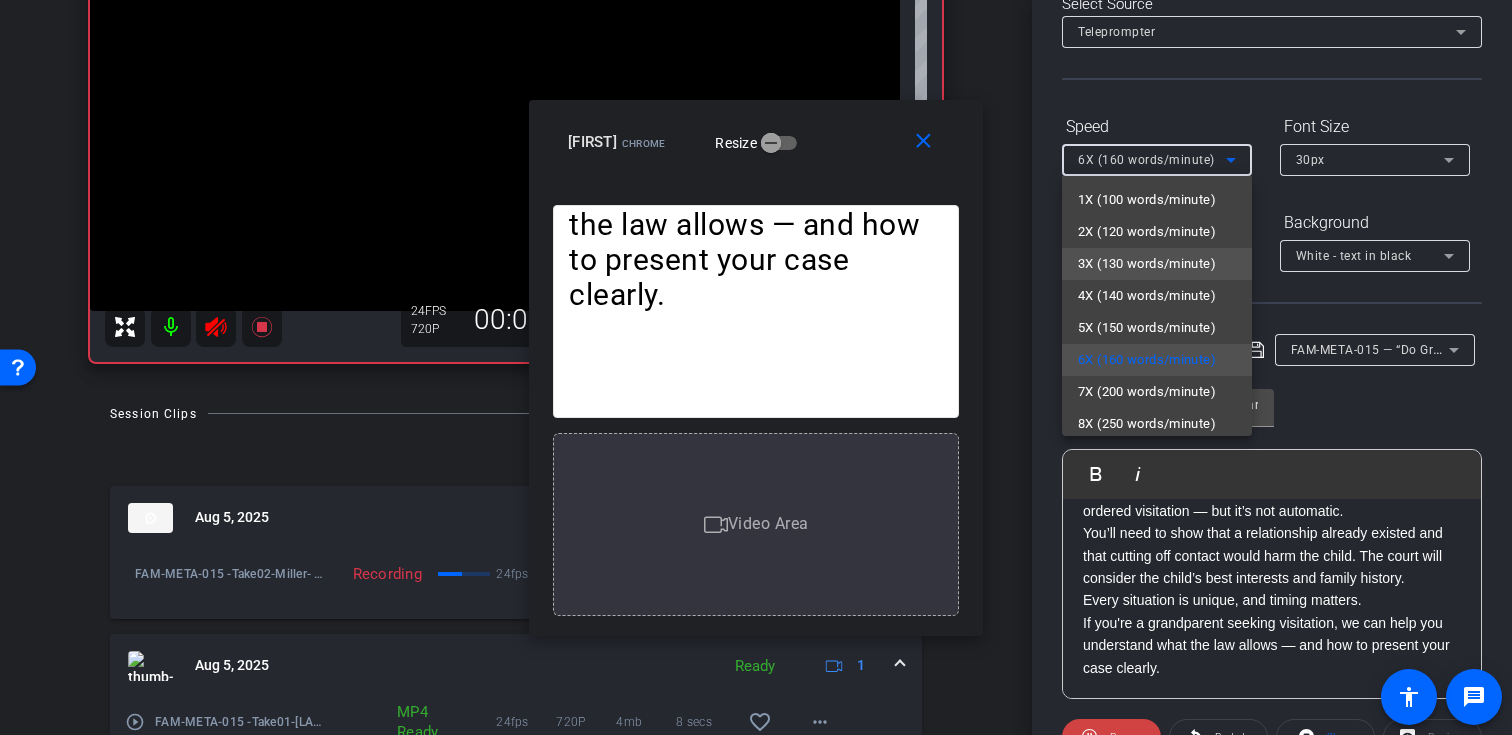 scroll, scrollTop: 44, scrollLeft: 0, axis: vertical 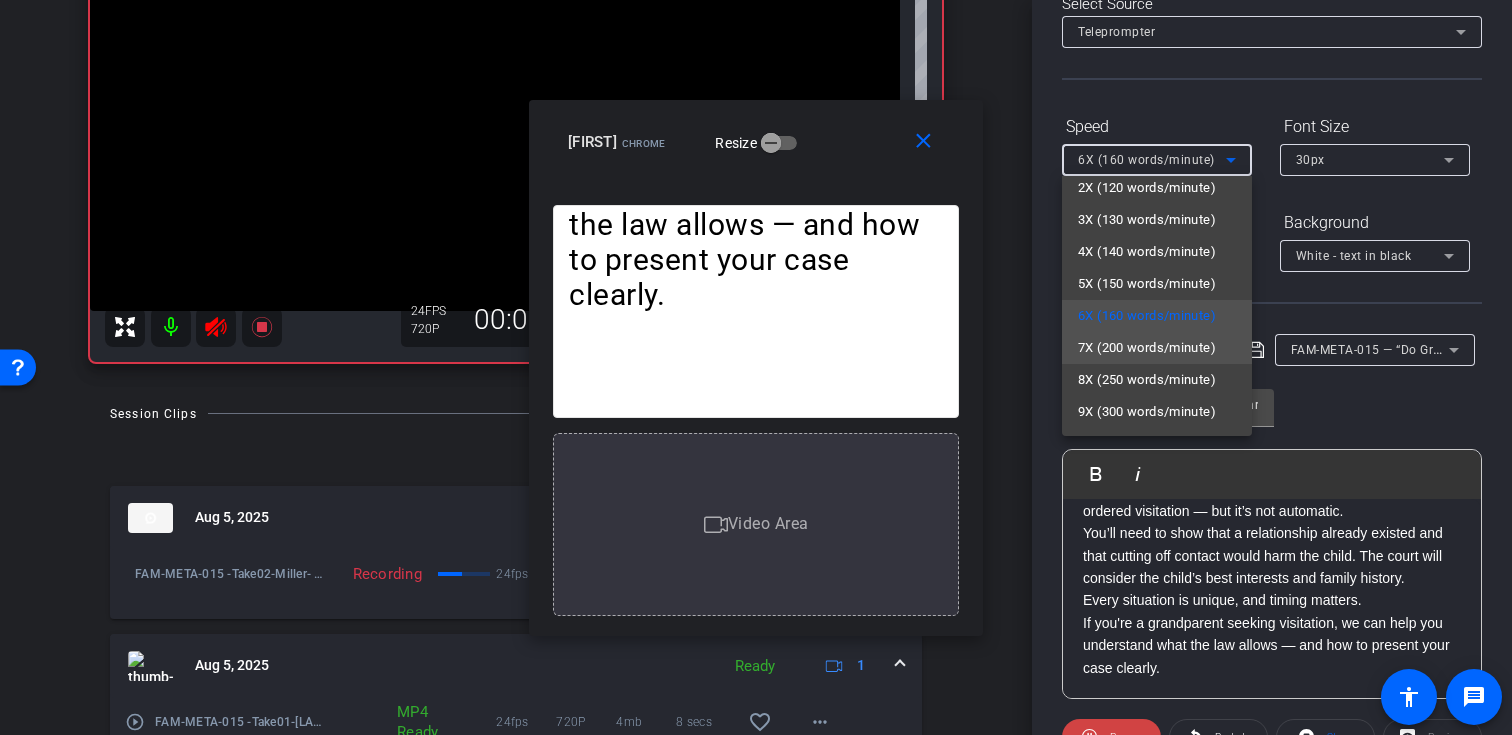 click on "7X (200 words/minute)" at bounding box center (1147, 348) 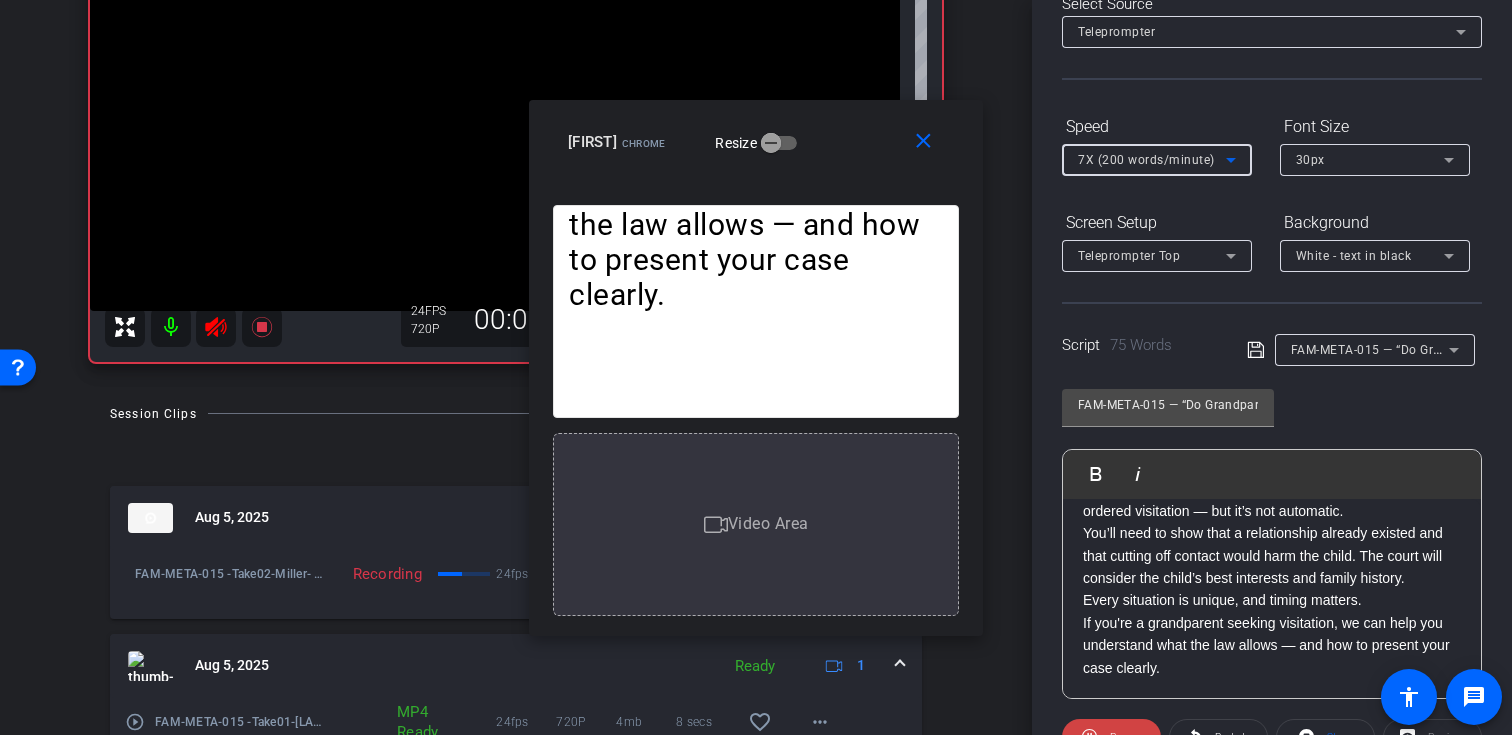 click on "7X (200 words/minute)" at bounding box center (1146, 160) 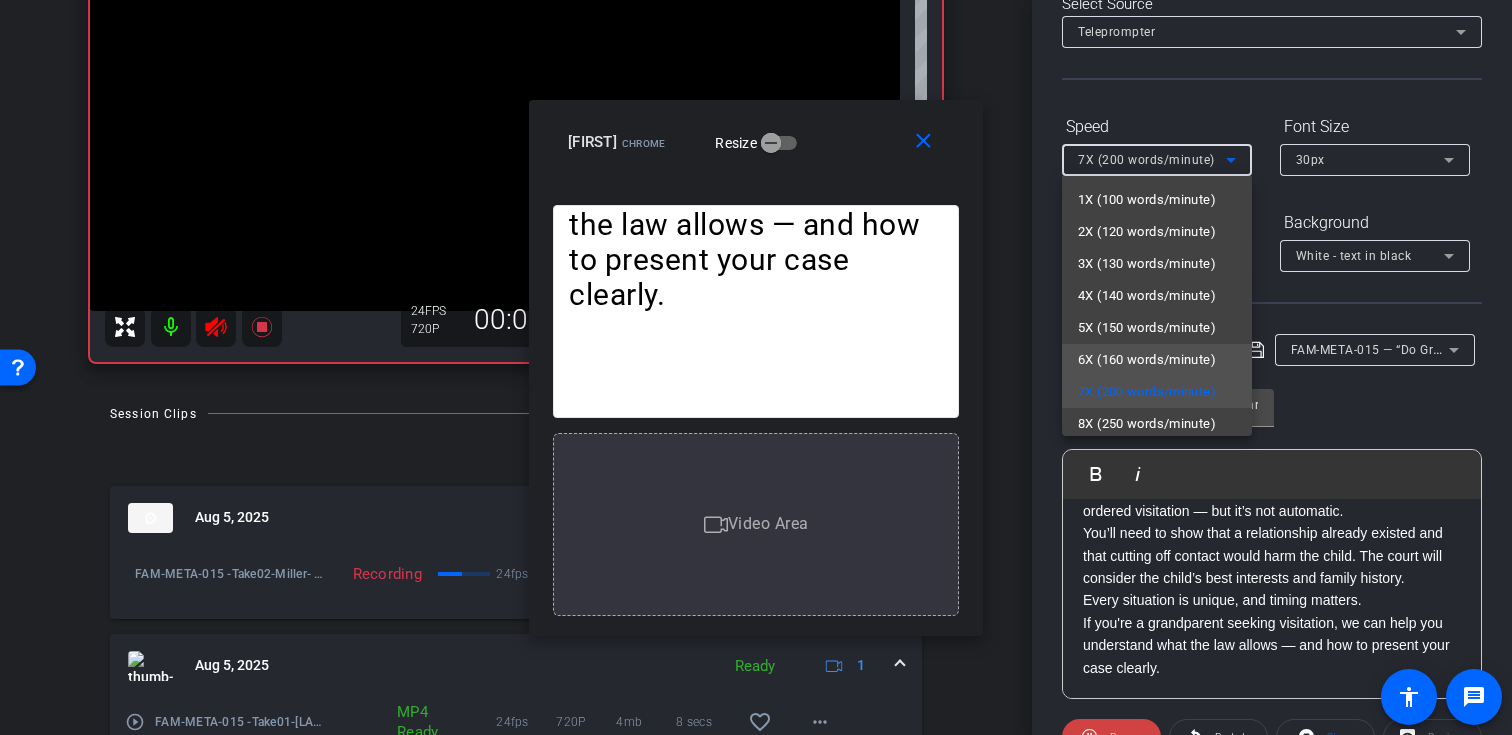 click on "6X (160 words/minute)" at bounding box center [1157, 360] 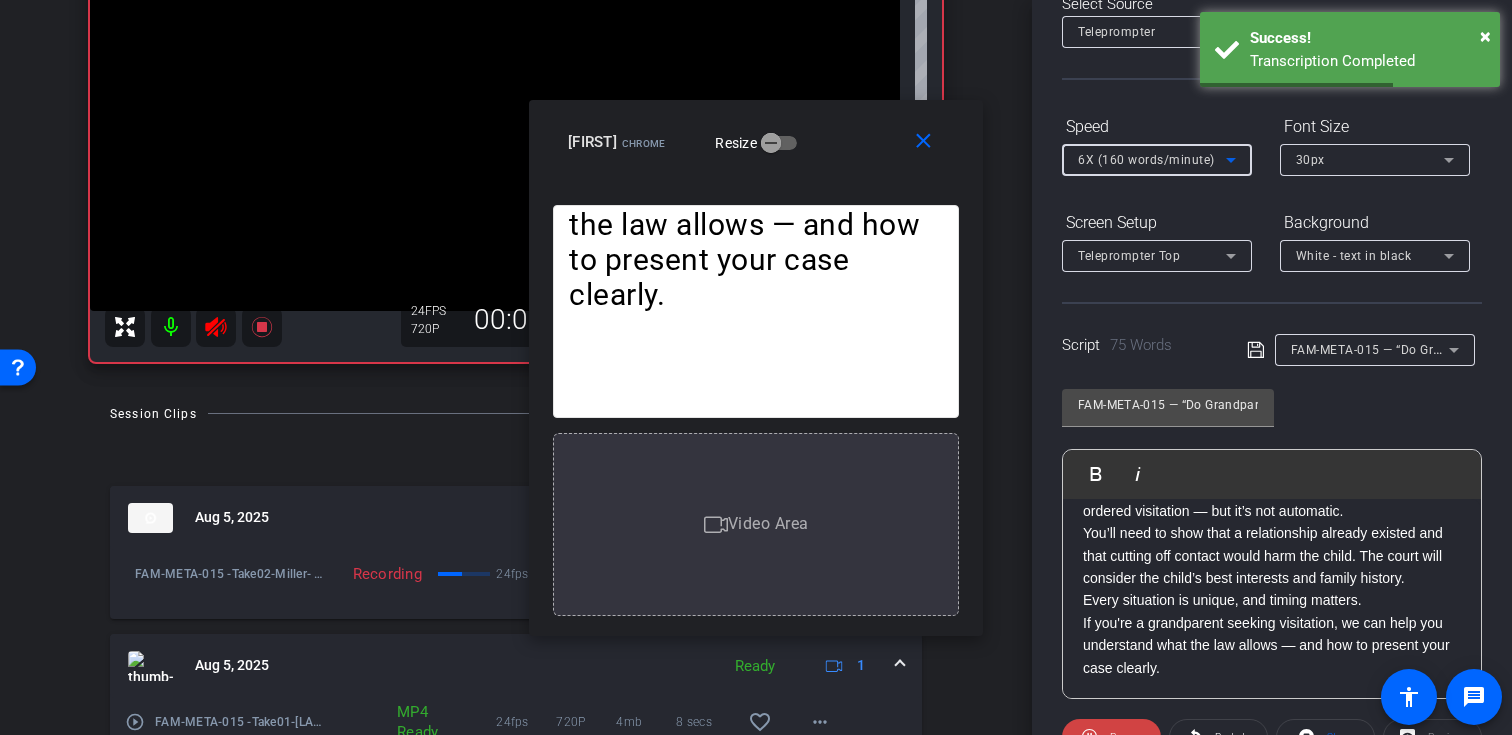 scroll, scrollTop: 302, scrollLeft: 0, axis: vertical 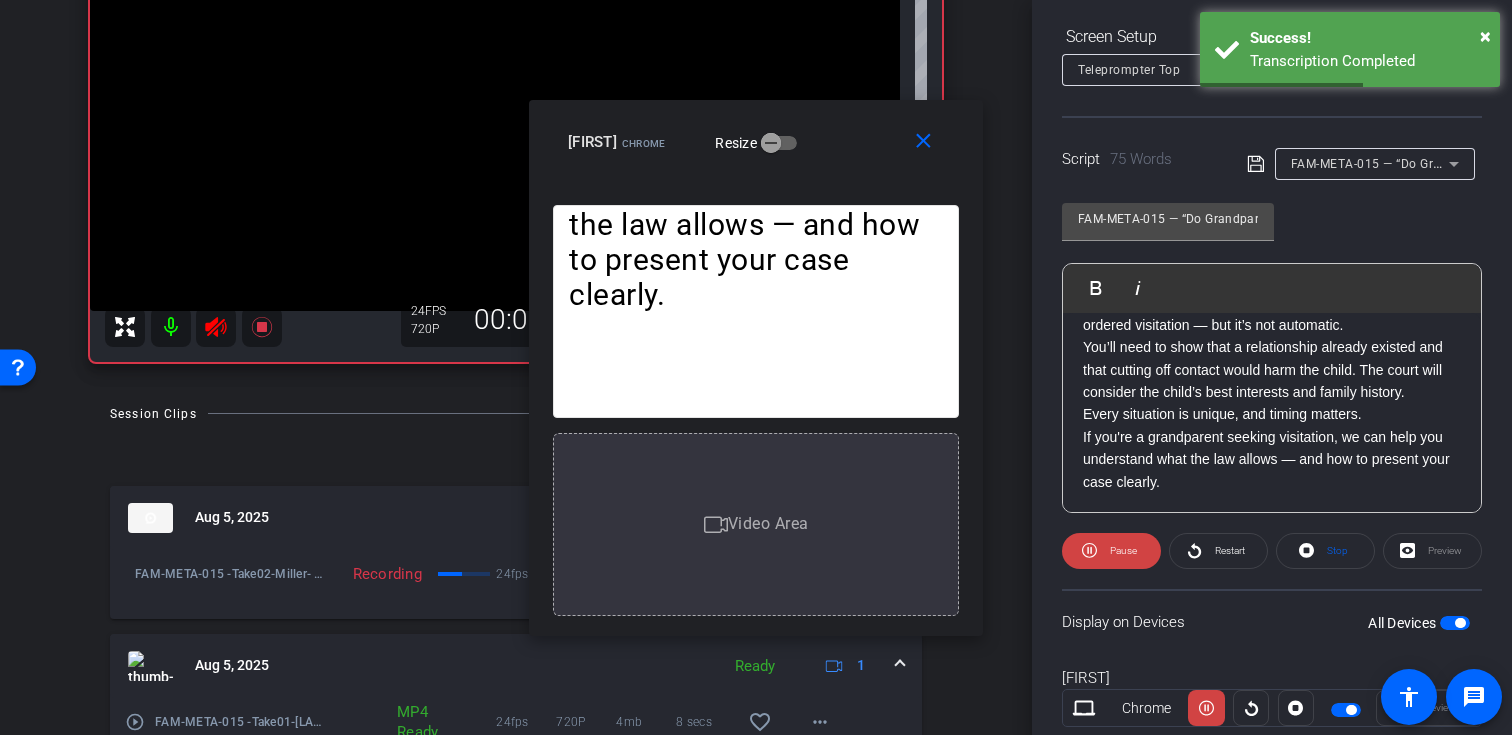 click on "Speed 6X (160 words/minute) Font Size 30px Screen Setup Teleprompter Top Background White - text in black  Script  75 Words
FAM-META-015 — “Do Grandparents Have Visitation Rights in NJ?” FAM-META-015 — “Do Grandparents Have Visitation Rights in NJ?”               Play        Play from this location               Play Selected        Play and display the selected text only Bold Italic In New Jersey, grandparents may be able to request court-ordered visitation — but it’s not automatic.  You’ll need to show that a relationship already existed and that cutting off contact would harm the child. The court will consider the child’s best interests and family history.  Every situation is unique, and timing matters.  If you're a grandparent seeking visitation, we can help you understand what the law allows — and how to present your case clearly. Enter script here..." 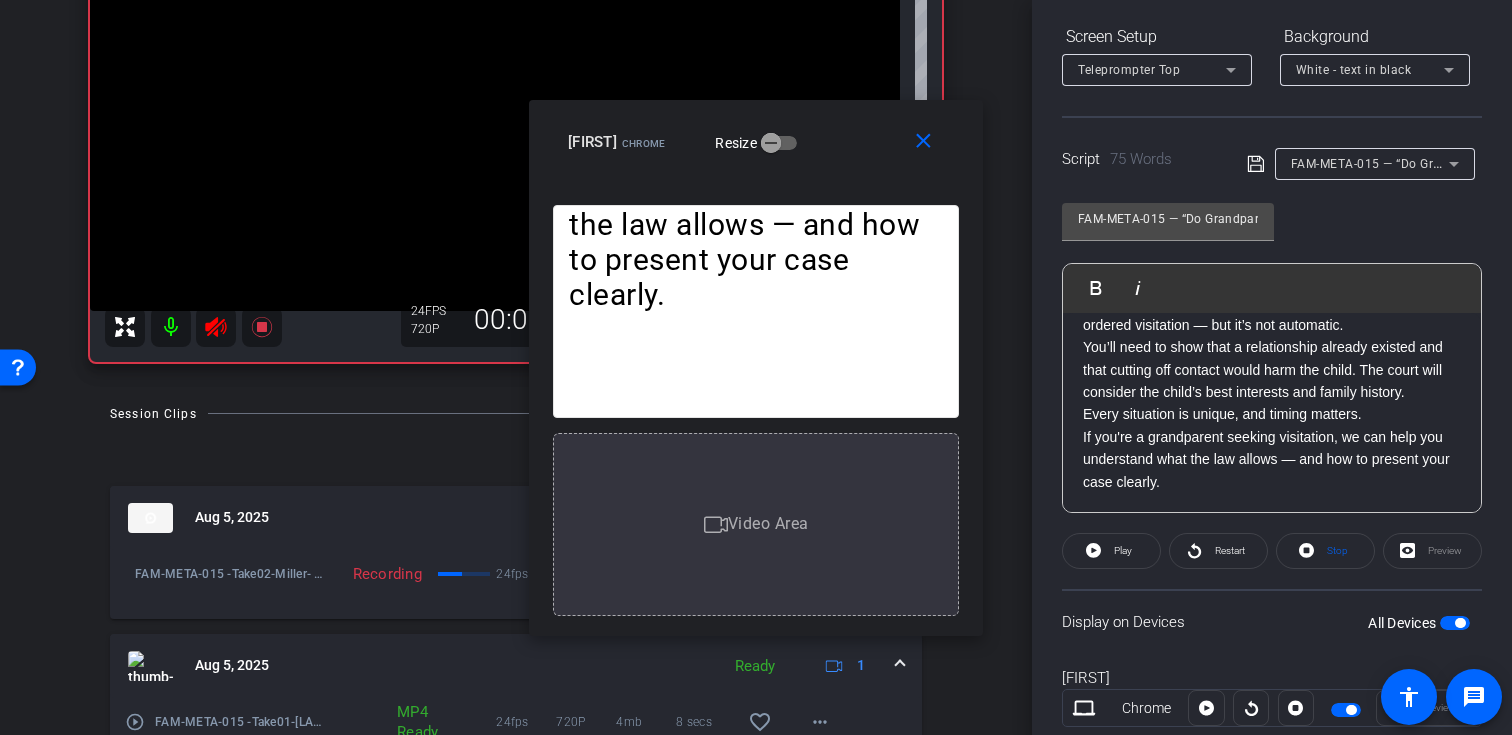 click 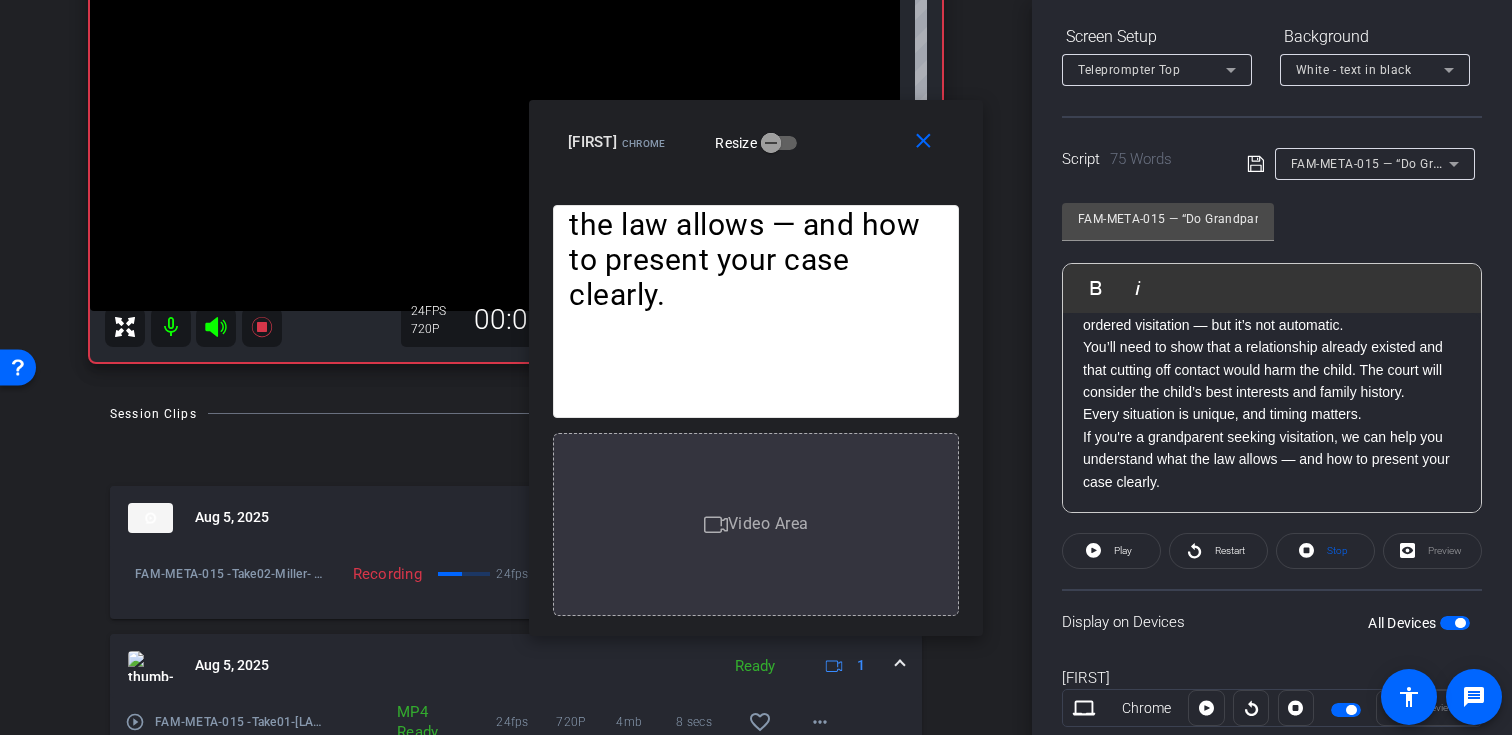 click 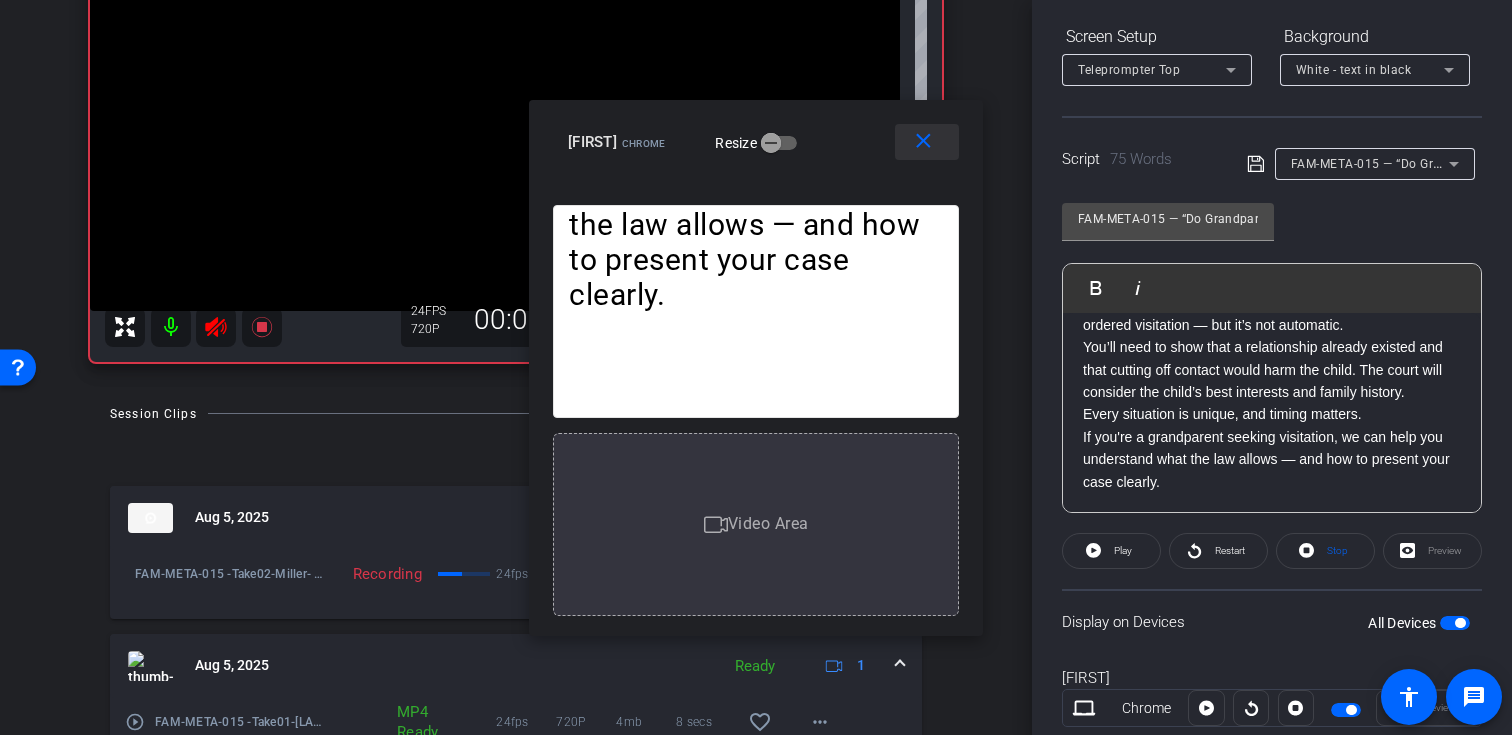 click on "close" at bounding box center (923, 141) 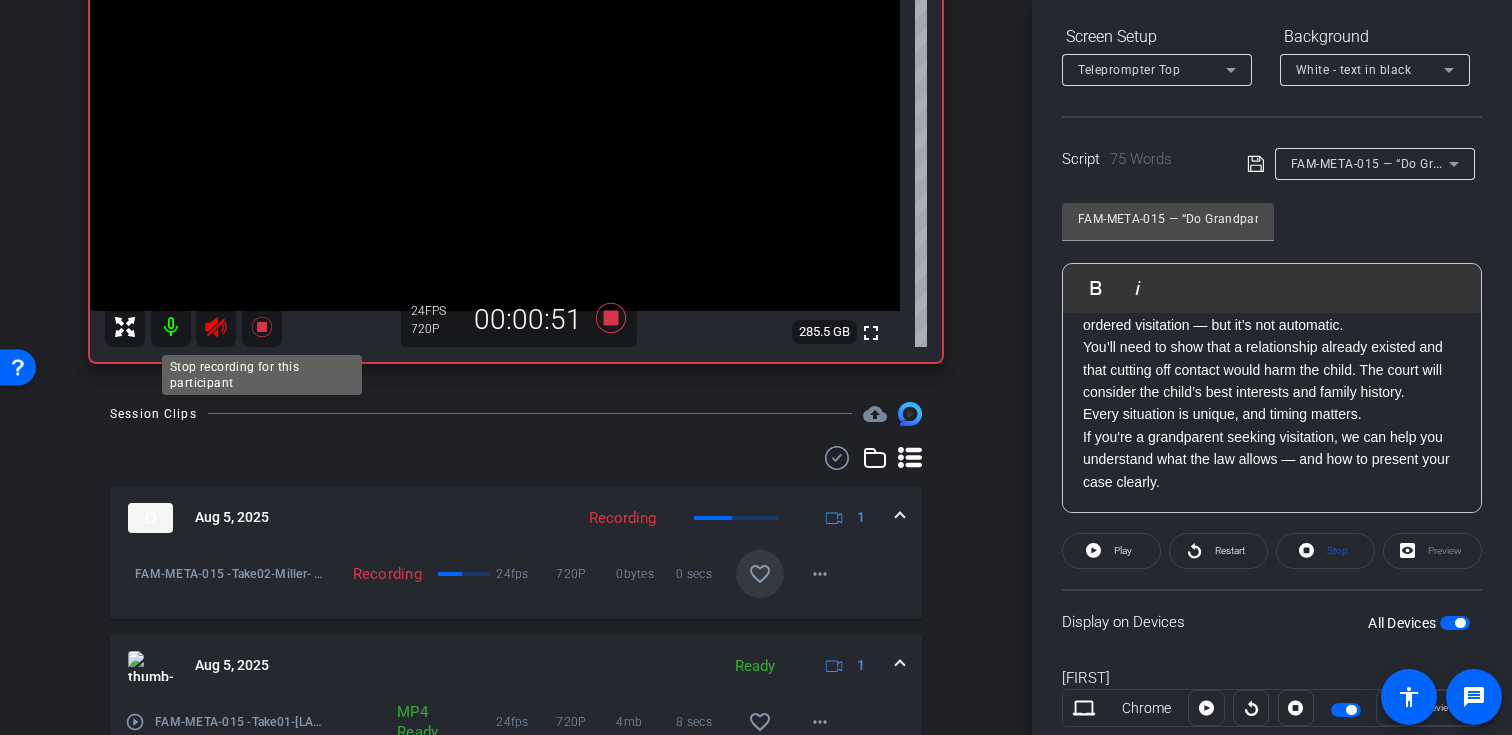 click 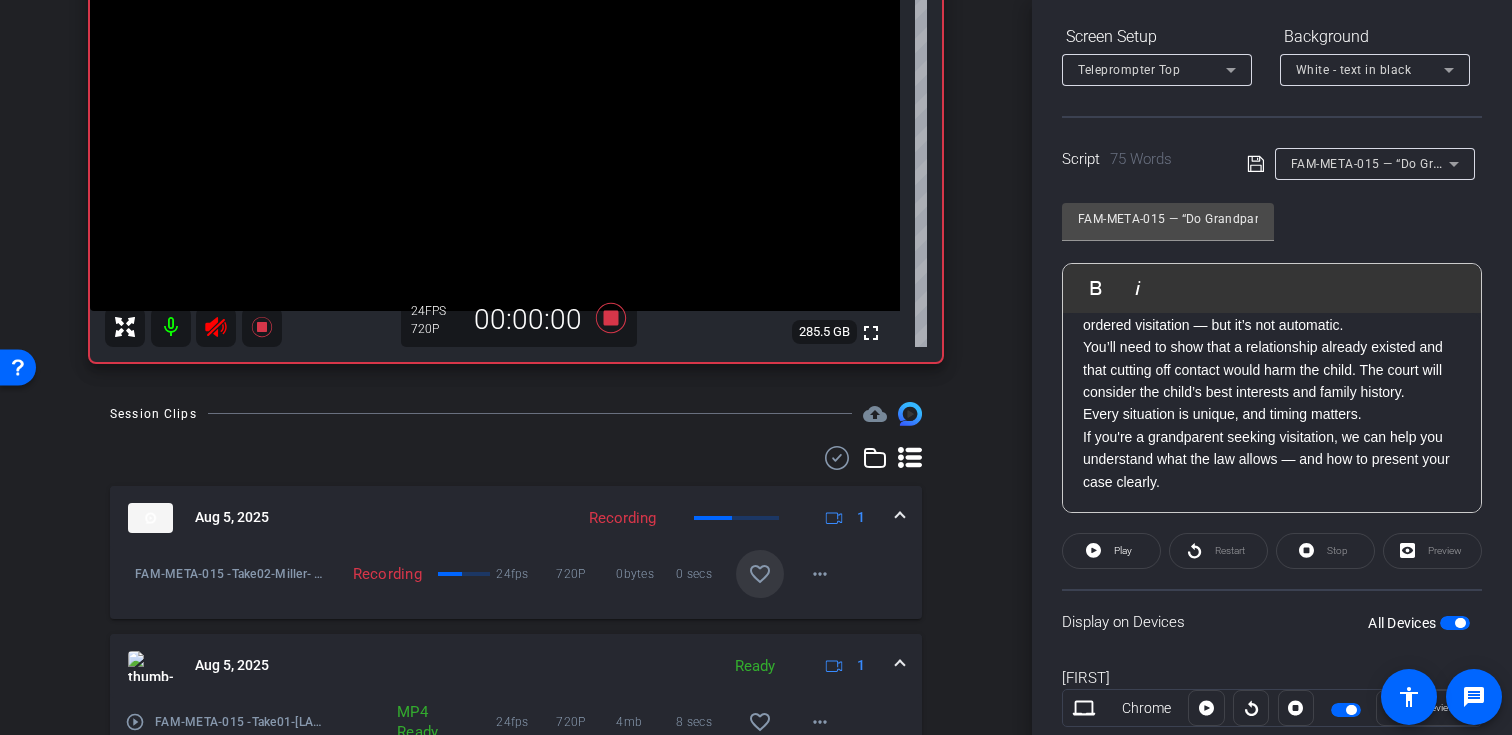 click 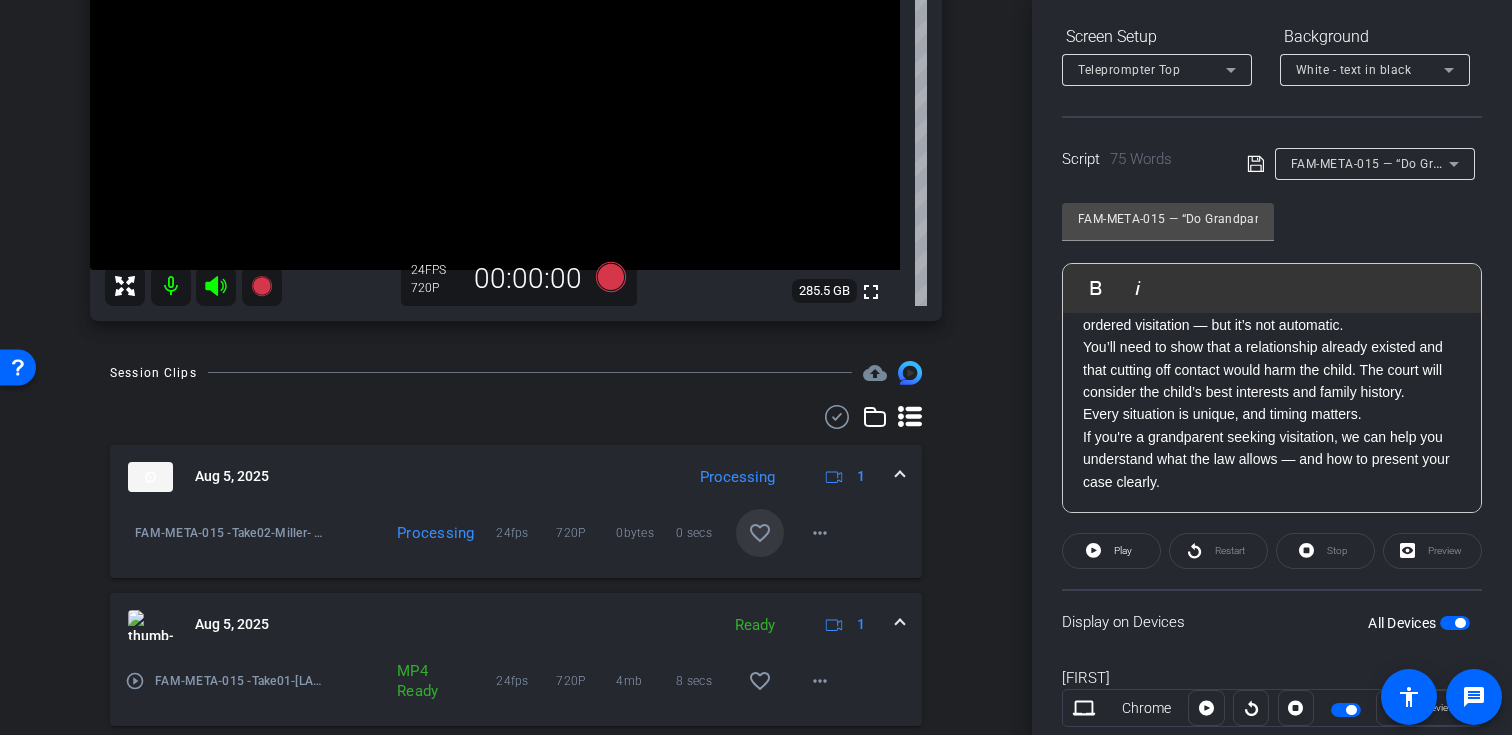 scroll, scrollTop: 227, scrollLeft: 0, axis: vertical 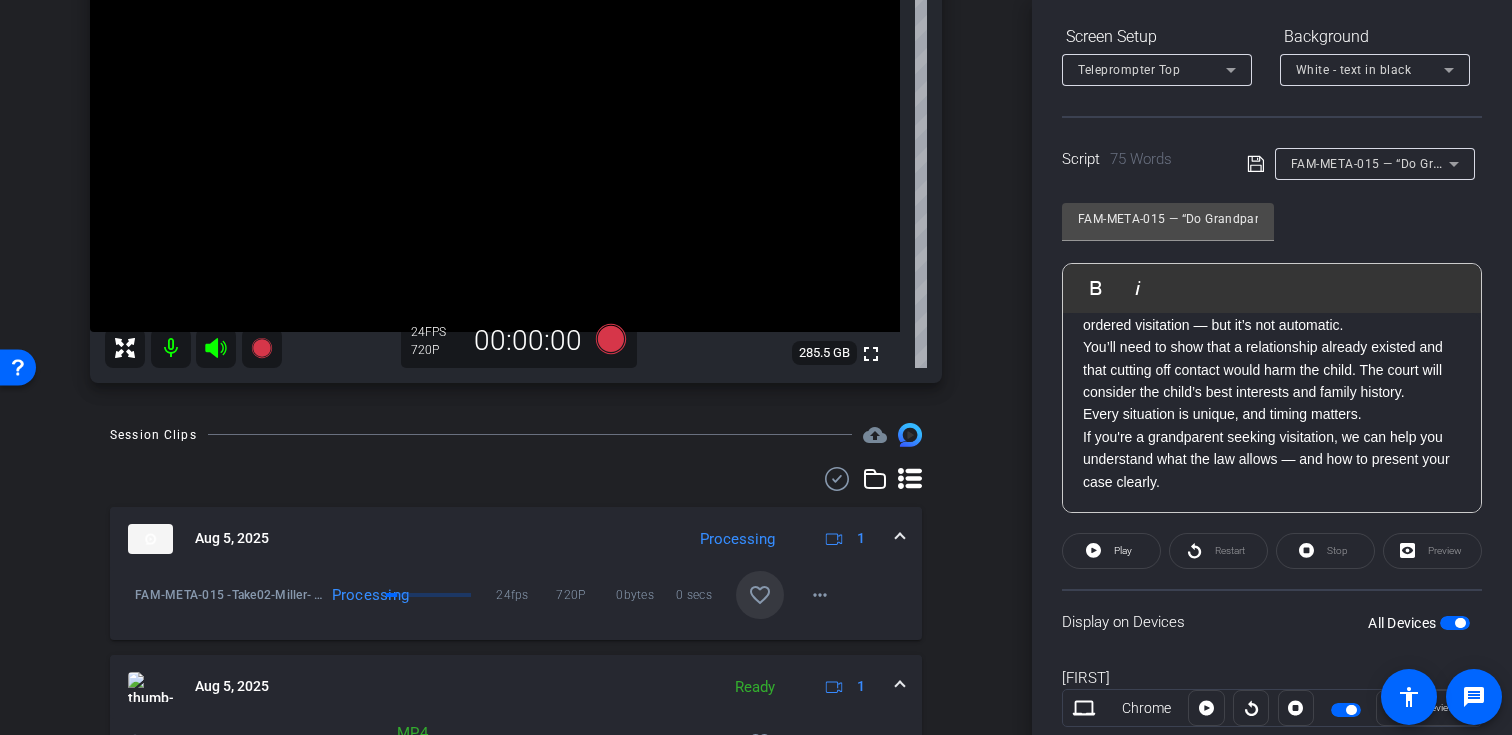 click on "FAM-META-015 — “Do Grandparents Have Visitation Rights in NJ?”" at bounding box center (1486, 163) 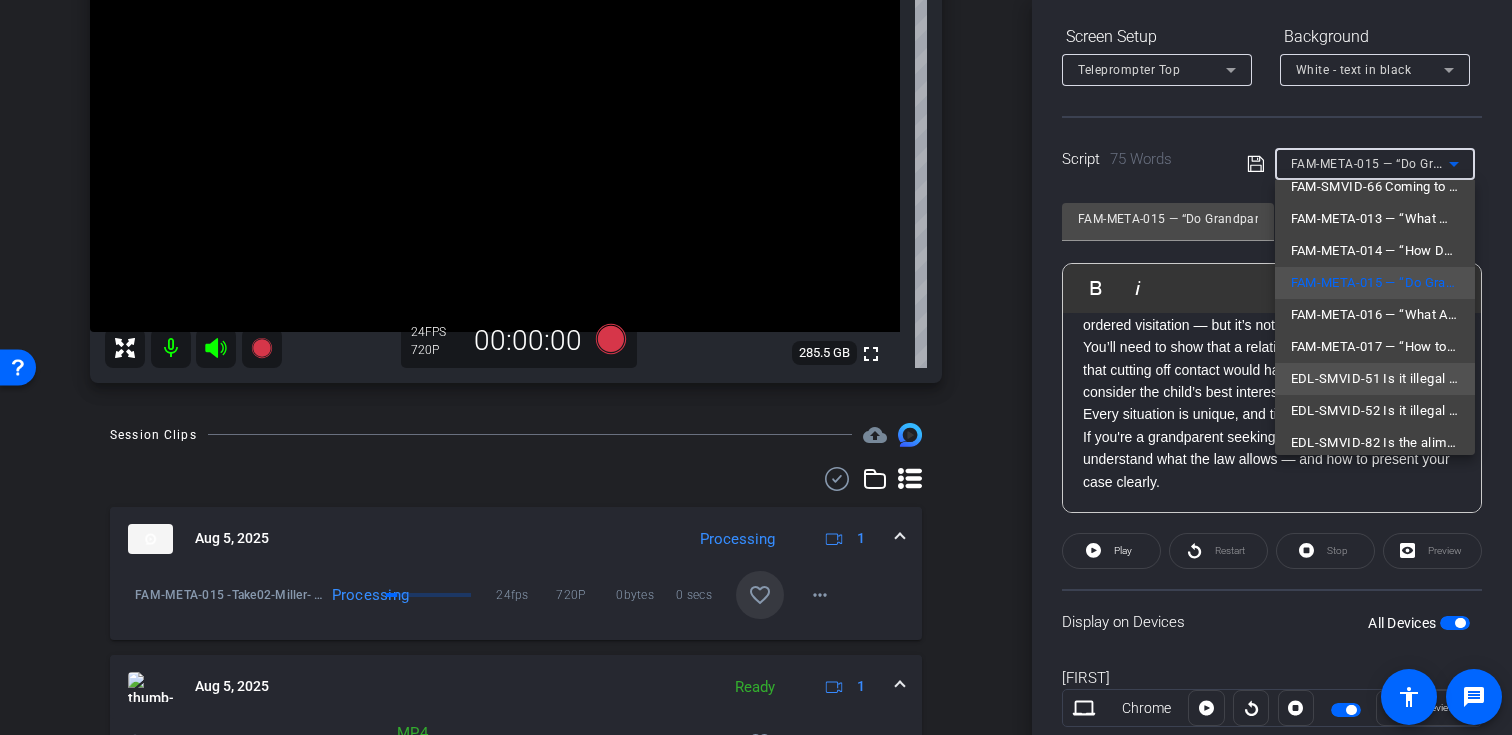 scroll, scrollTop: 81, scrollLeft: 0, axis: vertical 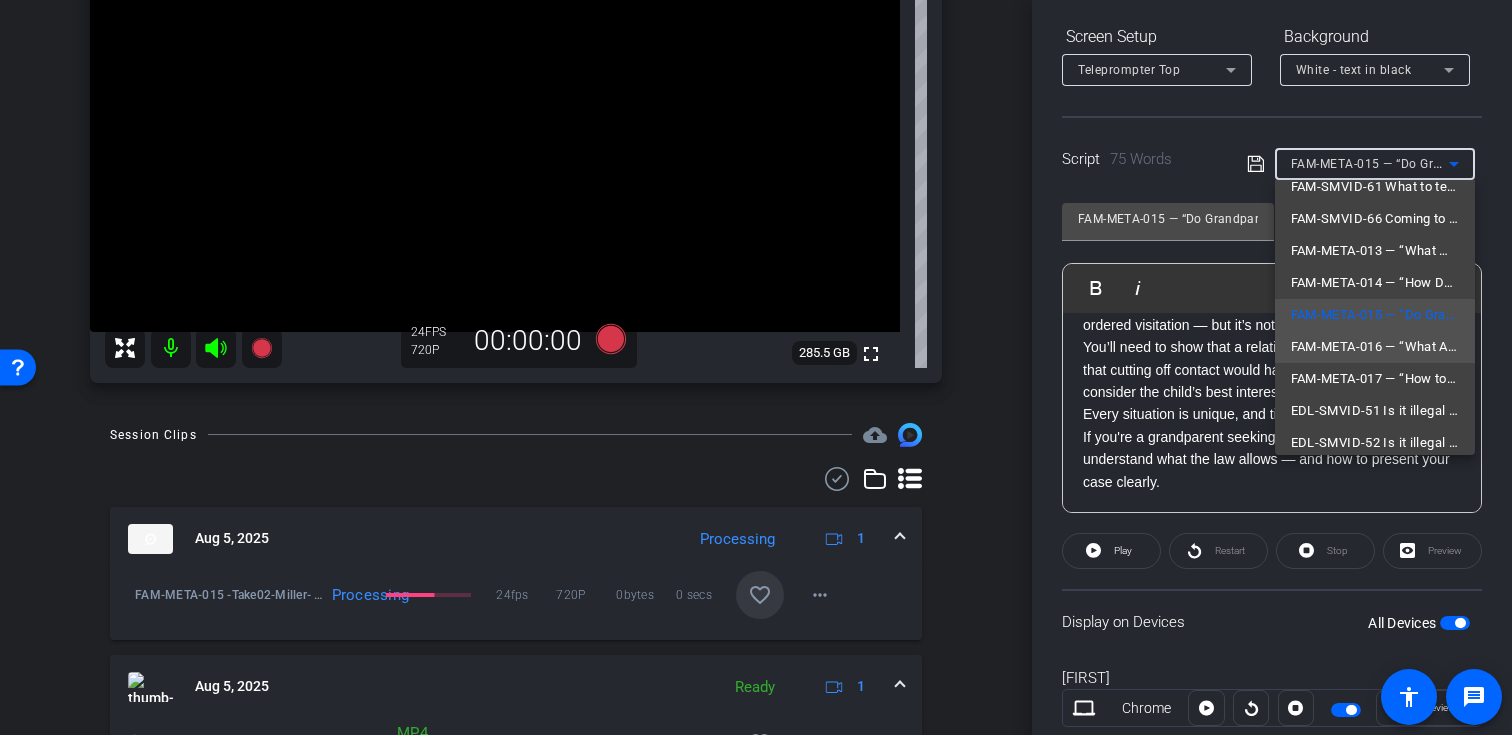 click on "FAM-META-016 — “What Are the Steps to Finalize an Adoption?”" at bounding box center (1375, 347) 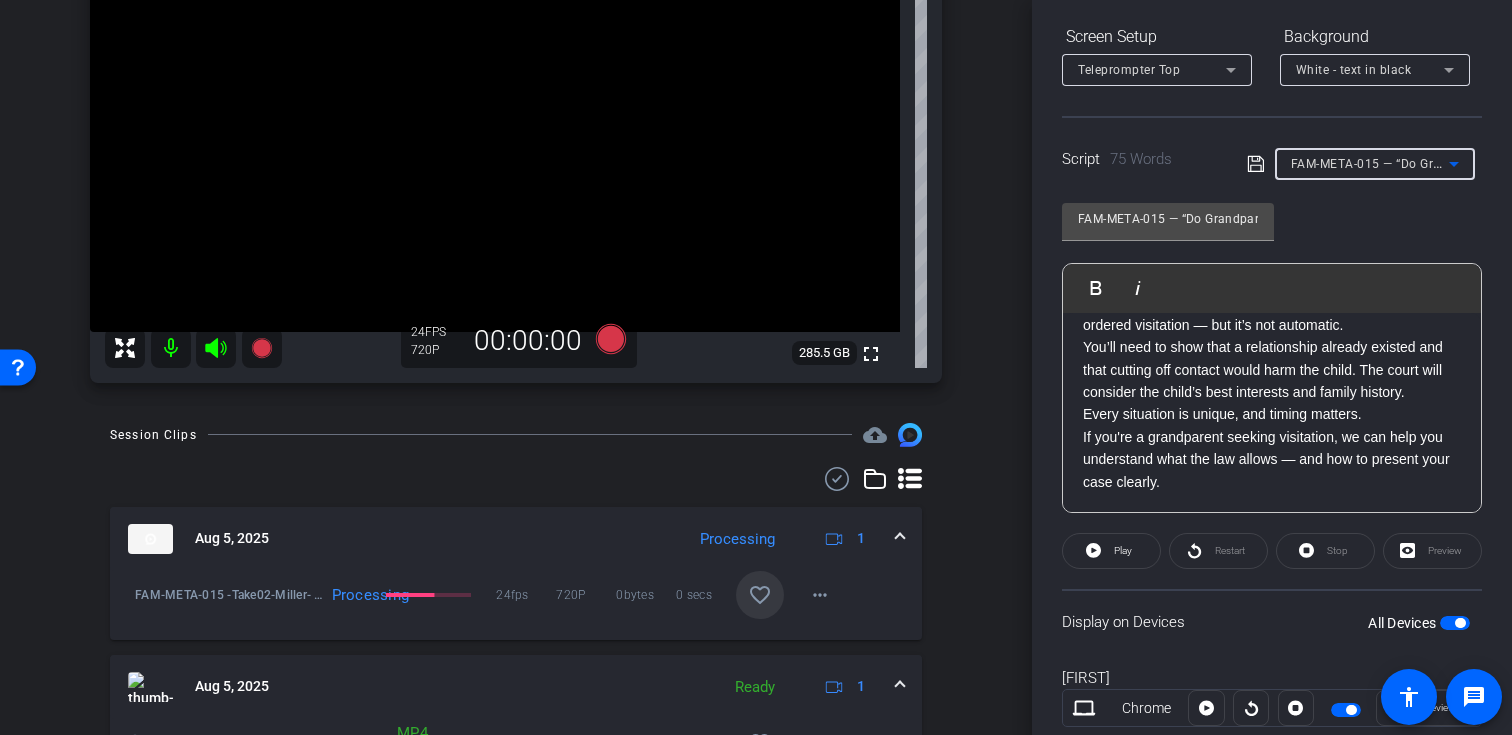 type on "FAM-META-016 — “What Are the Steps to Finalize an Adoption?”" 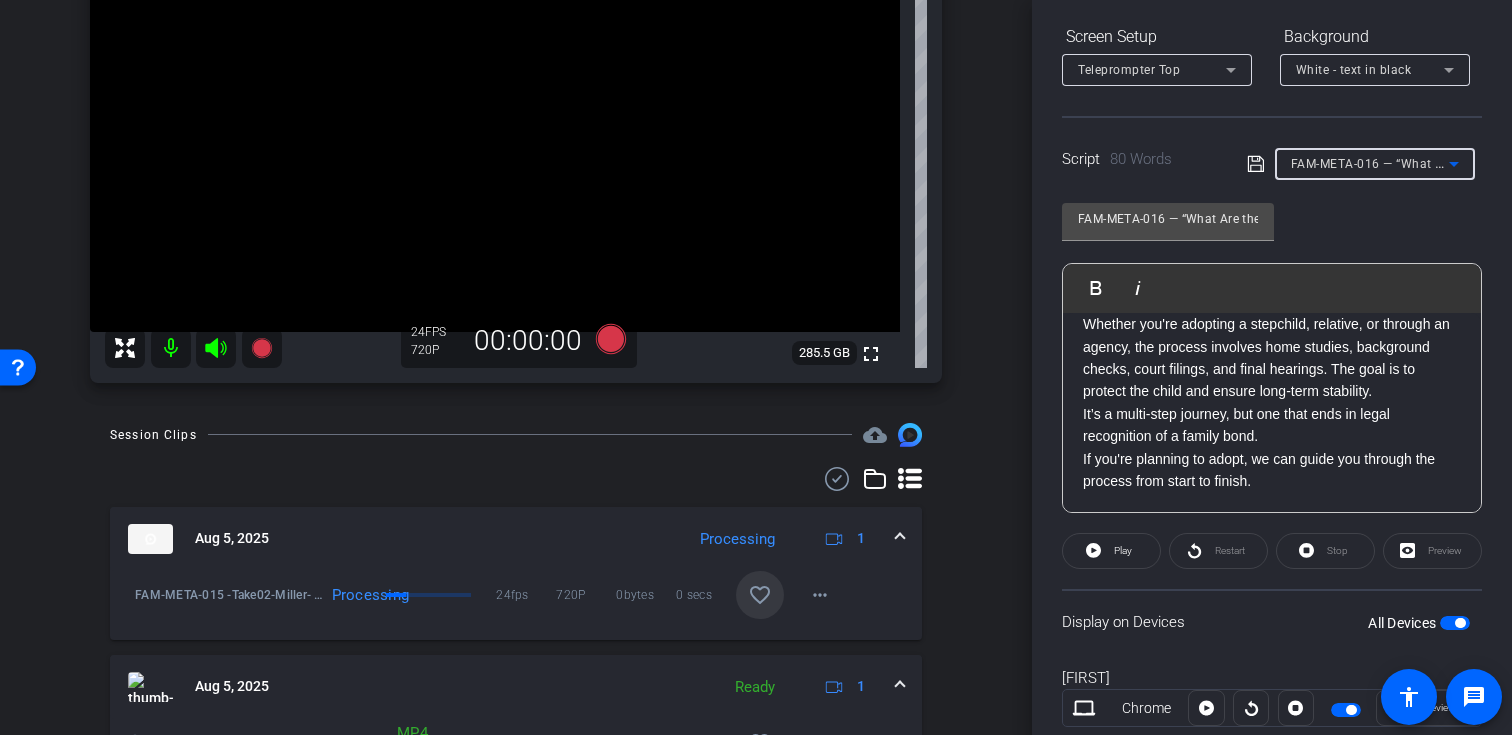 scroll, scrollTop: 0, scrollLeft: 0, axis: both 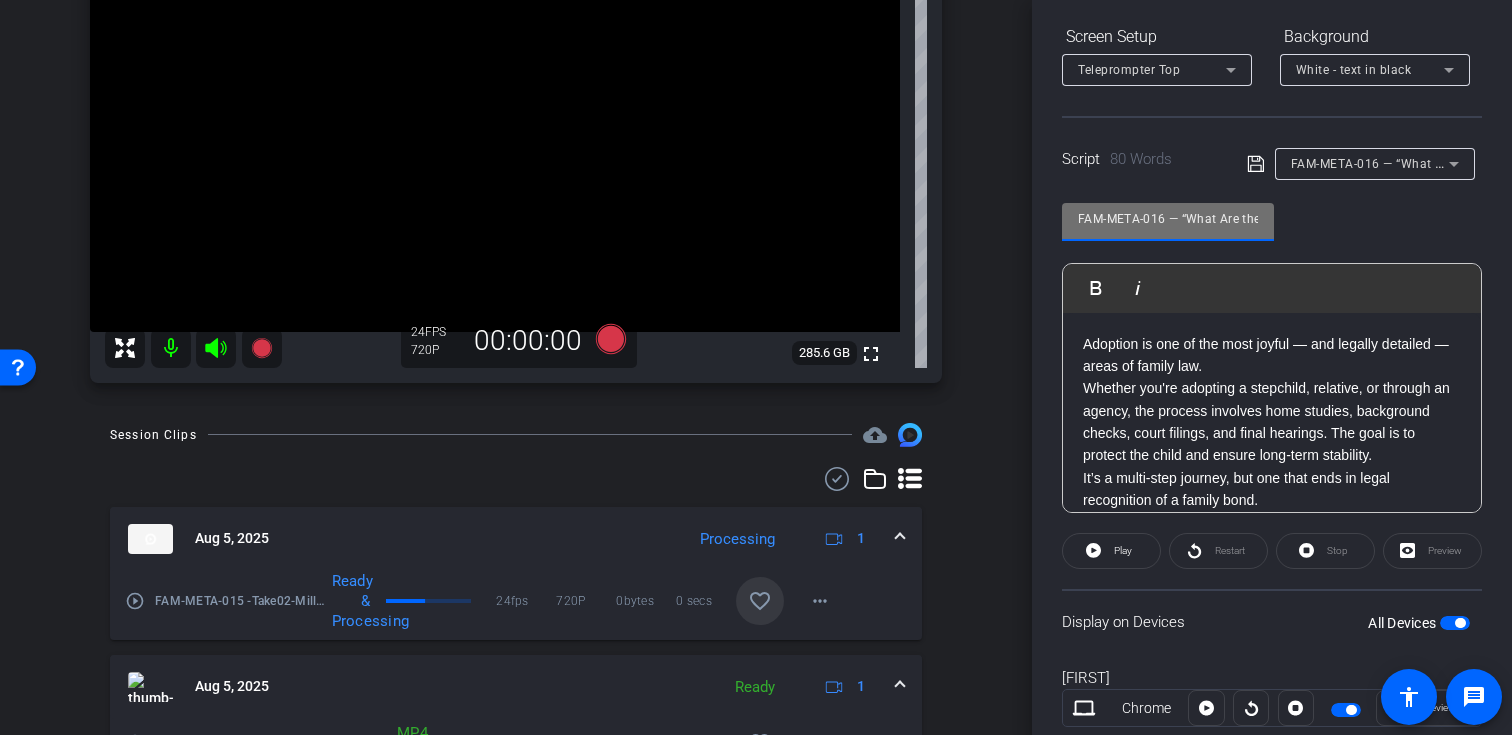 drag, startPoint x: 1152, startPoint y: 219, endPoint x: 1010, endPoint y: 218, distance: 142.00352 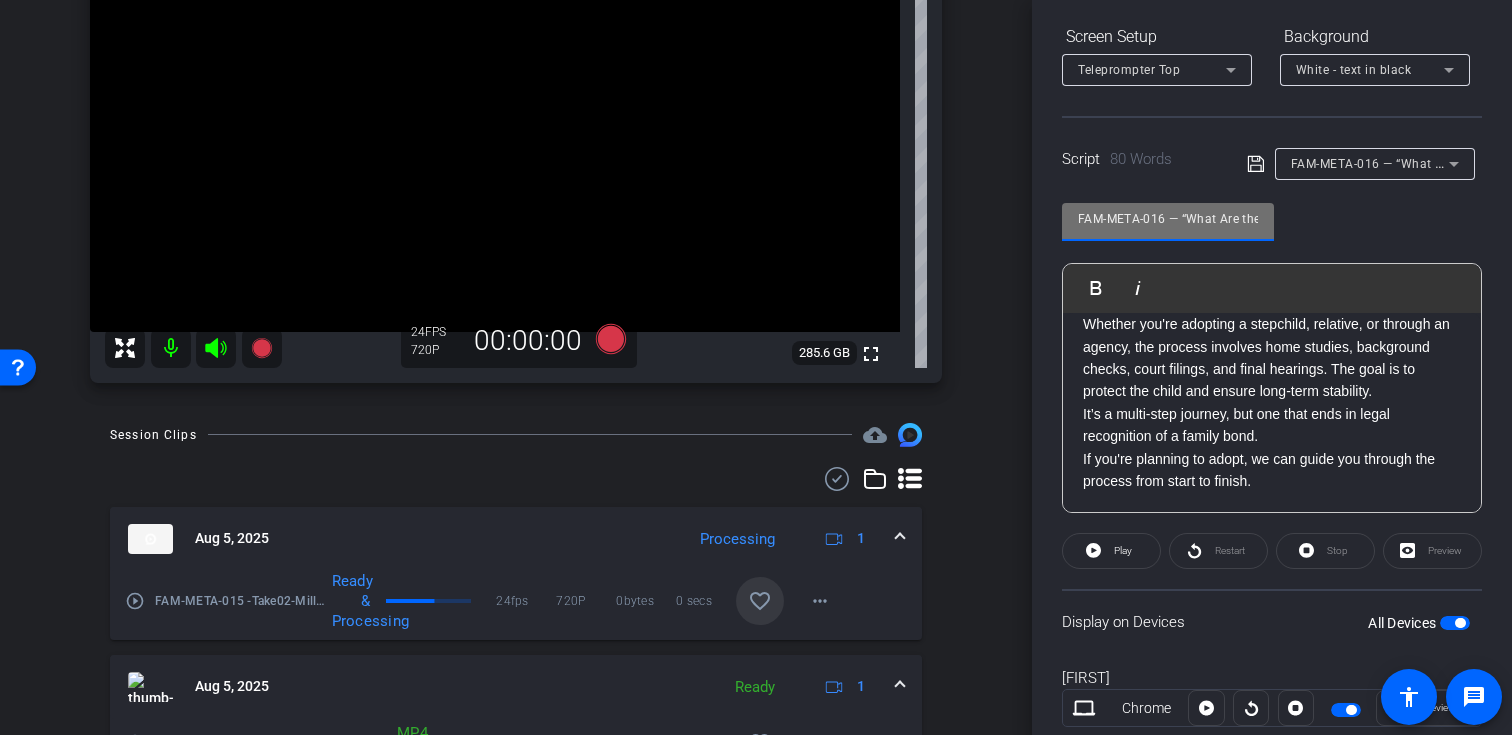 scroll, scrollTop: 0, scrollLeft: 0, axis: both 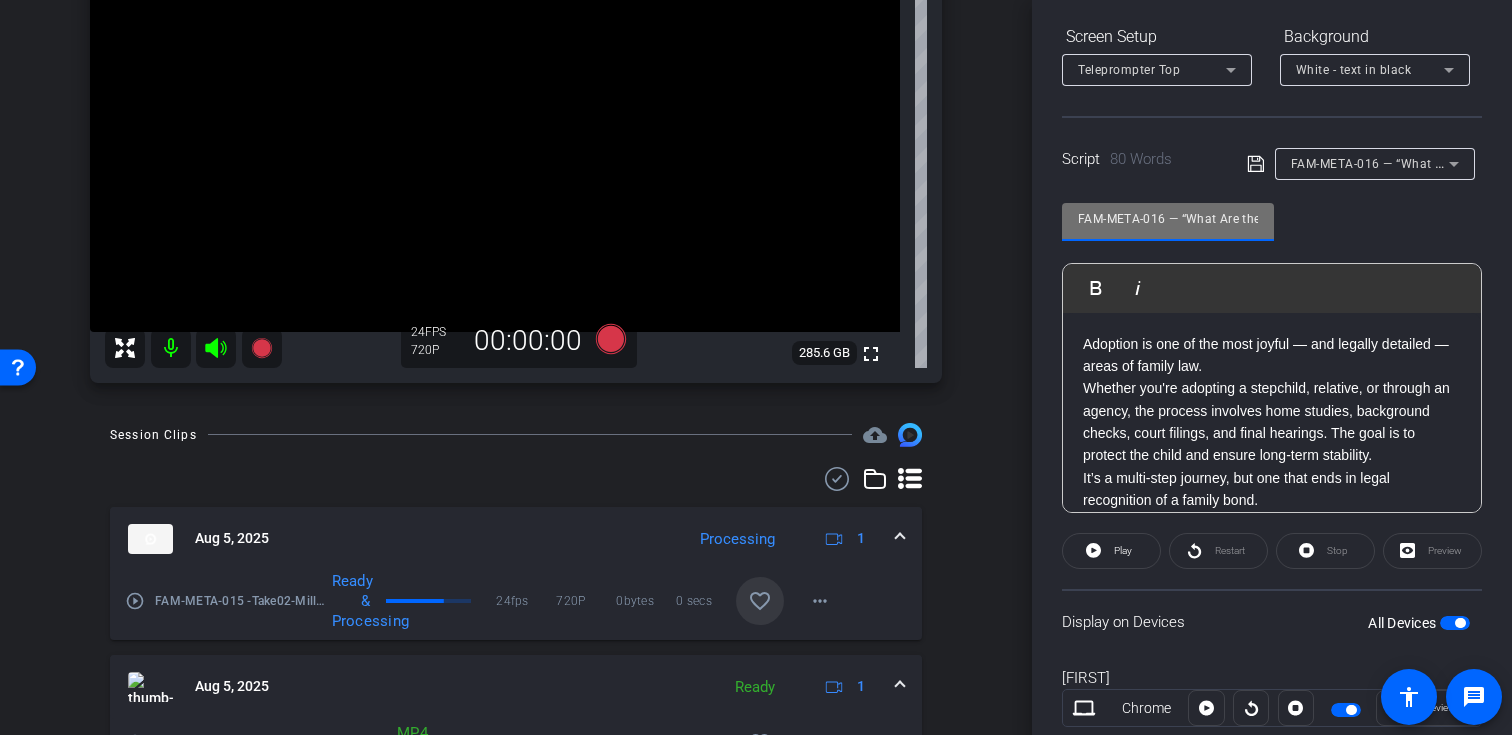 click 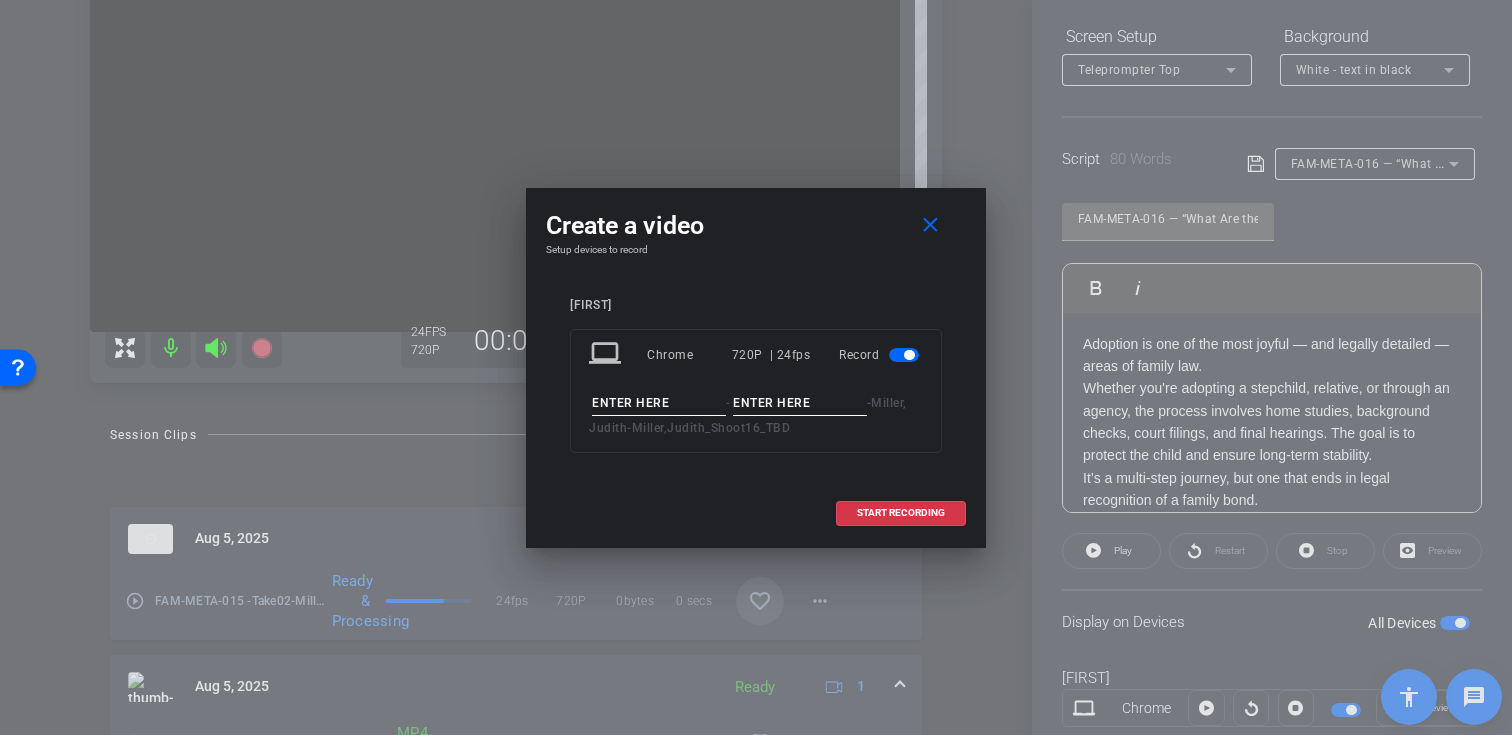 click on "- -  [LAST], [FIRST]  -  [LAST], [FIRST]_Shoot16_TBD" at bounding box center (756, 415) 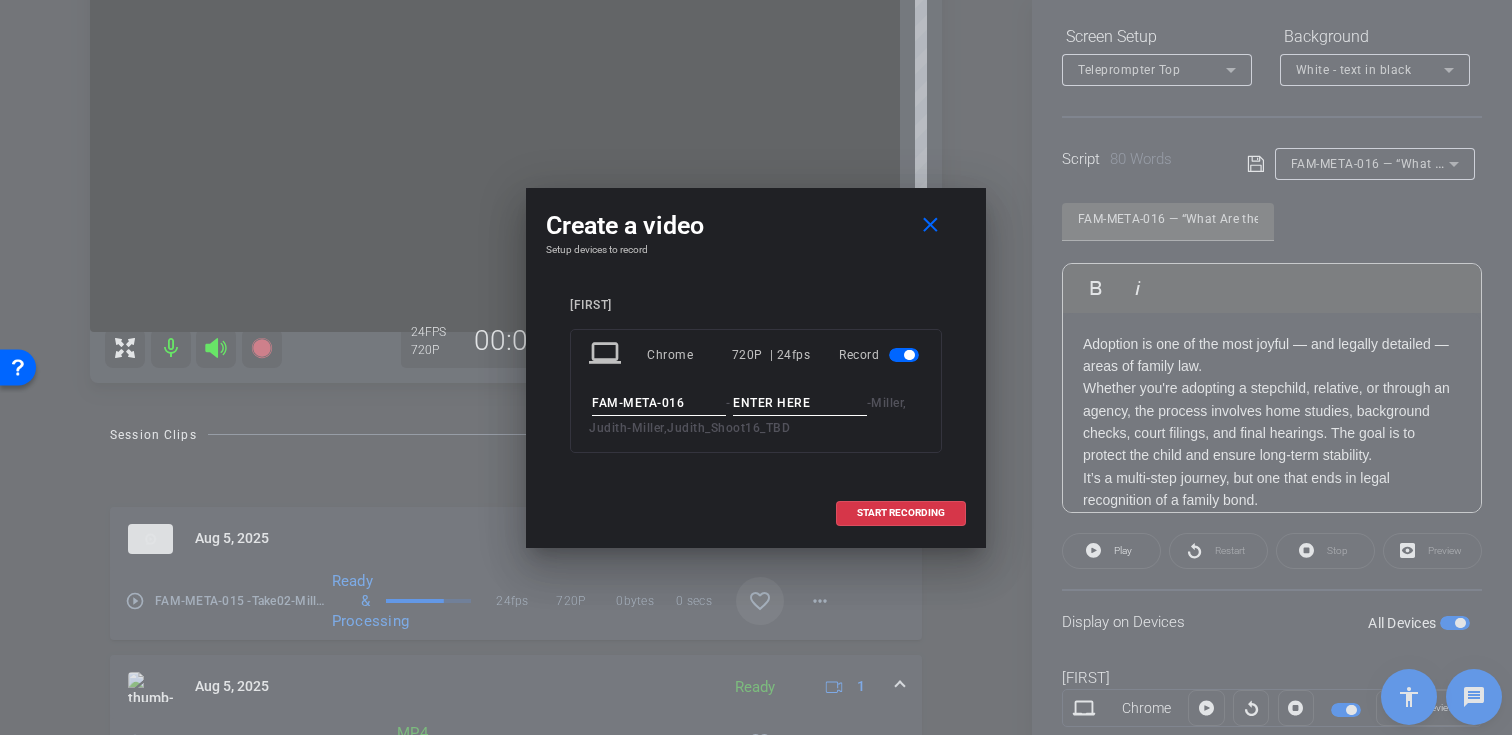 type on "FAM-META-016" 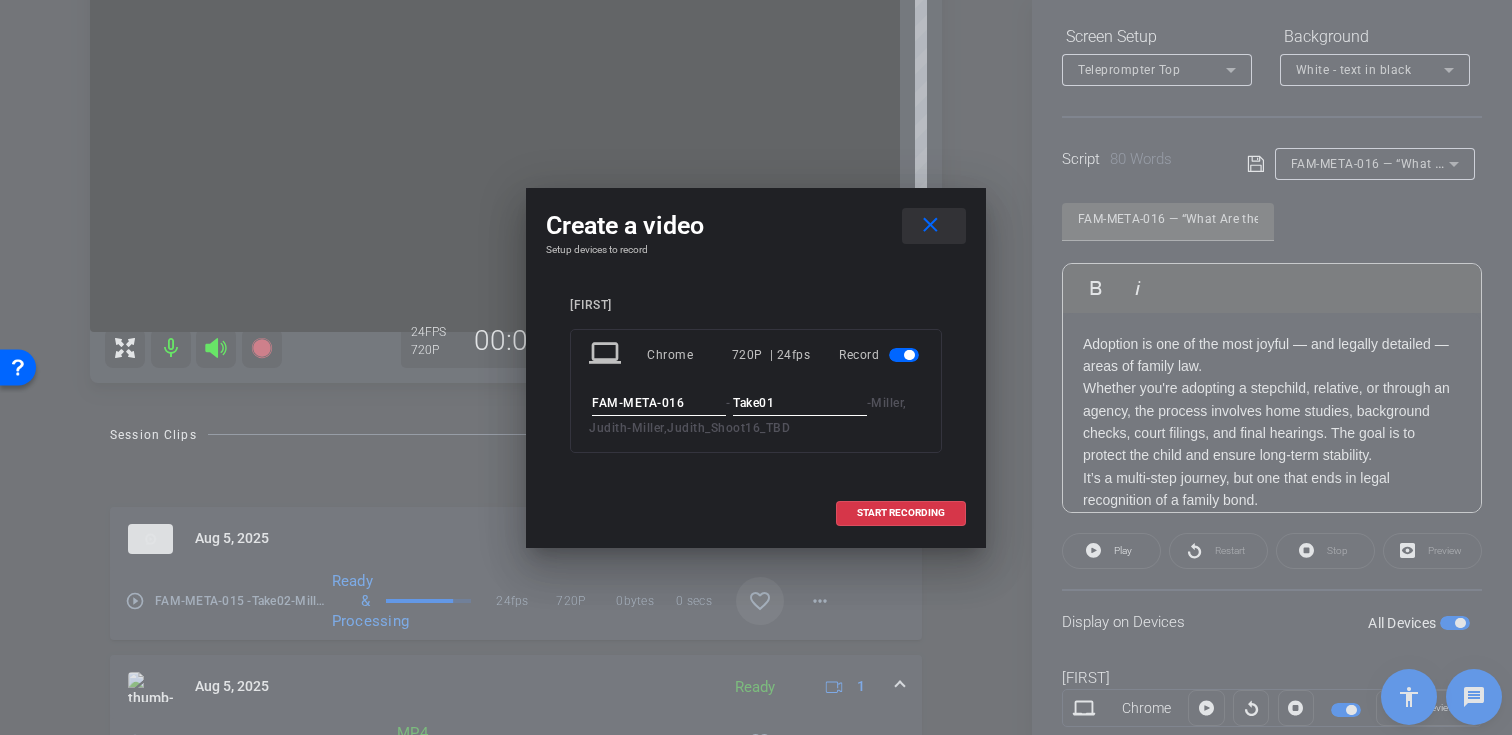 type on "Take01" 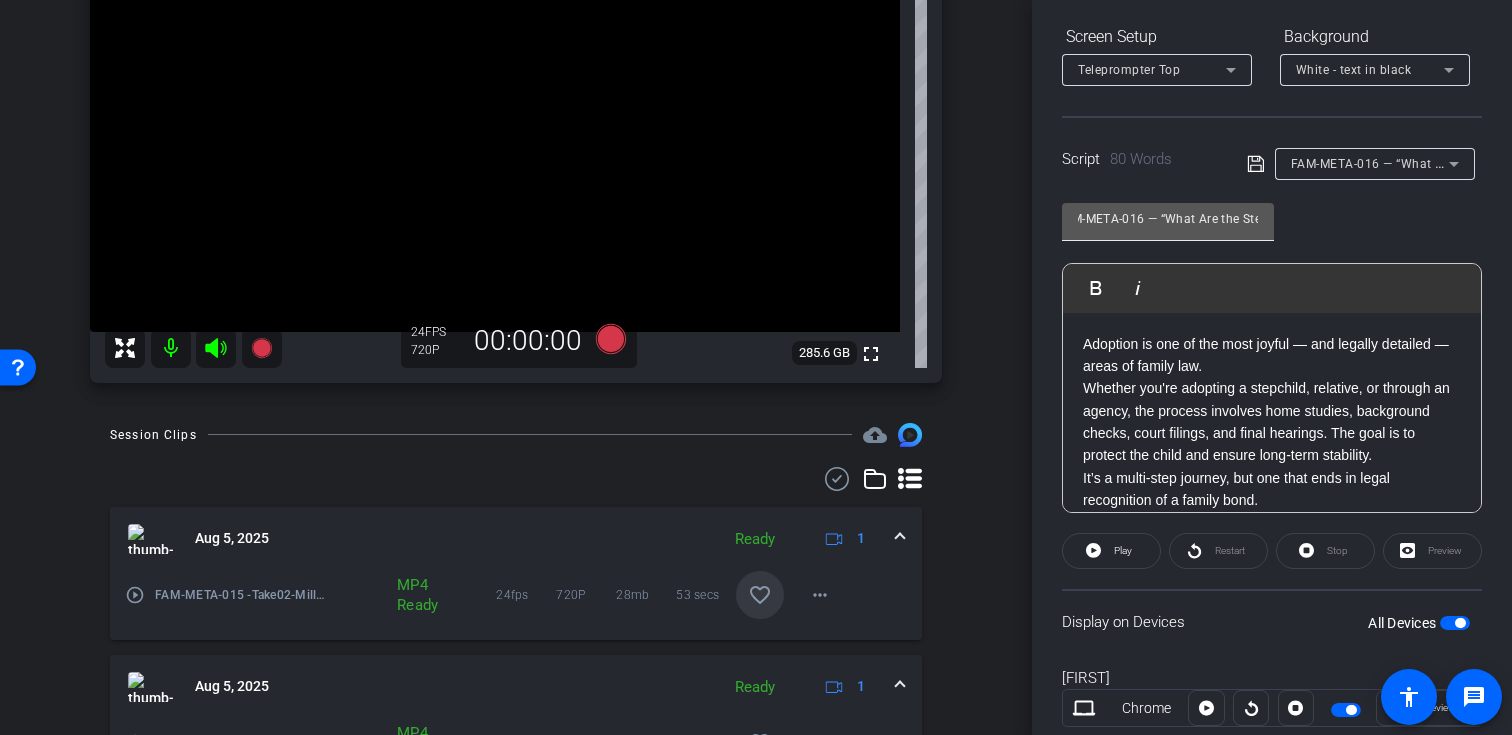 scroll, scrollTop: 0, scrollLeft: 0, axis: both 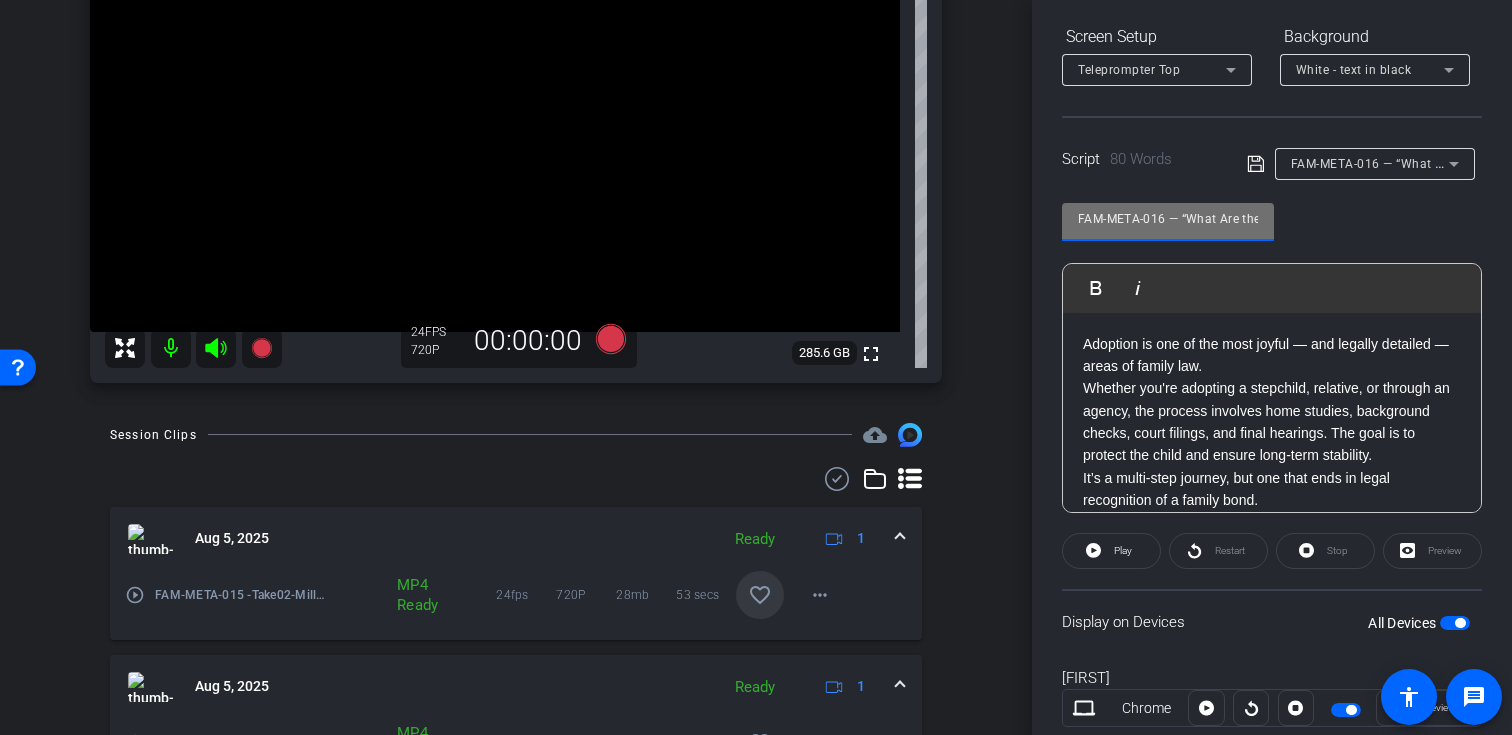 drag, startPoint x: 1165, startPoint y: 222, endPoint x: 1023, endPoint y: 219, distance: 142.0317 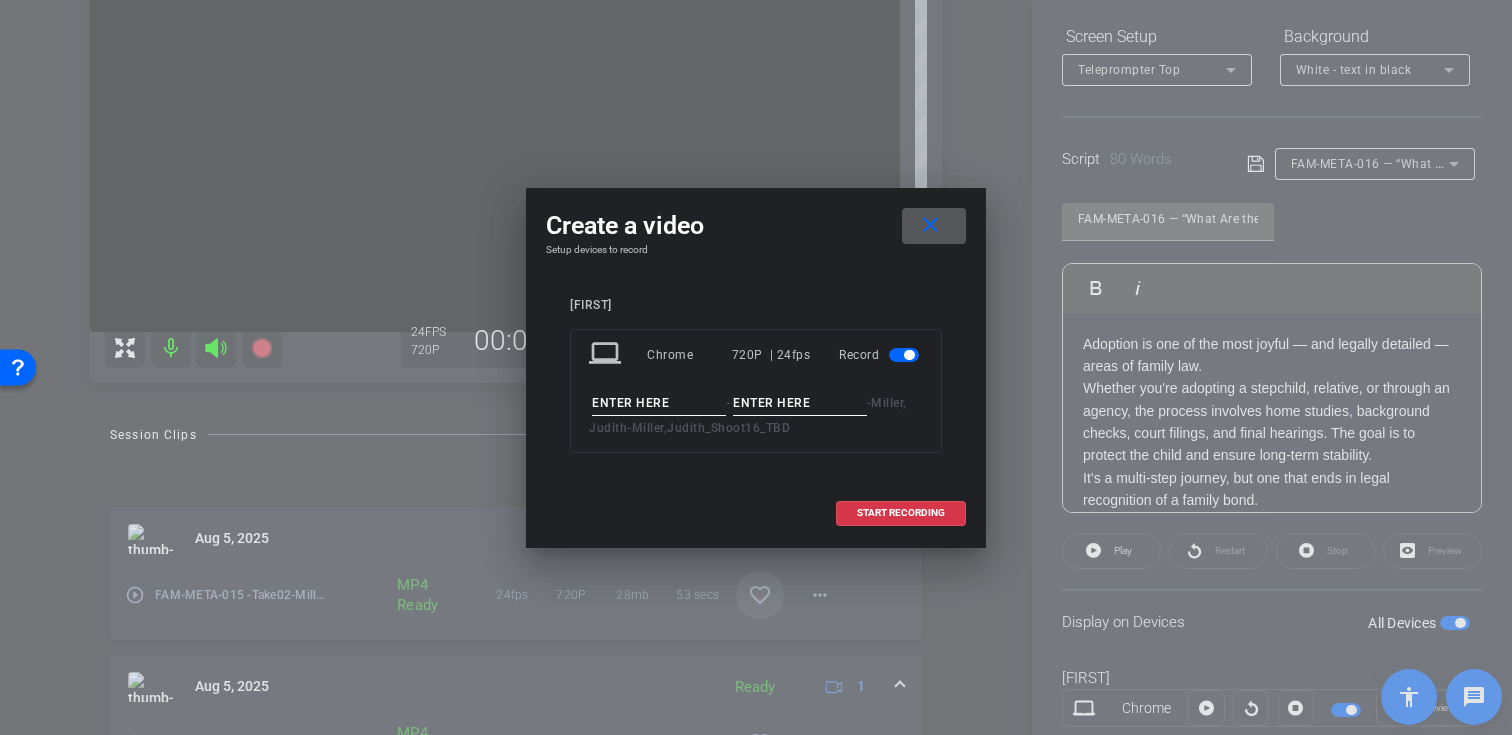click at bounding box center [659, 403] 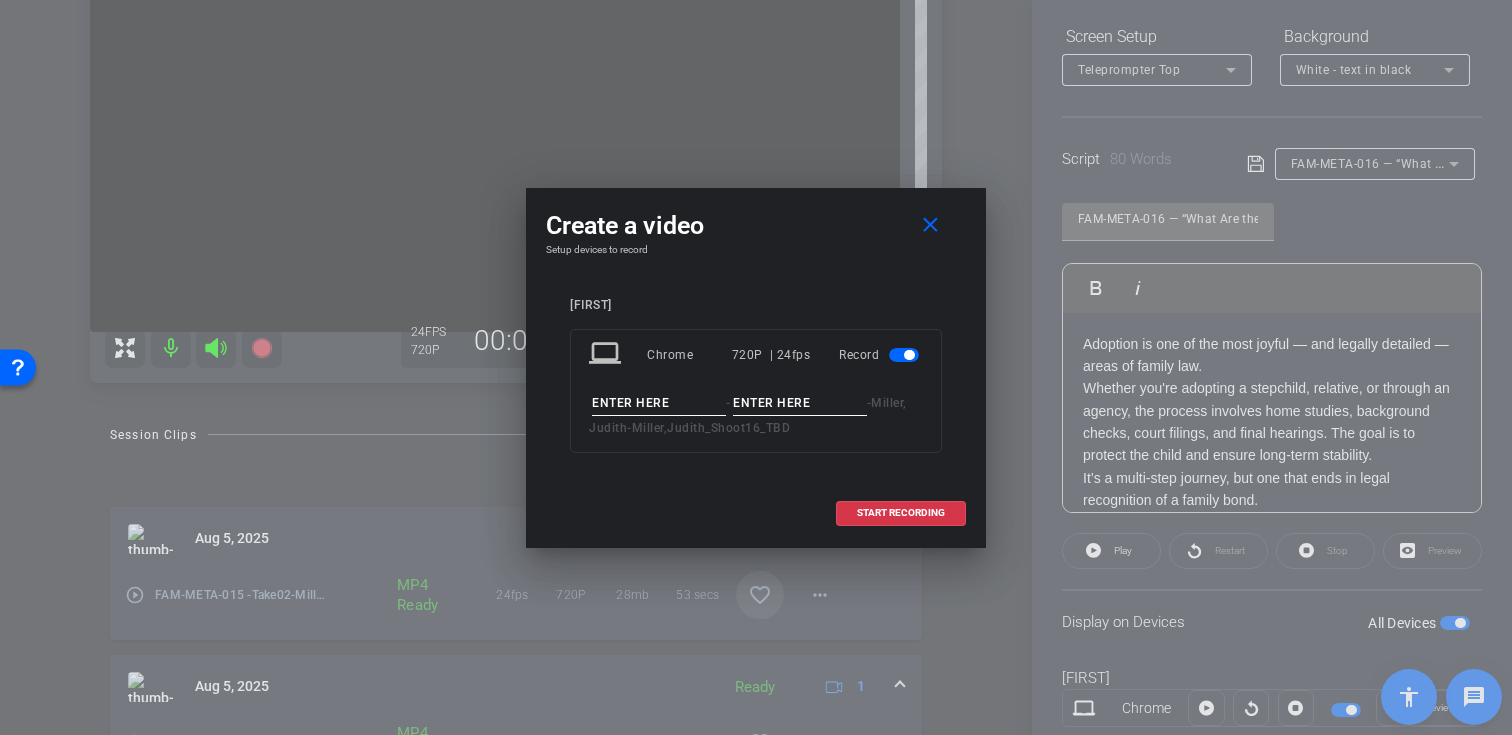 paste on "FAM-META-016" 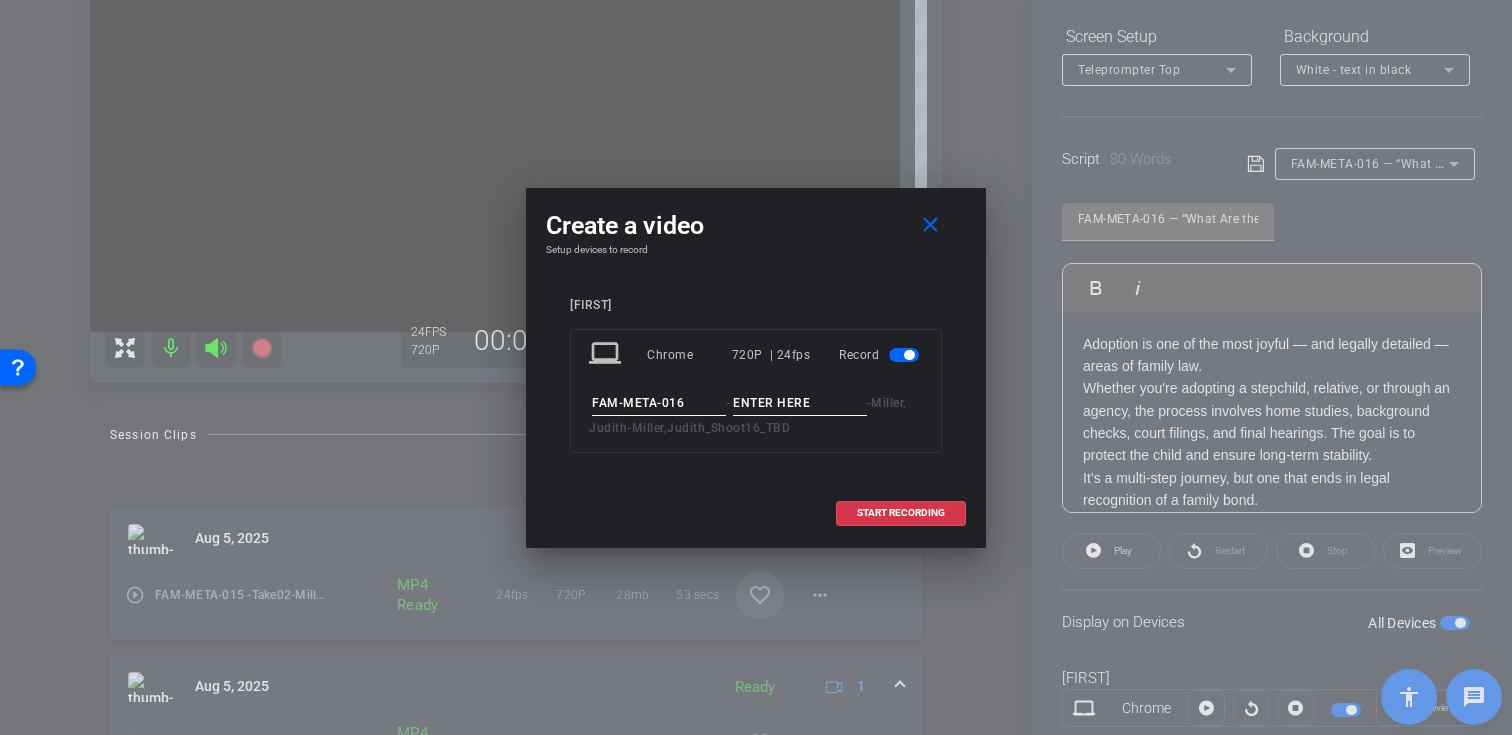 type on "FAM-META-016" 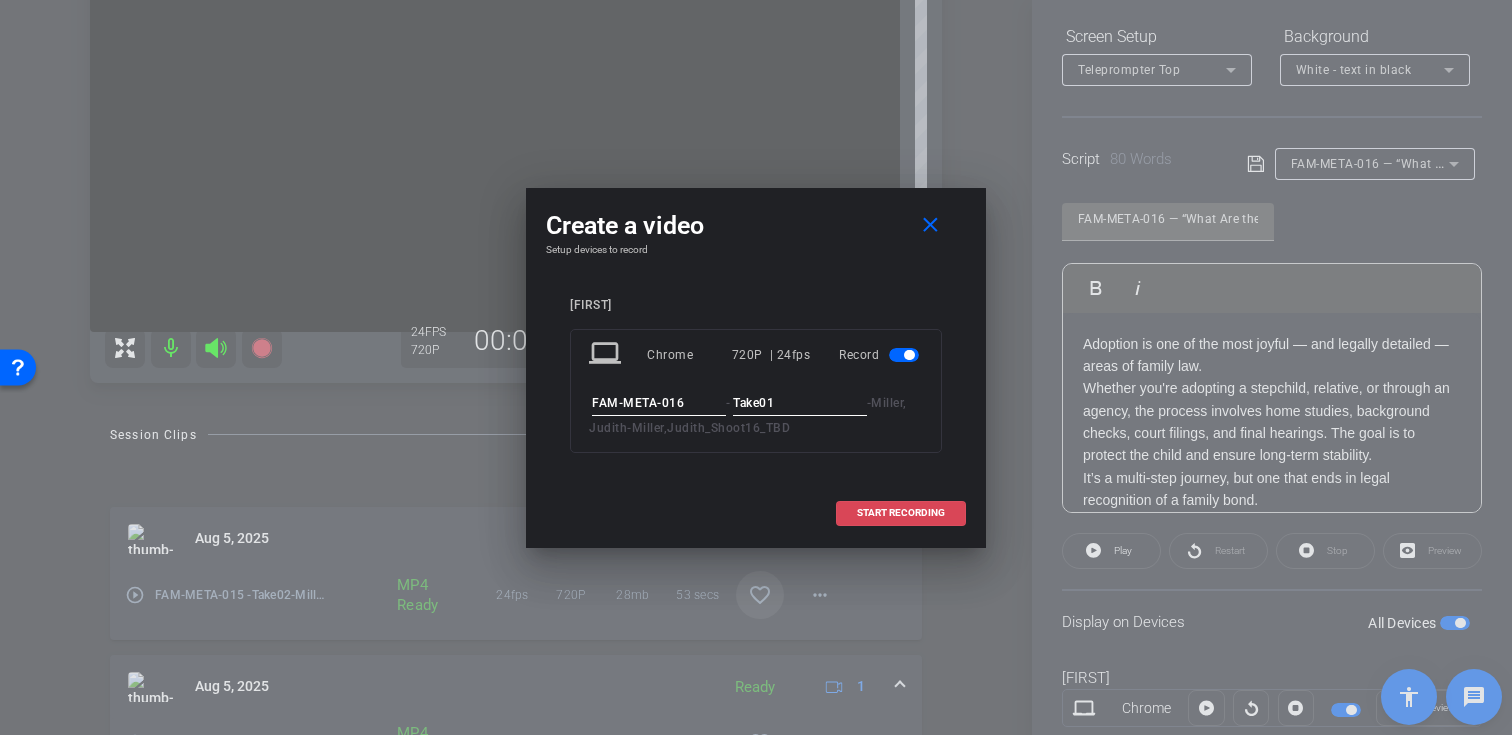 type on "Take01" 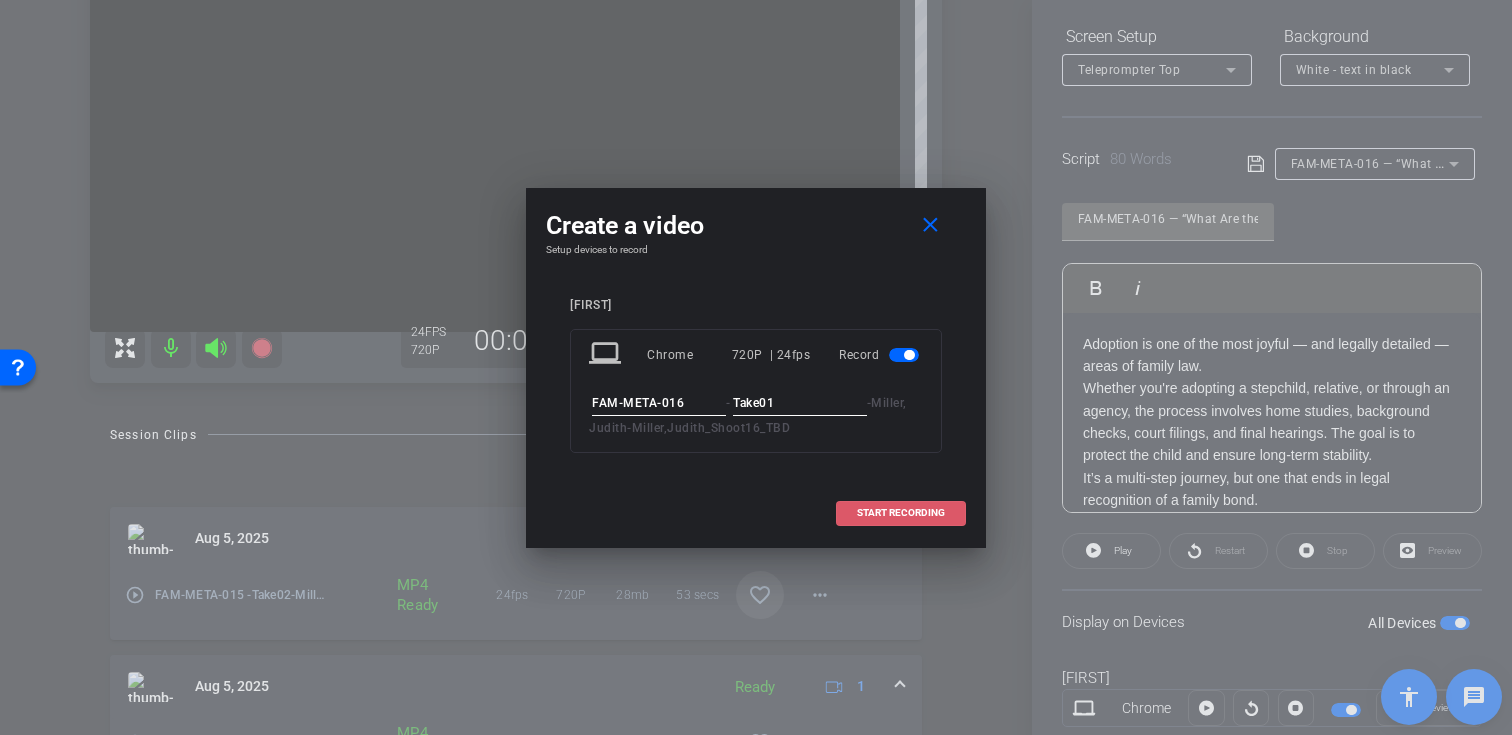click at bounding box center [901, 513] 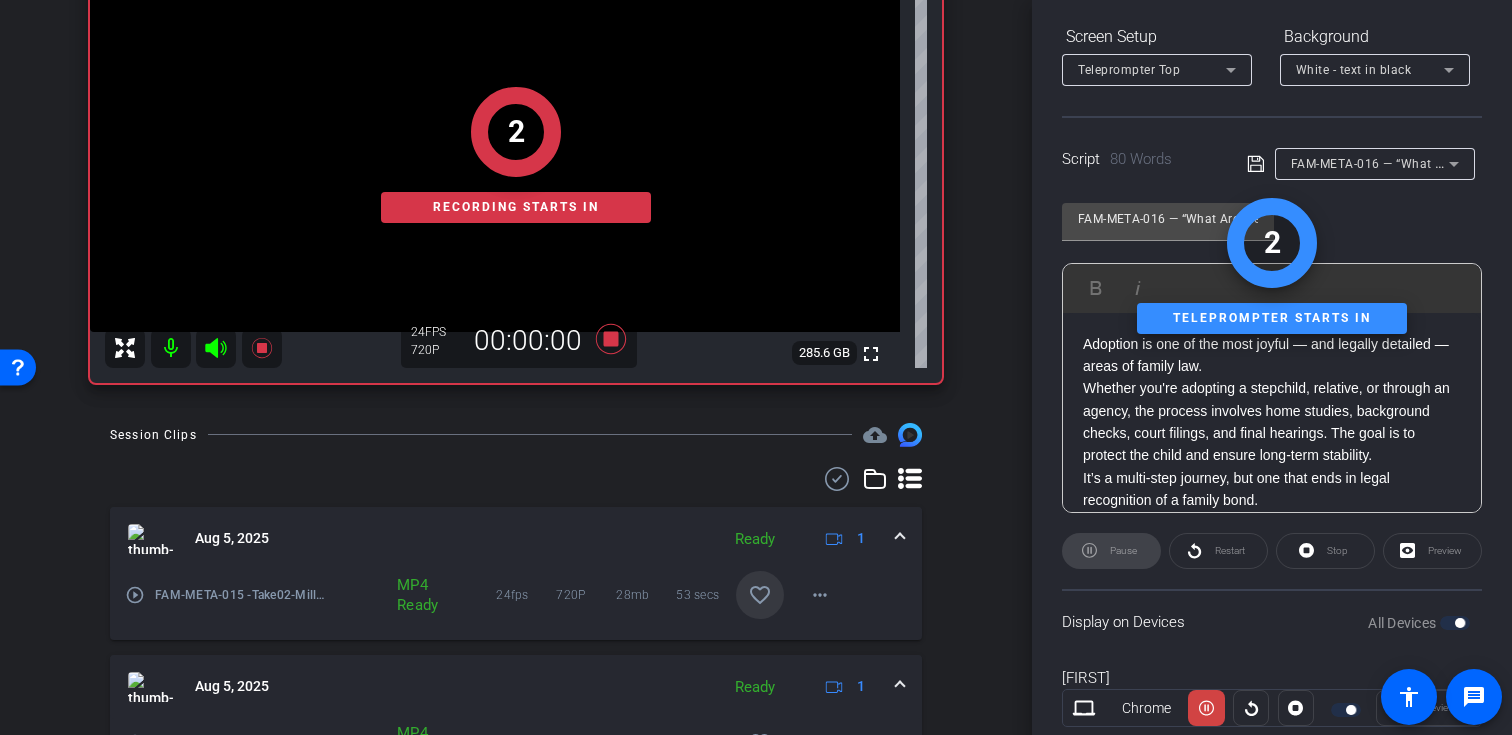 scroll, scrollTop: 358, scrollLeft: 0, axis: vertical 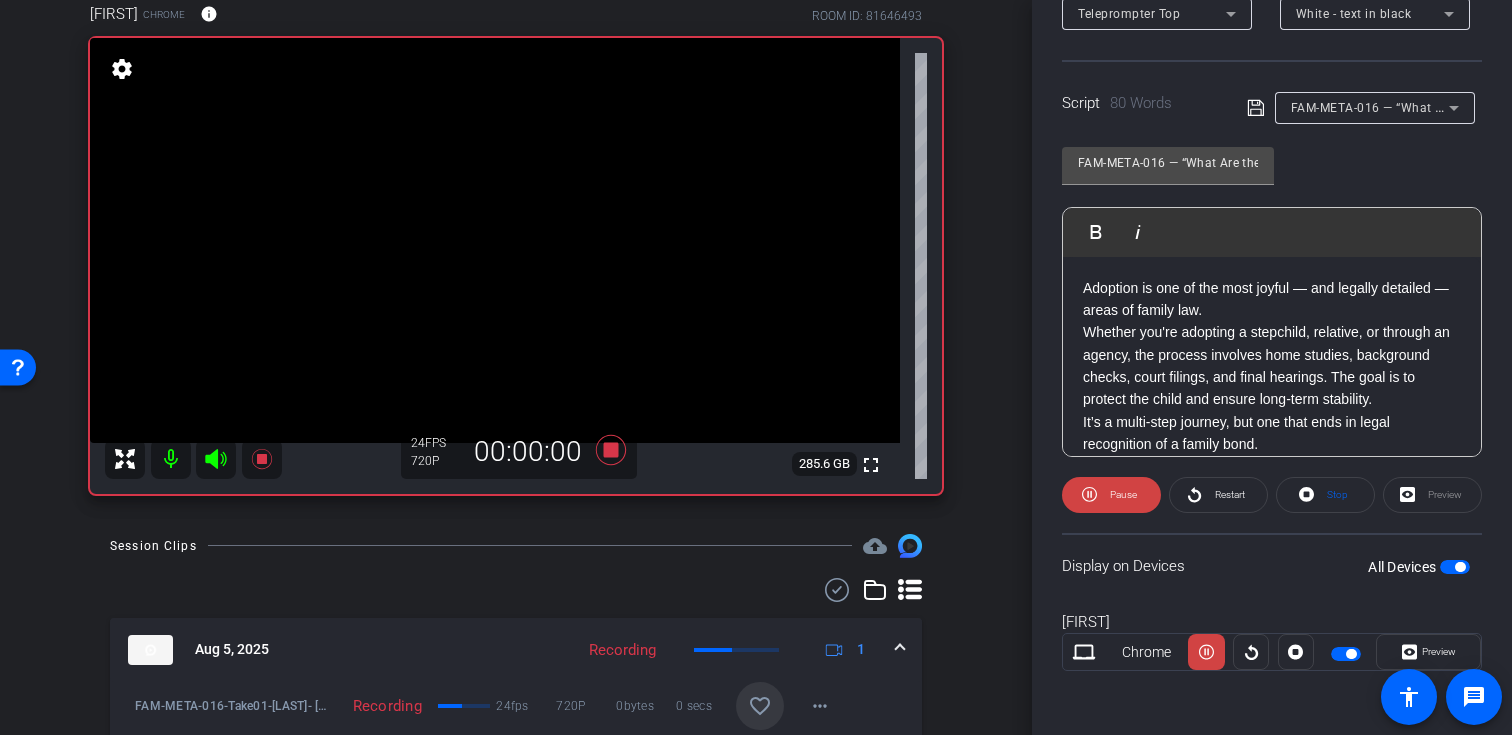 click 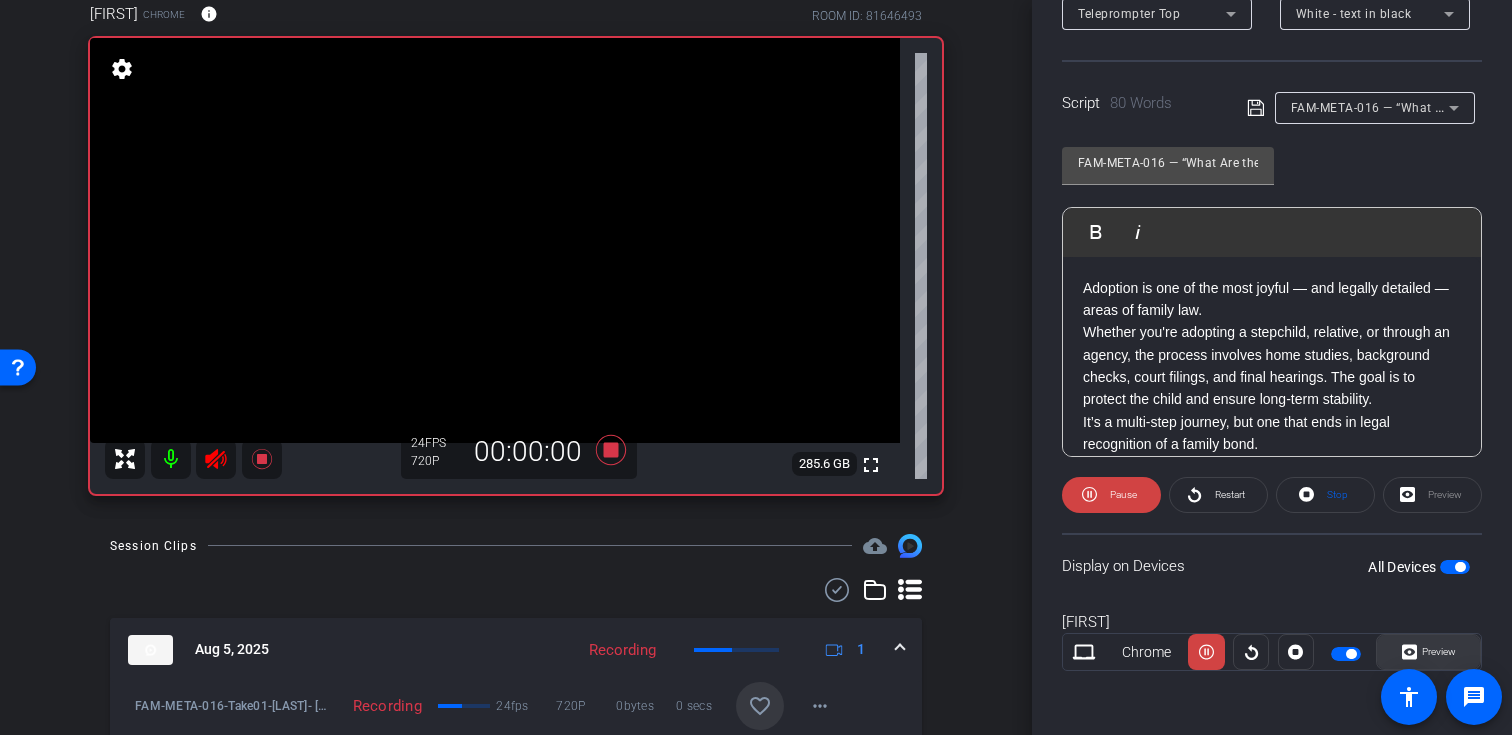 click 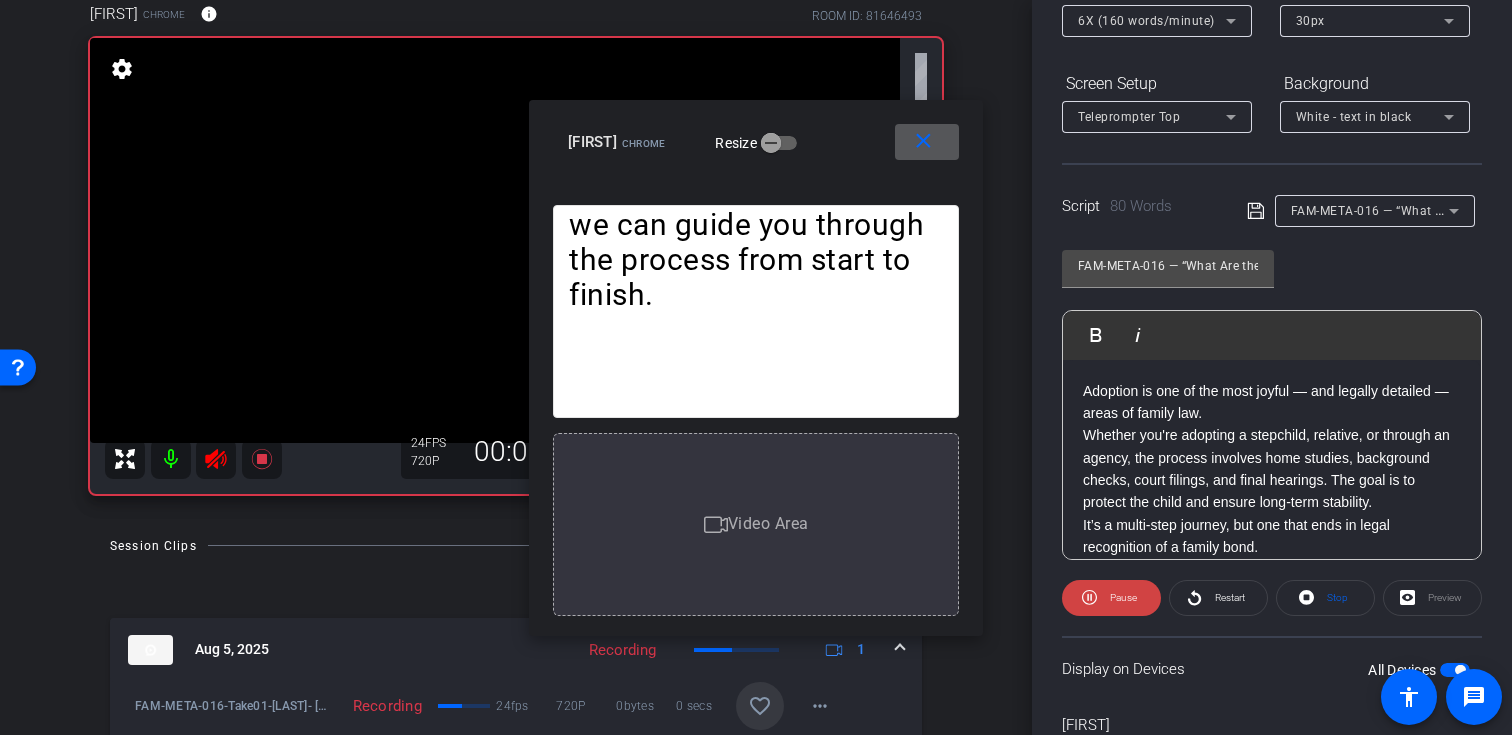 scroll, scrollTop: 223, scrollLeft: 0, axis: vertical 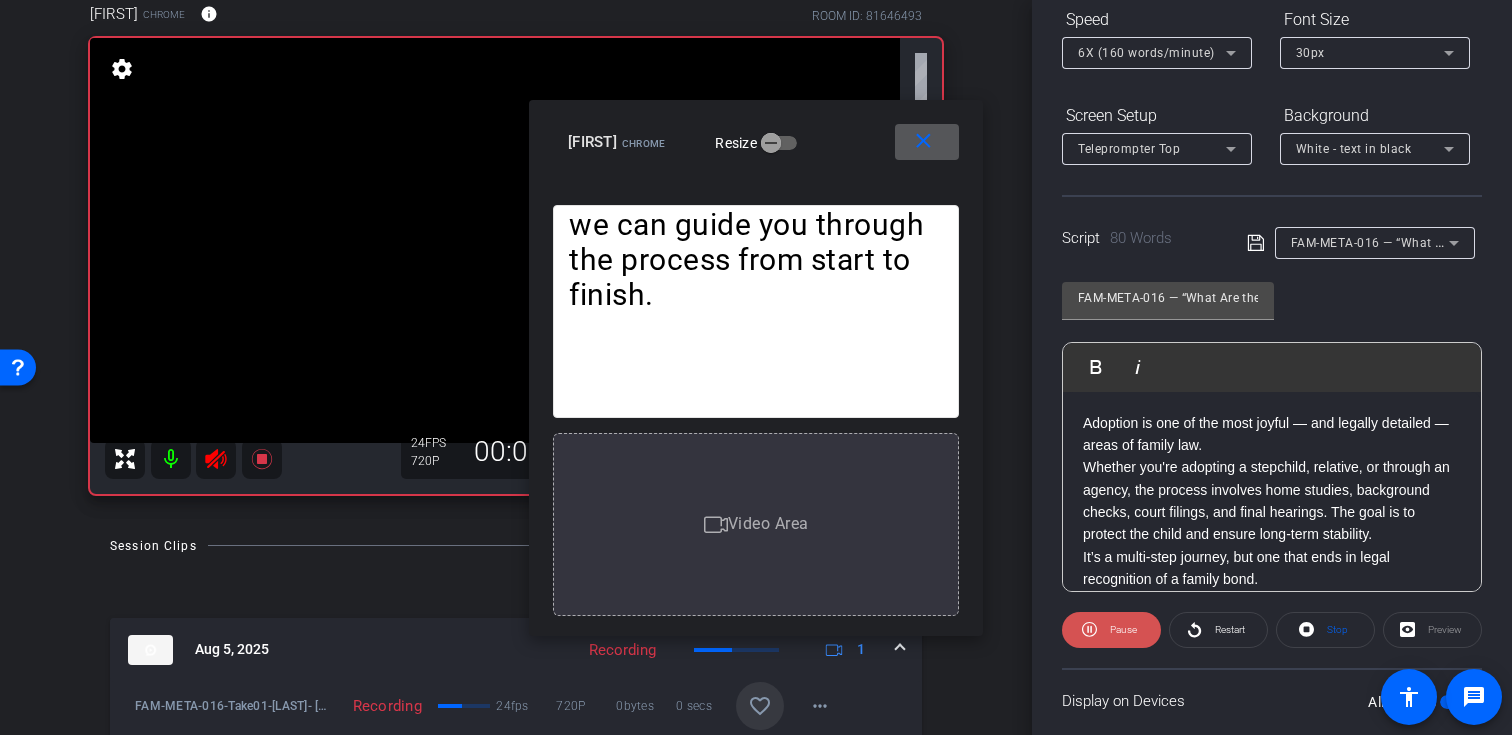 click 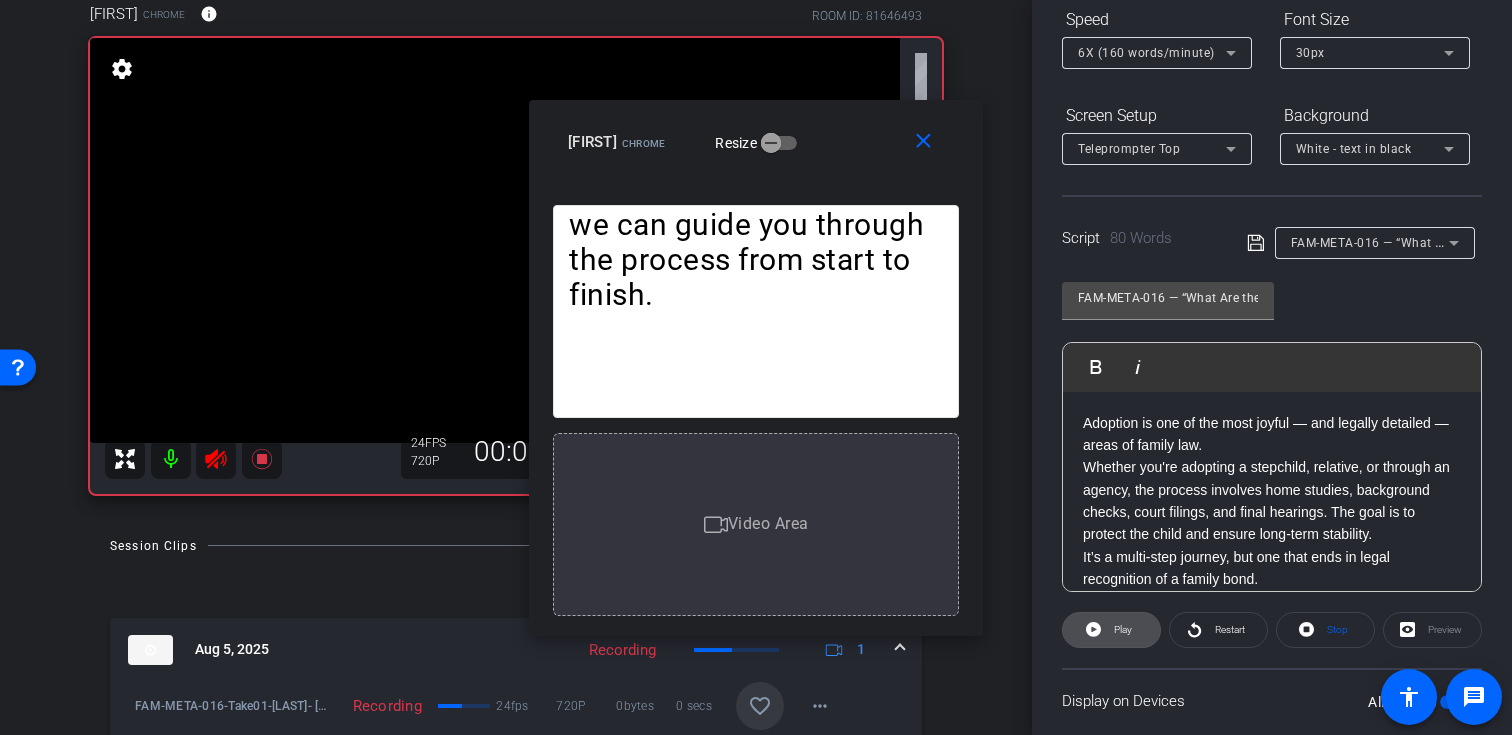 click 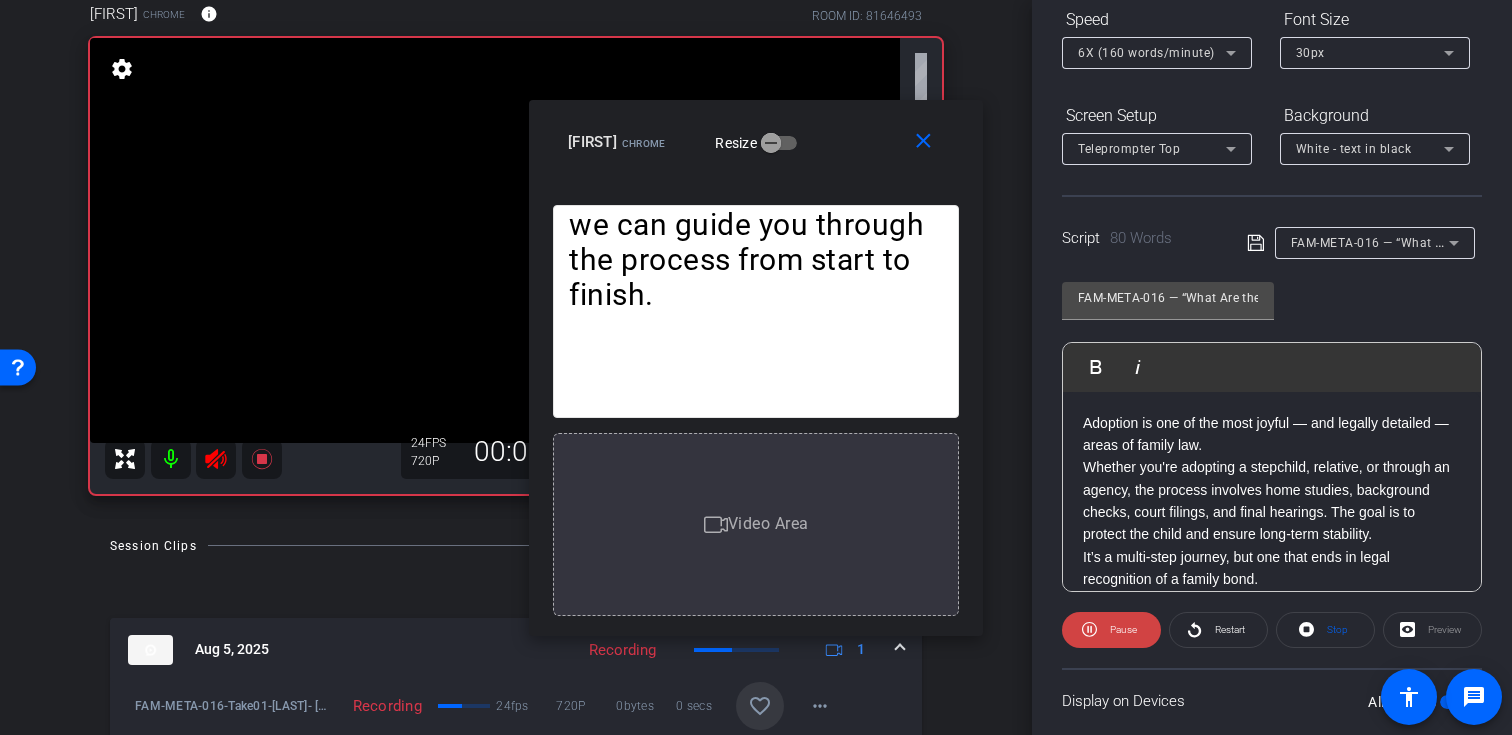 scroll, scrollTop: 214, scrollLeft: 0, axis: vertical 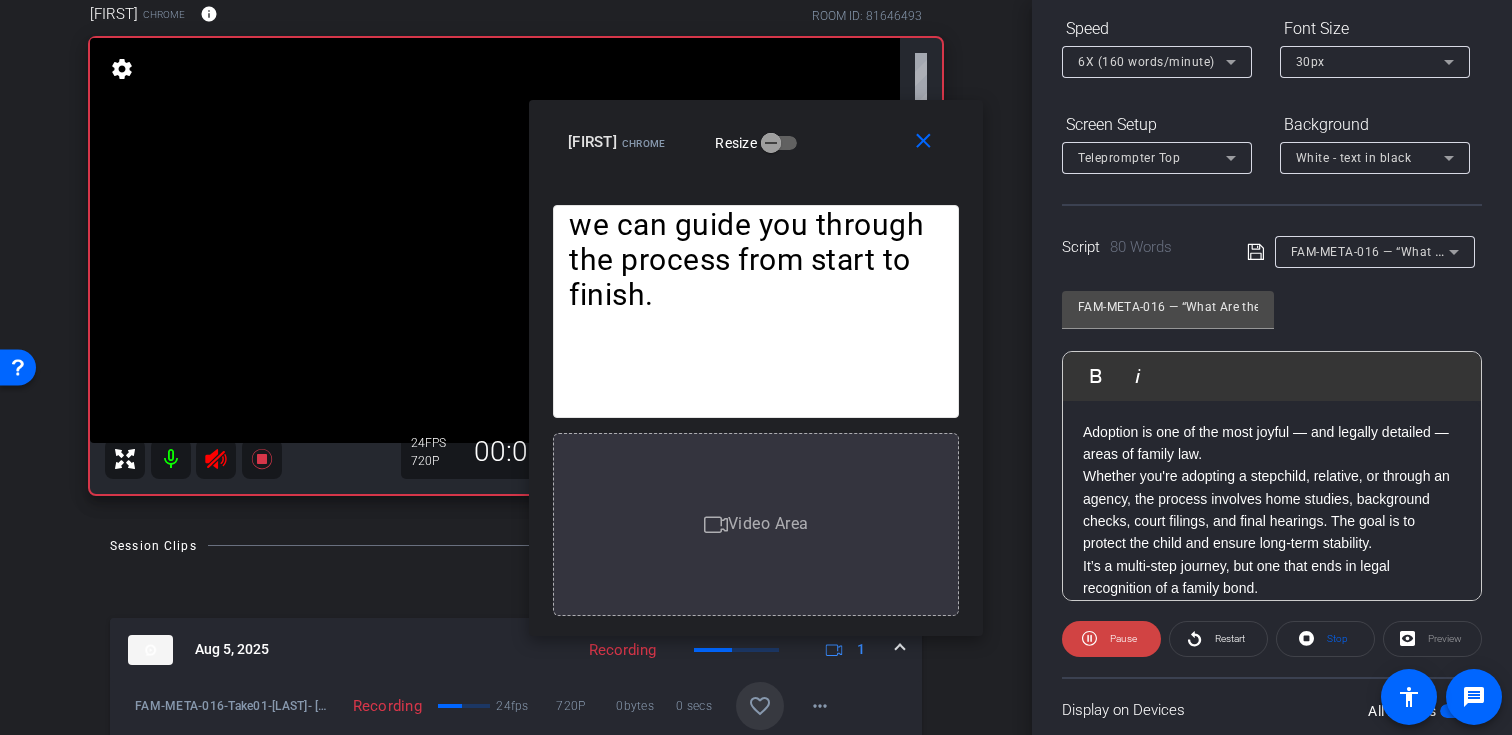 click on "6X (160 words/minute)" at bounding box center [1146, 62] 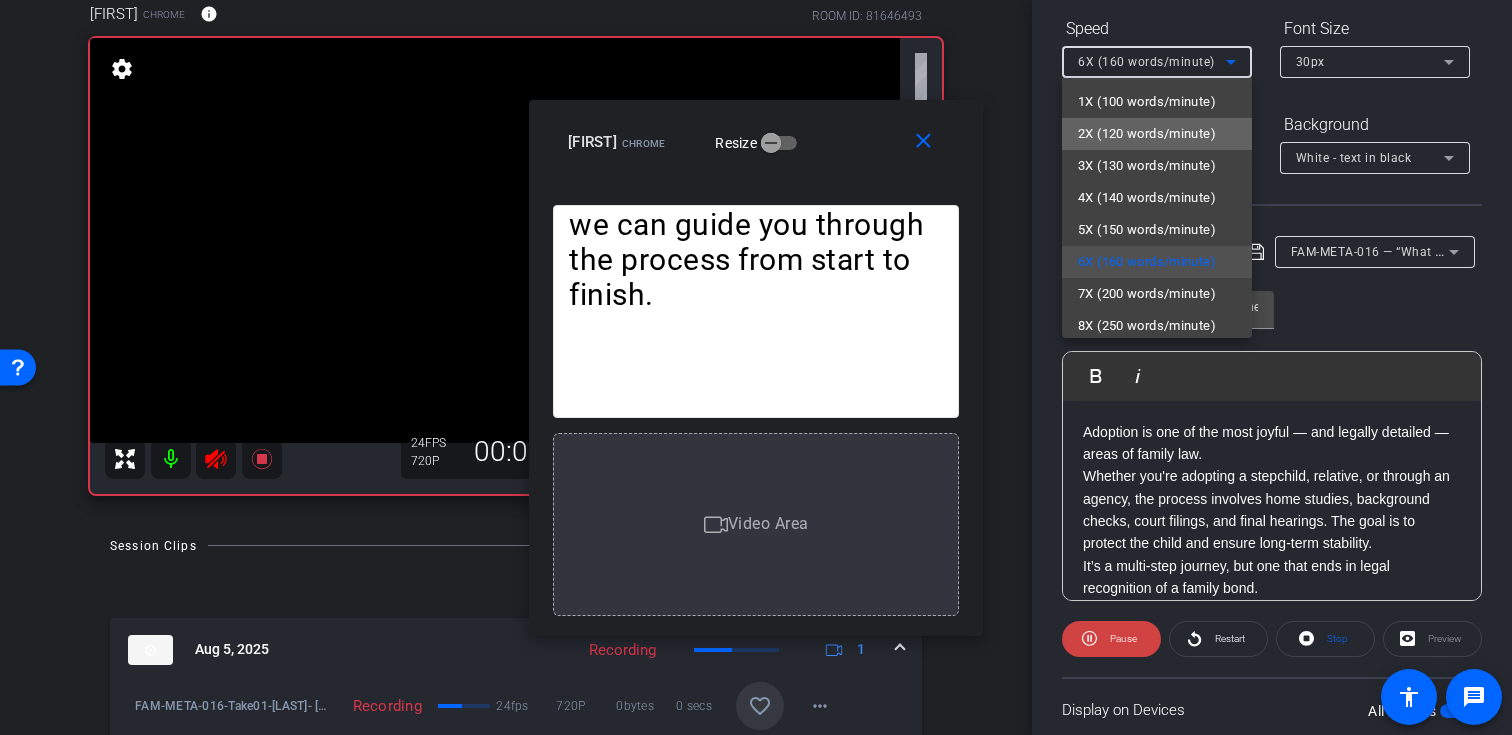 click on "2X (120 words/minute)" at bounding box center [1147, 134] 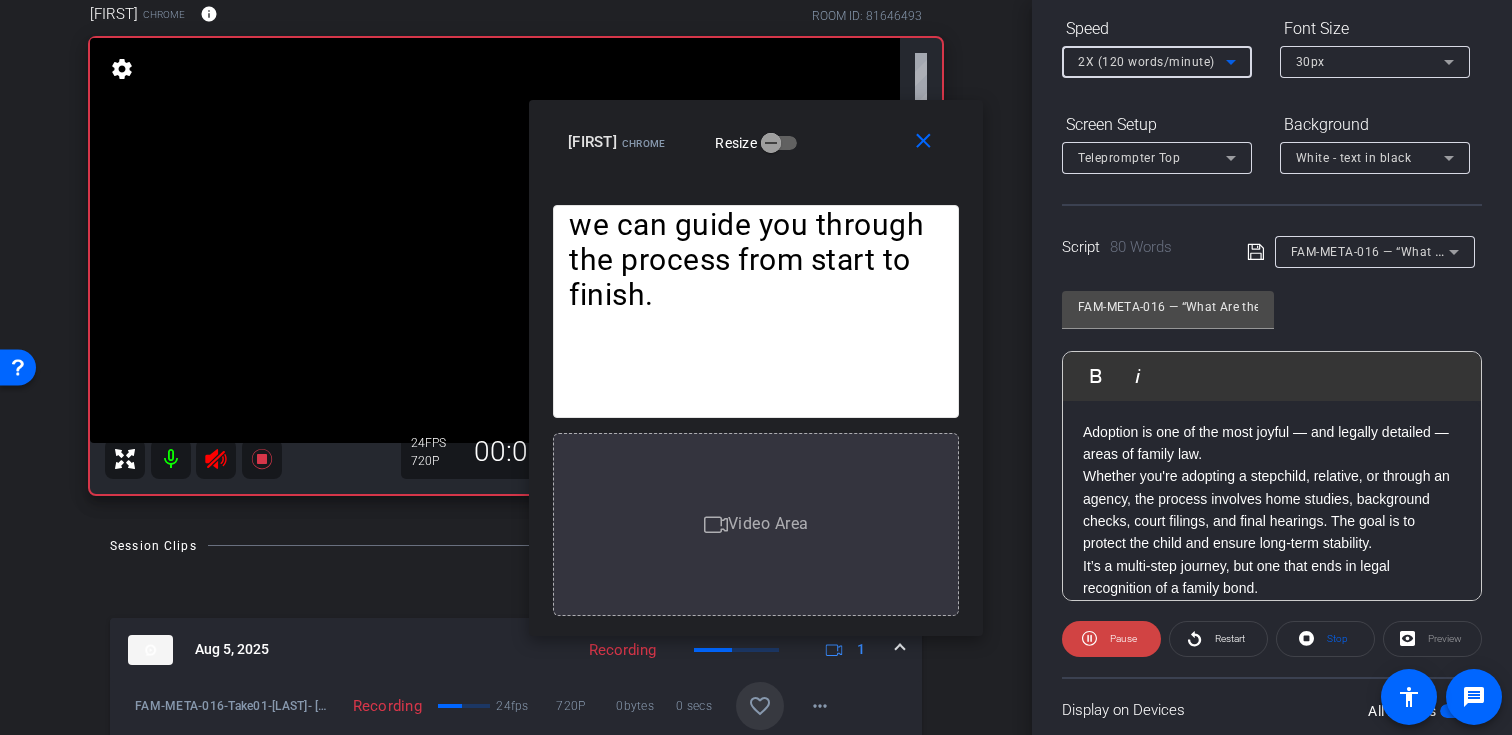 click on "2X (120 words/minute)" at bounding box center (1146, 62) 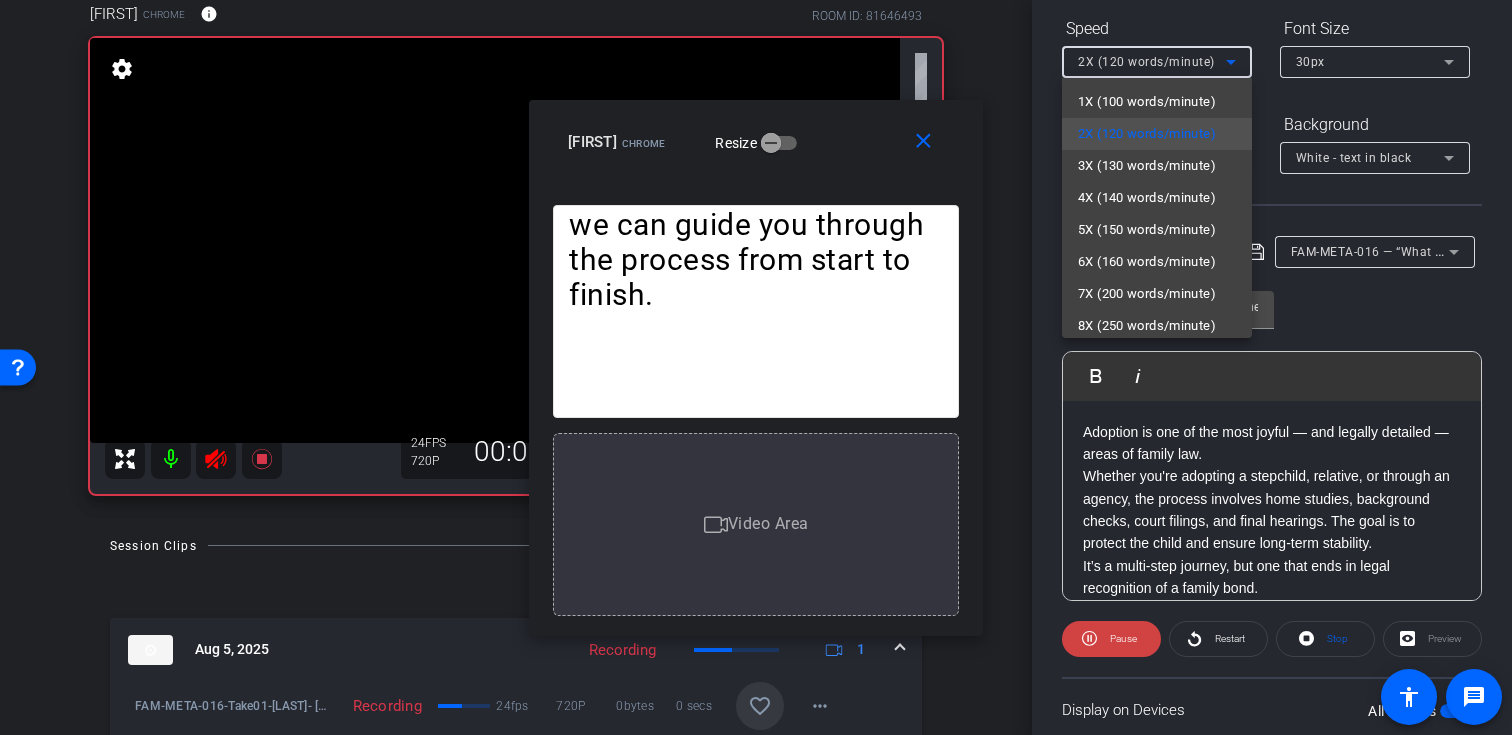 click at bounding box center [756, 367] 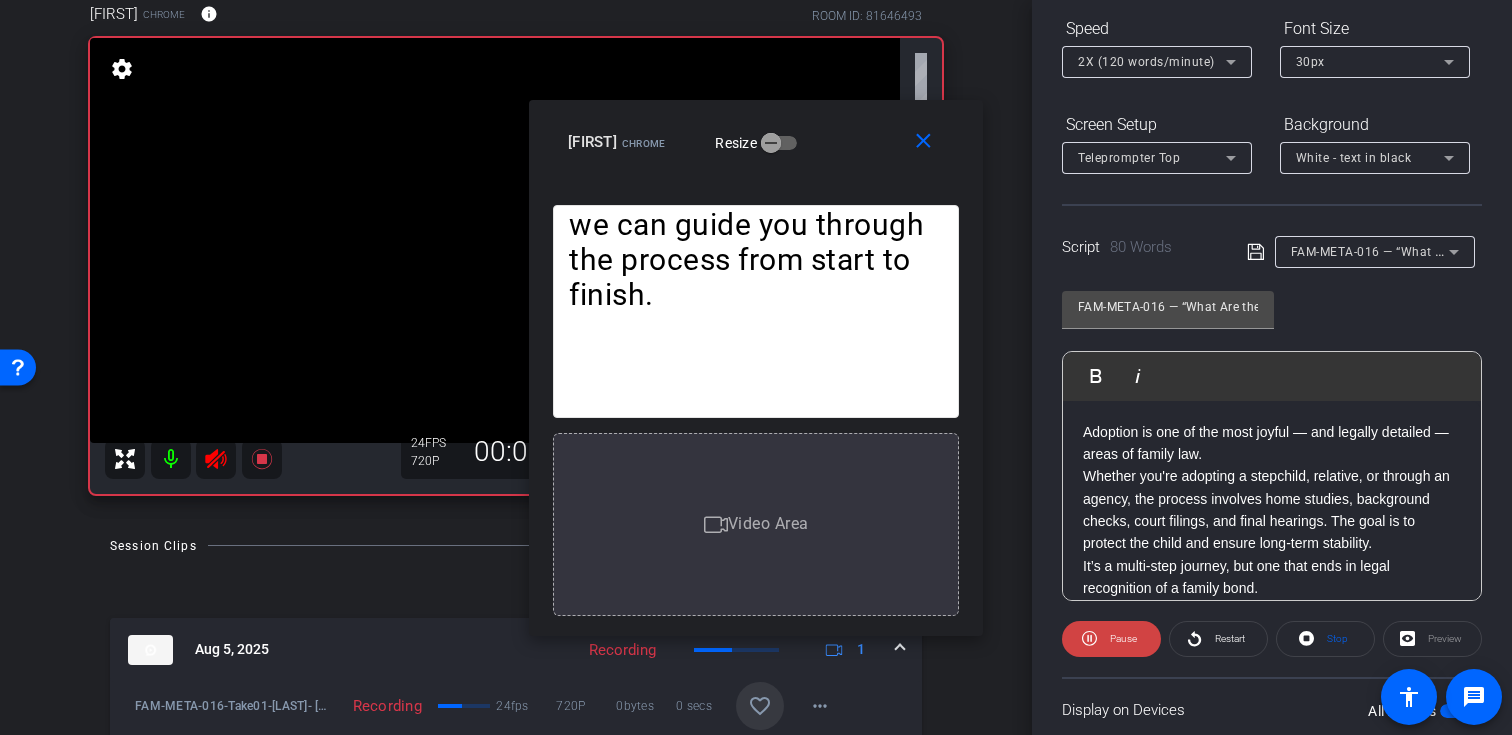 click on "2X (120 words/minute)" at bounding box center [1146, 62] 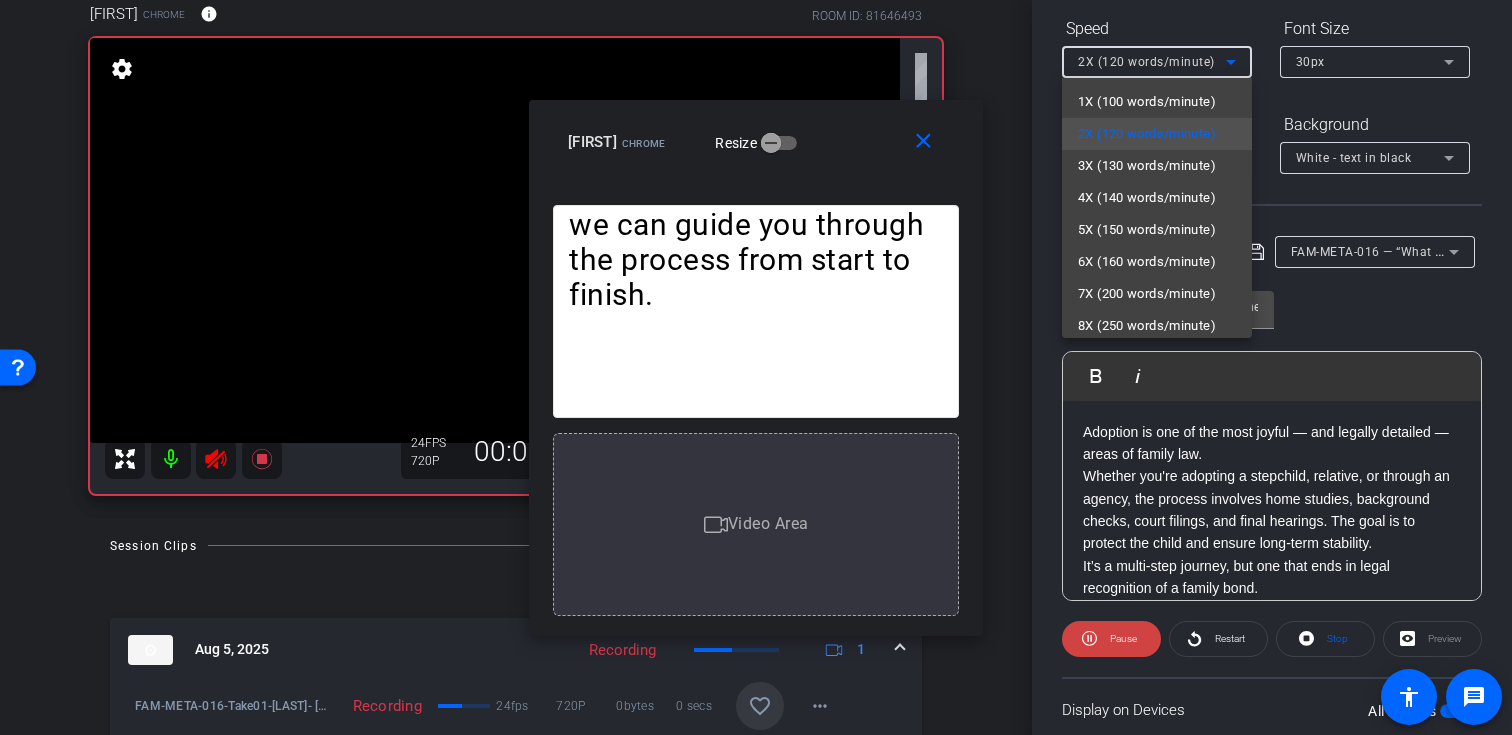 click at bounding box center (756, 367) 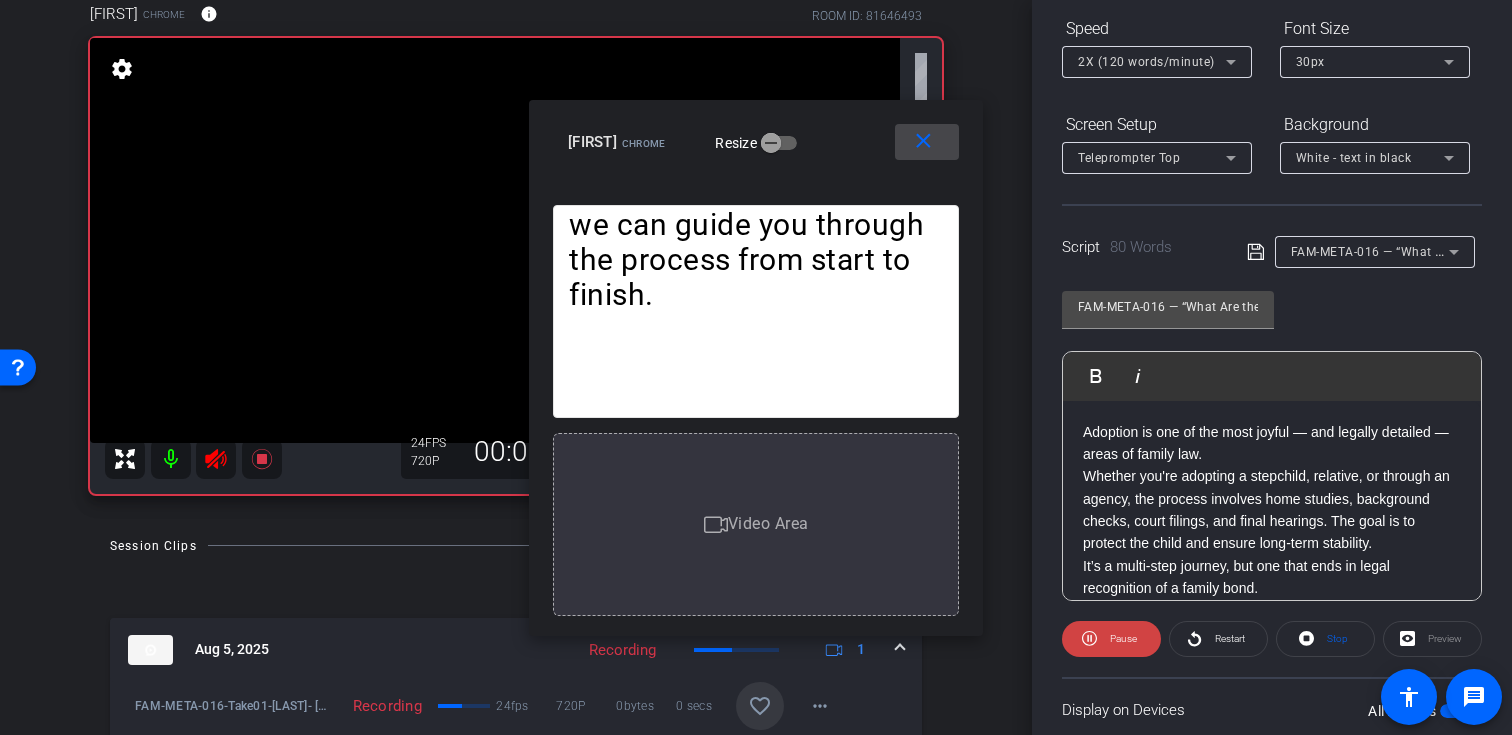 click on "close" at bounding box center [923, 141] 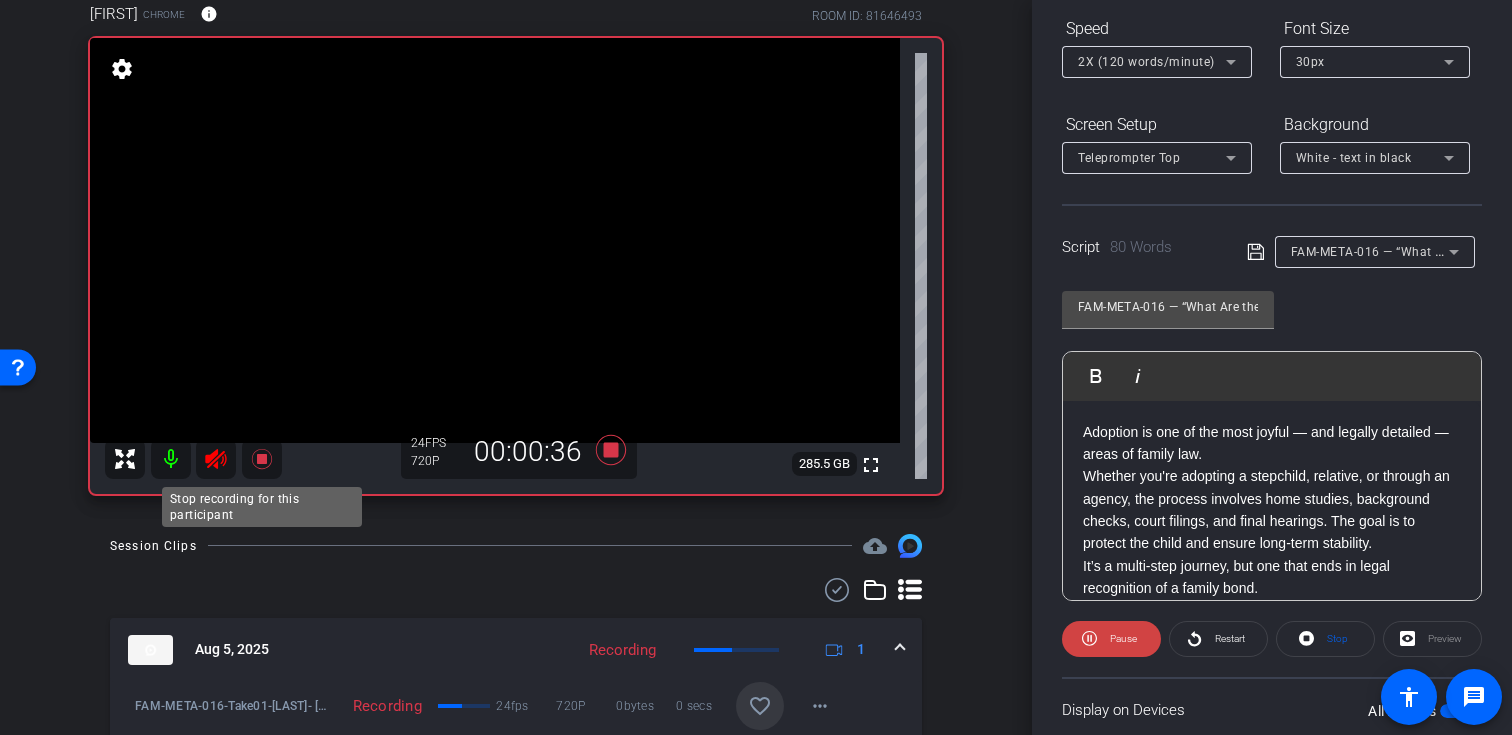 click 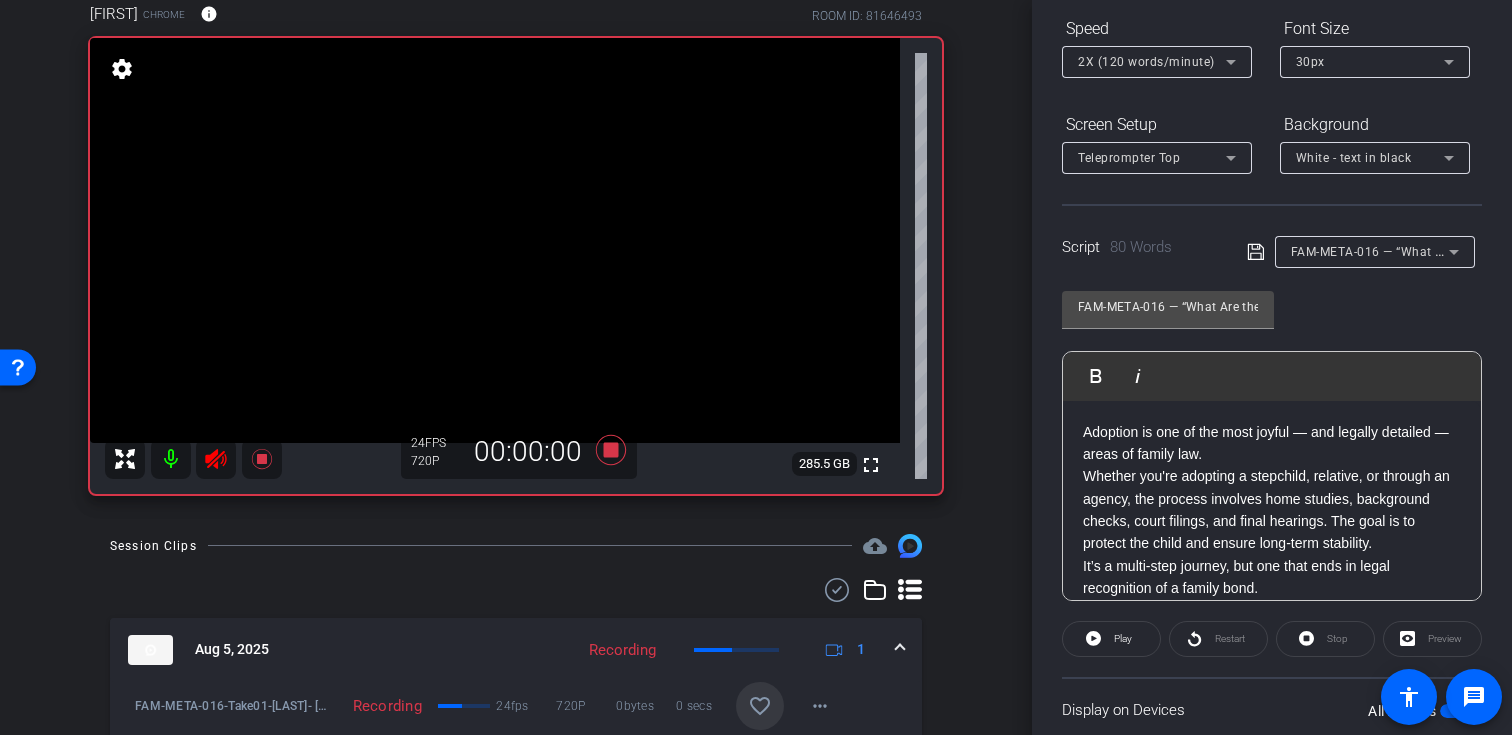 click 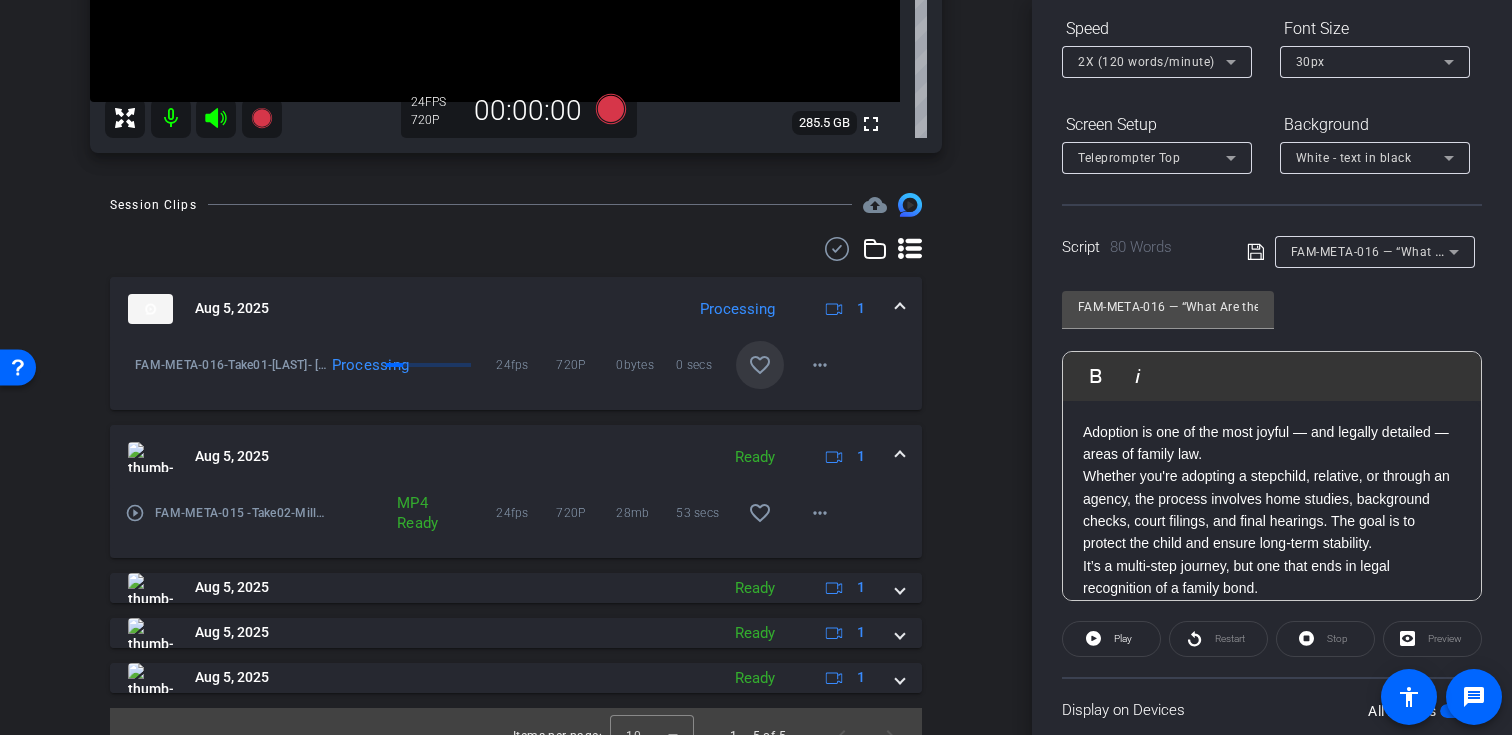 scroll, scrollTop: 486, scrollLeft: 0, axis: vertical 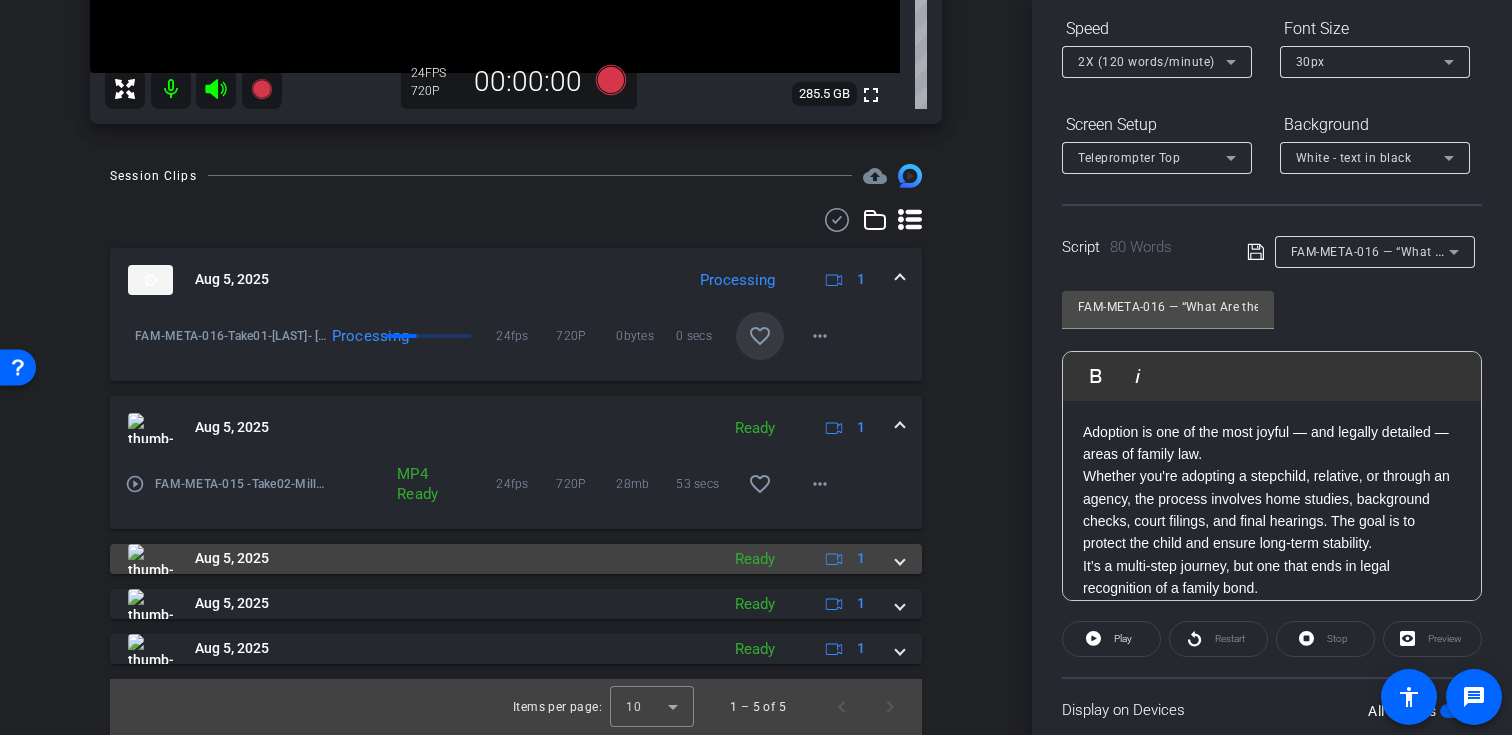 click on "1" 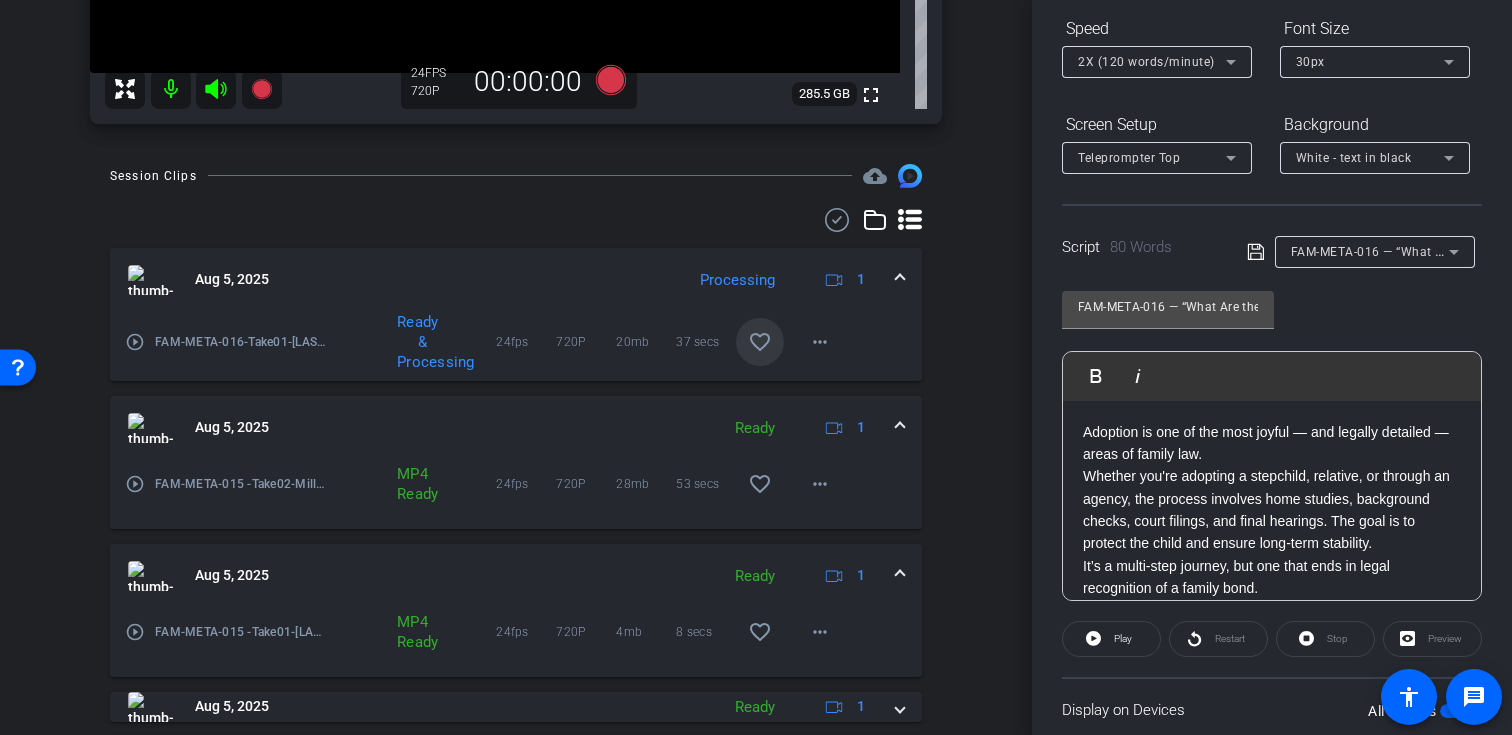 scroll, scrollTop: 526, scrollLeft: 0, axis: vertical 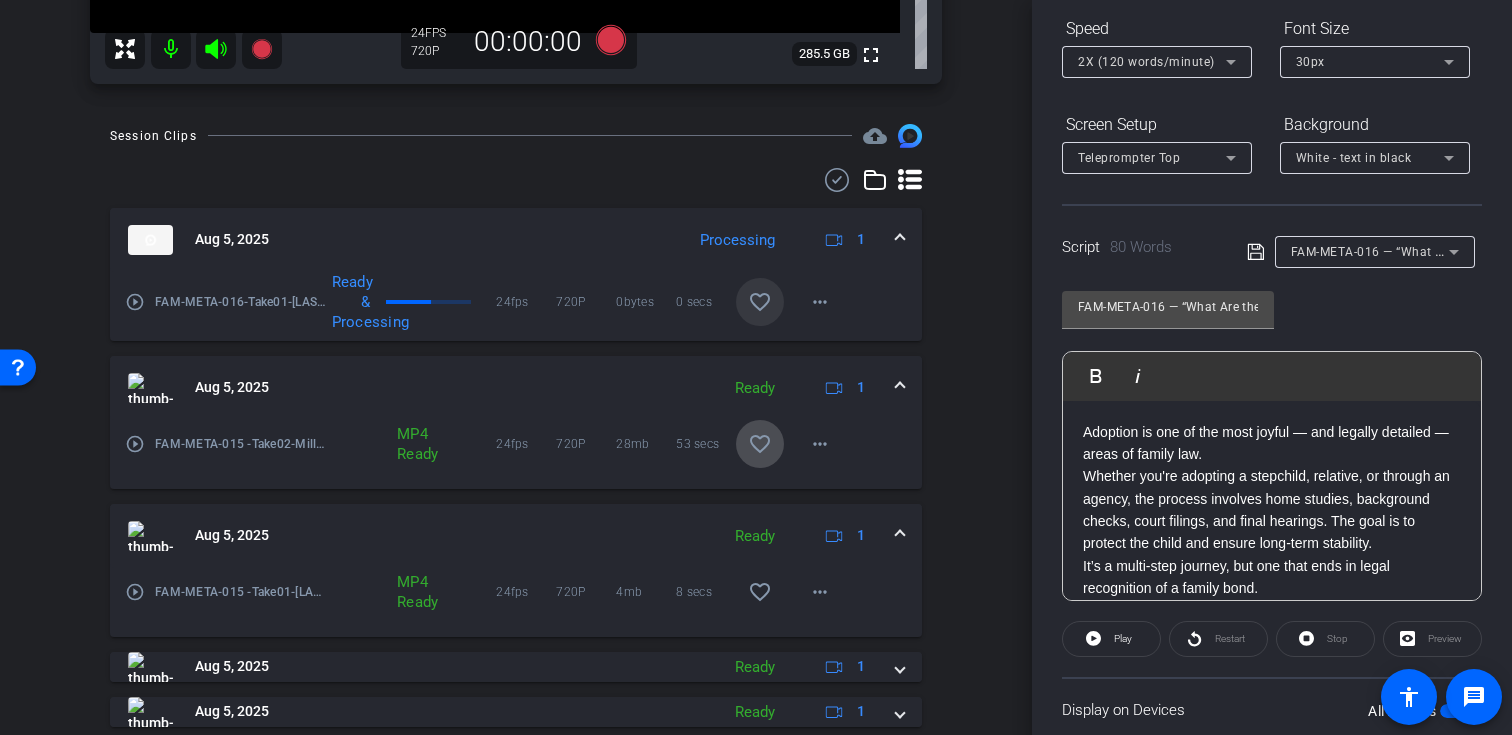 click on "favorite_border" at bounding box center [760, 444] 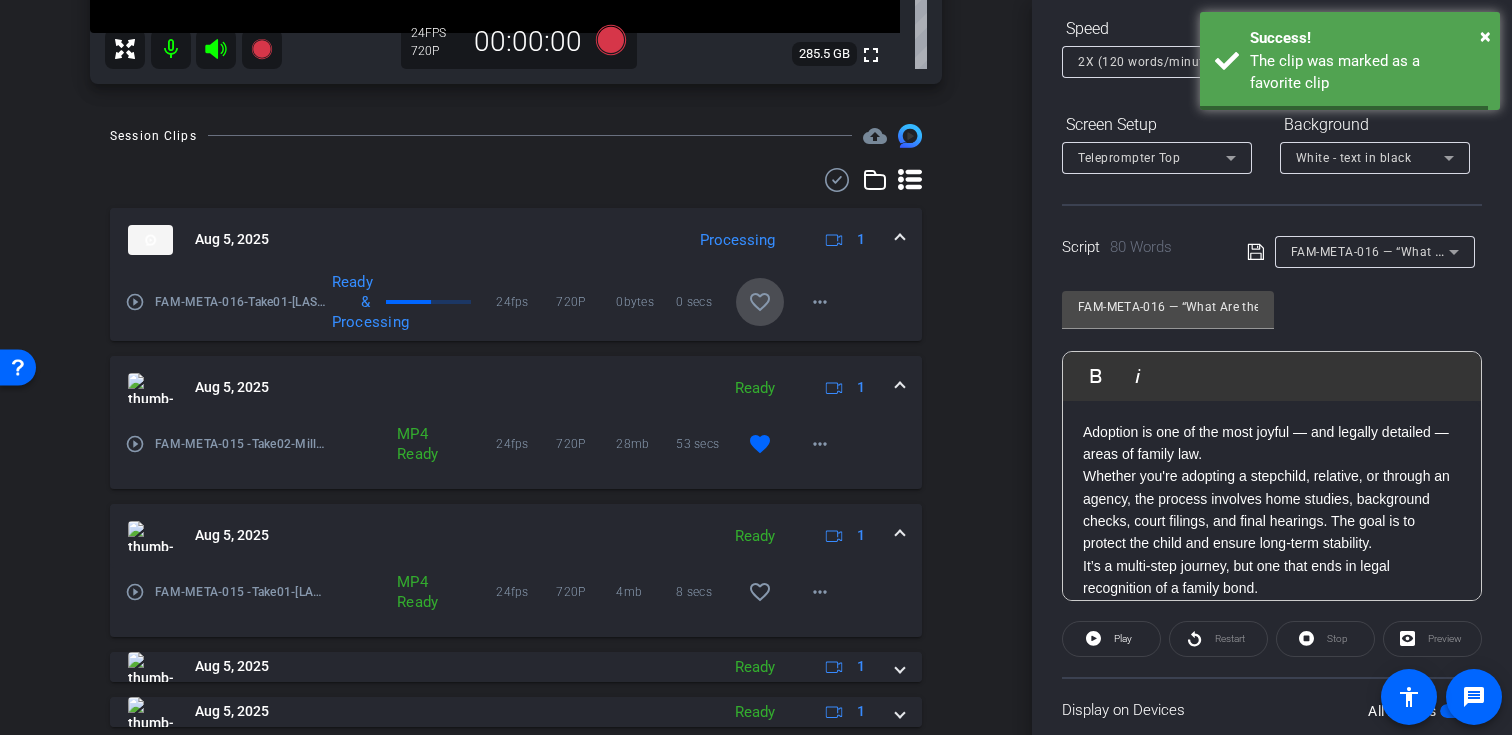 click on "favorite_border" at bounding box center (760, 302) 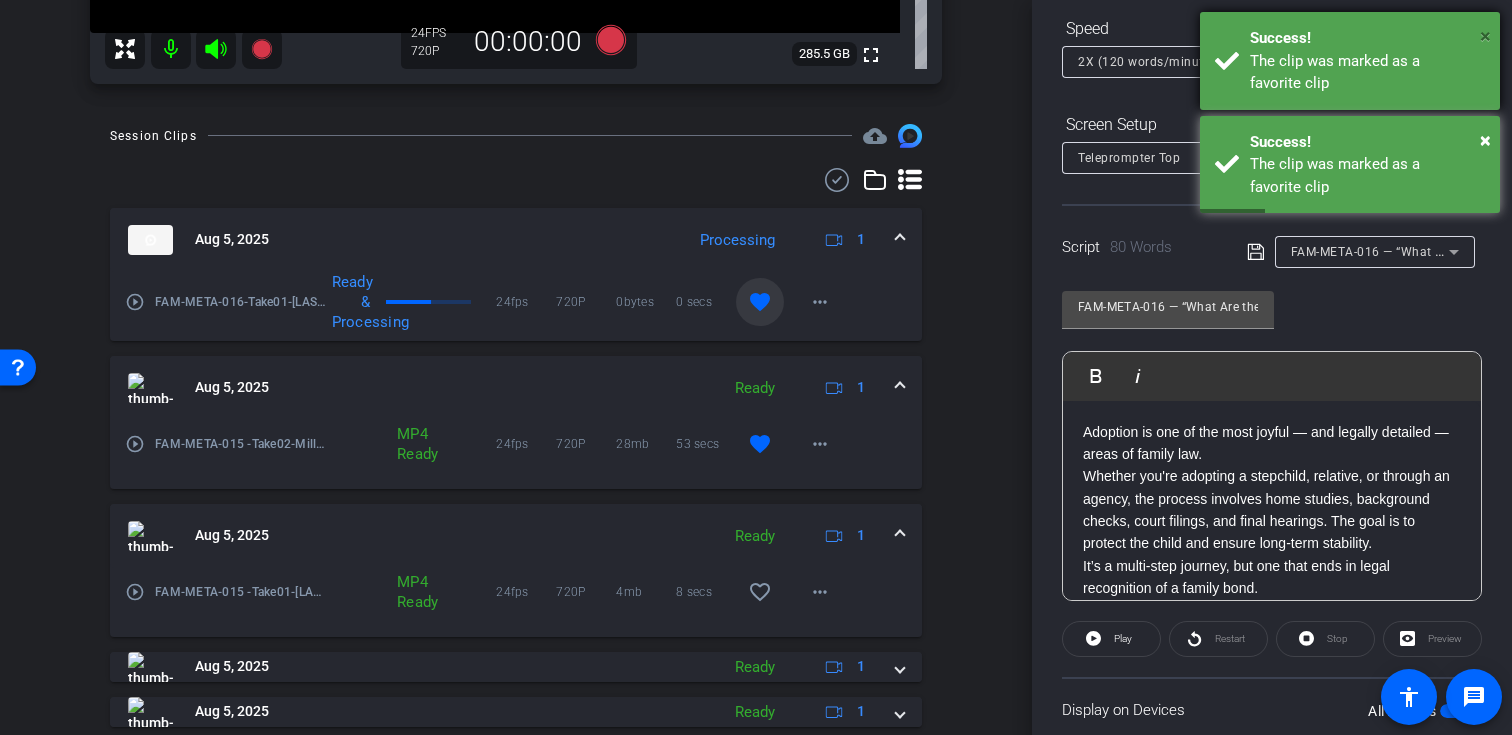 click on "×" at bounding box center [1485, 36] 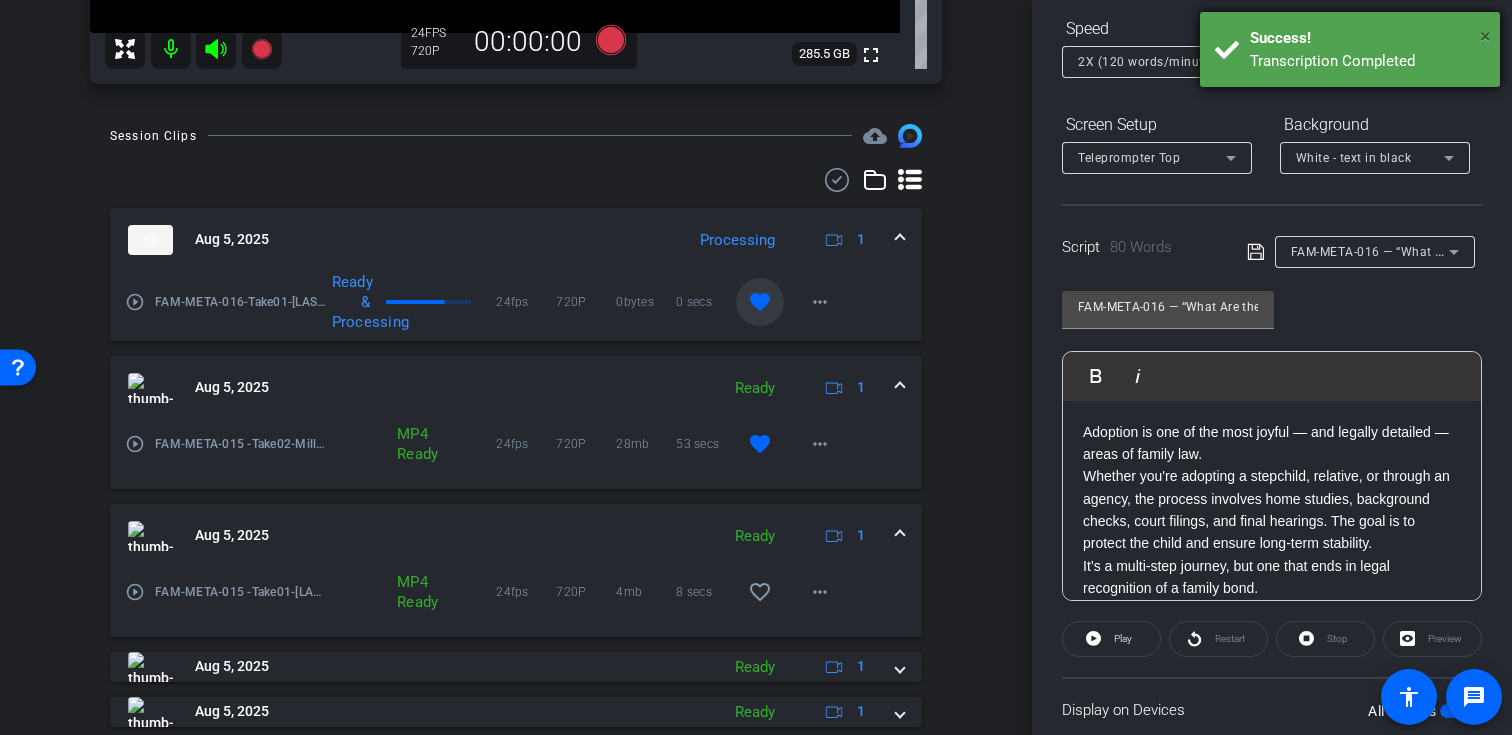 click on "×" at bounding box center (1485, 36) 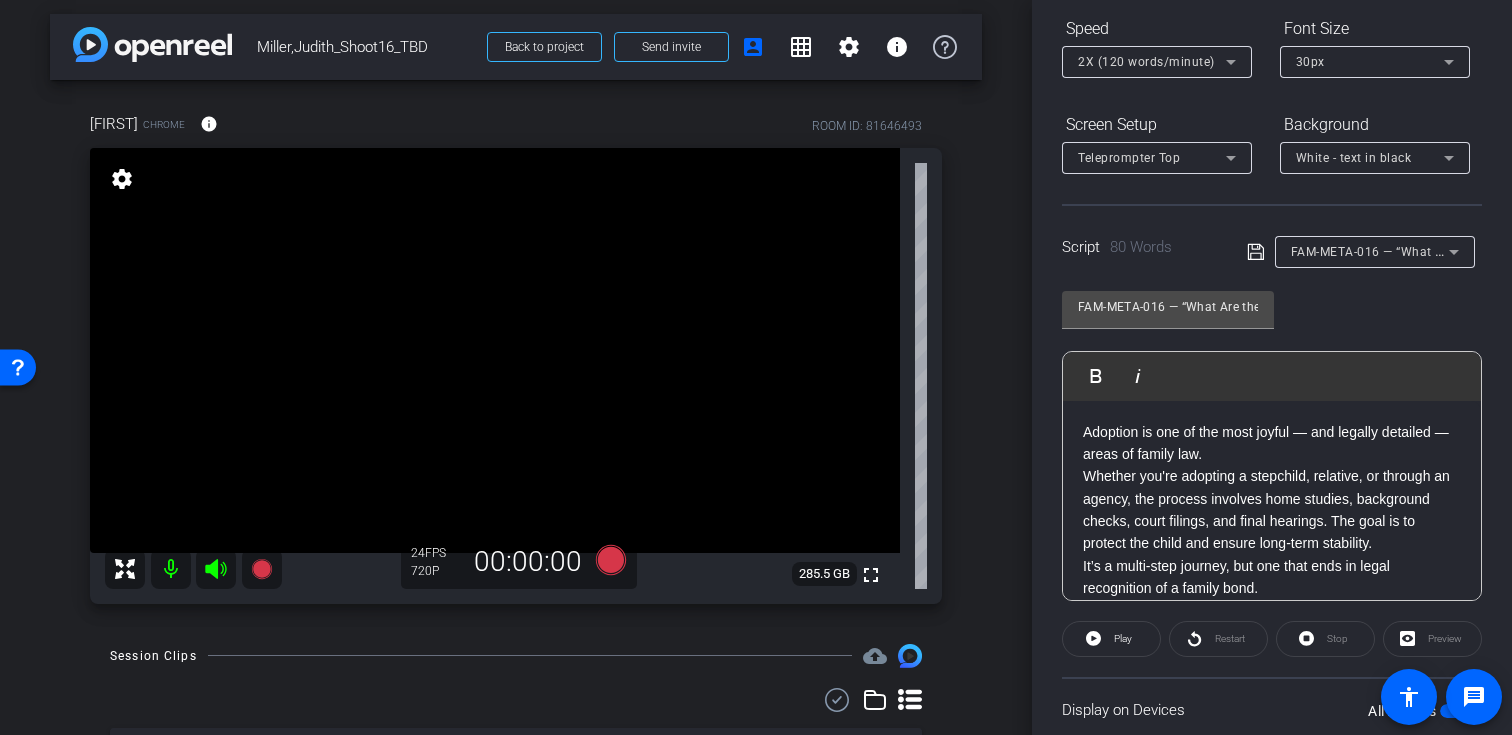 scroll, scrollTop: 0, scrollLeft: 0, axis: both 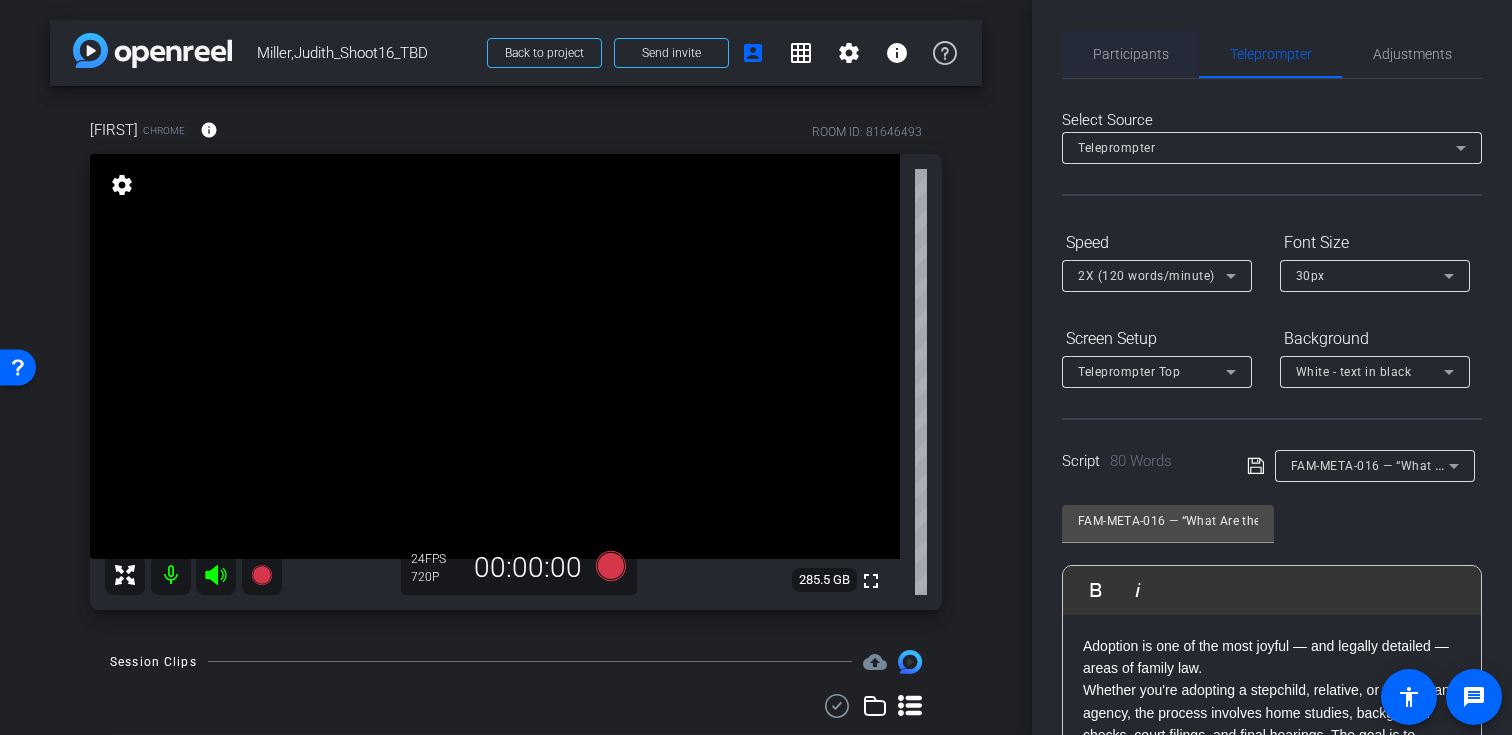 click on "Participants" at bounding box center (1131, 54) 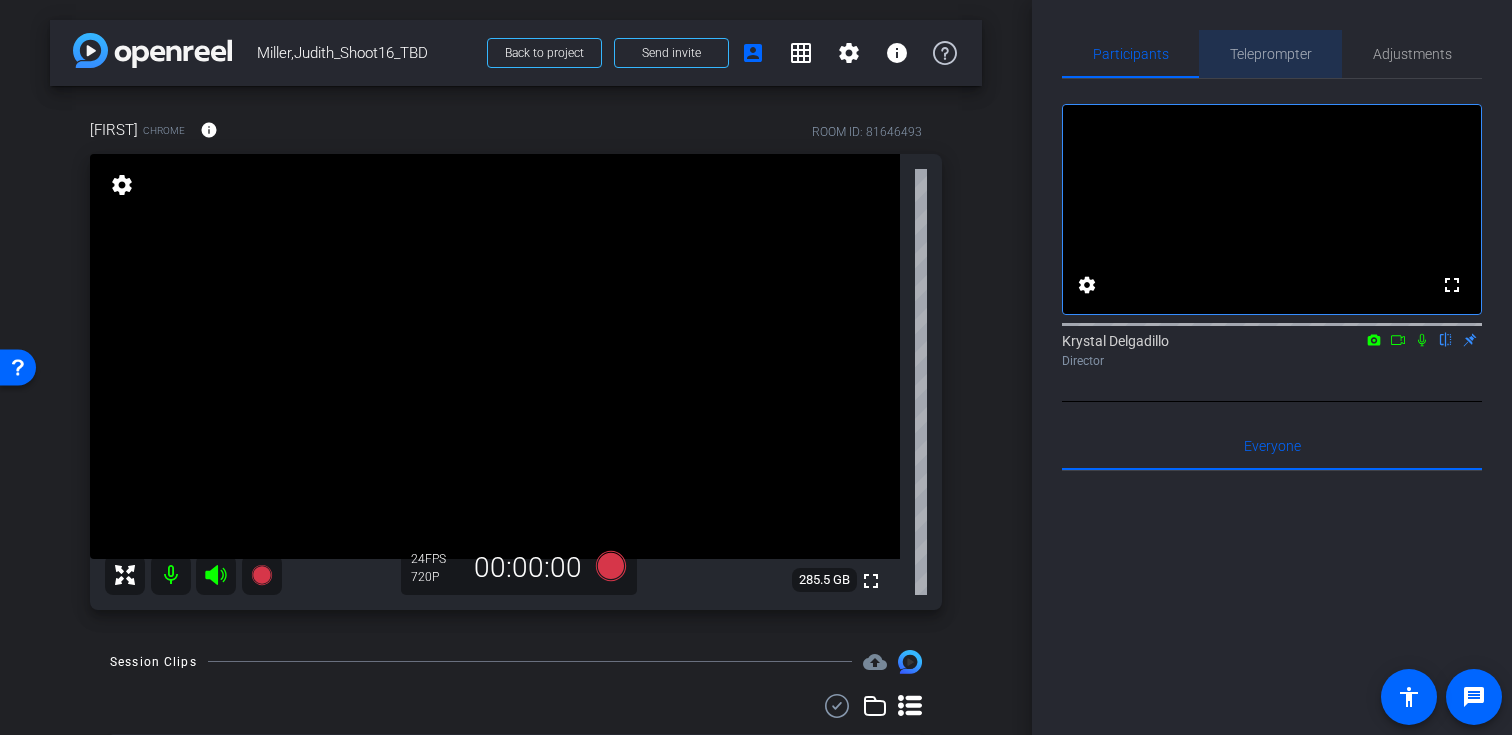 click on "Teleprompter" at bounding box center [1271, 54] 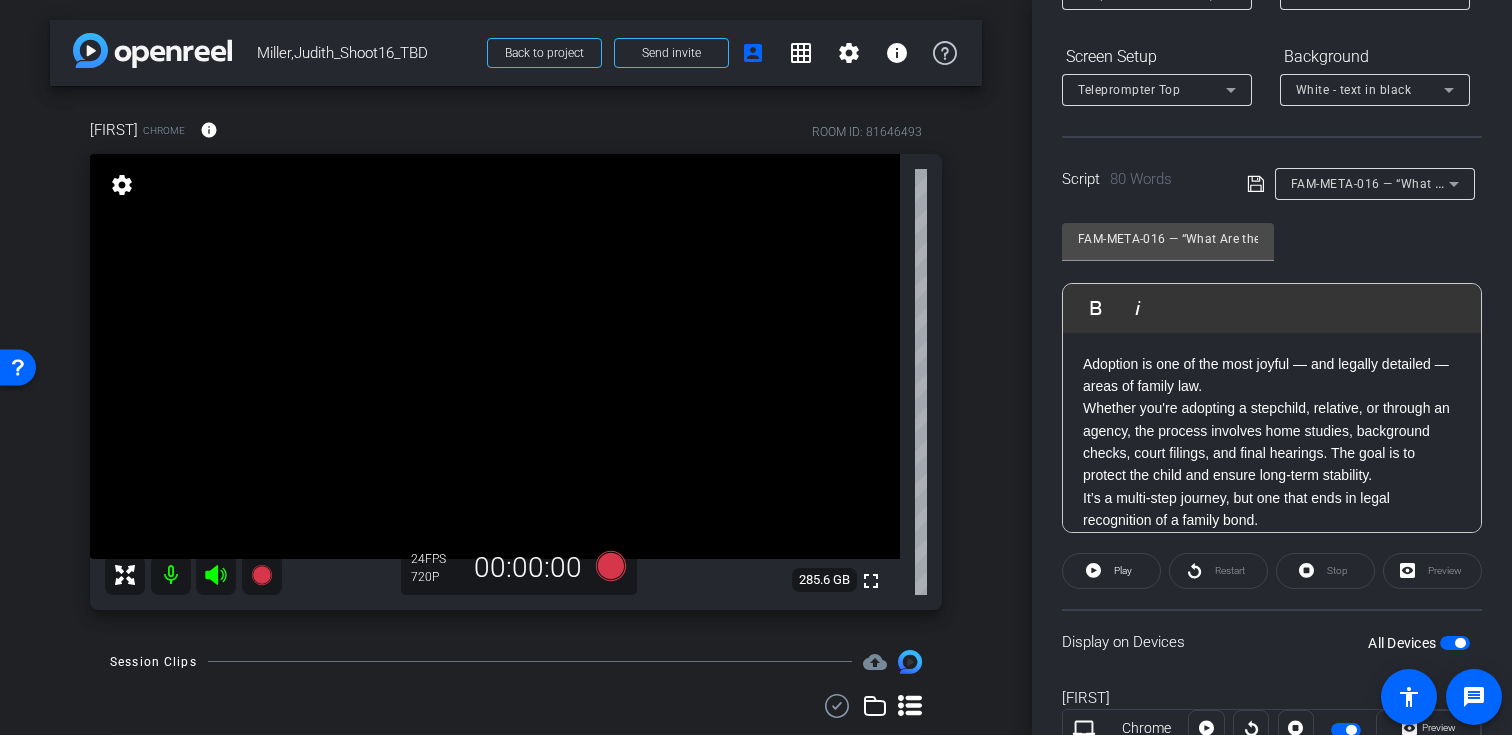 scroll, scrollTop: 0, scrollLeft: 0, axis: both 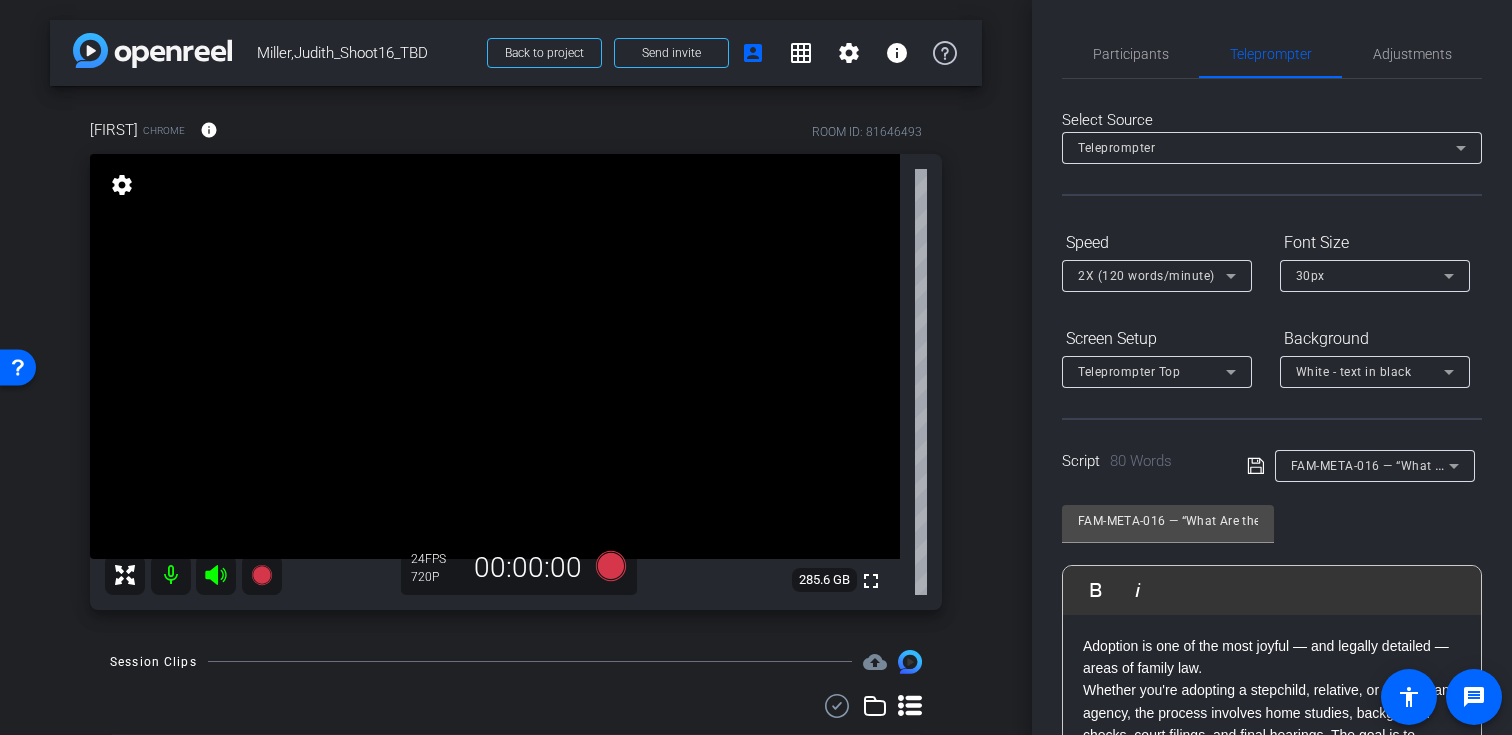click on "Participants Teleprompter Adjustments settings  [FIRST] [LAST]
flip
Director   Everyone  0 Mark all read To: Everyone Mark all read Select Source Teleprompter Speed 2X (120 words/minute) Font Size 30px Screen Setup Teleprompter Top Background White - text in black  Script  80 Words
FAM-META-016 — “What Are the Steps to Finalize an Adoption?” FAM-META-016 — “What Are the Steps to Finalize an Adoption?”               Play        Play from this location               Play Selected        Play and display the selected text only Bold Italic Adoption is one of the most joyful — and legally detailed — areas of family law.  It’s a multi-step journey, but one that ends in legal recognition of a family bond.  If you're planning to adopt, we can guide you through the process from start to finish. Enter script here..." 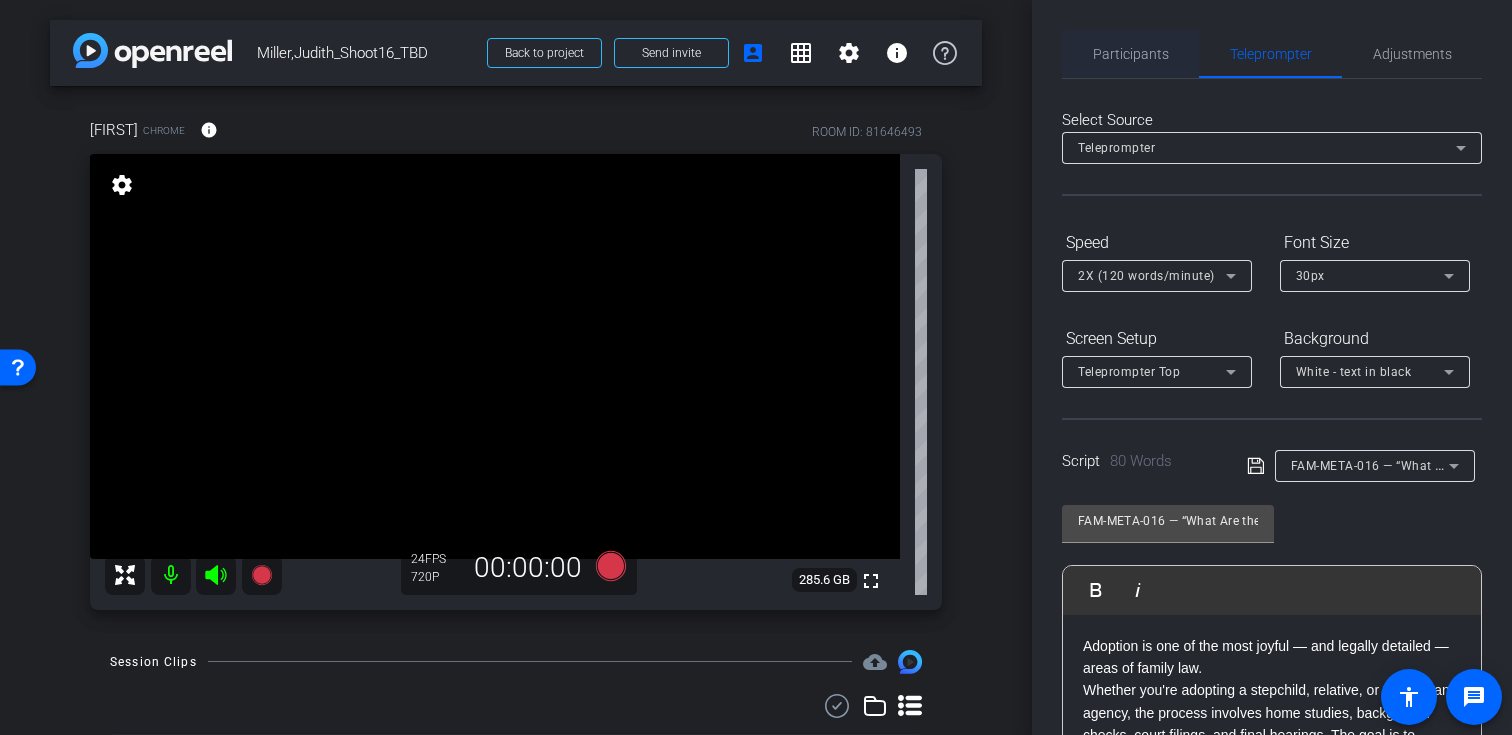 click on "Participants" at bounding box center (1131, 54) 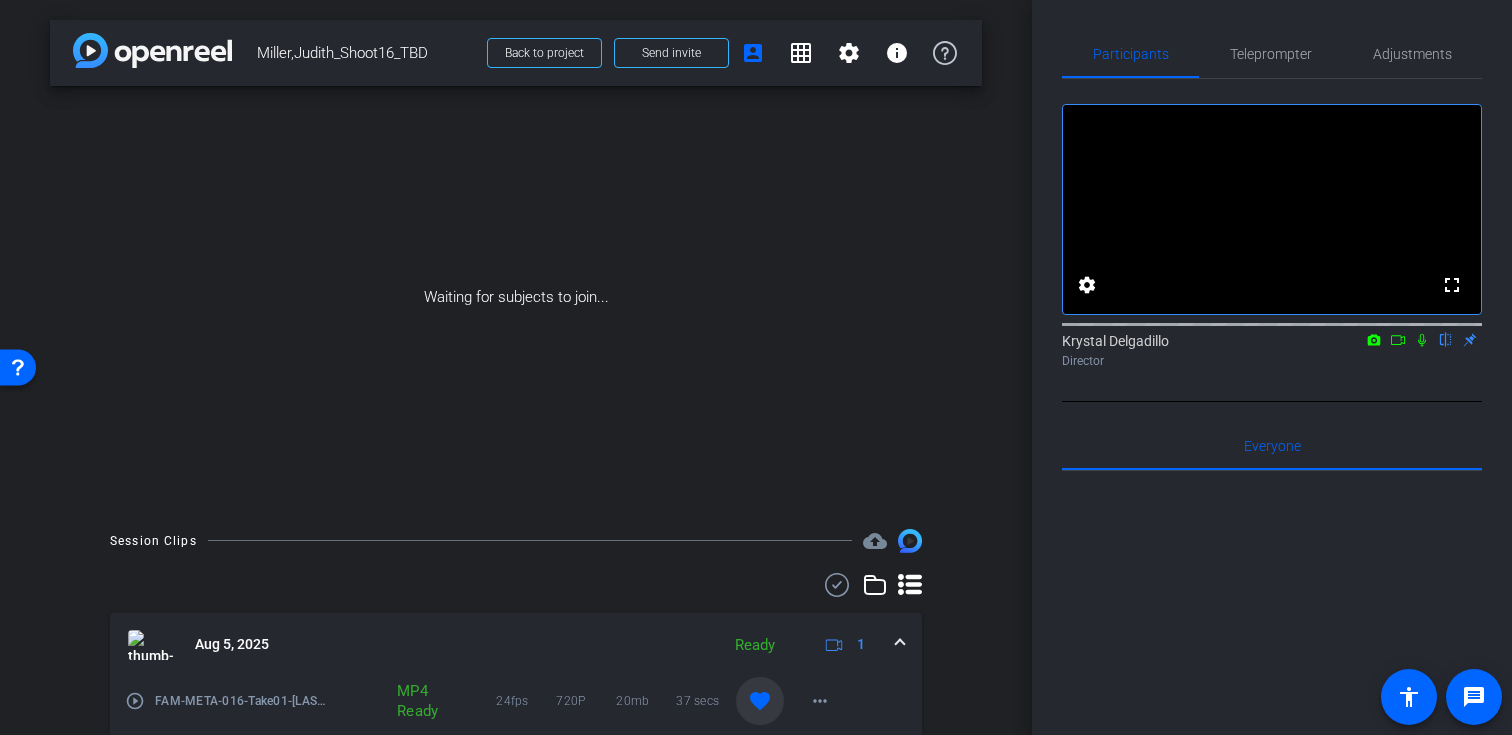 click 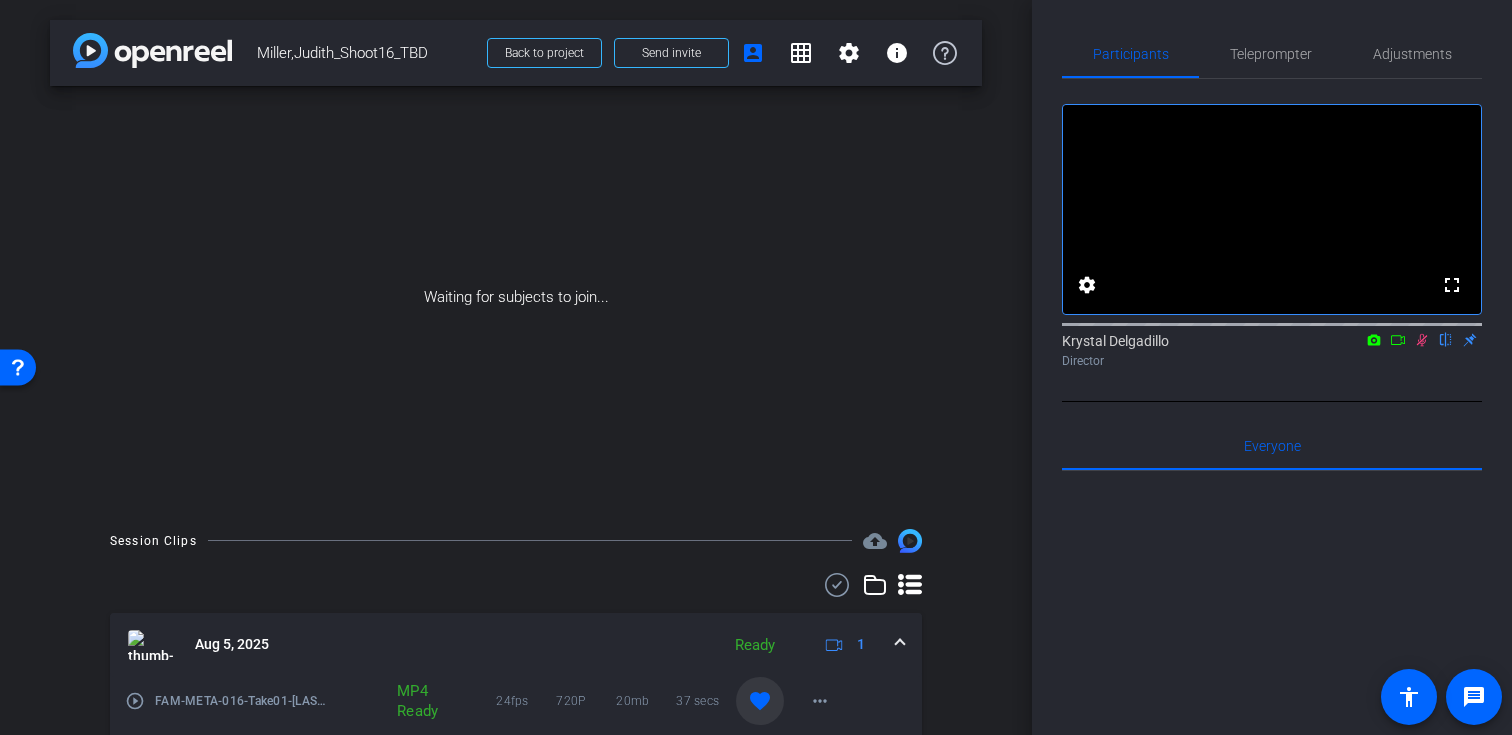 click 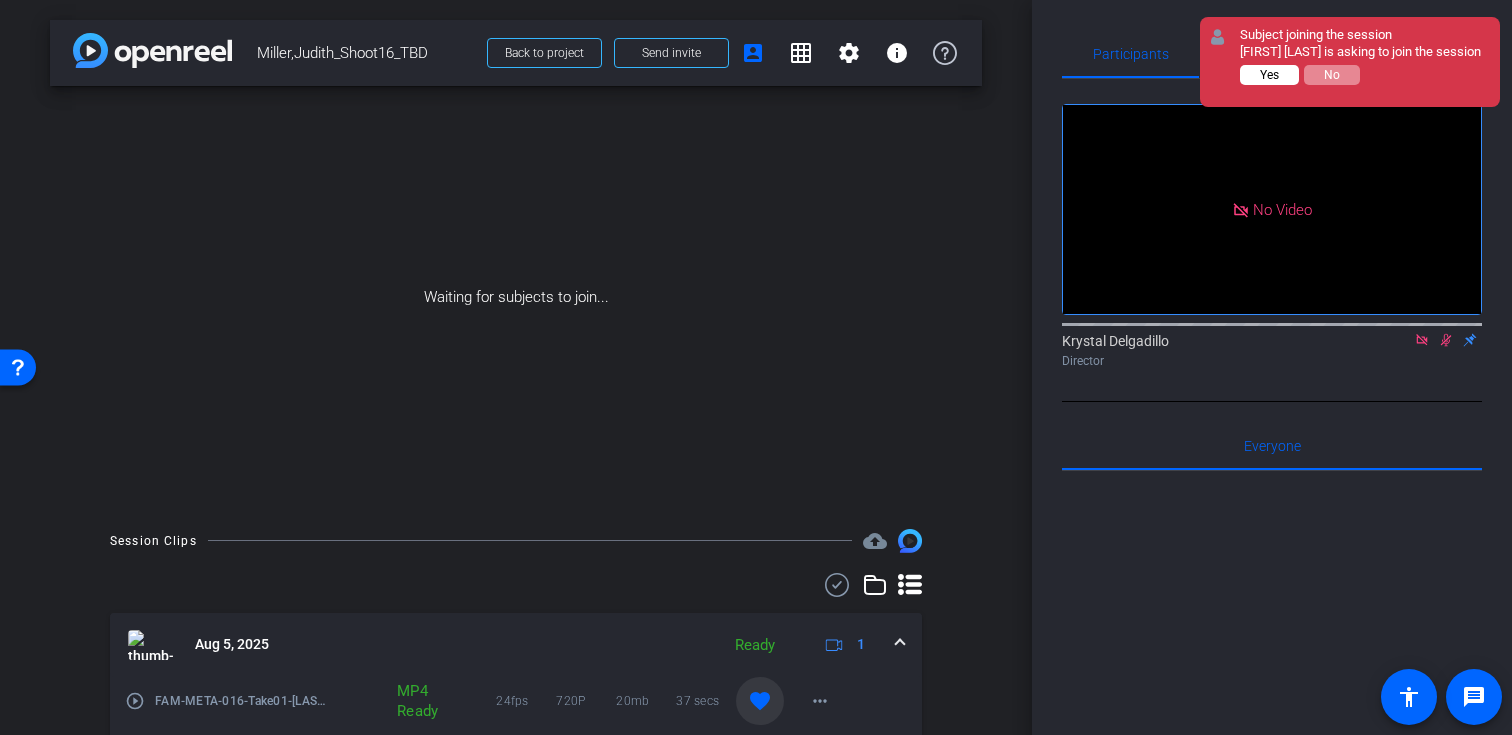 click on "Yes" at bounding box center (1269, 75) 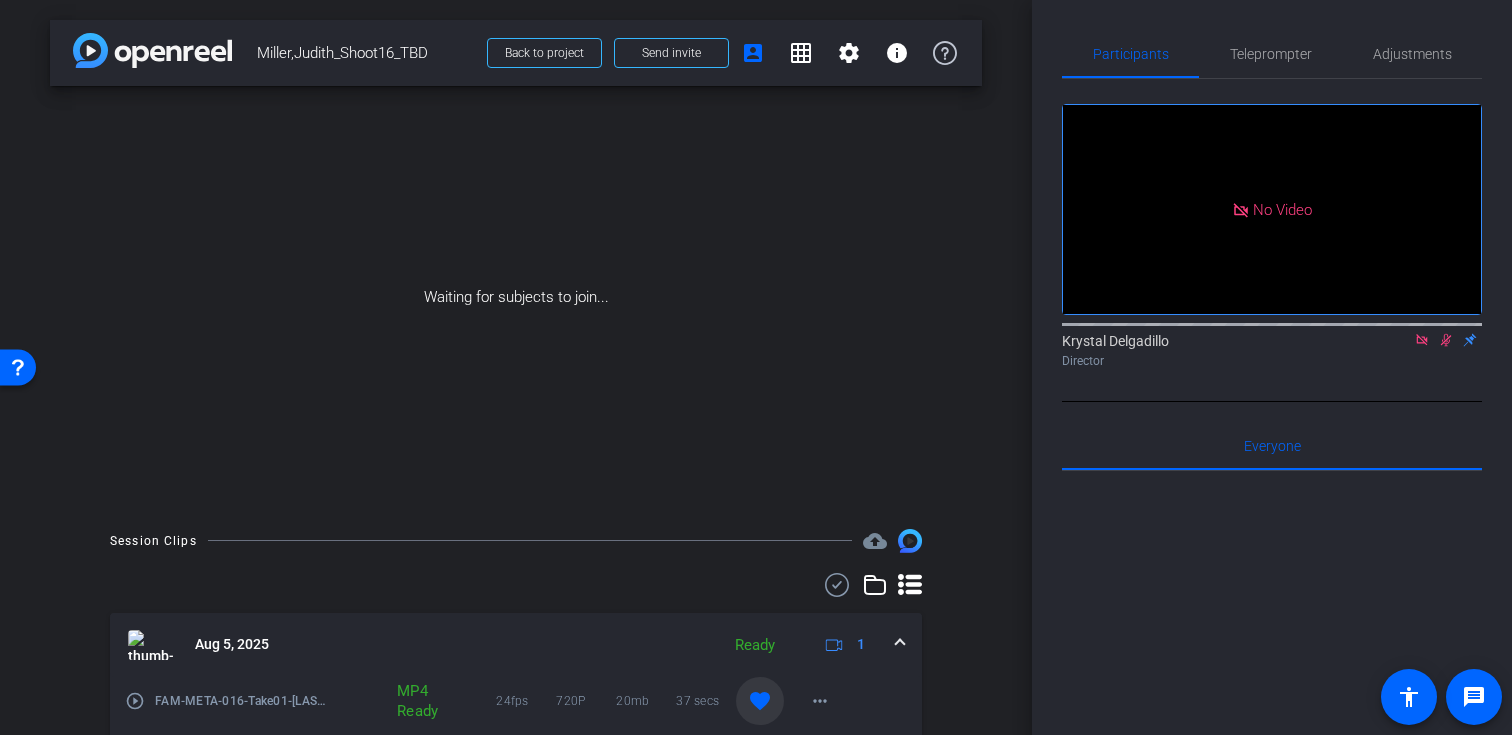 click 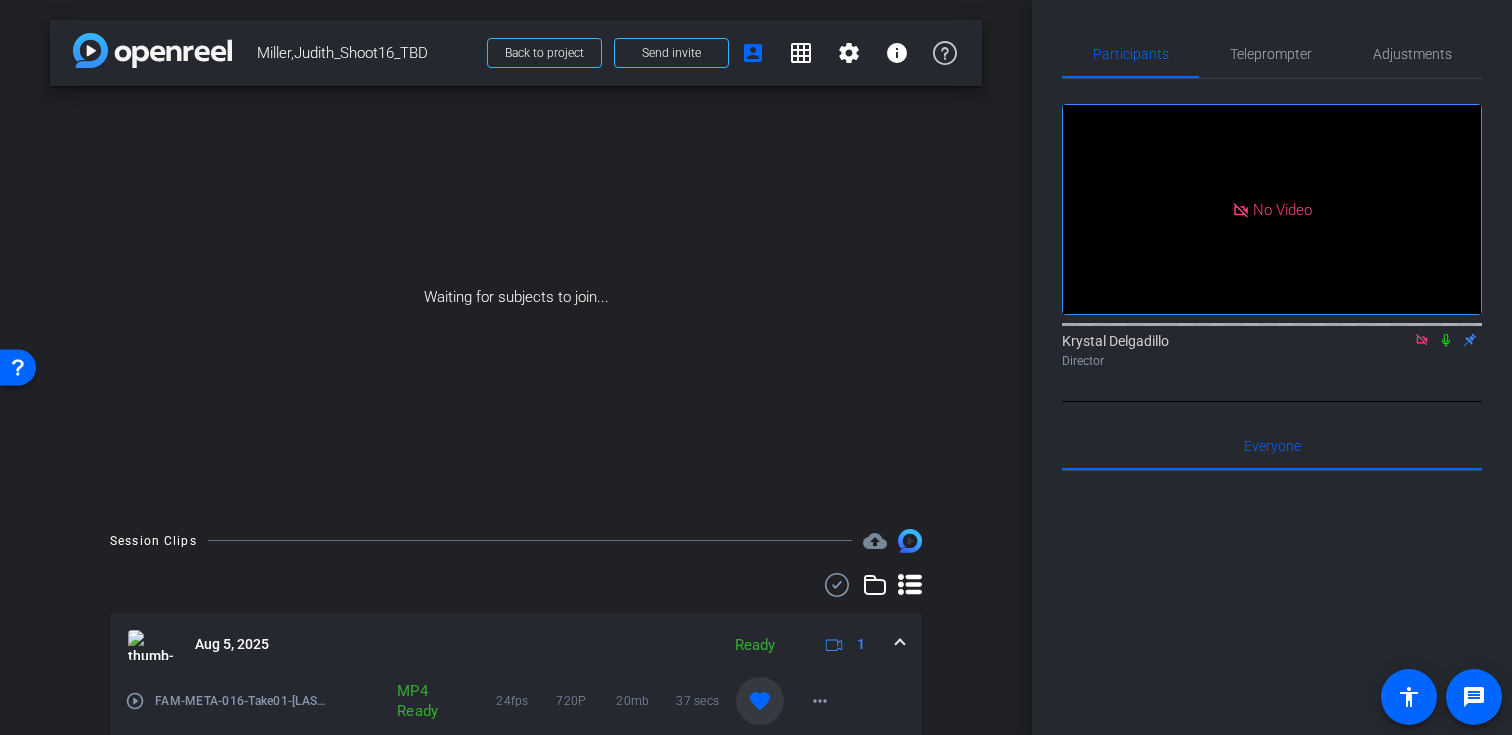 click 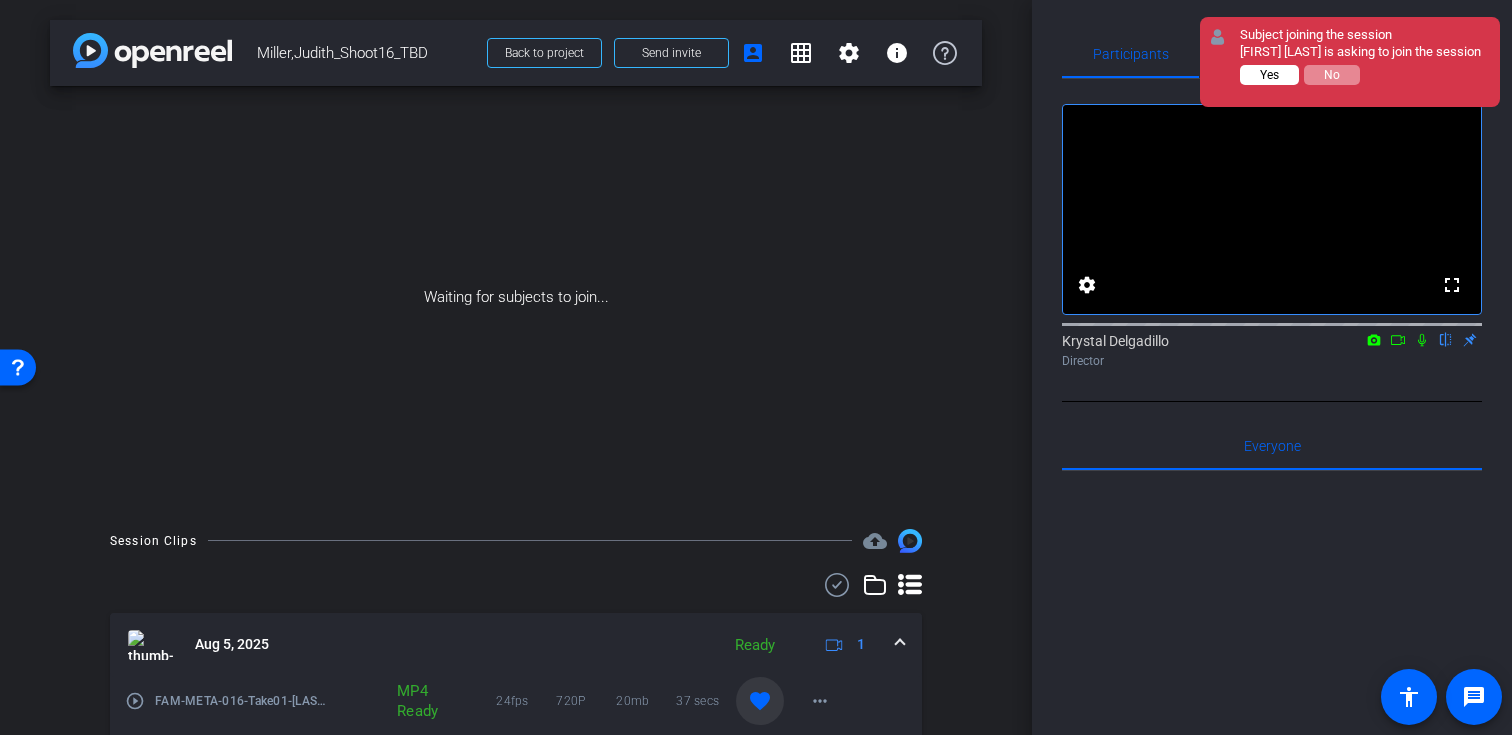 click on "Yes" at bounding box center [1269, 75] 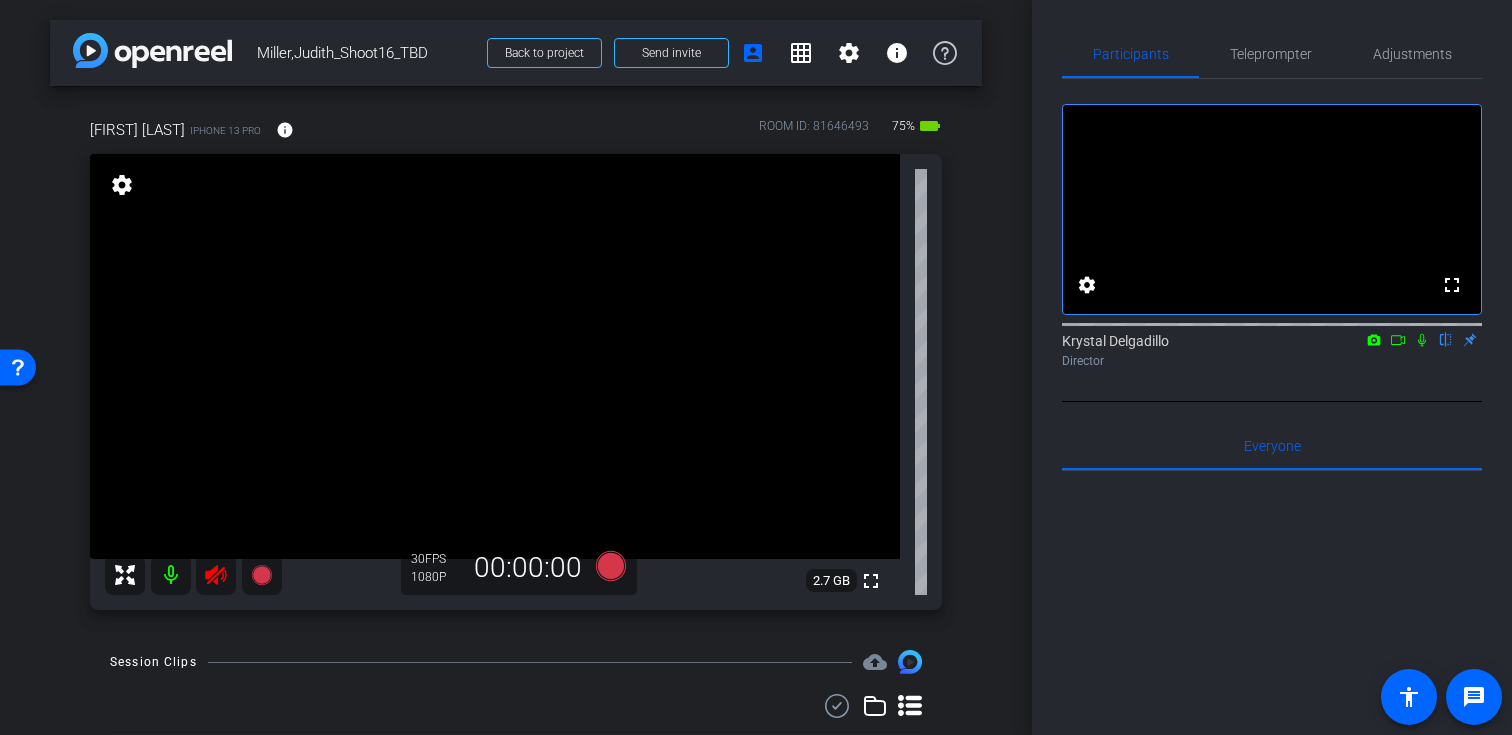 click 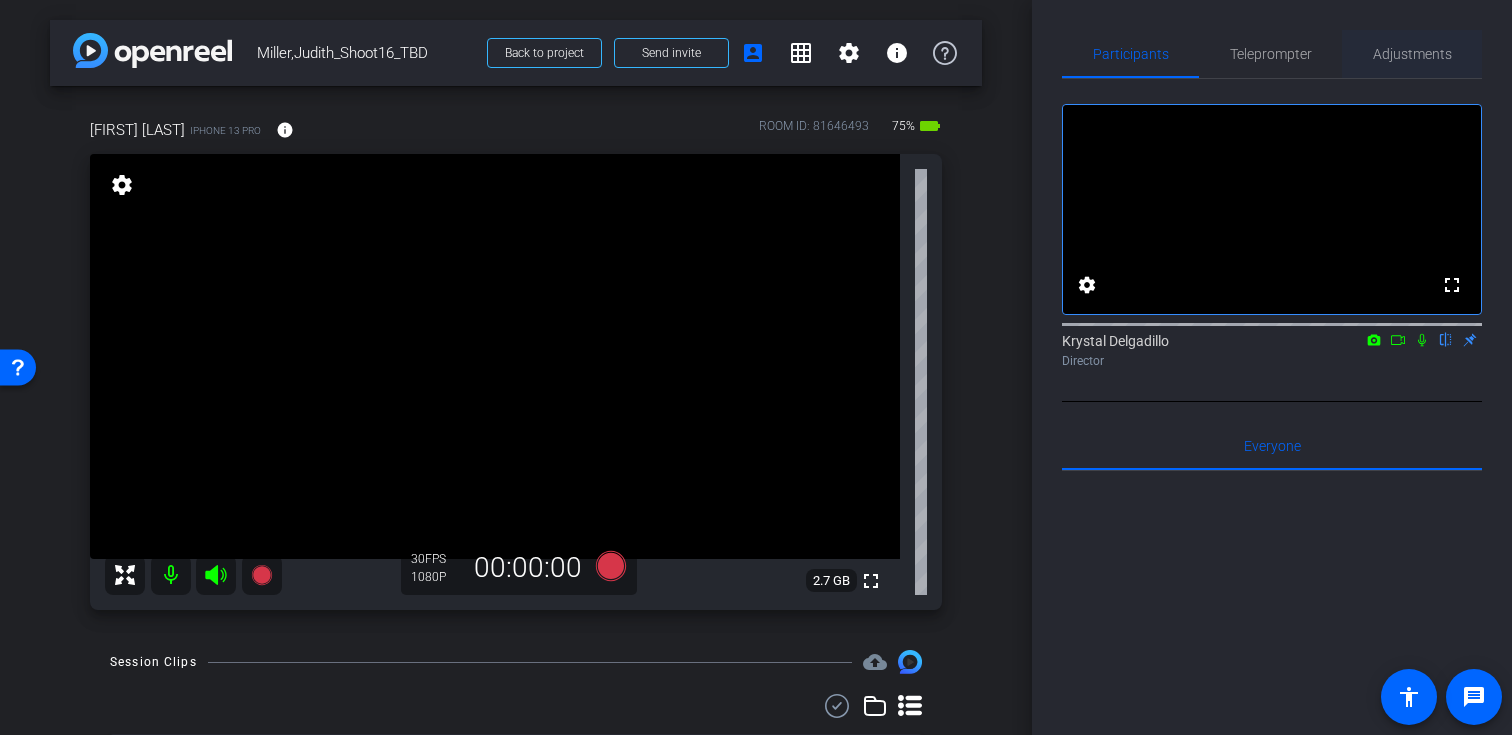 click on "Adjustments" at bounding box center [1412, 54] 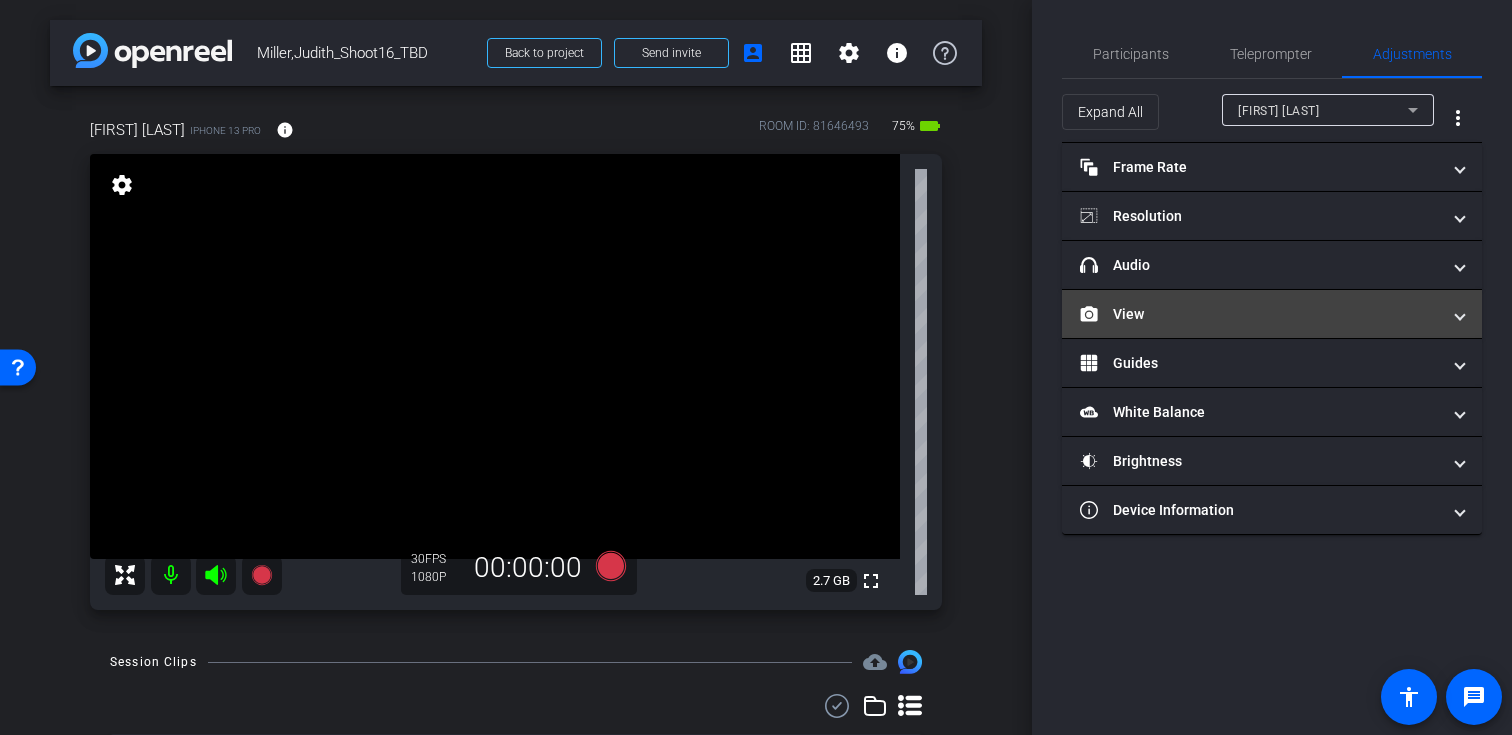 click on "View" at bounding box center [1272, 314] 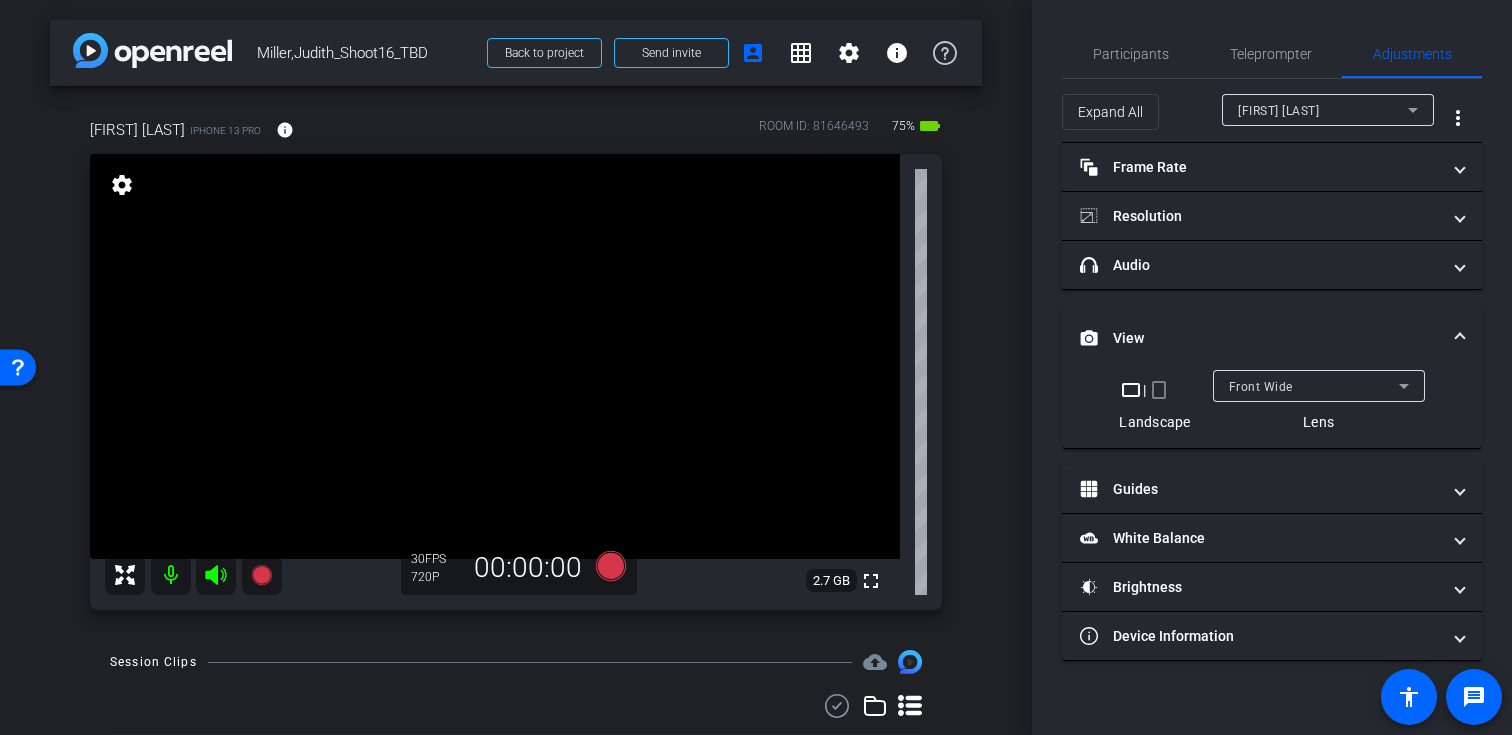 click on "crop_portrait" at bounding box center (1159, 390) 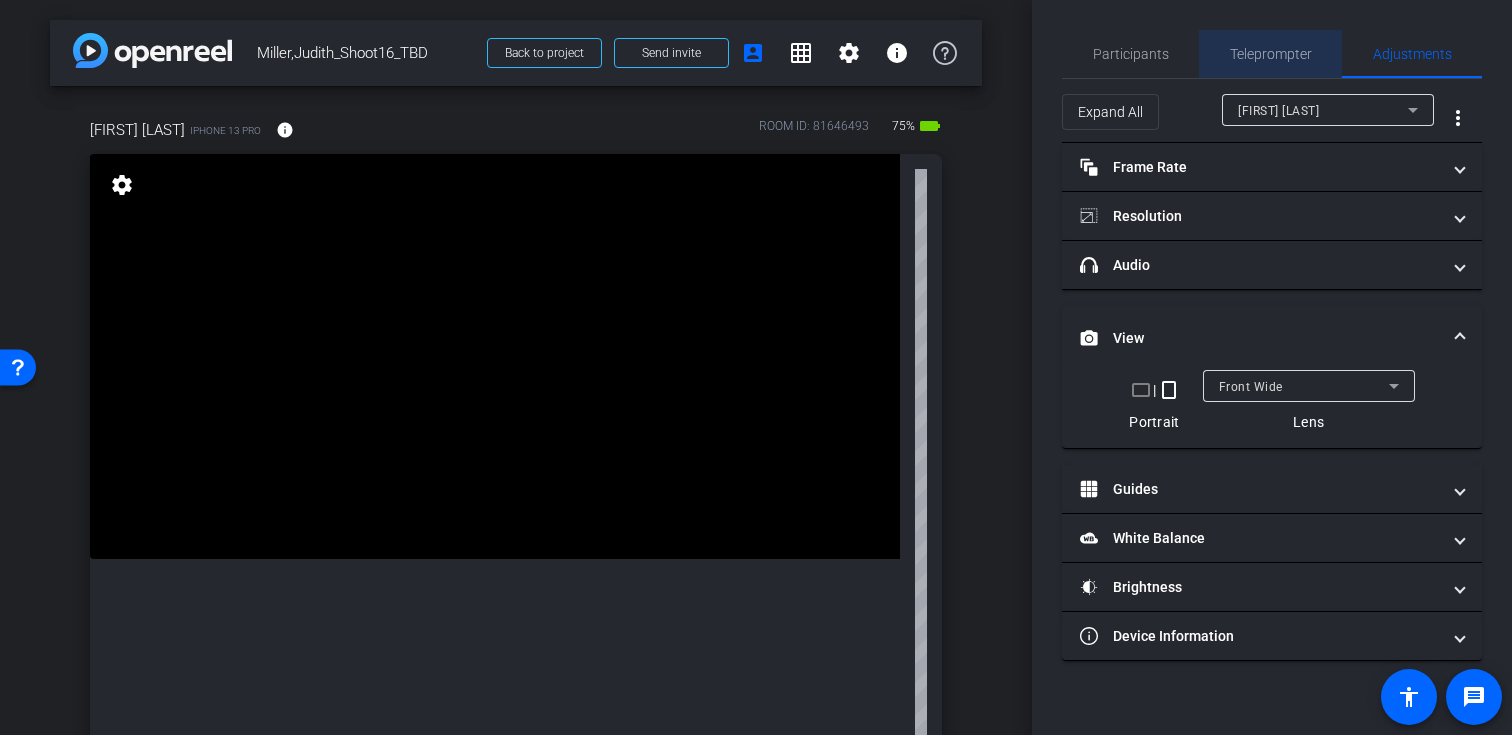 click on "Teleprompter" at bounding box center [1271, 54] 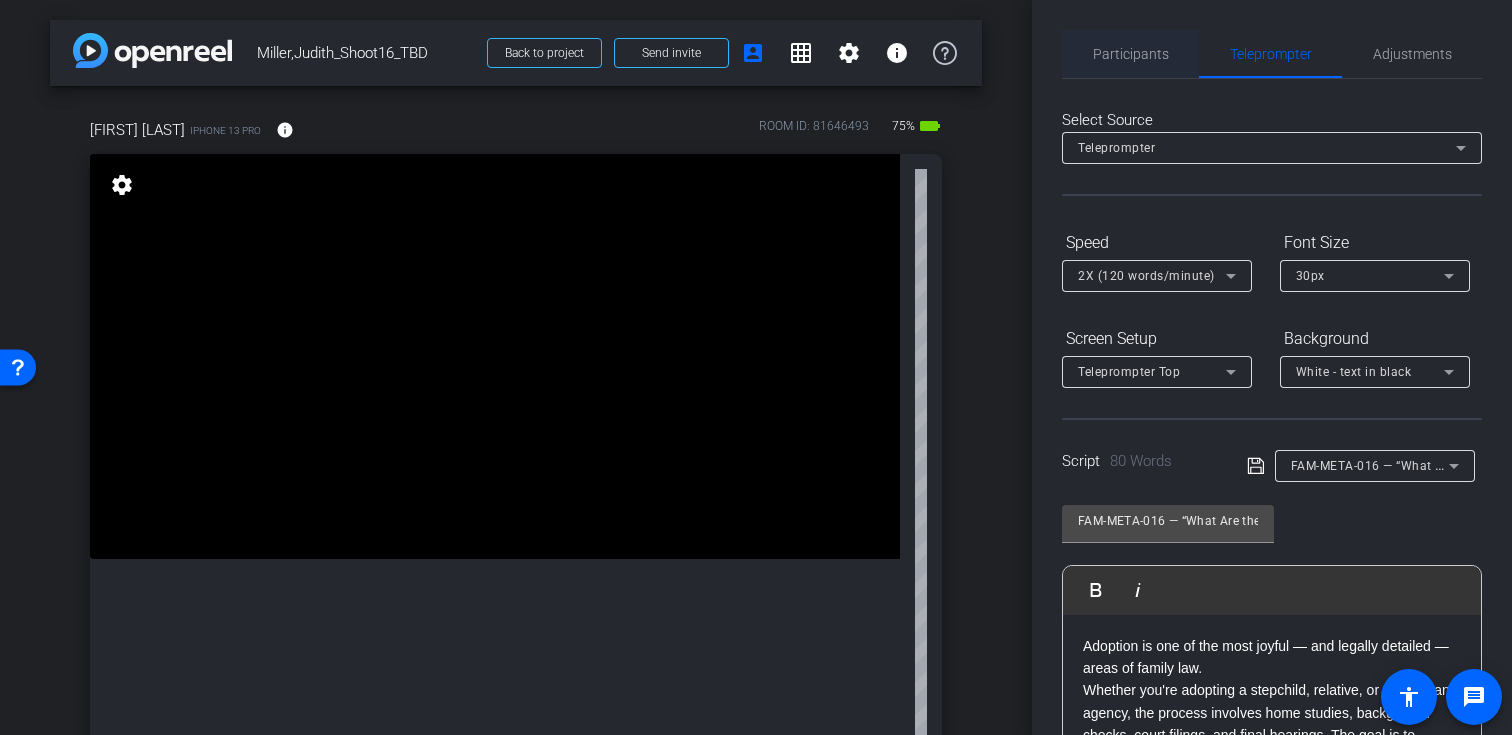click on "Participants" at bounding box center [1131, 54] 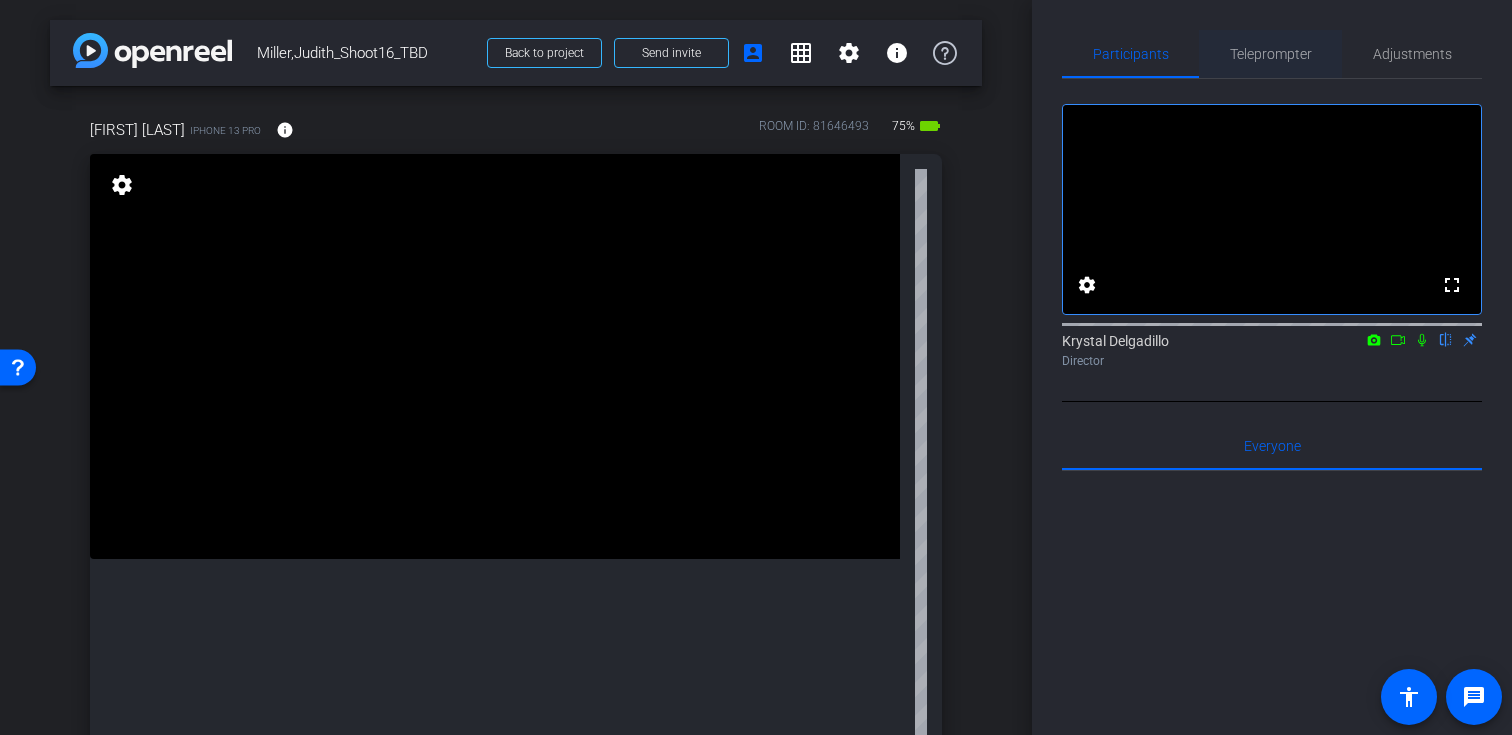 click on "Teleprompter" at bounding box center (1271, 54) 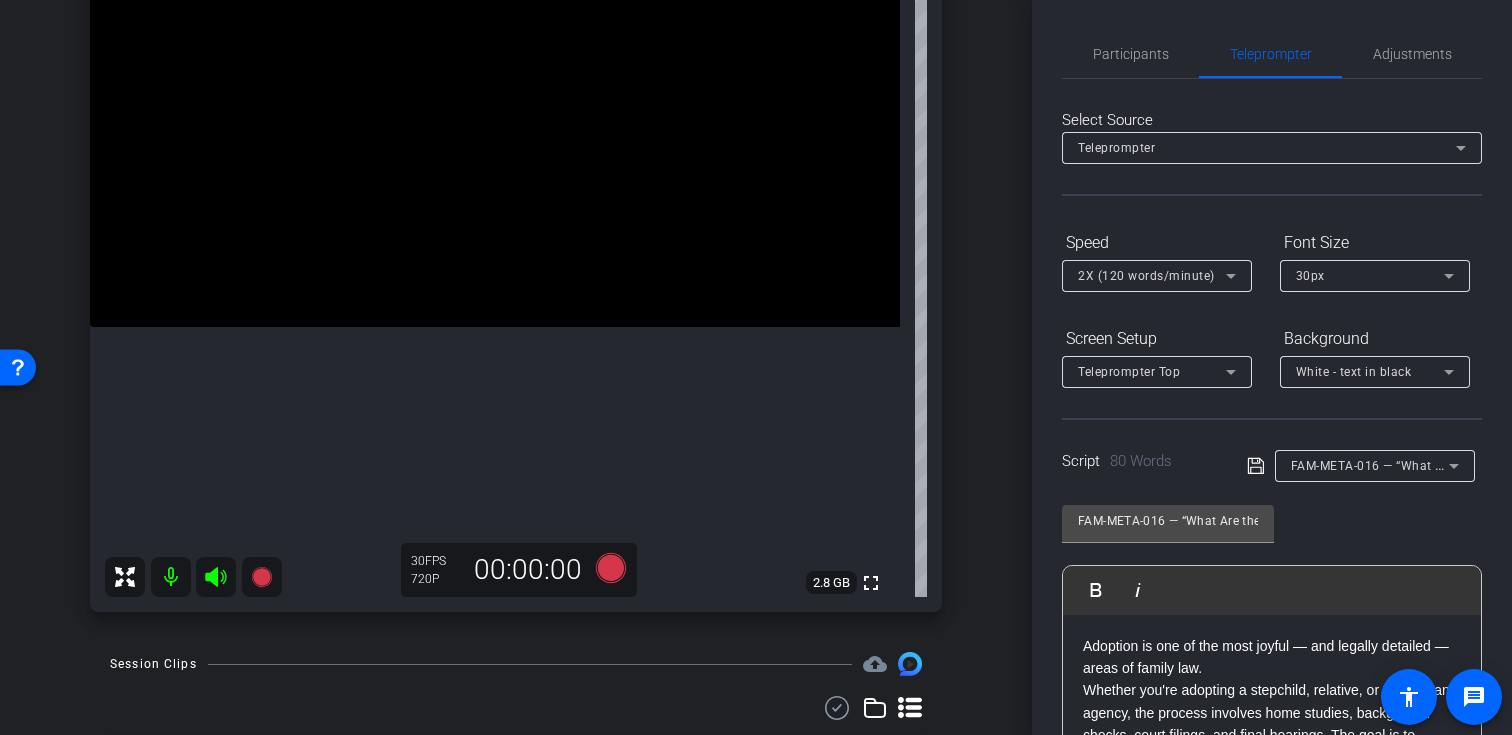 scroll, scrollTop: 234, scrollLeft: 0, axis: vertical 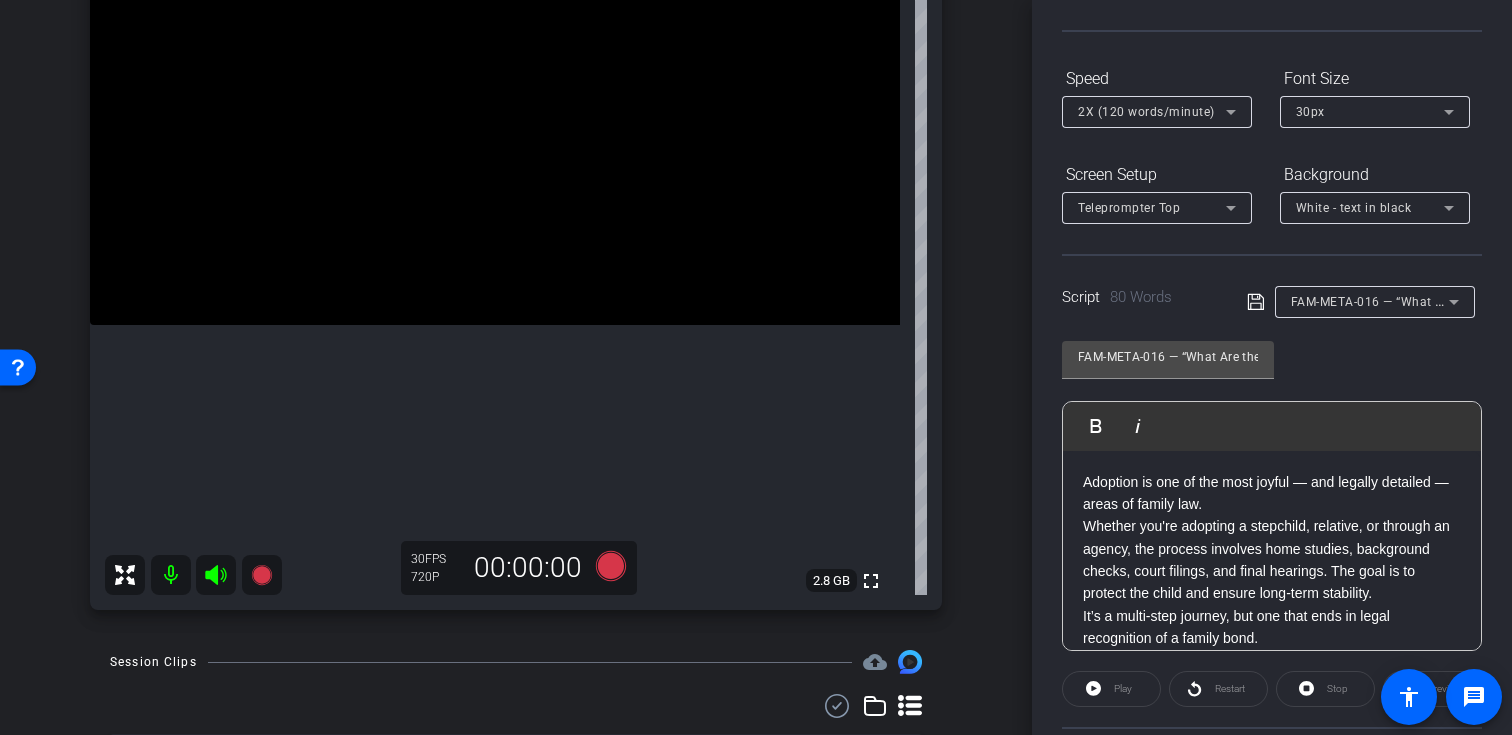 click on "FAM-META-016 — “What Are the Steps to Finalize an Adoption?”" at bounding box center (1478, 301) 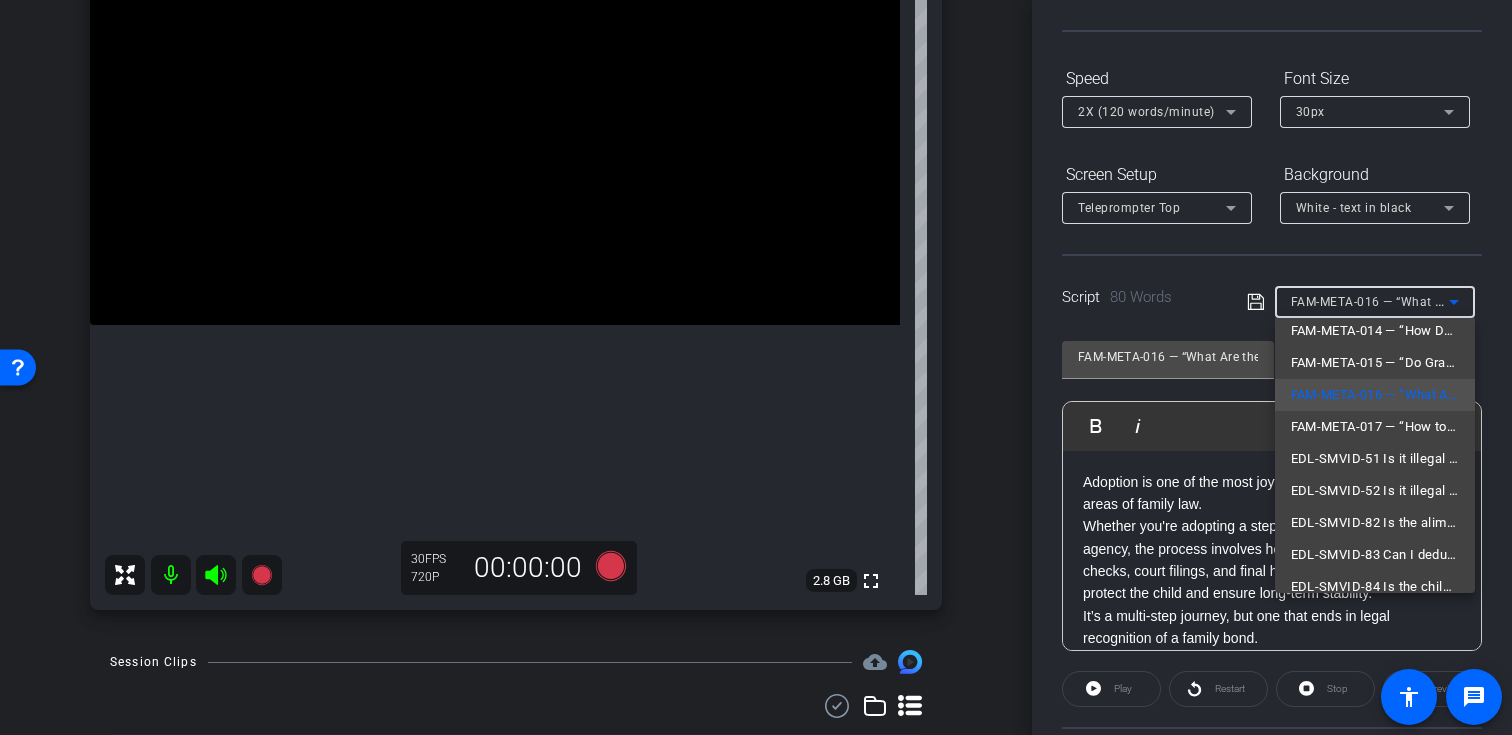 scroll, scrollTop: 285, scrollLeft: 0, axis: vertical 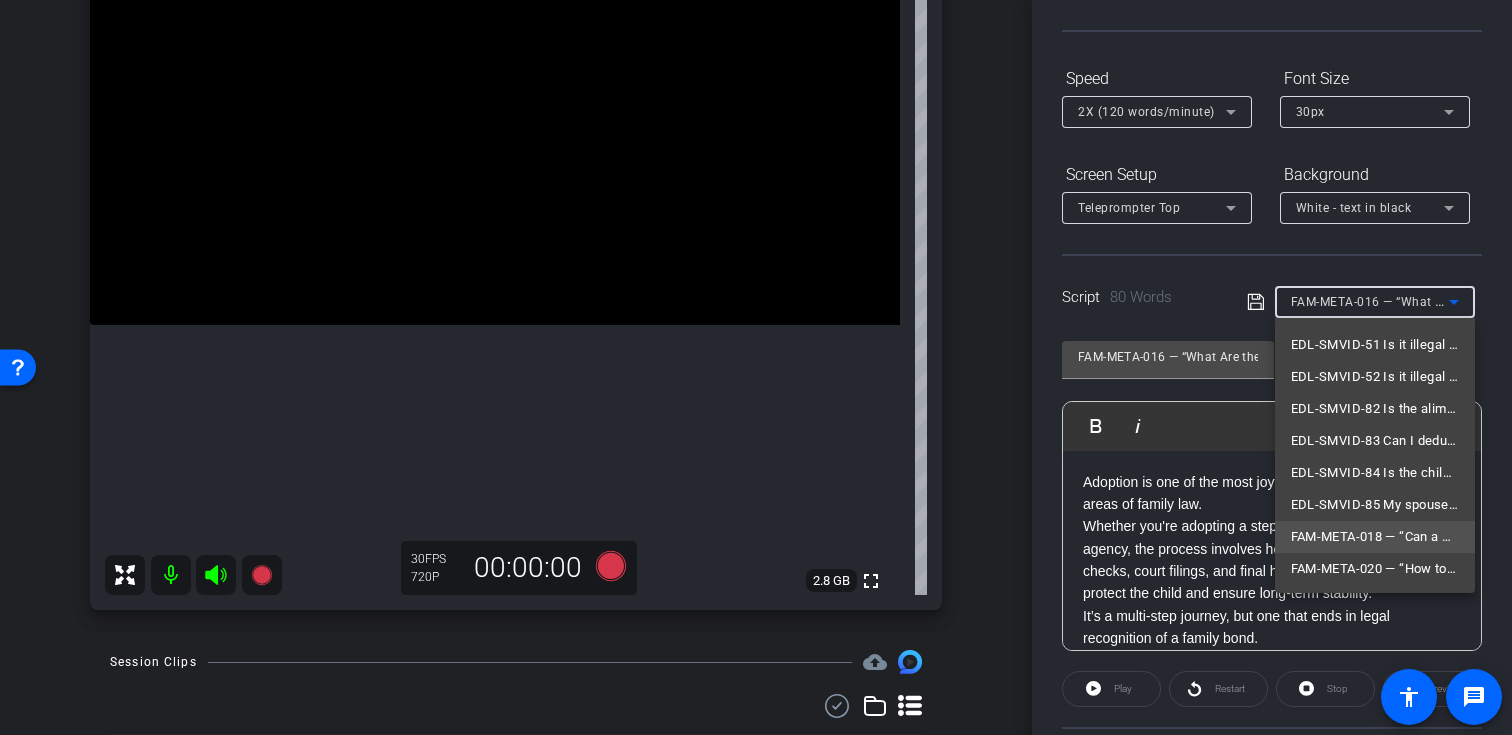 click on "FAM-META-018 — “Can a Prenup Be Challenged?”" at bounding box center [1375, 537] 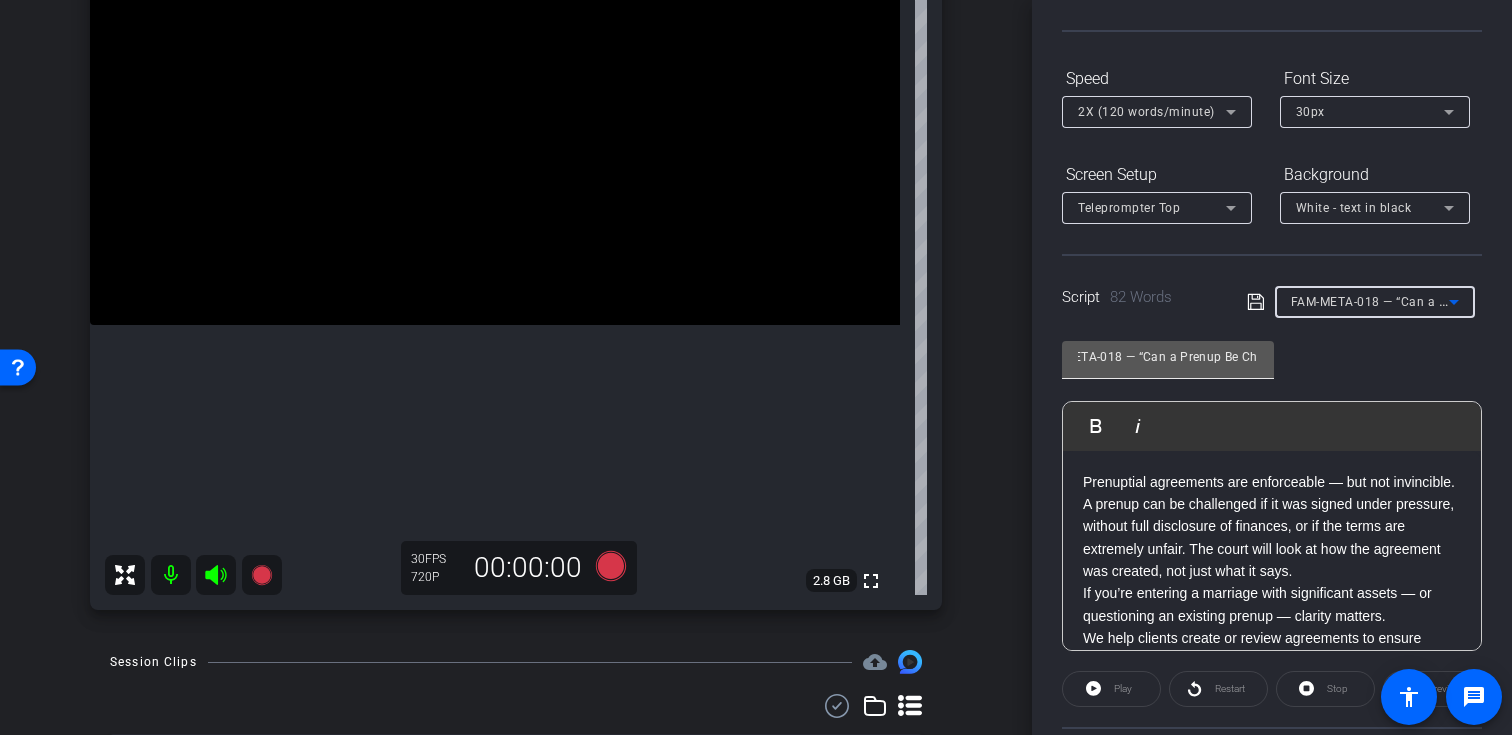 scroll, scrollTop: 0, scrollLeft: 99, axis: horizontal 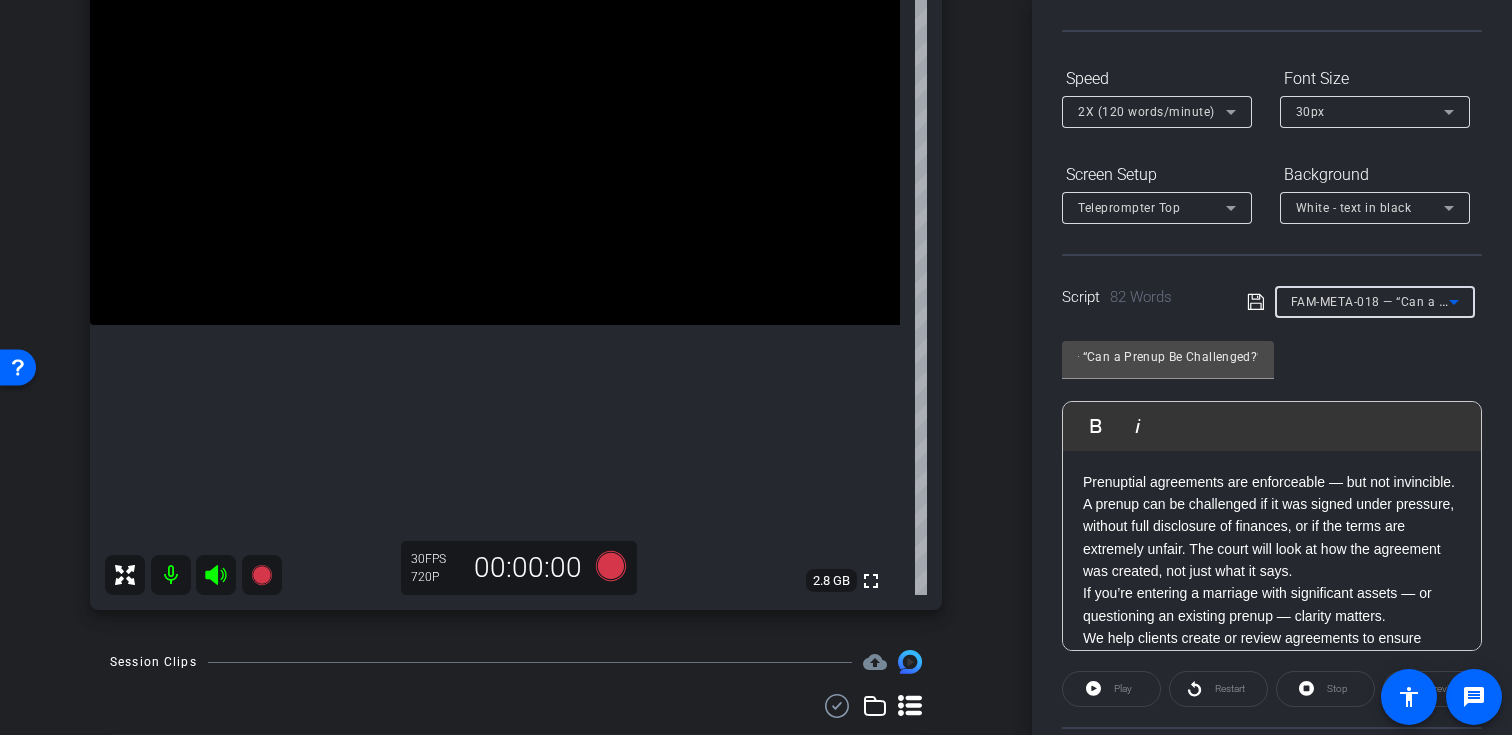 click on "FAM-META-018 — “Can a Prenup Be Challenged?”" at bounding box center (1435, 301) 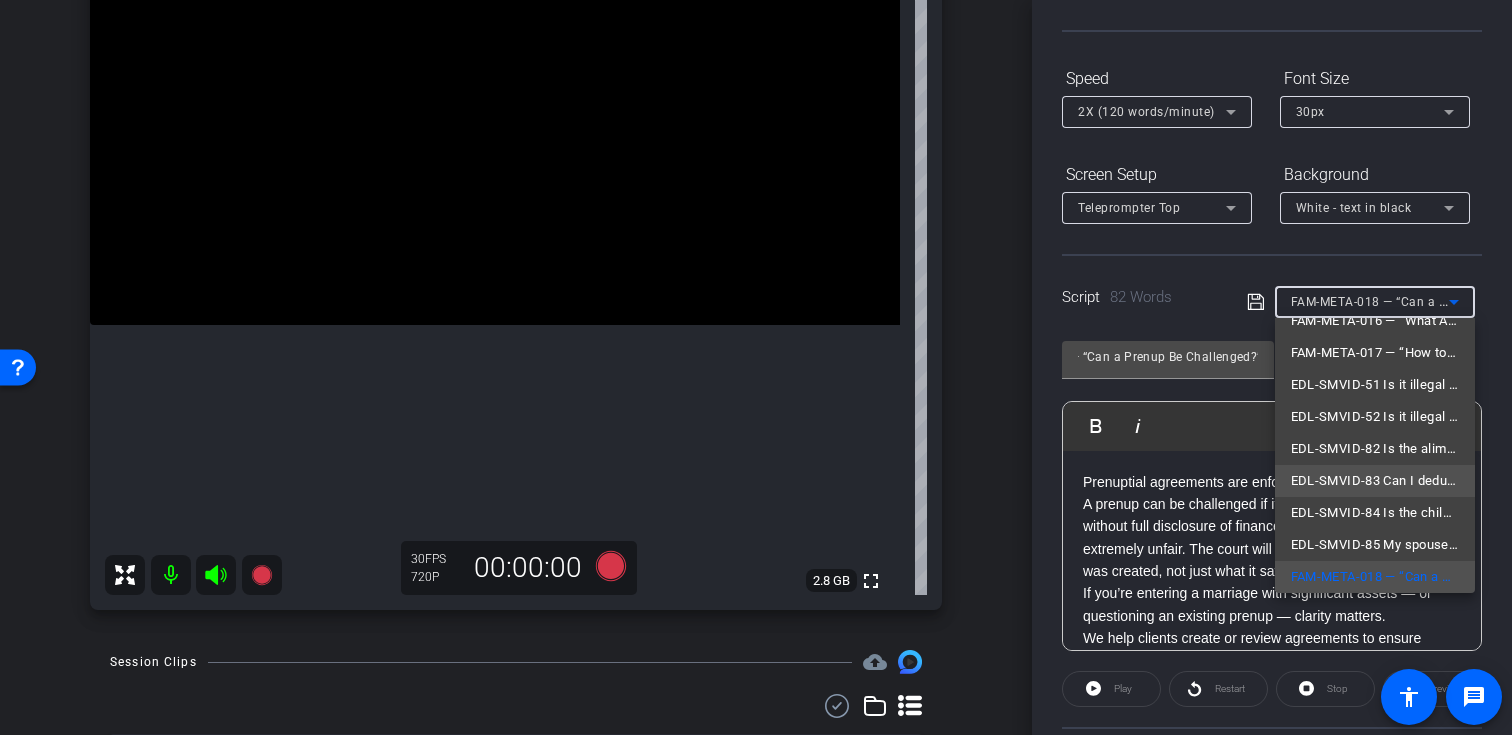 scroll, scrollTop: 285, scrollLeft: 0, axis: vertical 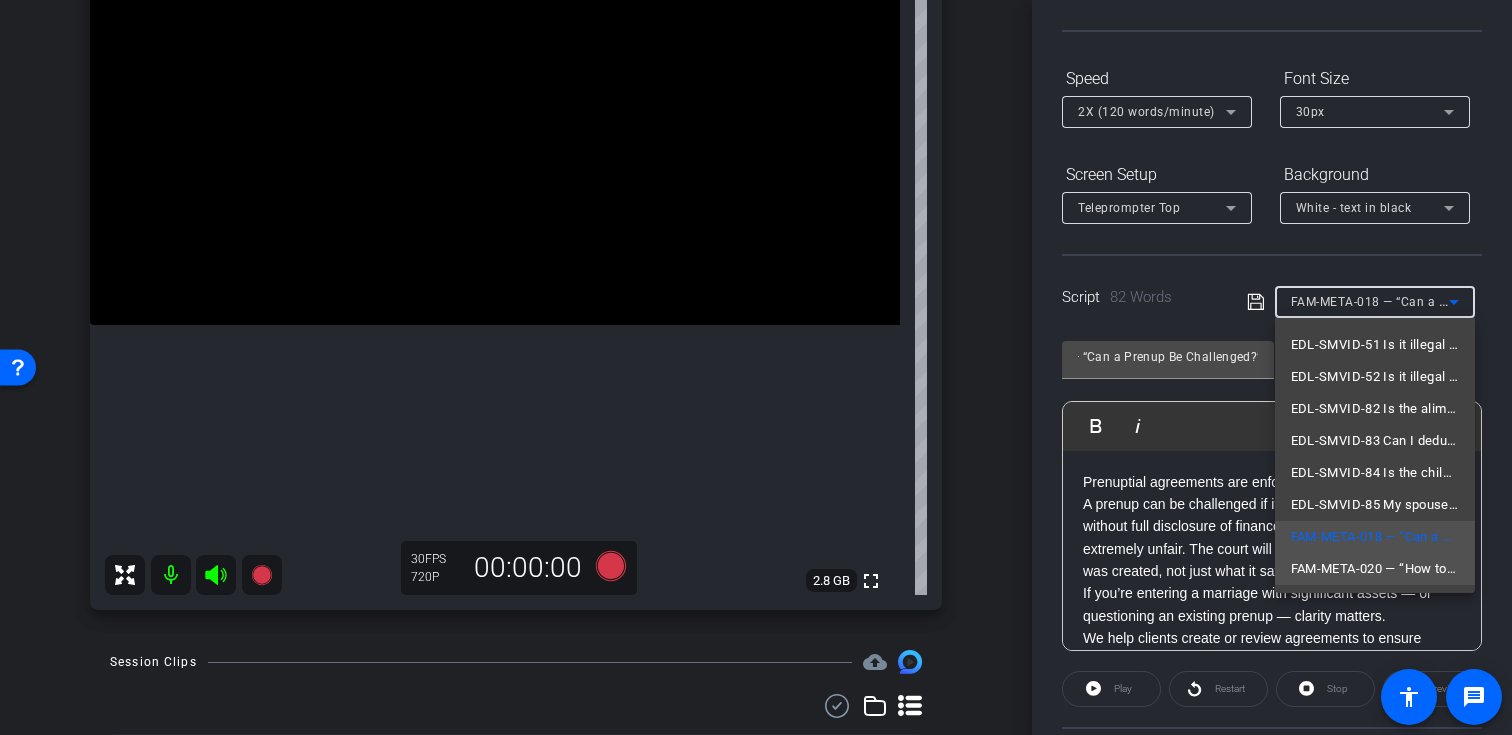 click on "FAM-META-020 — “How to Modify Parenting Time After Divorce”" at bounding box center [1375, 569] 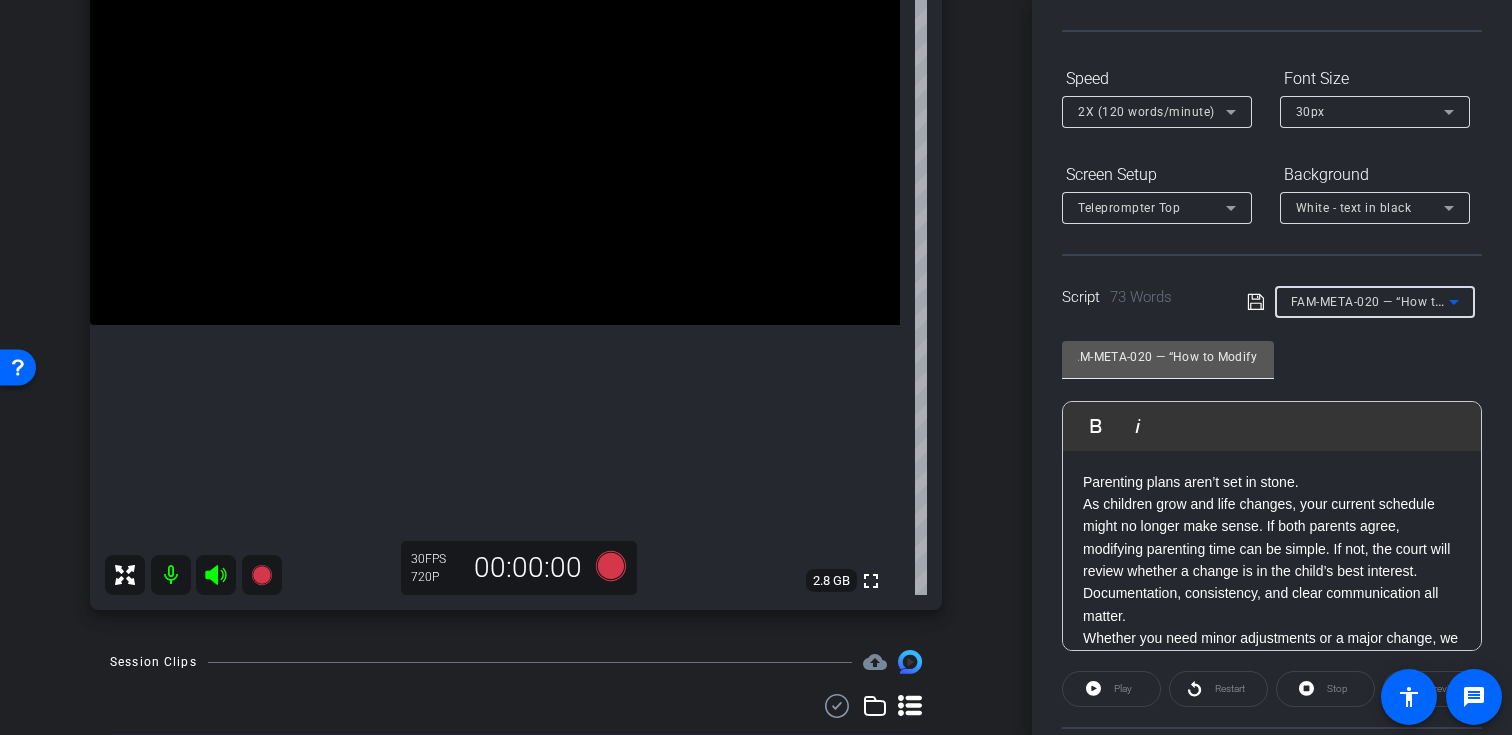 scroll, scrollTop: 0, scrollLeft: 0, axis: both 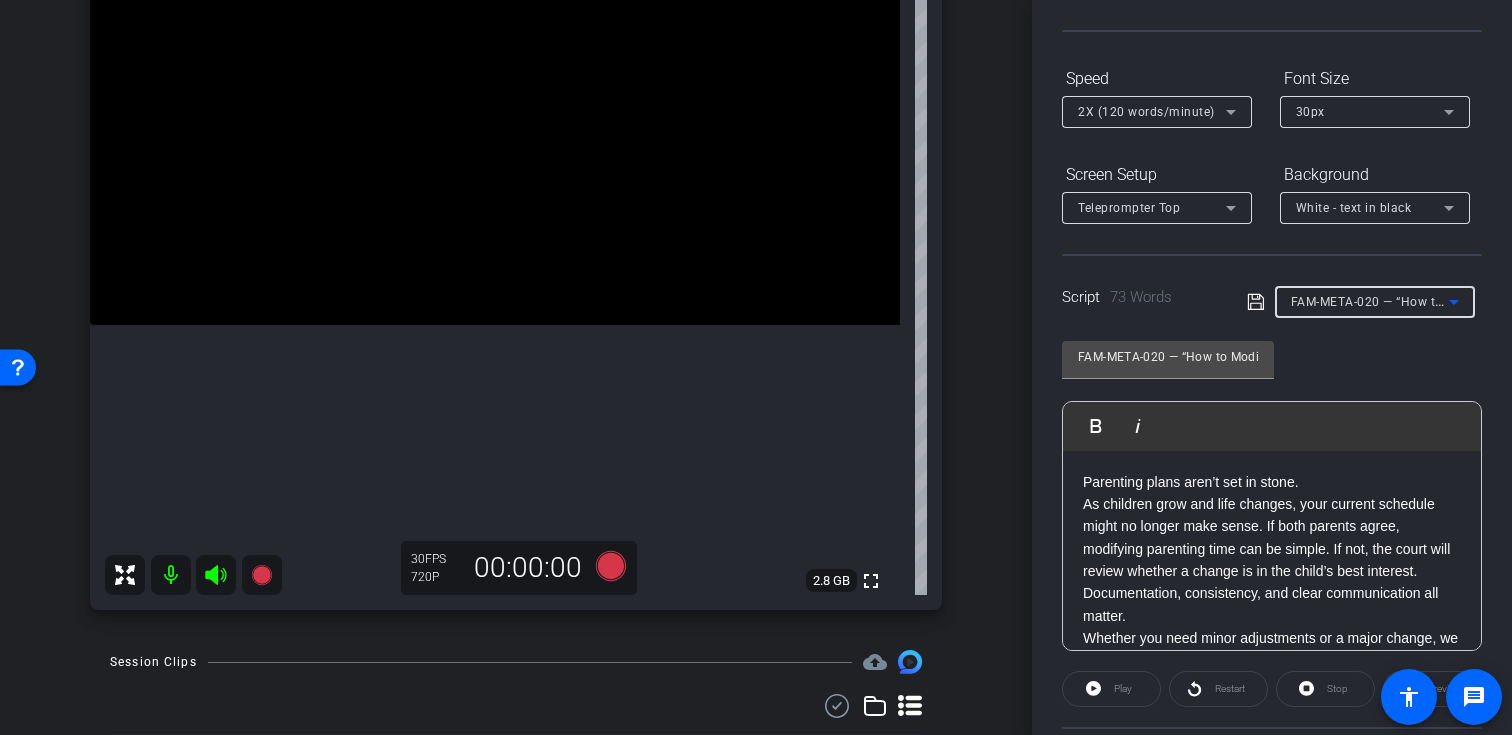 click on "FAM-META-020 — “How to Modify Parenting Time After Divorce”" at bounding box center [1477, 301] 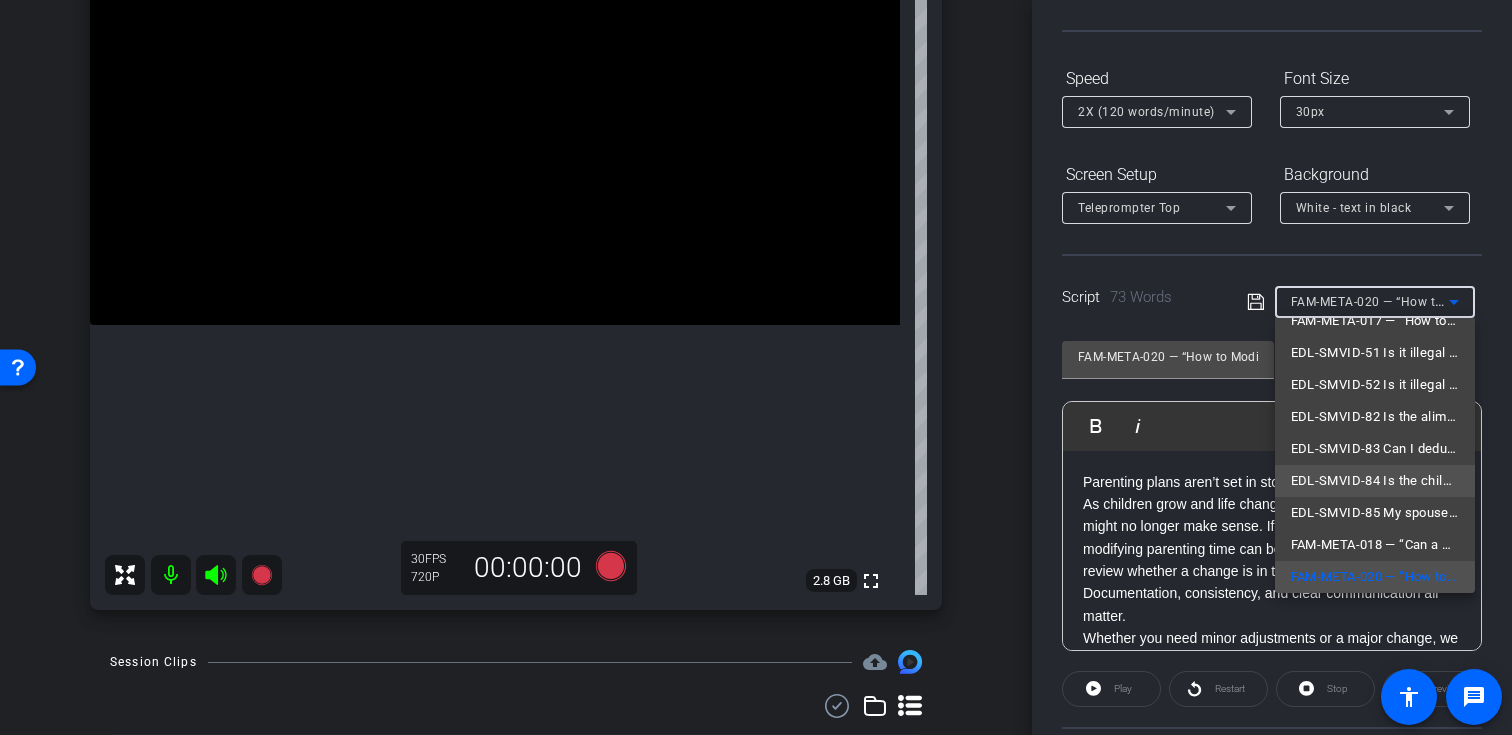 scroll, scrollTop: 285, scrollLeft: 0, axis: vertical 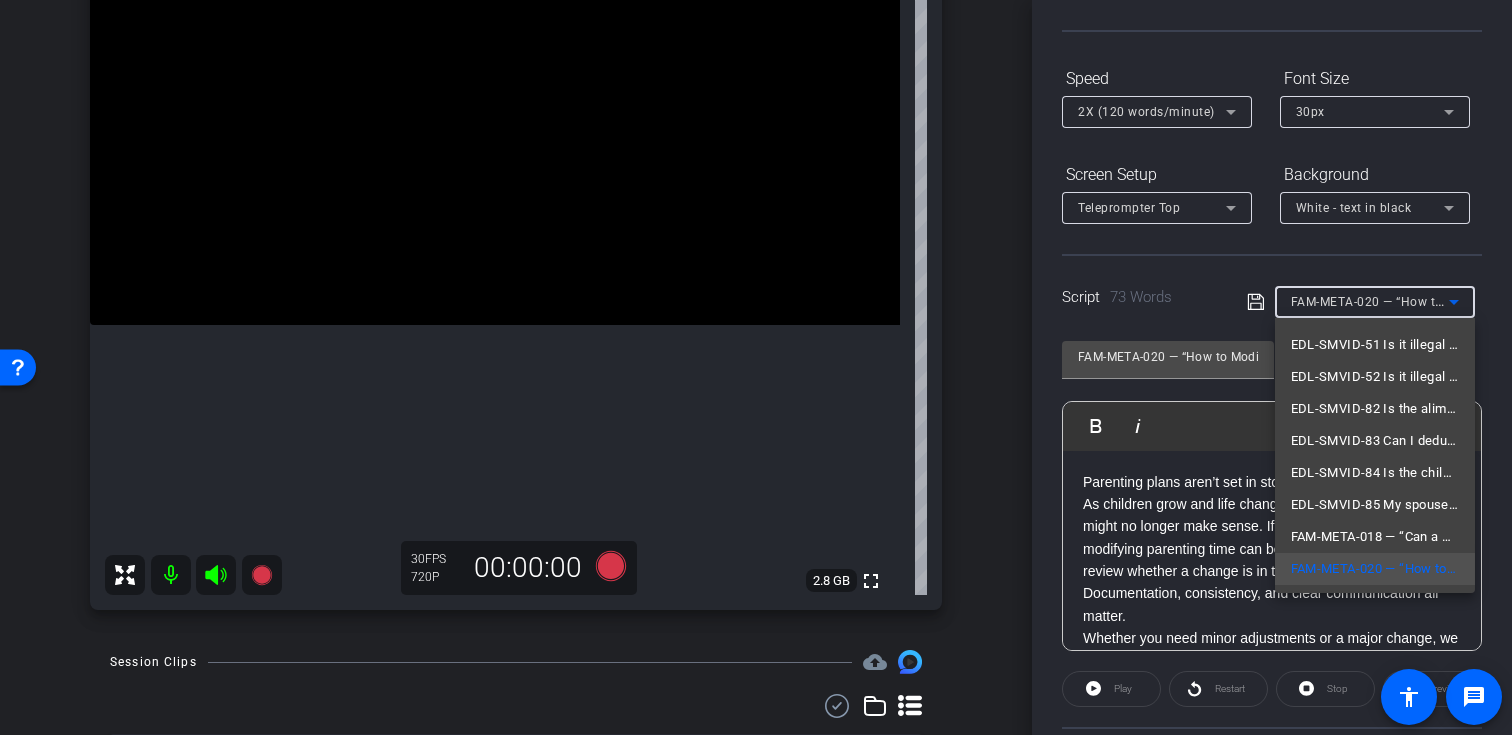 click at bounding box center [756, 367] 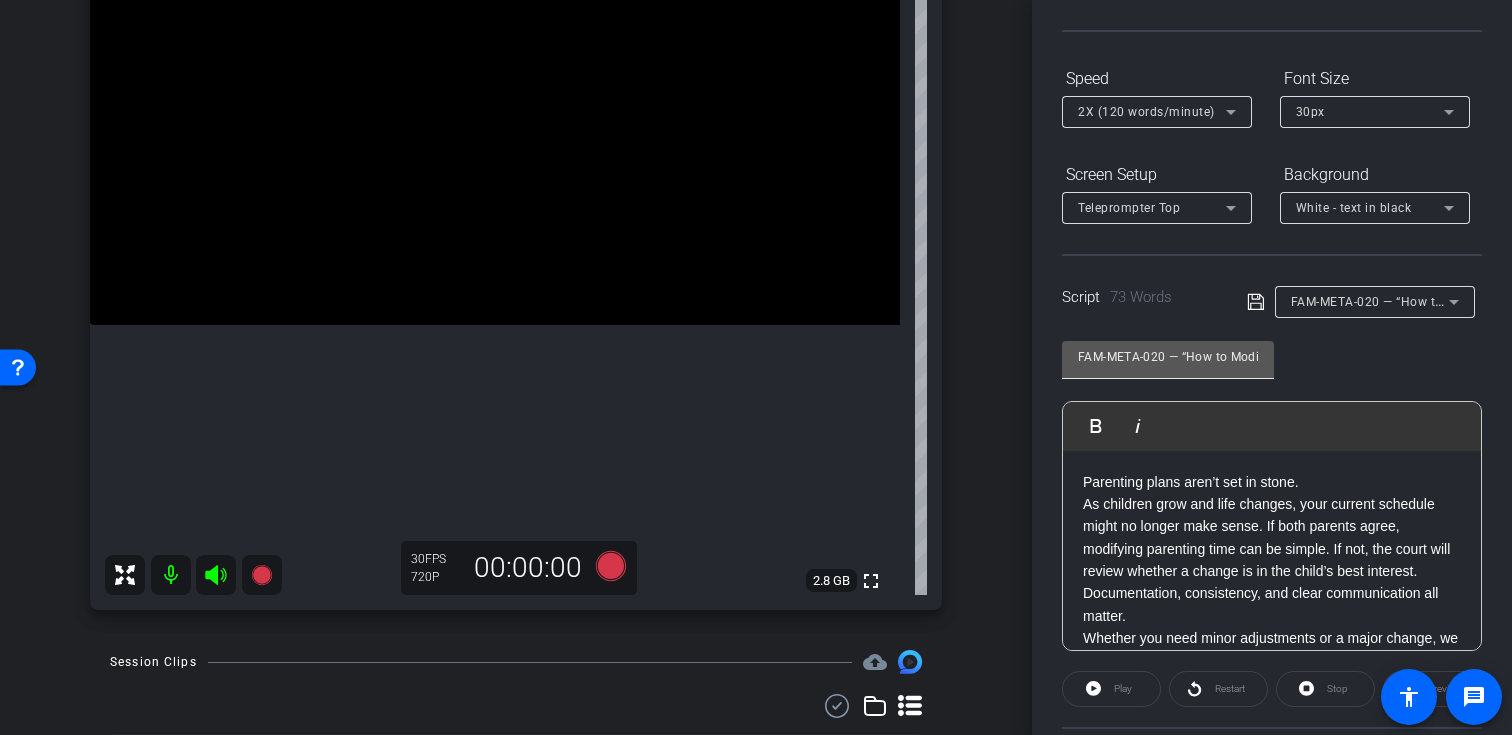 scroll, scrollTop: 163, scrollLeft: 0, axis: vertical 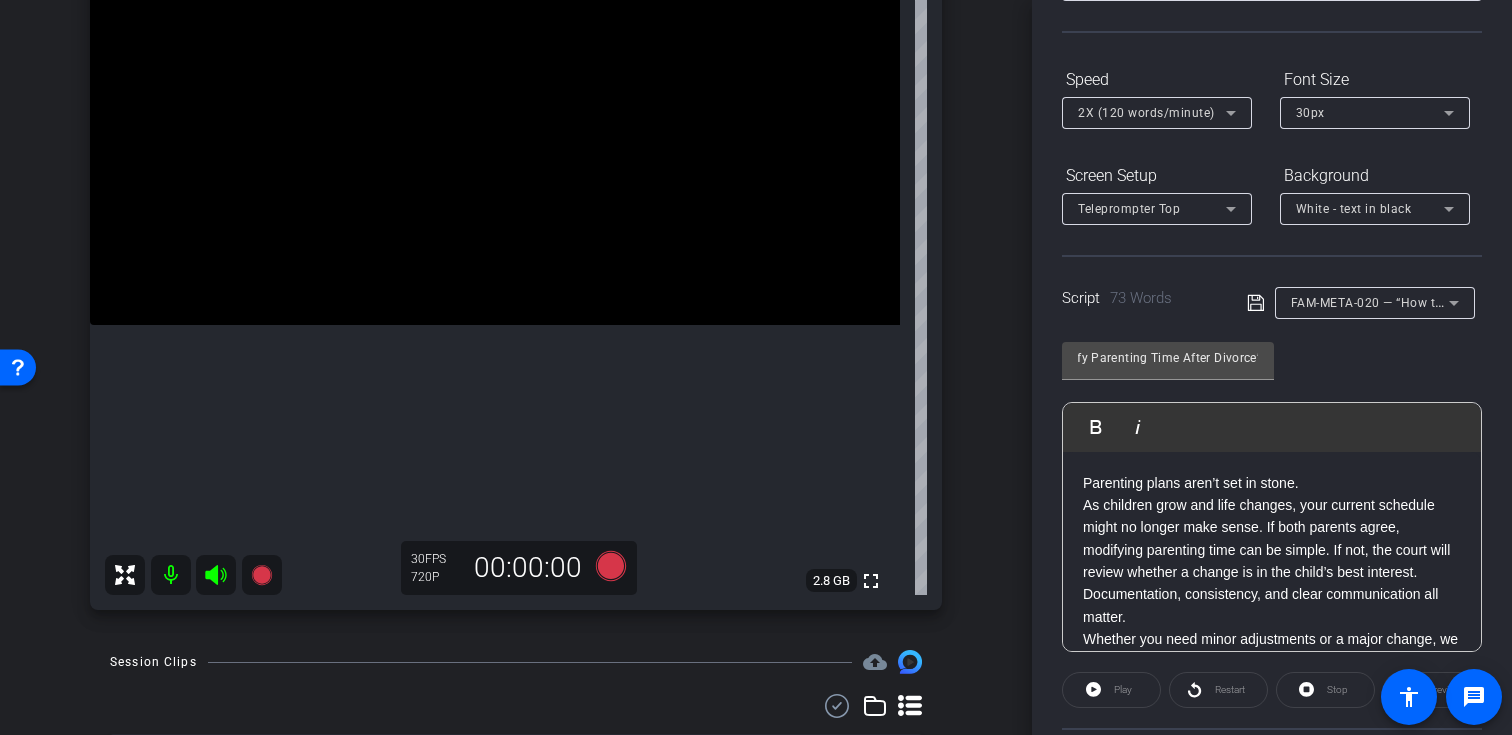 click on "FAM-META-020 — “How to Modify Parenting Time After Divorce”" 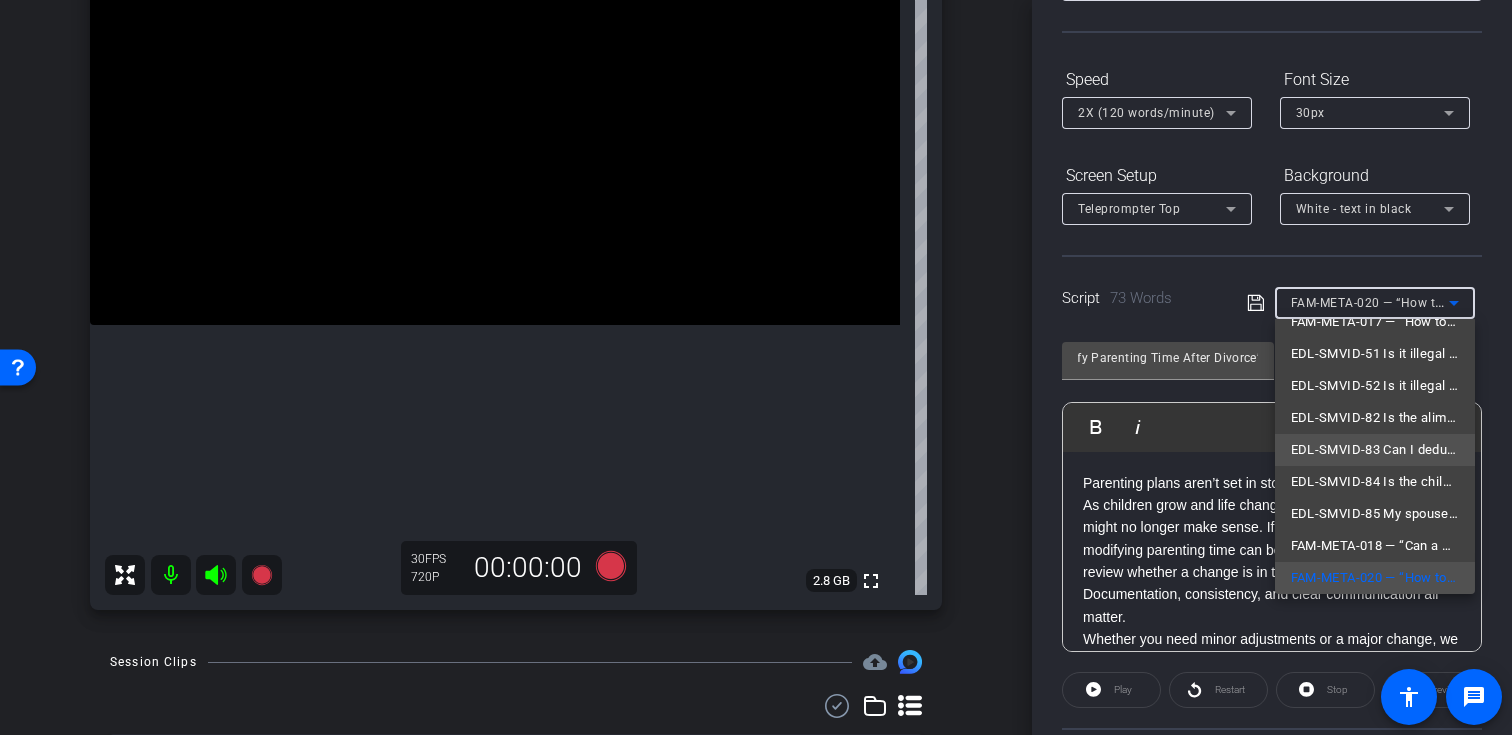 scroll, scrollTop: 285, scrollLeft: 0, axis: vertical 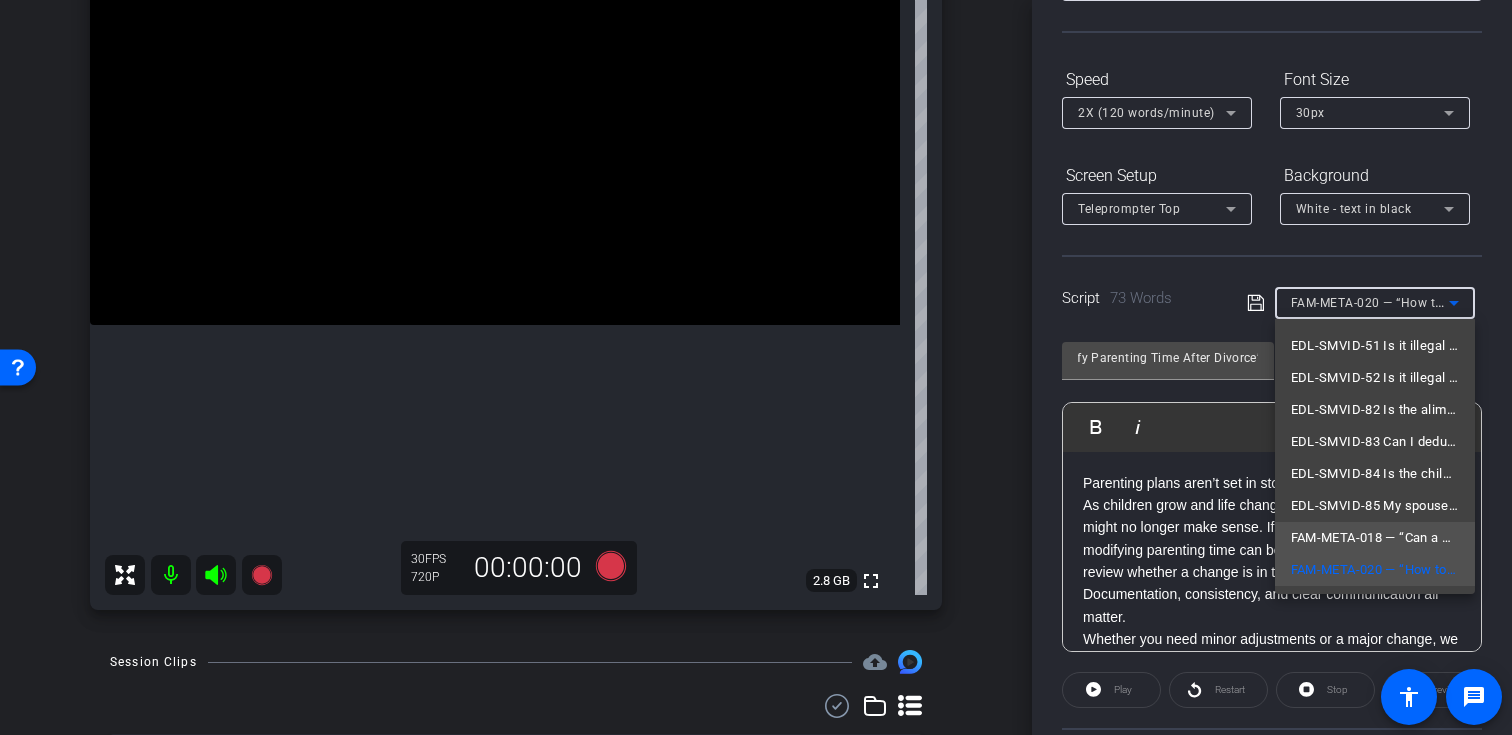 click on "FAM-META-018 — “Can a Prenup Be Challenged?”" at bounding box center [1375, 538] 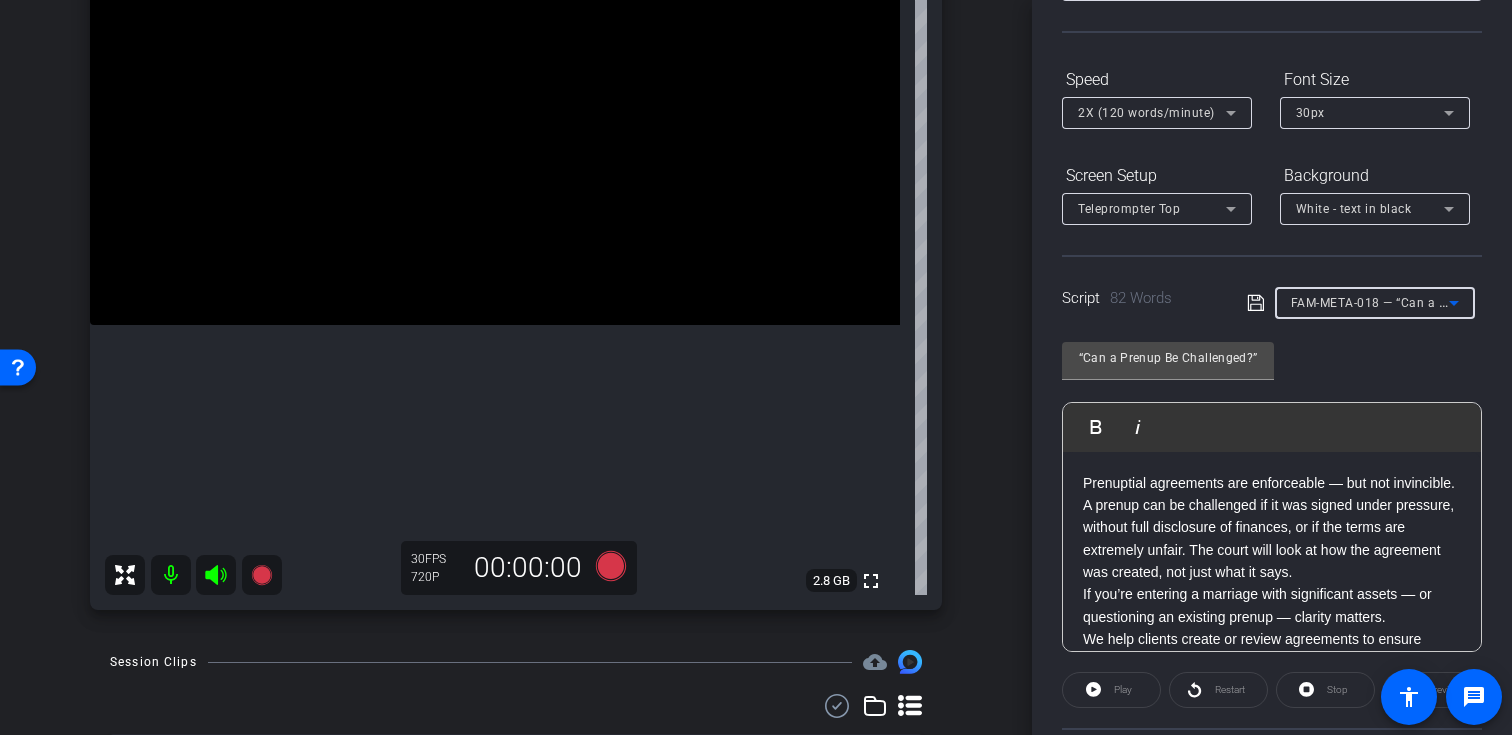 scroll, scrollTop: 0, scrollLeft: 99, axis: horizontal 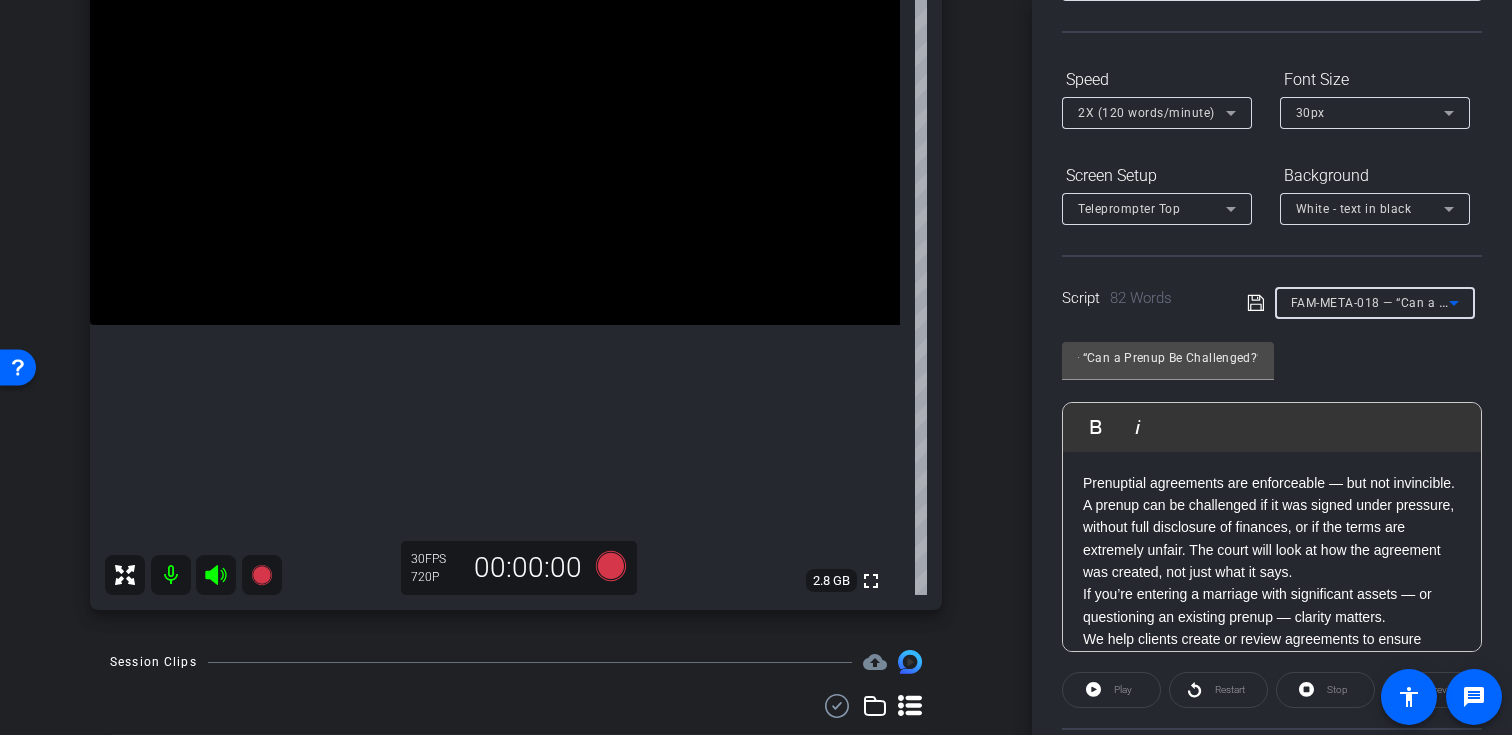 click on "FAM-META-018 — “Can a Prenup Be Challenged?”               Play        Play from this location               Play Selected        Play and display the selected text only Bold Italic Prenuptial agreements are enforceable — but not invincible.  A prenup can be challenged if it was signed under pressure, without full disclosure of finances, or if the terms are extremely unfair. The court will look at how the agreement was created, not just what it says.  If you’re entering a marriage with significant assets — or questioning an existing prenup — clarity matters.  We help clients create or review agreements to ensure they’re fair, legal, and built to hold up in court. Enter script here..." 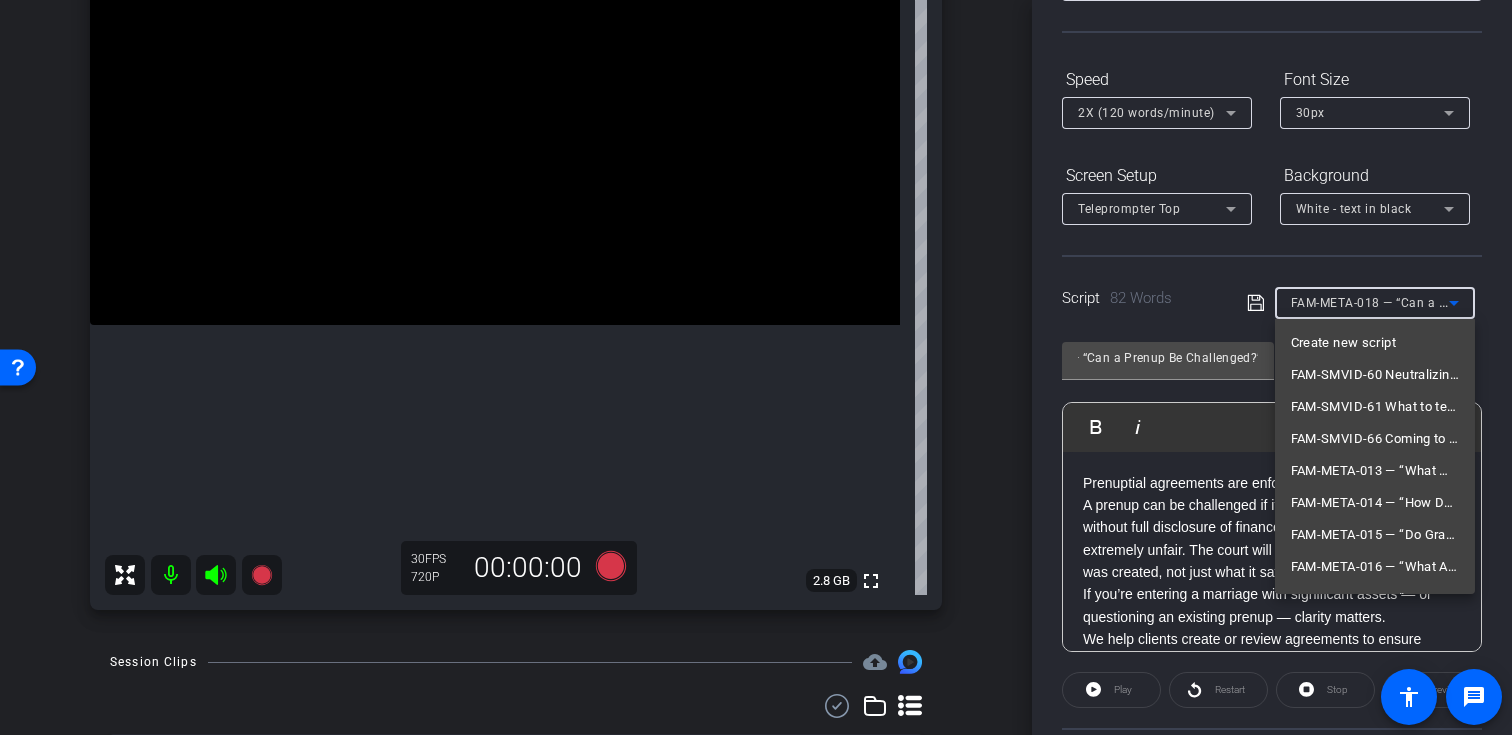 scroll, scrollTop: 245, scrollLeft: 0, axis: vertical 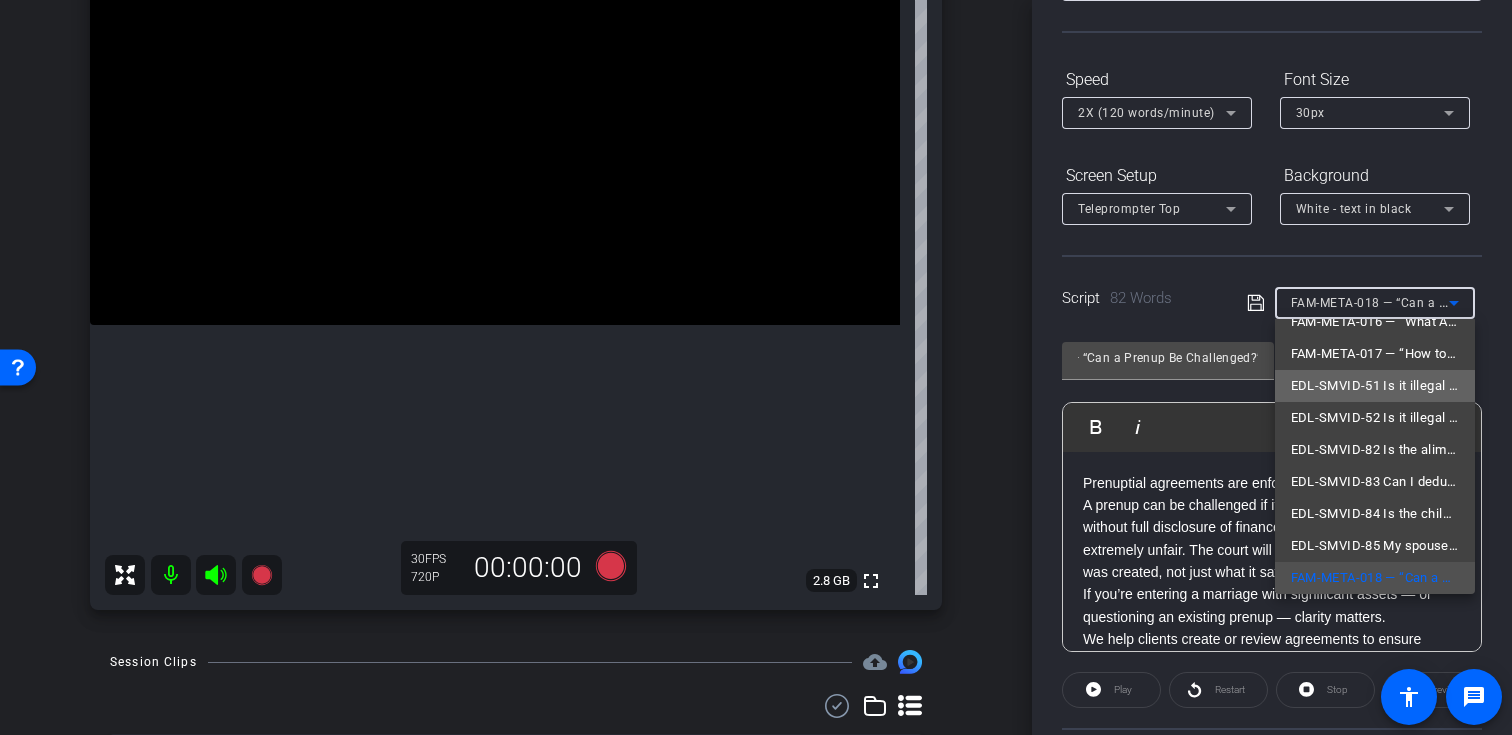 click on "EDL-SMVID-51  Is it illegal to spank your children" at bounding box center (1375, 386) 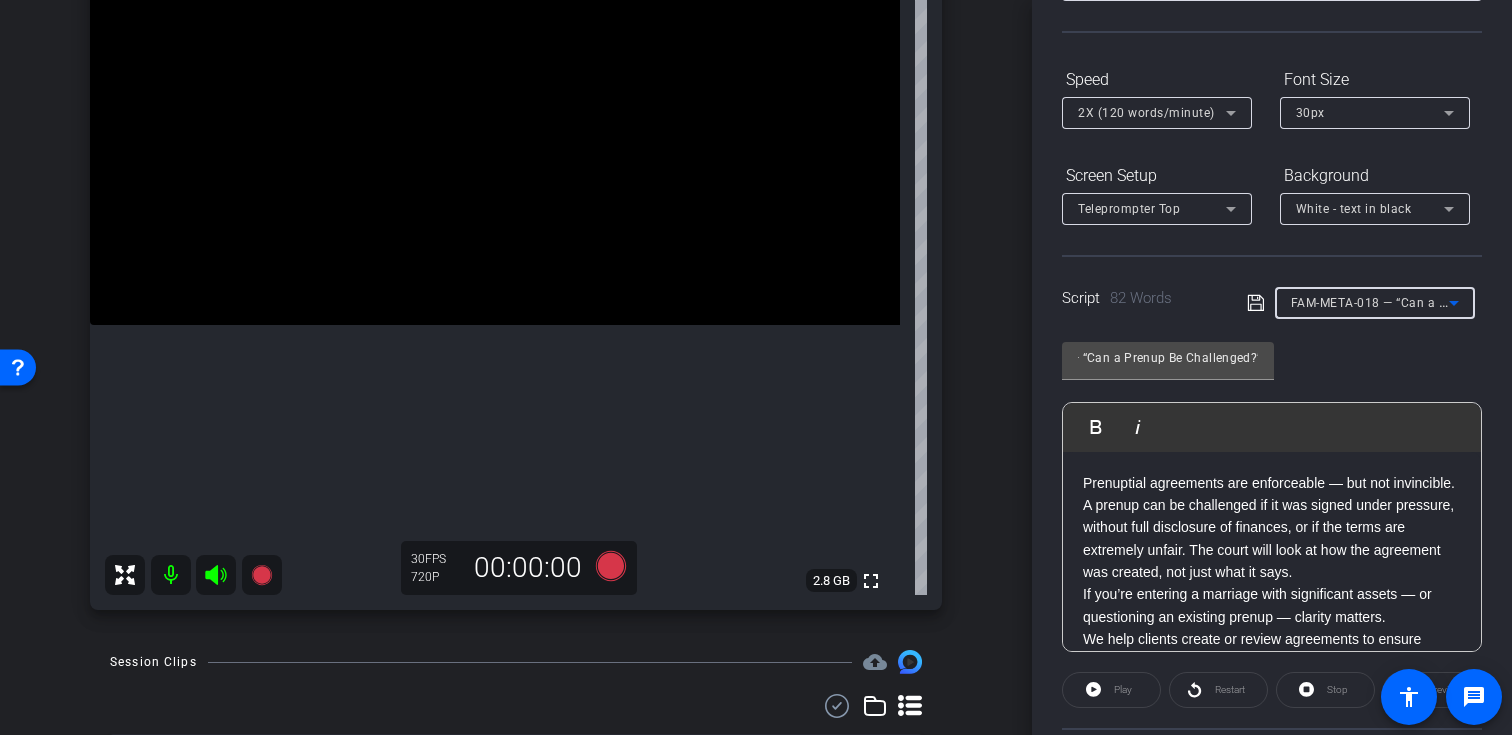 type on "EDL-SMVID-51  Is it illegal to spank your children" 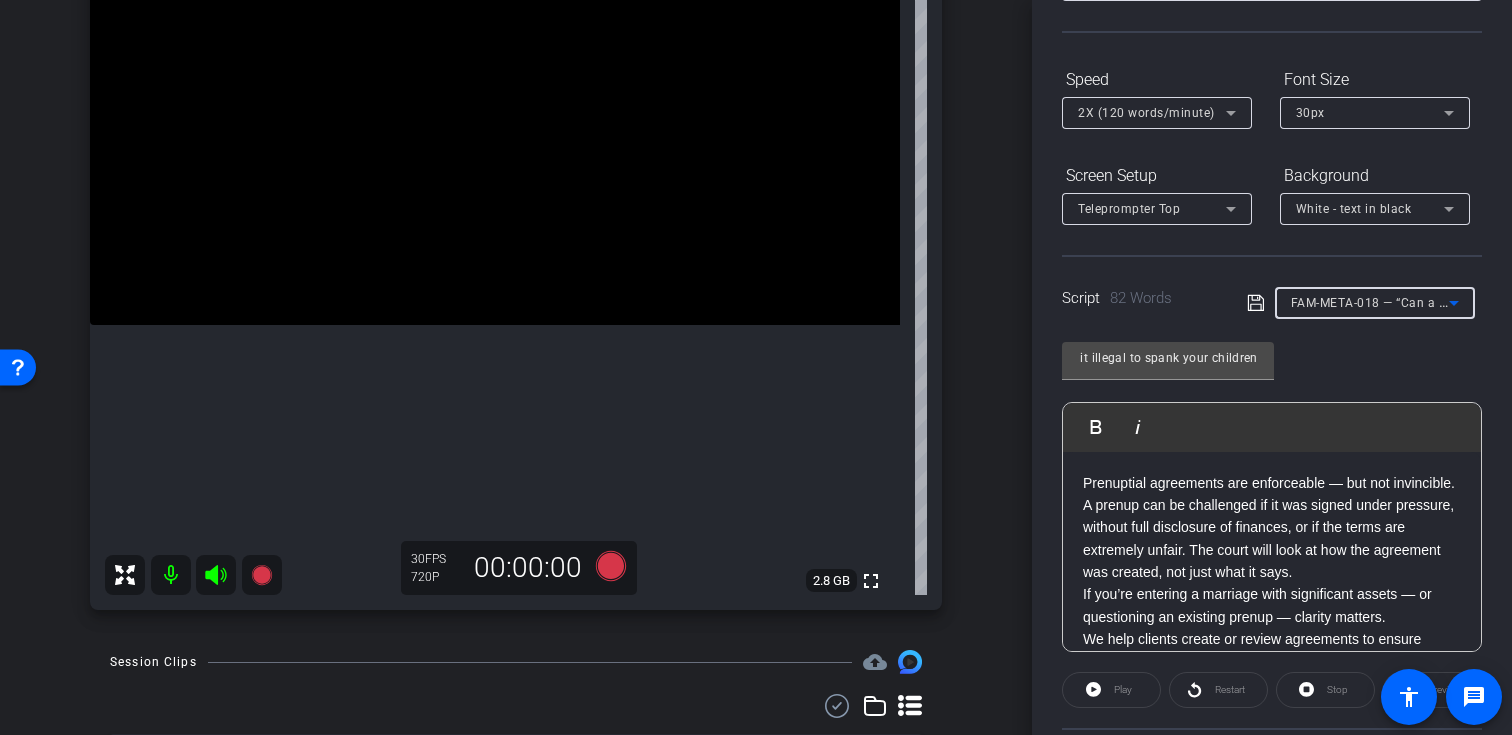 scroll, scrollTop: 0, scrollLeft: 96, axis: horizontal 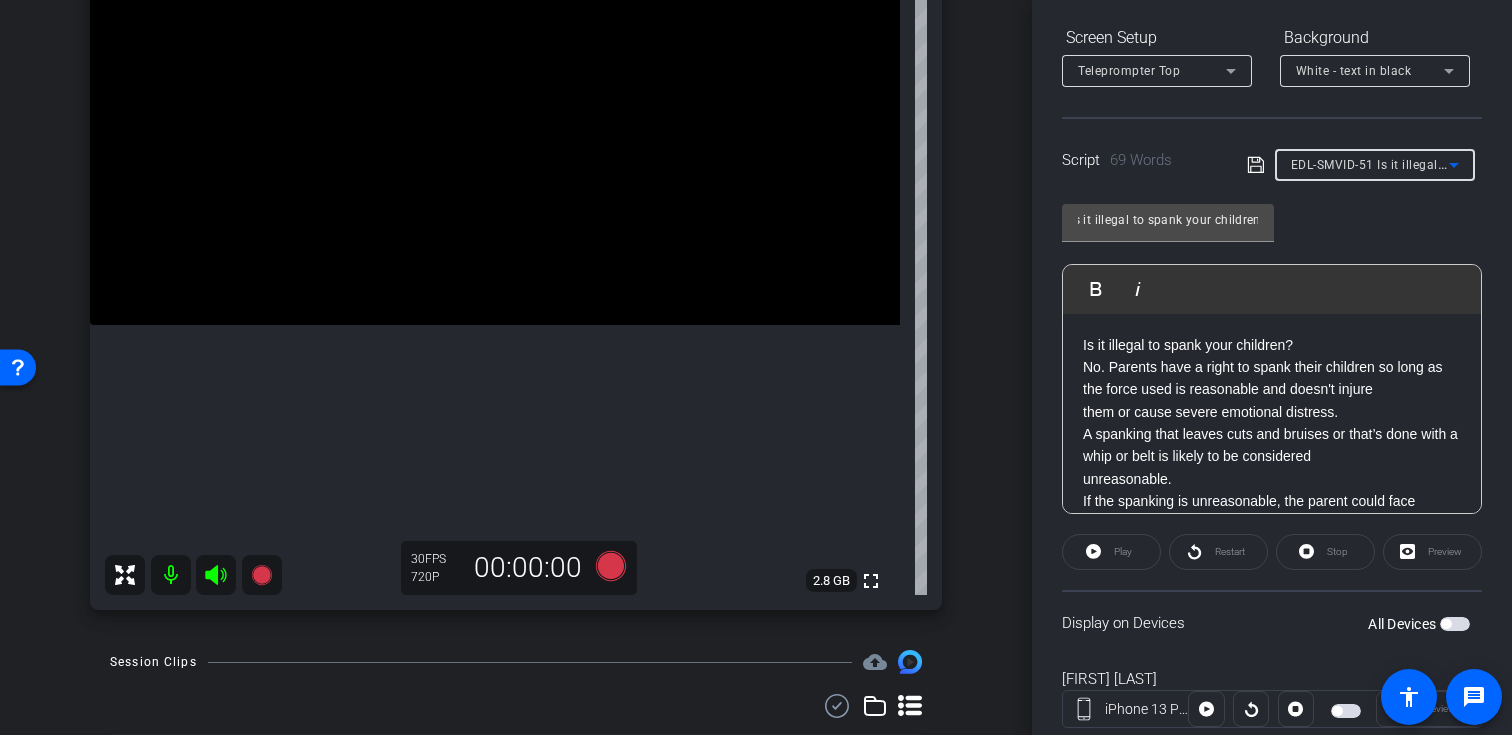 click at bounding box center [1455, 624] 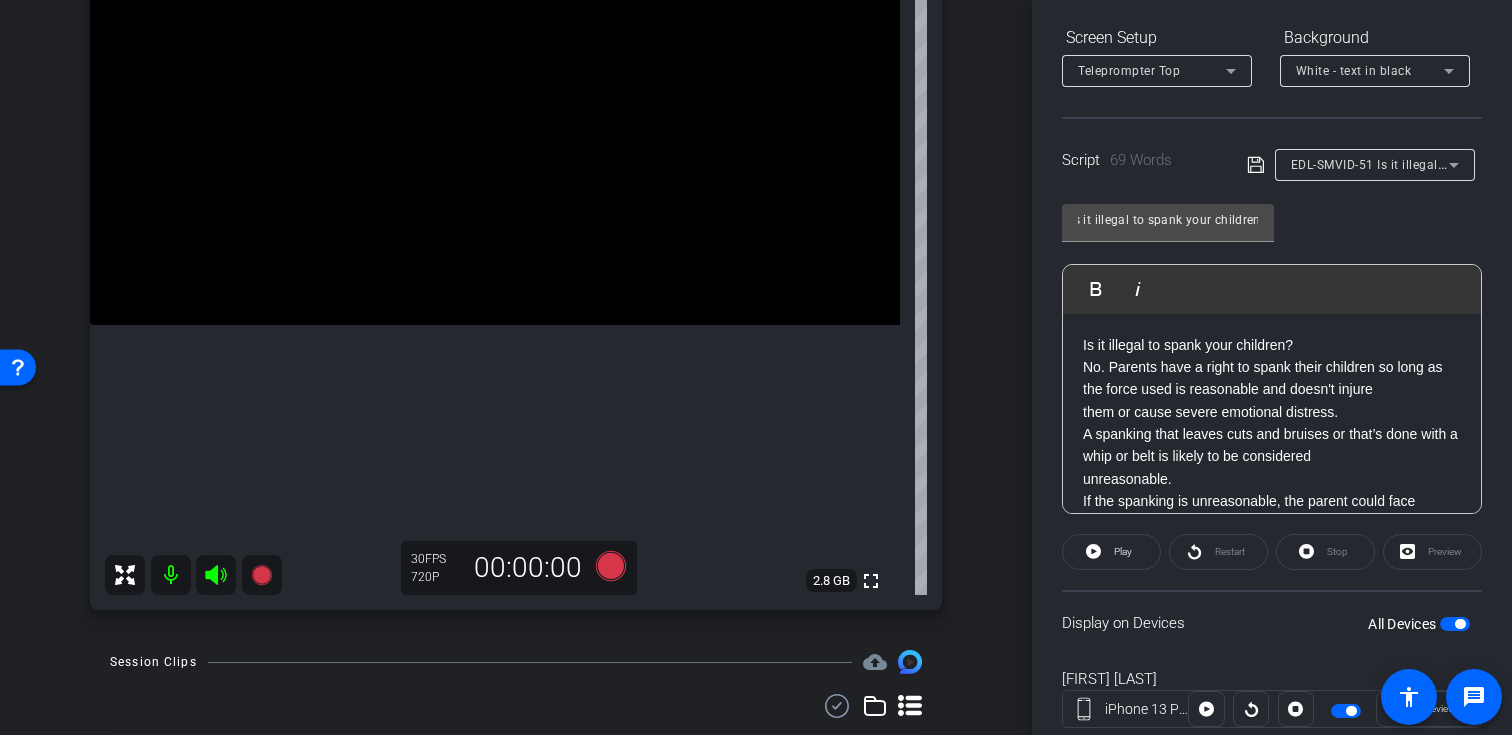 click on "EDL-SMVID-51  Is it illegal to spank your children               Play        Play from this location               Play Selected        Play and display the selected text only Bold Italic Is it illegal to spank your children? No. Parents have a right to spank their children so long as the force used is reasonable and doesn't injure them or cause severe emotional distress. A spanking that leaves cuts and bruises or that’s done with a whip or belt is likely to be considered unreasonable. If the spanking is unreasonable, the parent could face charges for assault or child abuse. Enter script here..." 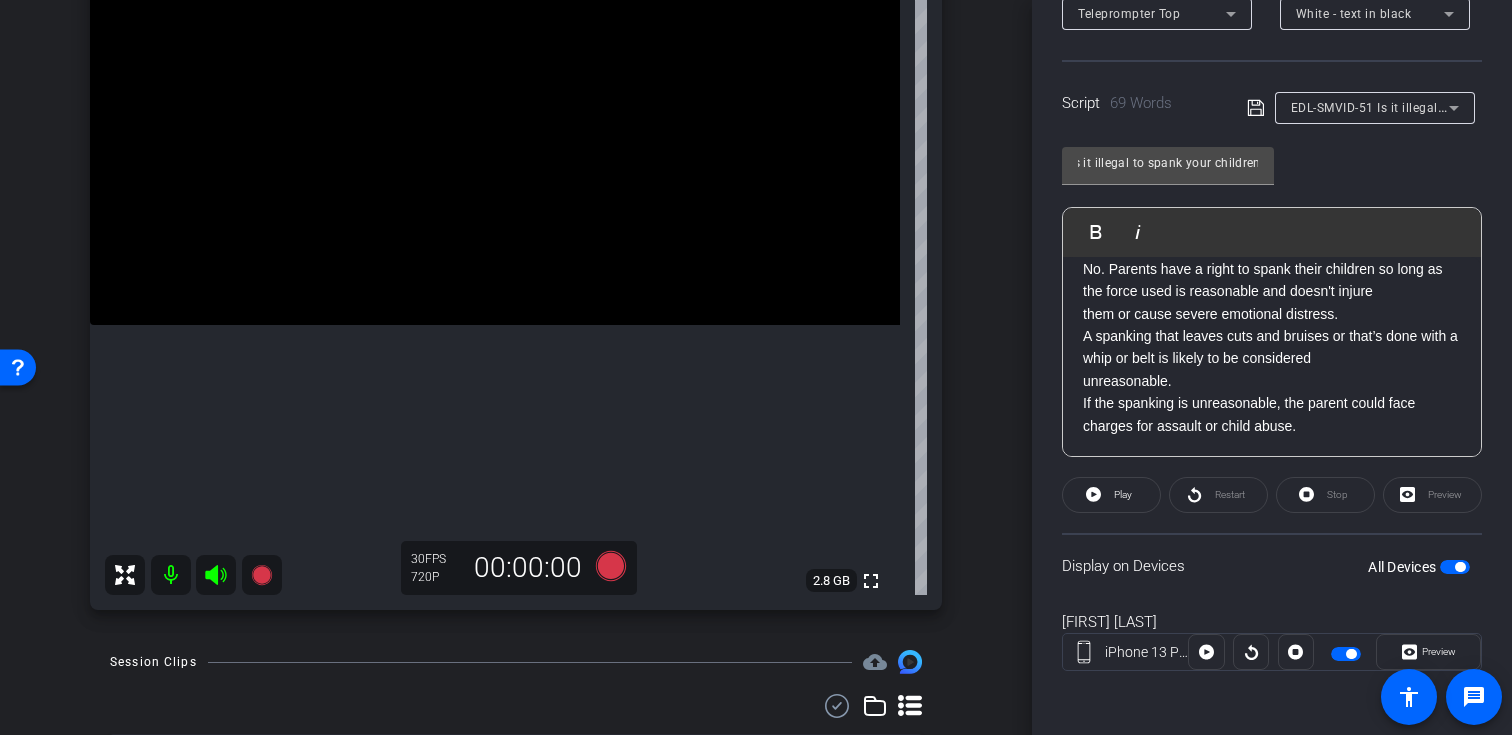 scroll, scrollTop: 0, scrollLeft: 0, axis: both 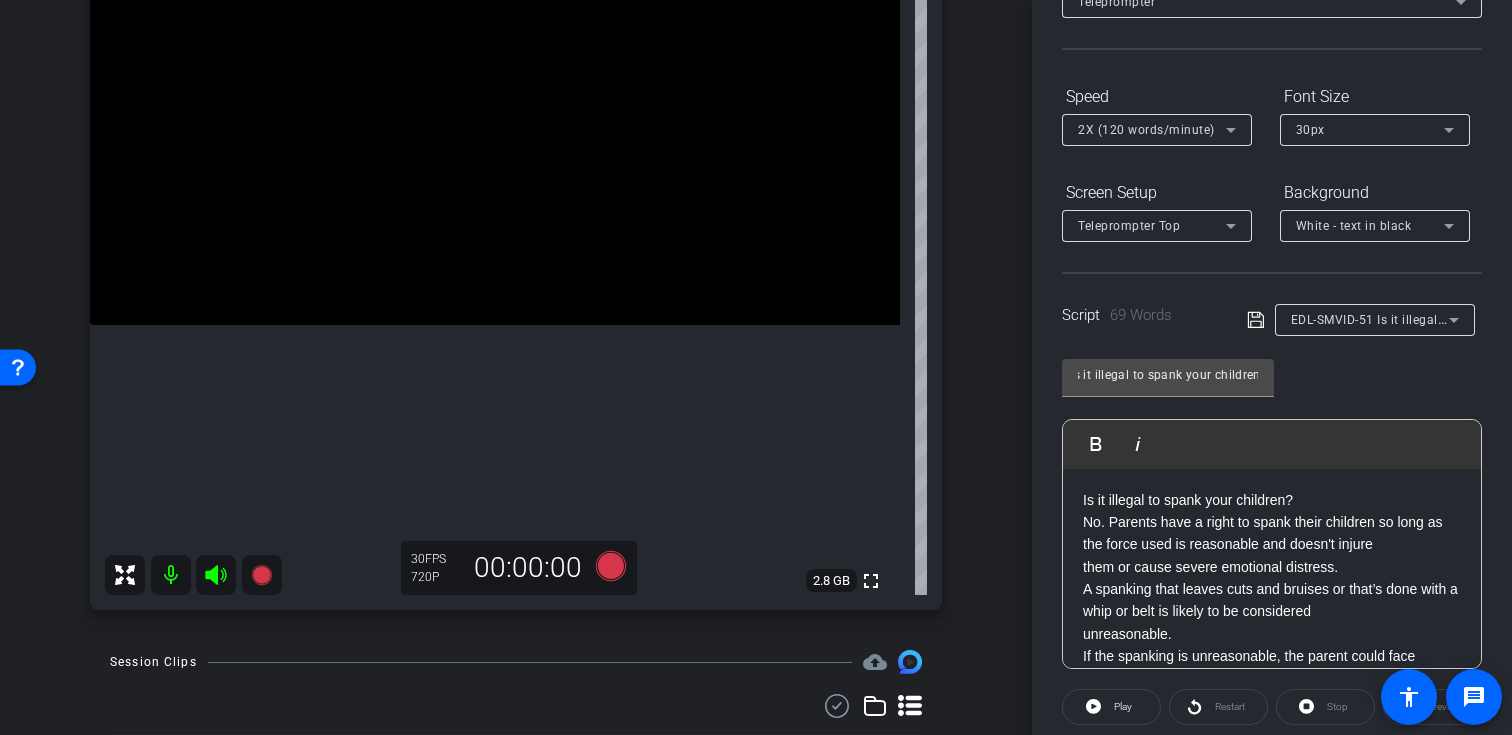 click on "Speed" 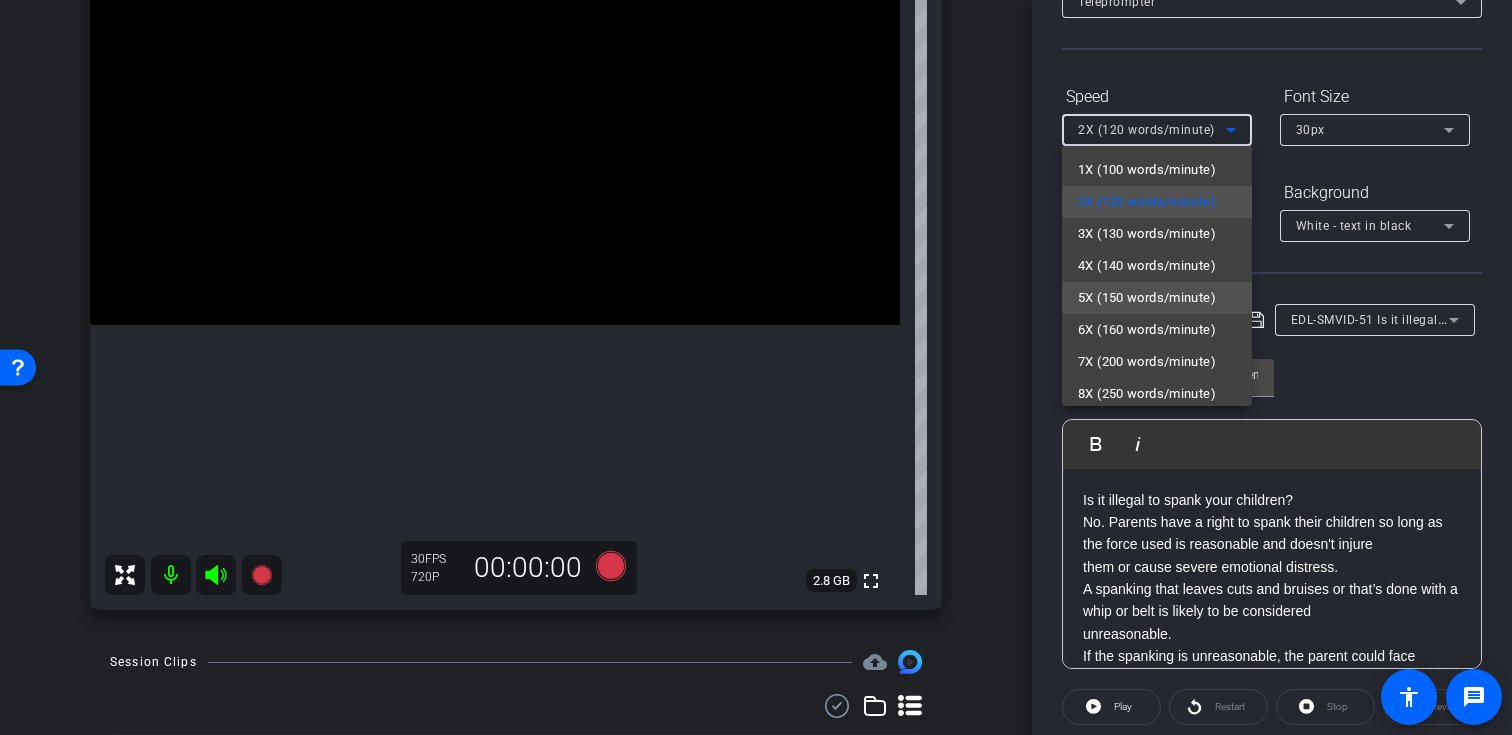 click on "5X (150 words/minute)" at bounding box center [1147, 298] 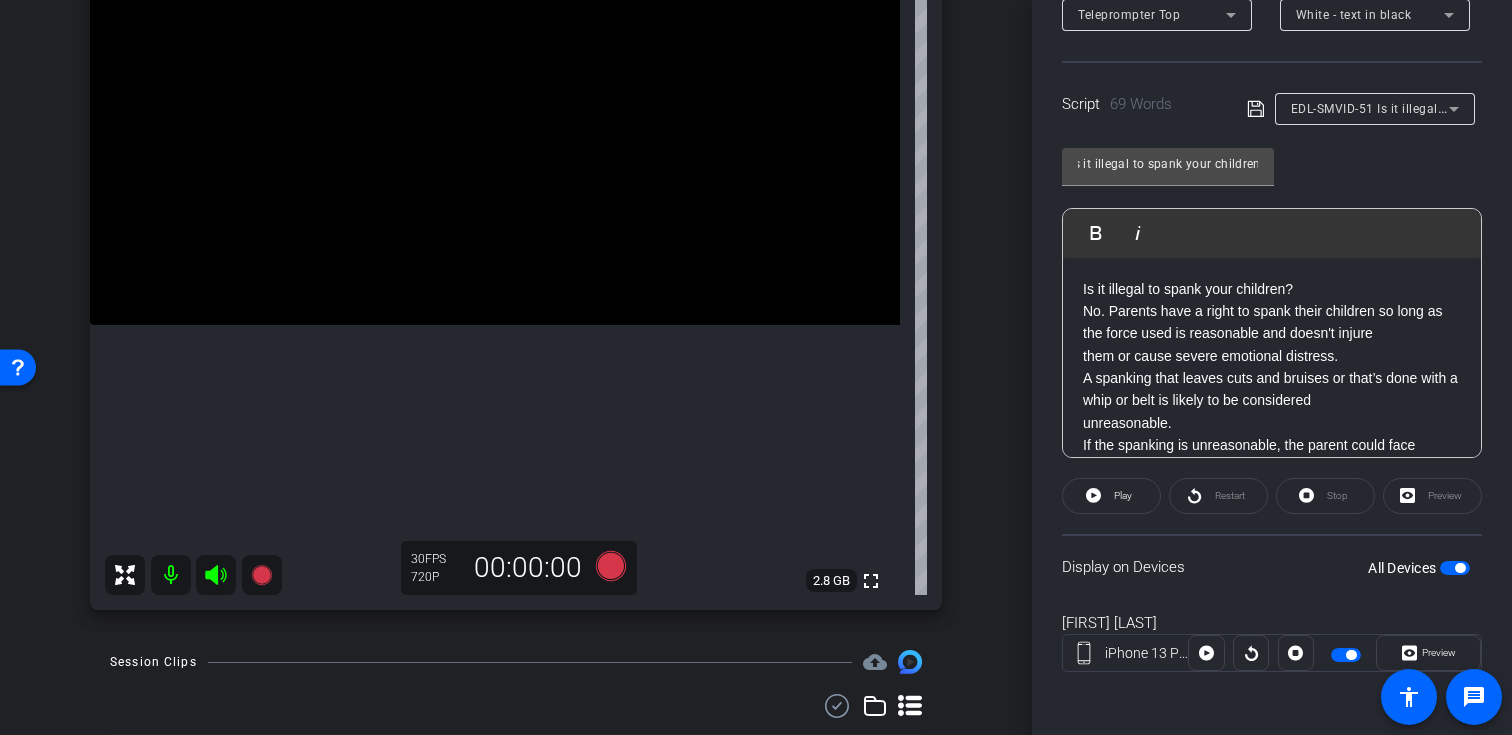 scroll, scrollTop: 358, scrollLeft: 0, axis: vertical 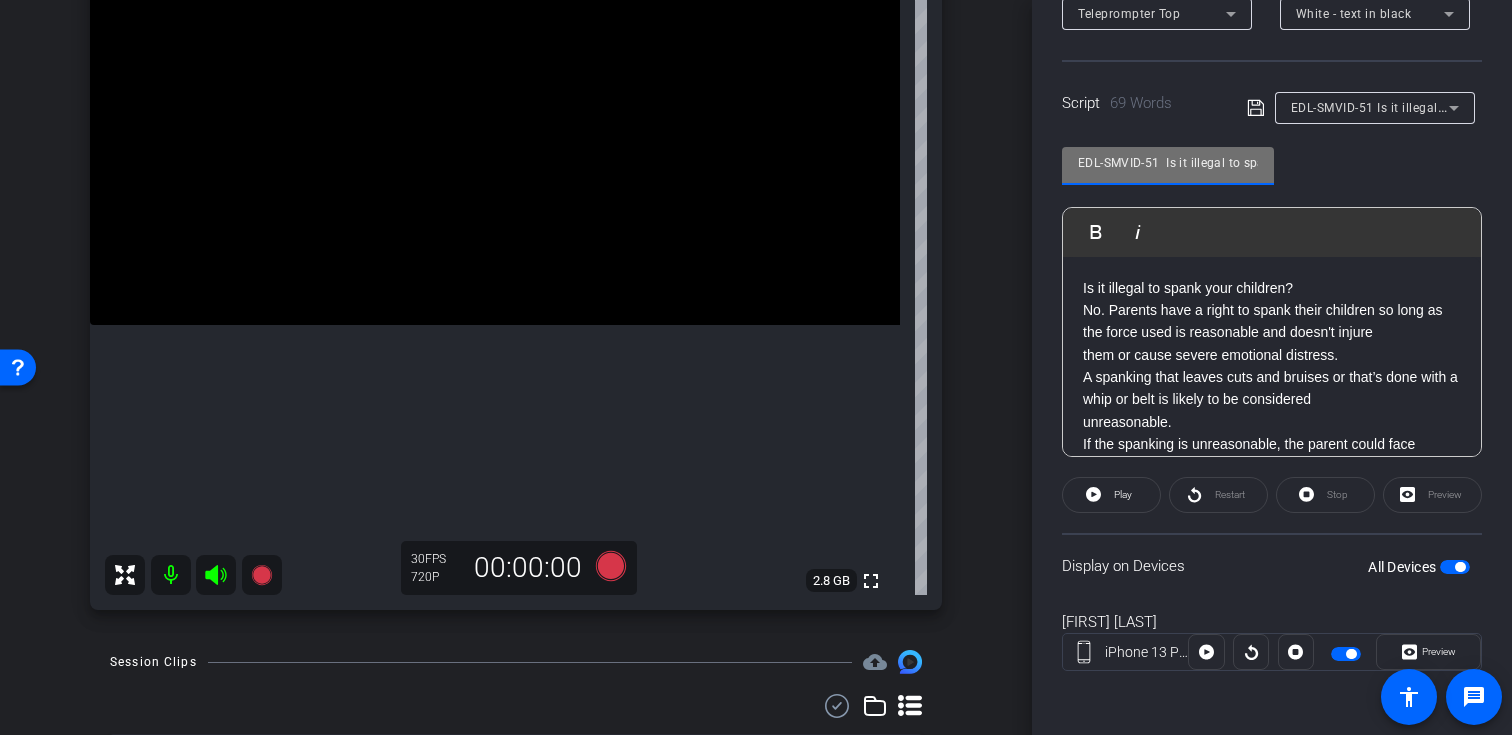 drag, startPoint x: 1156, startPoint y: 162, endPoint x: 1040, endPoint y: 160, distance: 116.01724 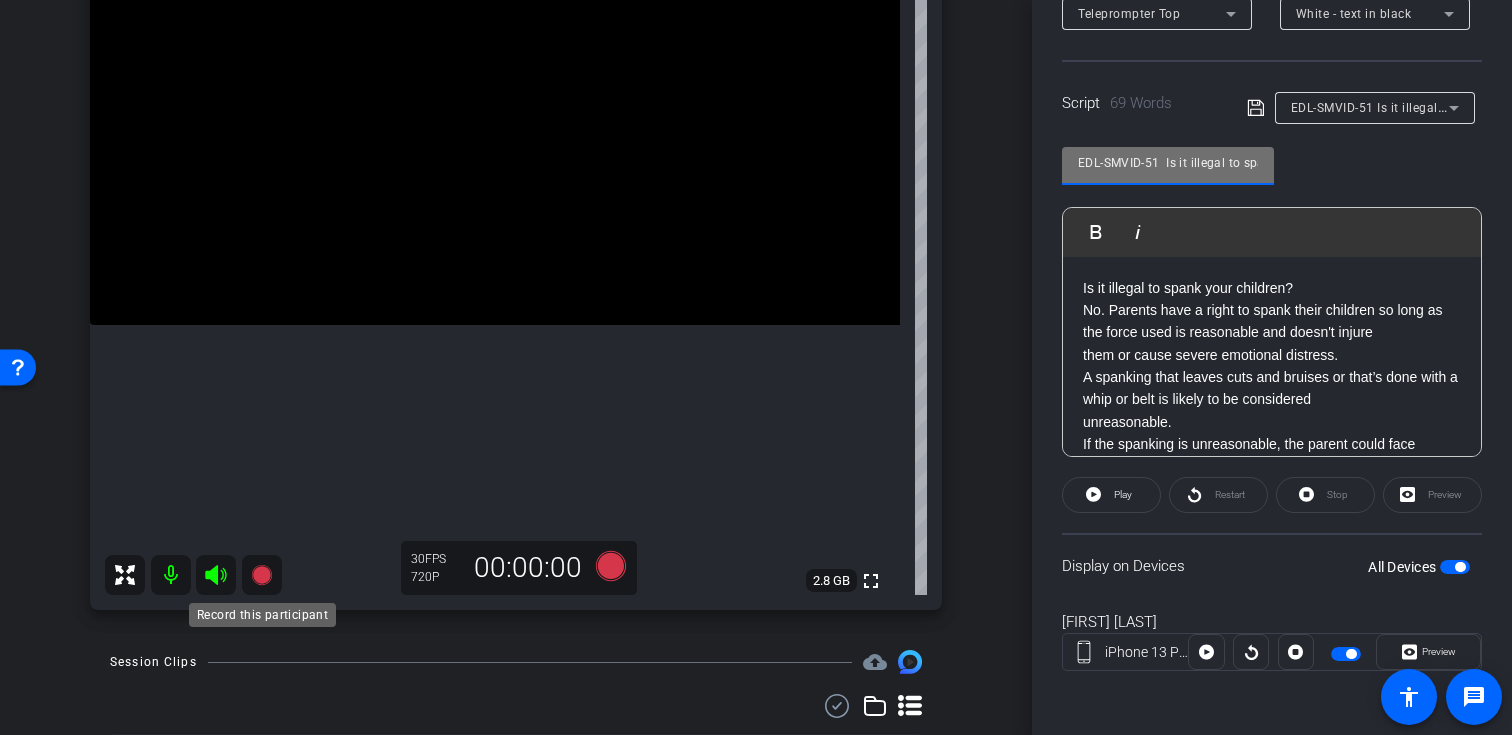 click 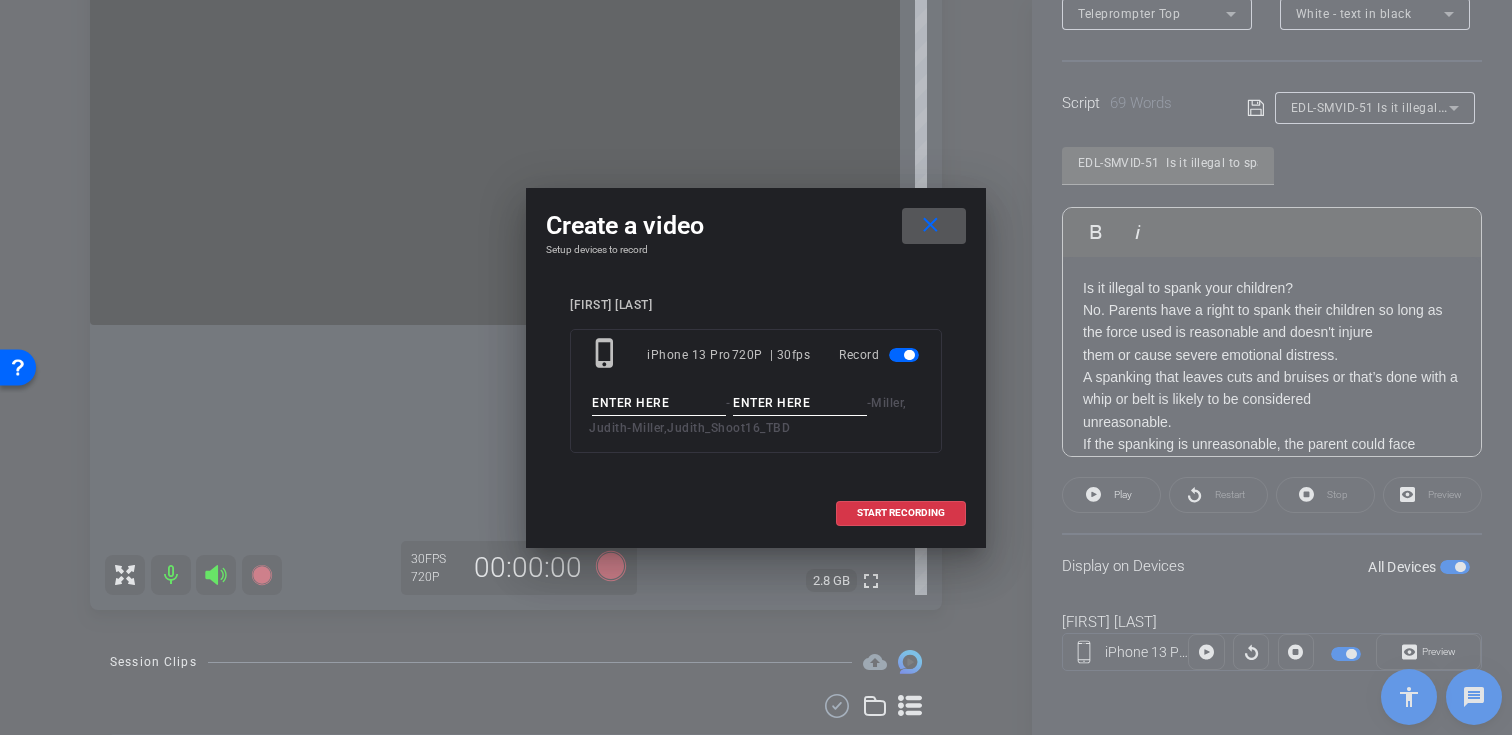 click at bounding box center [659, 403] 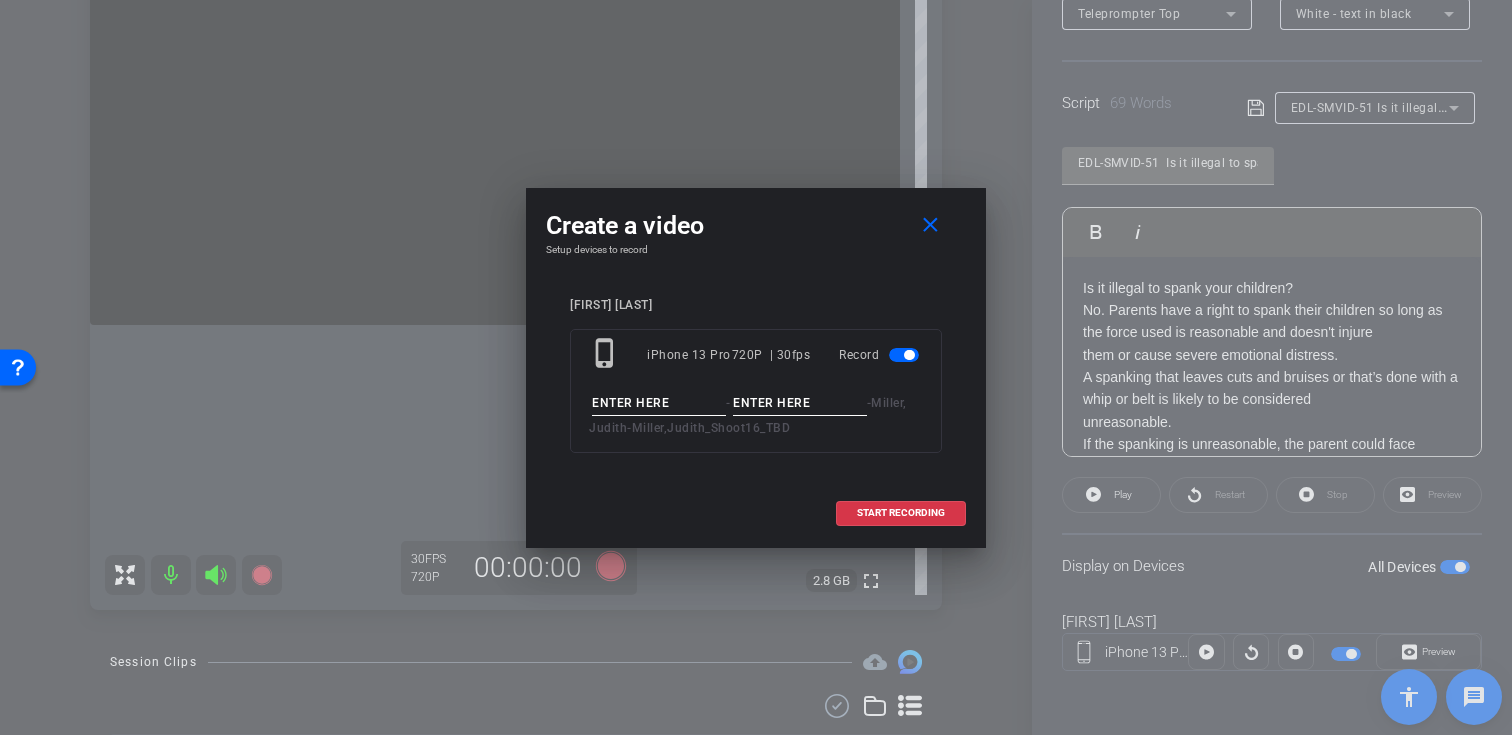 paste on "EDL-SMVID-51" 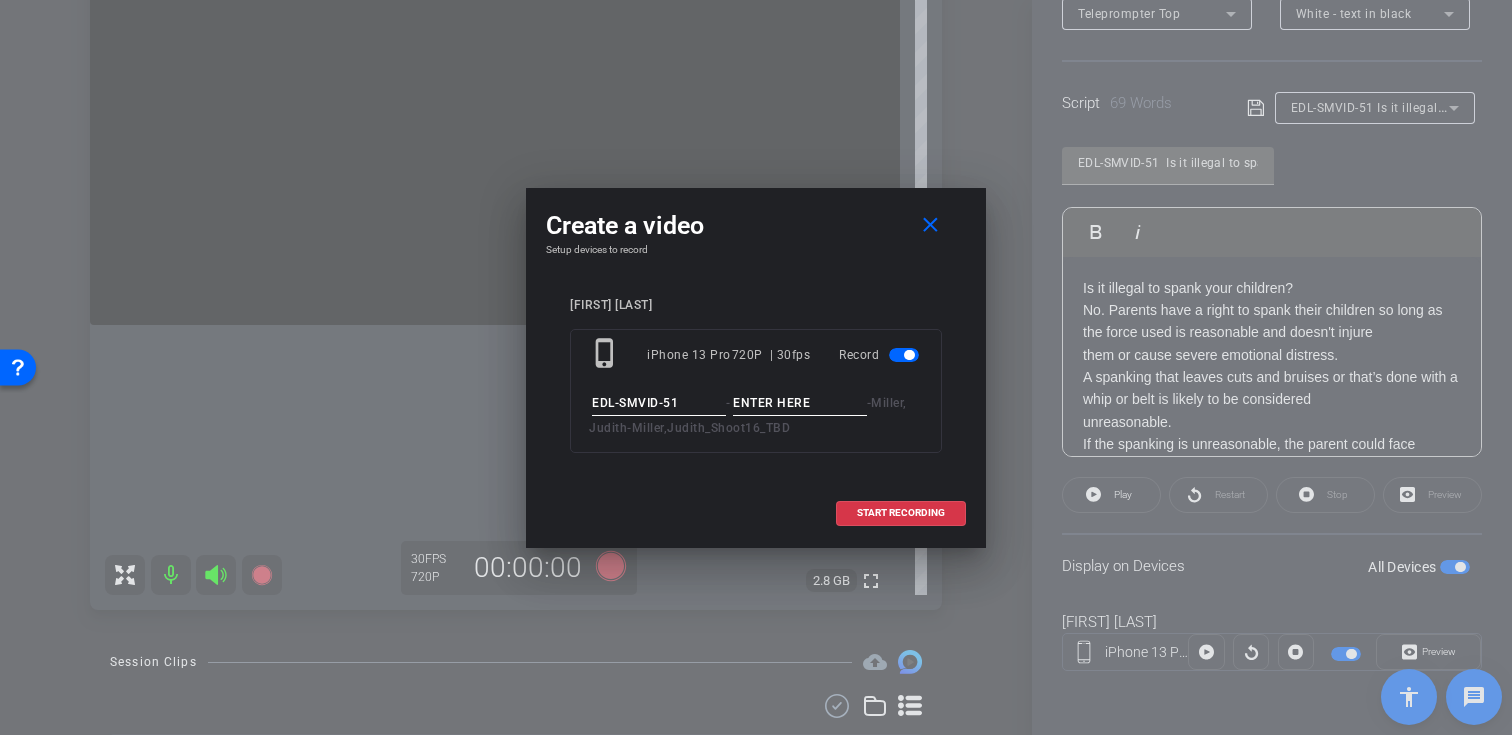 type on "EDL-SMVID-51" 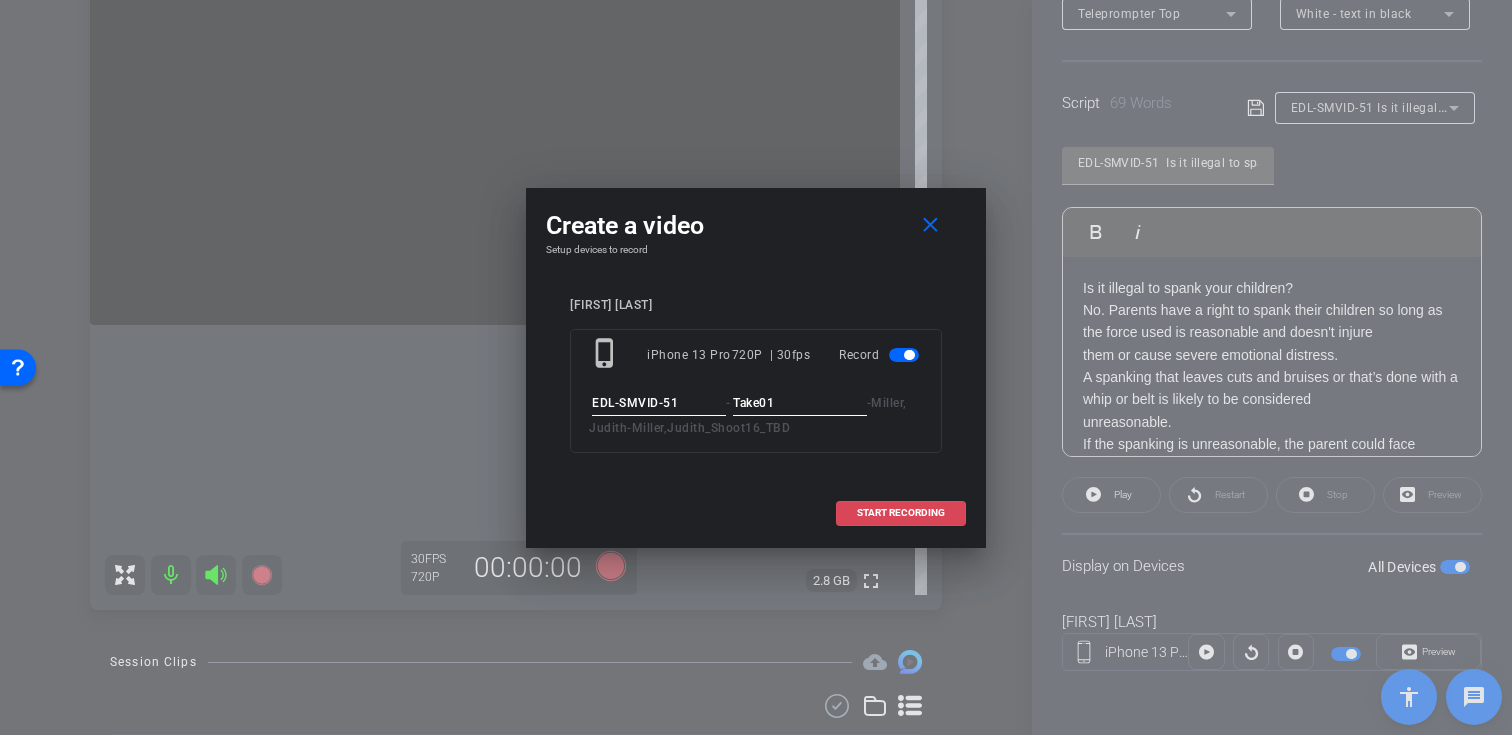 type on "Take01" 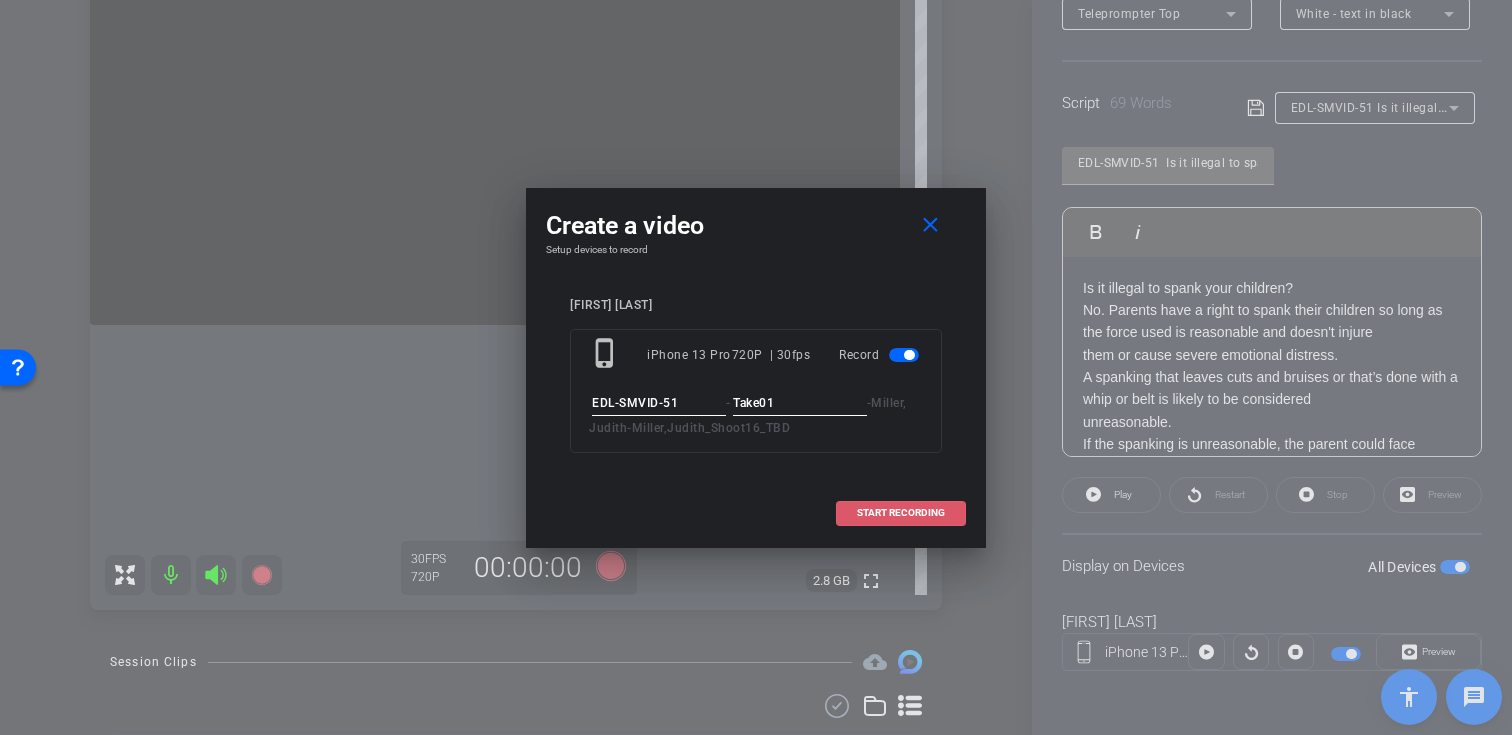 click on "START RECORDING" at bounding box center (901, 513) 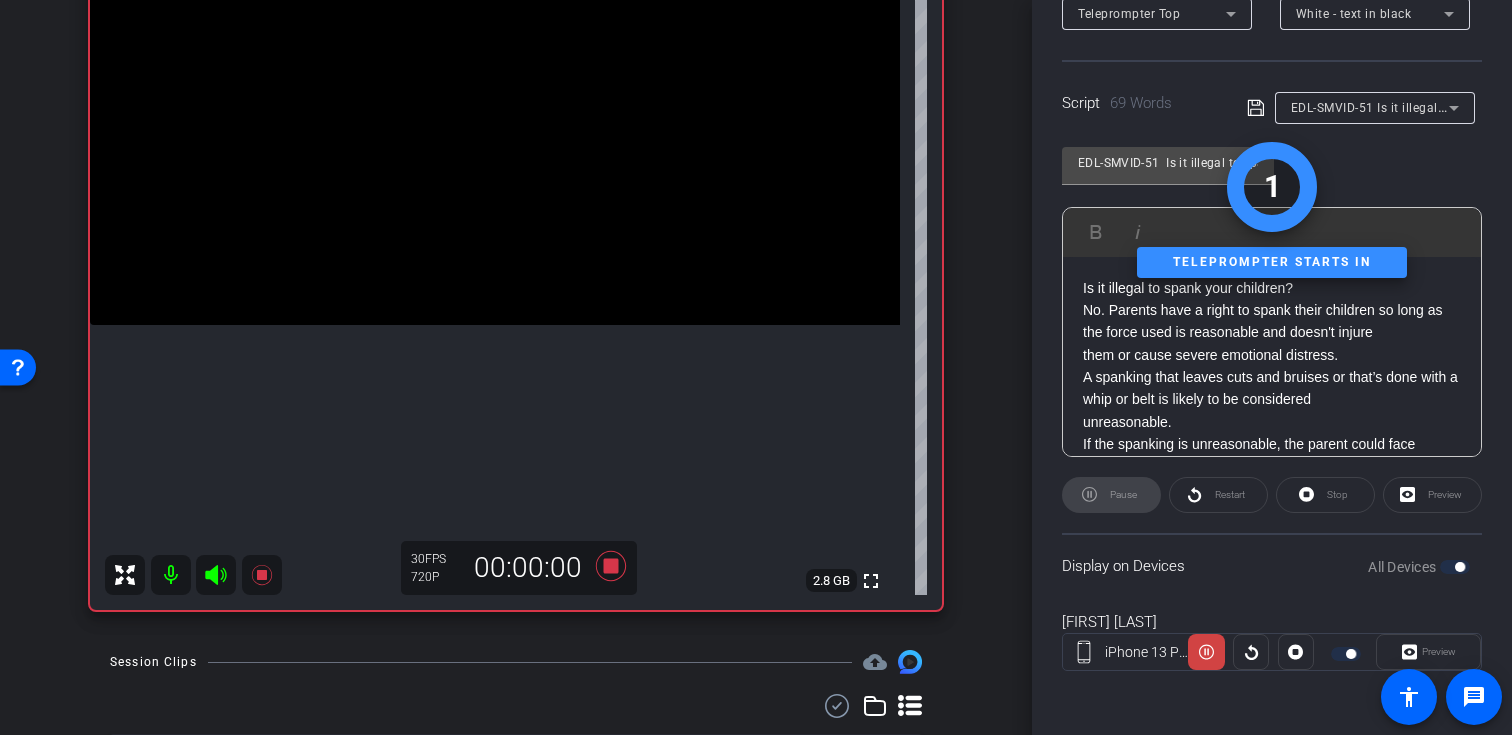 click 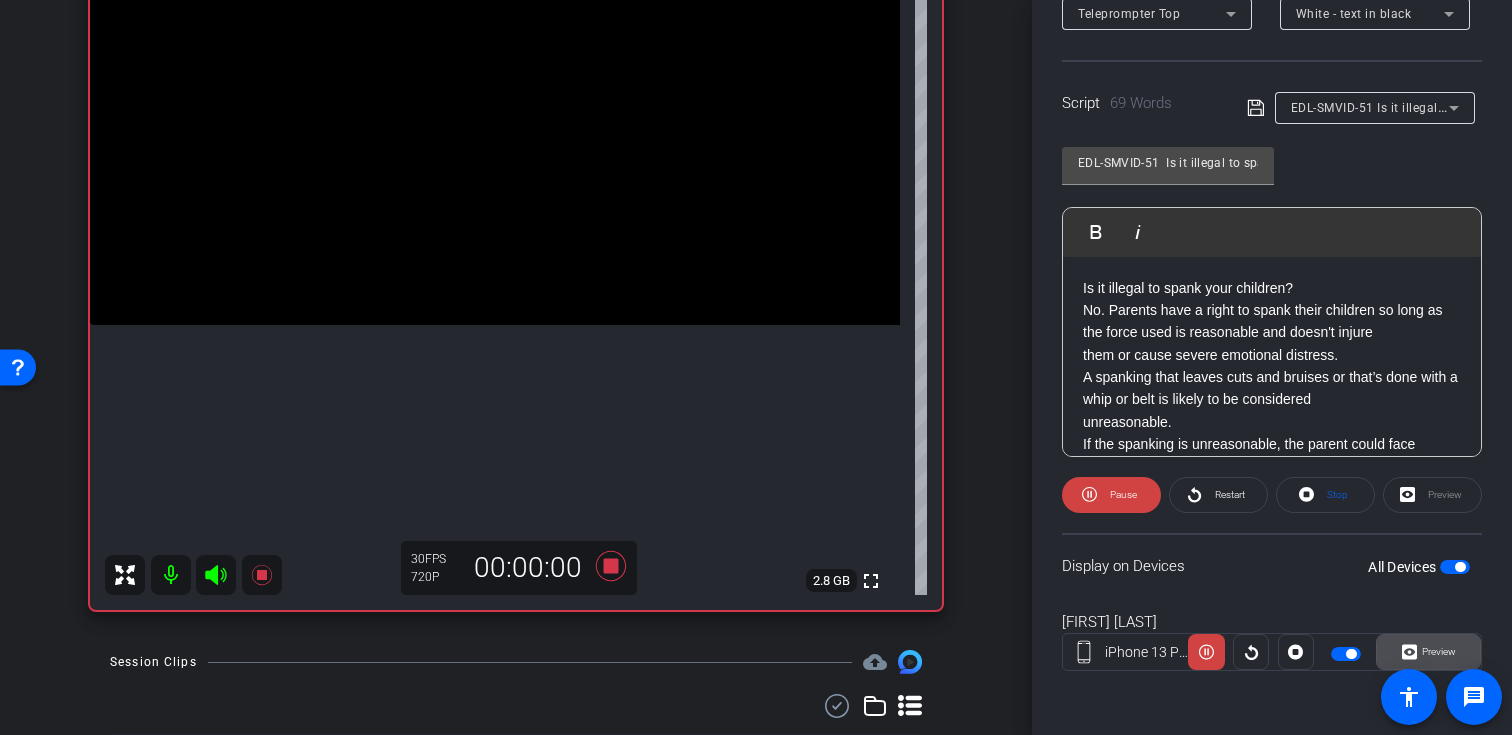click on "Preview" 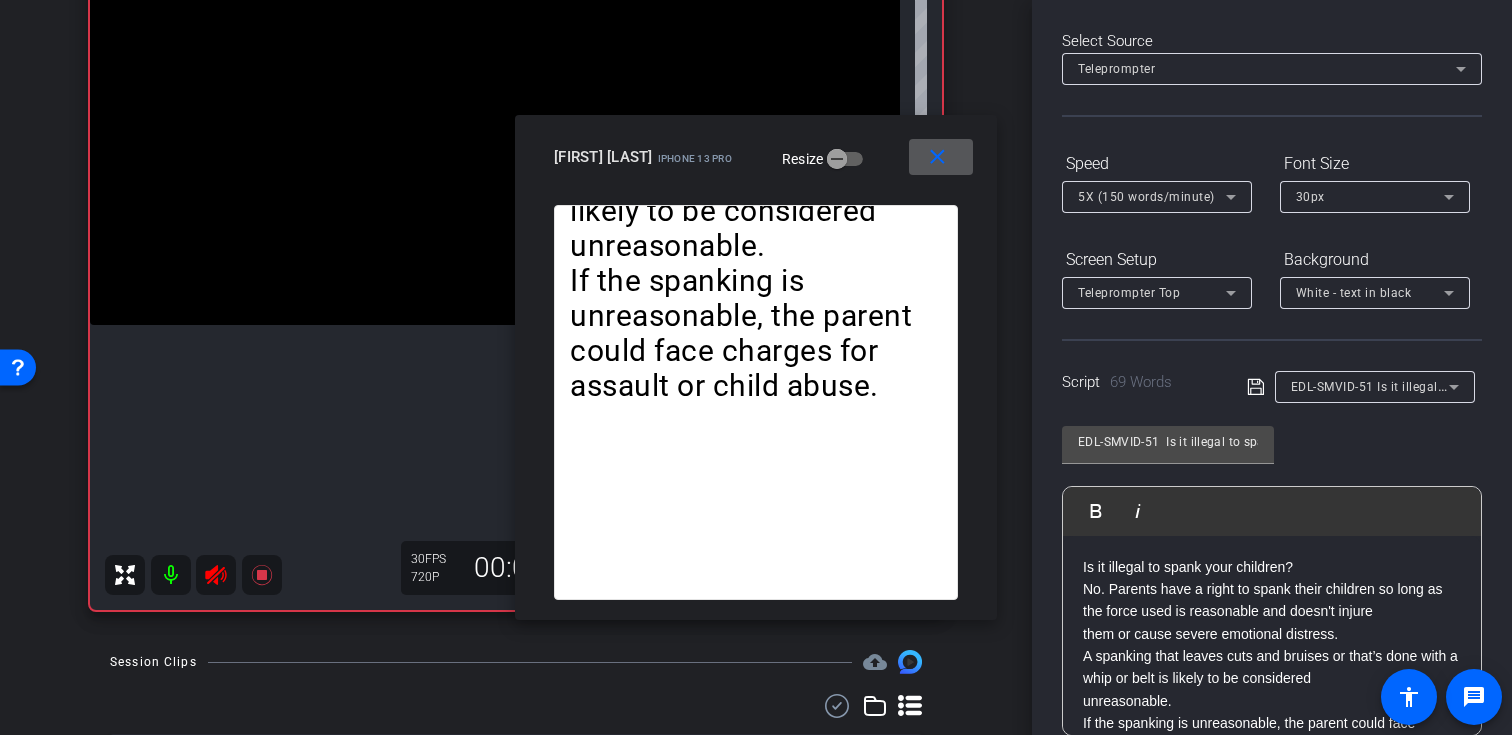scroll, scrollTop: 13, scrollLeft: 0, axis: vertical 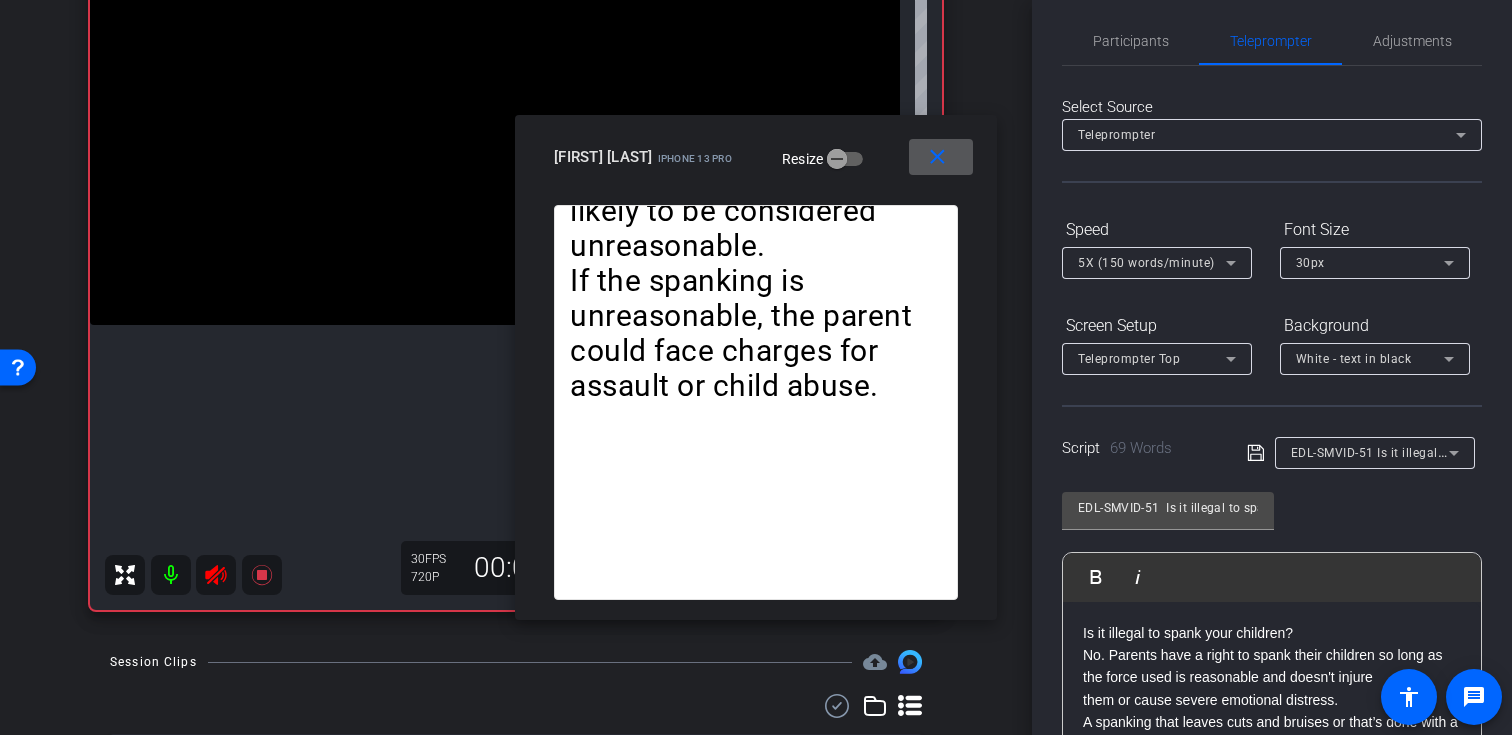 click on "5X (150 words/minute)" at bounding box center (1146, 263) 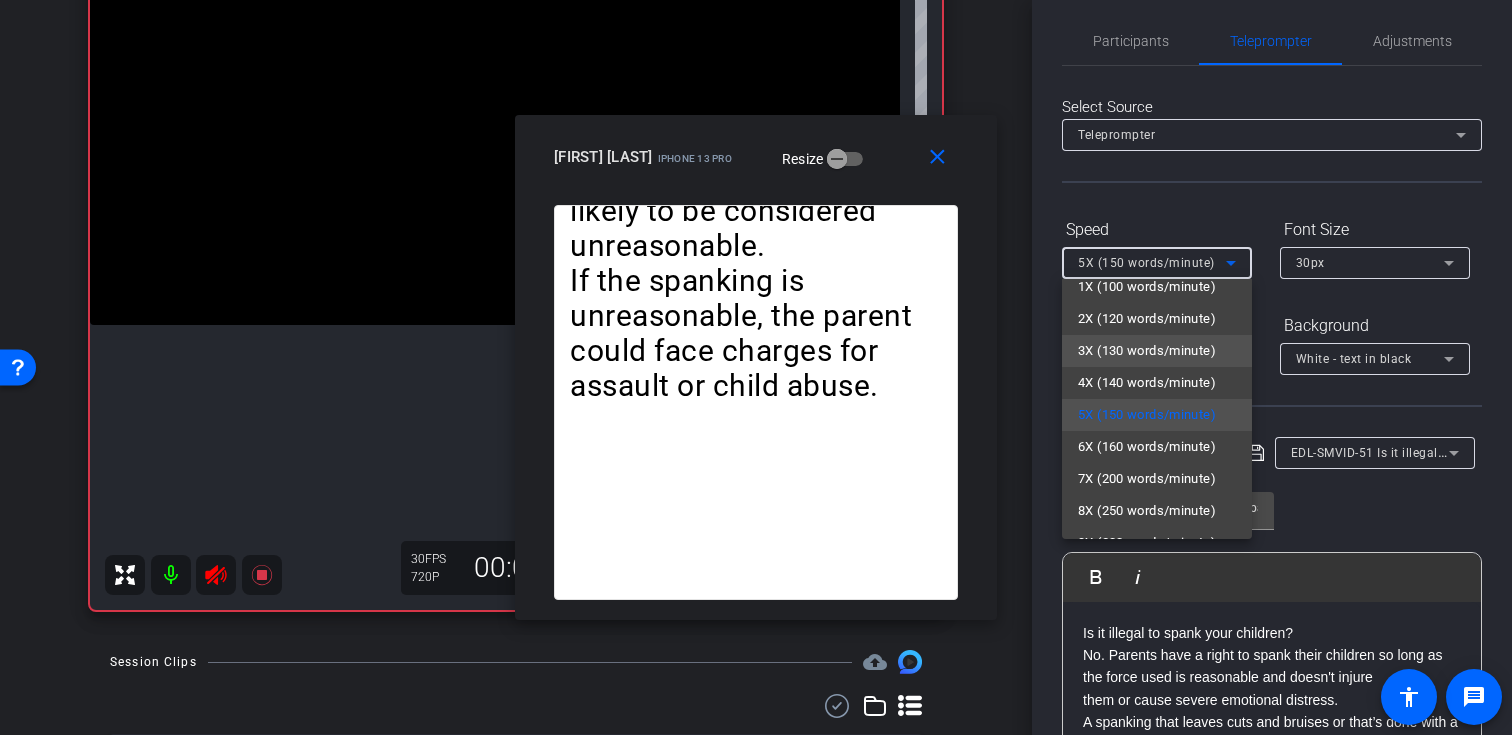 scroll, scrollTop: 35, scrollLeft: 0, axis: vertical 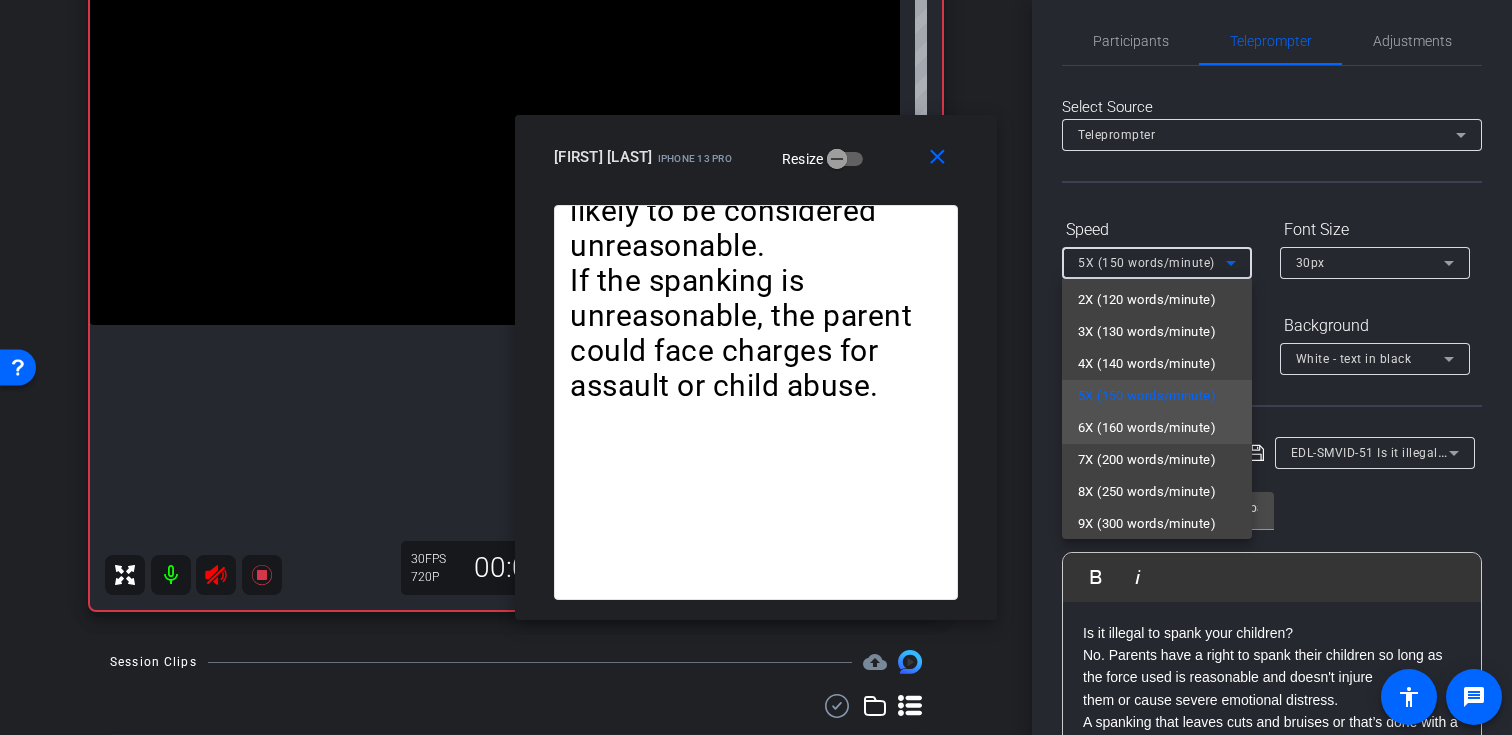 click on "6X (160 words/minute)" at bounding box center [1147, 428] 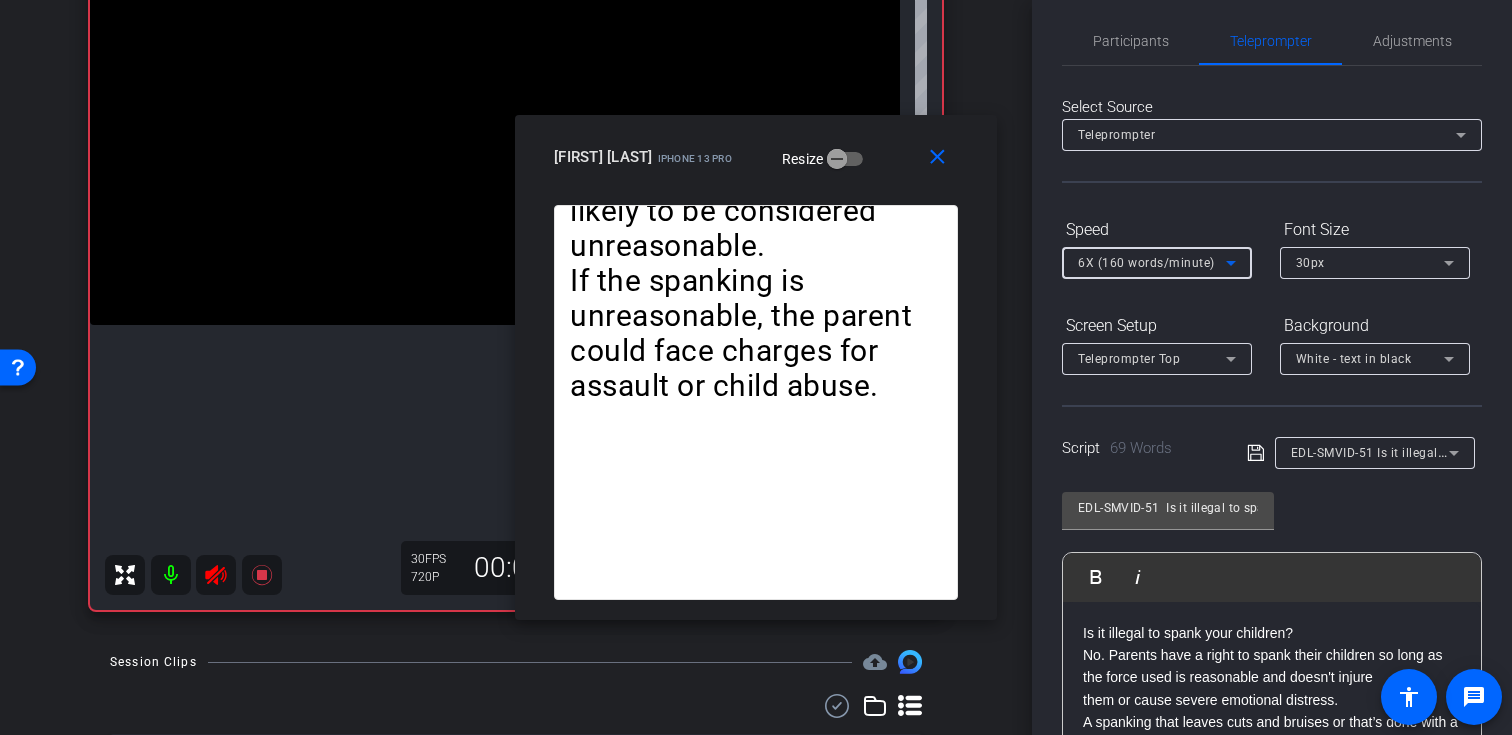 click on "6X (160 words/minute)" at bounding box center (1146, 263) 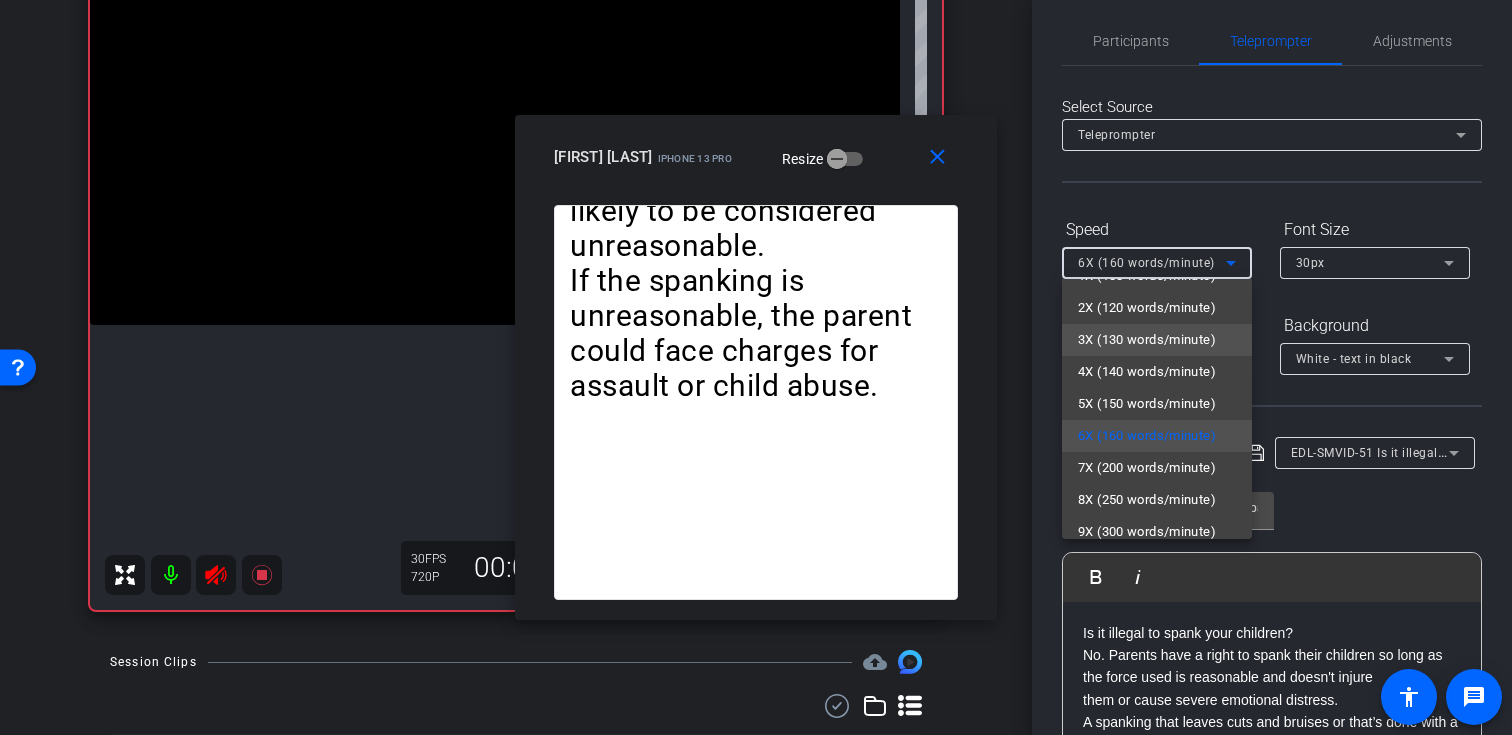 scroll, scrollTop: 44, scrollLeft: 0, axis: vertical 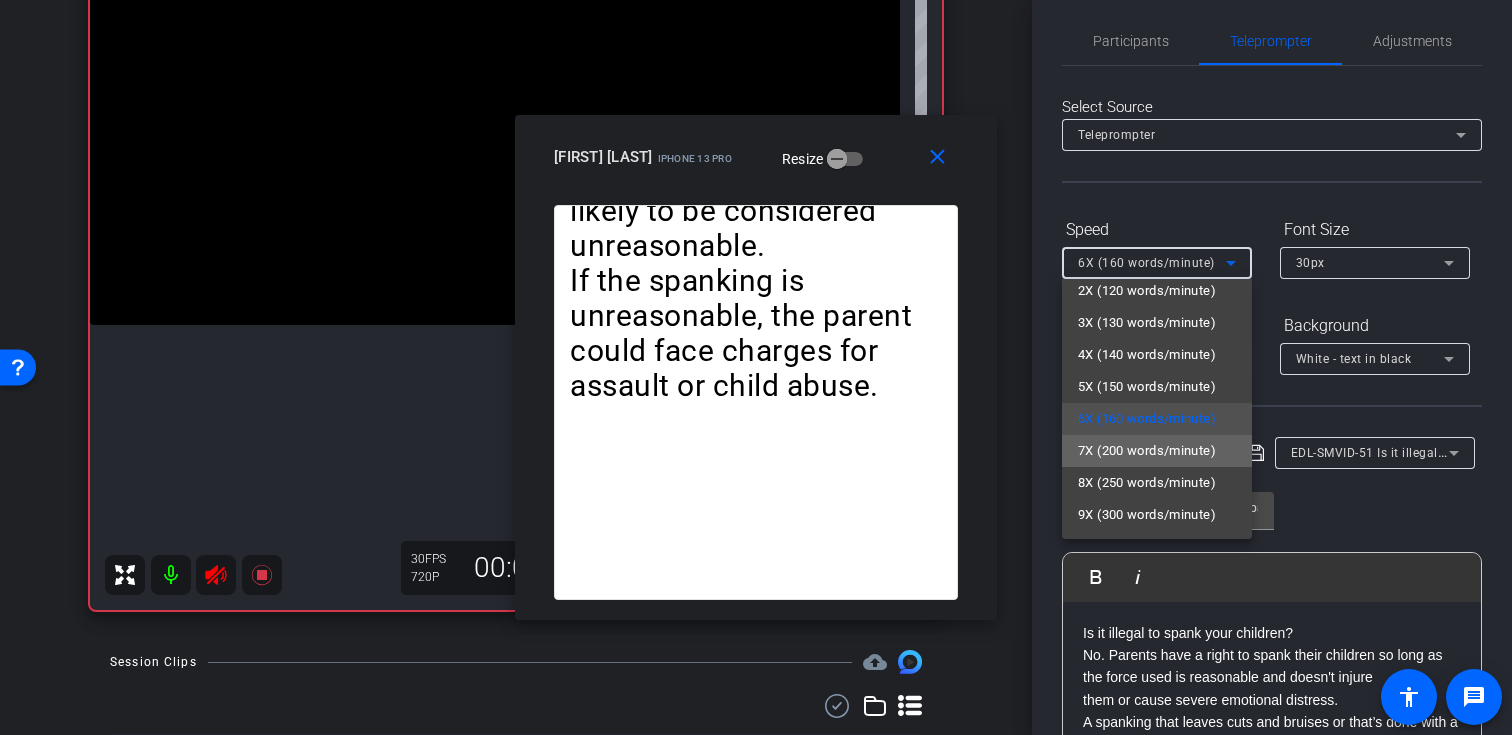 click on "7X (200 words/minute)" at bounding box center [1147, 451] 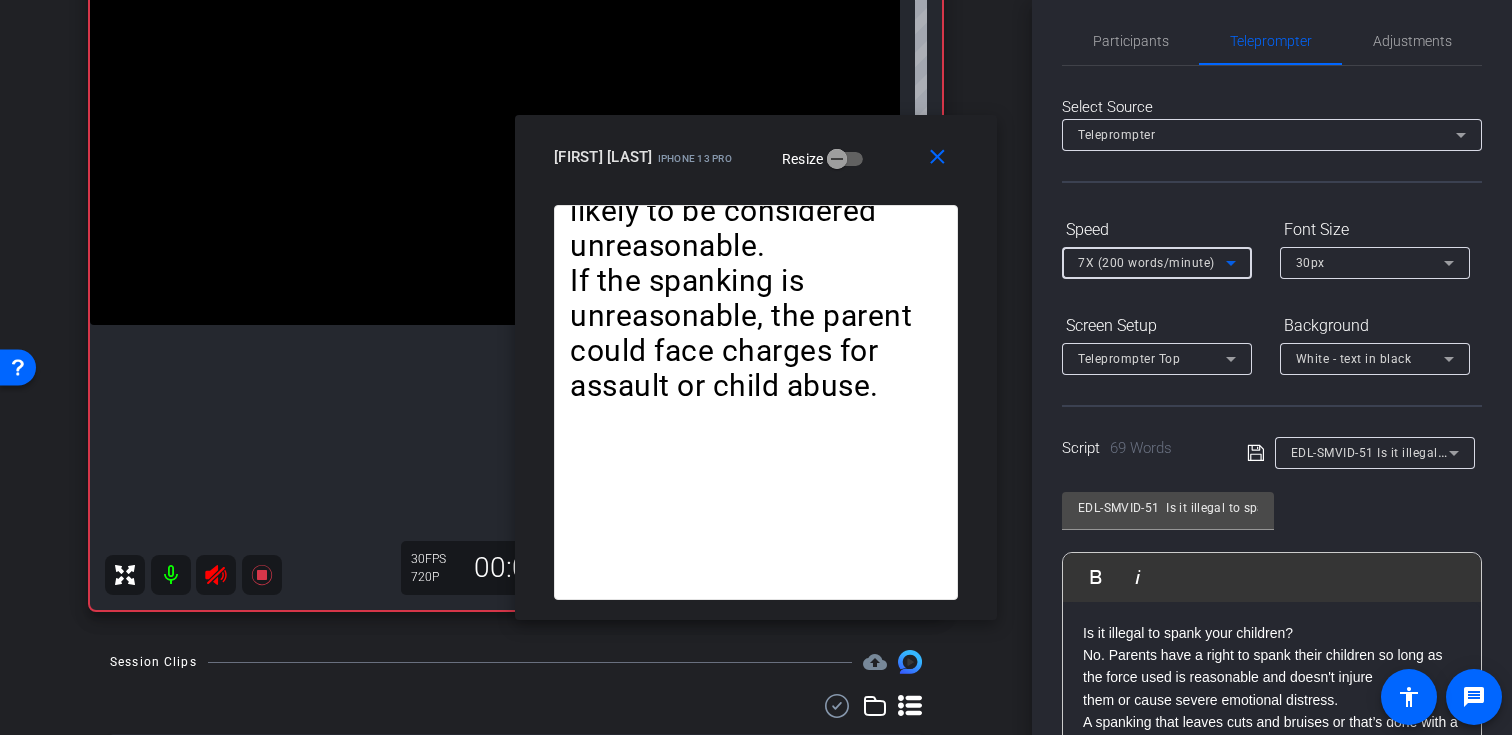 click on "7X (200 words/minute)" at bounding box center (1146, 263) 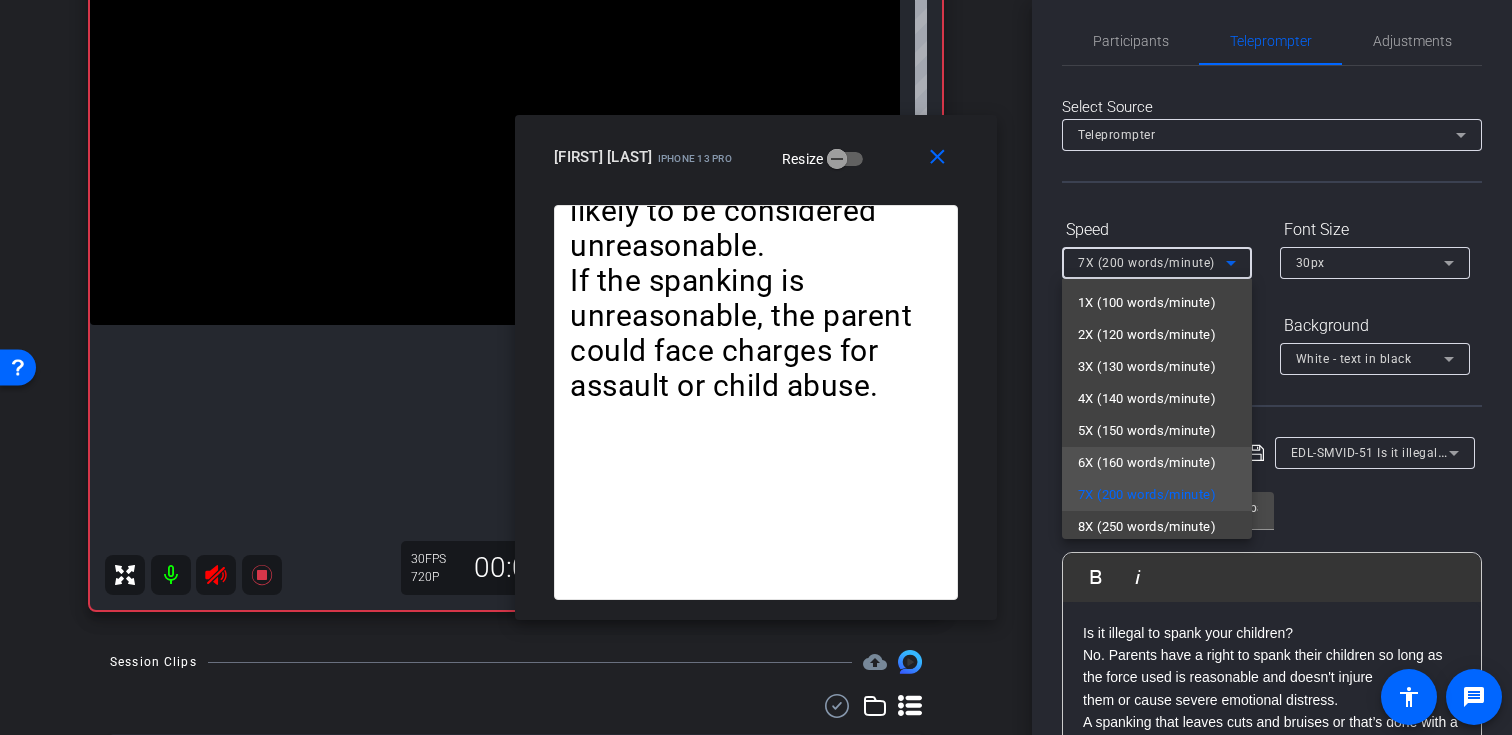 click on "6X (160 words/minute)" at bounding box center [1147, 463] 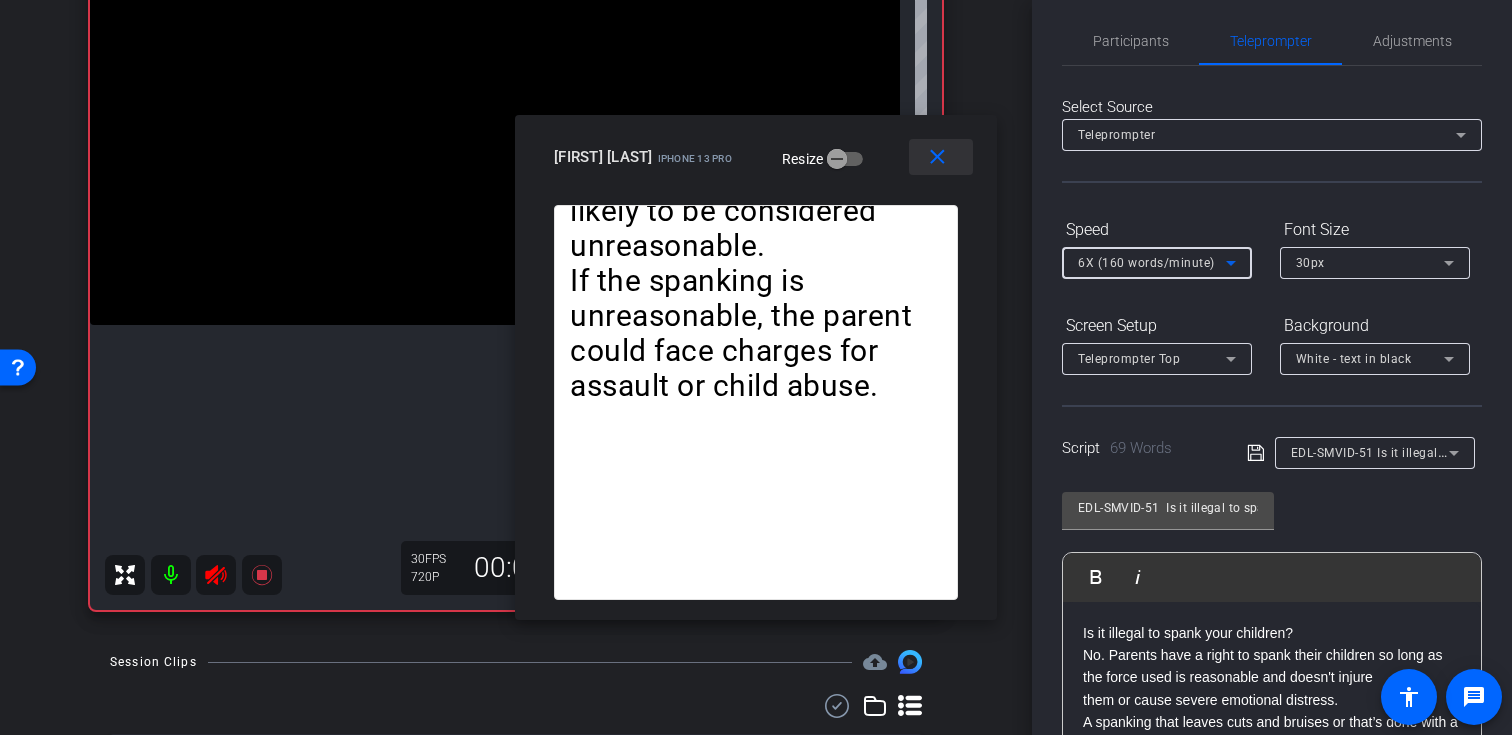 click on "close" at bounding box center [937, 157] 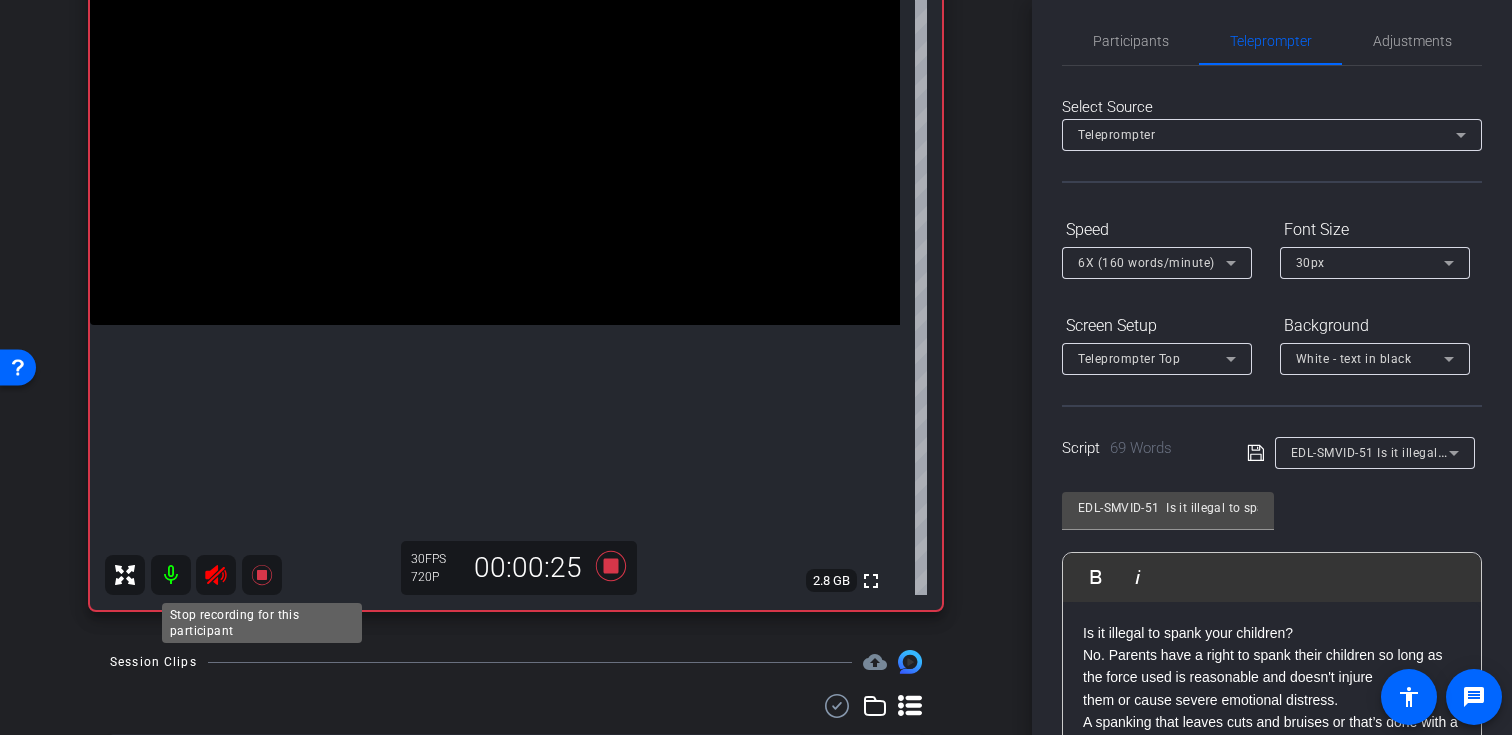 click 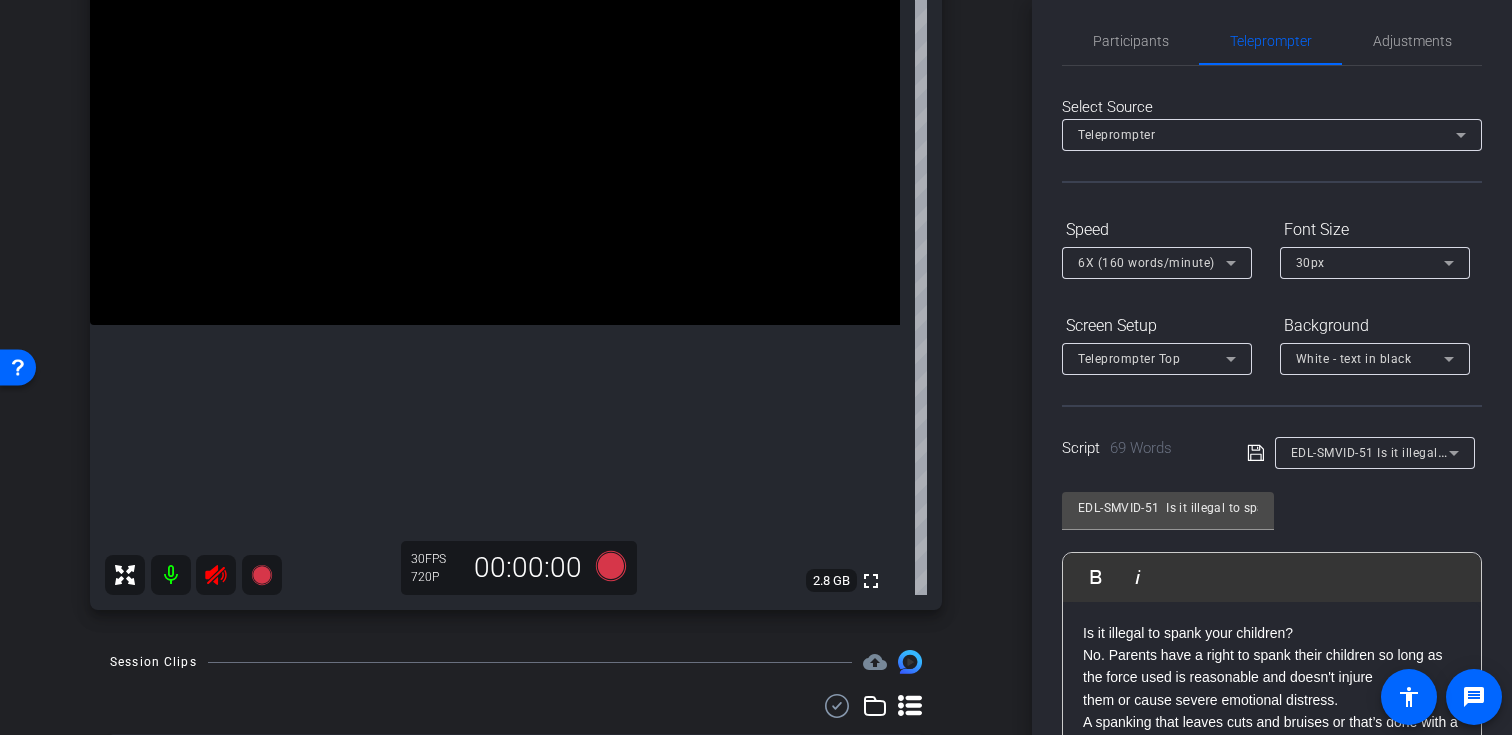 click 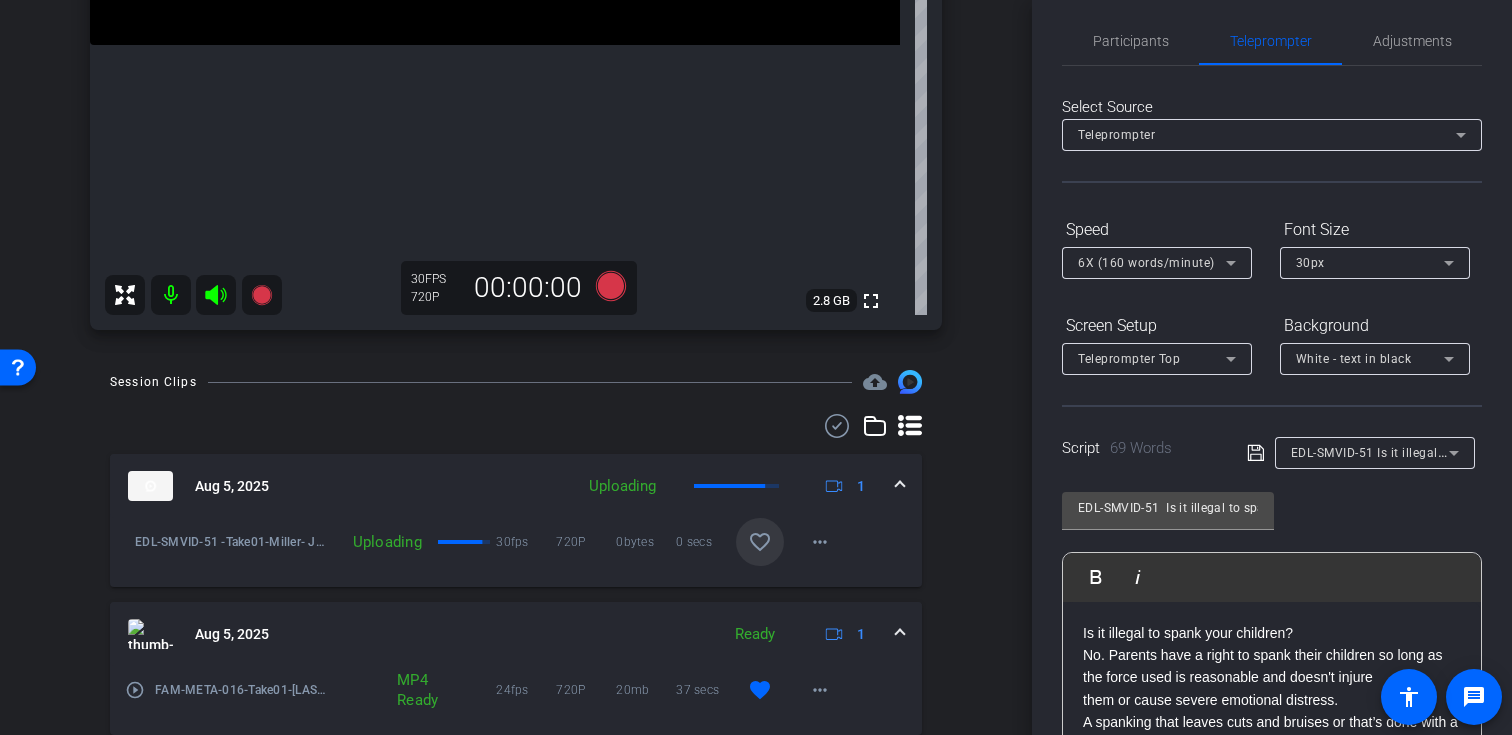 scroll, scrollTop: 525, scrollLeft: 0, axis: vertical 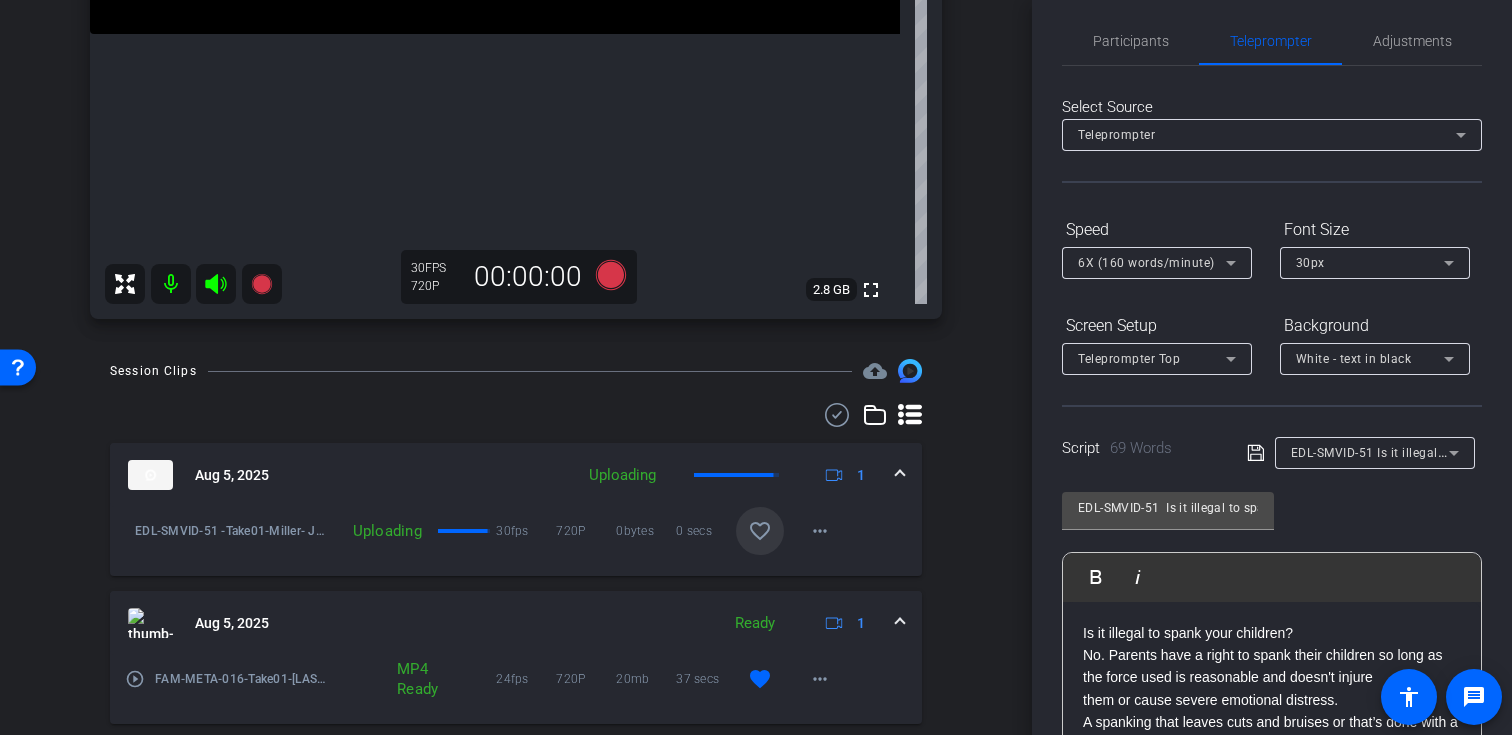 click on "favorite_border" at bounding box center (760, 531) 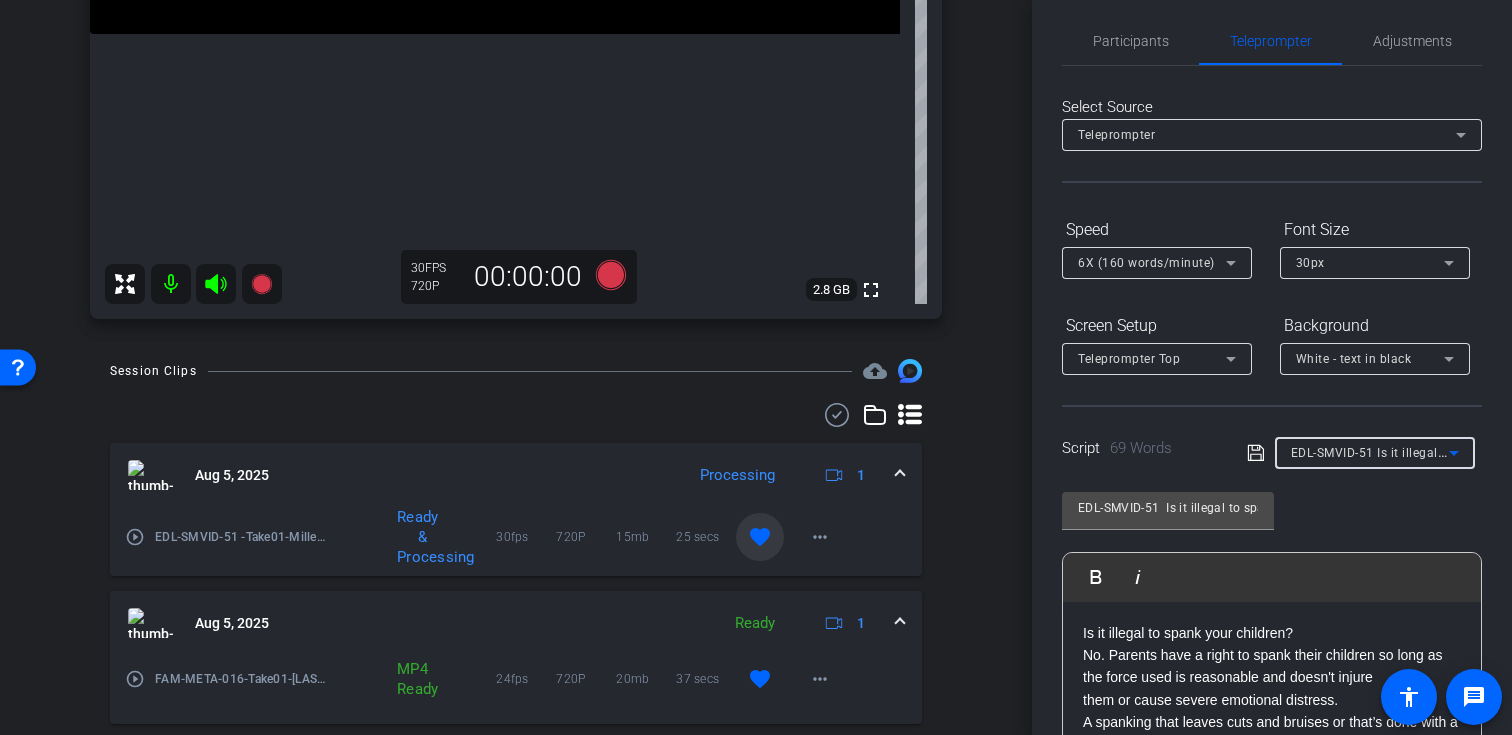 click on "EDL-SMVID-51  Is it illegal to spank your children" at bounding box center (1432, 452) 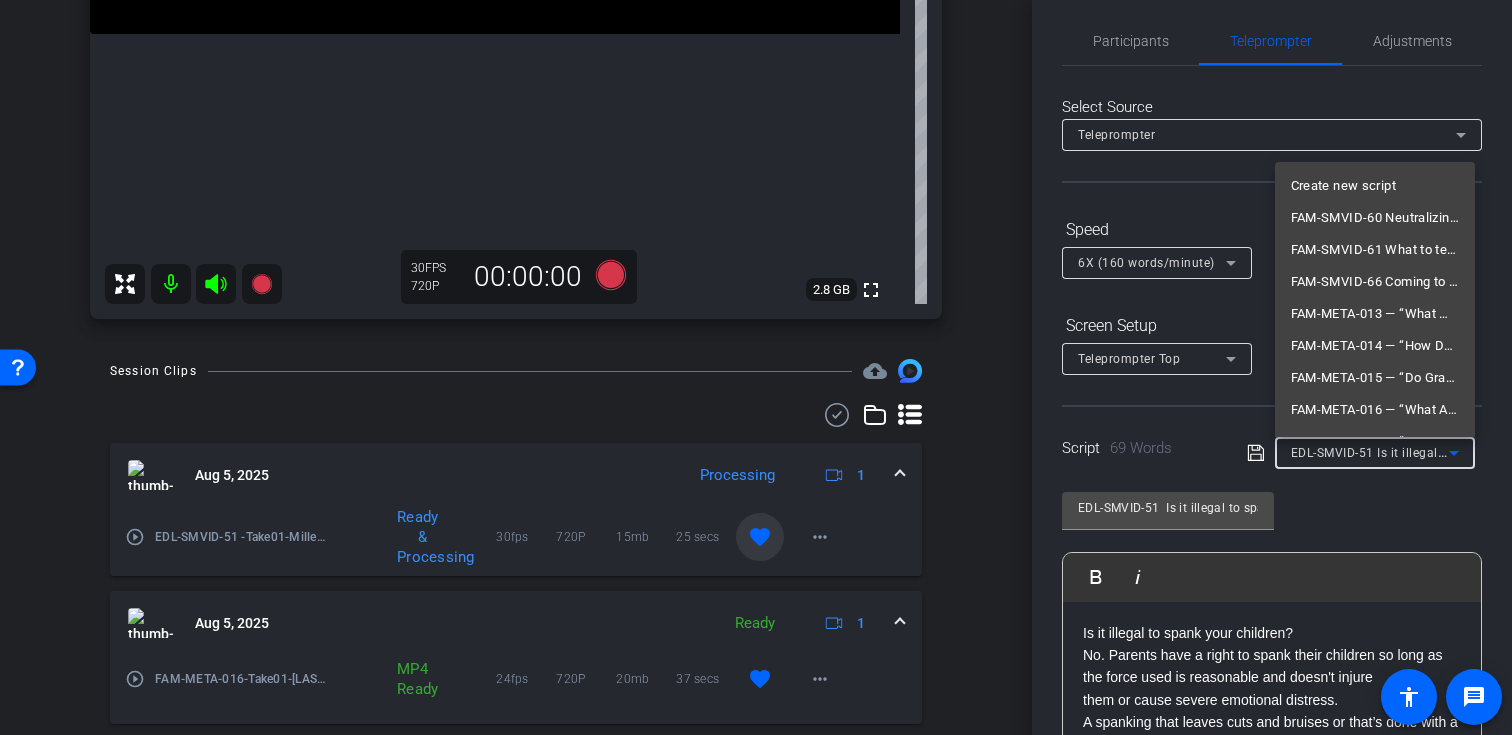 scroll, scrollTop: 53, scrollLeft: 0, axis: vertical 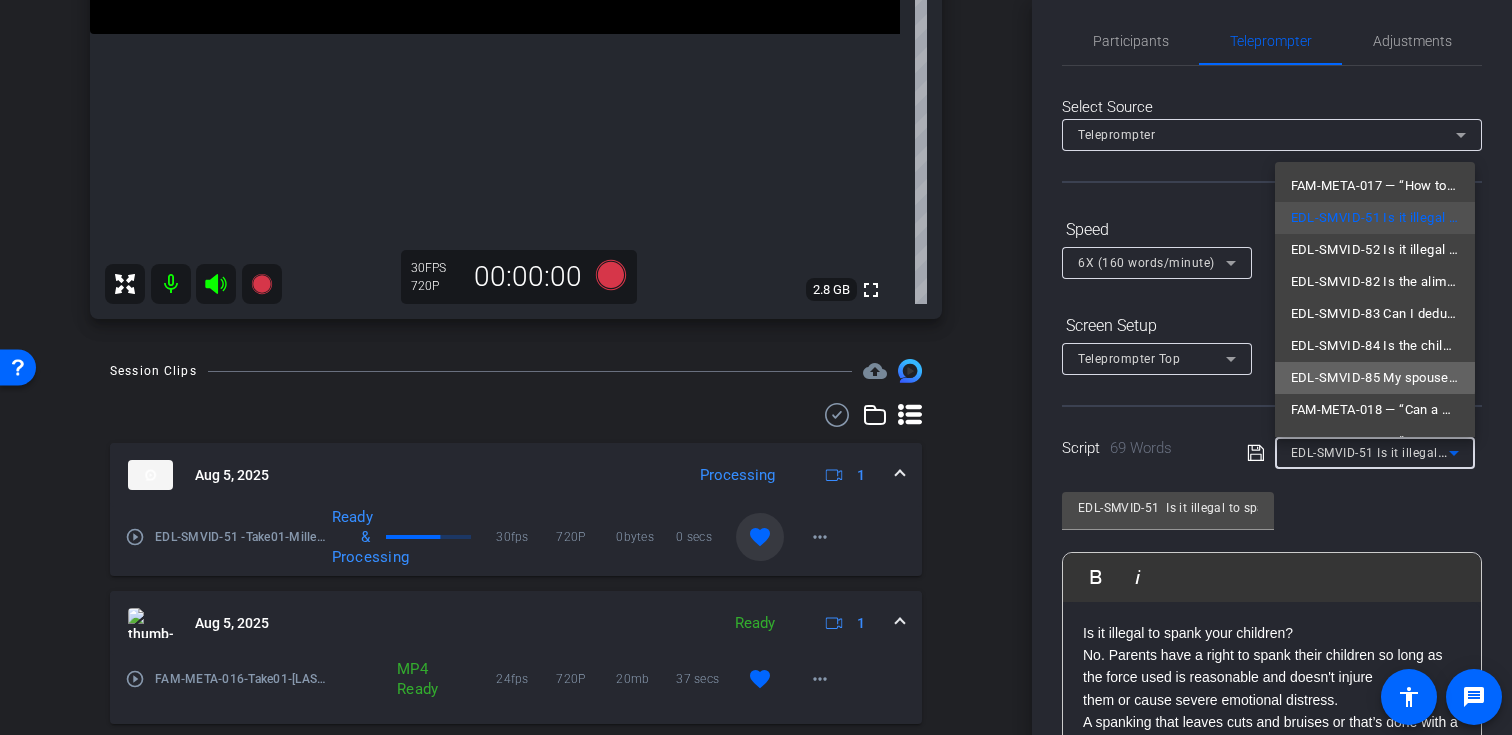 click on "EDL-SMVID-85 My spouse and I are separated and in the process of divorcing. Can we file a joint income tax return?" at bounding box center [1375, 378] 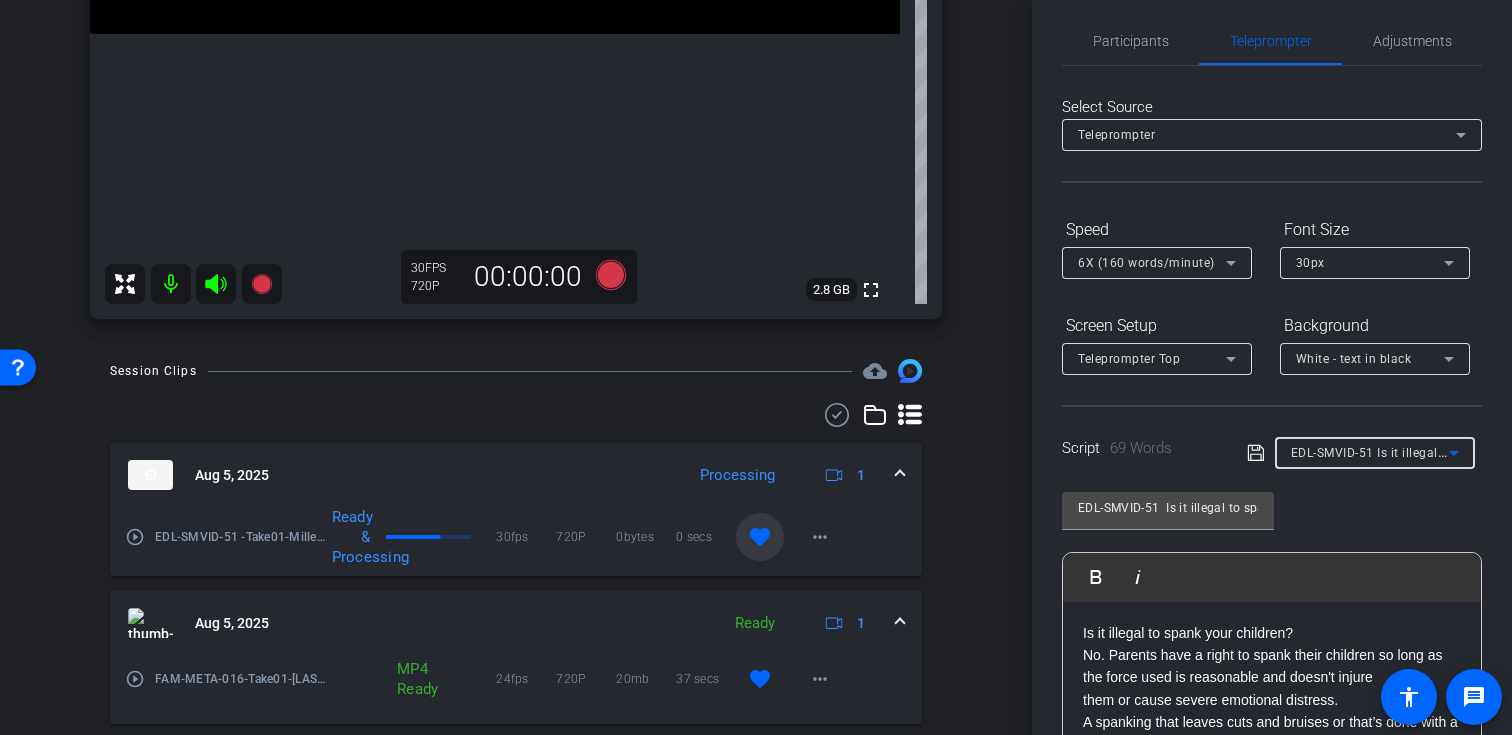 type on "EDL-SMVID-85 My spouse and I are separated and in the process of divorcing. Can we file a joint income tax return?" 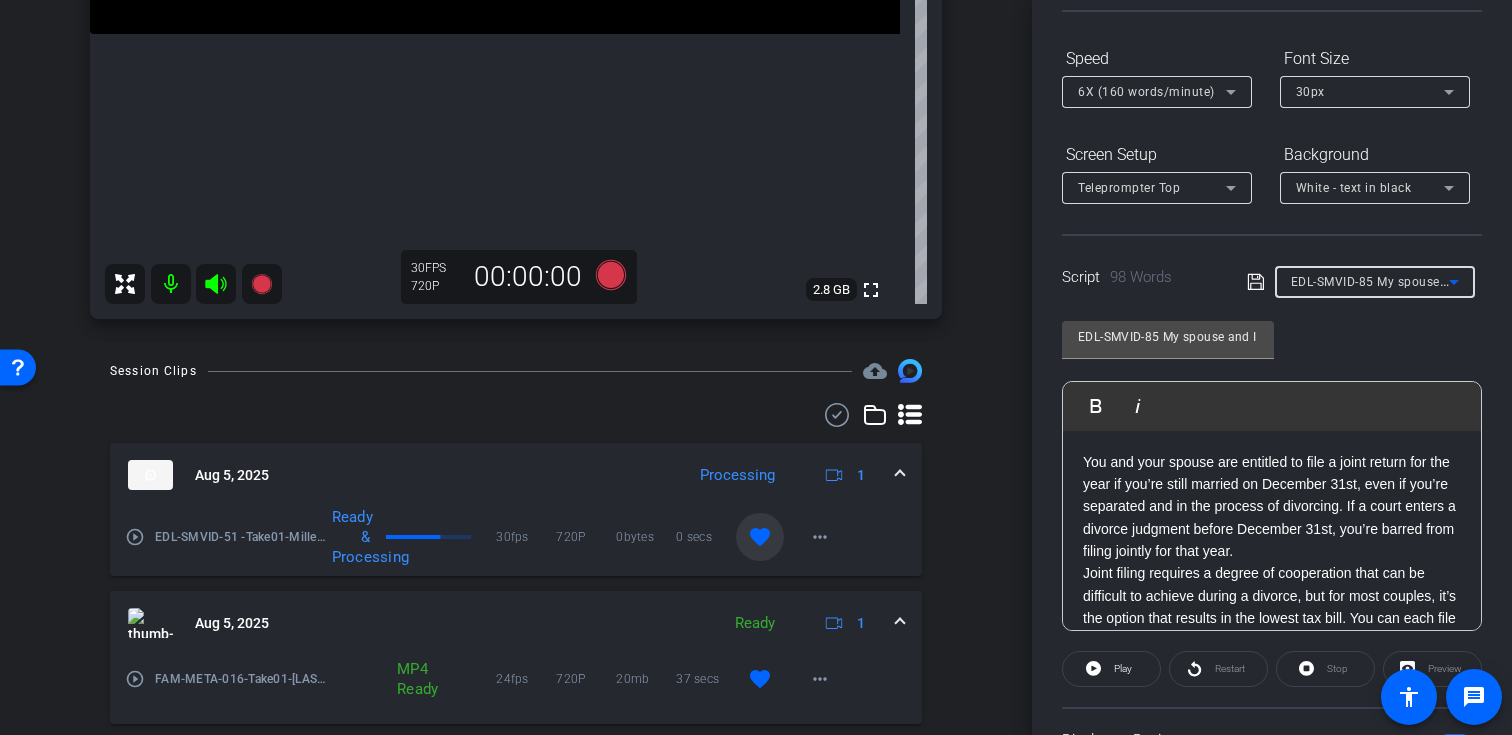 scroll, scrollTop: 334, scrollLeft: 0, axis: vertical 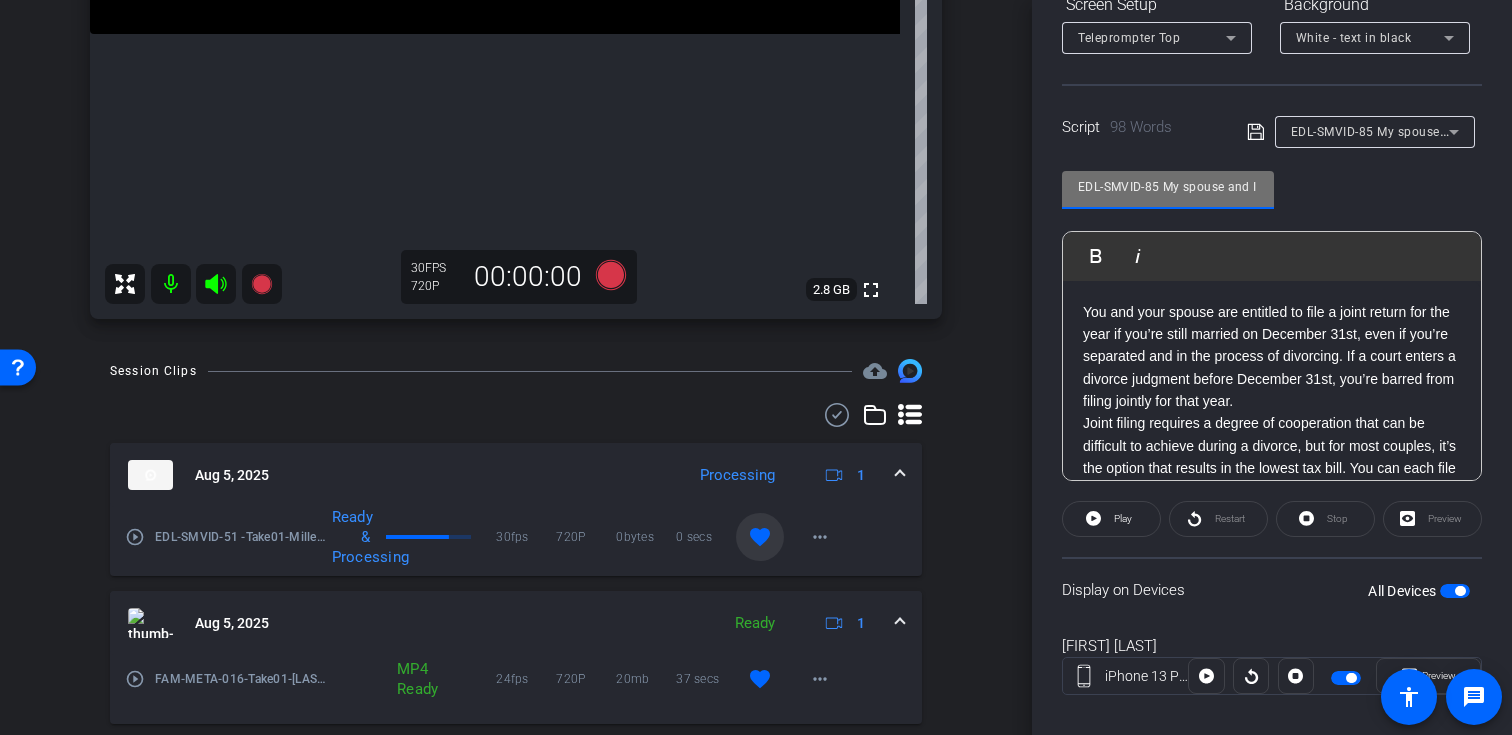 drag, startPoint x: 1158, startPoint y: 186, endPoint x: 1008, endPoint y: 183, distance: 150.03 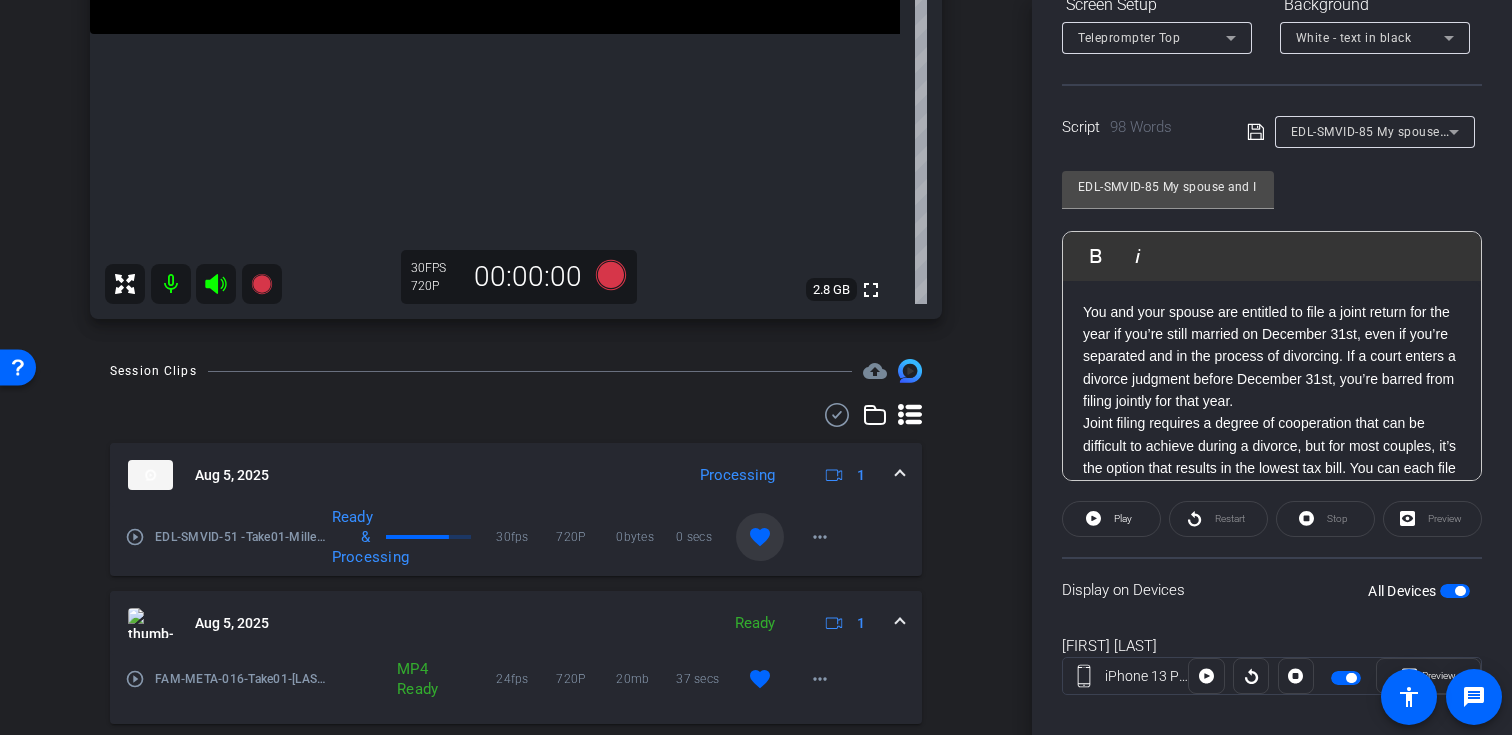 click on "EDL-SMVID-85 My spouse and I are separated and in the process of divorcing. Can we file a joint income tax return?               Play        Play from this location               Play Selected        Play and display the selected text only Bold Italic You and your spouse are entitled to file a joint return for the year if you’re still married on December 31st, even if you’re separated and in the process of divorcing. If a court enters a divorce judgment before December 31st, you’re barred from filing jointly for that year. Joint filing requires a degree of cooperation that can be difficult to achieve during a divorce, but for most couples, it’s the option that results in the lowest tax bill. You can each file separately, but the tax rates for filing separately are higher than those for joint filers. Enter script here..." 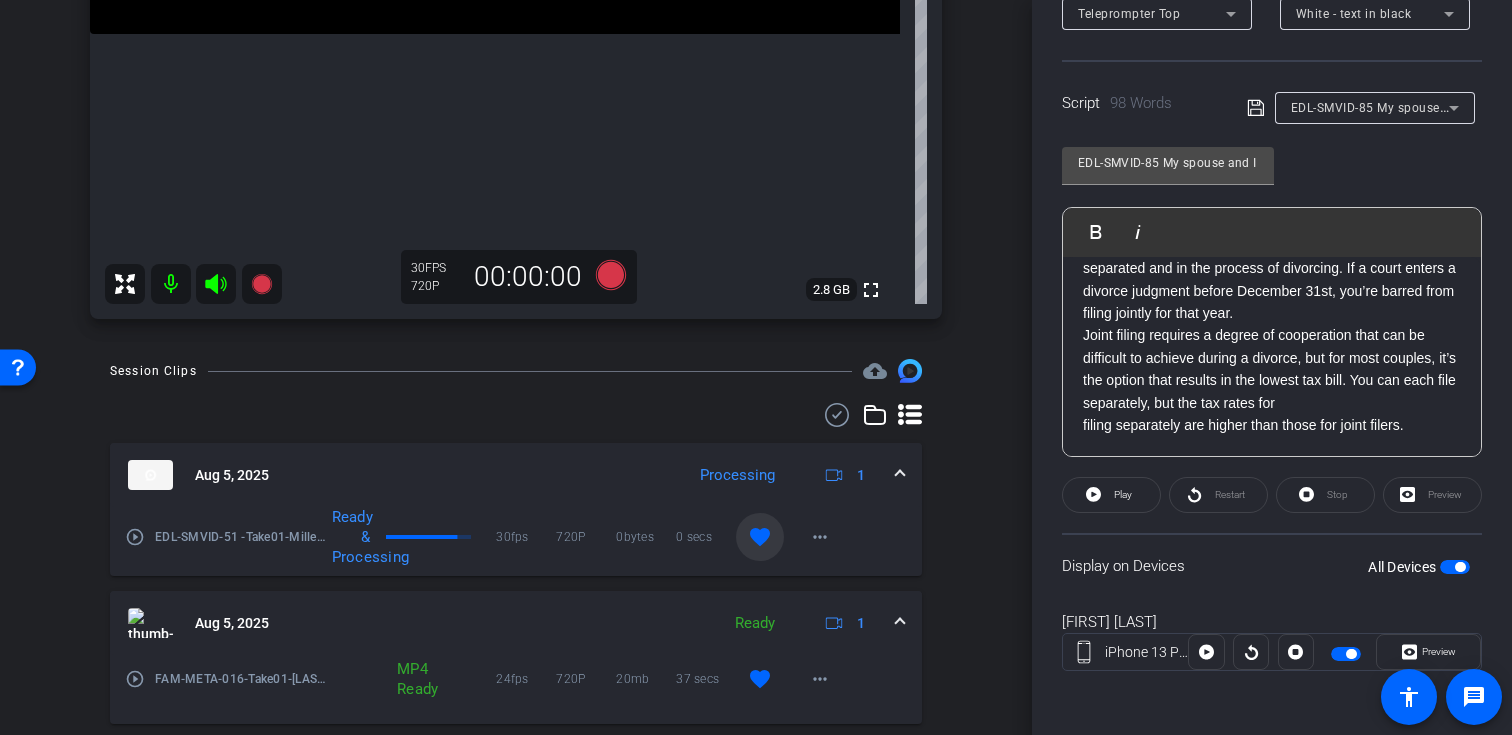 scroll, scrollTop: 0, scrollLeft: 0, axis: both 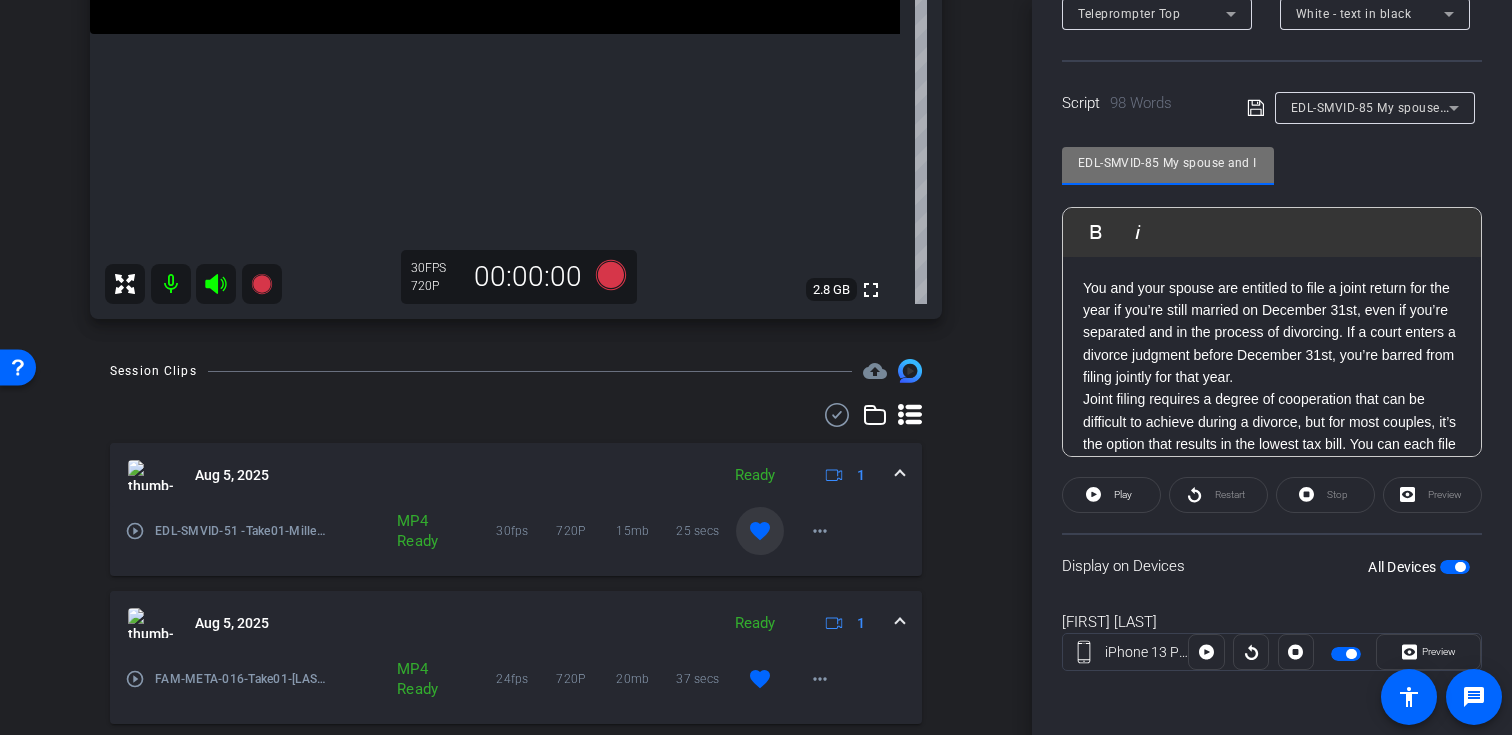 drag, startPoint x: 1160, startPoint y: 161, endPoint x: 1000, endPoint y: 153, distance: 160.19987 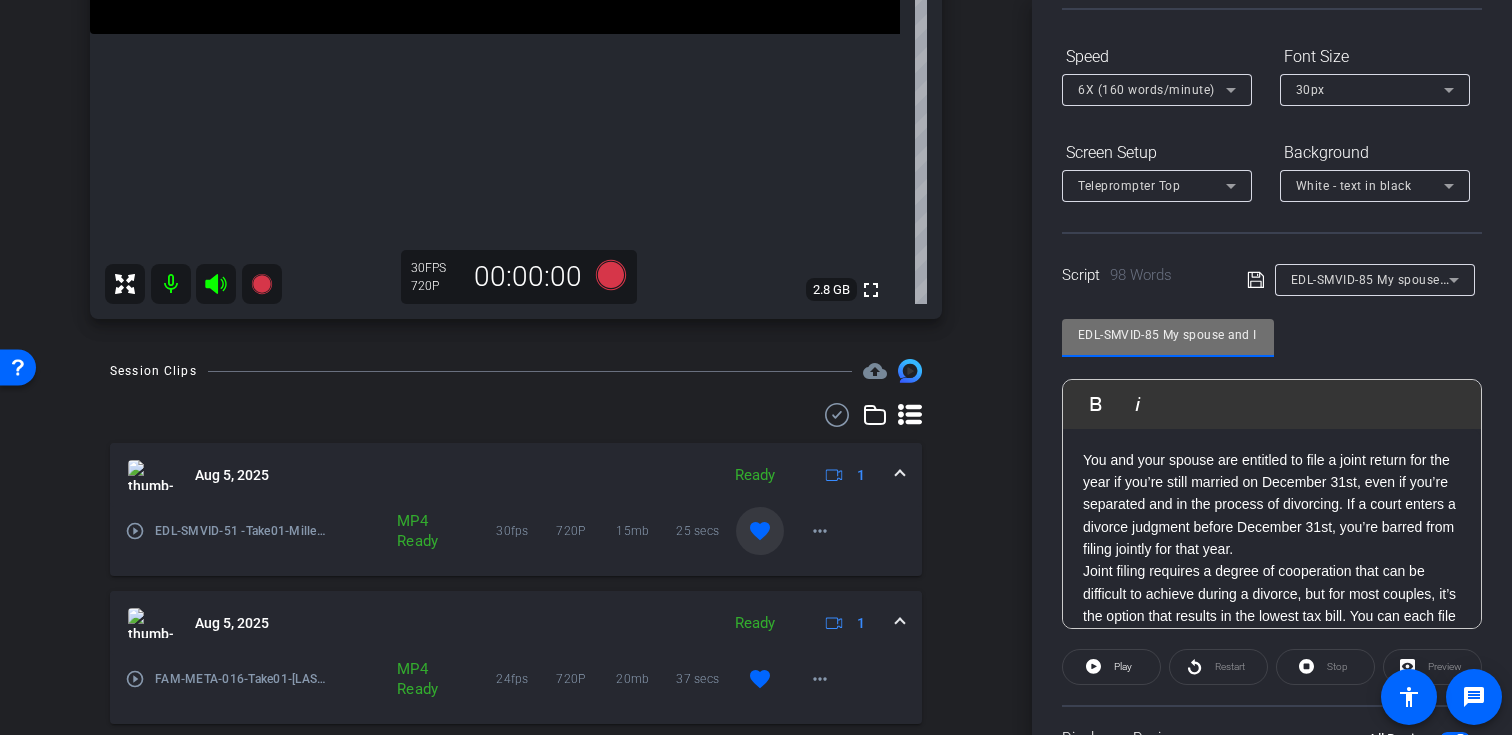 scroll, scrollTop: 180, scrollLeft: 0, axis: vertical 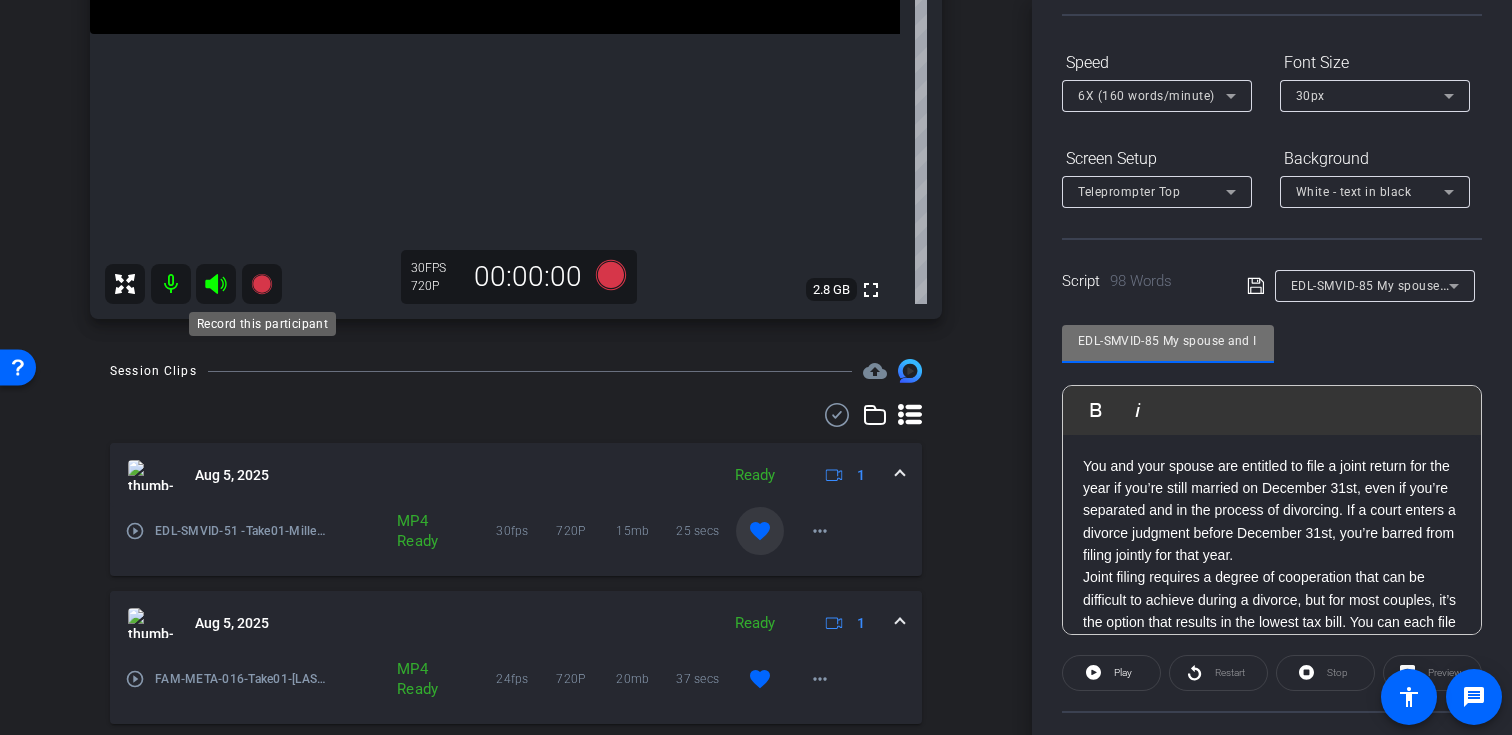 click 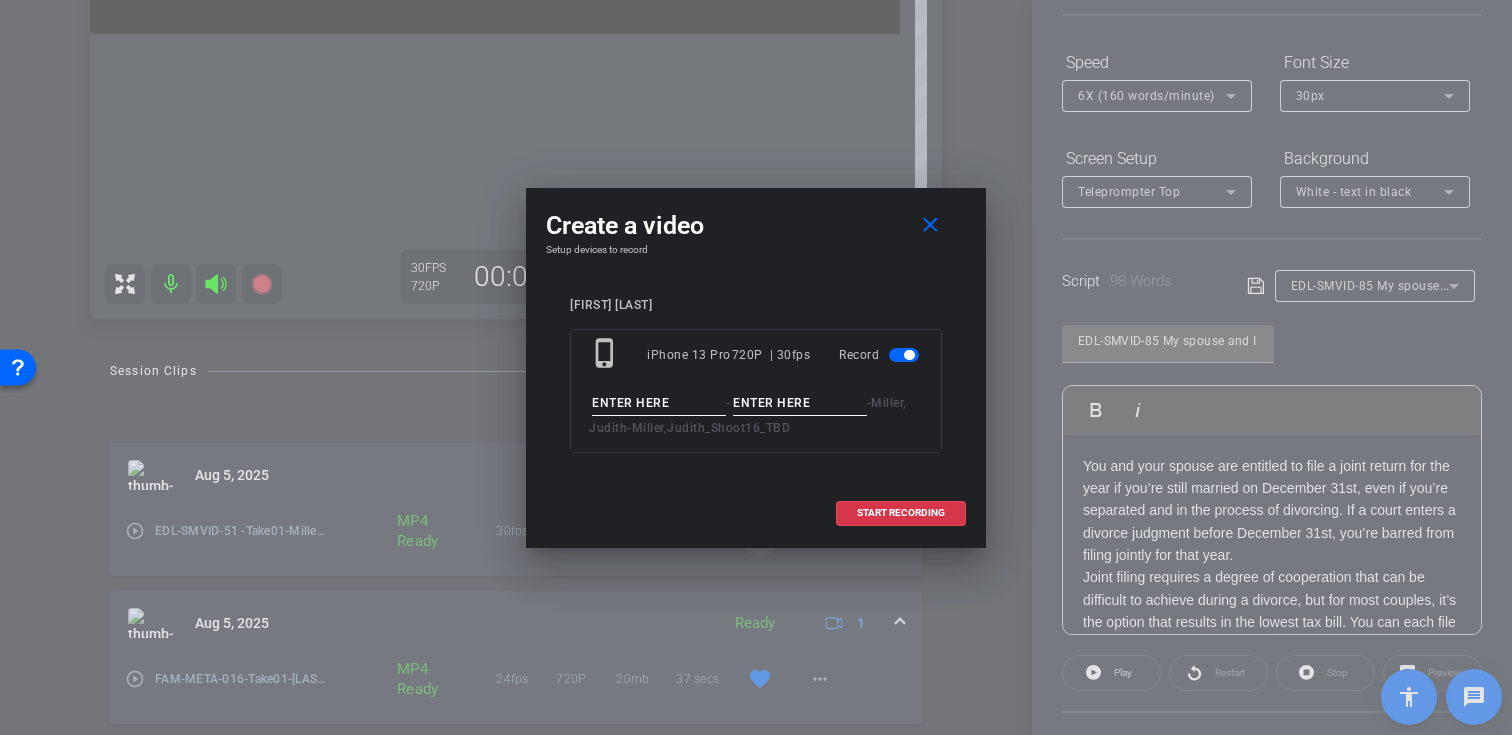 click at bounding box center (659, 403) 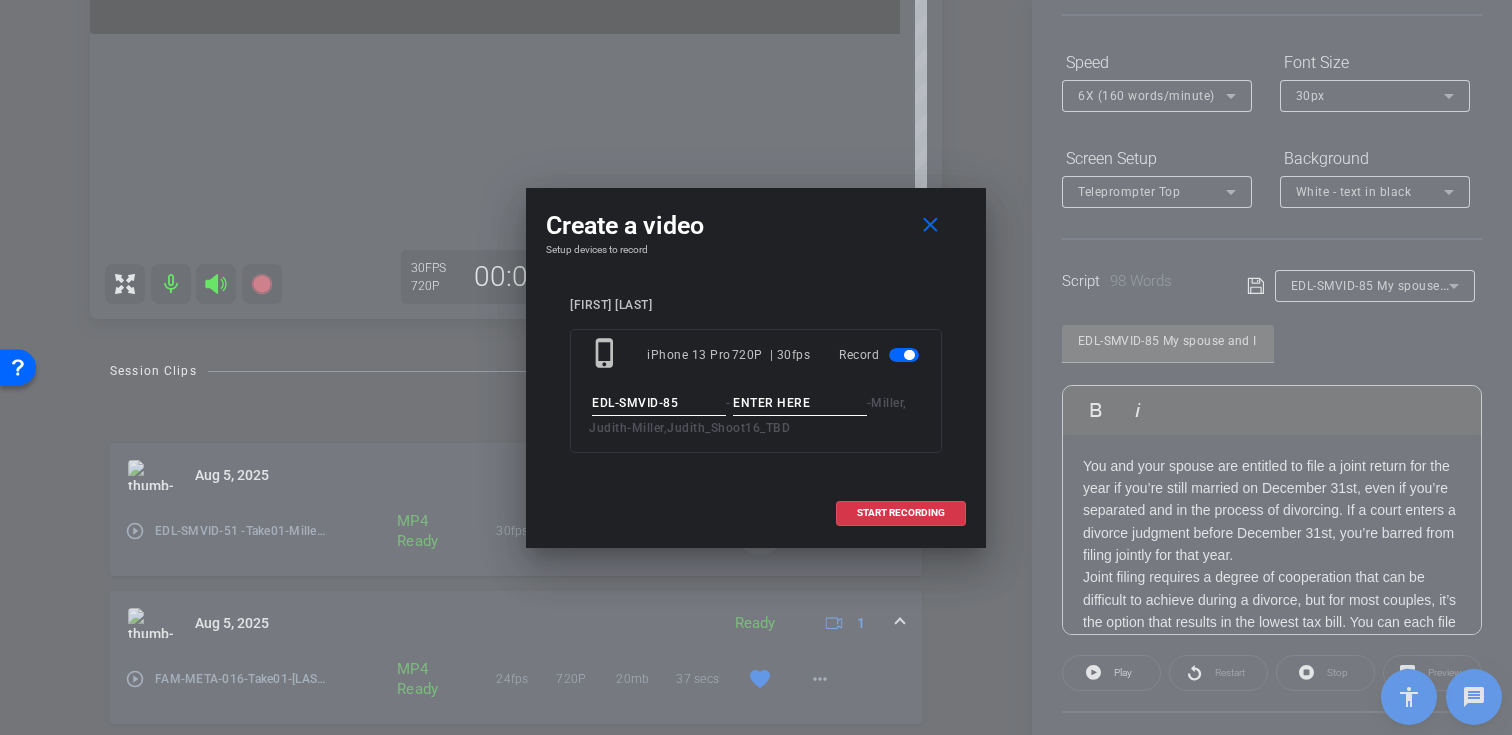 type on "EDL-SMVID-85" 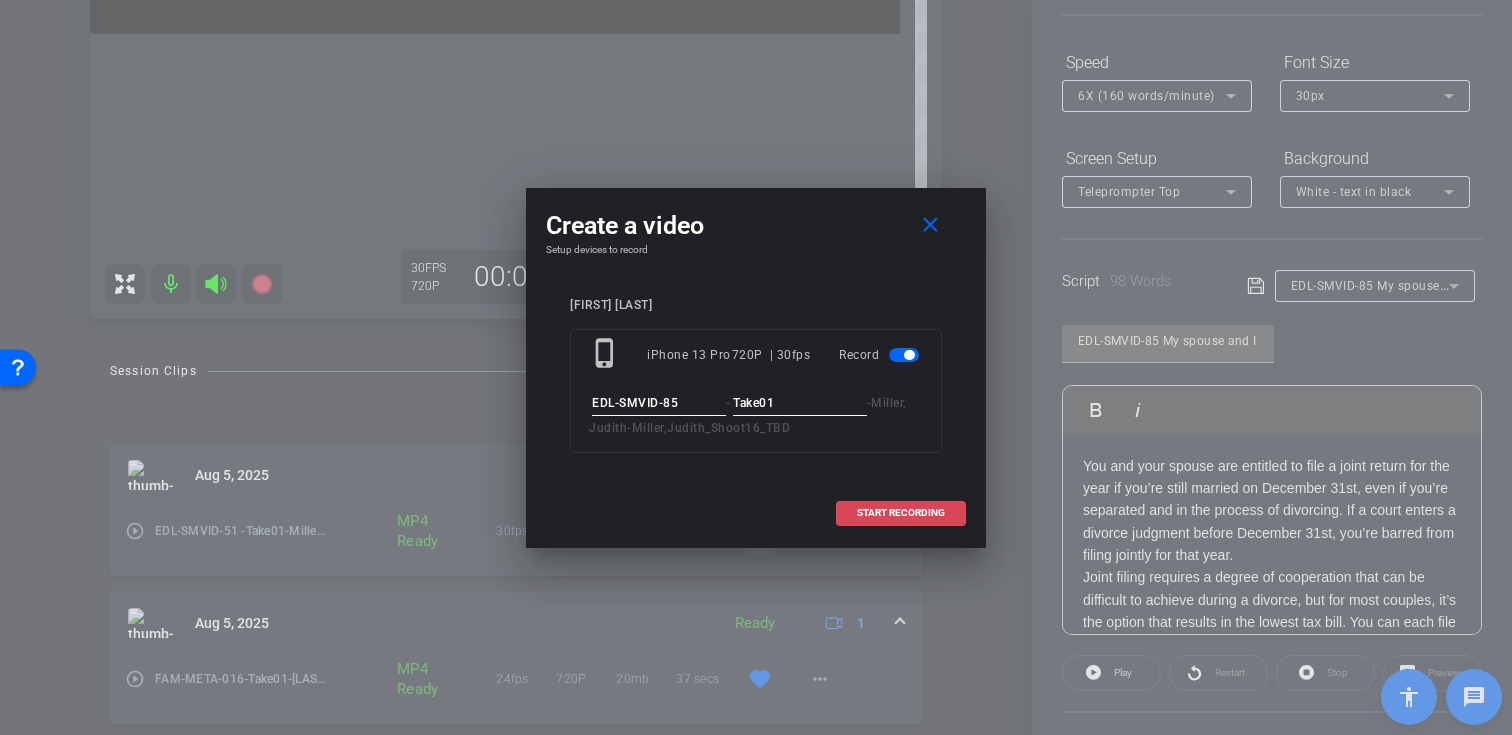 type on "Take01" 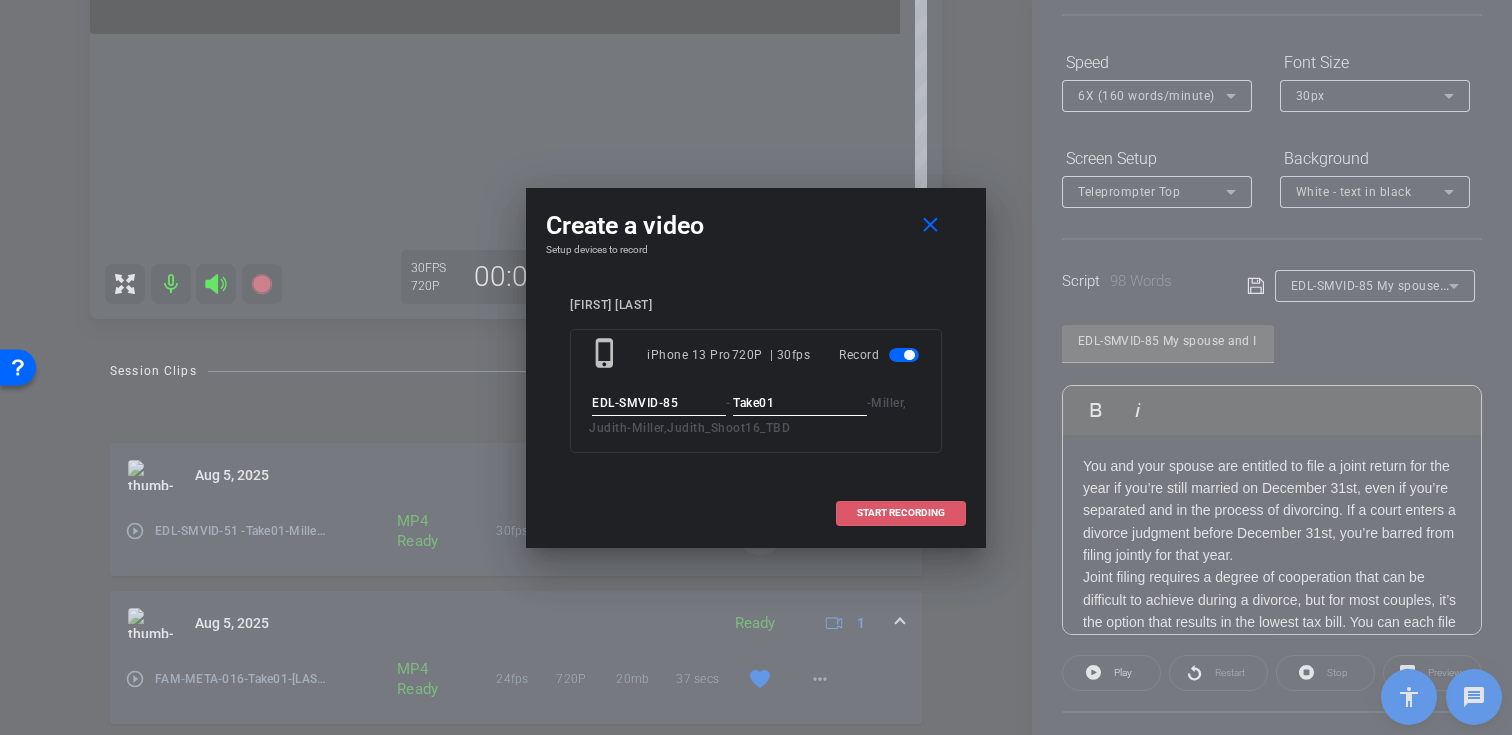 click on "START RECORDING" at bounding box center (901, 513) 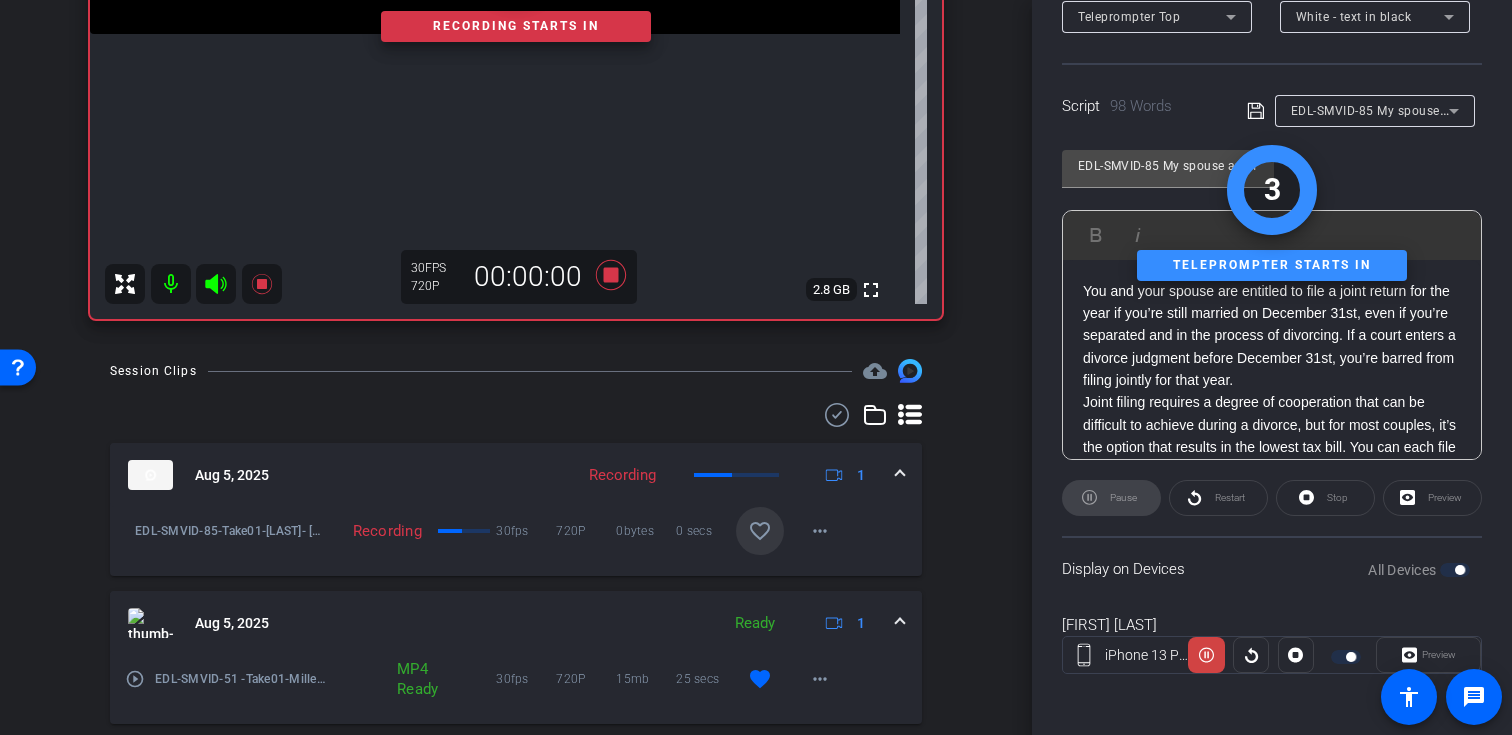 scroll, scrollTop: 358, scrollLeft: 0, axis: vertical 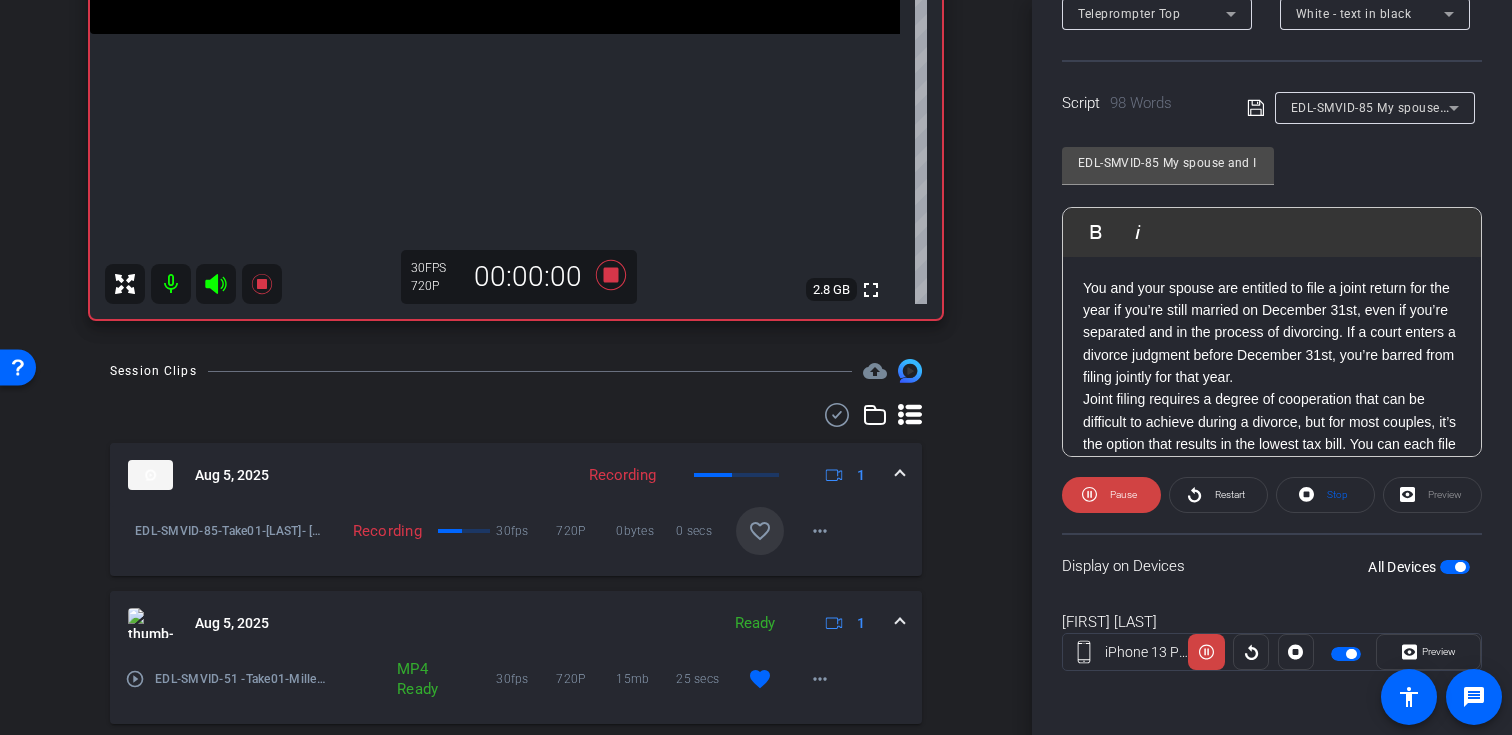 click 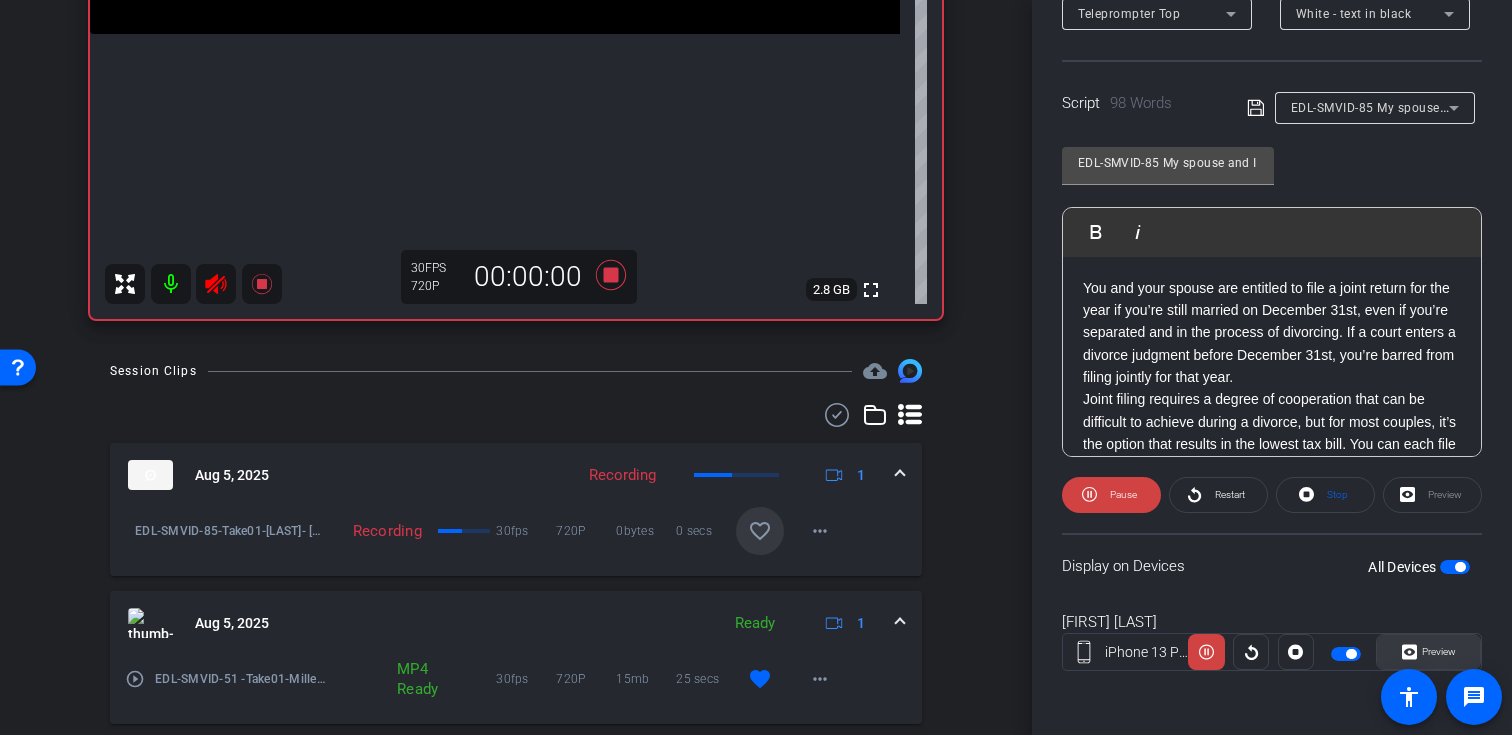 click 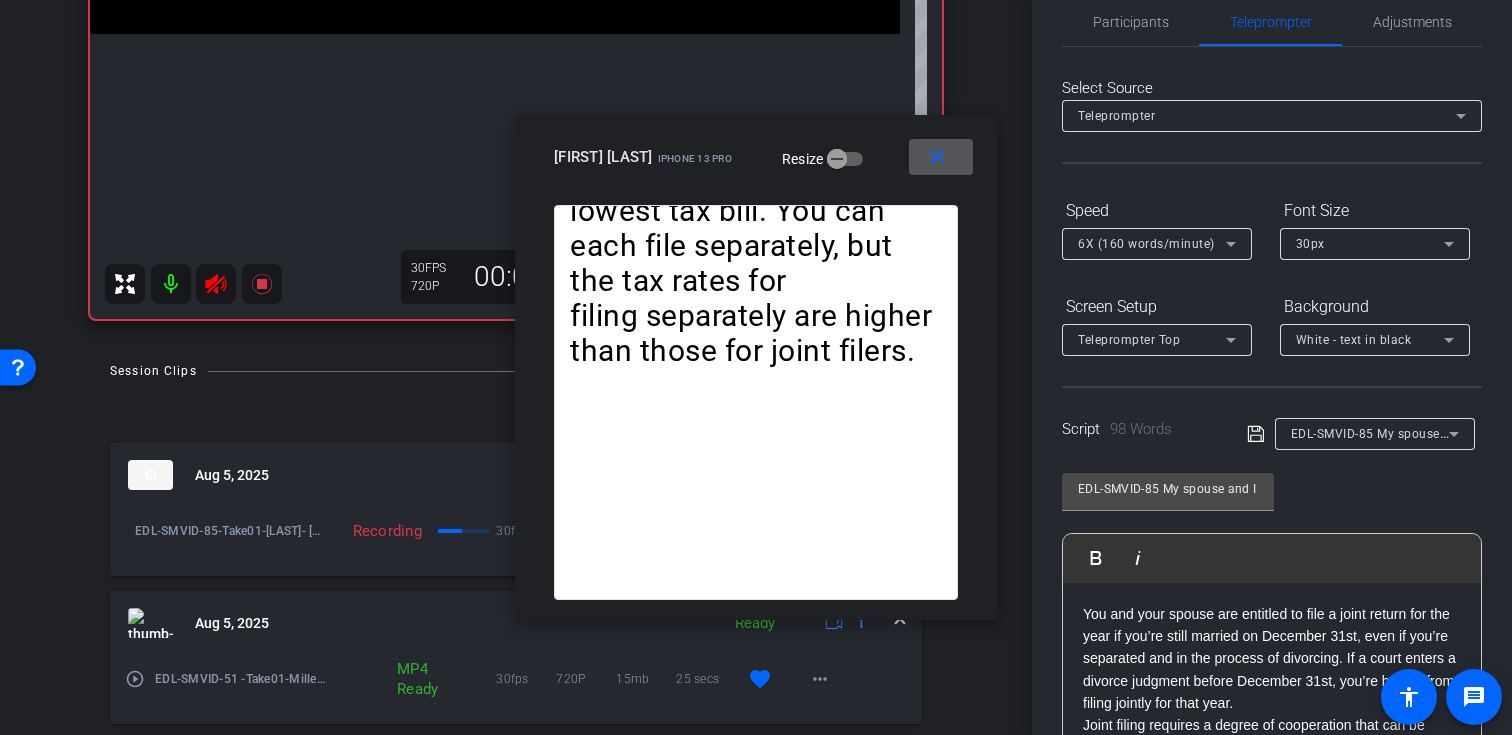 scroll, scrollTop: 0, scrollLeft: 0, axis: both 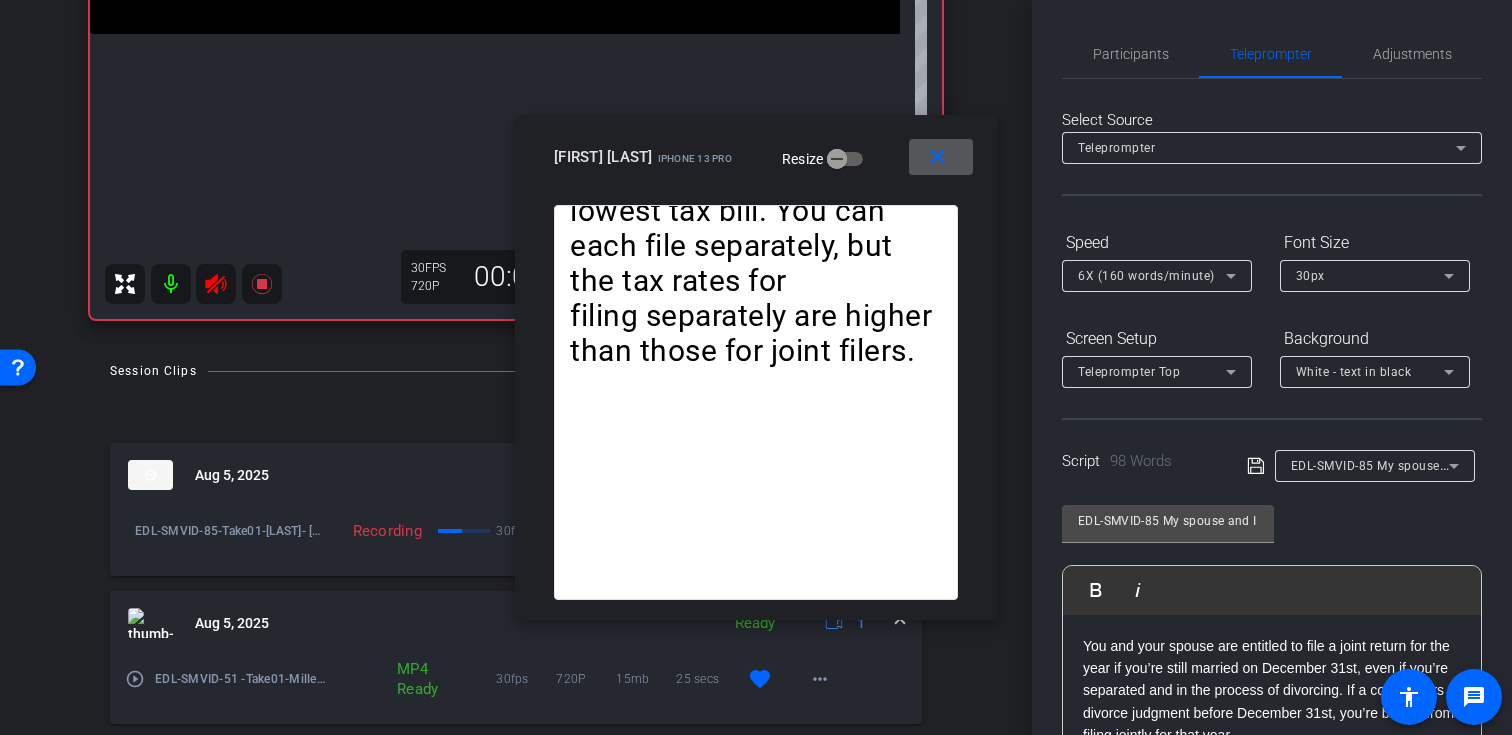 click on "6X (160 words/minute)" at bounding box center (1146, 276) 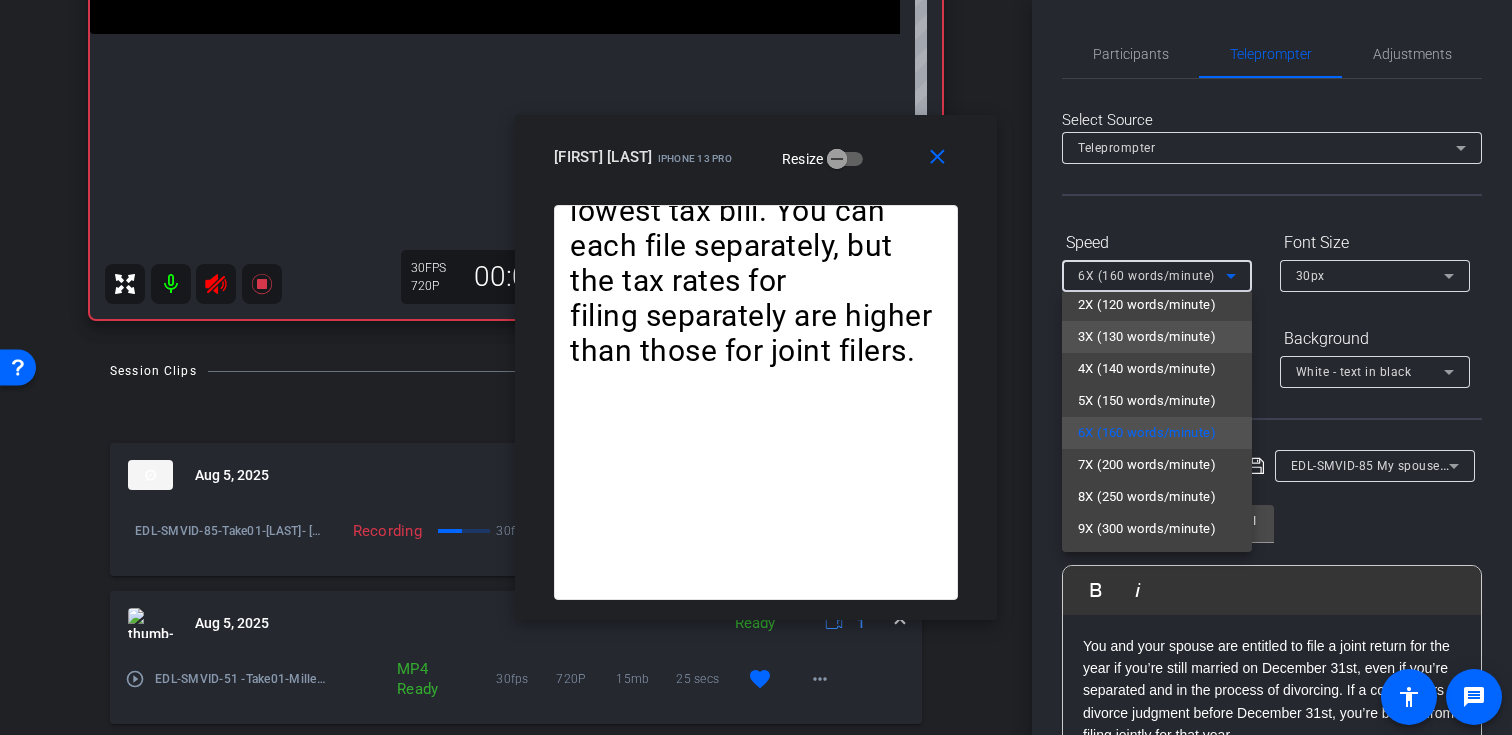 scroll, scrollTop: 44, scrollLeft: 0, axis: vertical 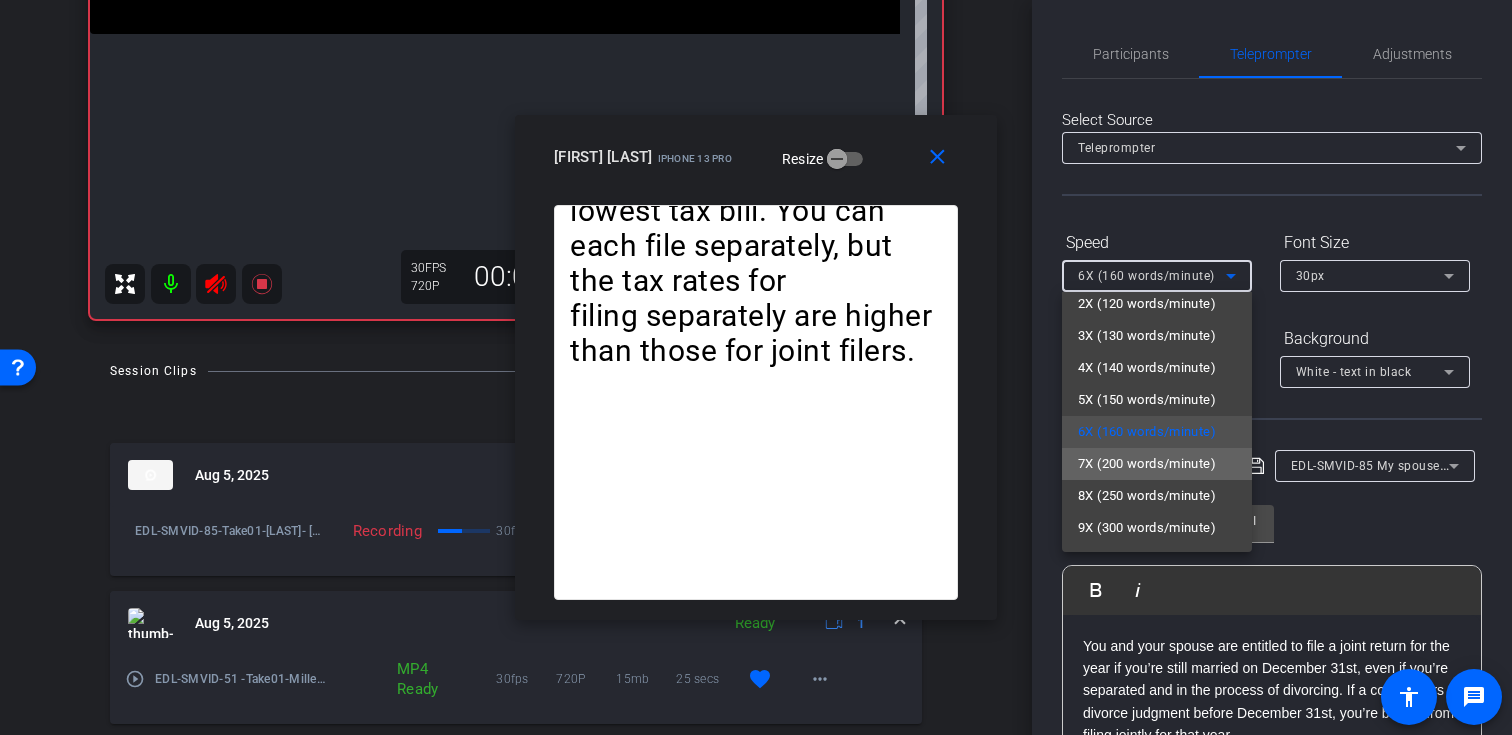 click on "7X (200 words/minute)" at bounding box center (1147, 464) 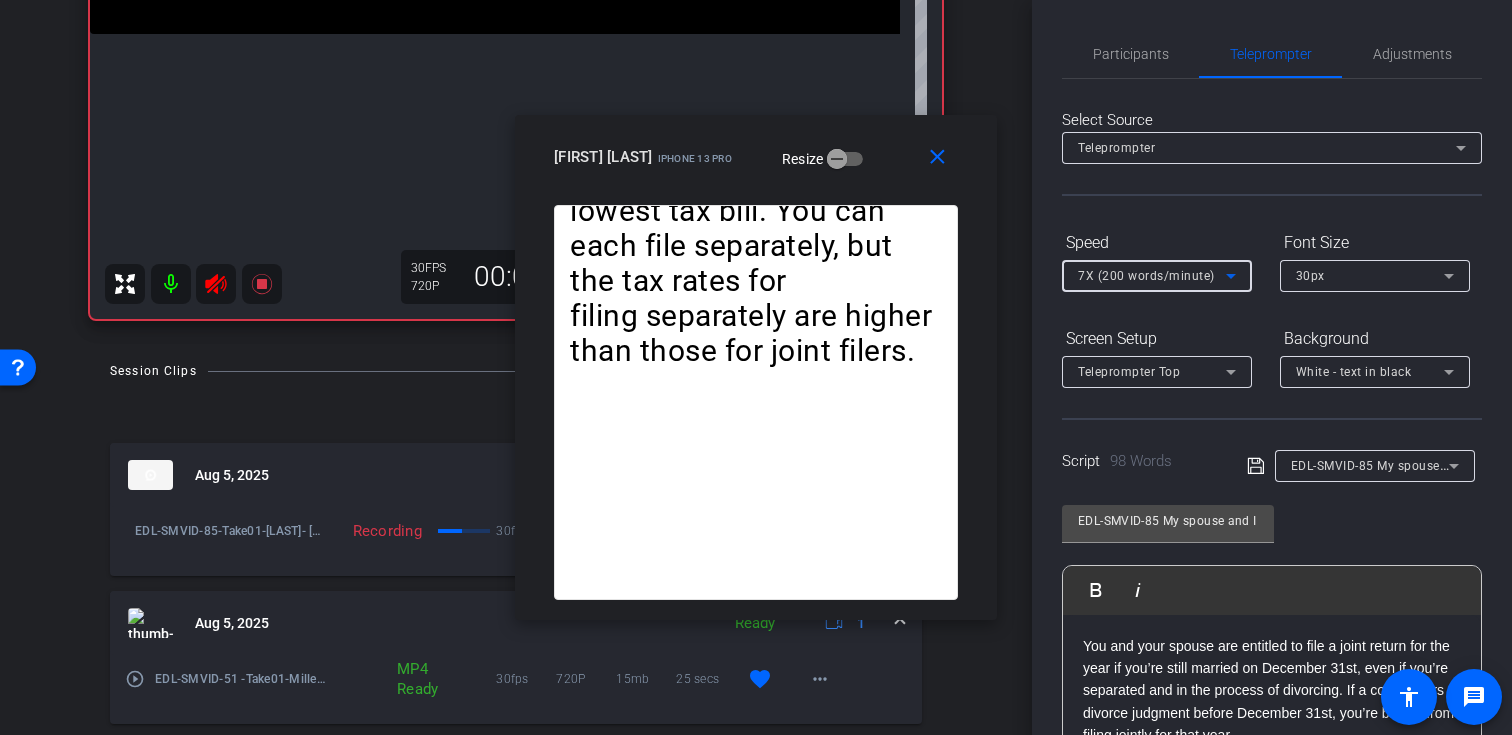 click on "7X (200 words/minute)" at bounding box center [1146, 276] 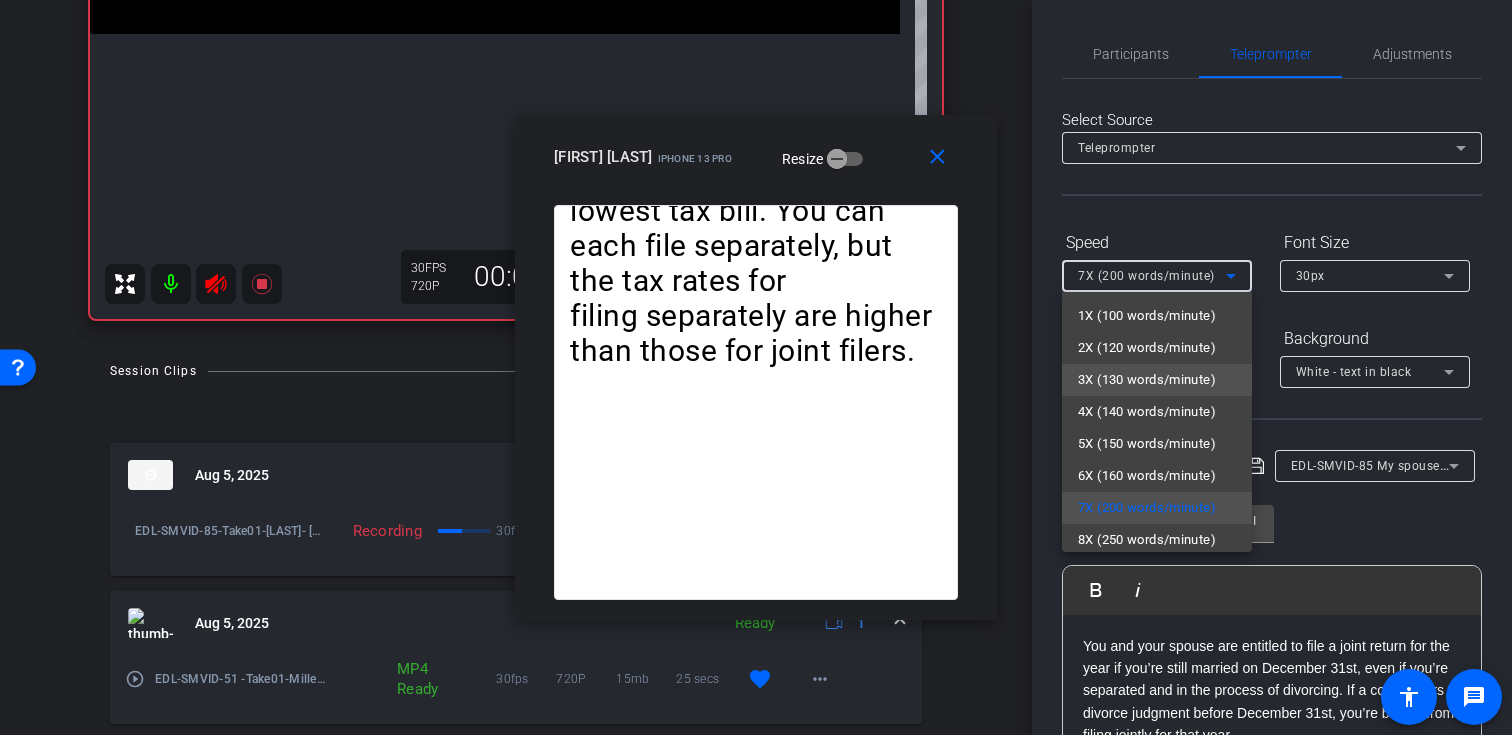 scroll, scrollTop: 44, scrollLeft: 0, axis: vertical 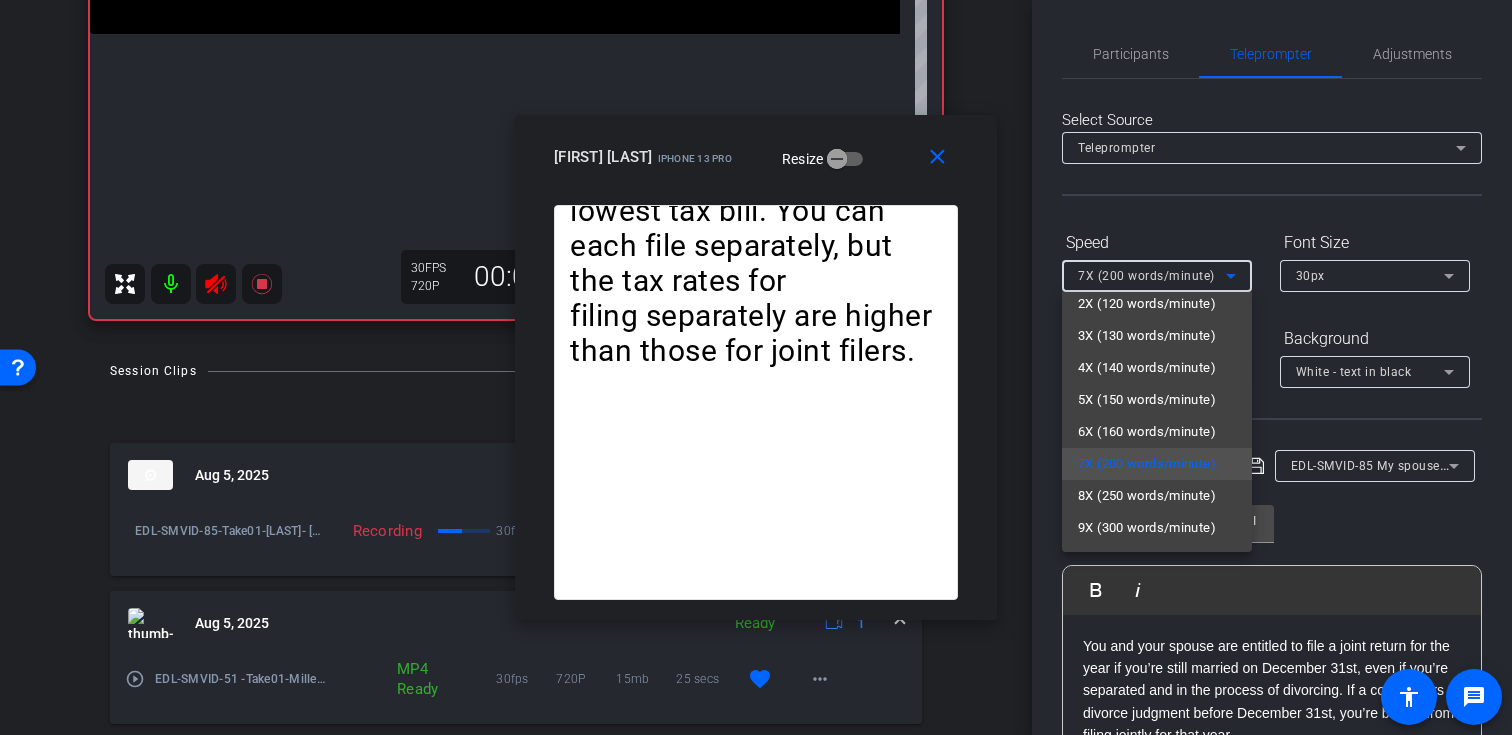 click at bounding box center [756, 367] 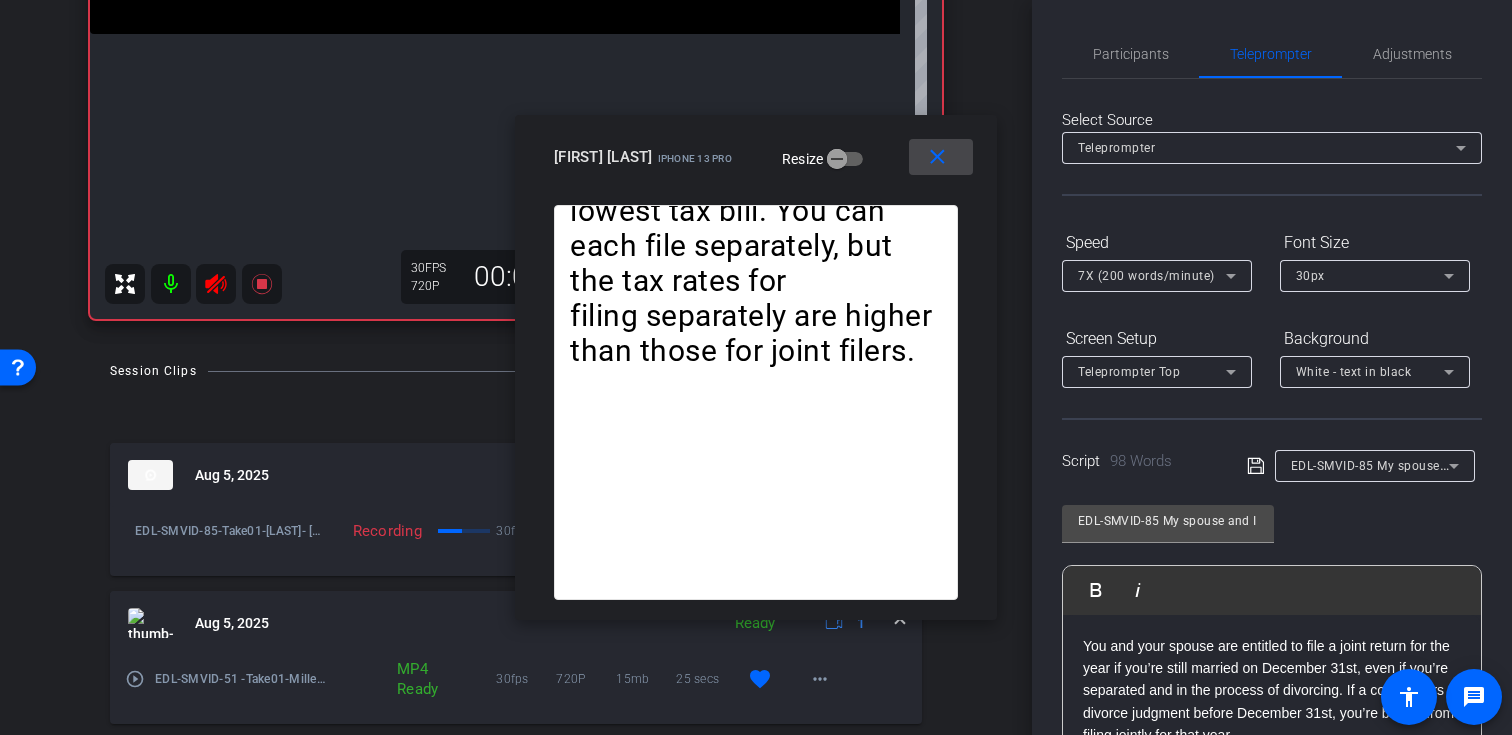 click on "close" at bounding box center (937, 157) 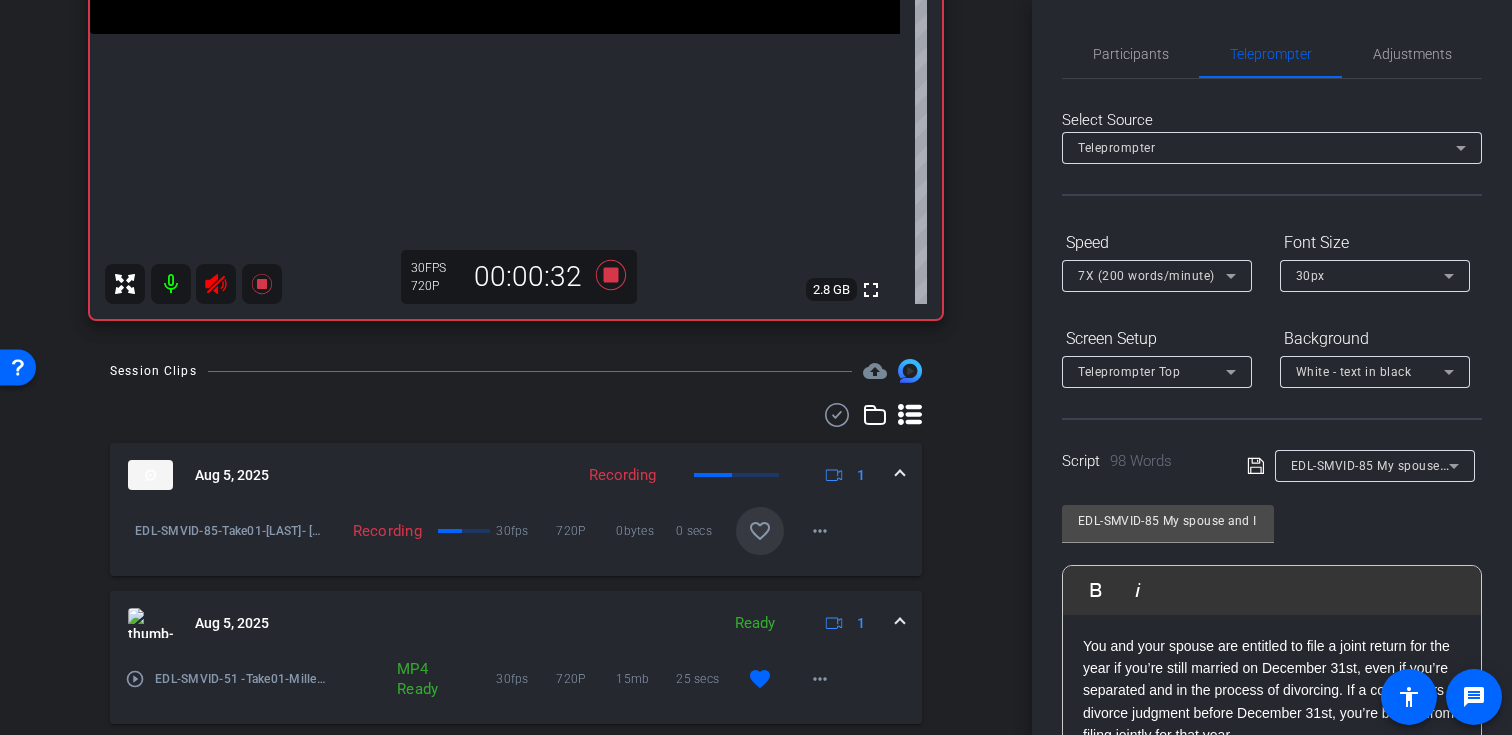 click on "Session Clips   cloud_upload" at bounding box center [516, 371] 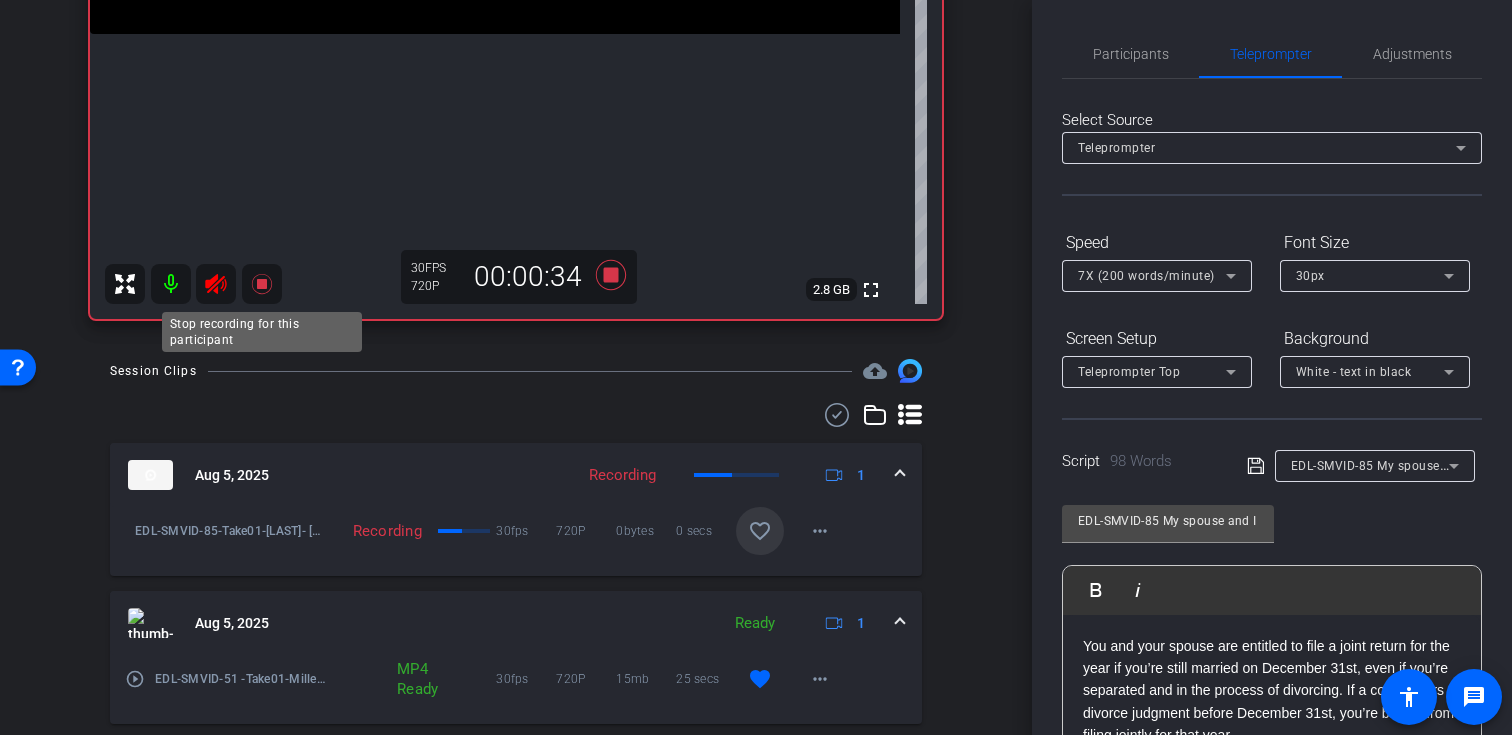 click 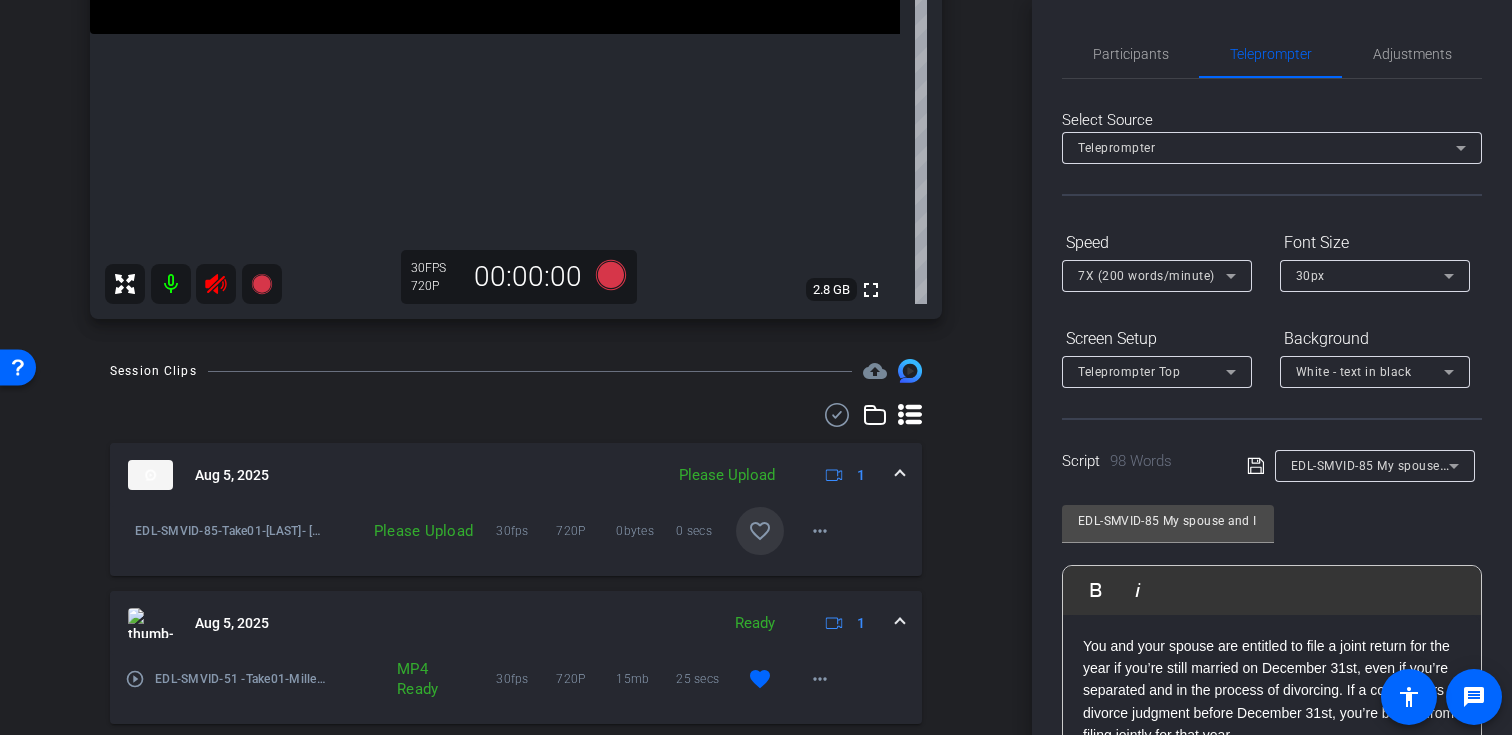 click 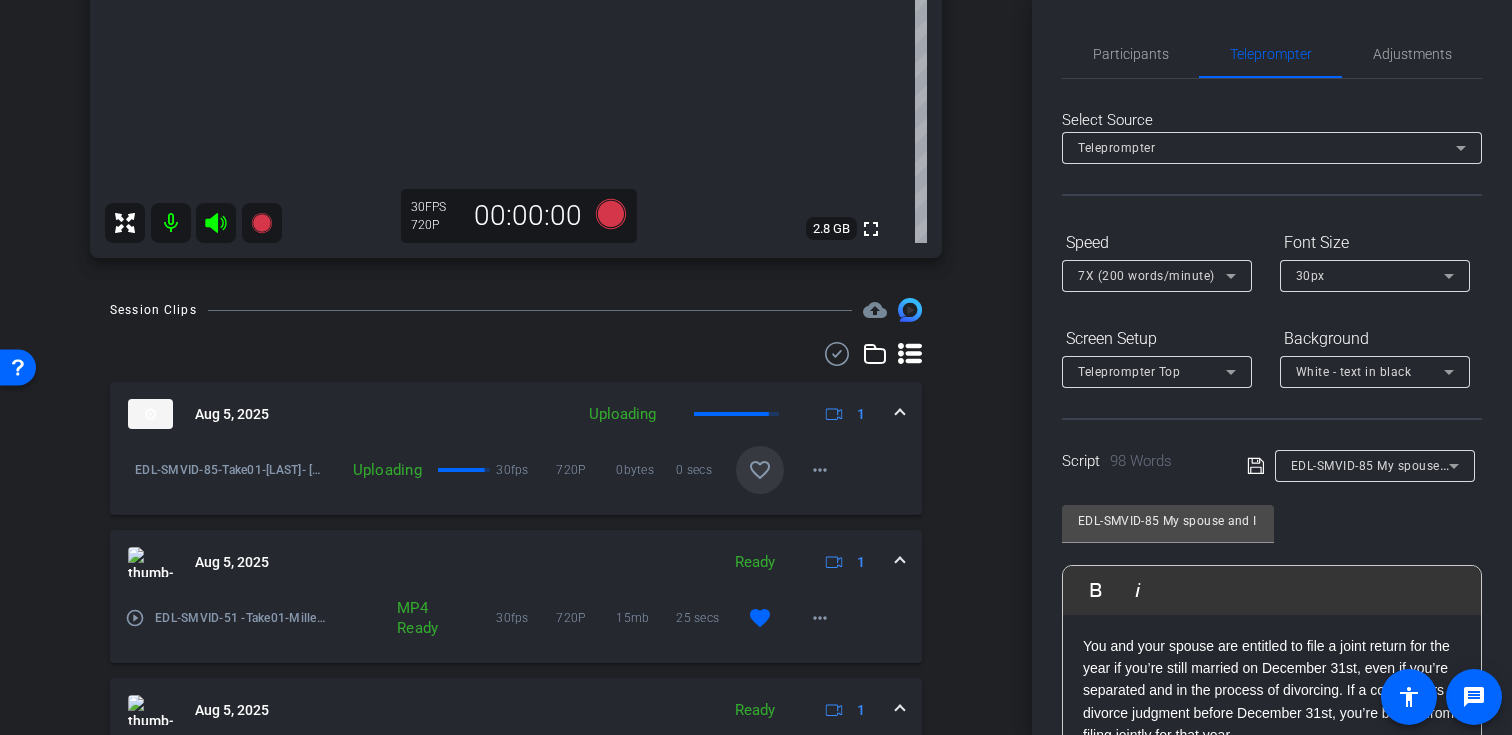 scroll, scrollTop: 595, scrollLeft: 0, axis: vertical 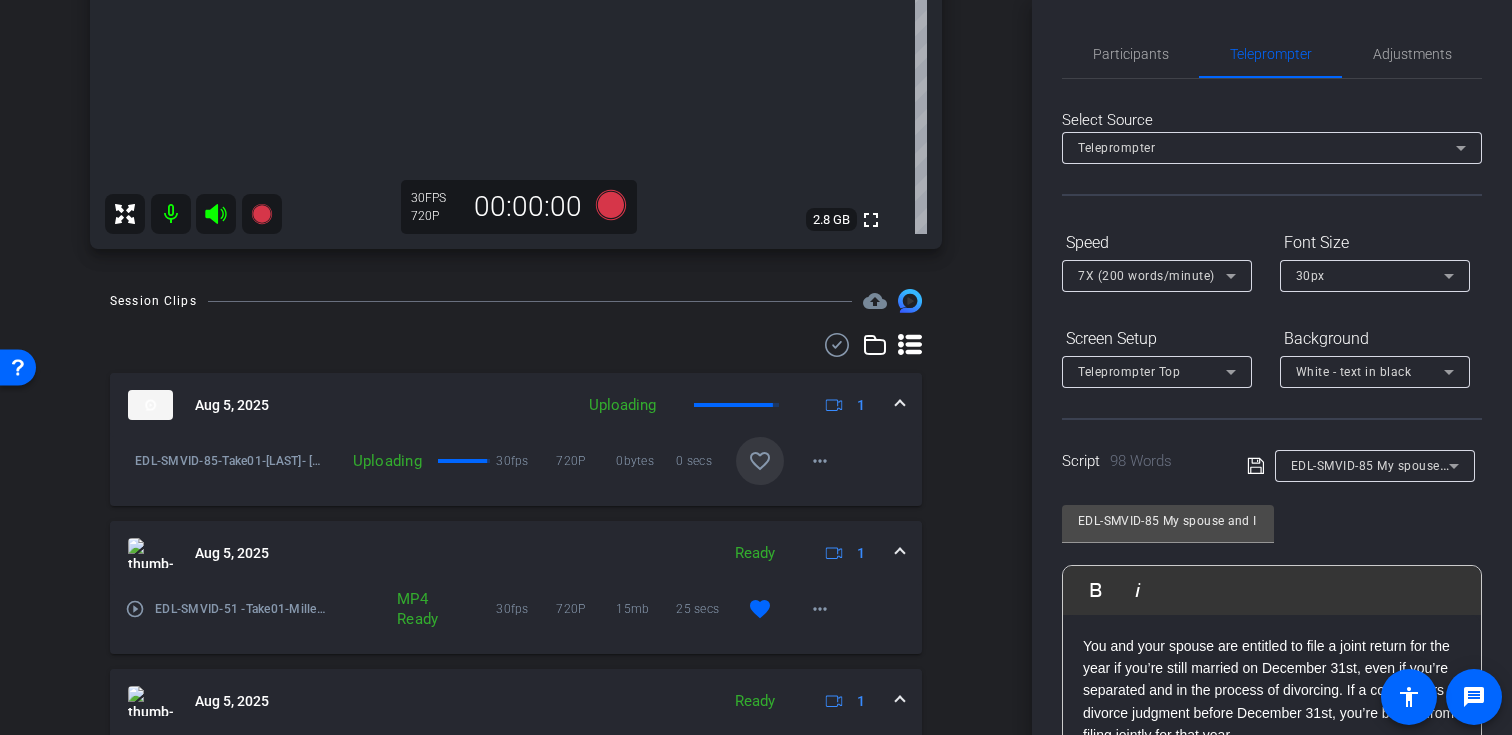 click on "favorite_border" at bounding box center (760, 461) 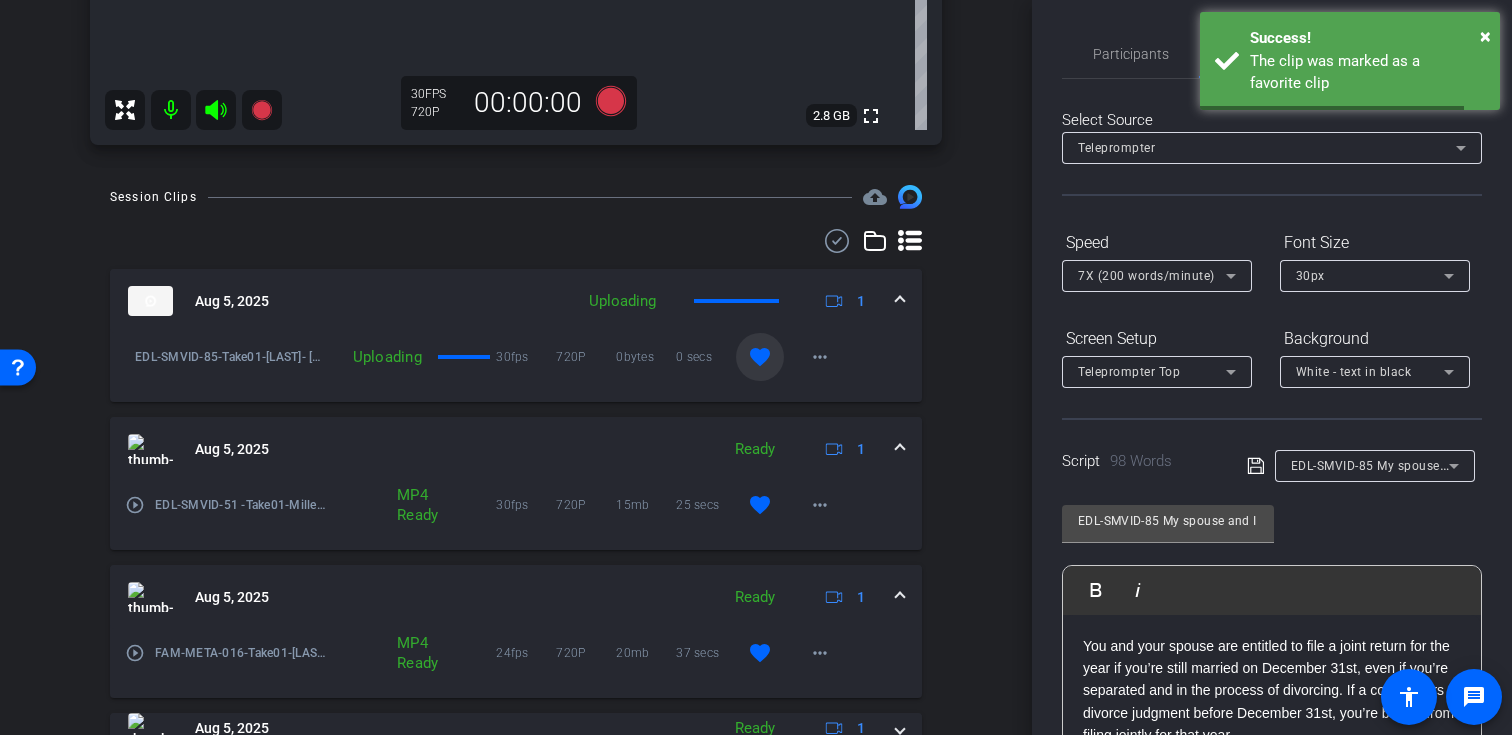 scroll, scrollTop: 913, scrollLeft: 0, axis: vertical 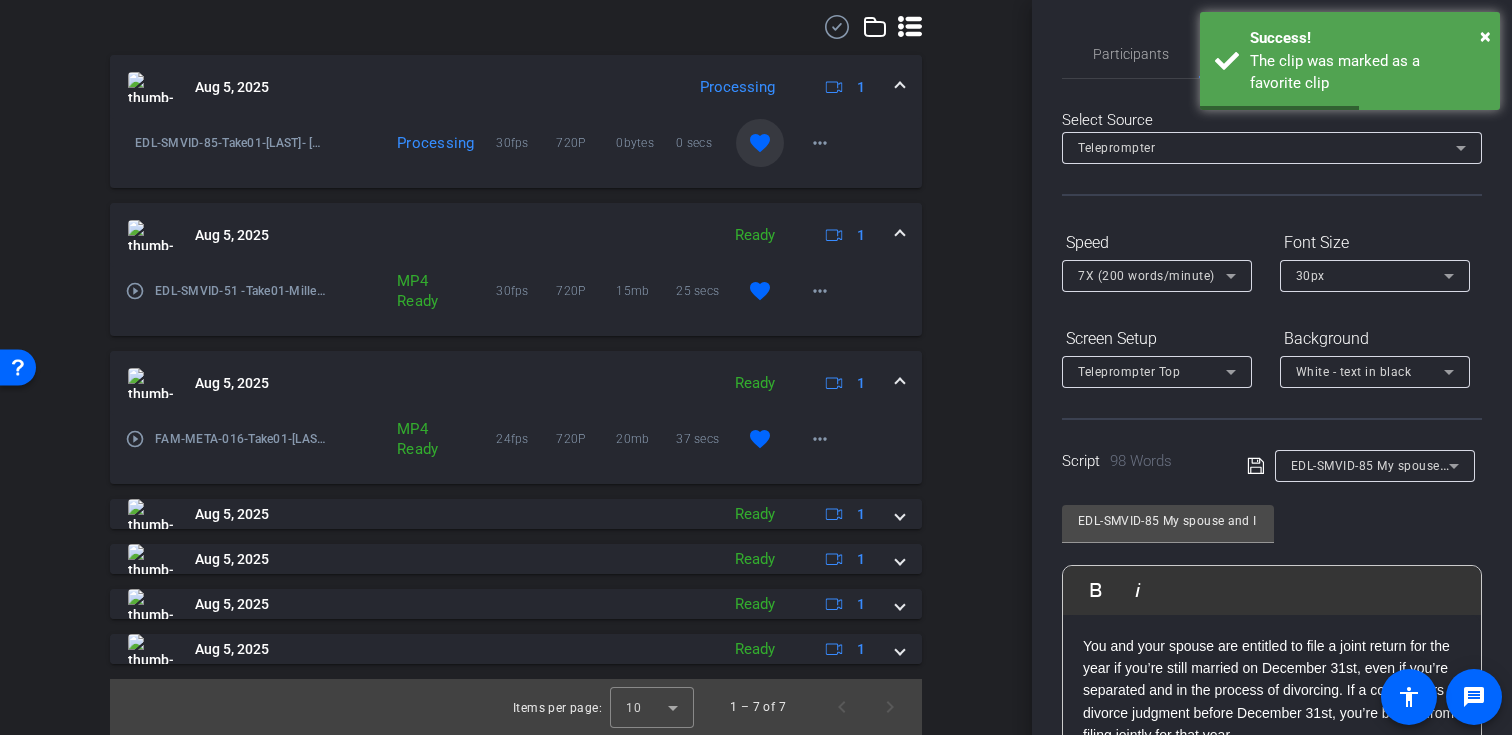 click on "EDL-SMVID-85 My spouse and I are separated and in the process of divorcing. Can we file a joint income tax return?" at bounding box center (1629, 465) 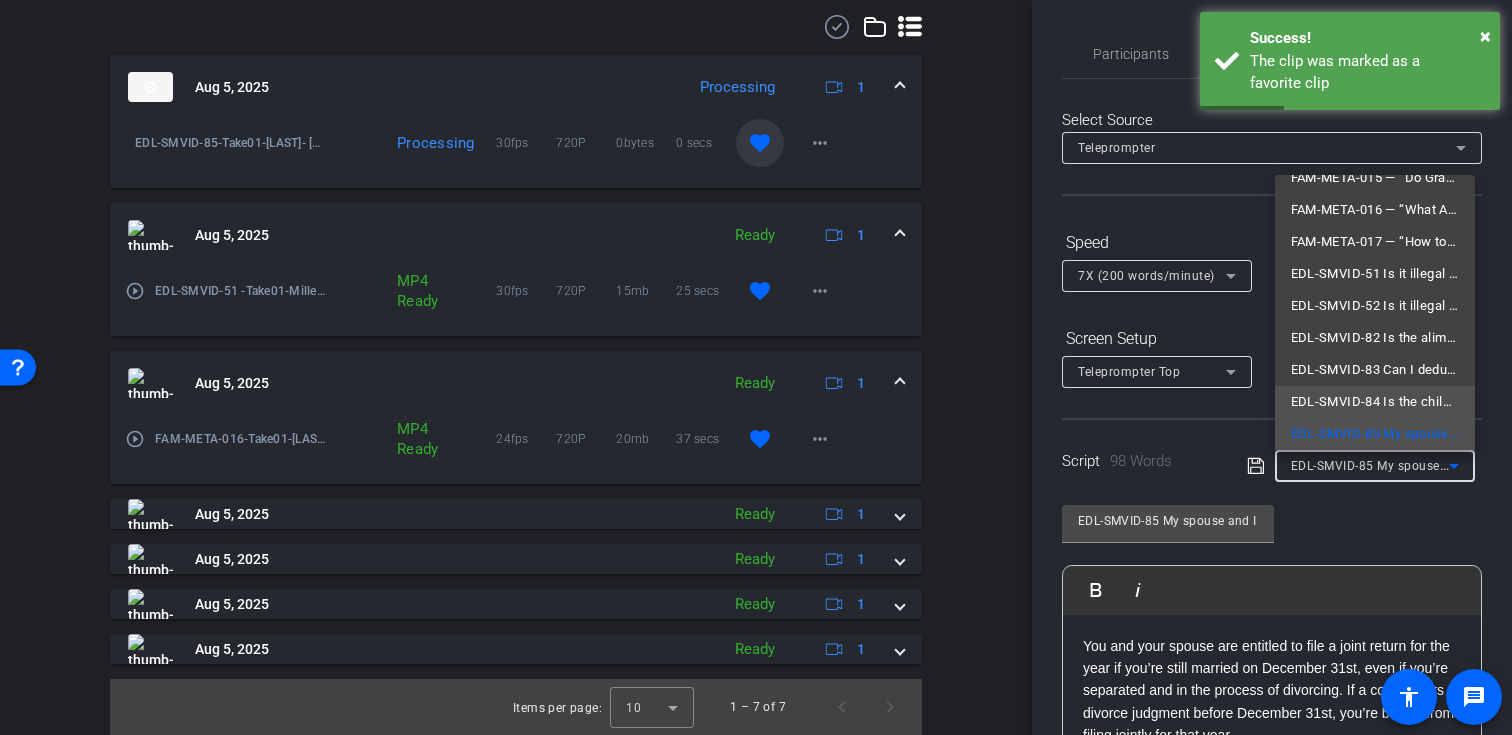 scroll, scrollTop: 285, scrollLeft: 0, axis: vertical 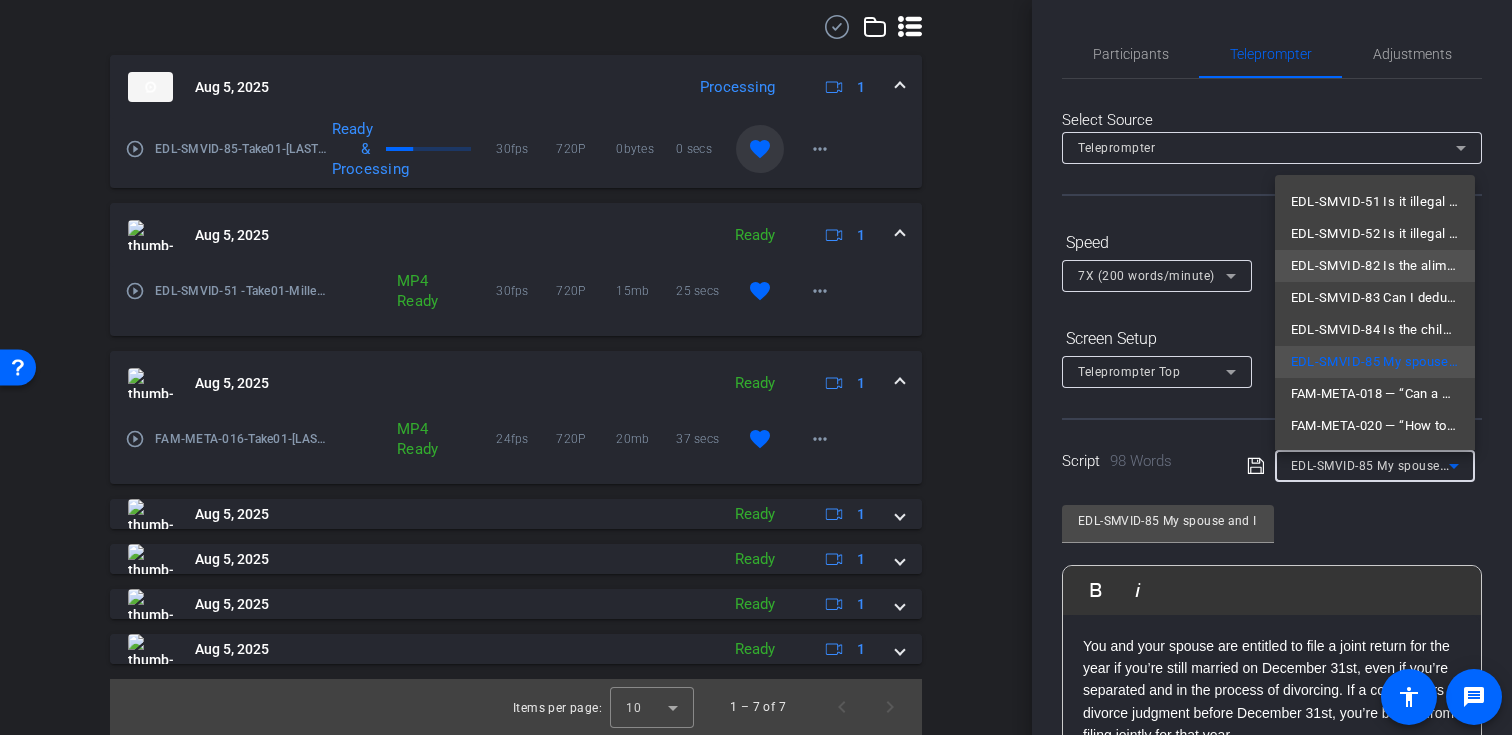 click on "EDL-SMVID-82 Is the alimony I get from my former spouse taxable?" at bounding box center [1375, 266] 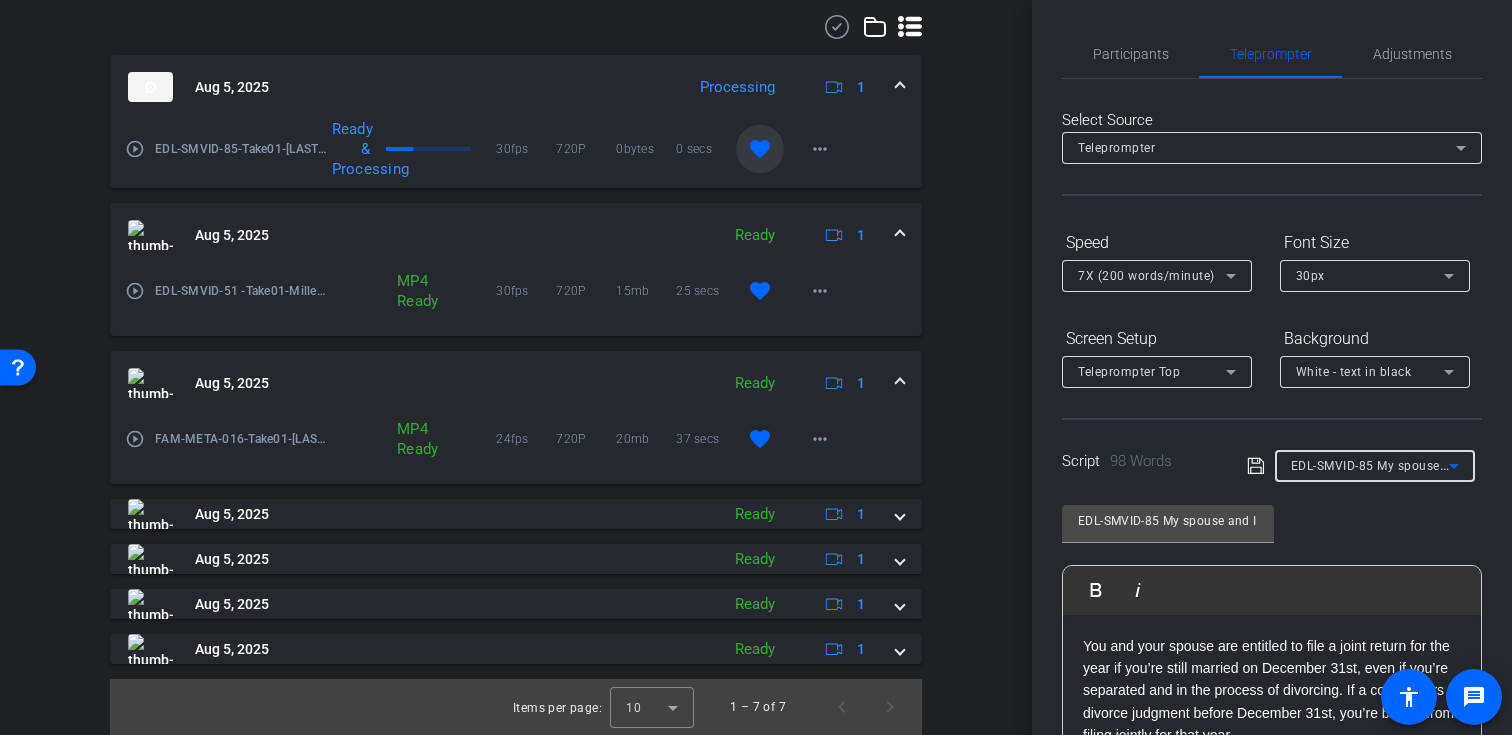 type on "EDL-SMVID-82 Is the alimony I get from my former spouse taxable?" 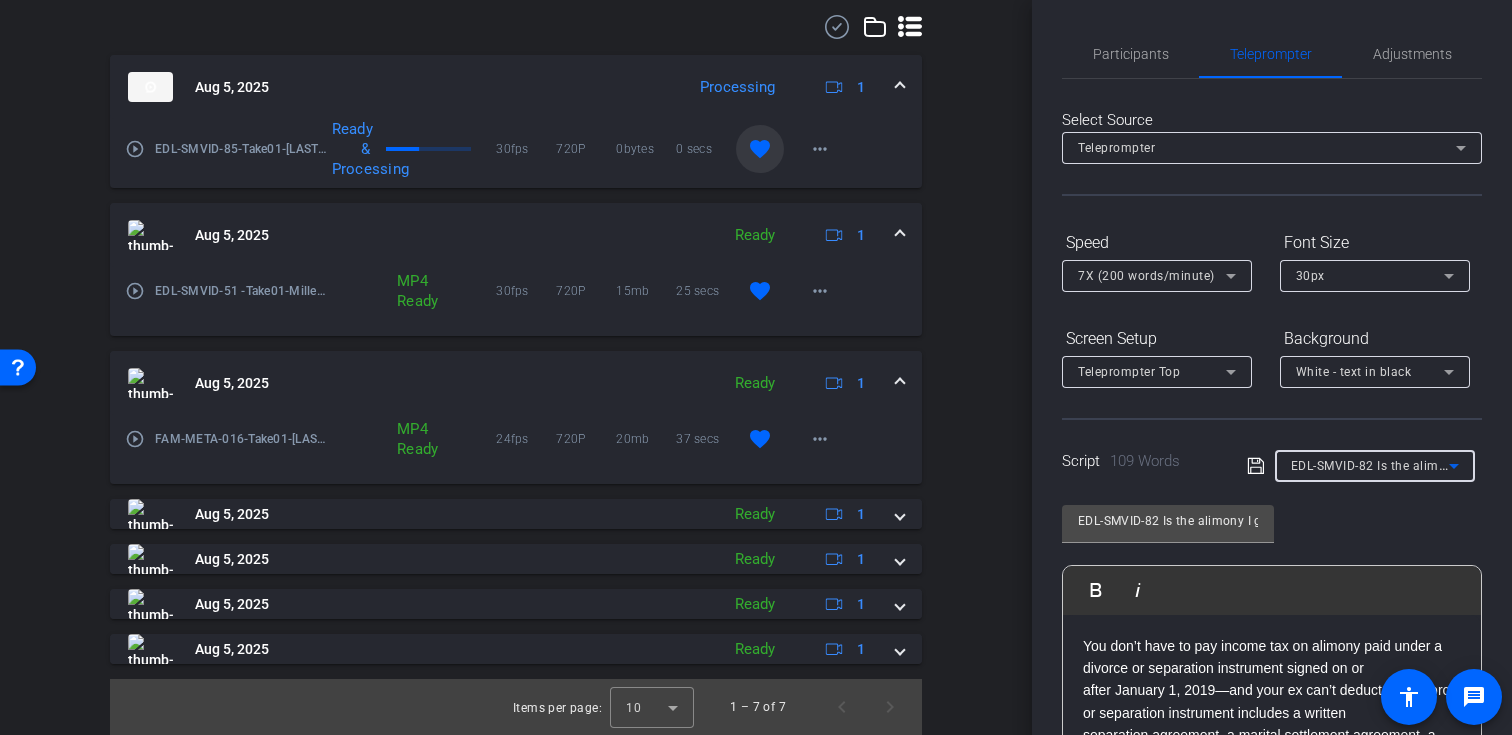 scroll, scrollTop: 63, scrollLeft: 0, axis: vertical 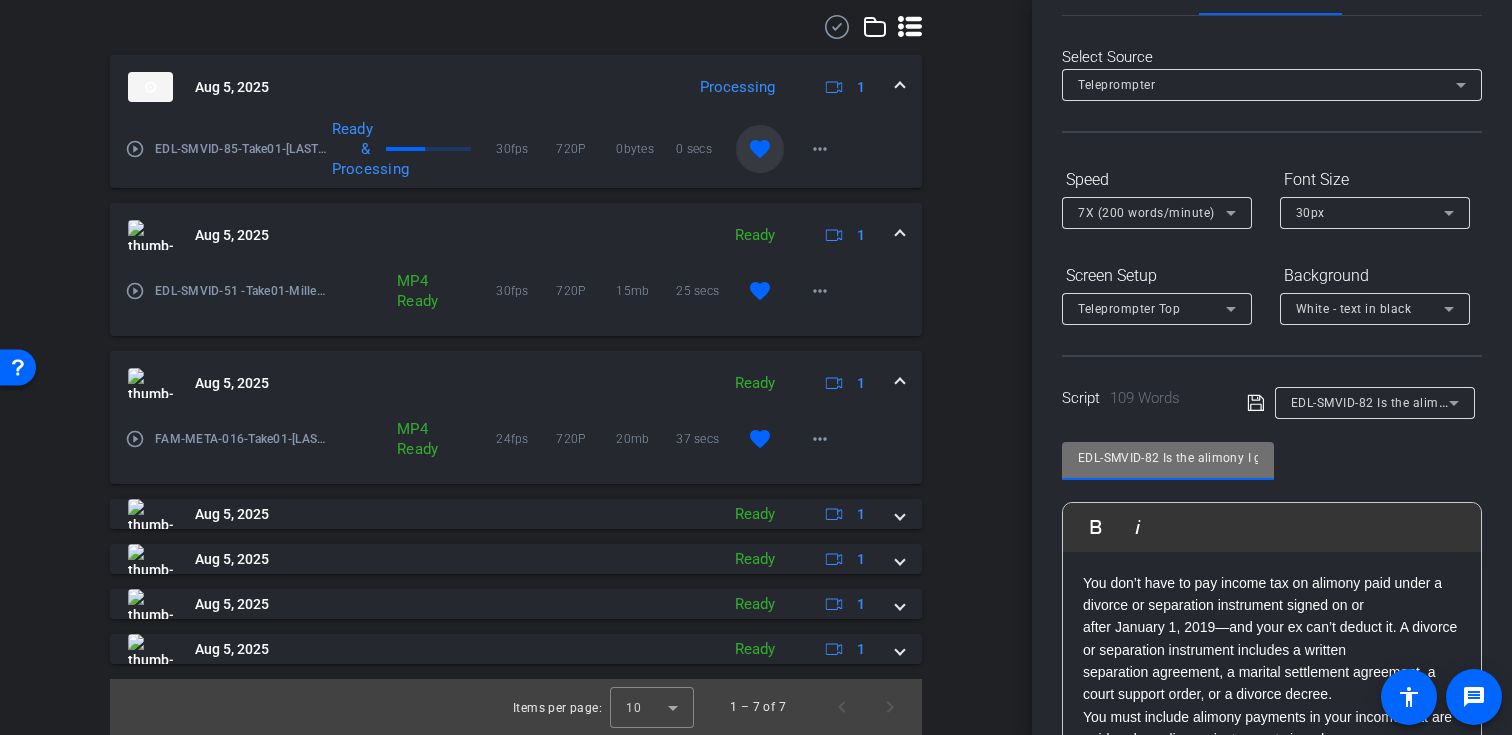 drag, startPoint x: 1159, startPoint y: 454, endPoint x: 940, endPoint y: 454, distance: 219 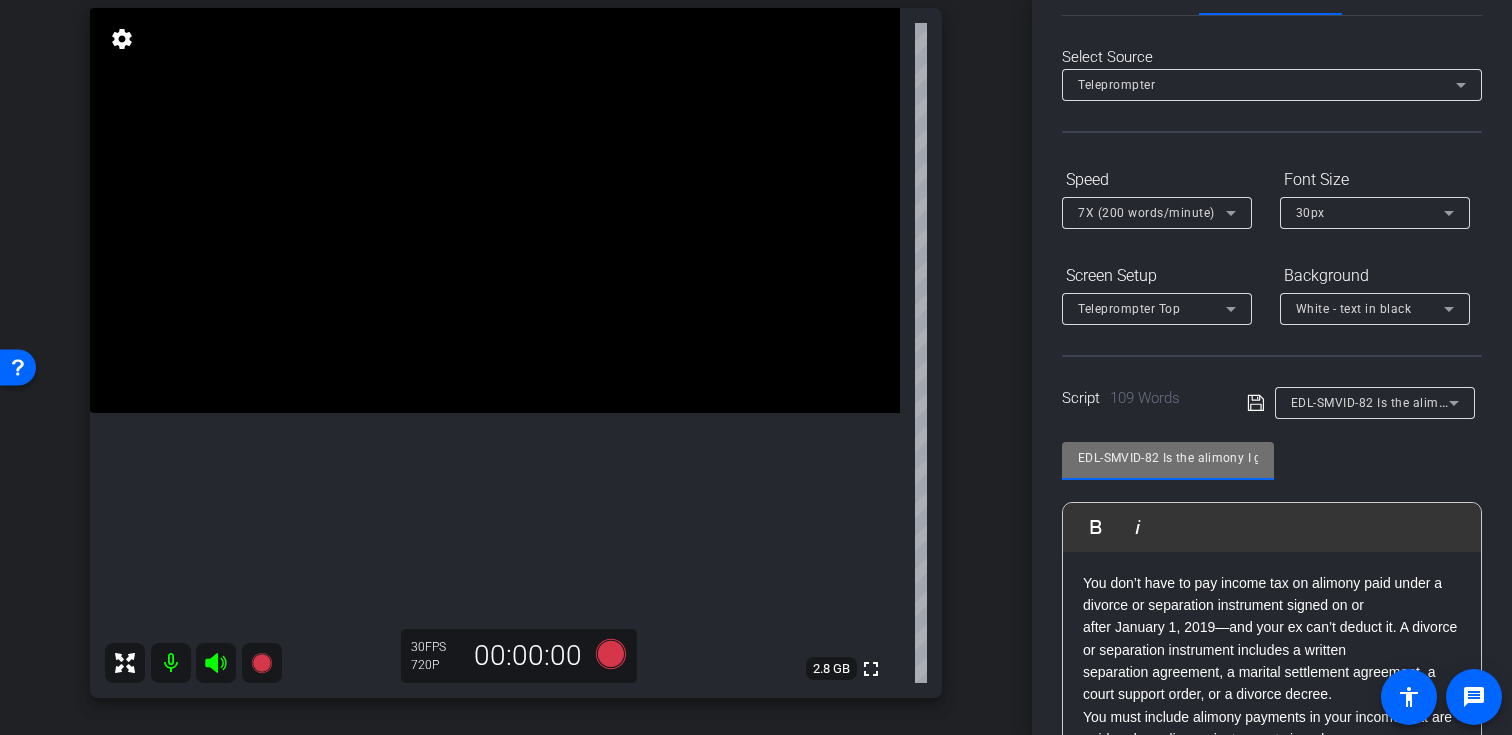 scroll, scrollTop: 151, scrollLeft: 0, axis: vertical 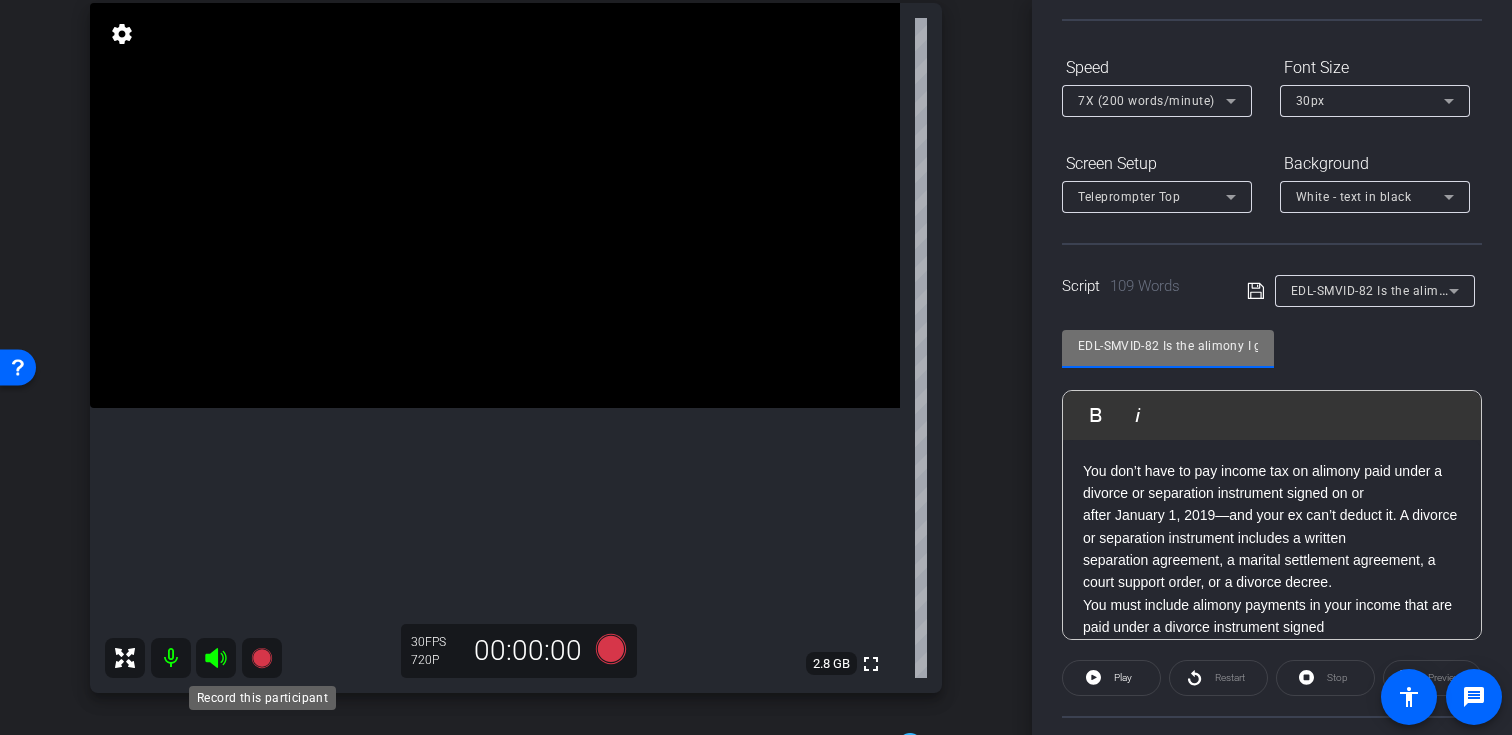 click 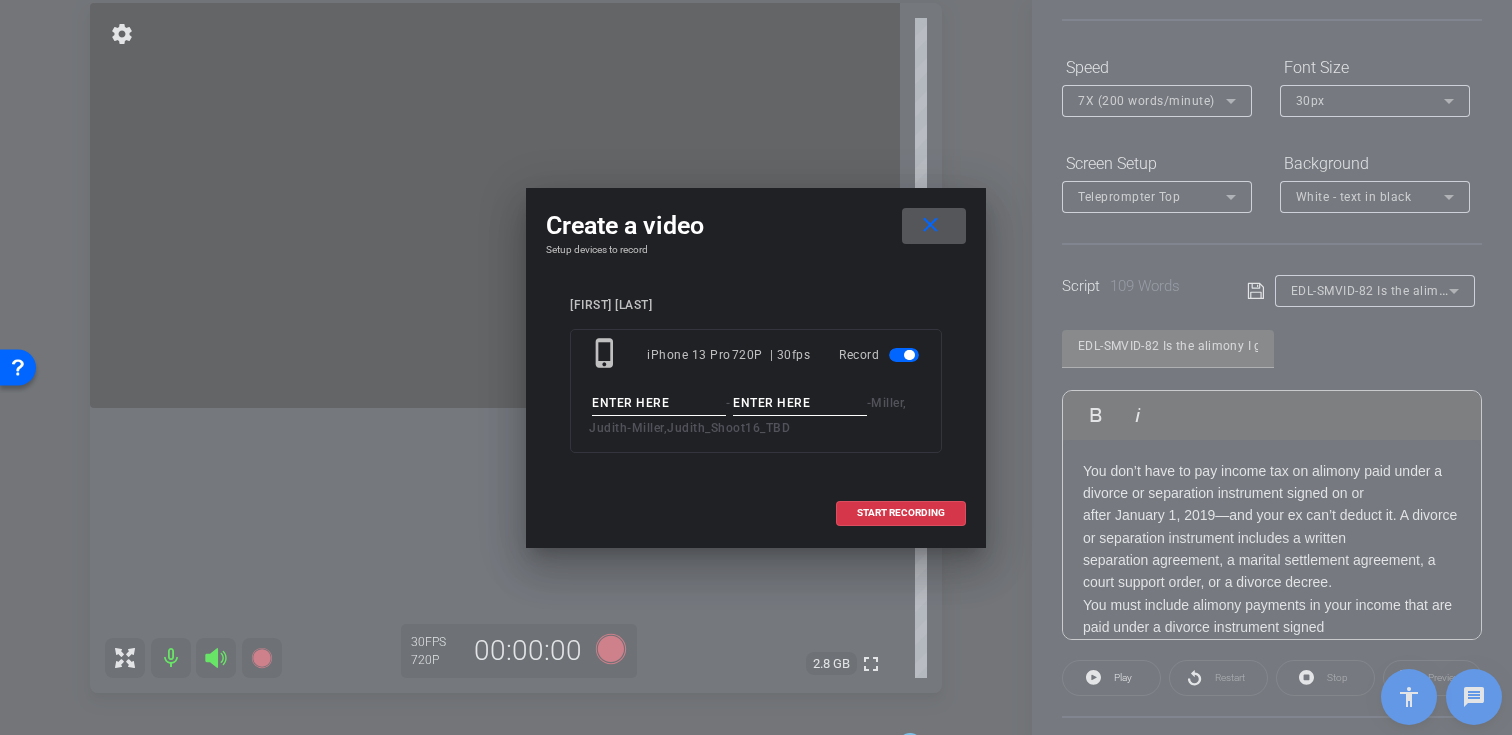 click at bounding box center [659, 403] 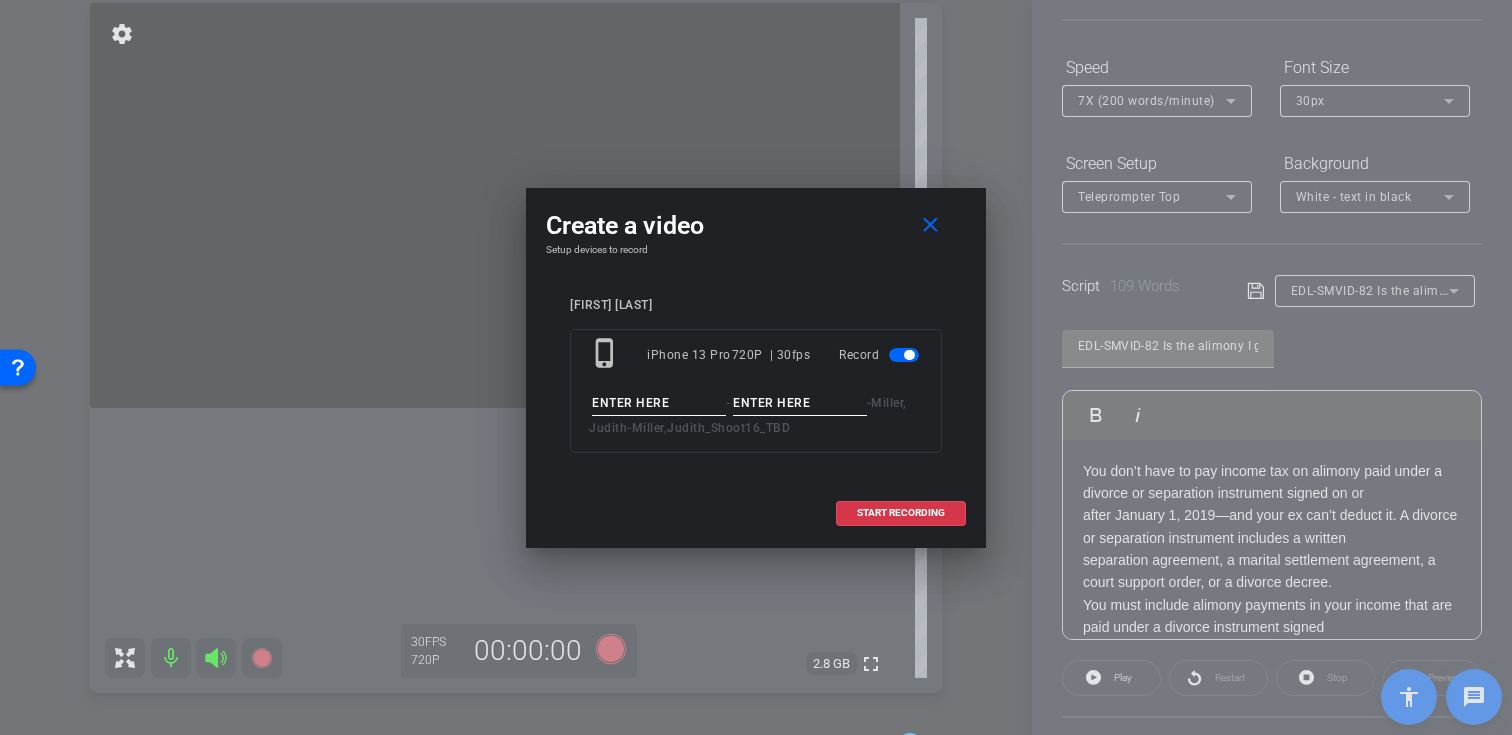 paste on "EDL-SMVID-82" 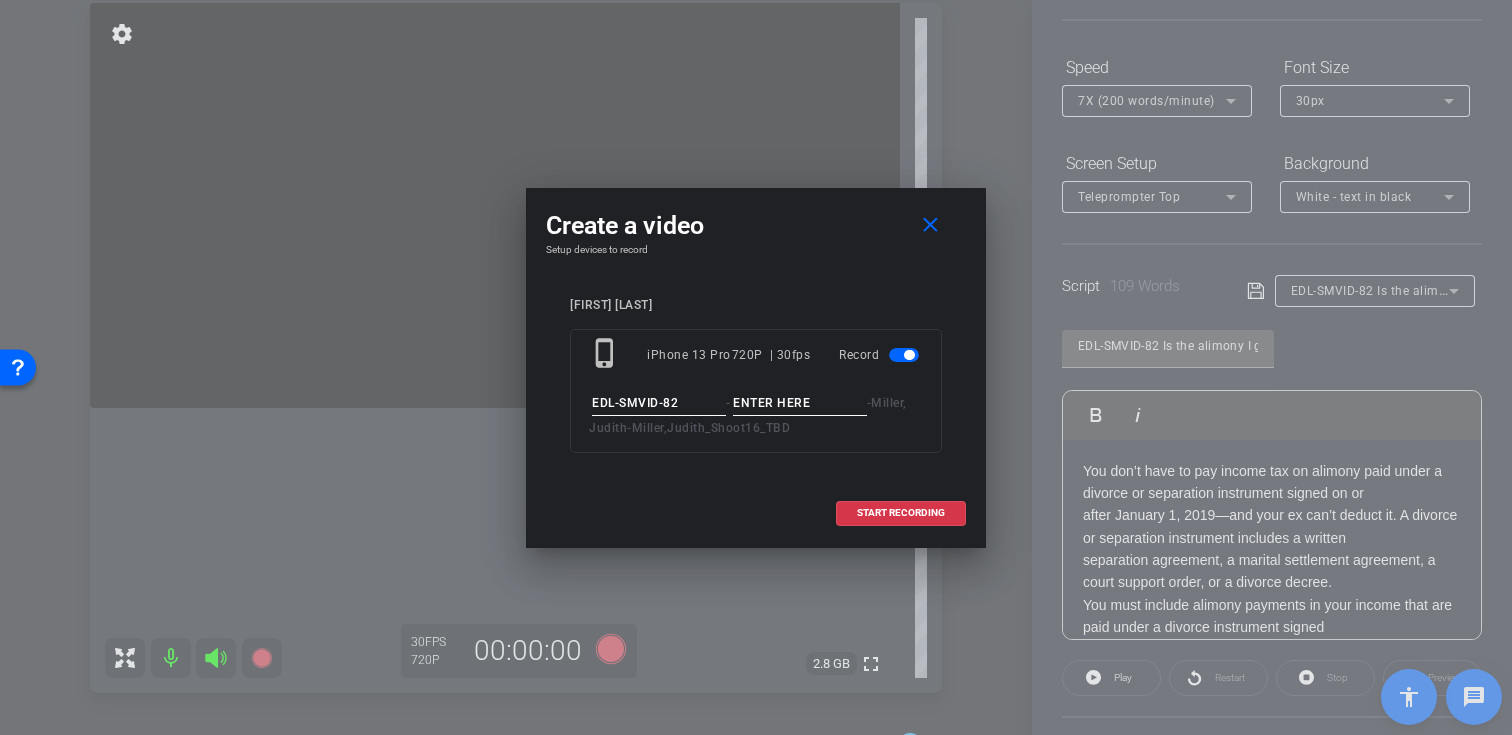 type on "EDL-SMVID-82" 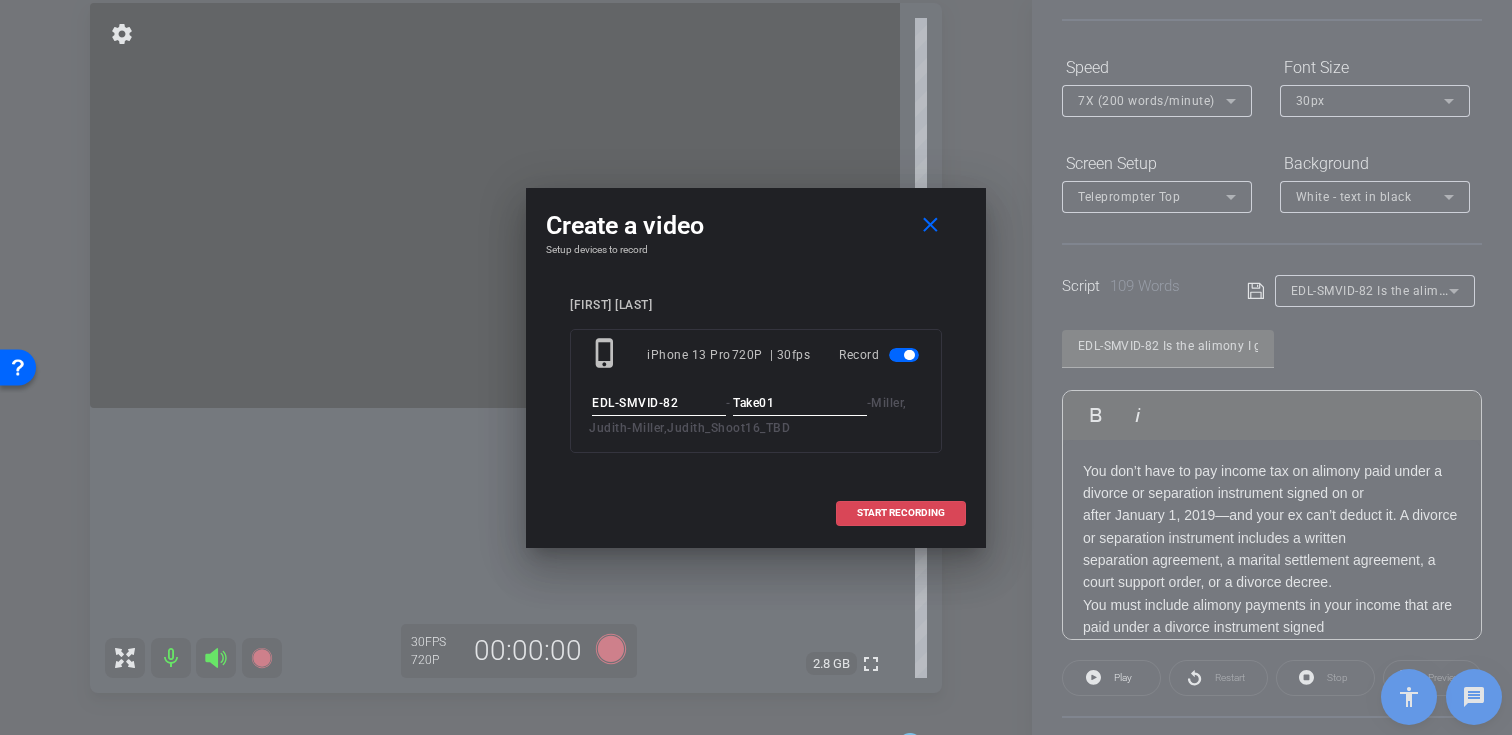 type on "Take01" 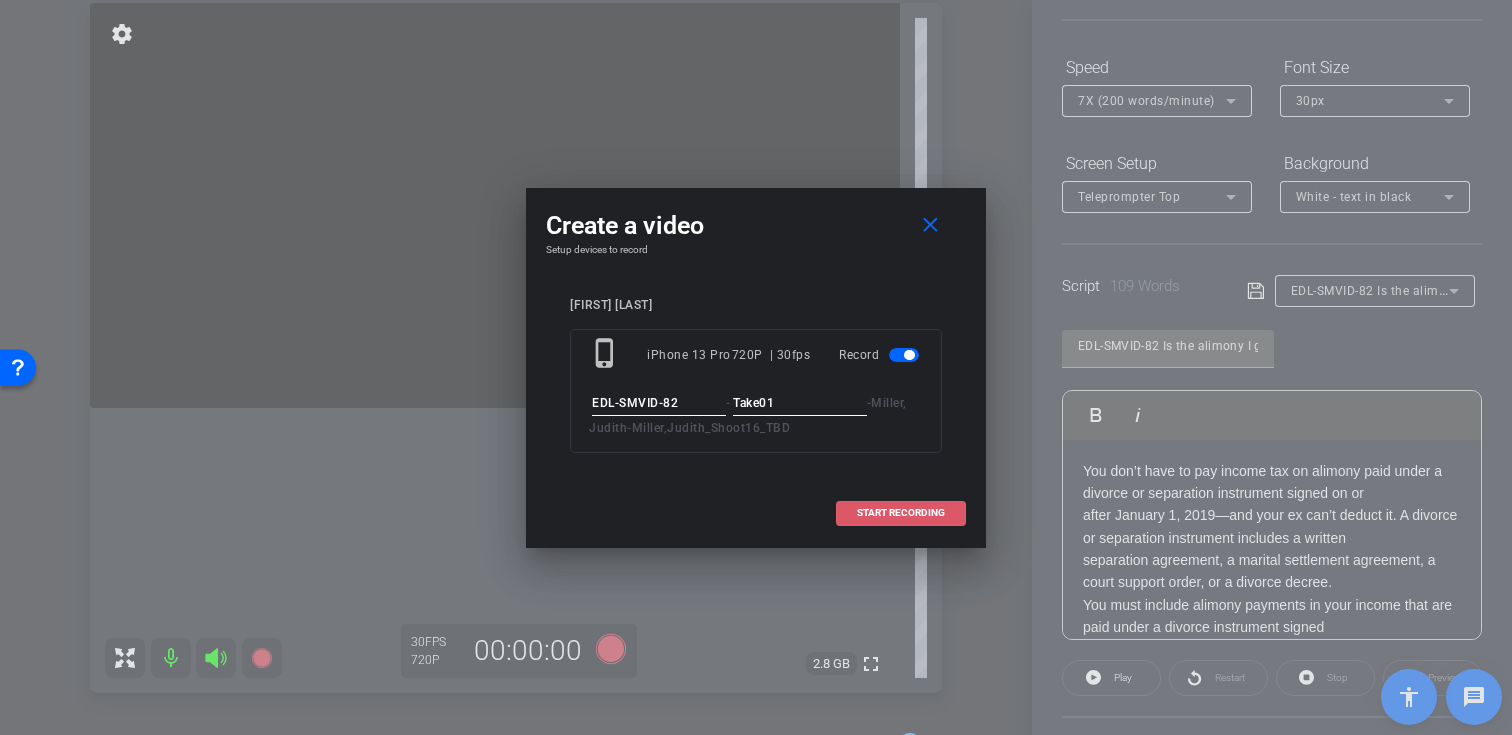 click on "START RECORDING" at bounding box center (901, 513) 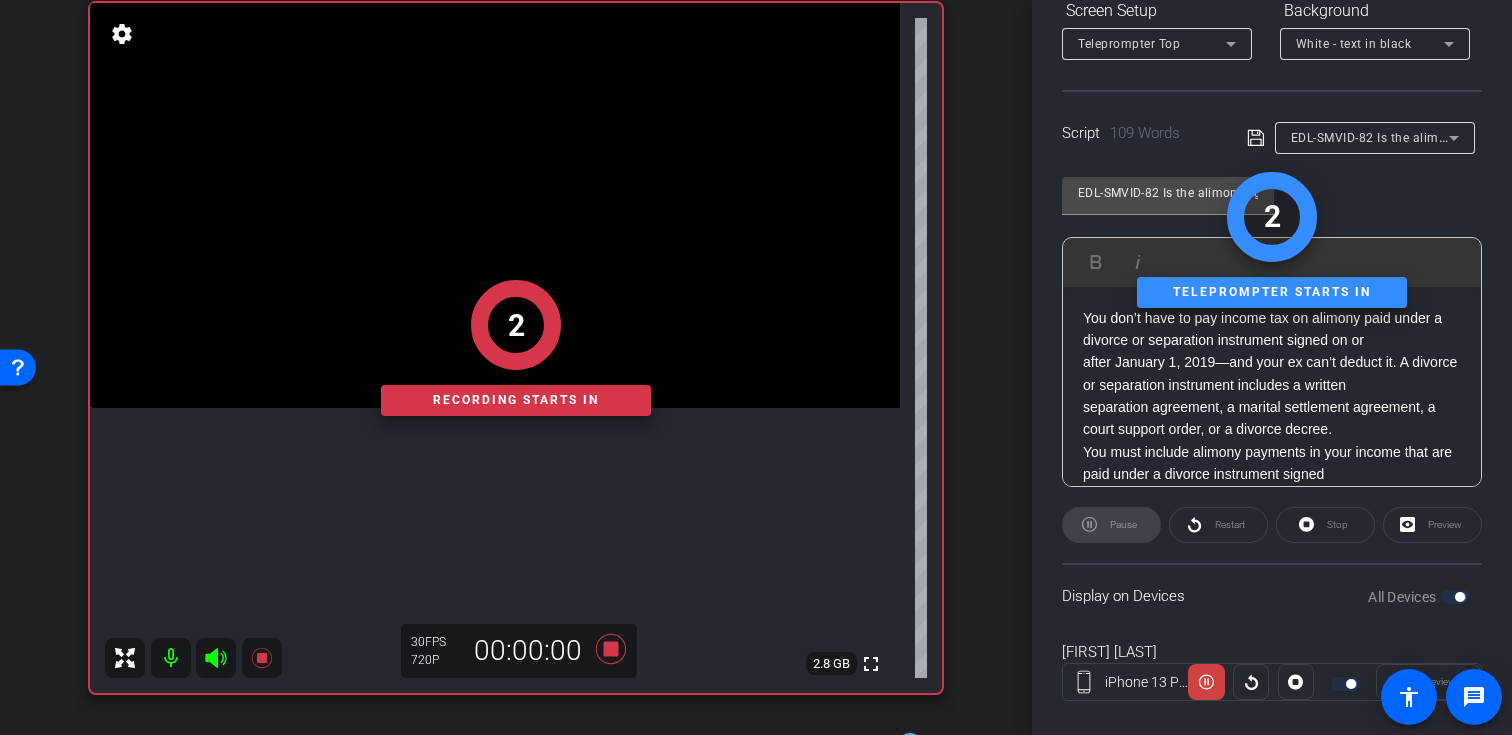 scroll, scrollTop: 358, scrollLeft: 0, axis: vertical 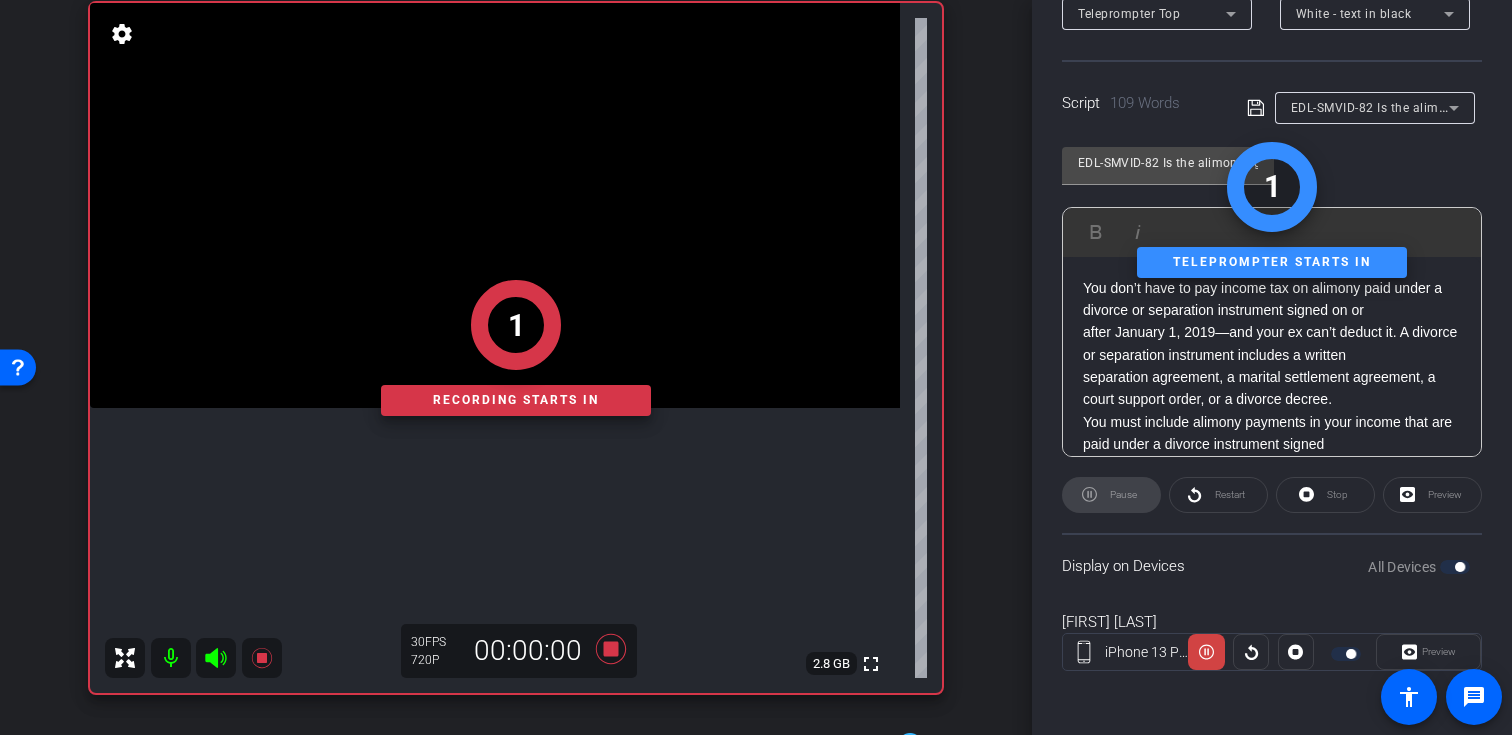 click 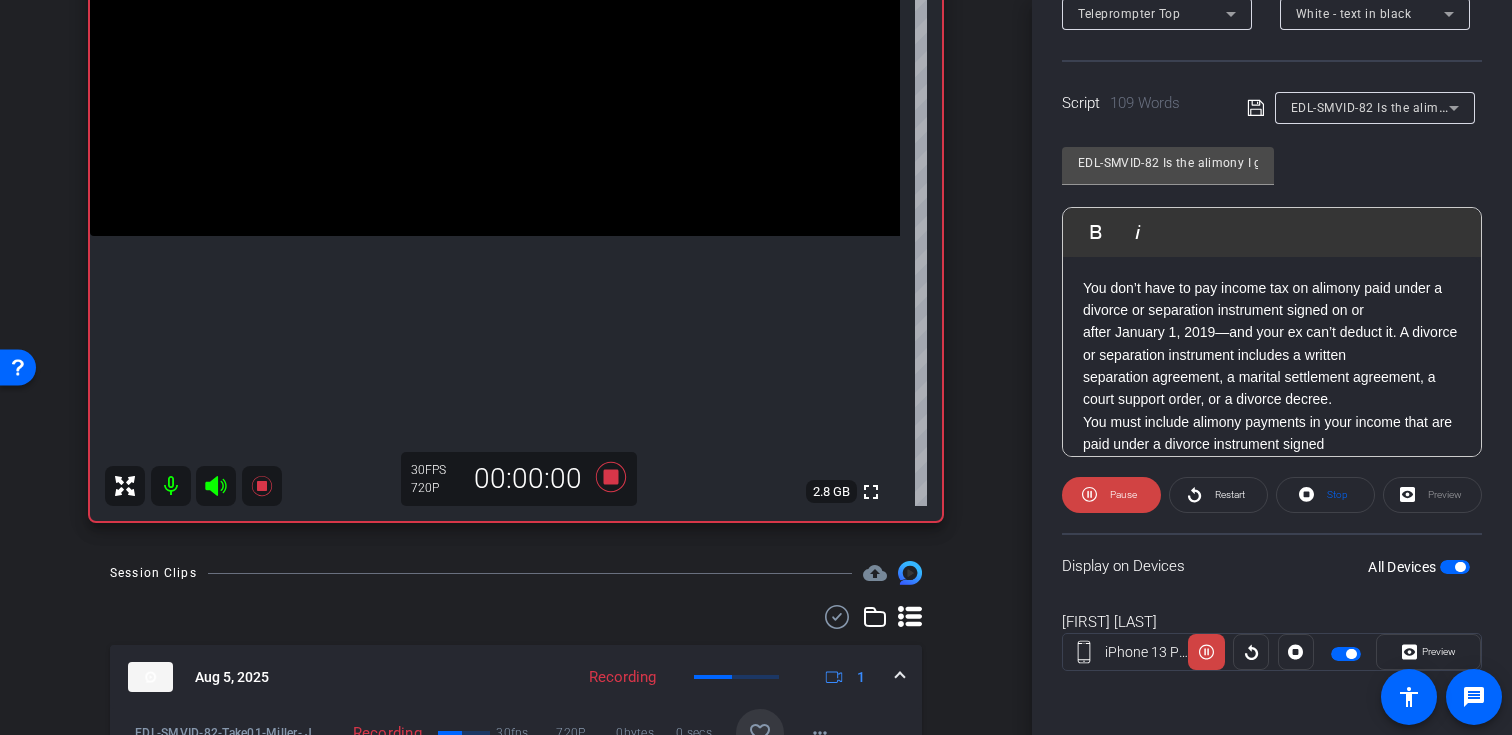 scroll, scrollTop: 373, scrollLeft: 0, axis: vertical 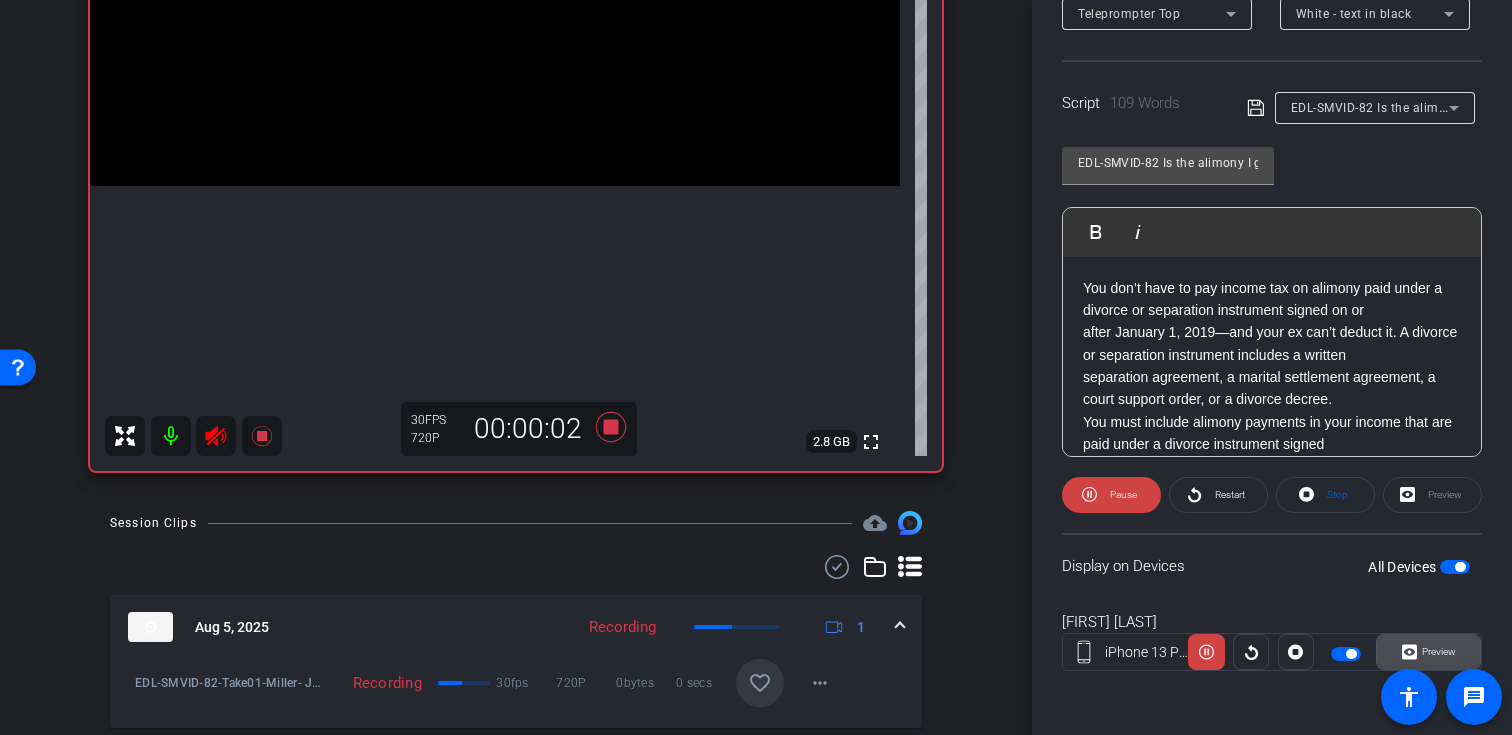 click 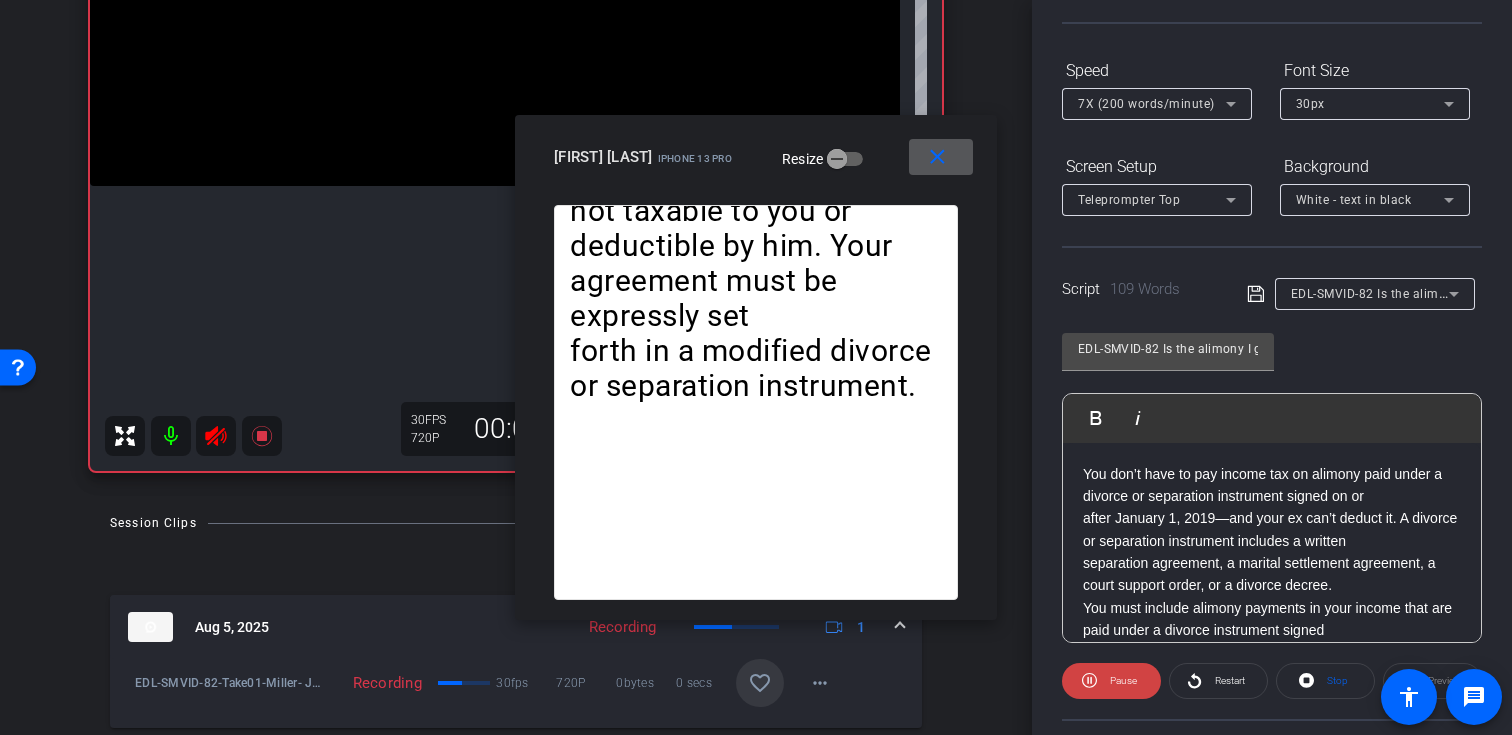 scroll, scrollTop: 0, scrollLeft: 0, axis: both 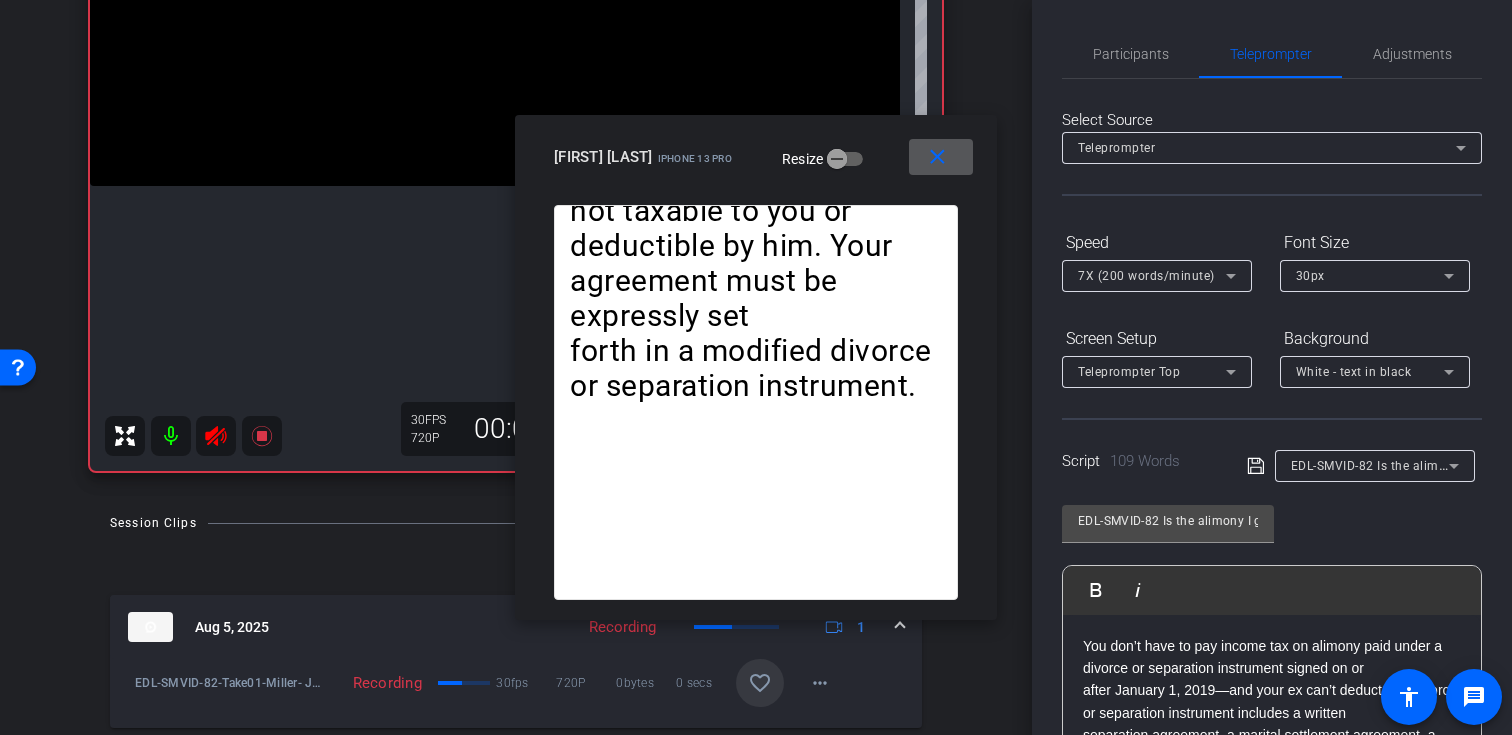 click on "7X (200 words/minute)" at bounding box center [1146, 276] 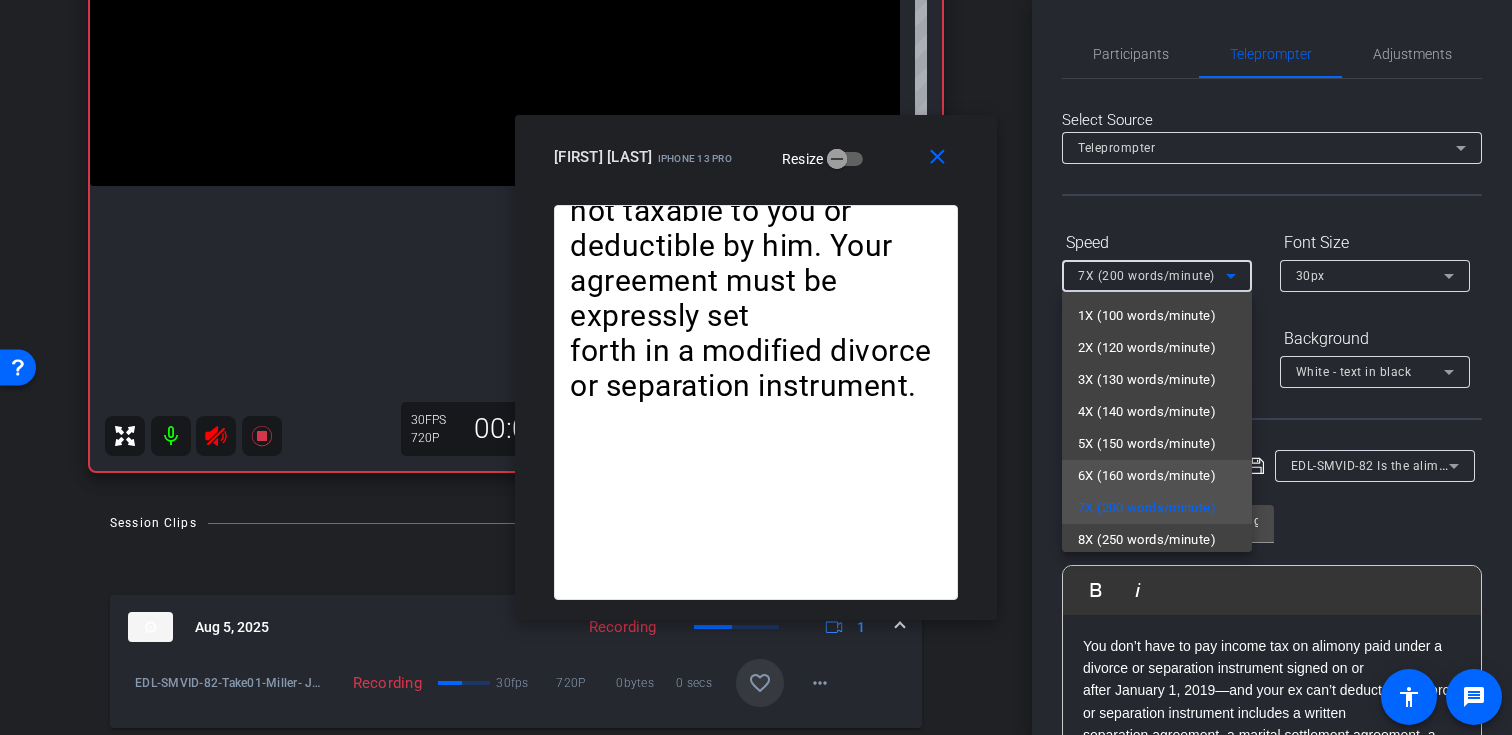 click on "6X (160 words/minute)" at bounding box center (1147, 476) 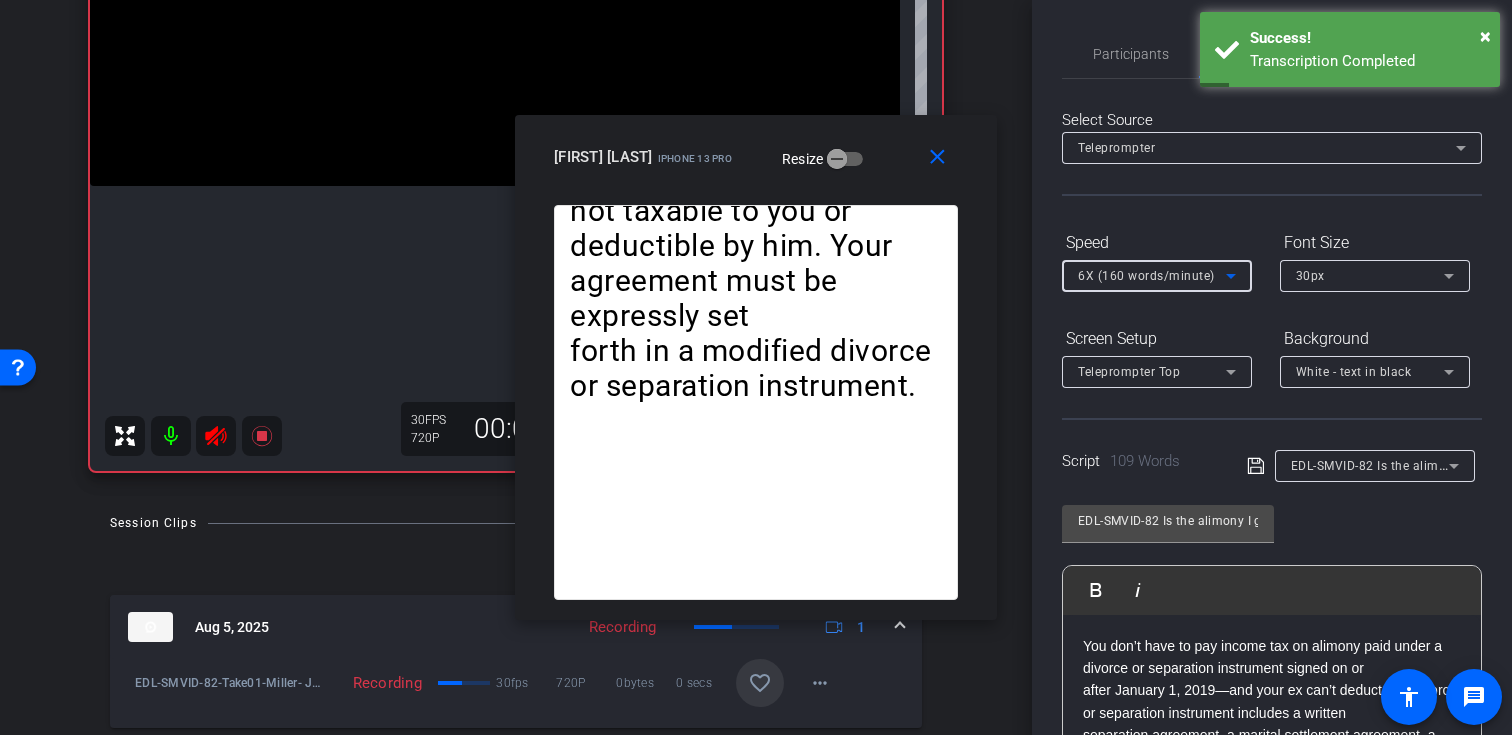 click on "6X (160 words/minute)" at bounding box center [1146, 276] 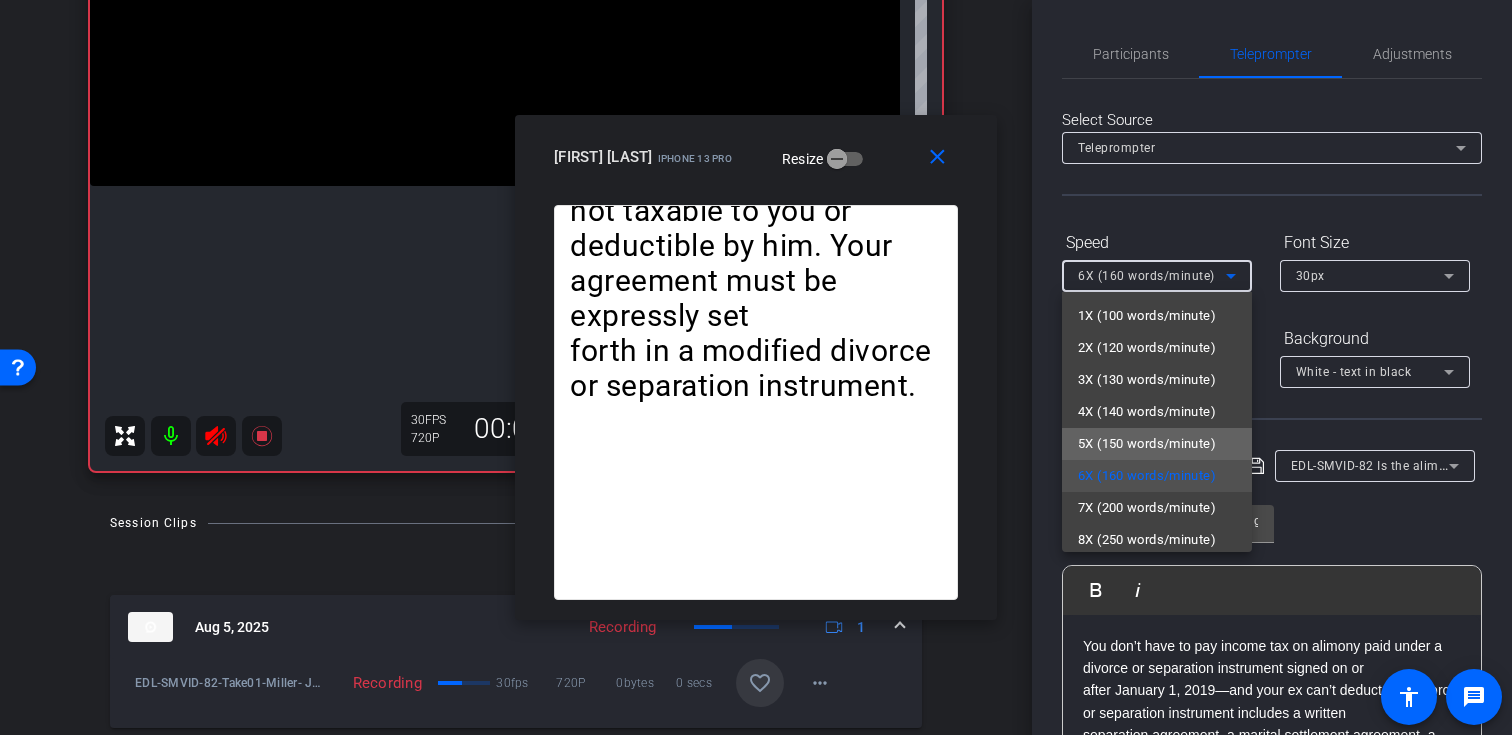 click on "5X (150 words/minute)" at bounding box center [1147, 444] 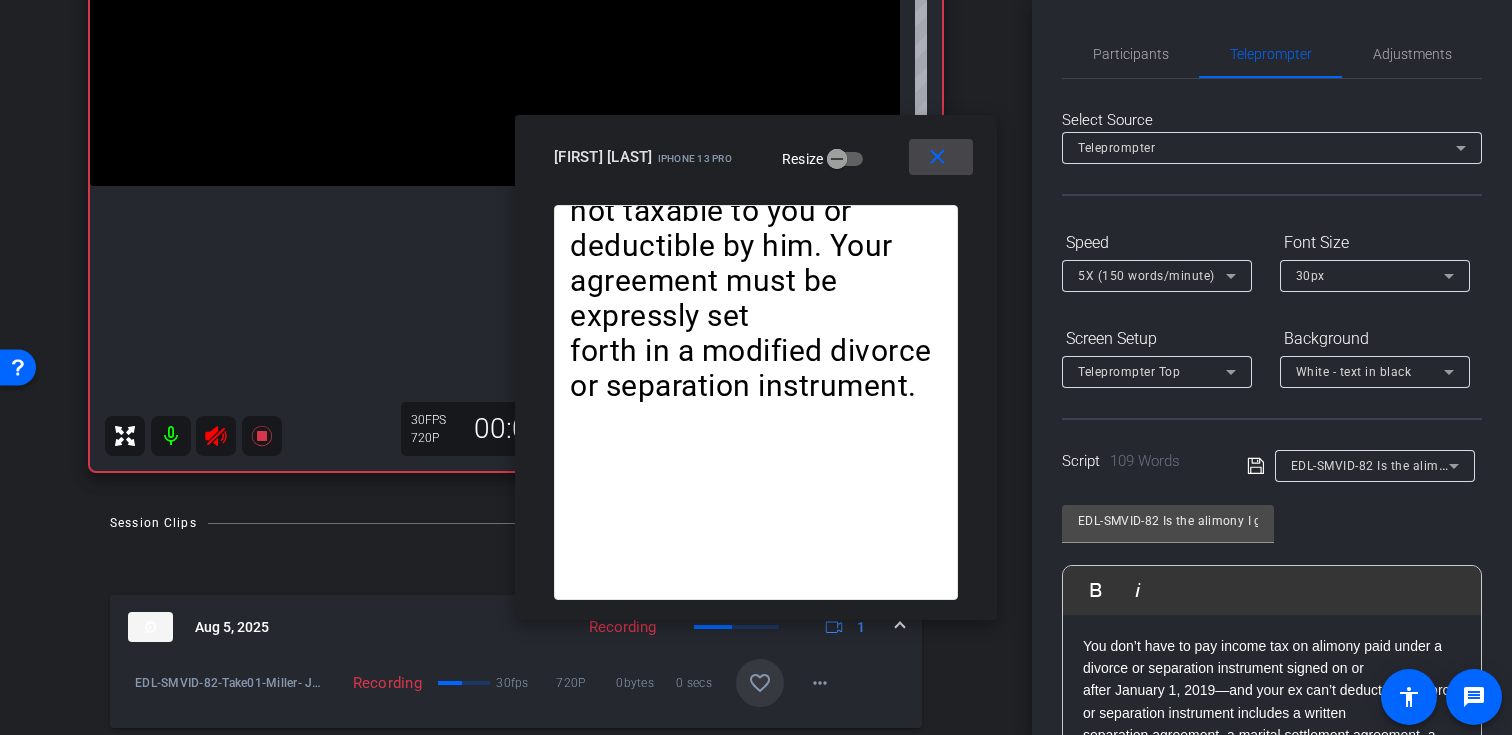 click at bounding box center [941, 157] 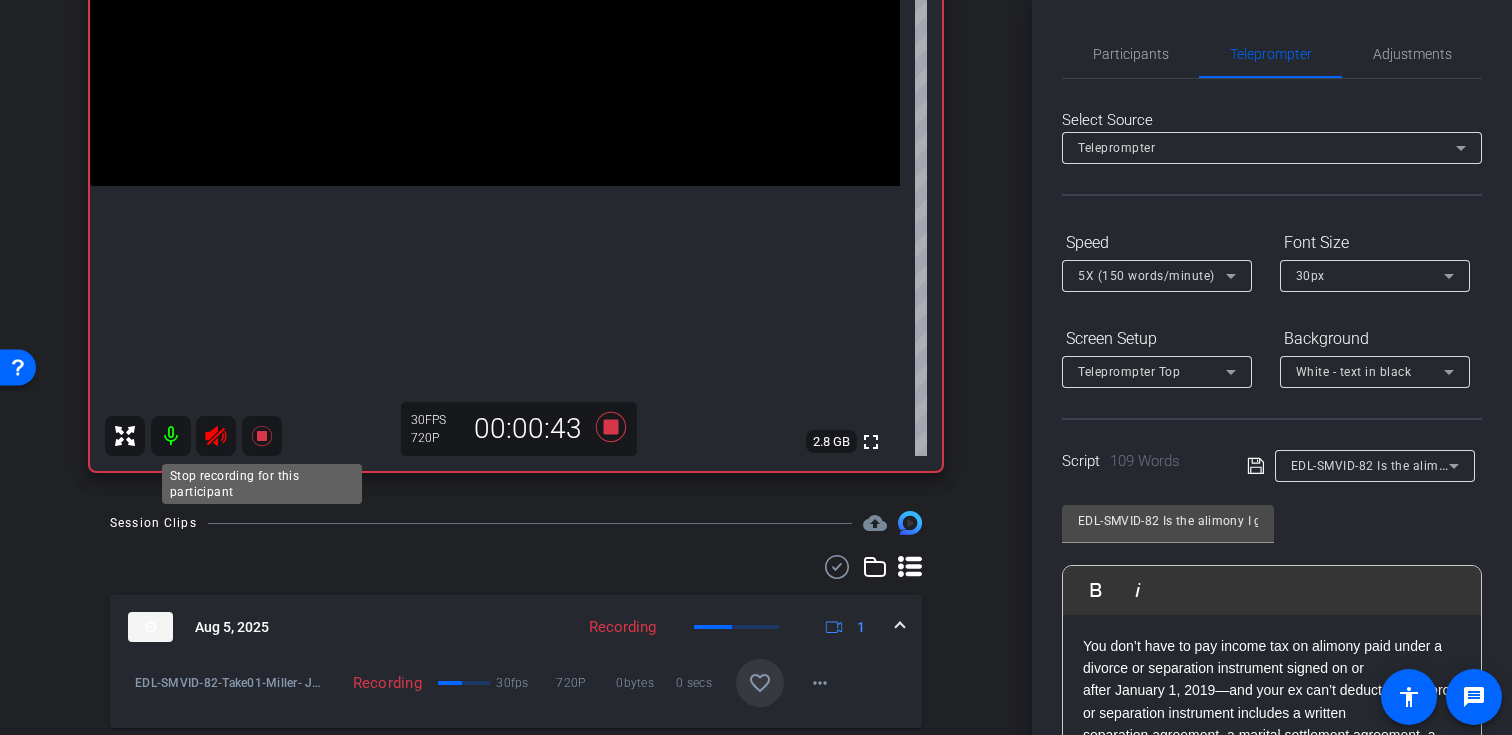 click 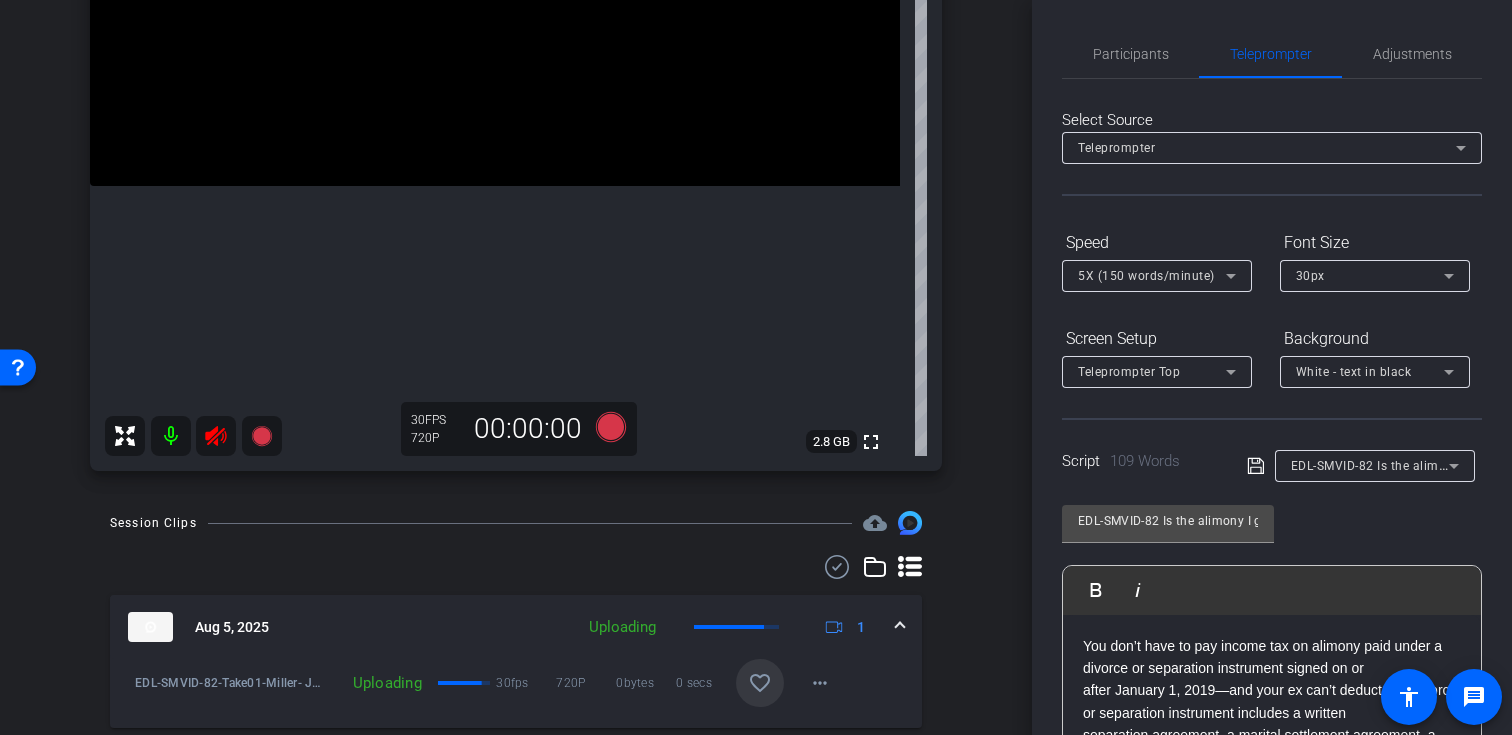 click 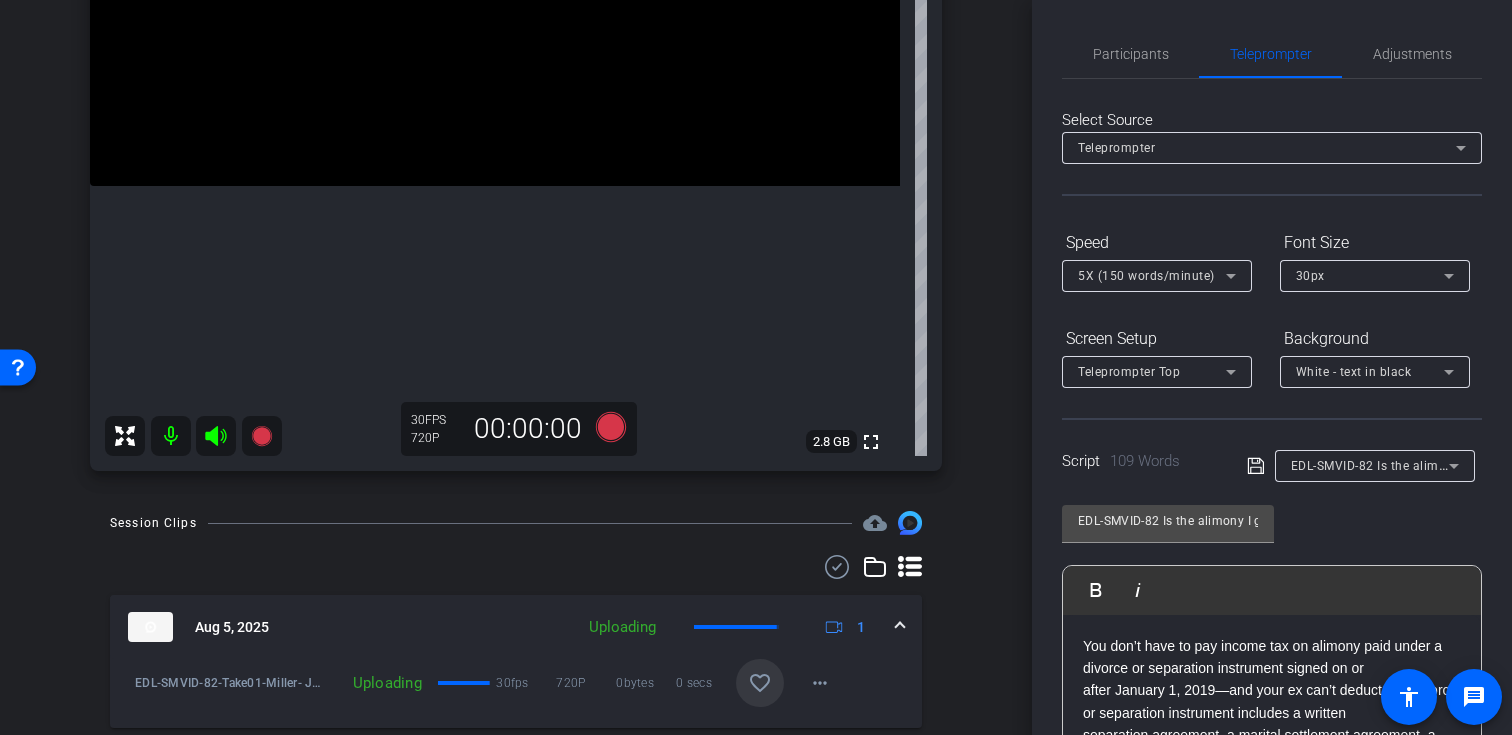 click on "Session Clips   cloud_upload
Aug 5, 2025  Uploading
1 EDL-SMVID-82-Take01-[LAST]- [FIRST]-[LAST]- [FIRST]-Shoot16-TBD-2025-08-05-10-23-15-637-0  Uploading 30fps 720P 0bytes 0 secs favorite_border more_horiz   Aug 5, 2025   Ready
1 play_circle_outline  EDL-SMVID-85-Take01-[LAST]- [FIRST]-[LAST]- [FIRST]-Shoot16-TBD-2025-08-05-10-21-58-881-0   MP4 Ready  30fps 720P 21mb 34 secs favorite more_horiz   Aug 5, 2025   Ready
1 play_circle_outline  EDL-SMVID-51 -Take01-[LAST]- [FIRST]-[LAST]- [FIRST]-Shoot16-TBD-2025-08-05-10-20-22-450-0   MP4 Ready  30fps 720P 15mb 25 secs favorite more_horiz   Aug 5, 2025   Ready
1   Aug 5, 2025   Ready
1" at bounding box center [516, 915] 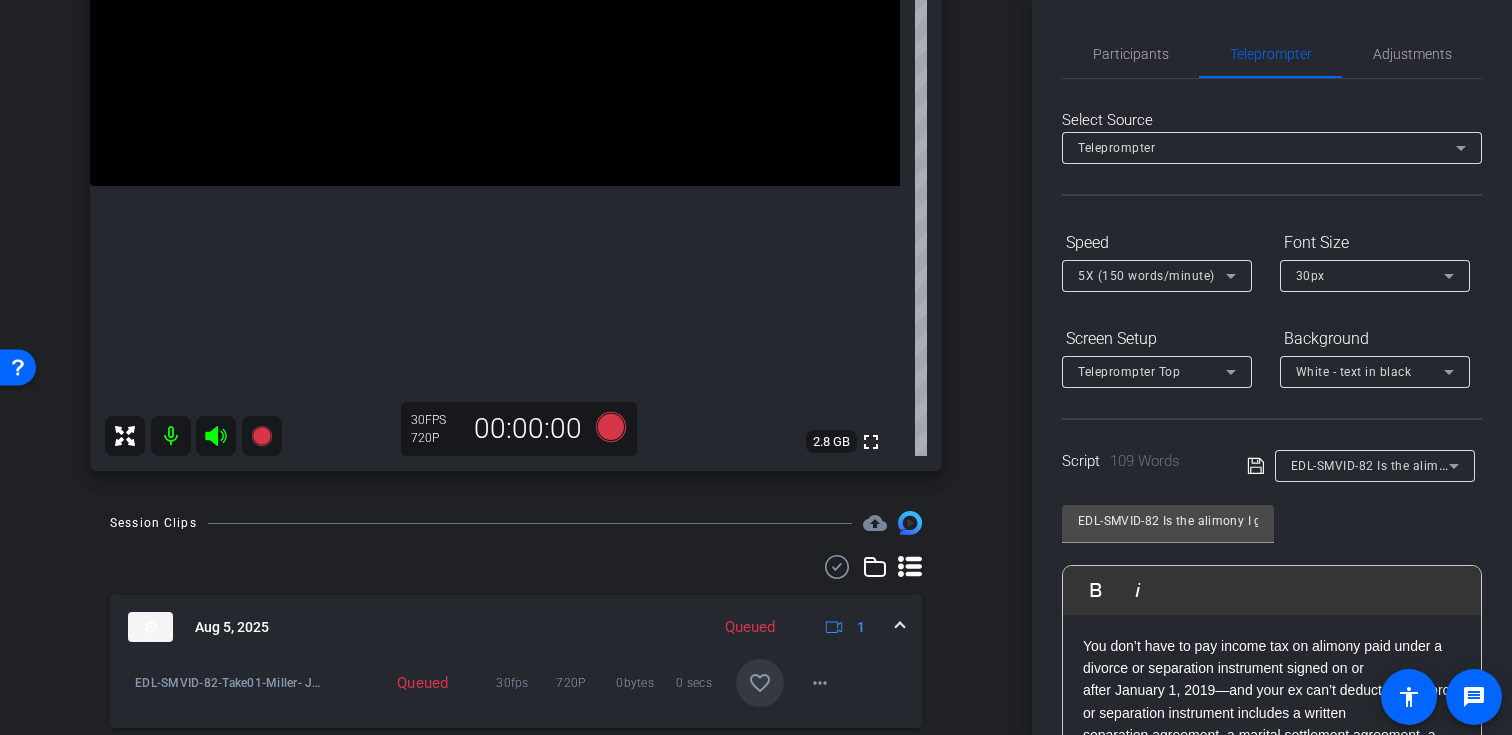 click on "EDL-SMVID-82 Is the alimony I get from my former spouse taxable?" at bounding box center (1487, 465) 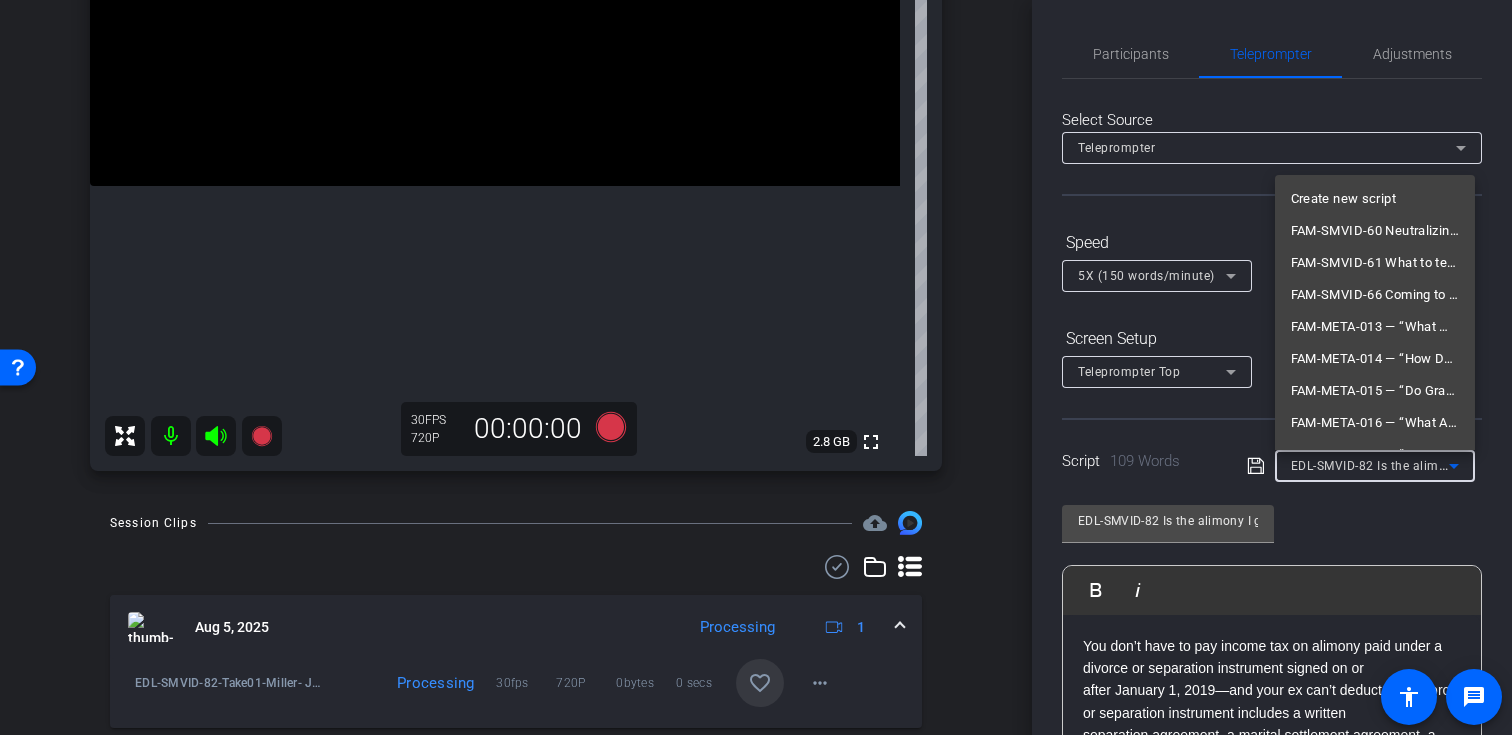scroll, scrollTop: 117, scrollLeft: 0, axis: vertical 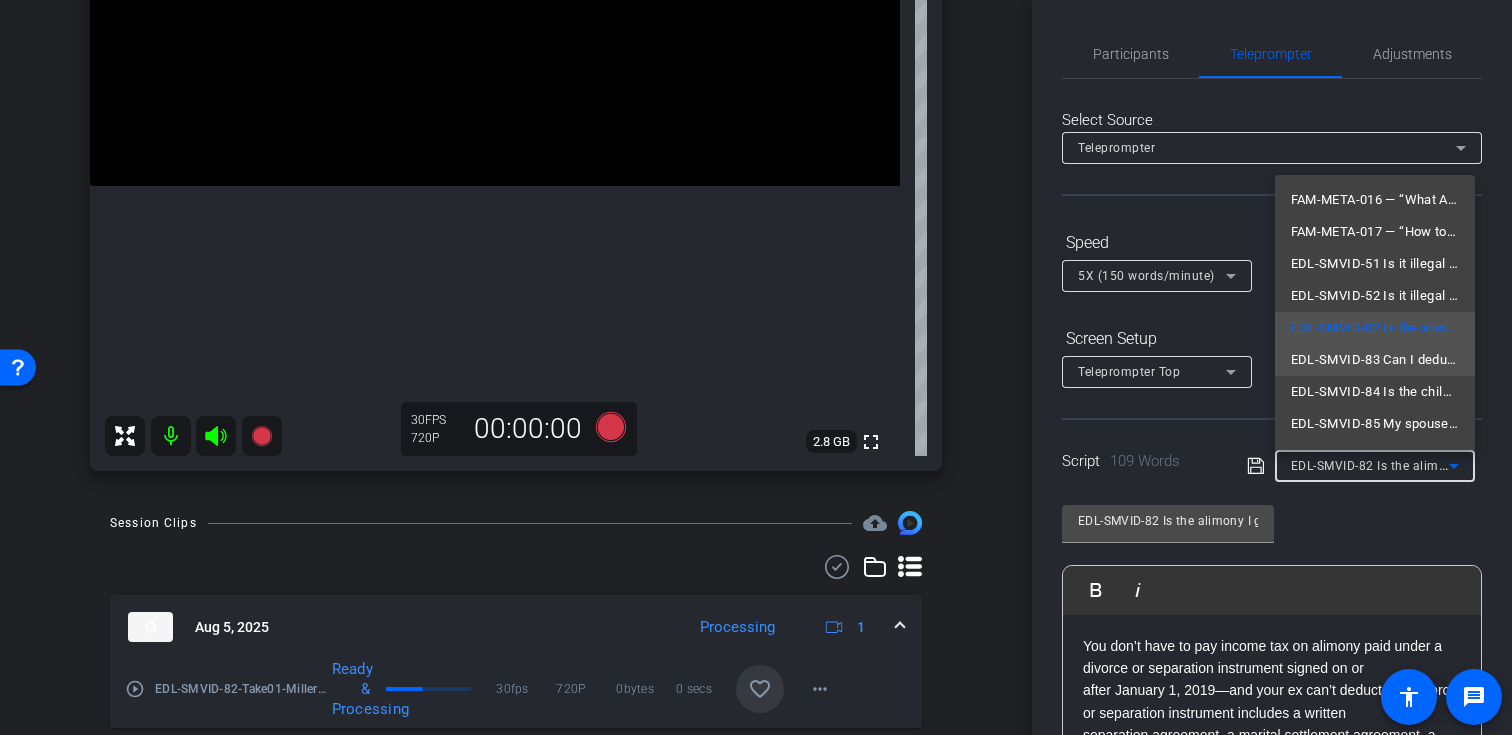 click on "EDL-SMVID-83 Can I deduct the alimony I pay to my former spouse on my taxes?" at bounding box center [1375, 360] 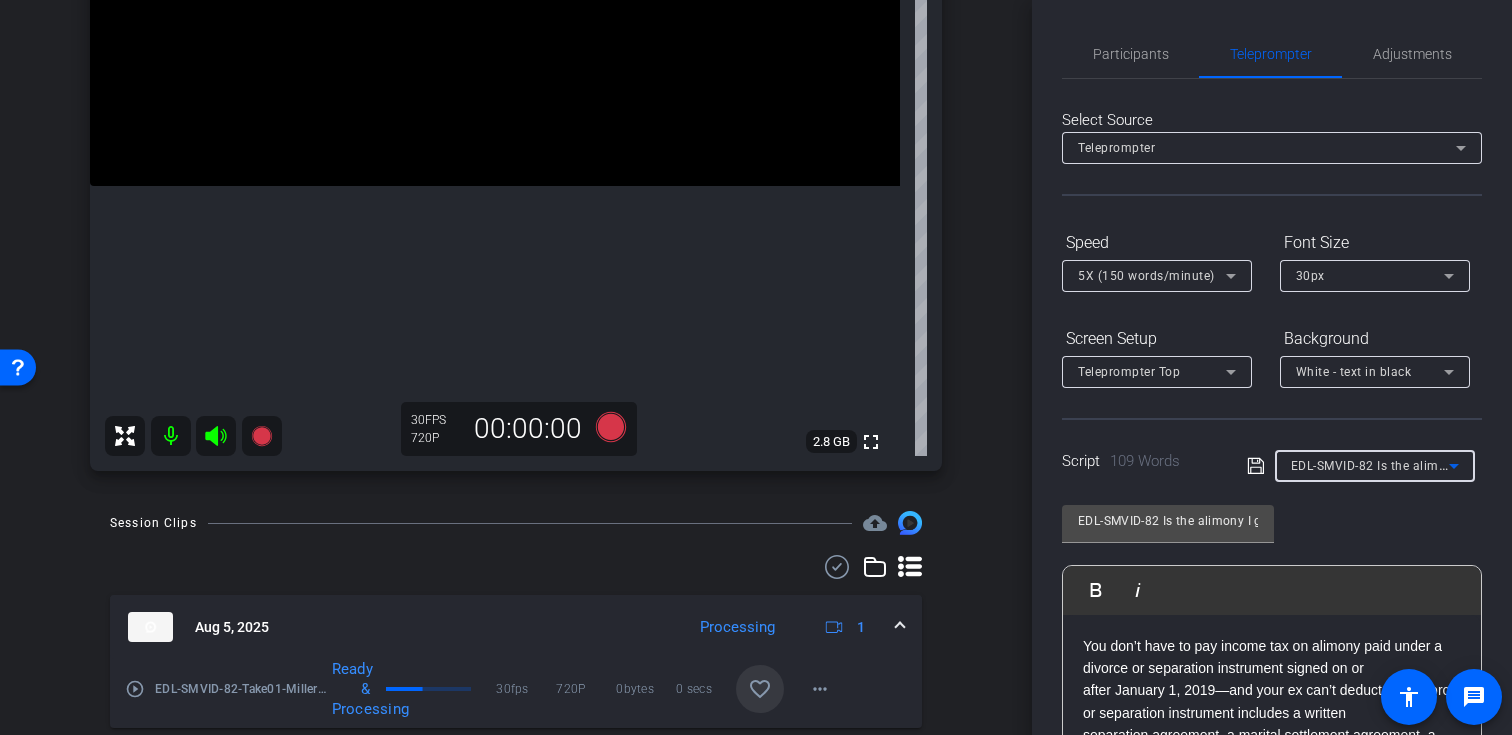 type on "EDL-SMVID-83 Can I deduct the alimony I pay to my former spouse on my taxes?" 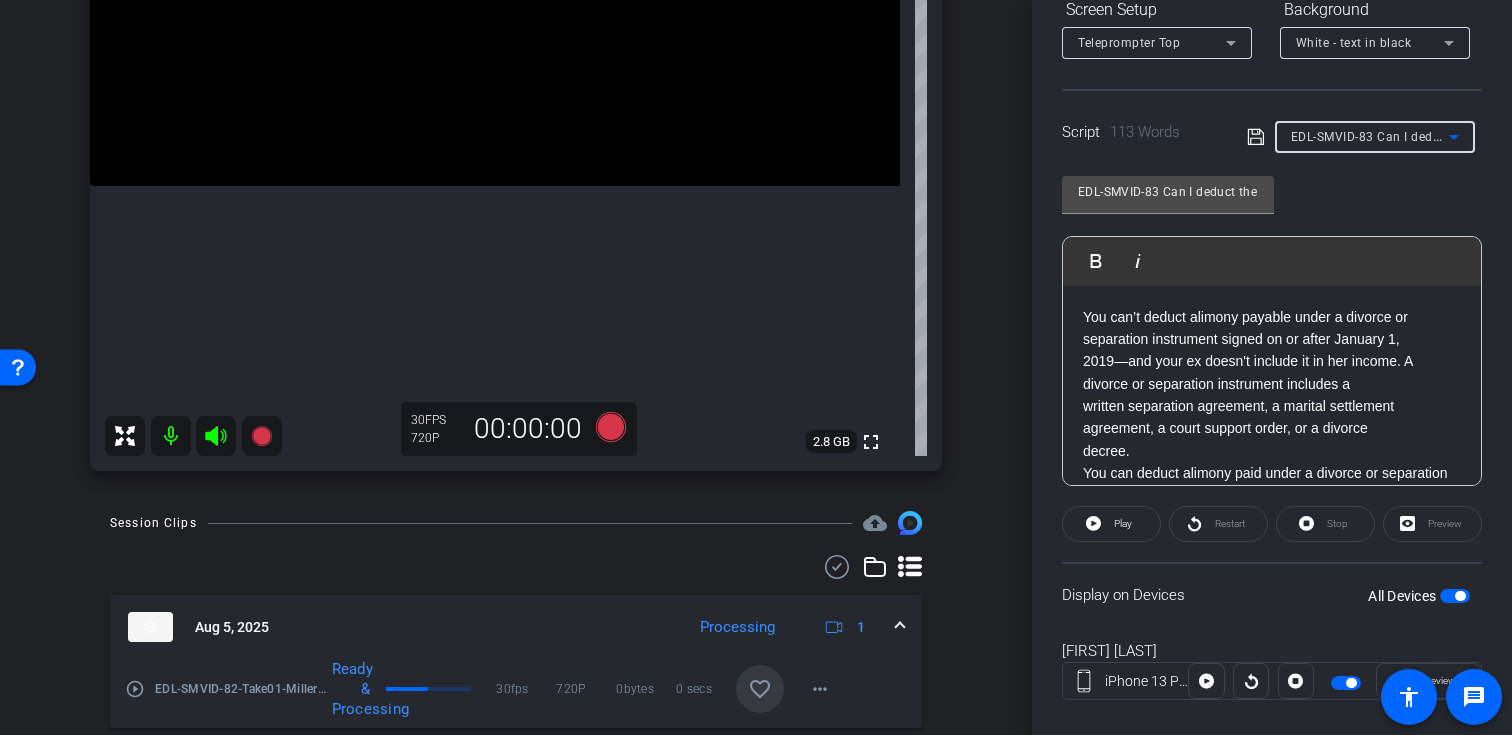 scroll, scrollTop: 339, scrollLeft: 0, axis: vertical 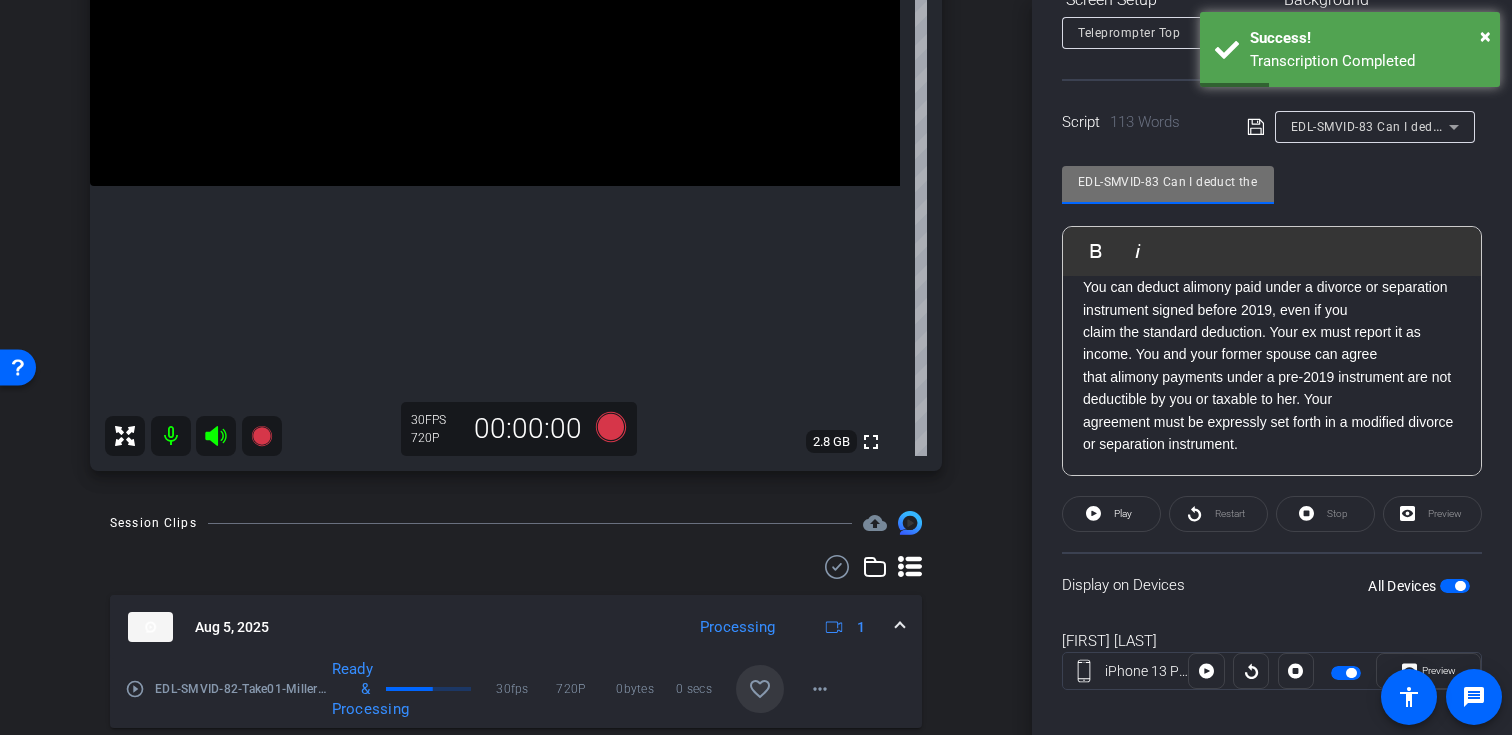 drag, startPoint x: 1159, startPoint y: 179, endPoint x: 1013, endPoint y: 177, distance: 146.0137 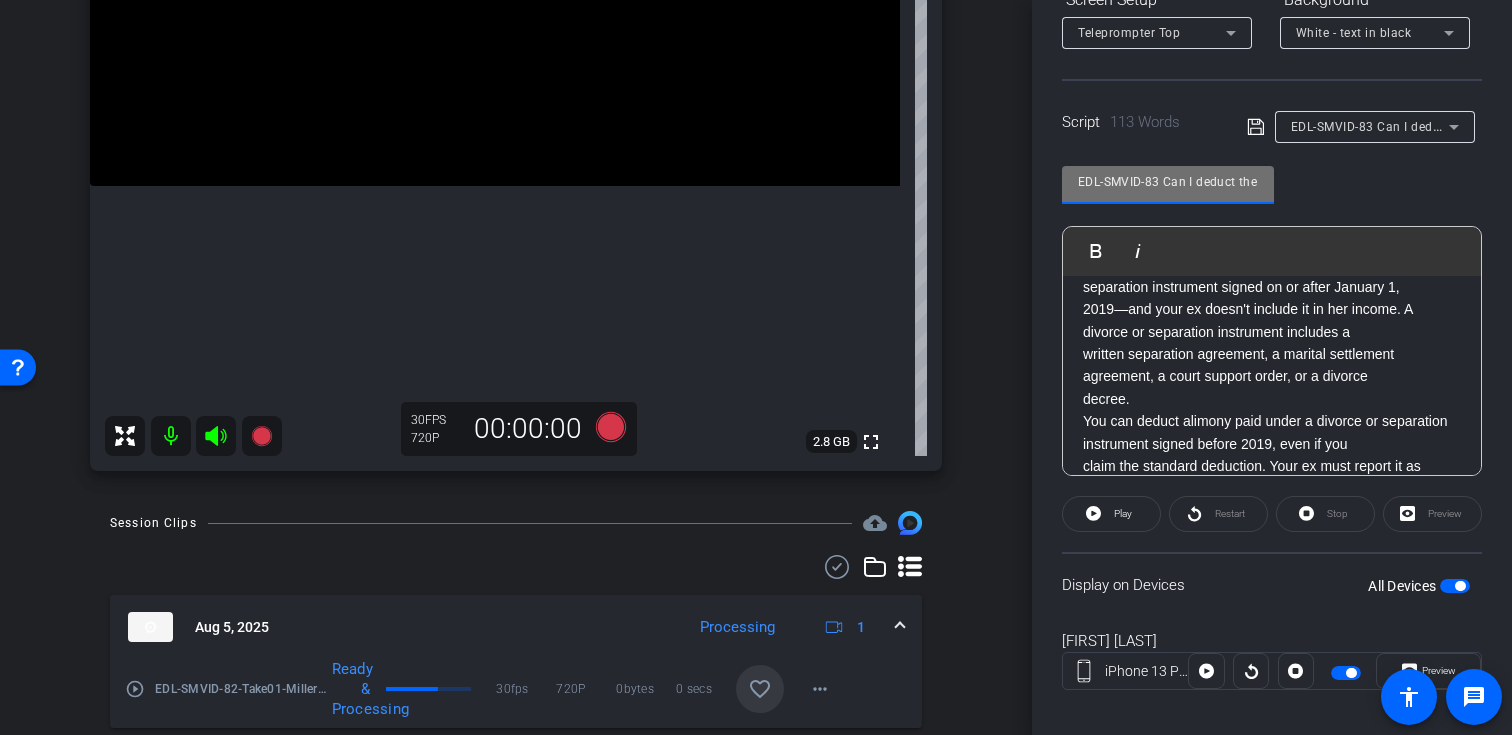 scroll, scrollTop: 0, scrollLeft: 0, axis: both 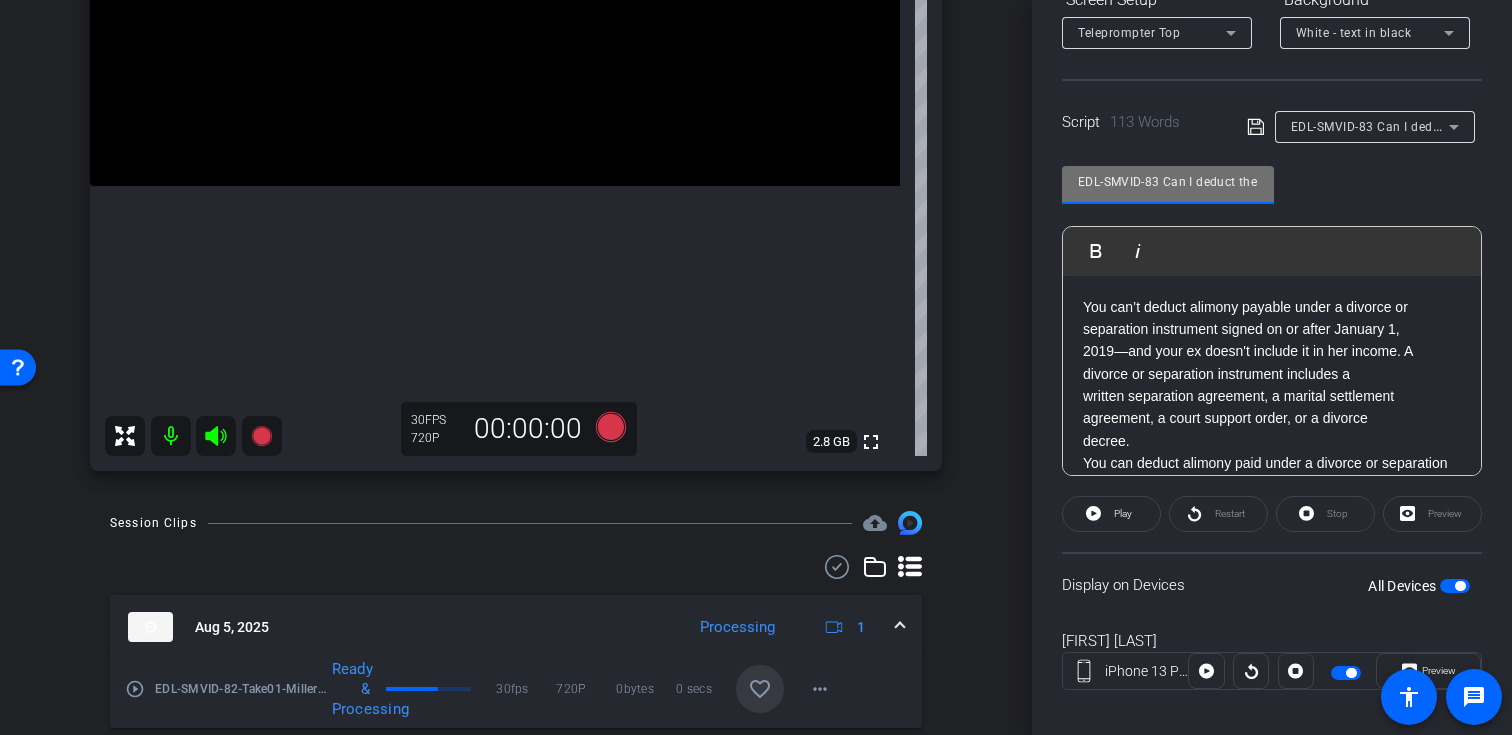 click at bounding box center [262, 436] 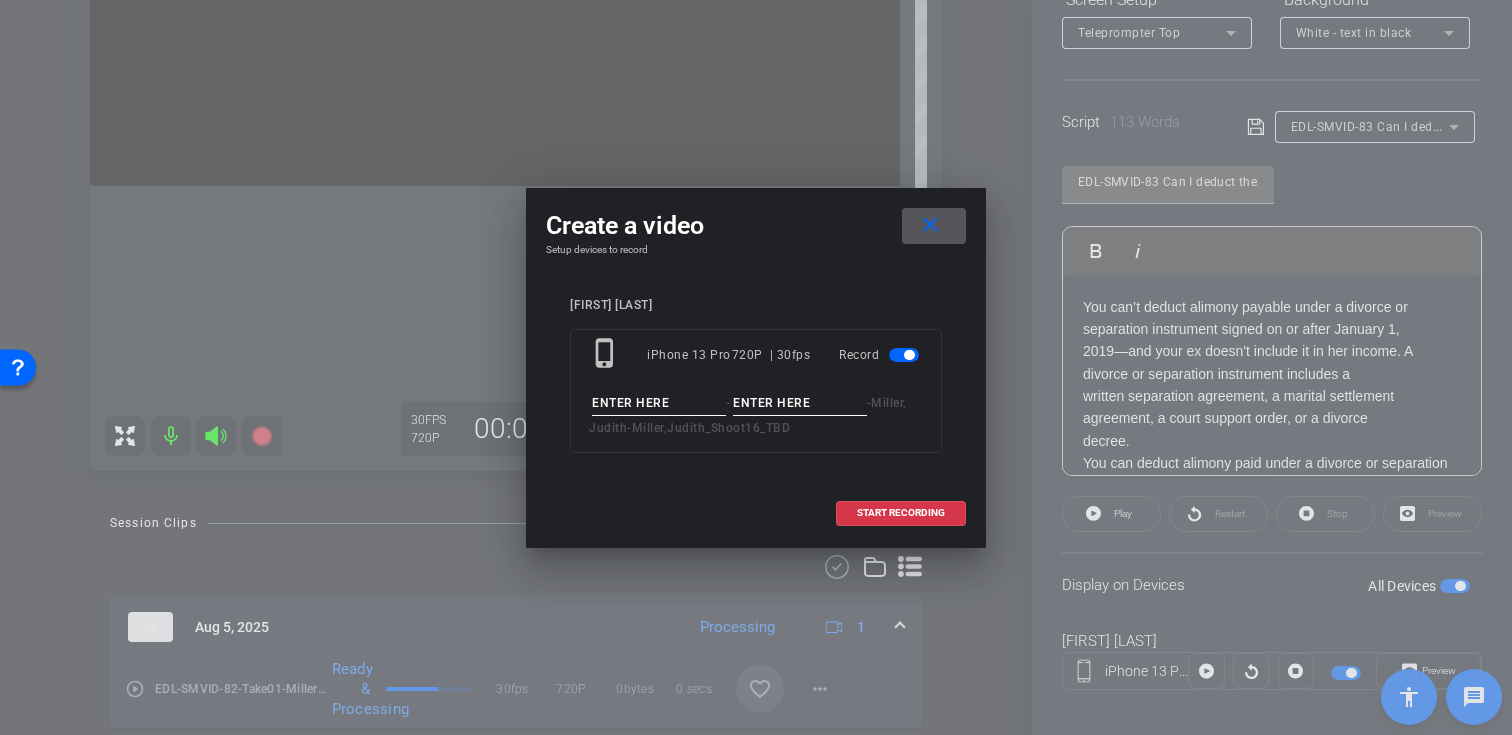 click at bounding box center (659, 403) 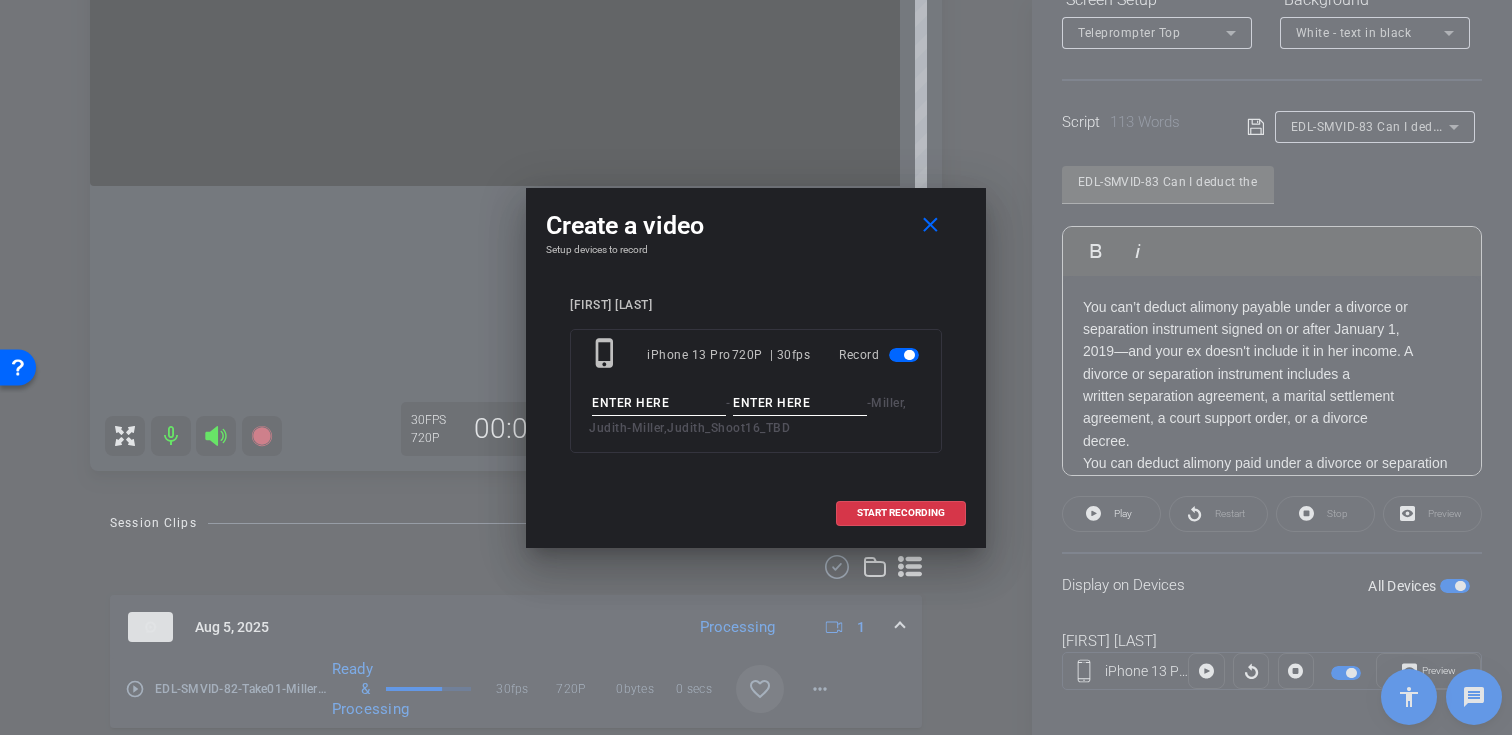 paste on "EDL-SMVID-83" 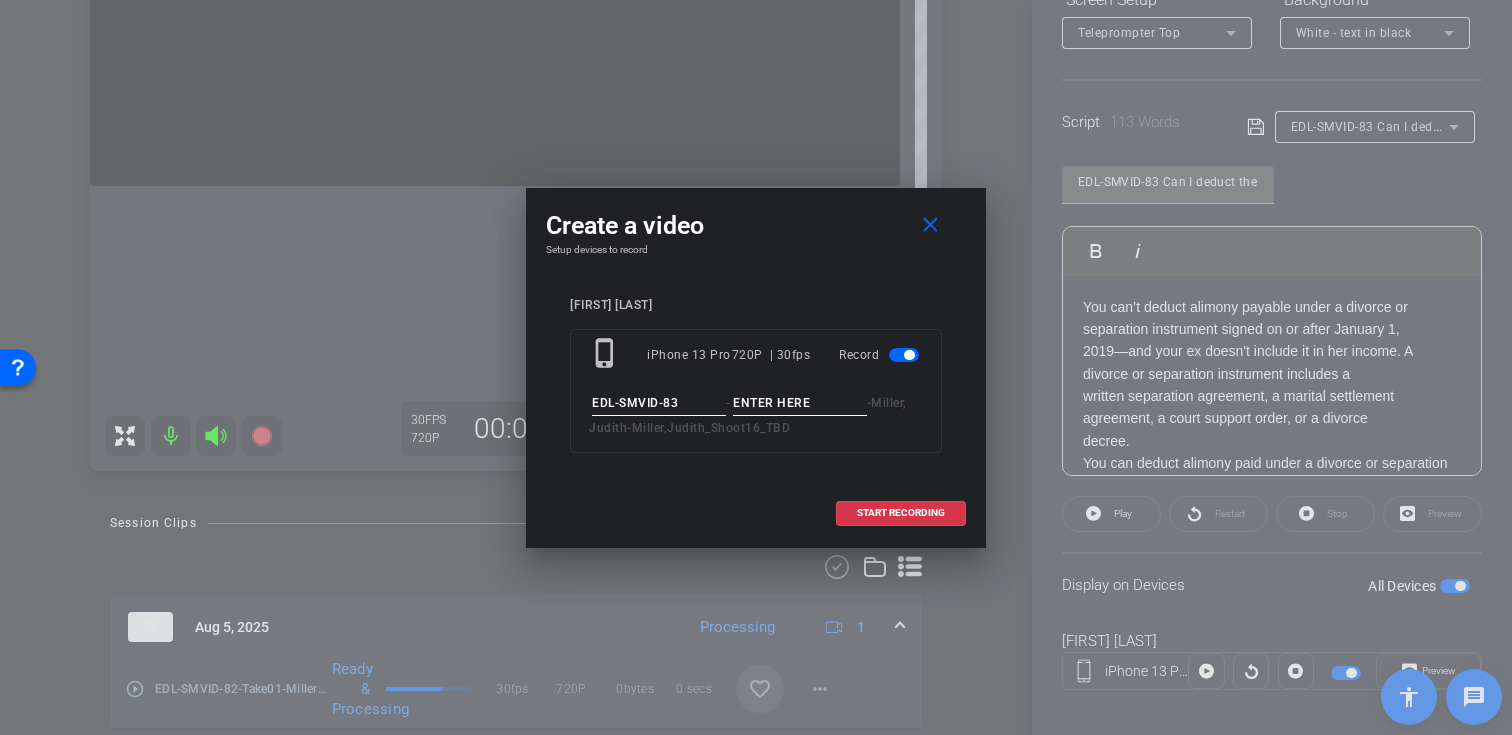 type on "EDL-SMVID-83" 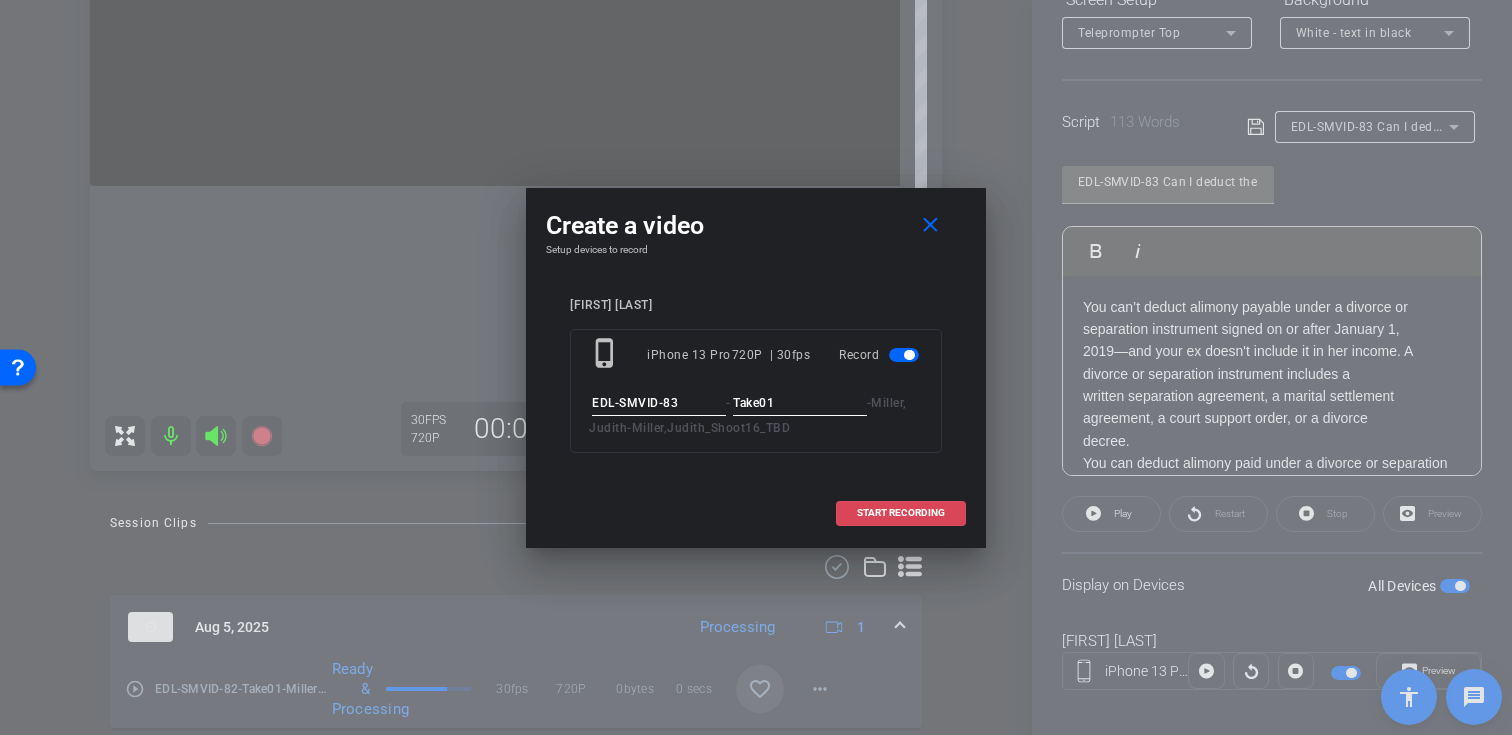 type on "Take01" 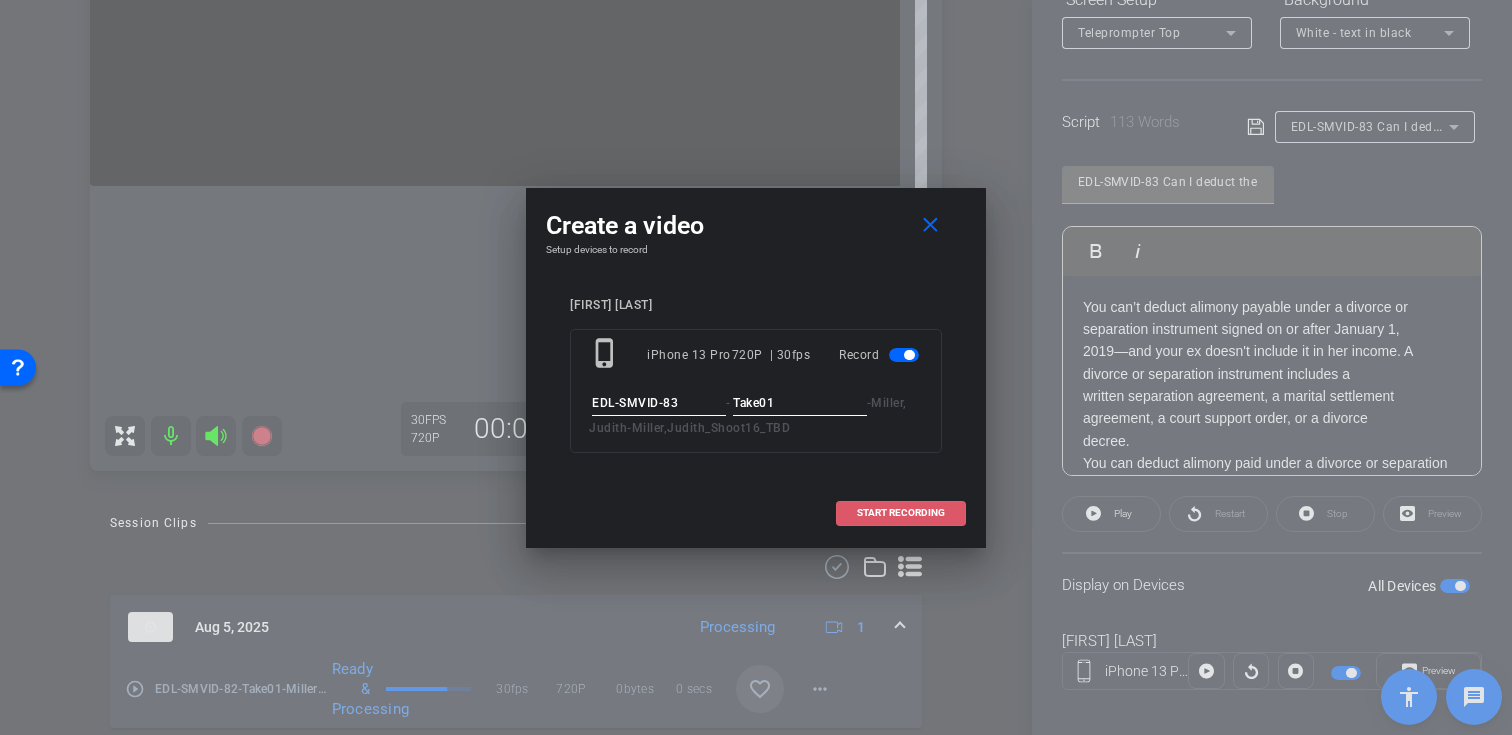 click at bounding box center (901, 513) 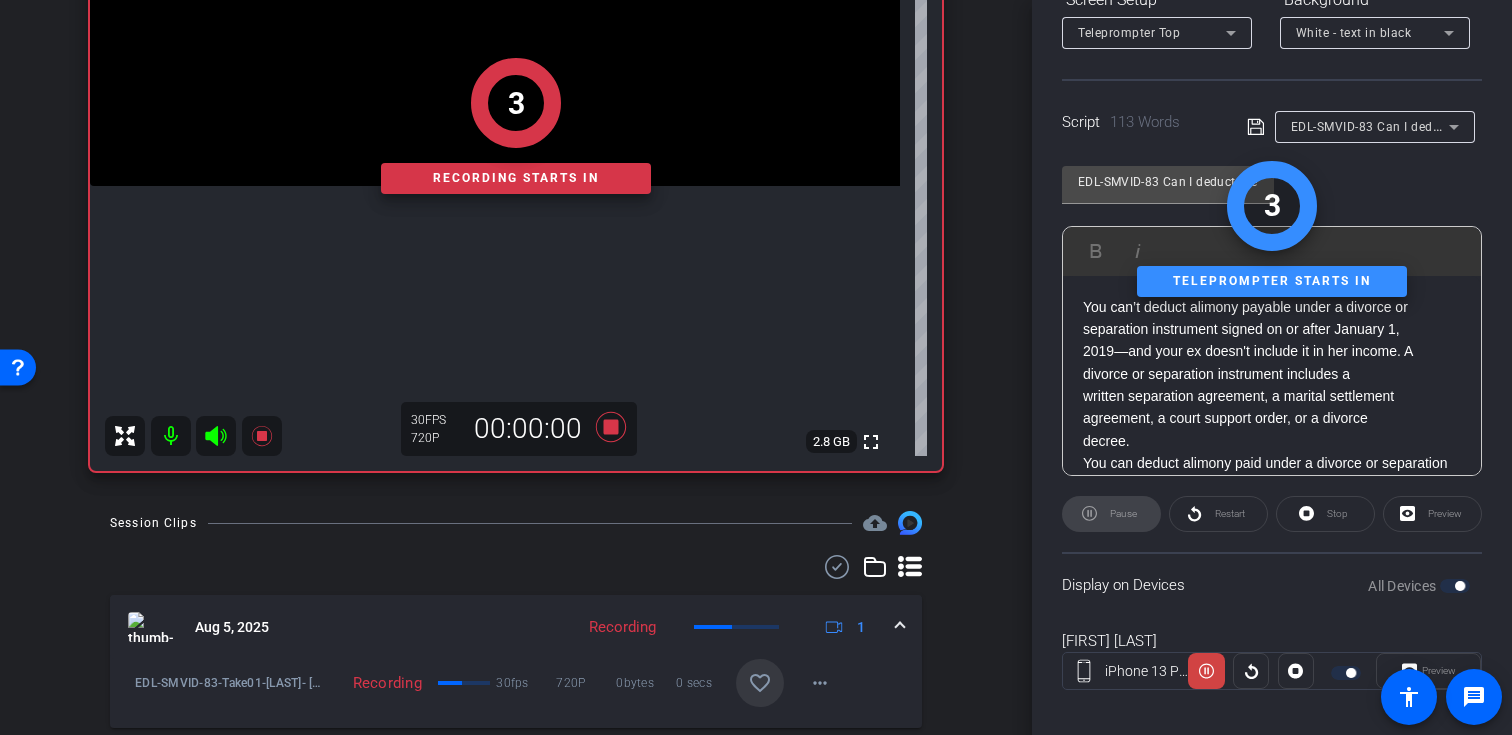 scroll, scrollTop: 358, scrollLeft: 0, axis: vertical 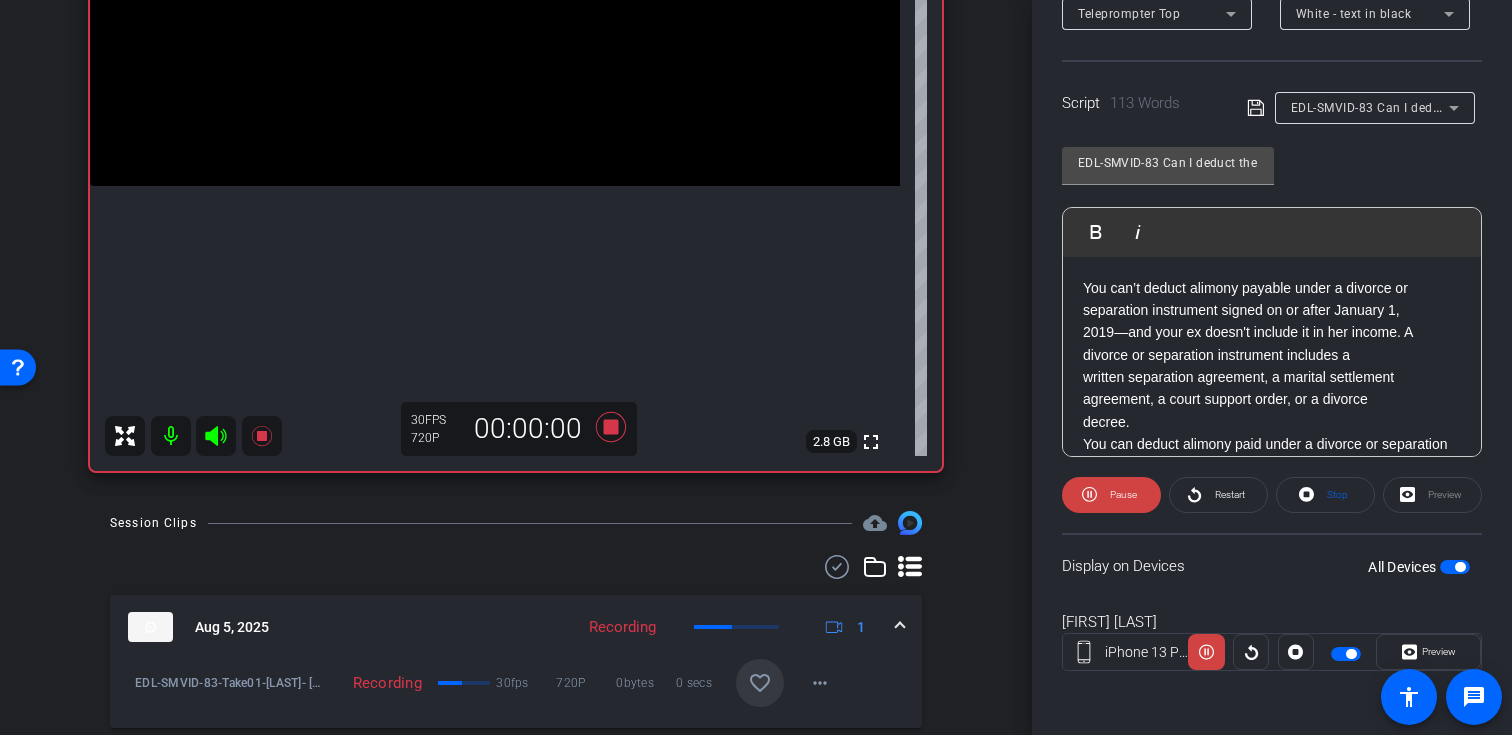 click 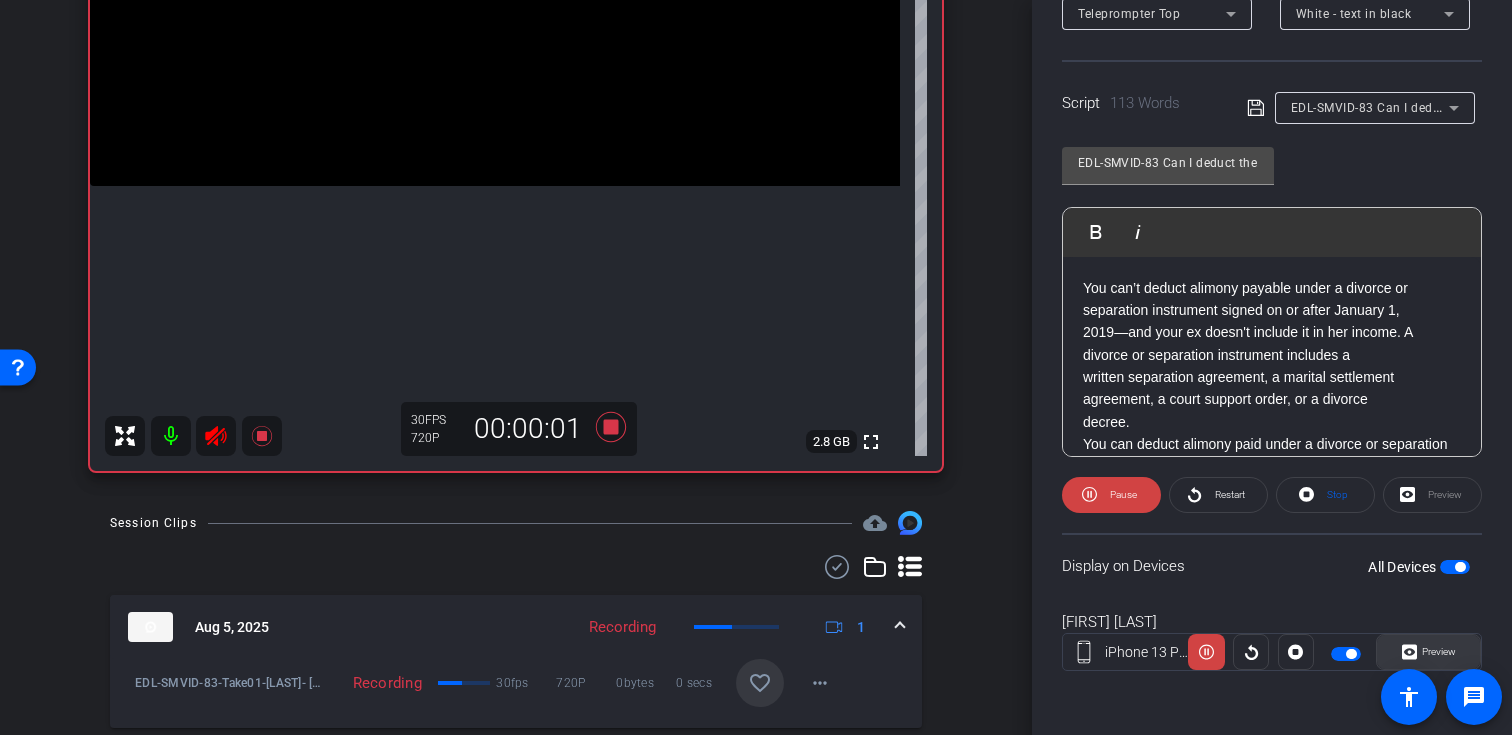 click 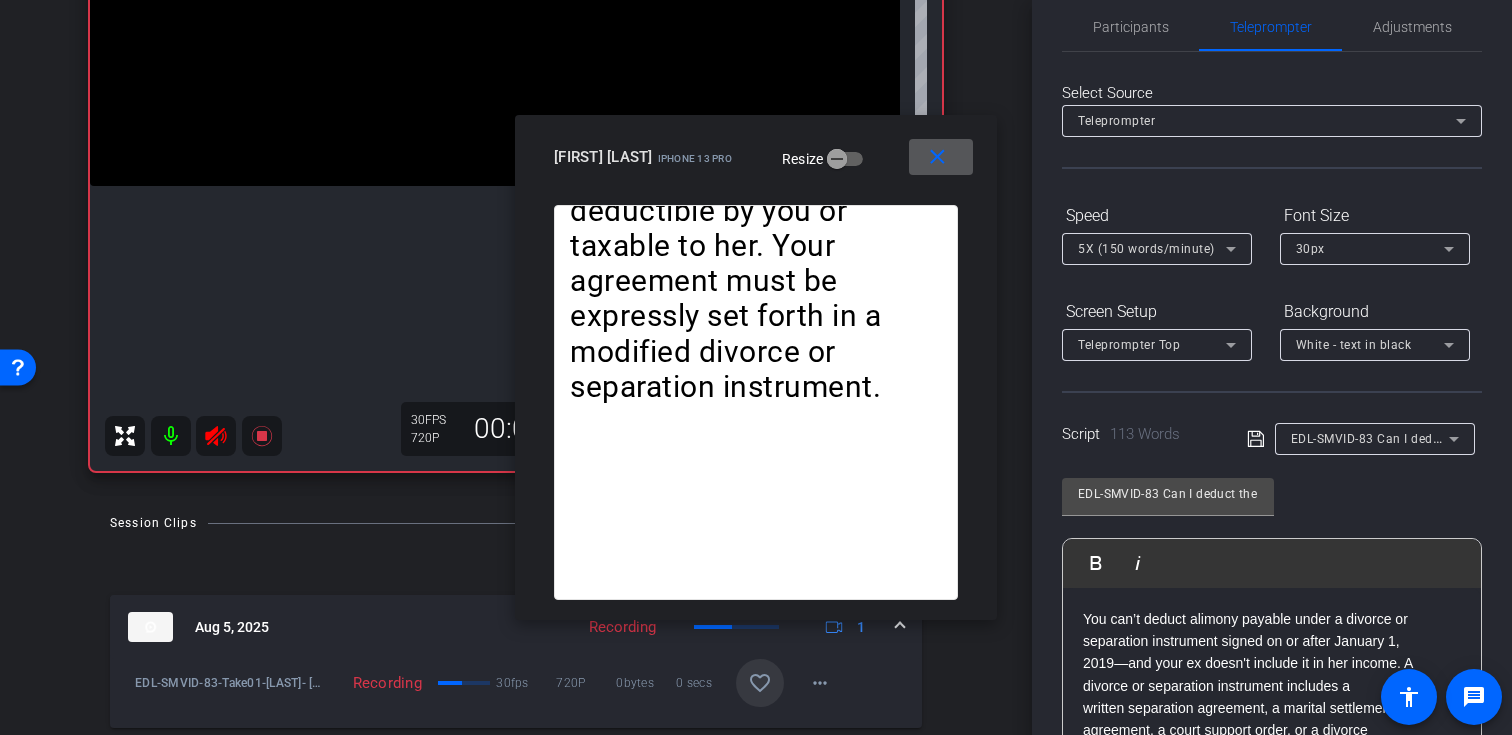 scroll, scrollTop: 12, scrollLeft: 0, axis: vertical 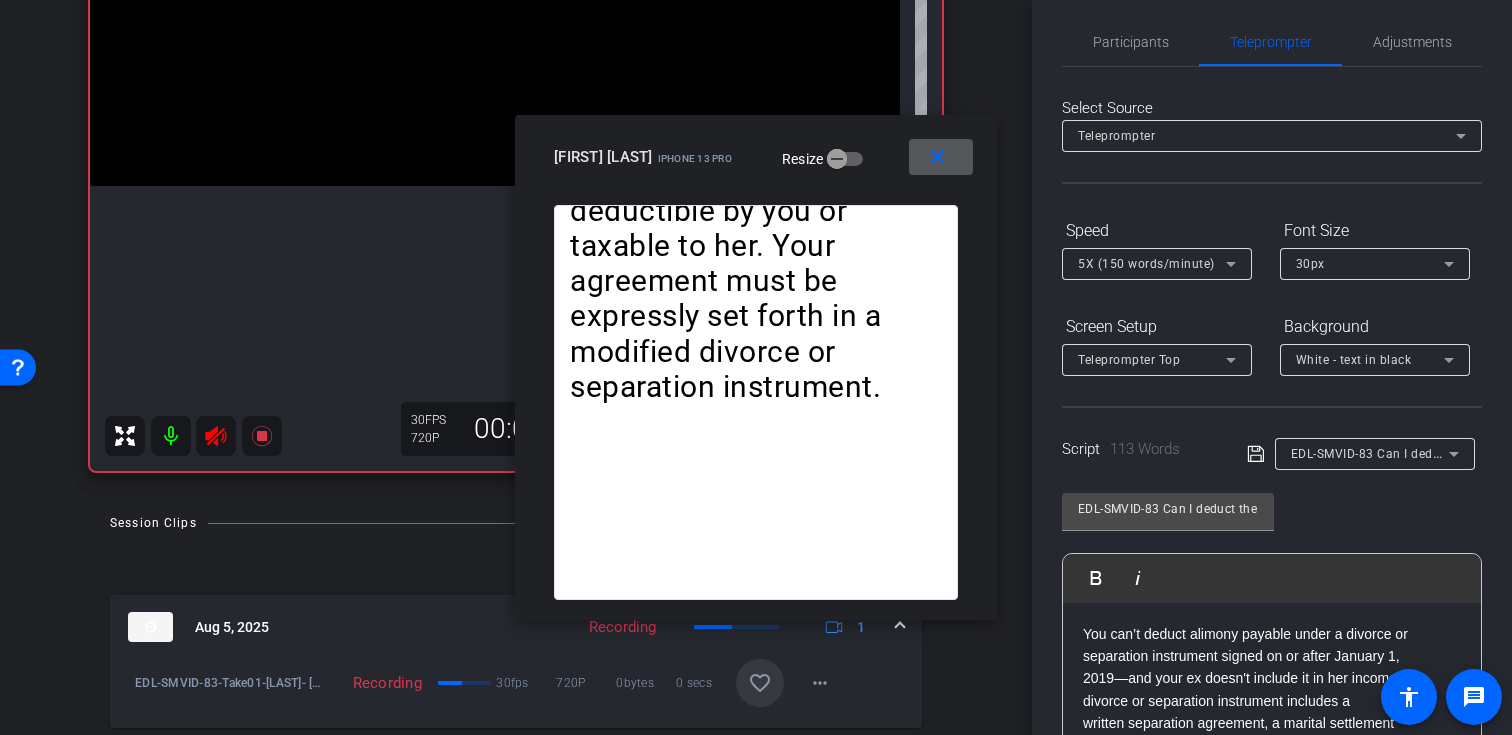 click on "5X (150 words/minute)" at bounding box center (1146, 264) 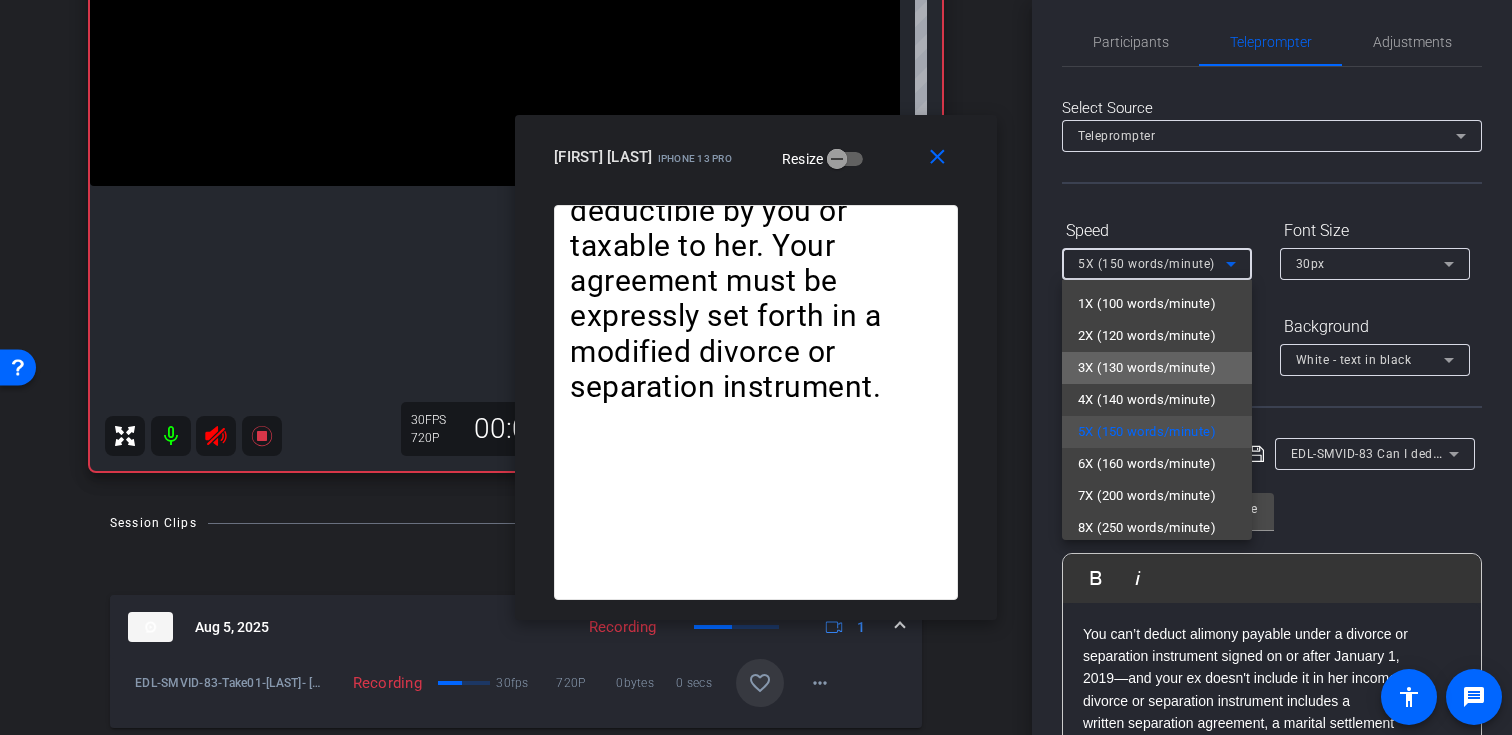 click on "3X (130 words/minute)" at bounding box center [1147, 368] 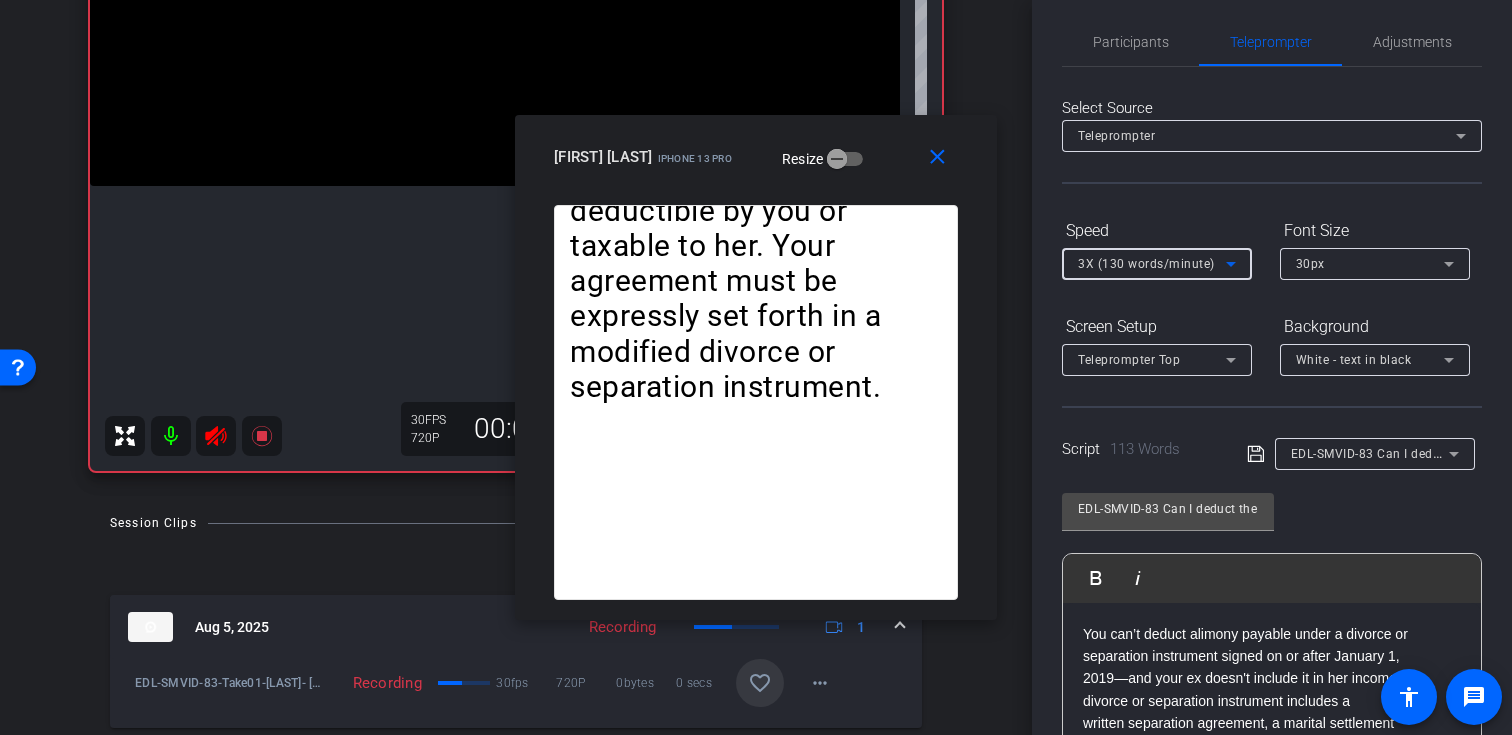 click on "3X (130 words/minute)" at bounding box center [1146, 264] 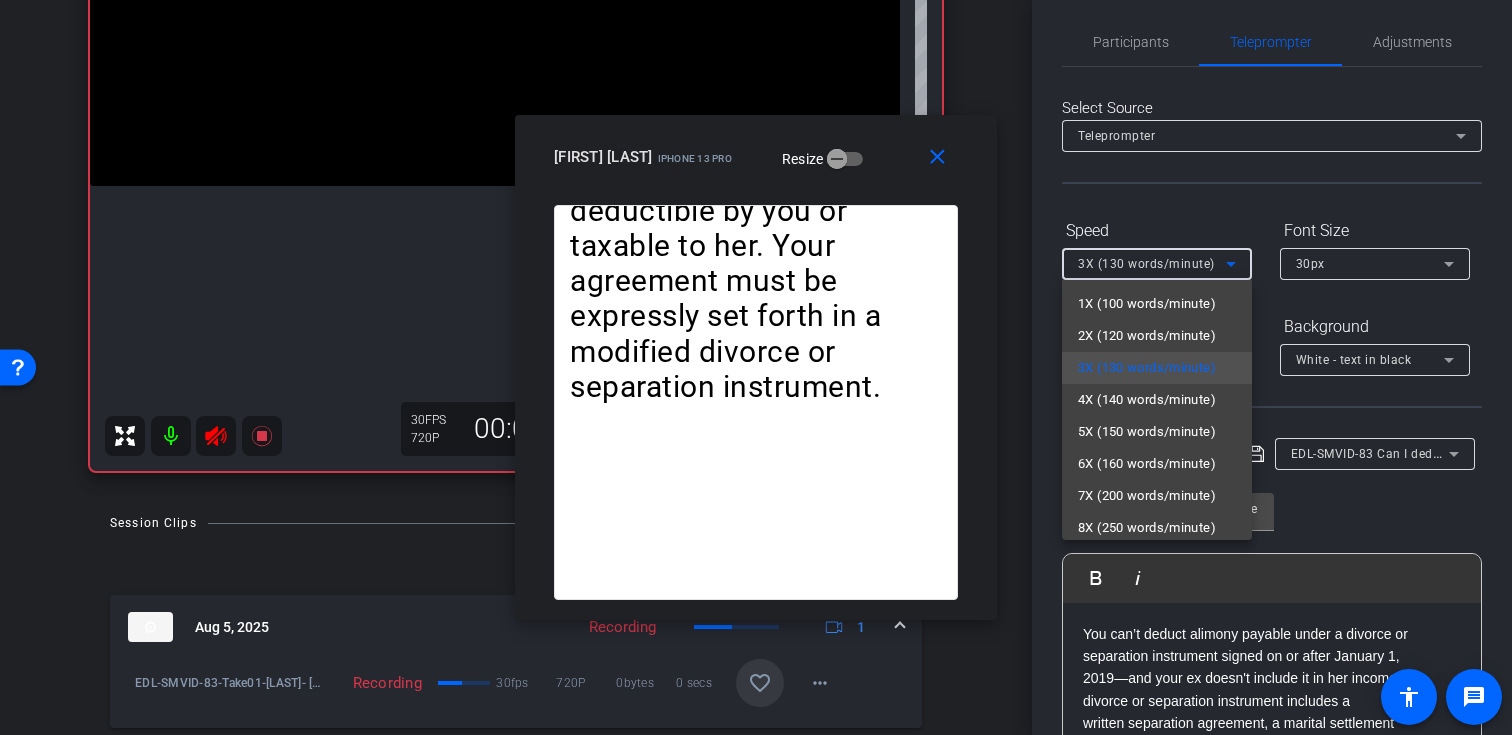 click at bounding box center (756, 367) 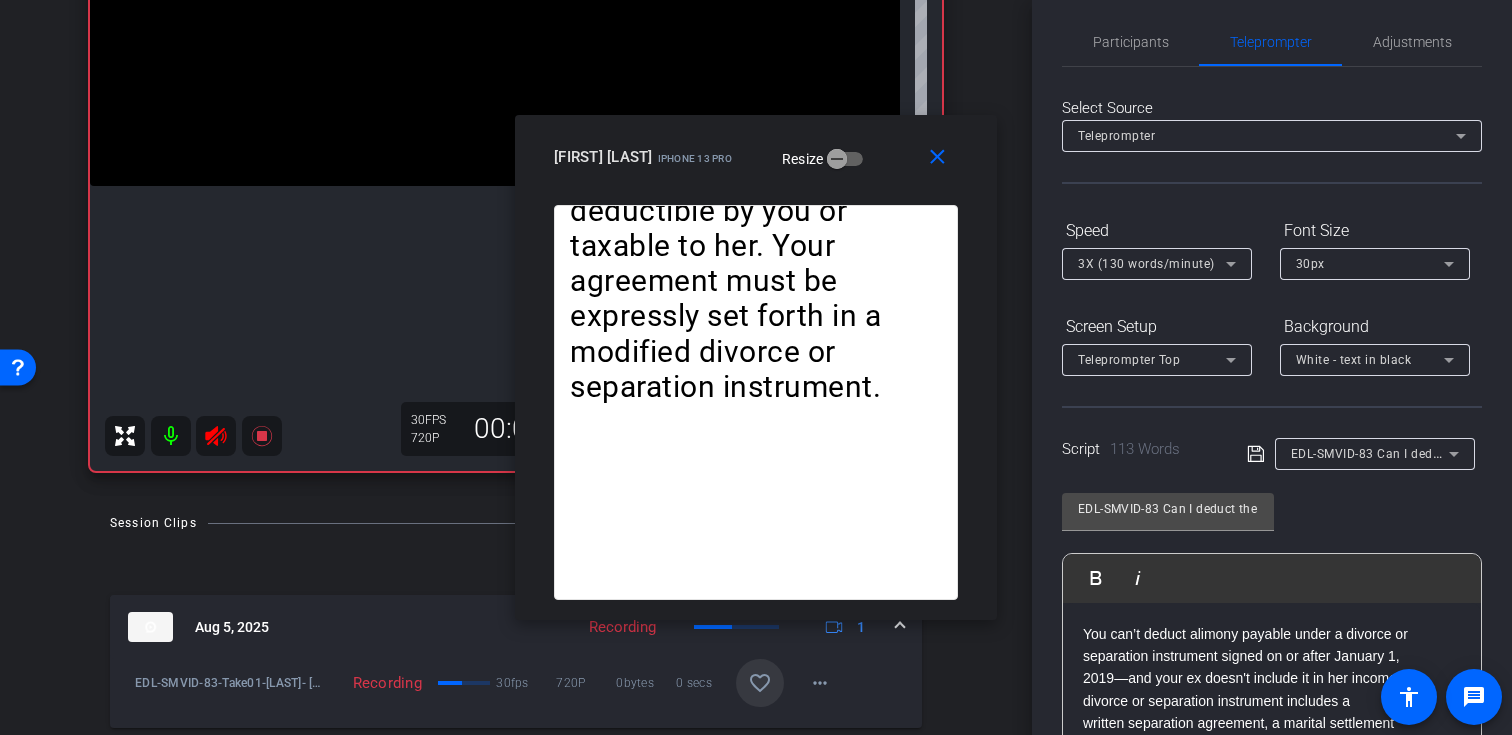 click on "3X (130 words/minute)" at bounding box center (1146, 264) 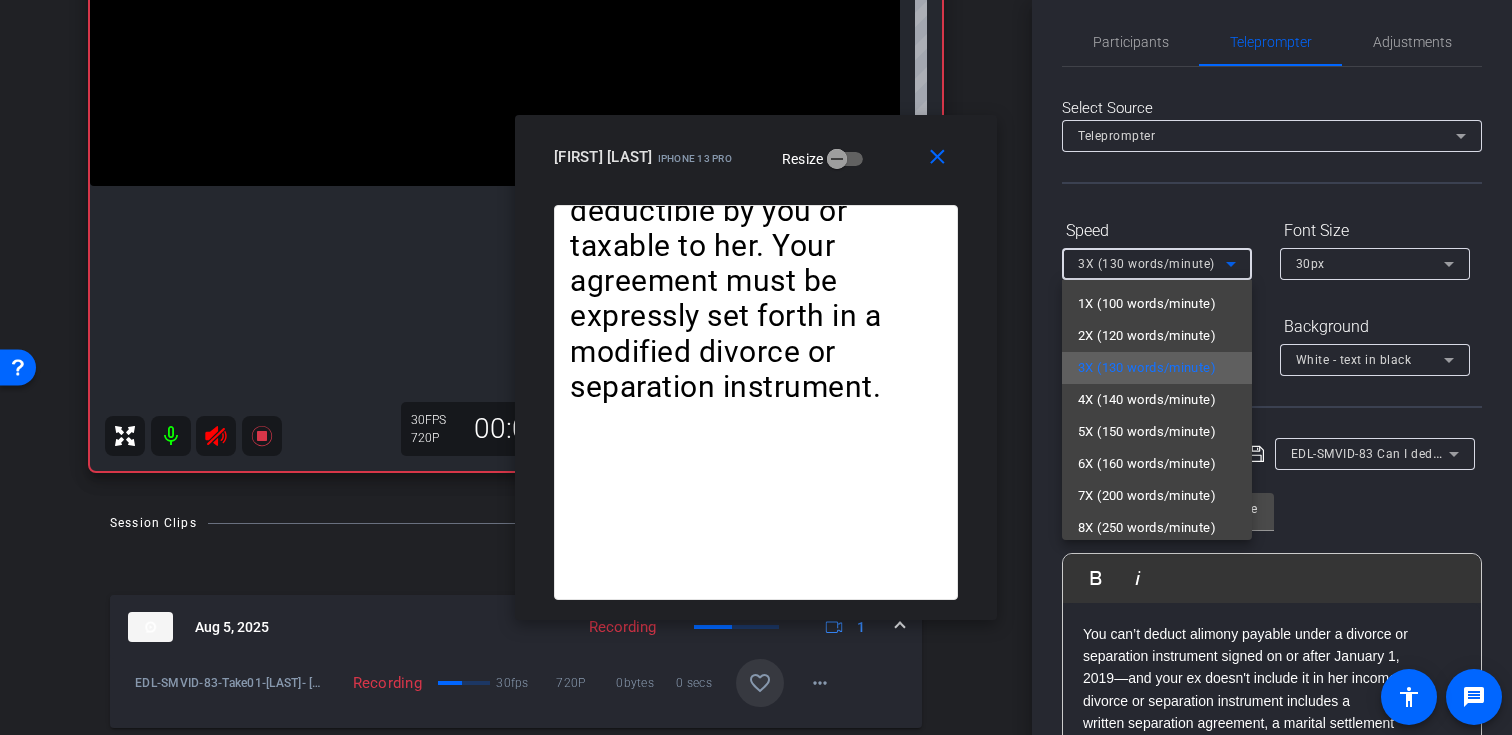 scroll, scrollTop: 44, scrollLeft: 0, axis: vertical 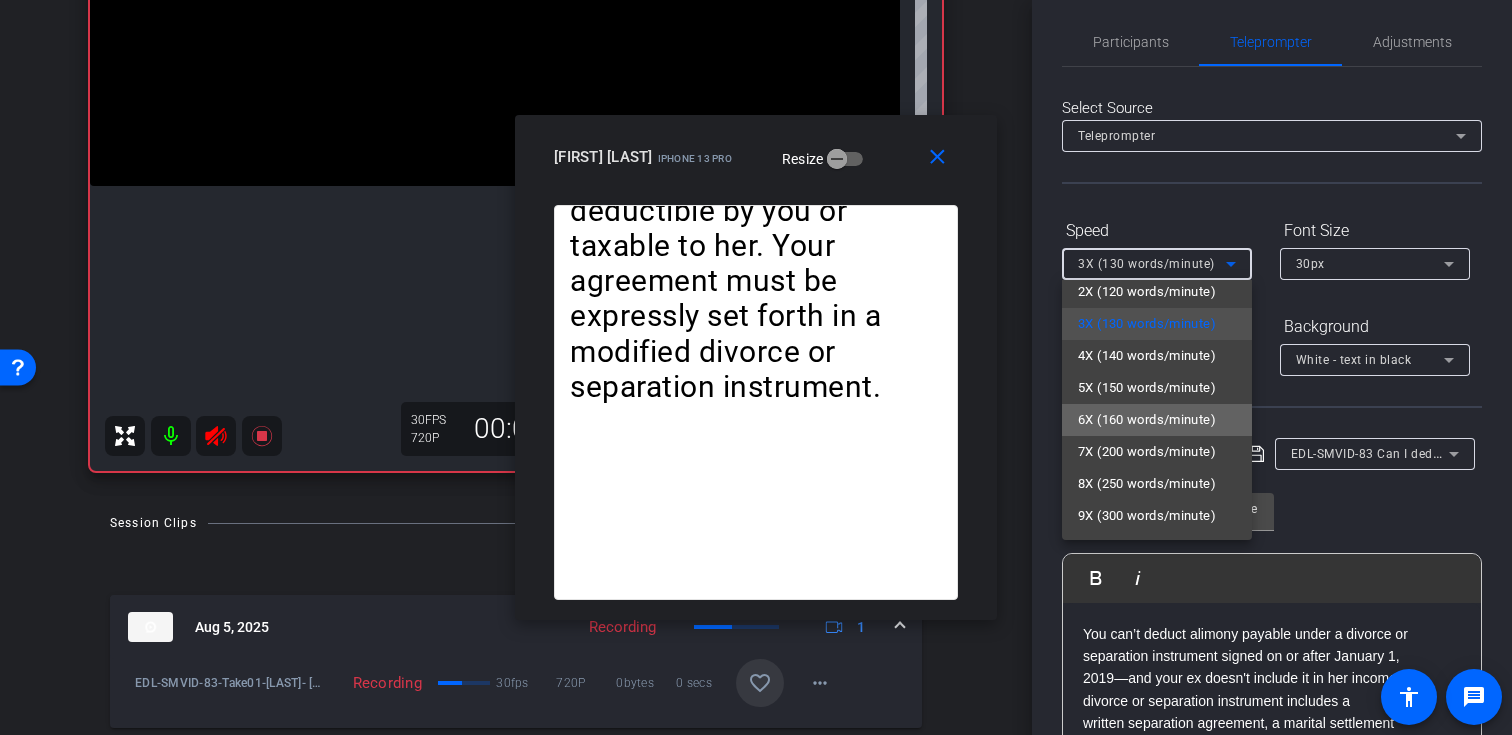 click on "6X (160 words/minute)" at bounding box center [1147, 420] 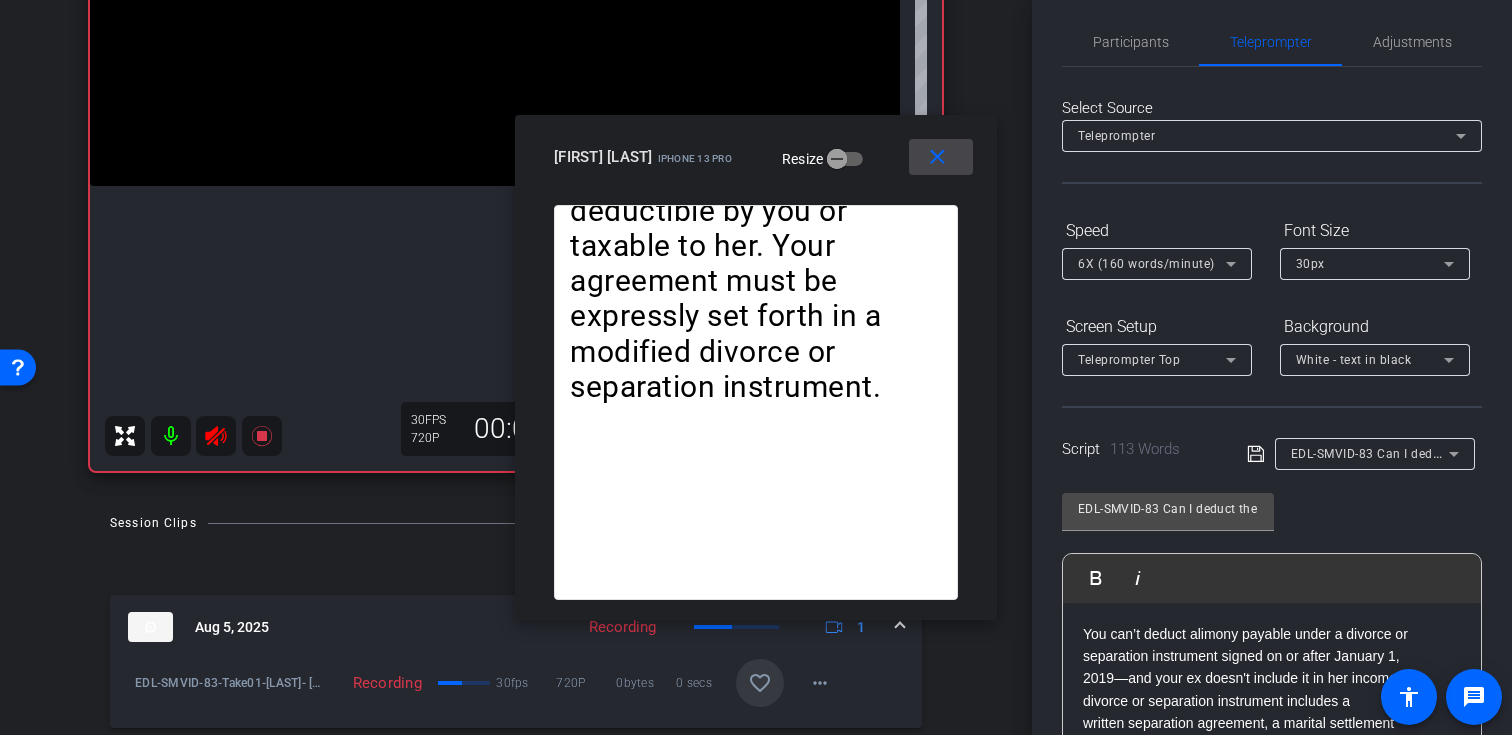 click on "close" at bounding box center (937, 157) 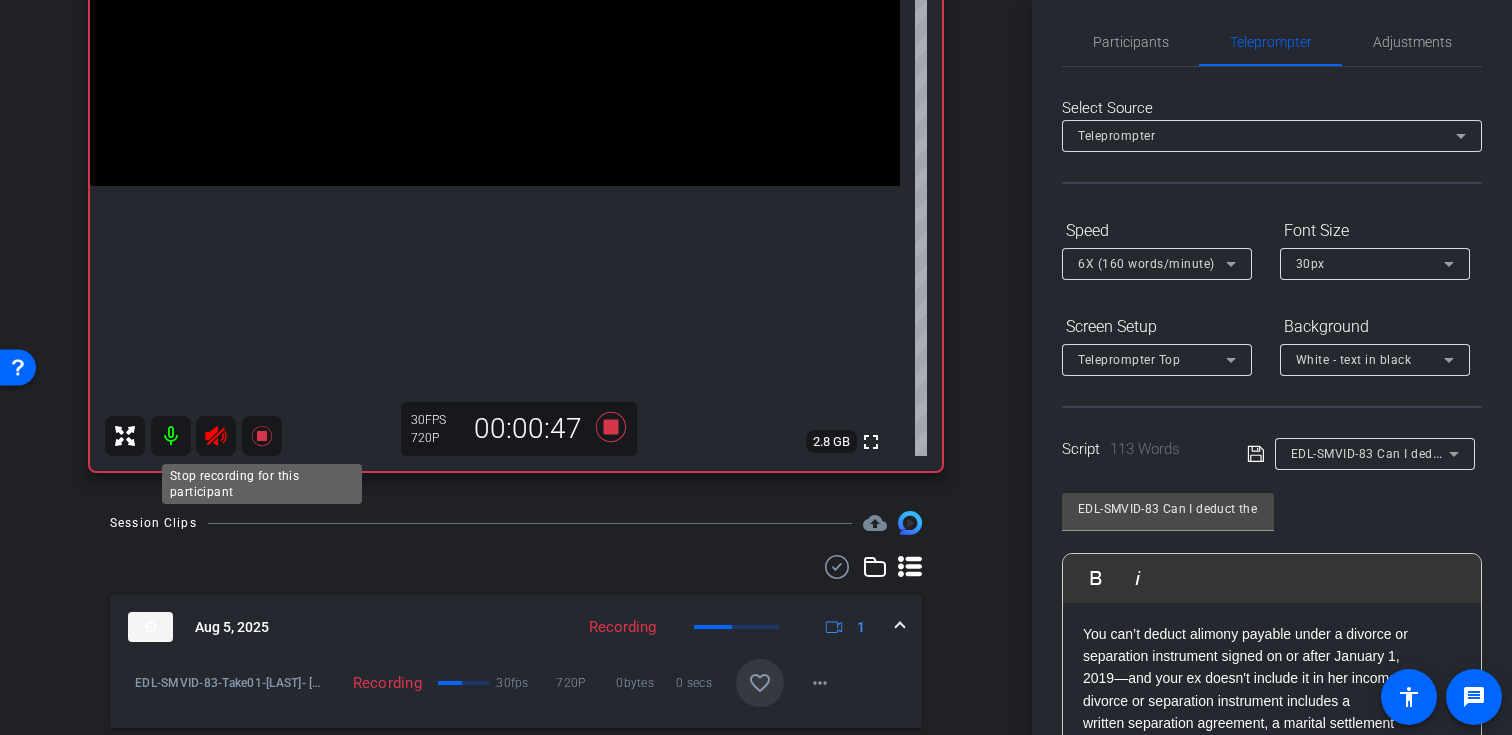 click 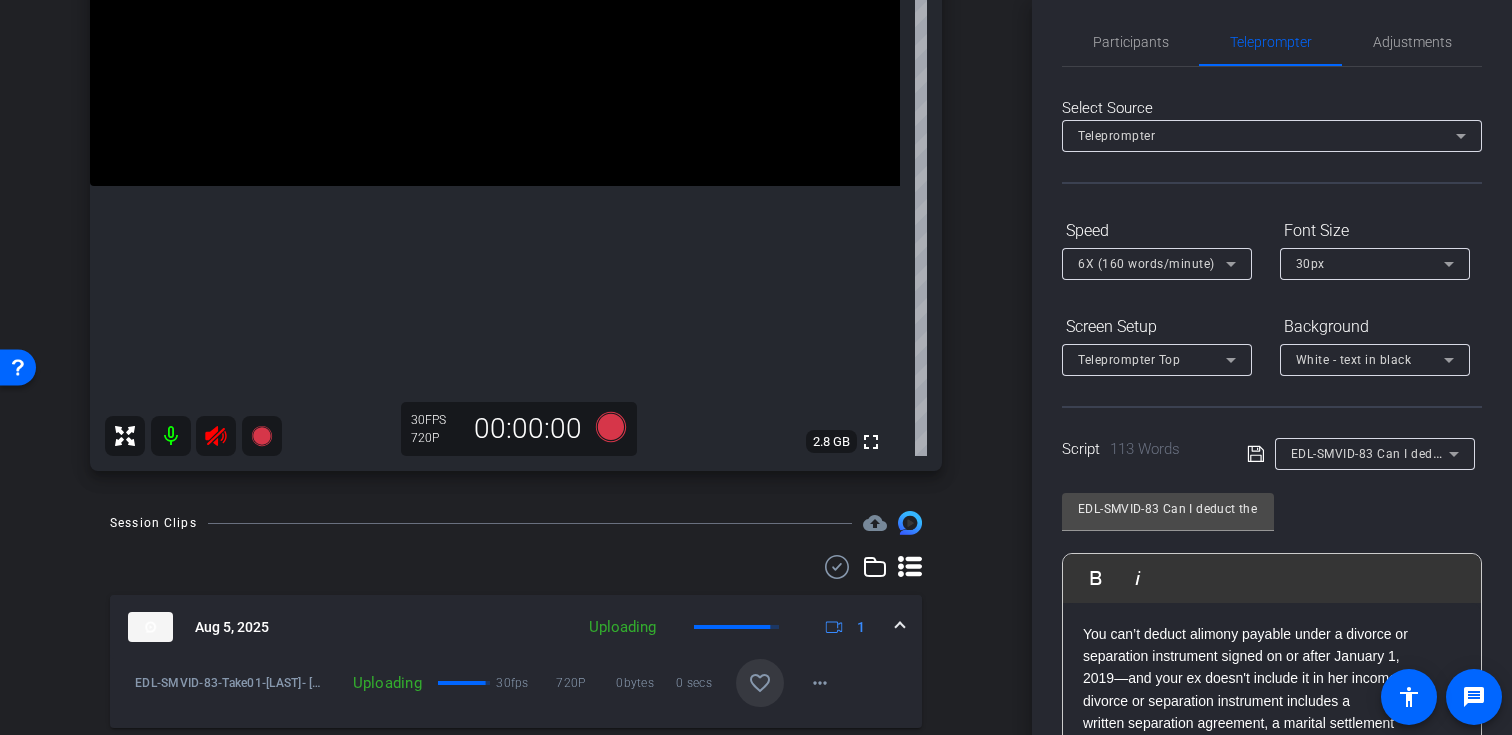 click 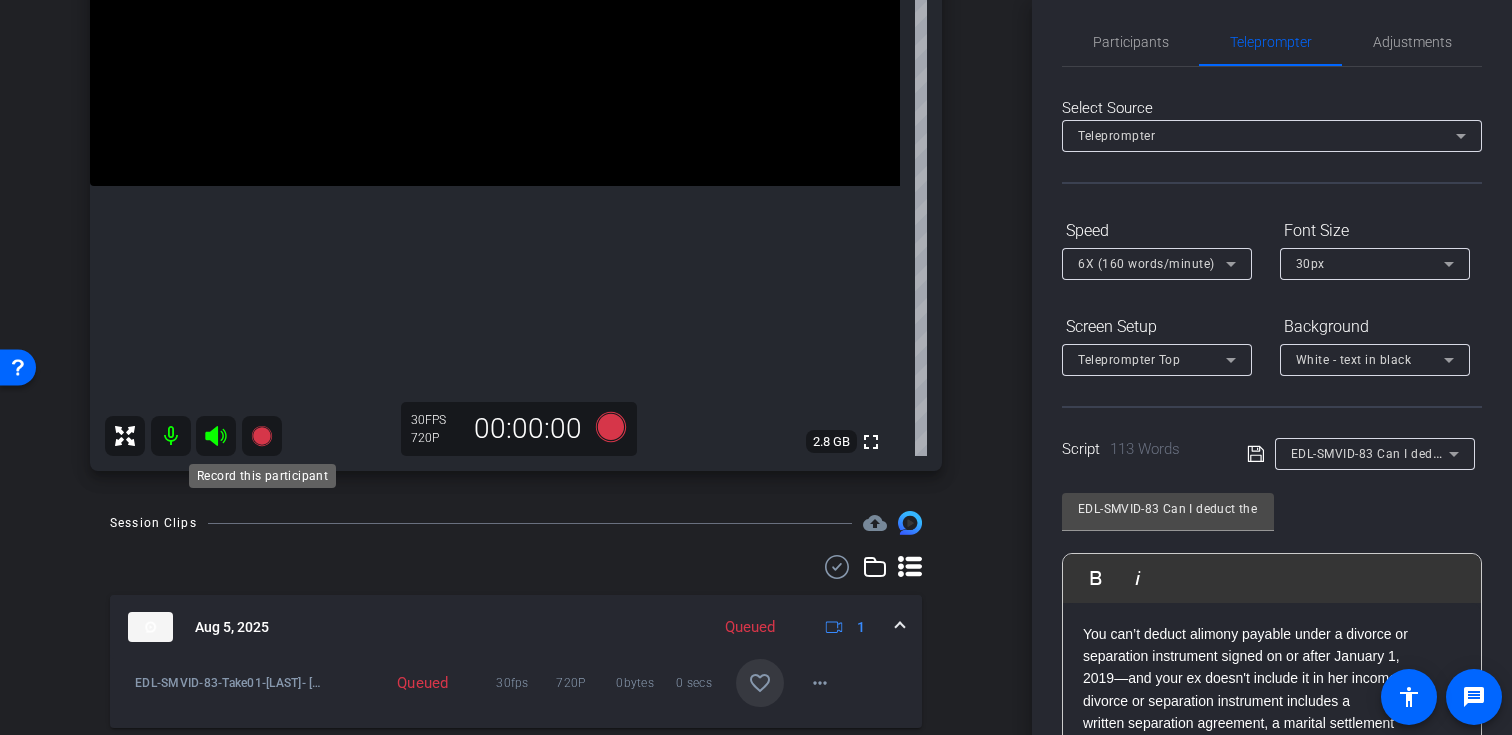 click 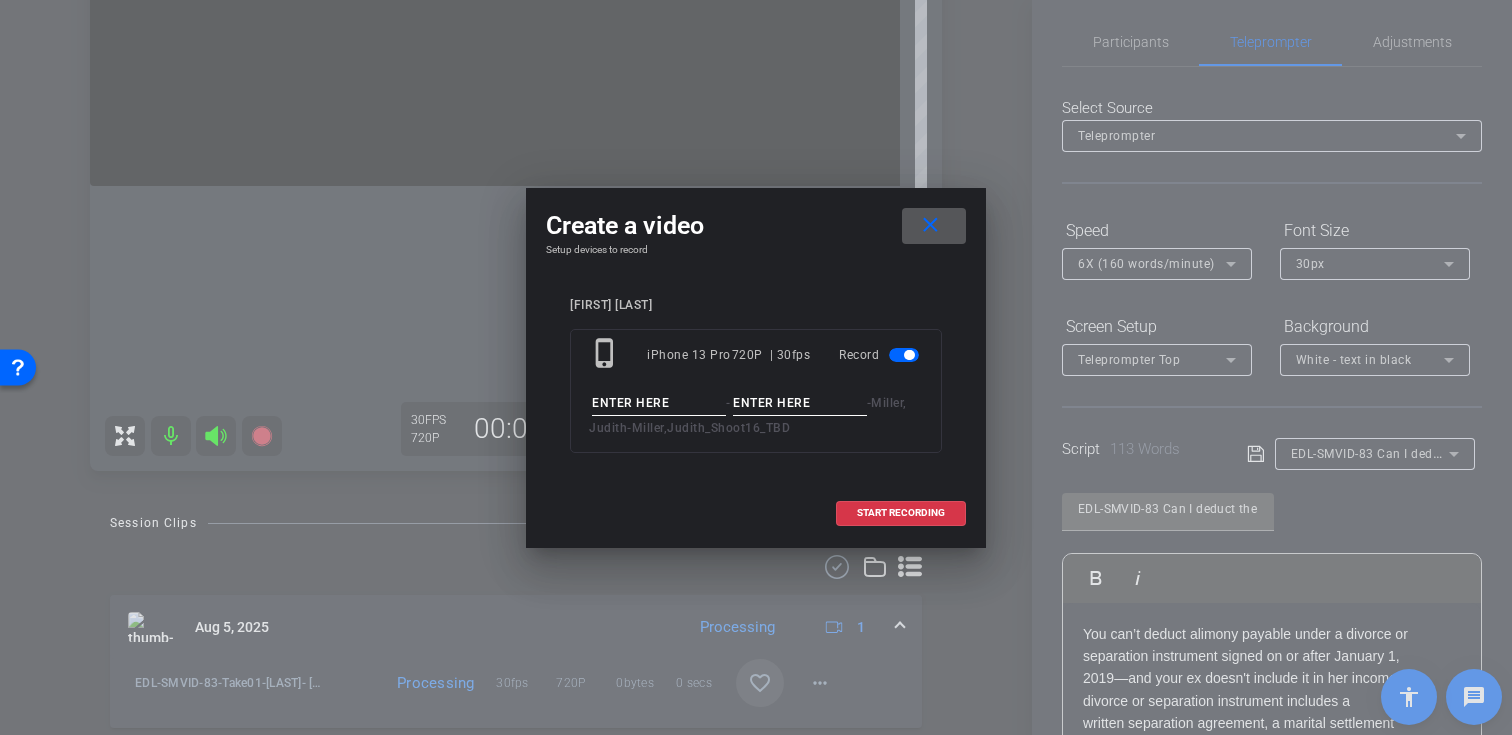 click at bounding box center (659, 403) 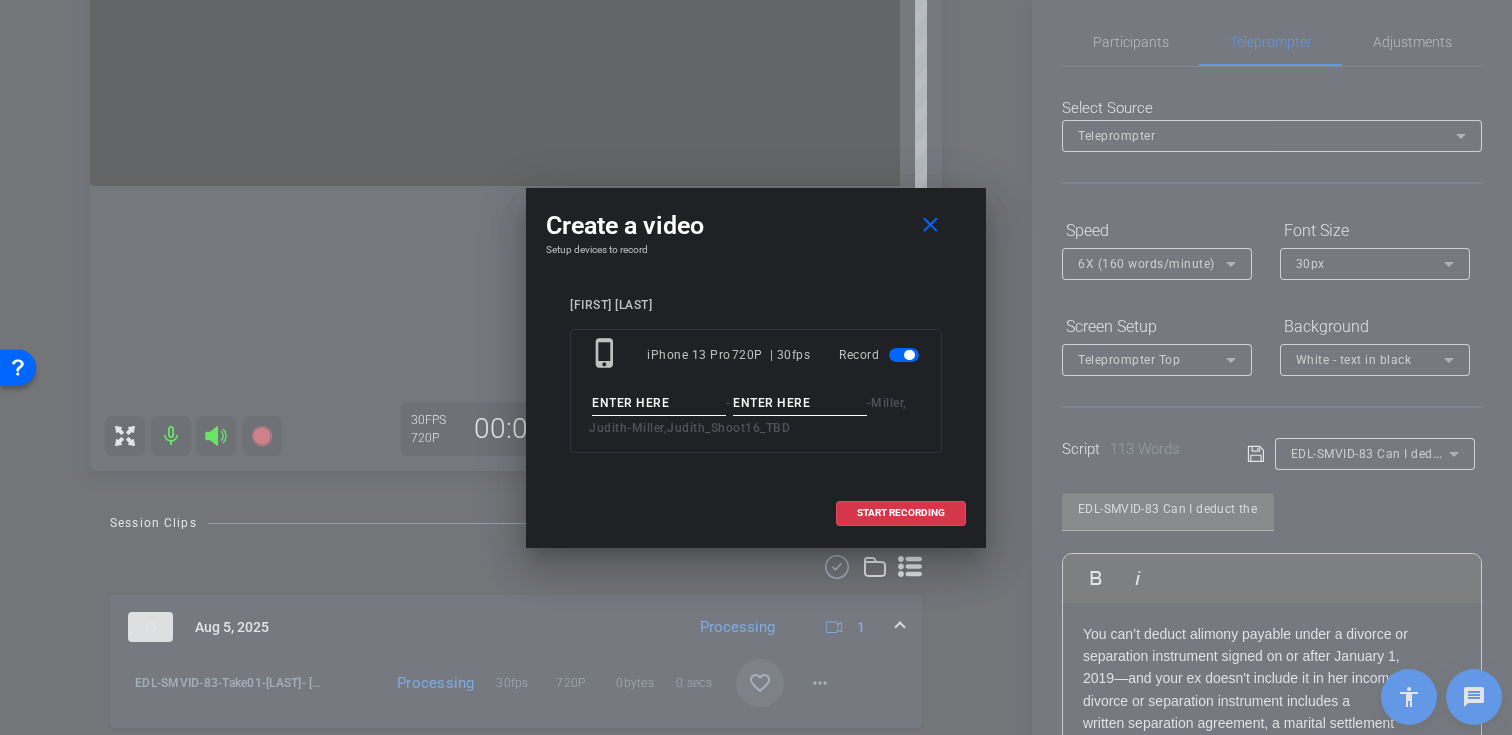 paste on "EDL-SMVID-83" 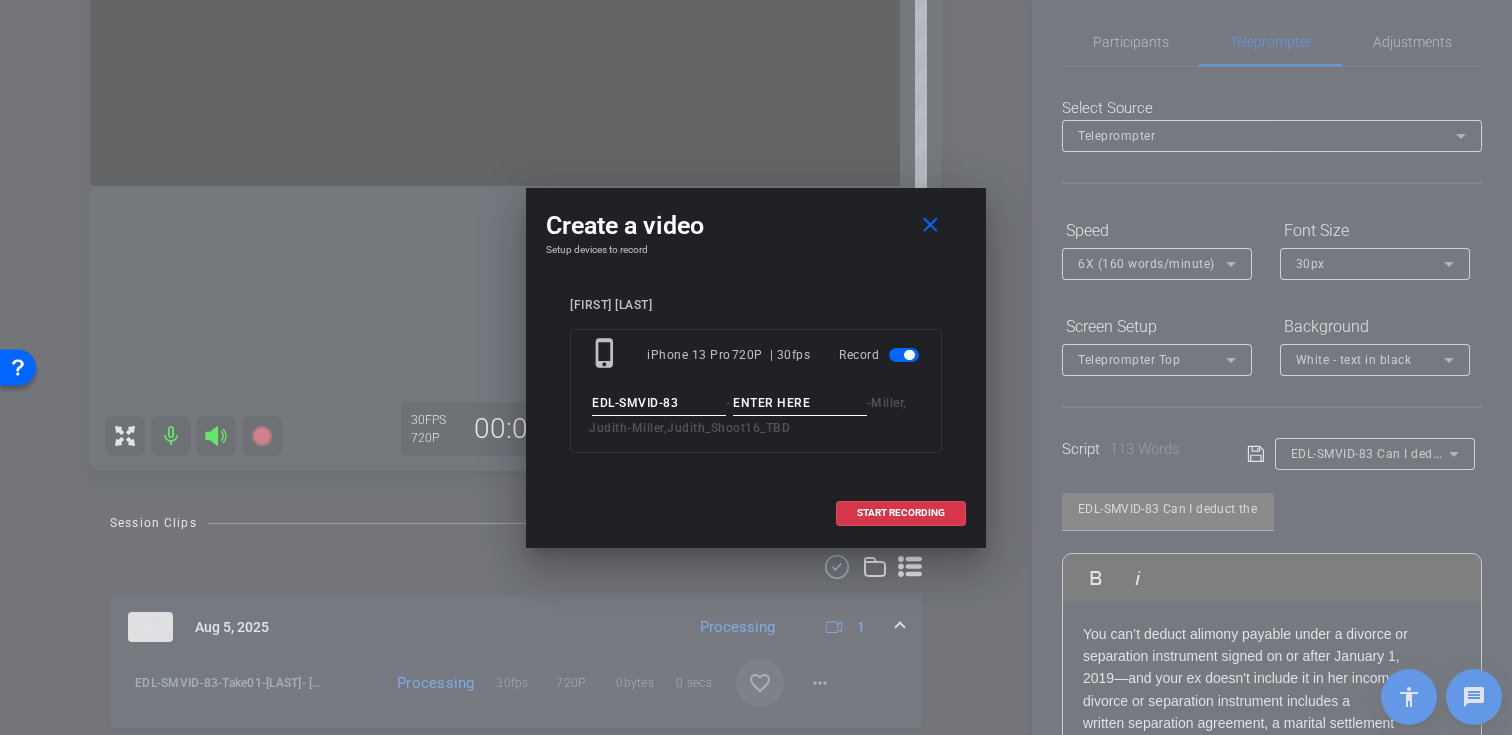 type on "EDL-SMVID-83" 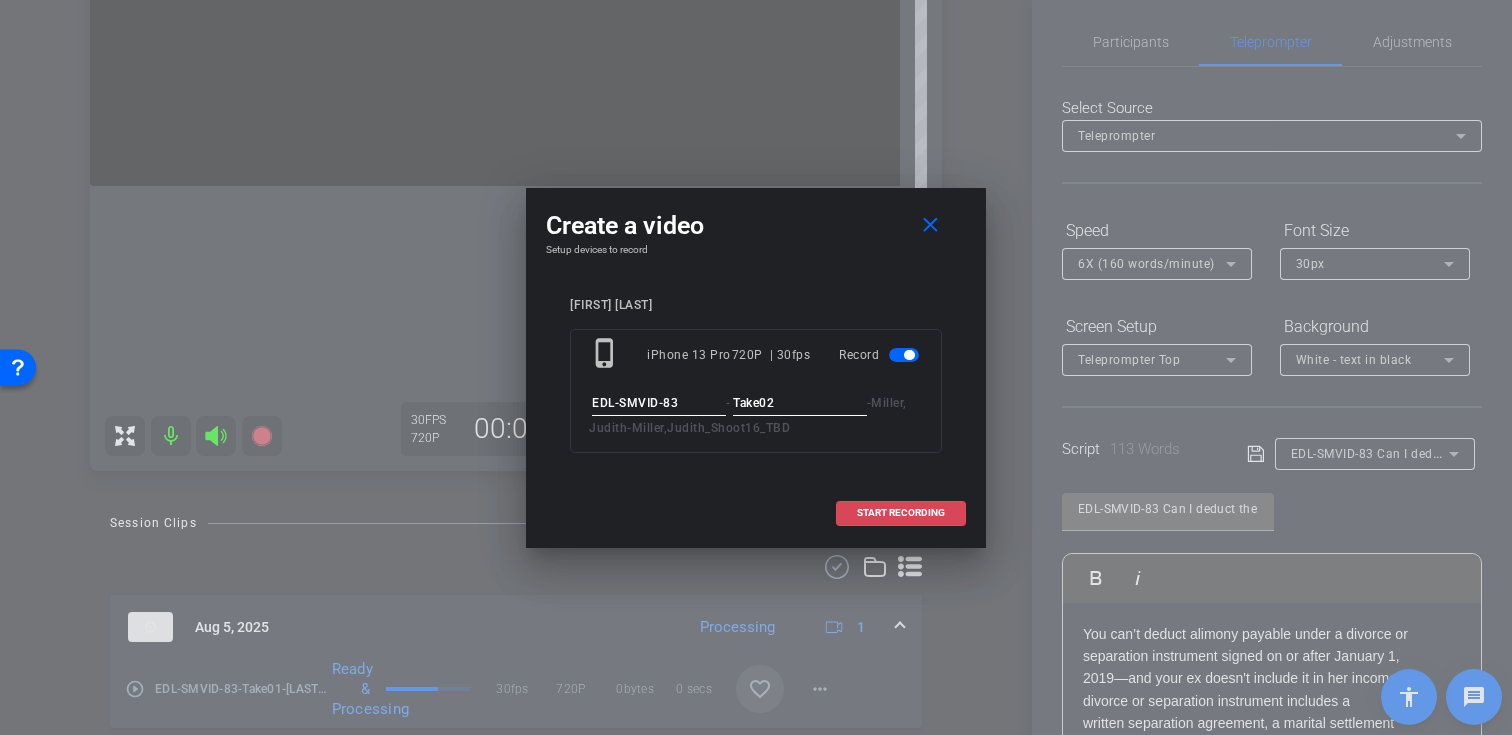 type on "Take02" 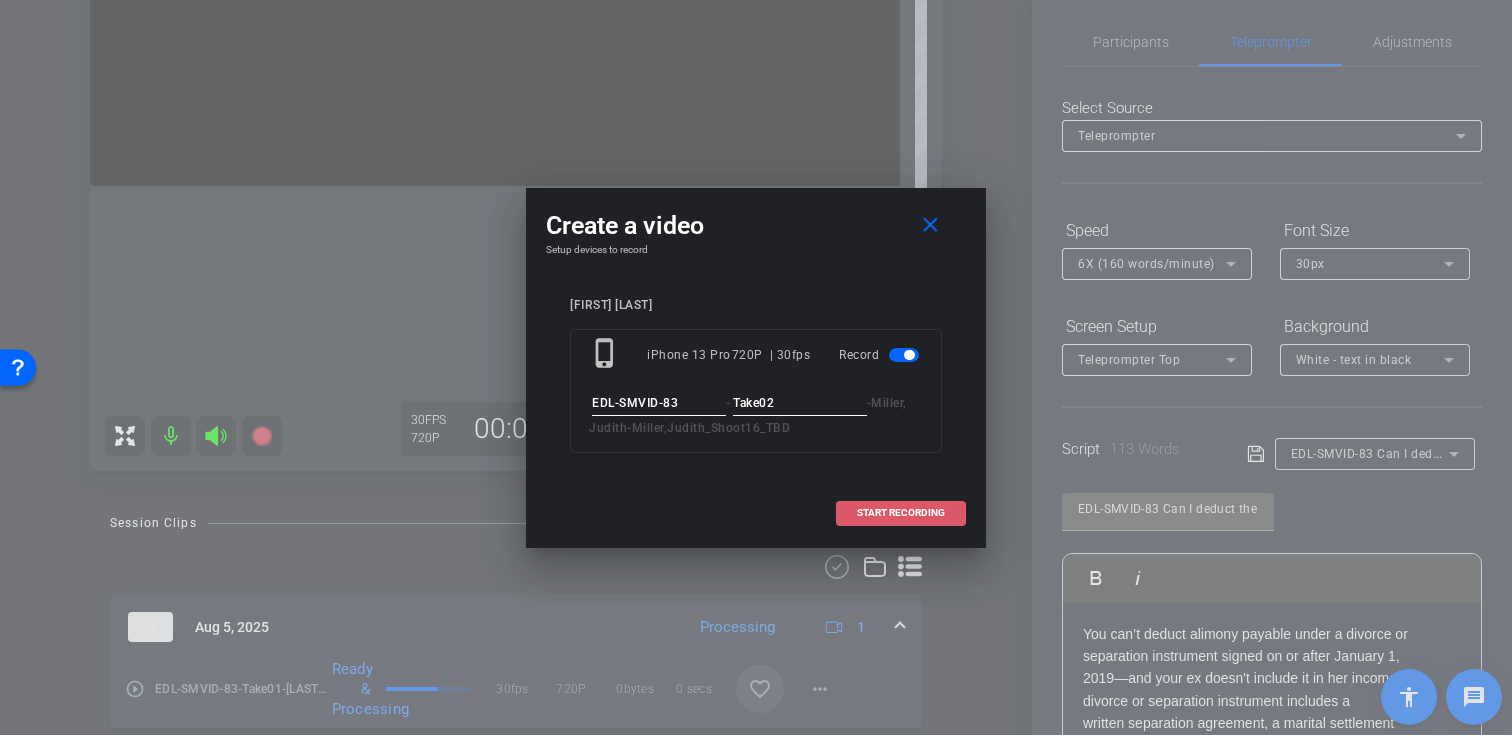 click on "START RECORDING" at bounding box center [901, 513] 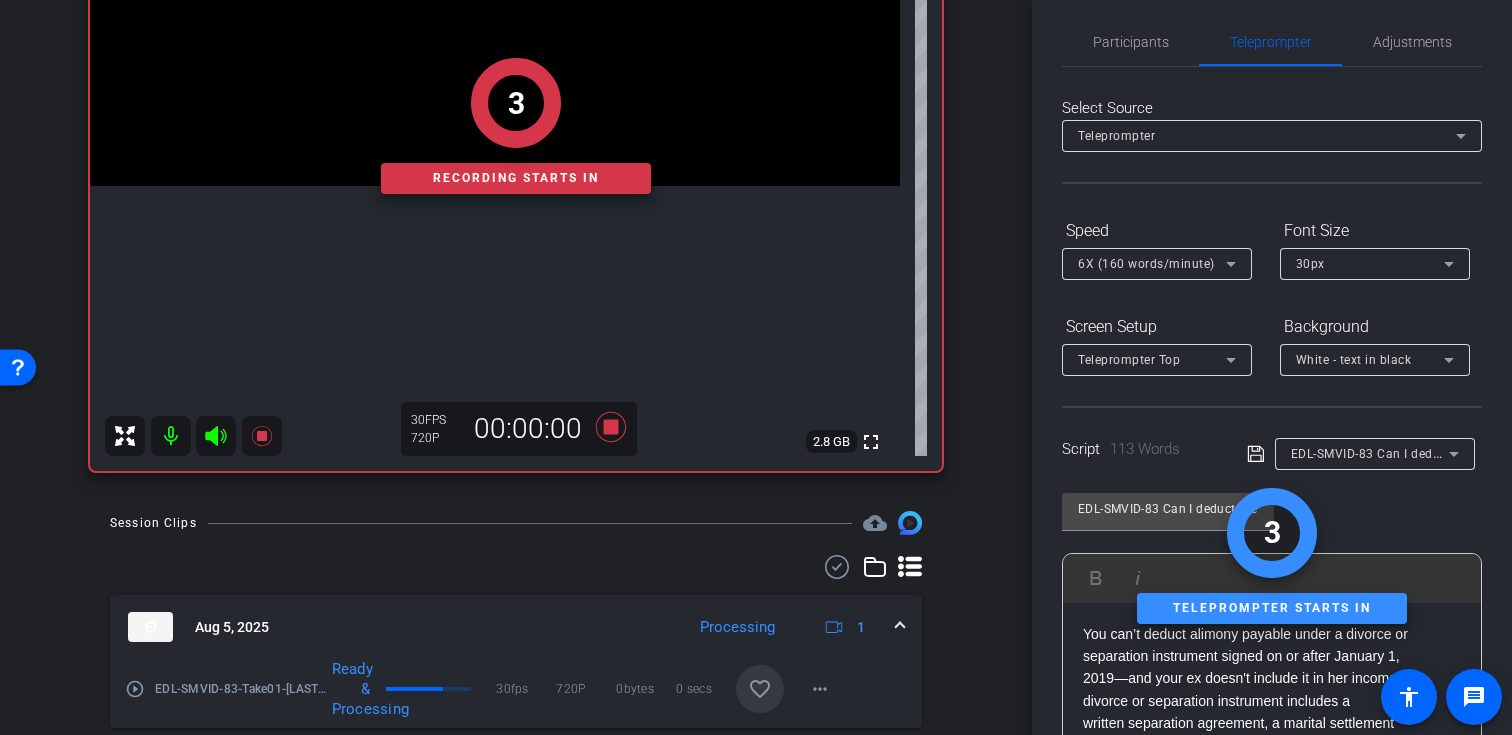 scroll, scrollTop: 358, scrollLeft: 0, axis: vertical 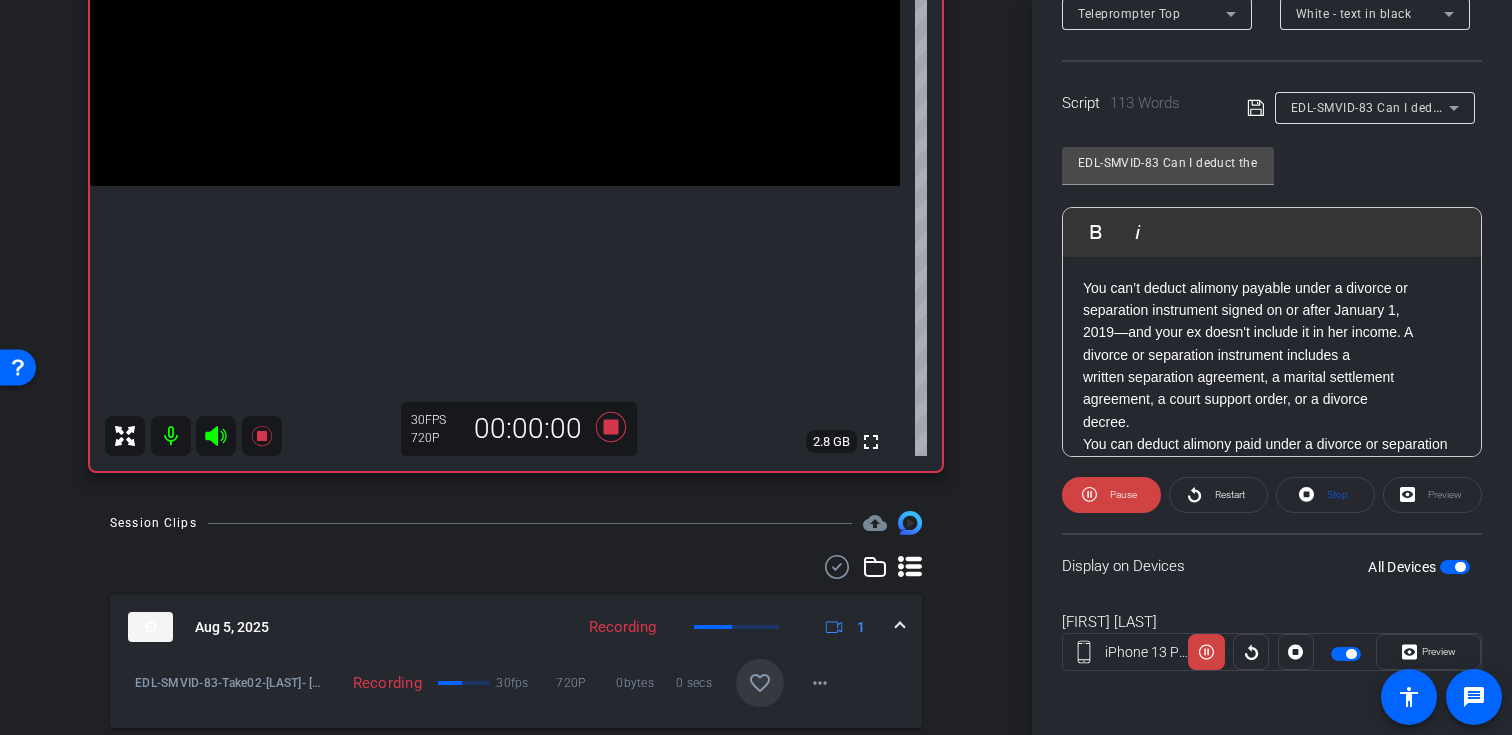 click 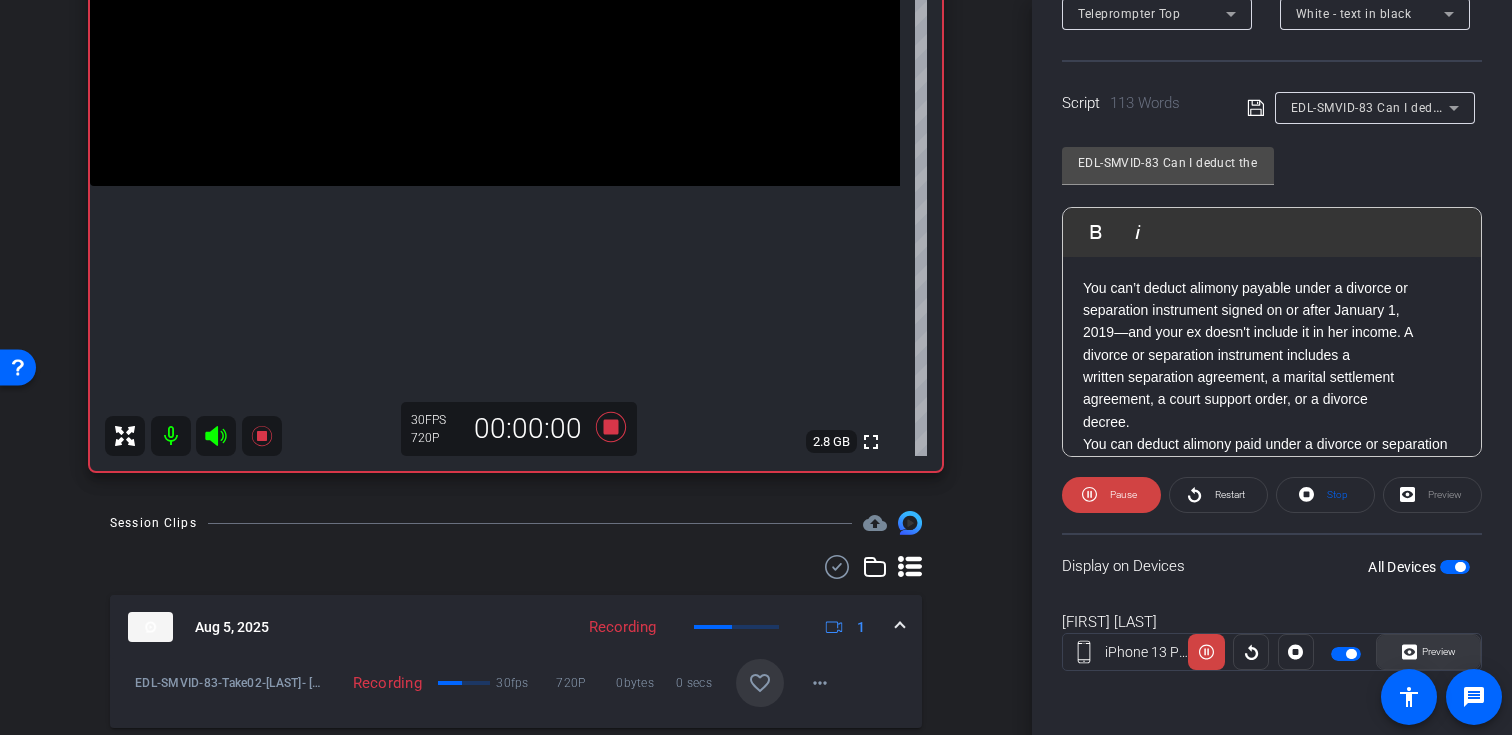 click 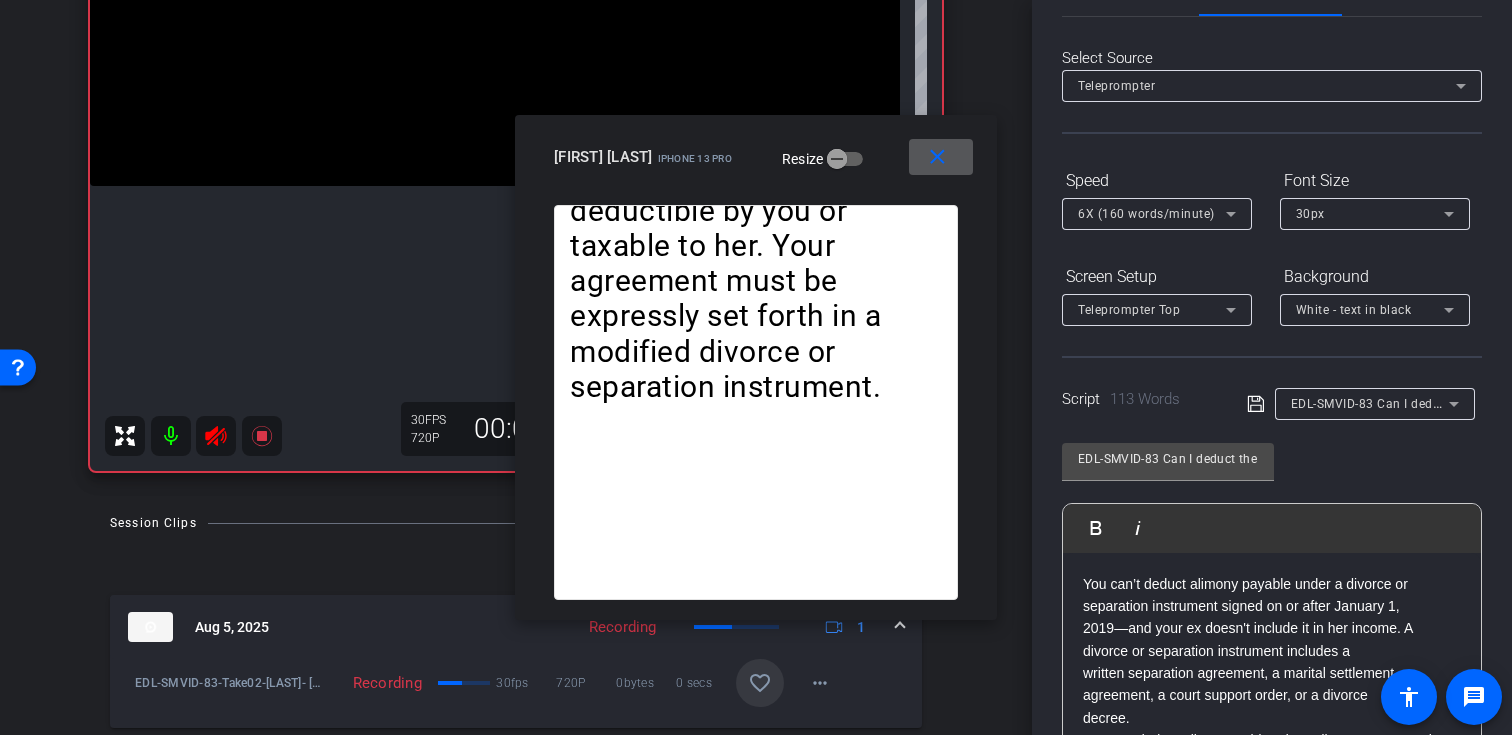 scroll, scrollTop: 0, scrollLeft: 0, axis: both 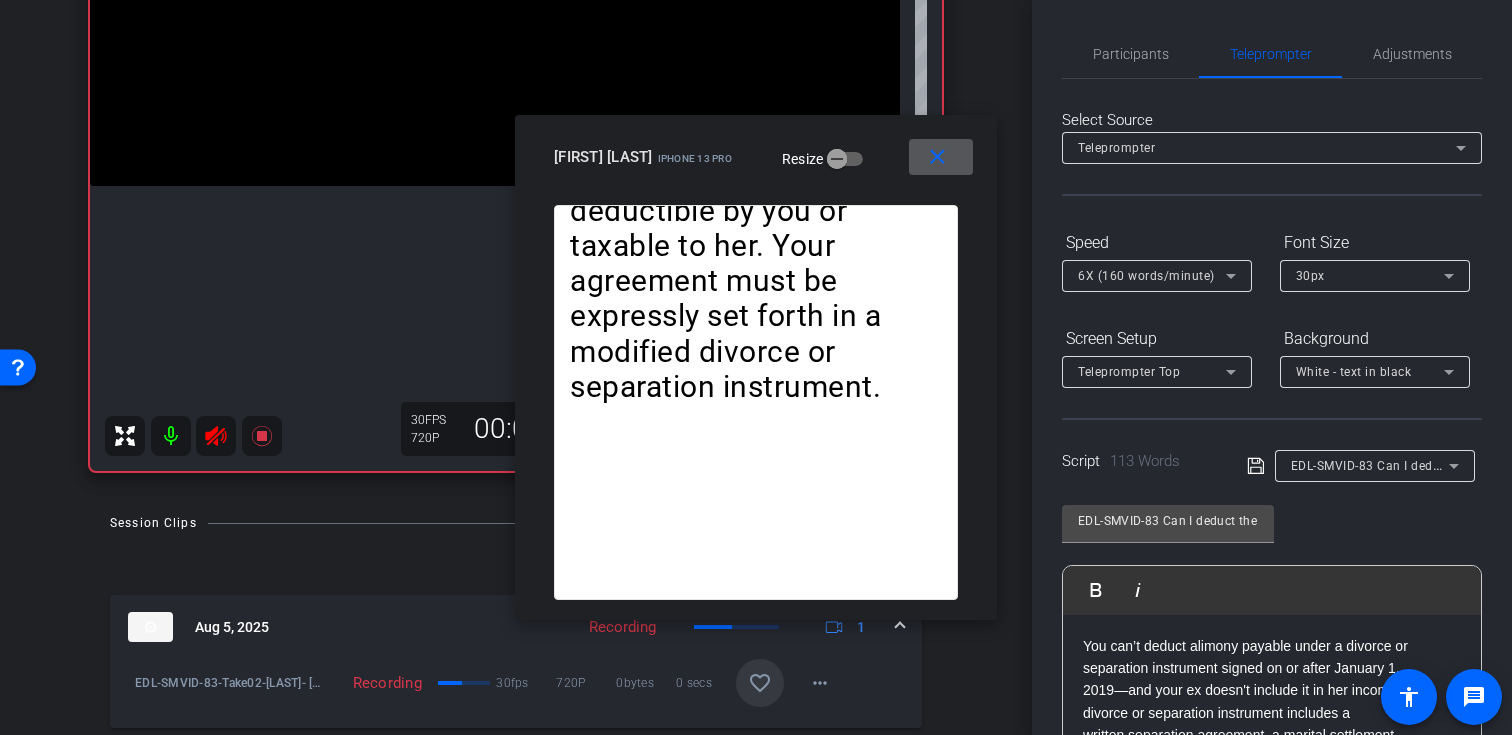 click on "6X (160 words/minute)" at bounding box center (1146, 276) 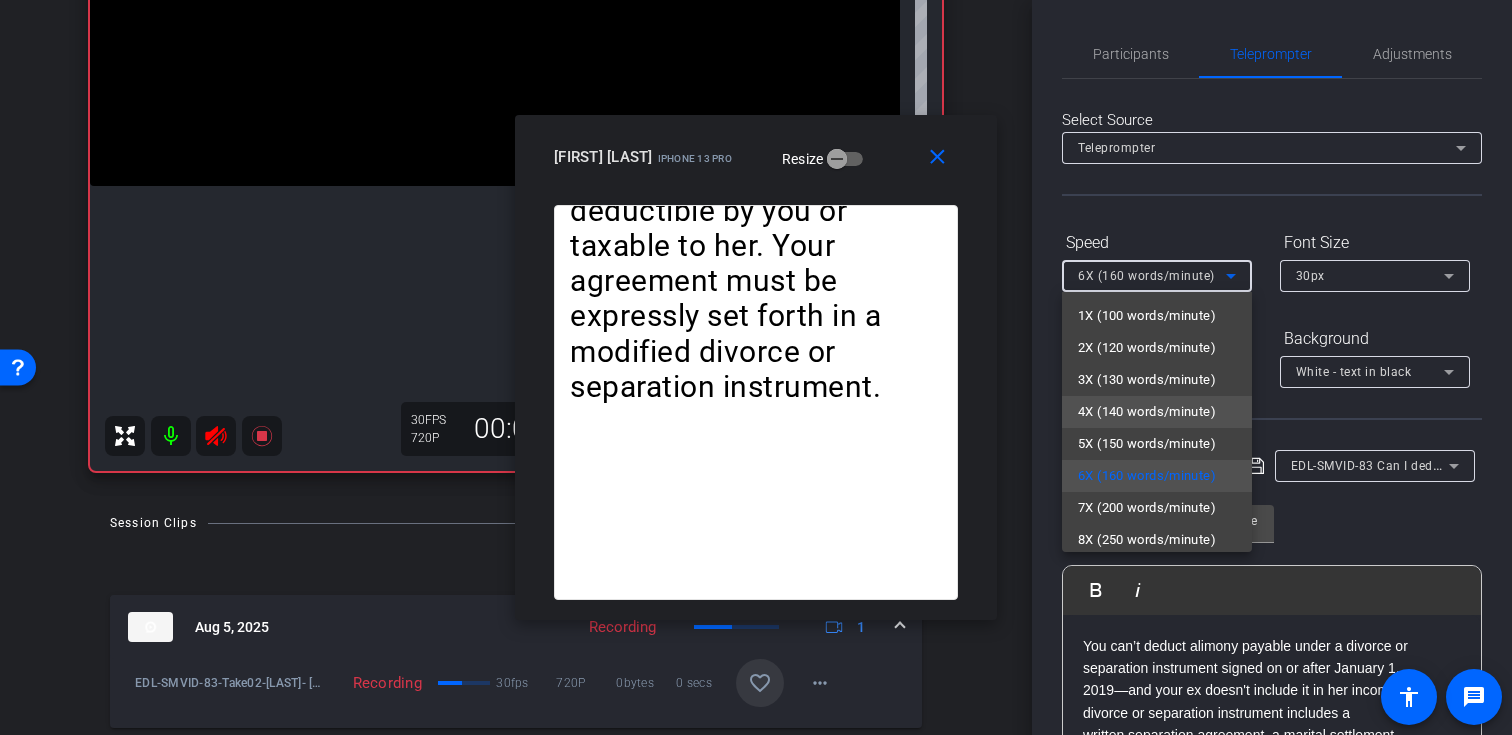 click on "4X (140 words/minute)" at bounding box center (1147, 412) 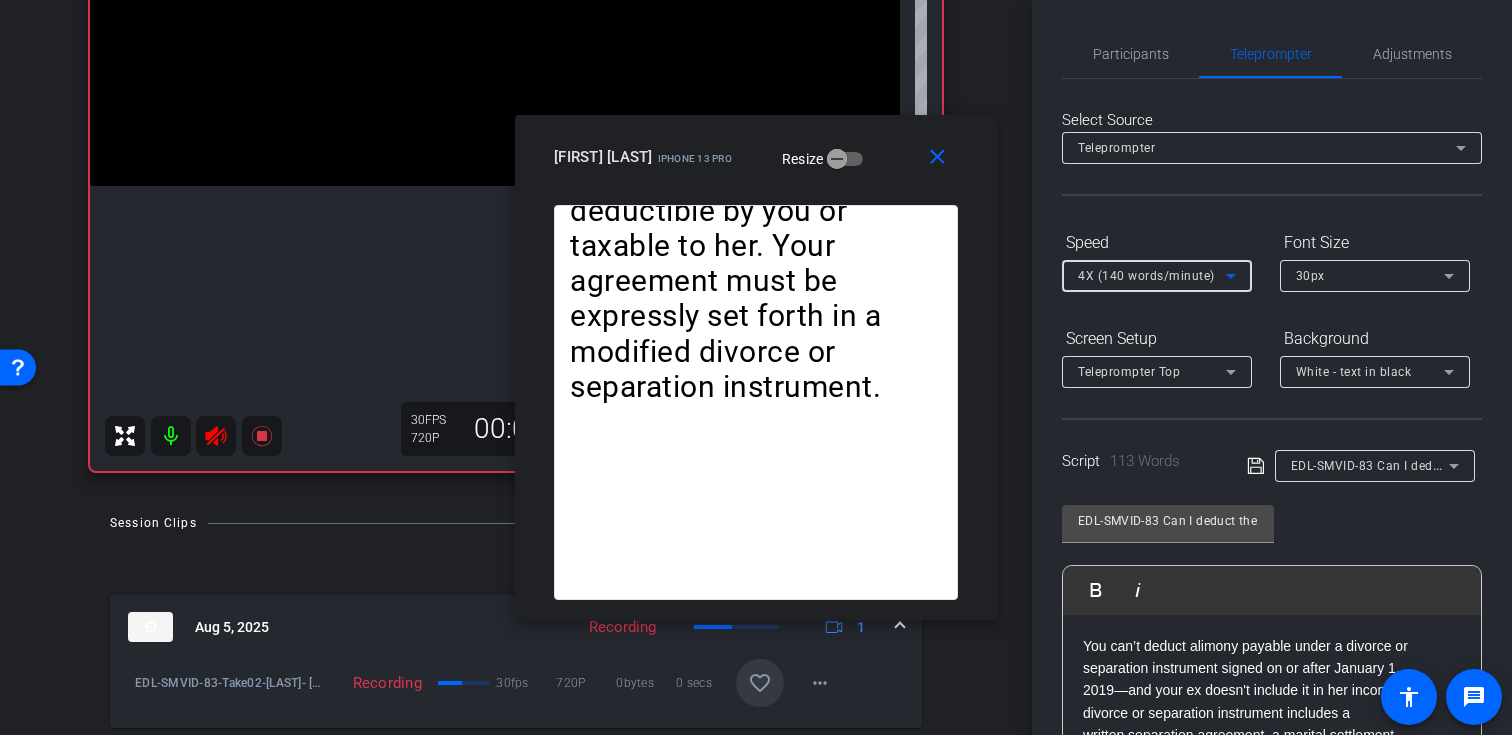 click on "4X (140 words/minute)" at bounding box center (1152, 275) 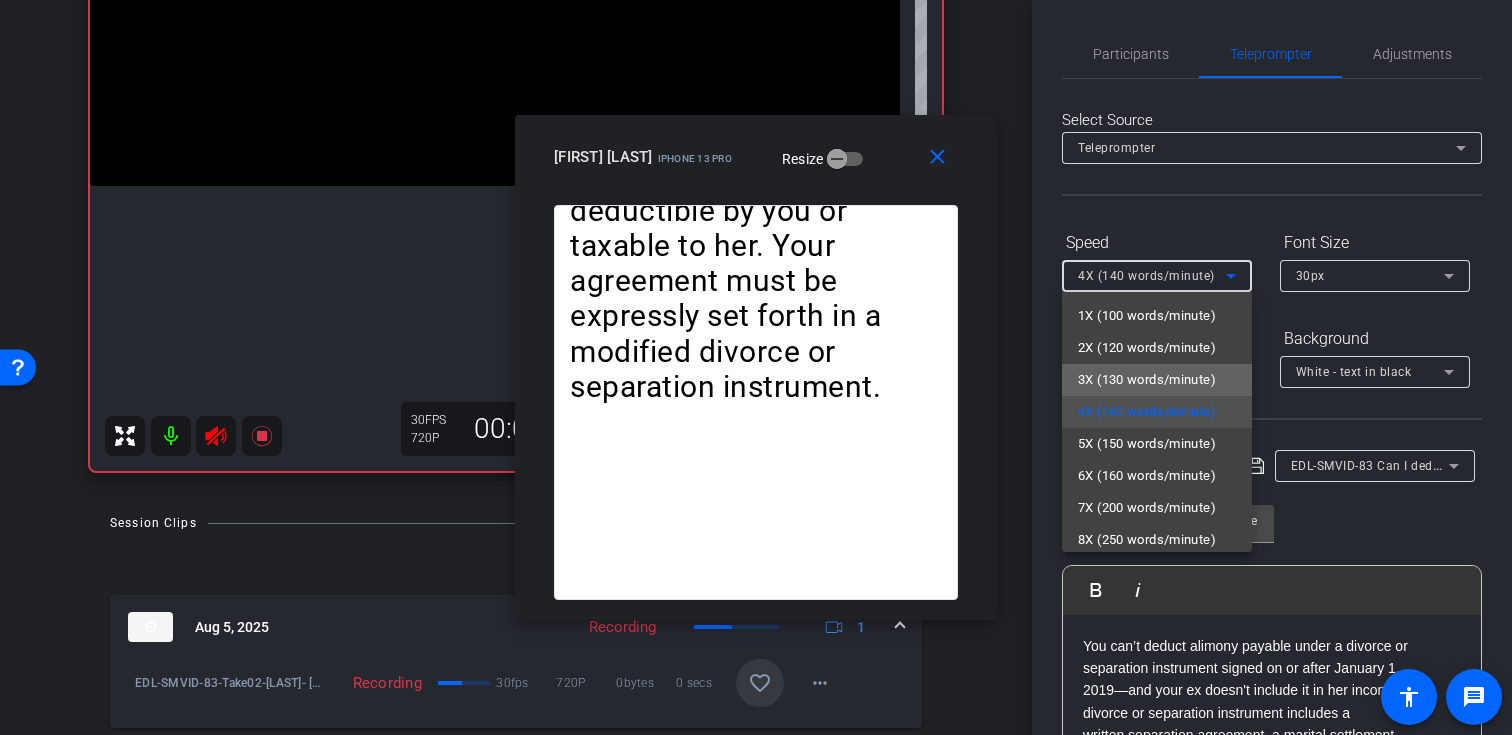 click on "3X (130 words/minute)" at bounding box center [1147, 380] 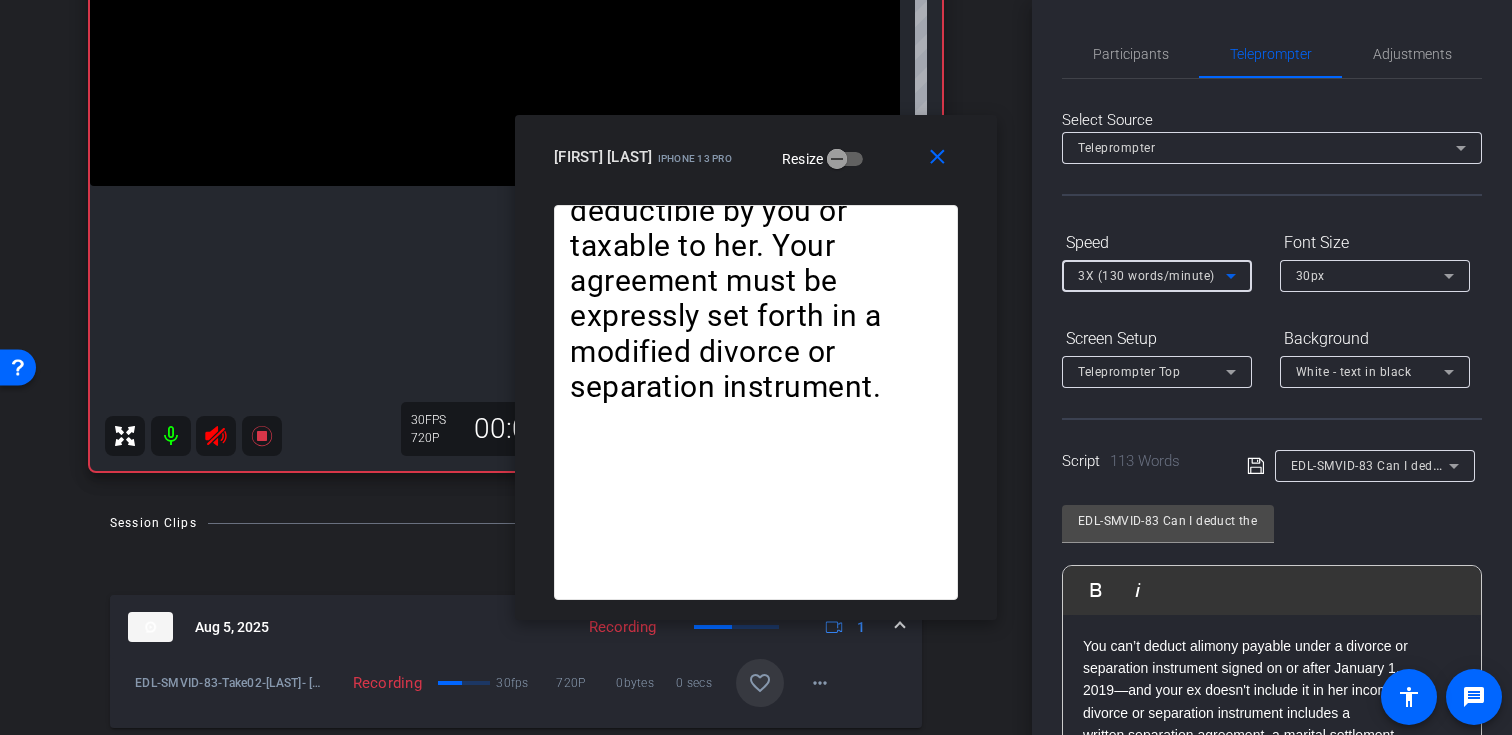 click on "3X (130 words/minute)" at bounding box center (1146, 276) 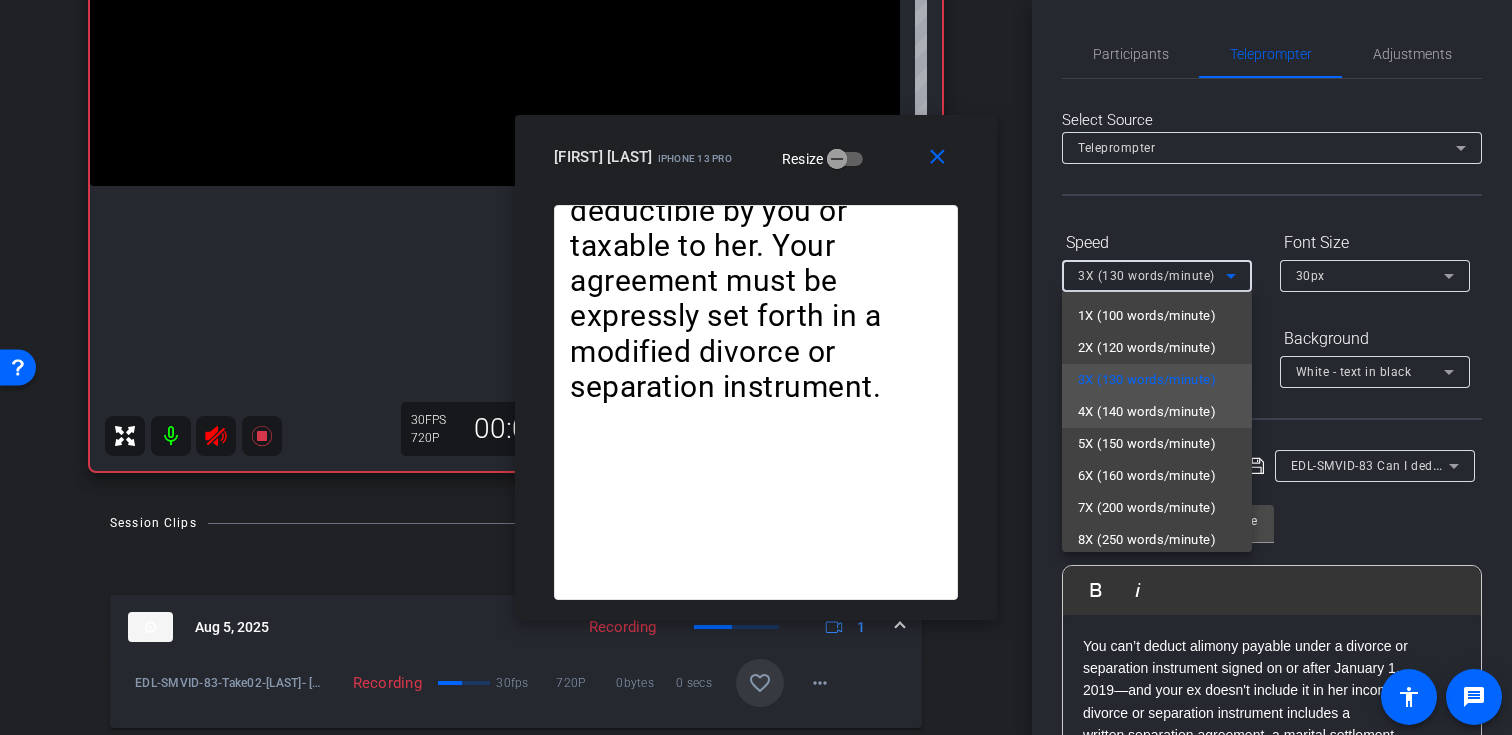 click on "4X (140 words/minute)" at bounding box center (1147, 412) 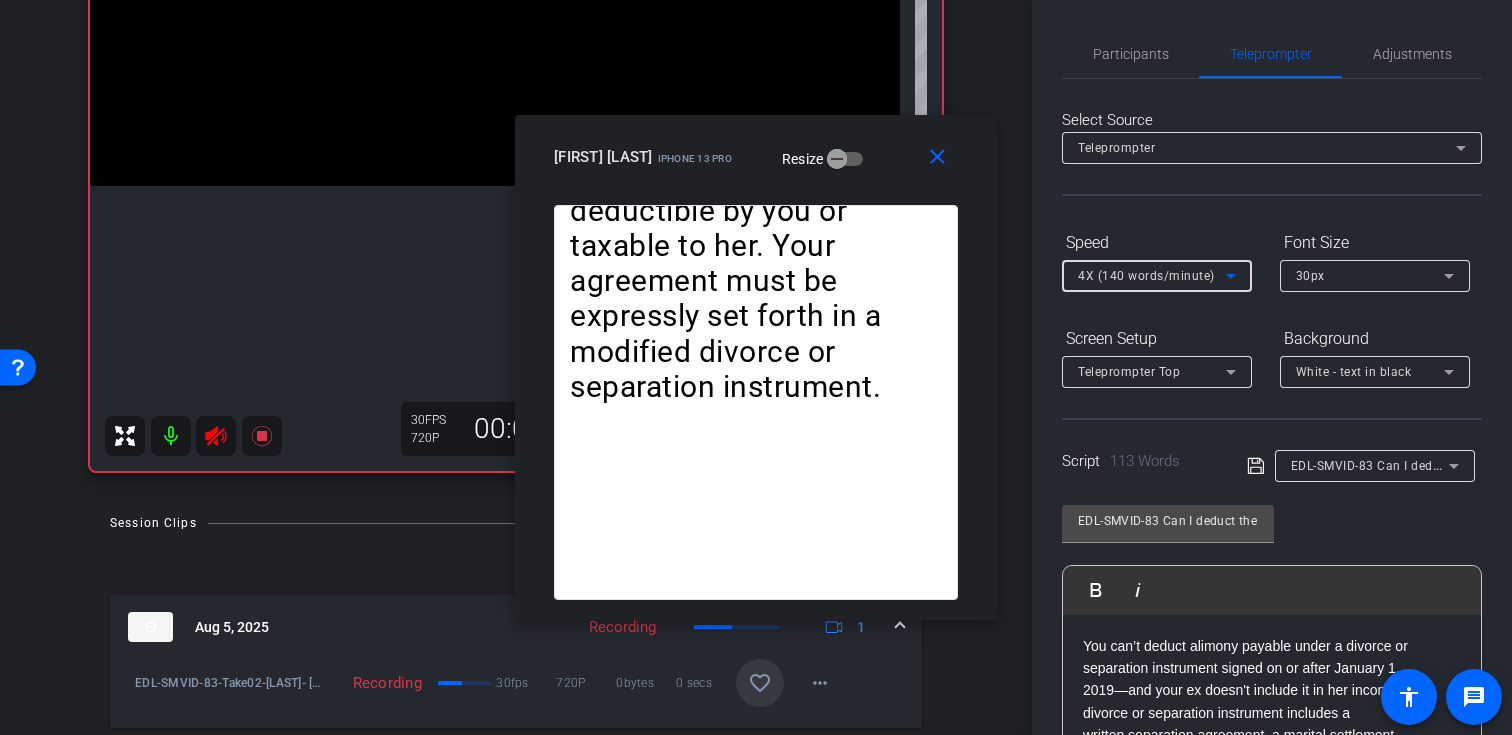 click on "4X (140 words/minute)" at bounding box center [1146, 276] 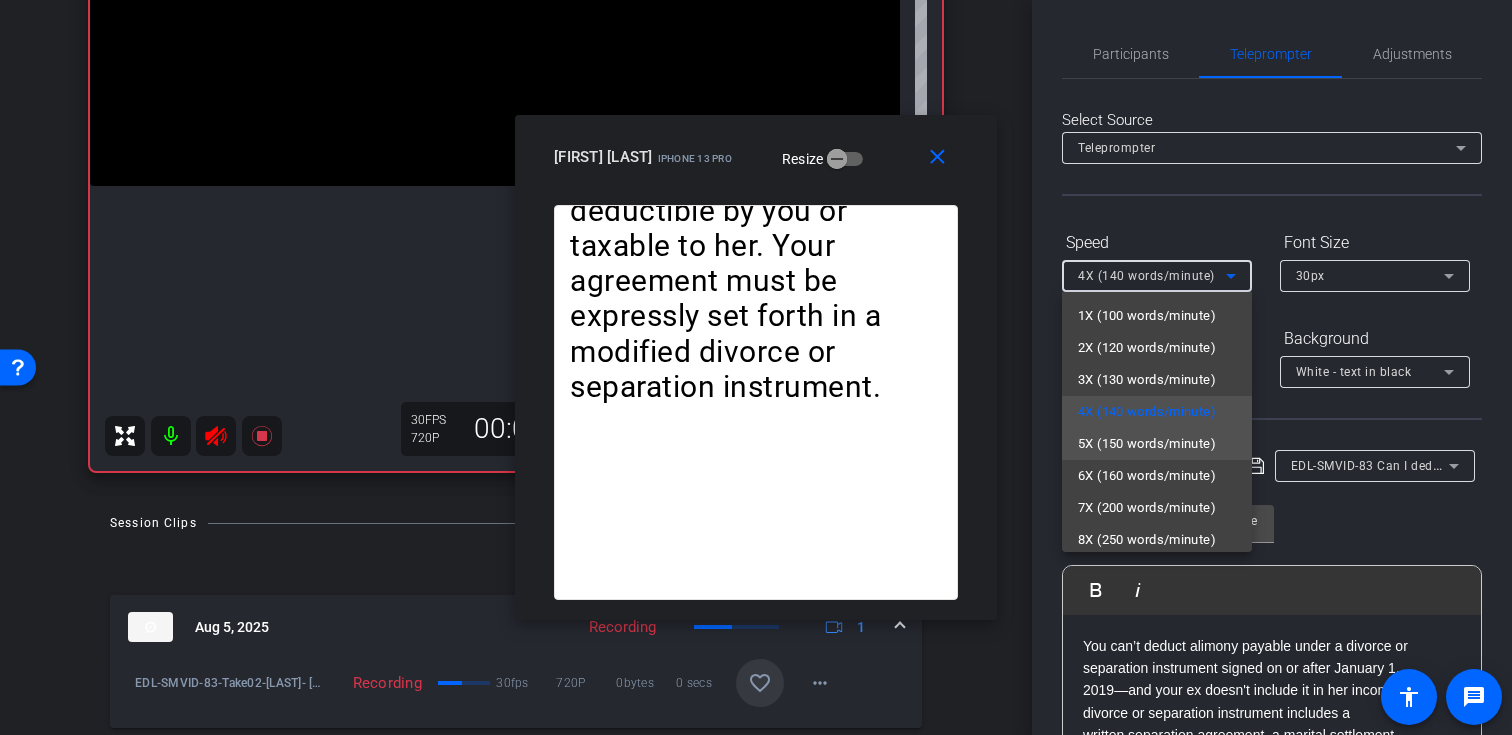 click on "5X (150 words/minute)" at bounding box center [1147, 444] 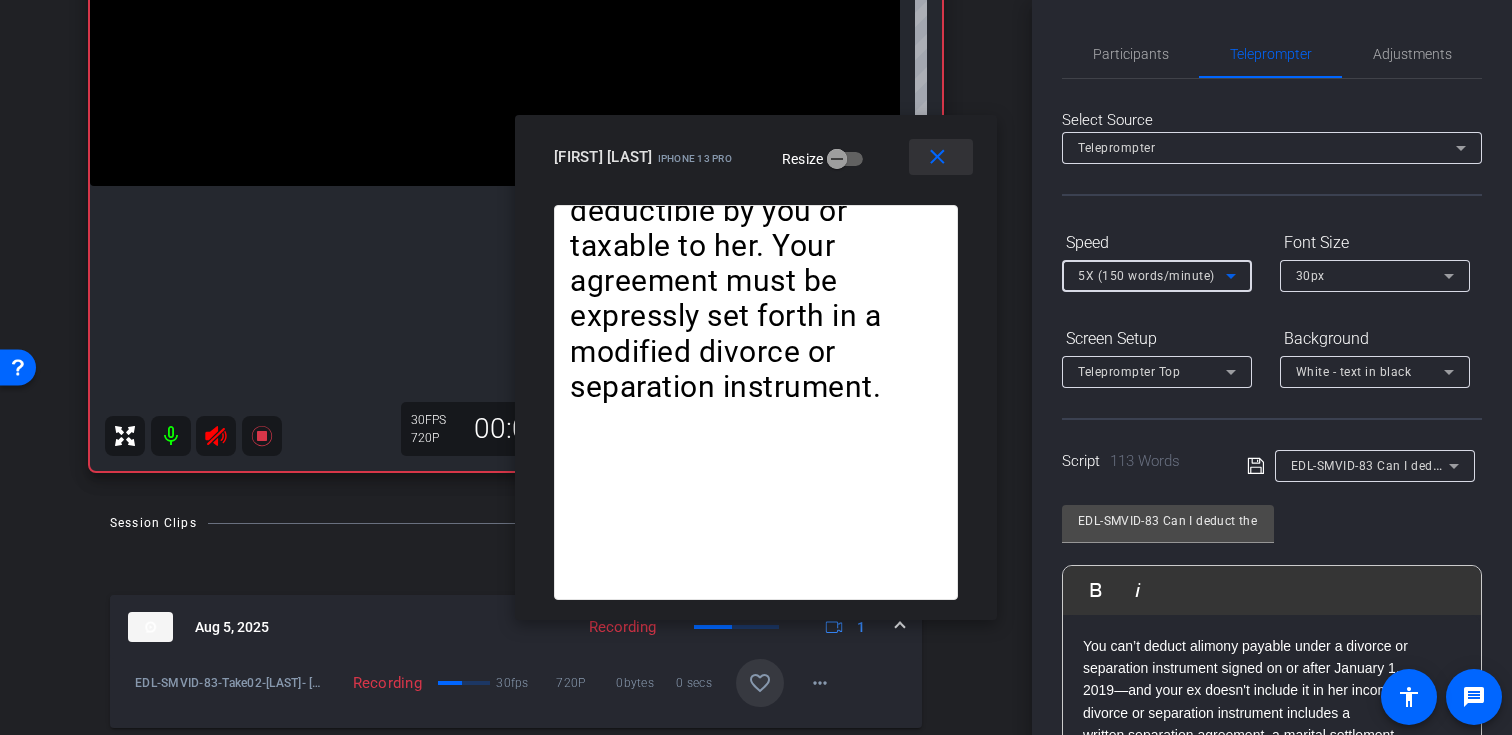 click on "close" at bounding box center (937, 157) 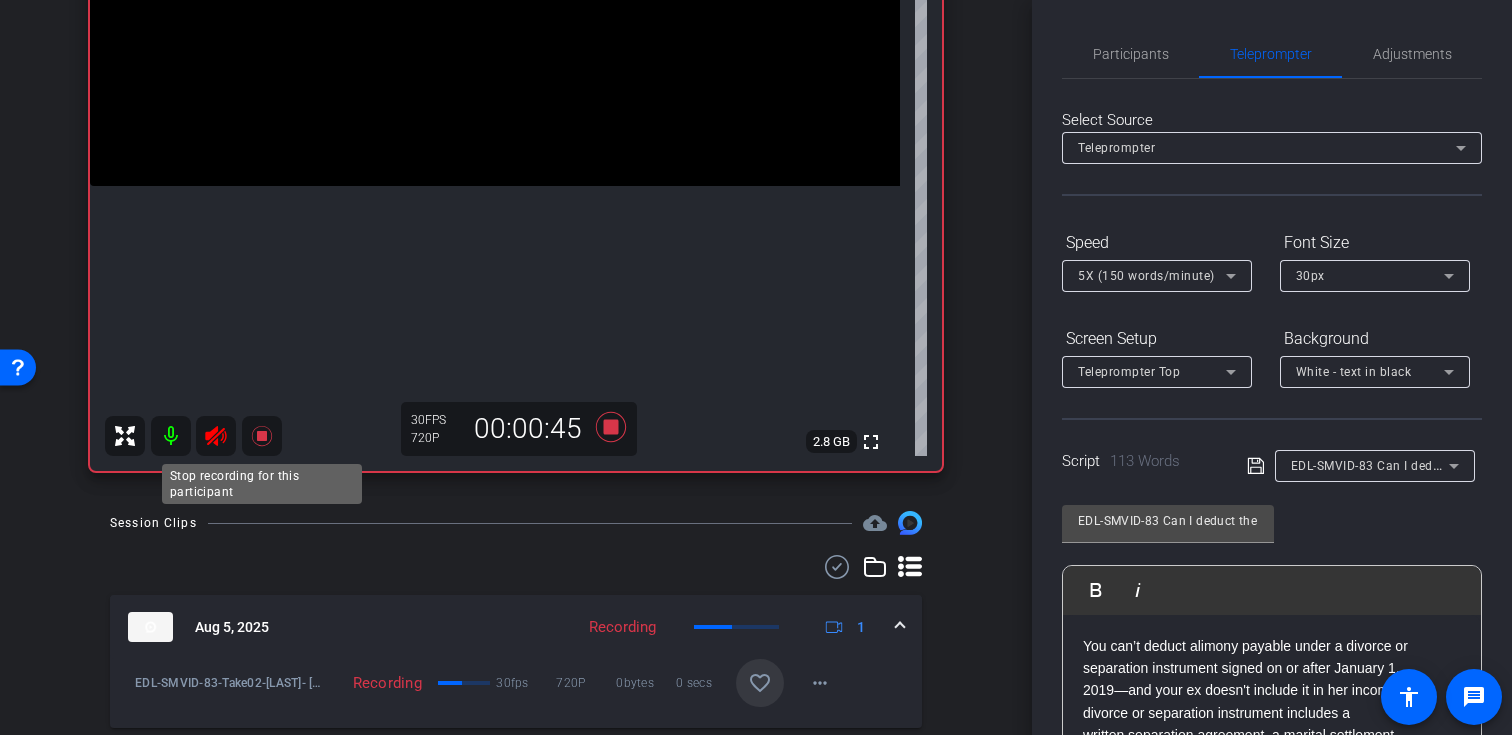 click 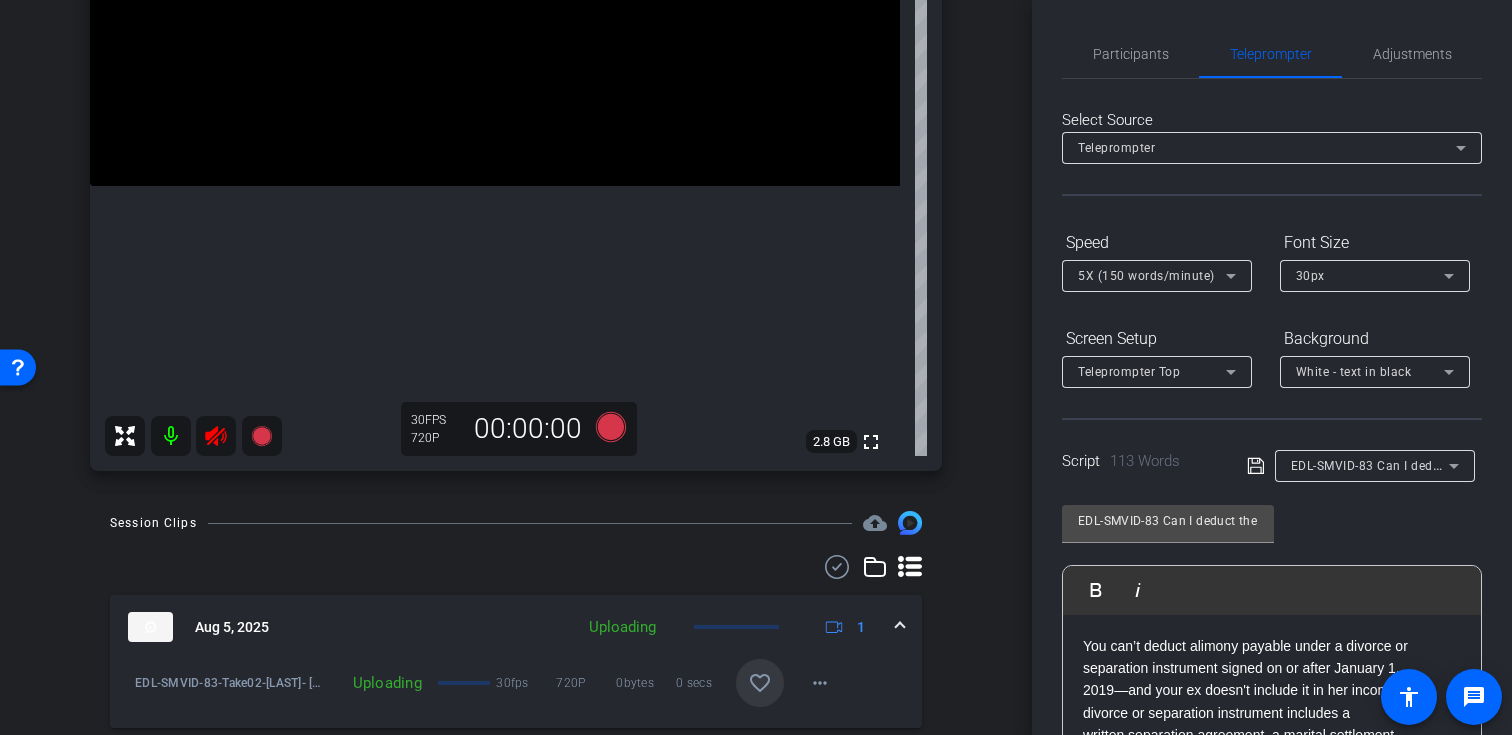 click 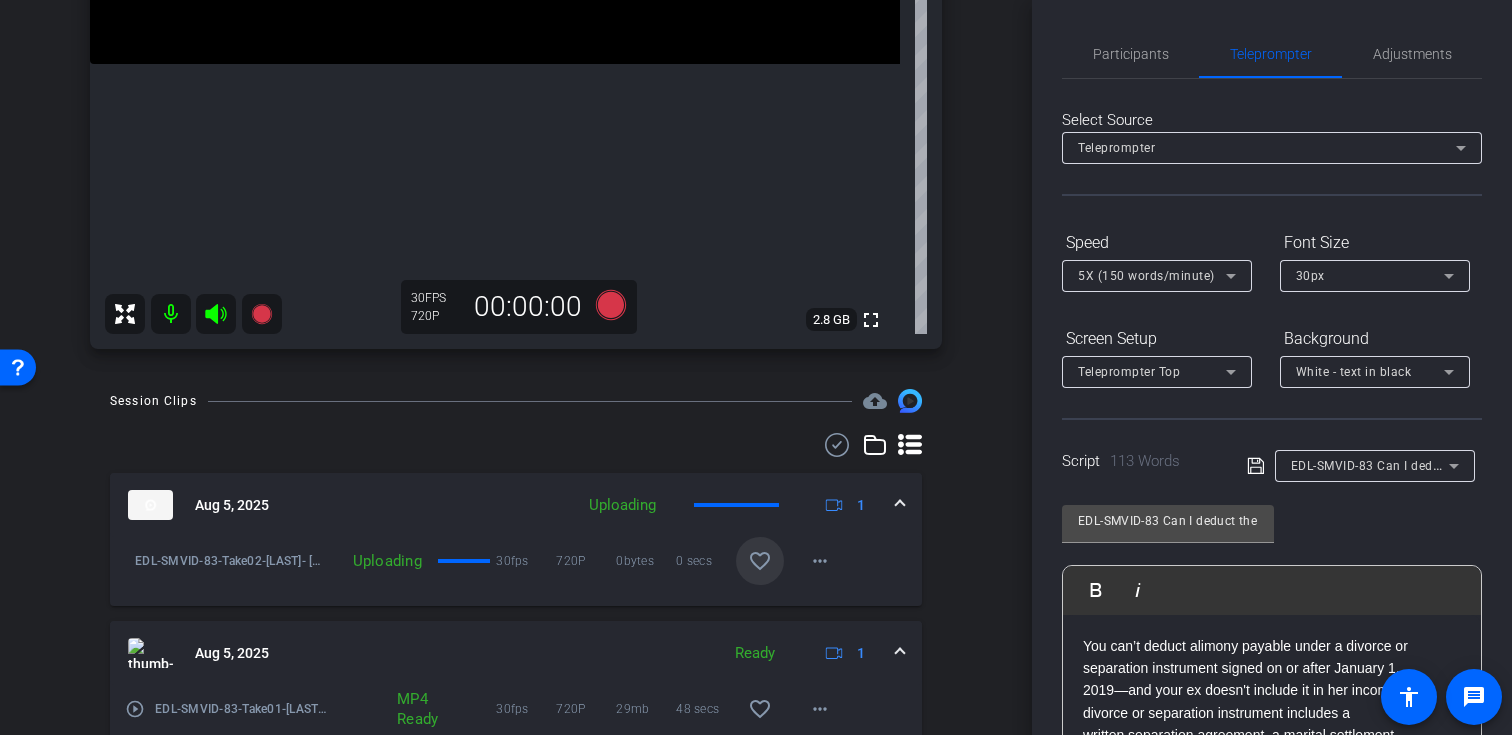 scroll, scrollTop: 496, scrollLeft: 0, axis: vertical 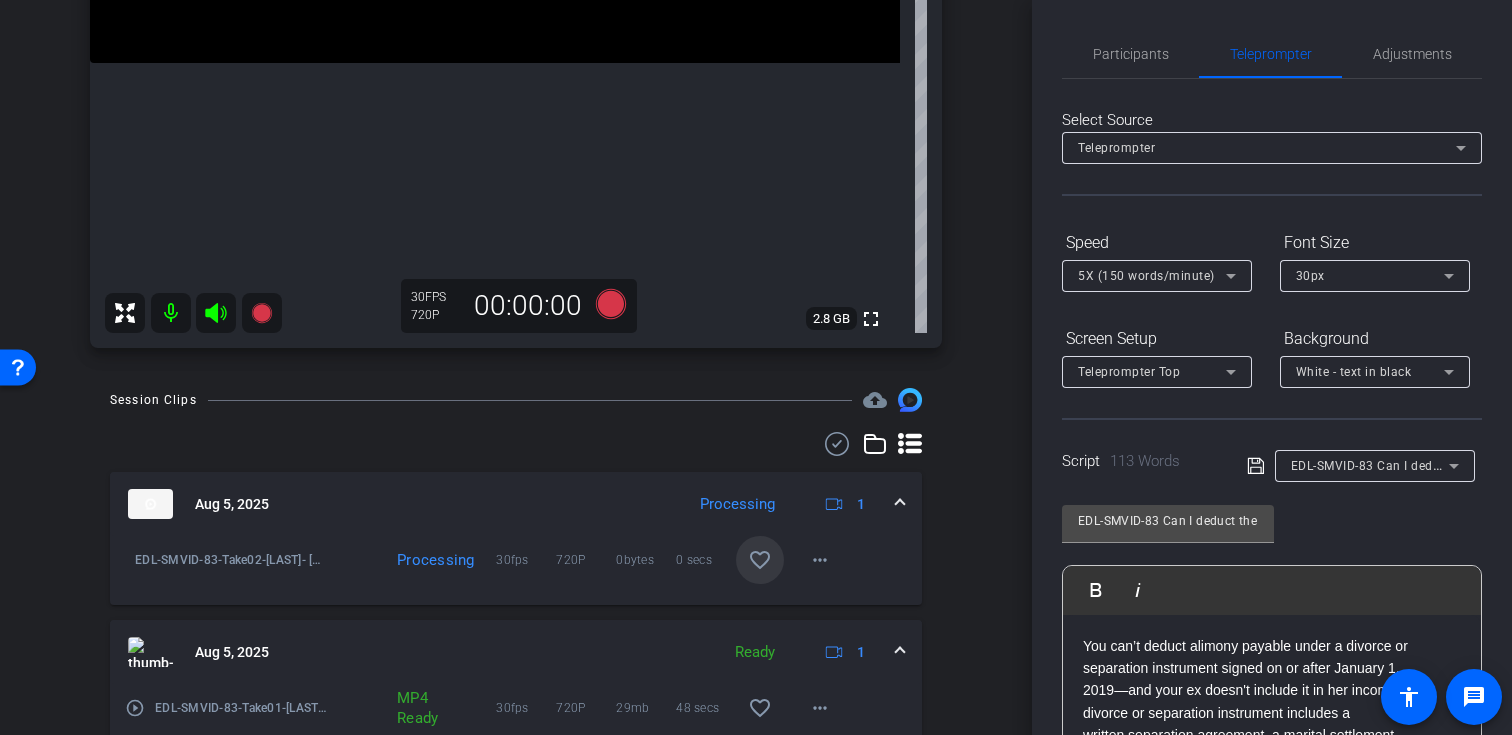 click on "favorite_border" at bounding box center (760, 560) 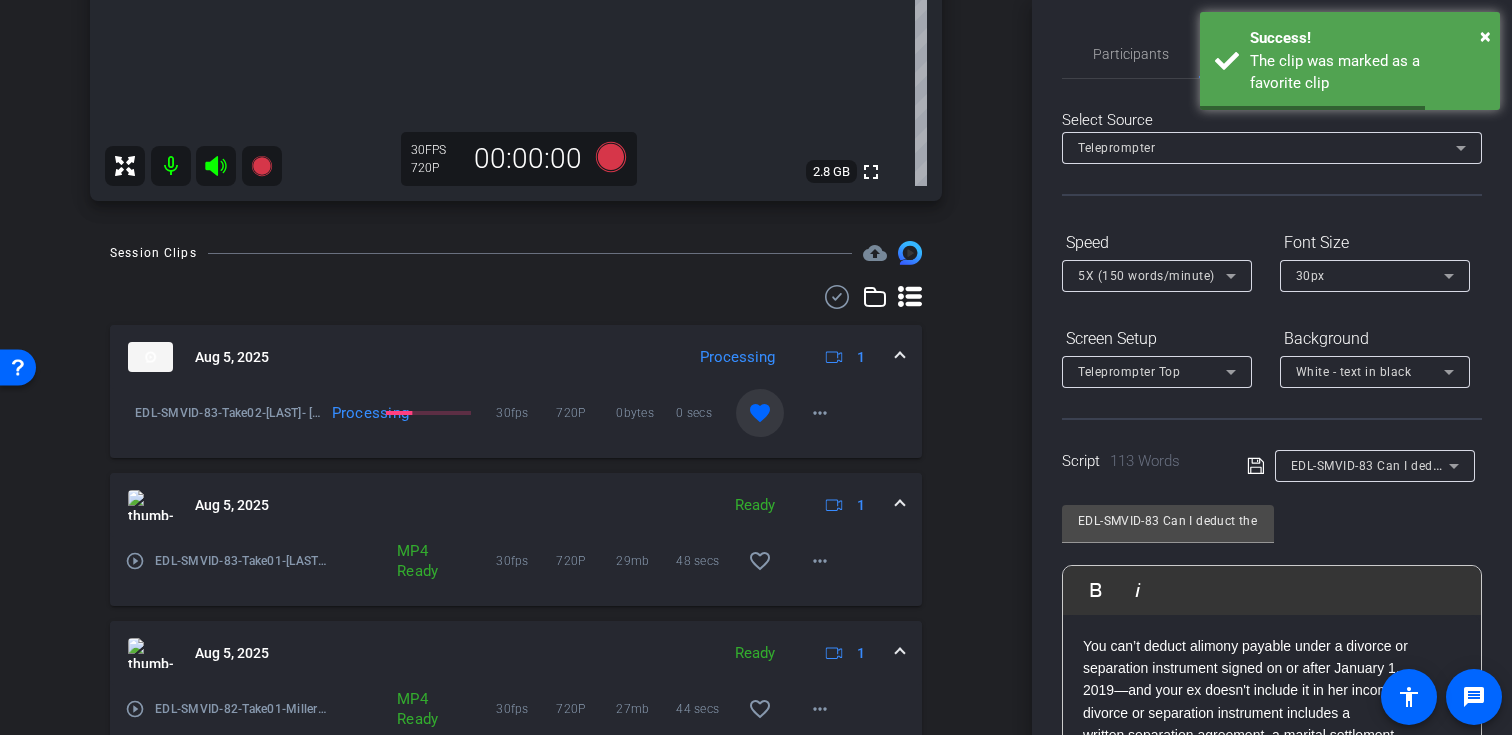 scroll, scrollTop: 648, scrollLeft: 0, axis: vertical 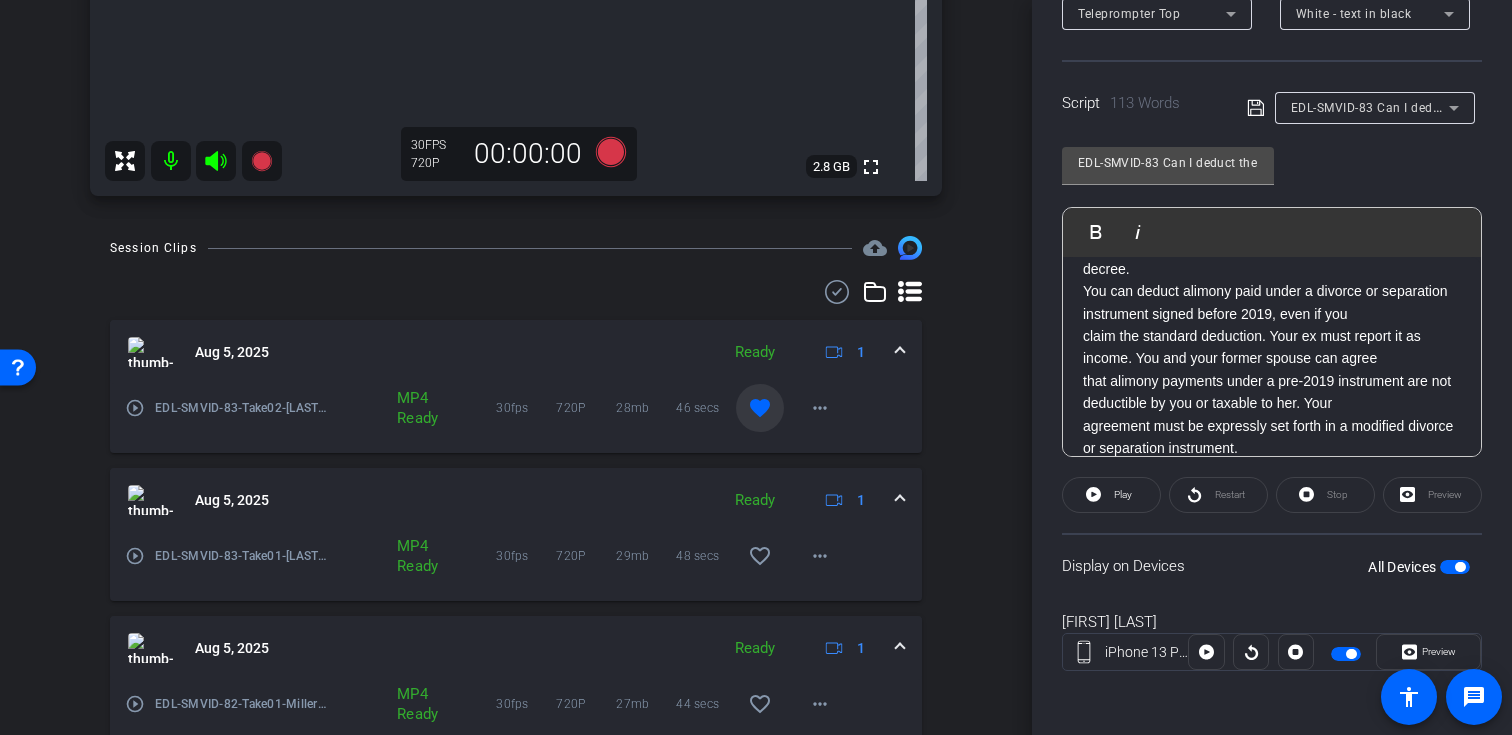 click on "EDL-SMVID-83 Can I deduct the alimony I pay to my former spouse on my taxes?" 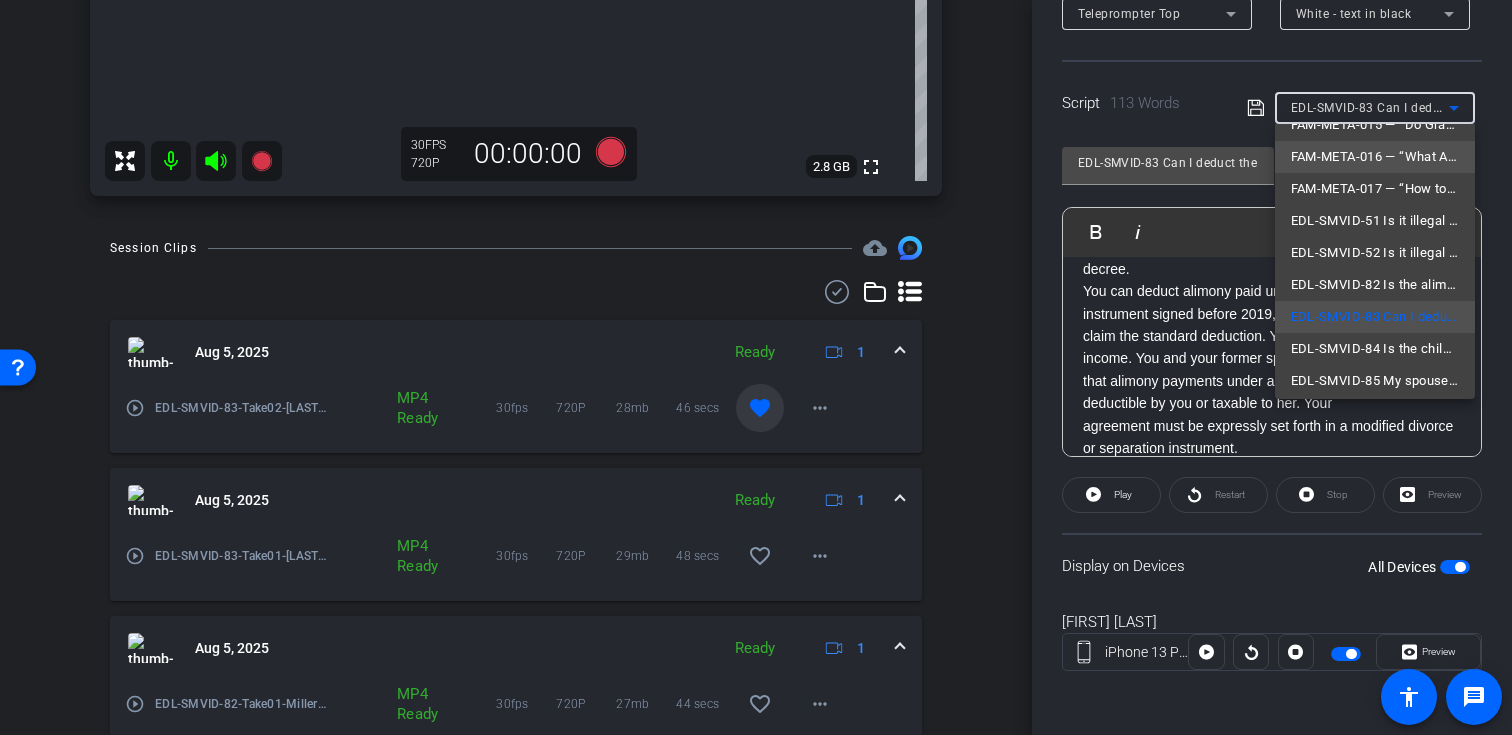 scroll, scrollTop: 244, scrollLeft: 0, axis: vertical 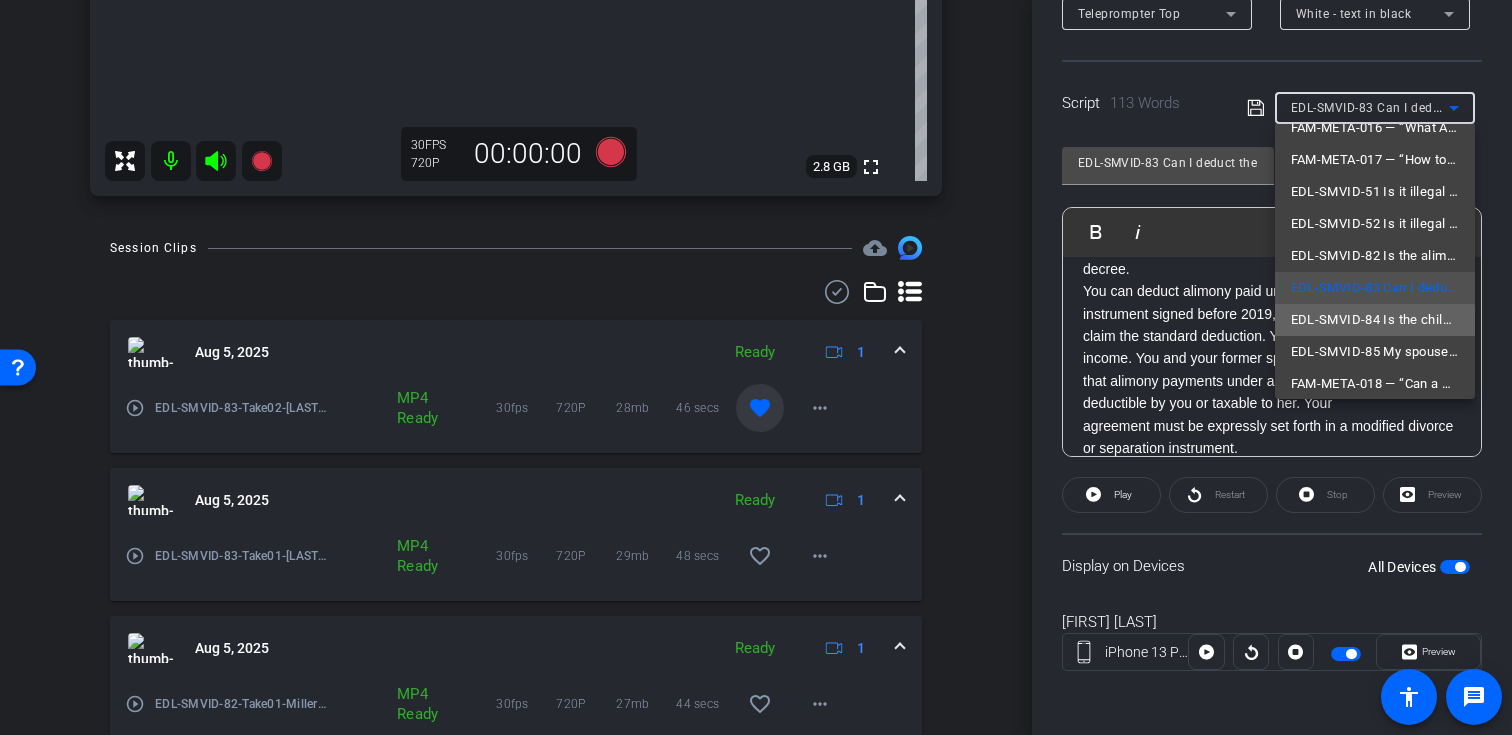 click on "EDL-SMVID-84 Is the child support I receive taxable? Can my ex deduct it?" at bounding box center [1375, 320] 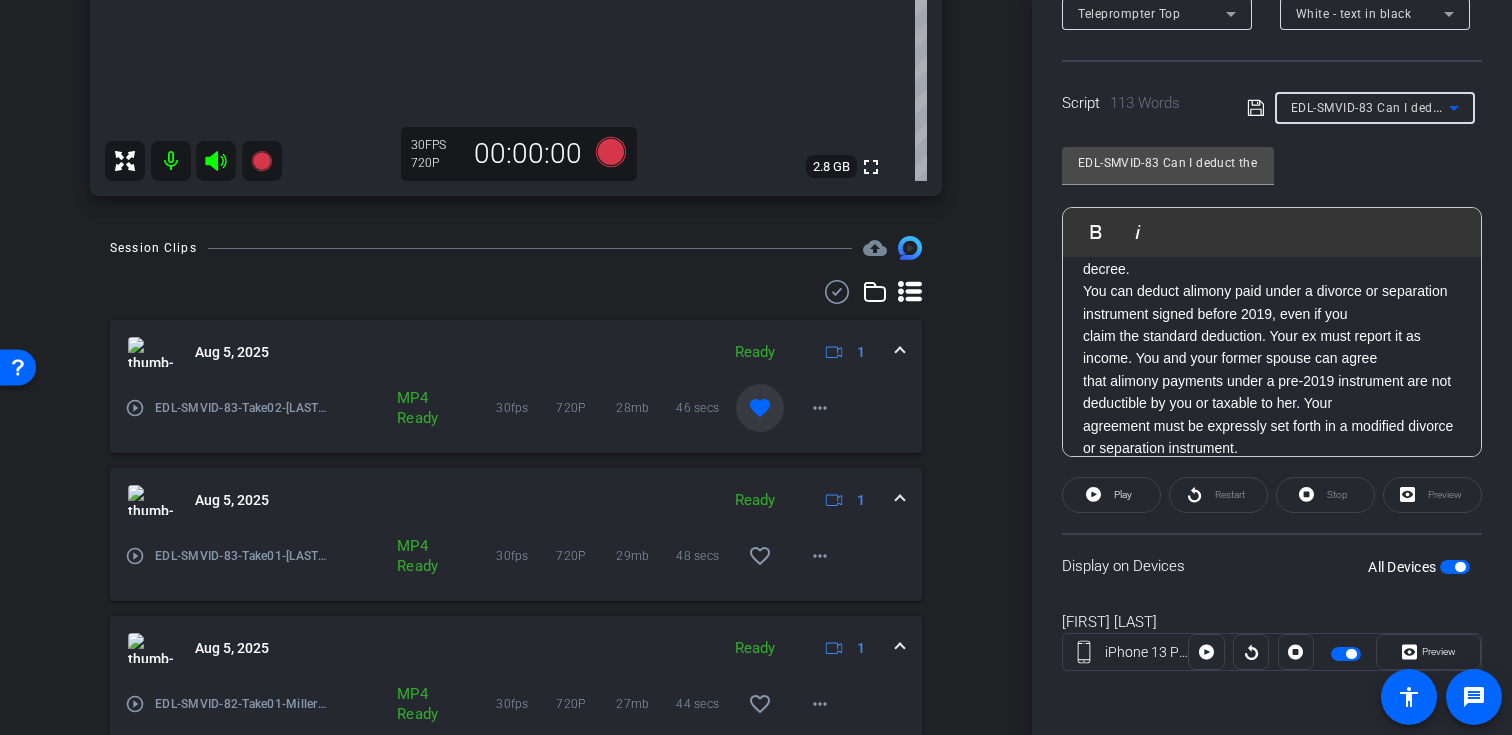 type on "EDL-SMVID-84 Is the child support I receive taxable? Can my ex deduct it?" 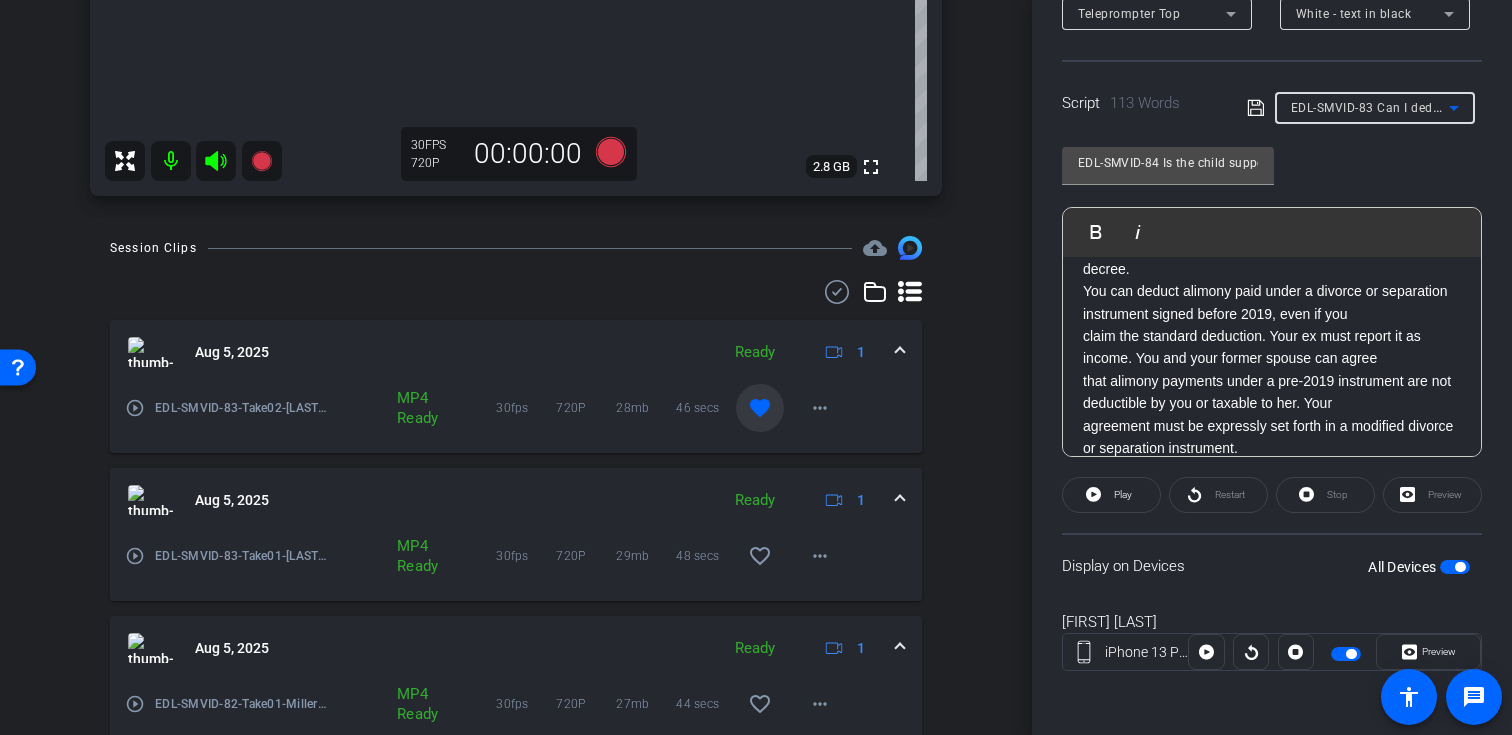scroll, scrollTop: 0, scrollLeft: 0, axis: both 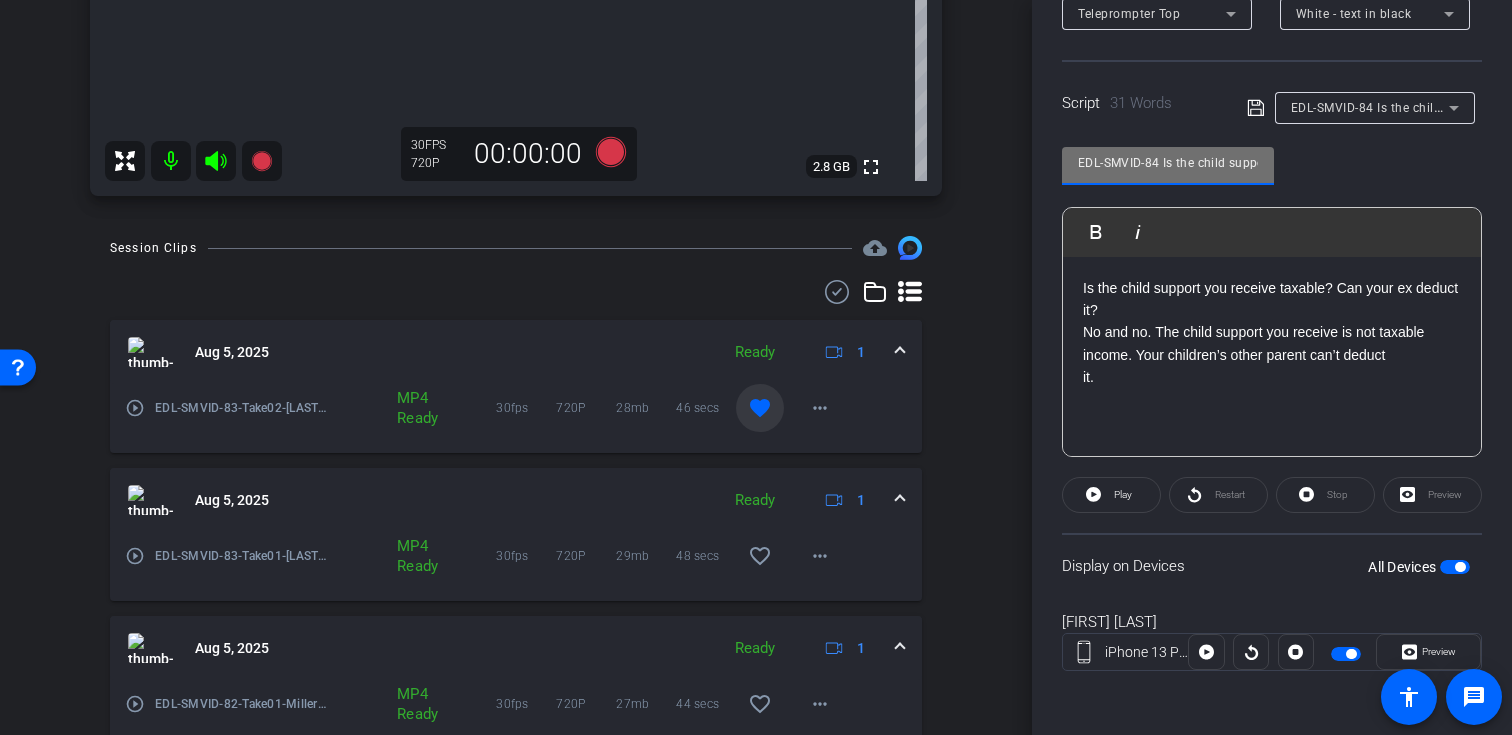 drag, startPoint x: 1159, startPoint y: 166, endPoint x: 1035, endPoint y: 160, distance: 124.14507 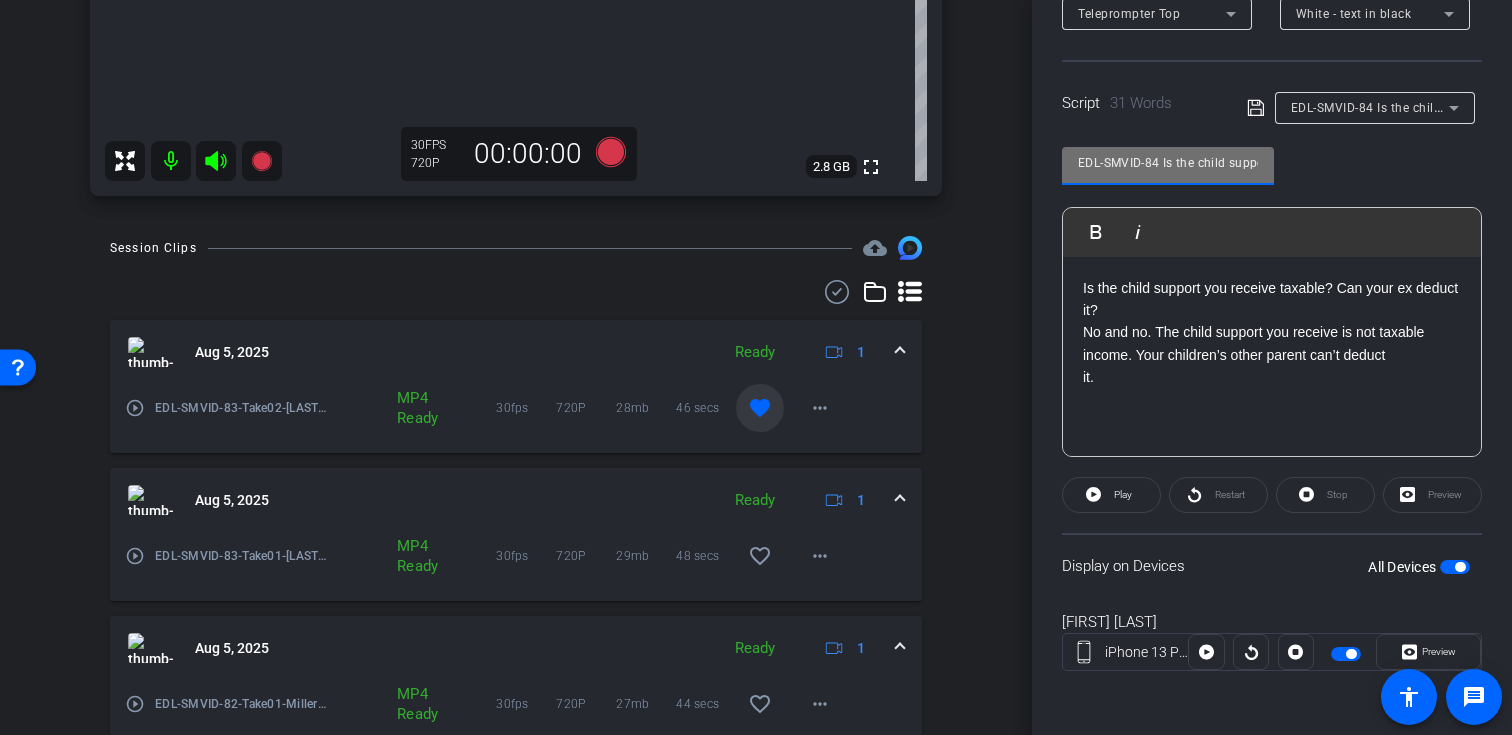 scroll, scrollTop: 605, scrollLeft: 0, axis: vertical 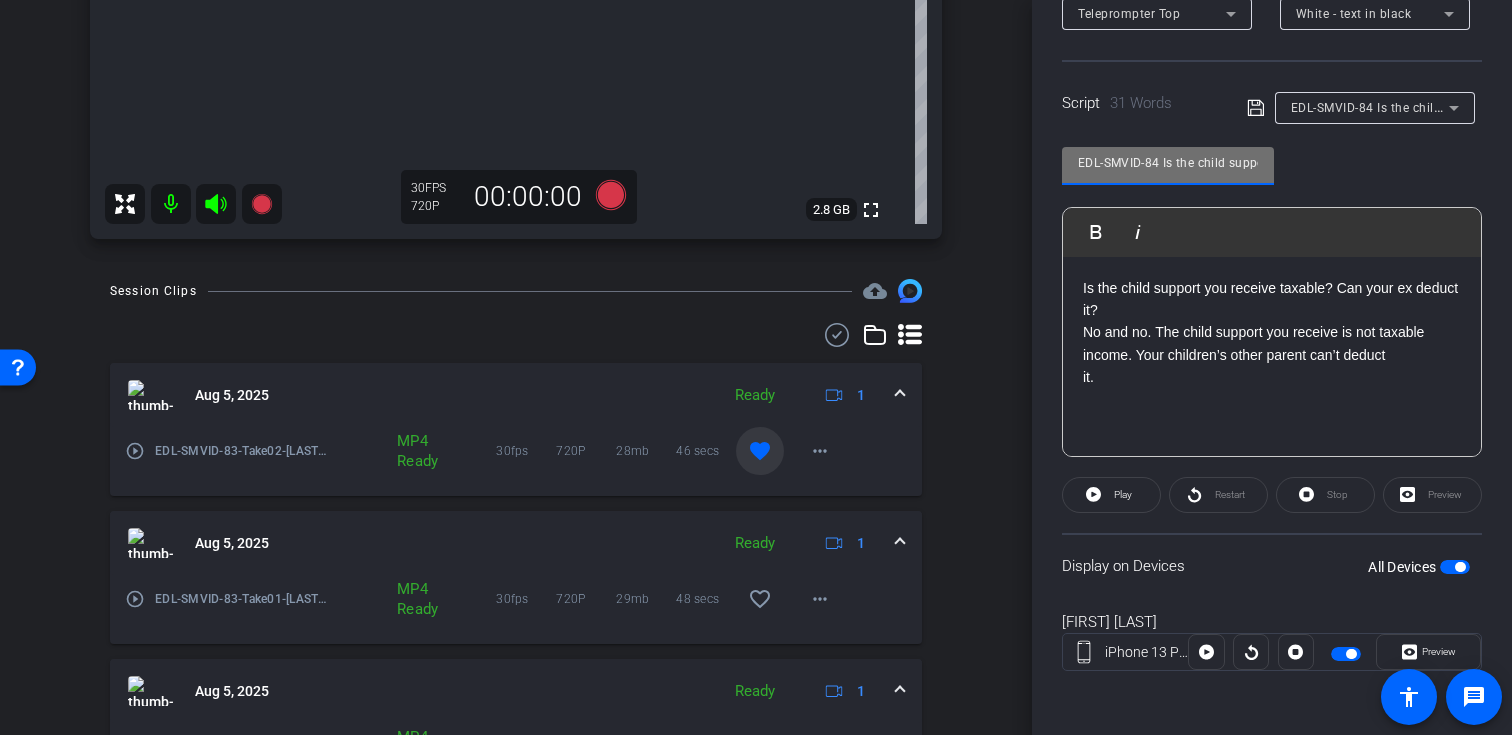 click at bounding box center (262, 204) 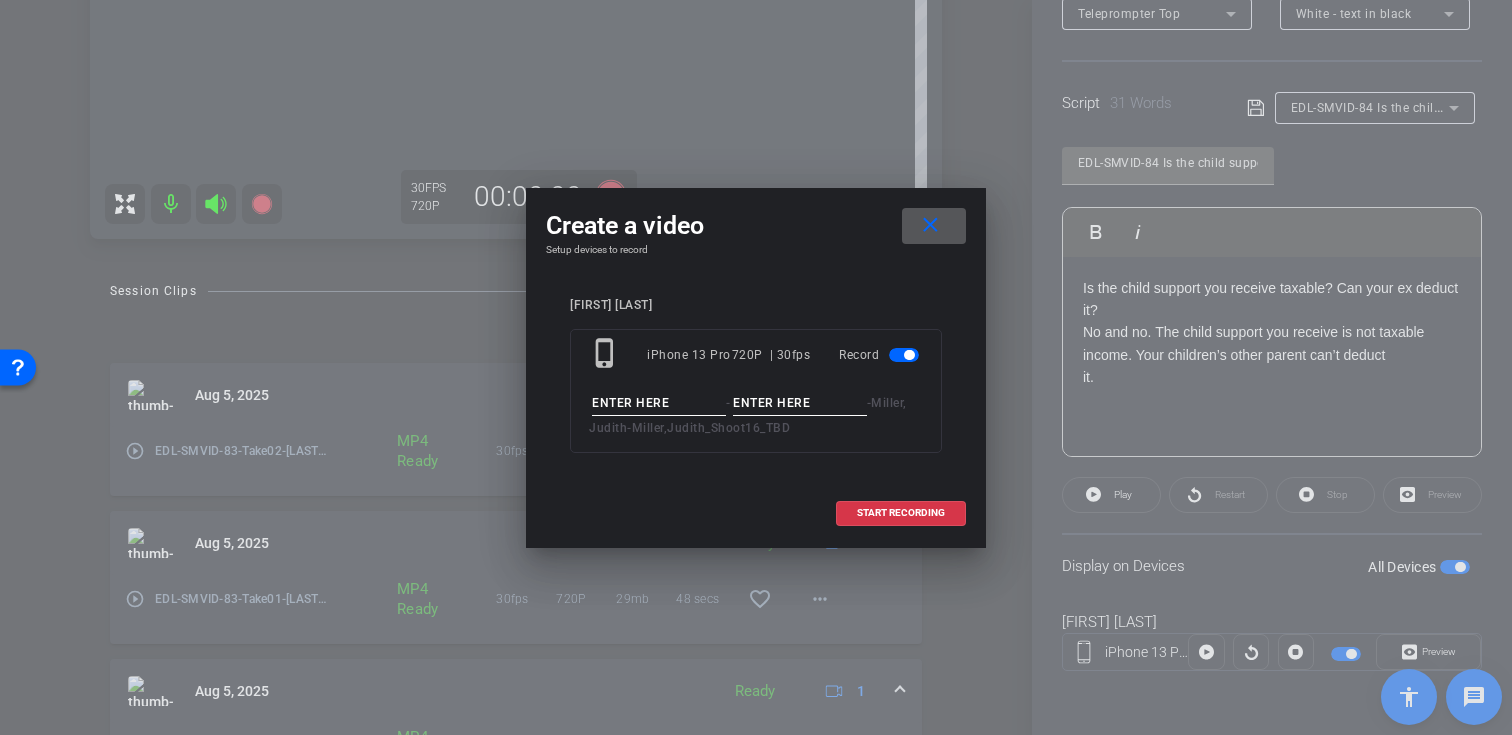 click at bounding box center (659, 403) 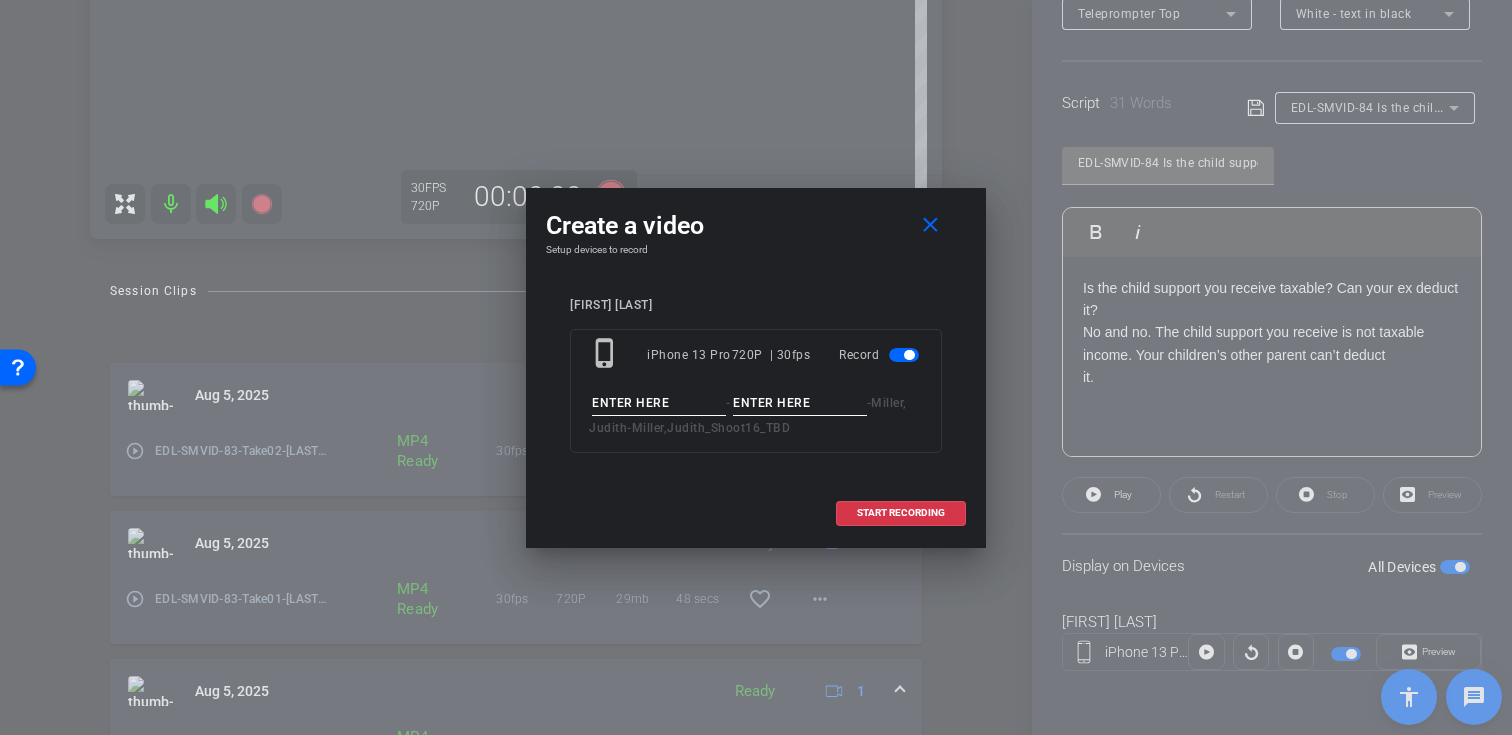 paste on "EDL-SMVID-84" 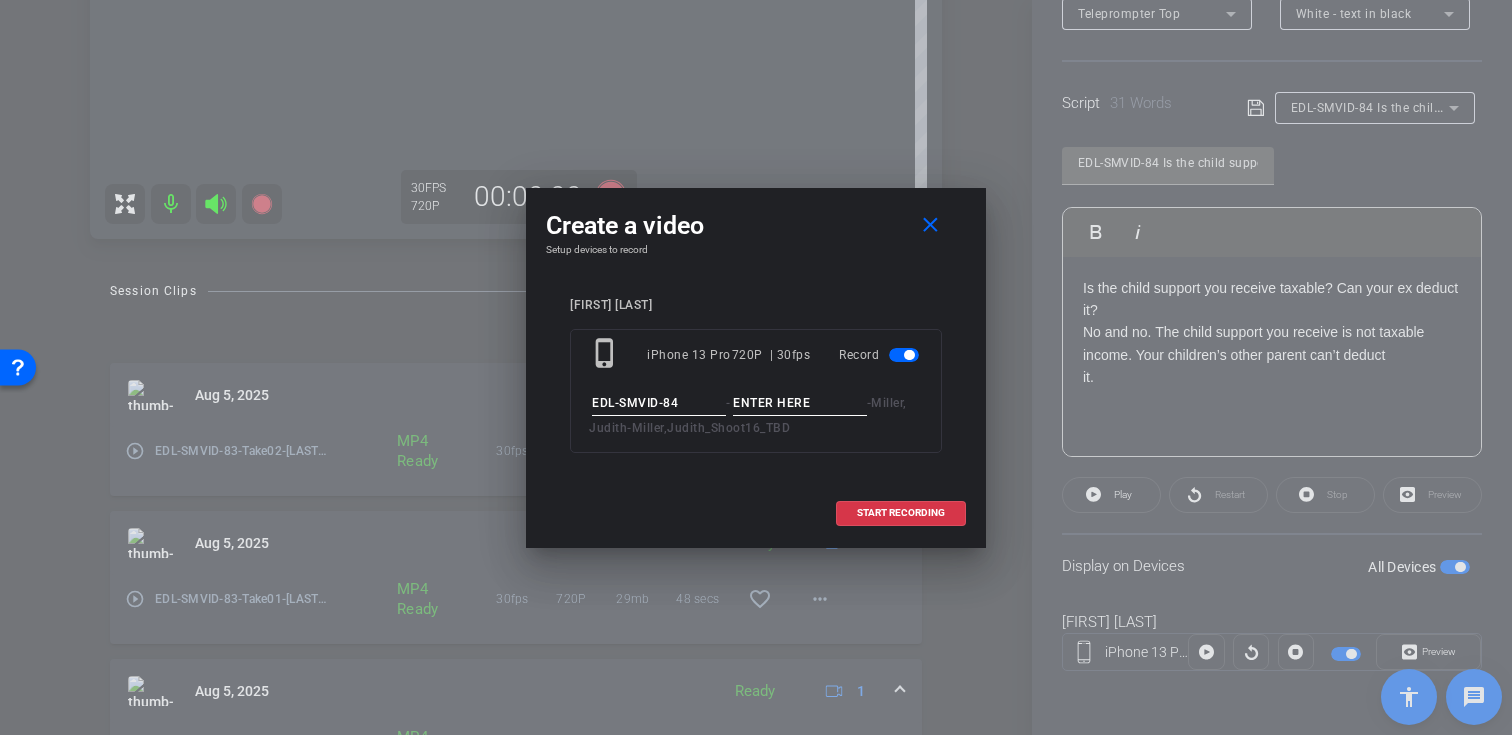 type on "EDL-SMVID-84" 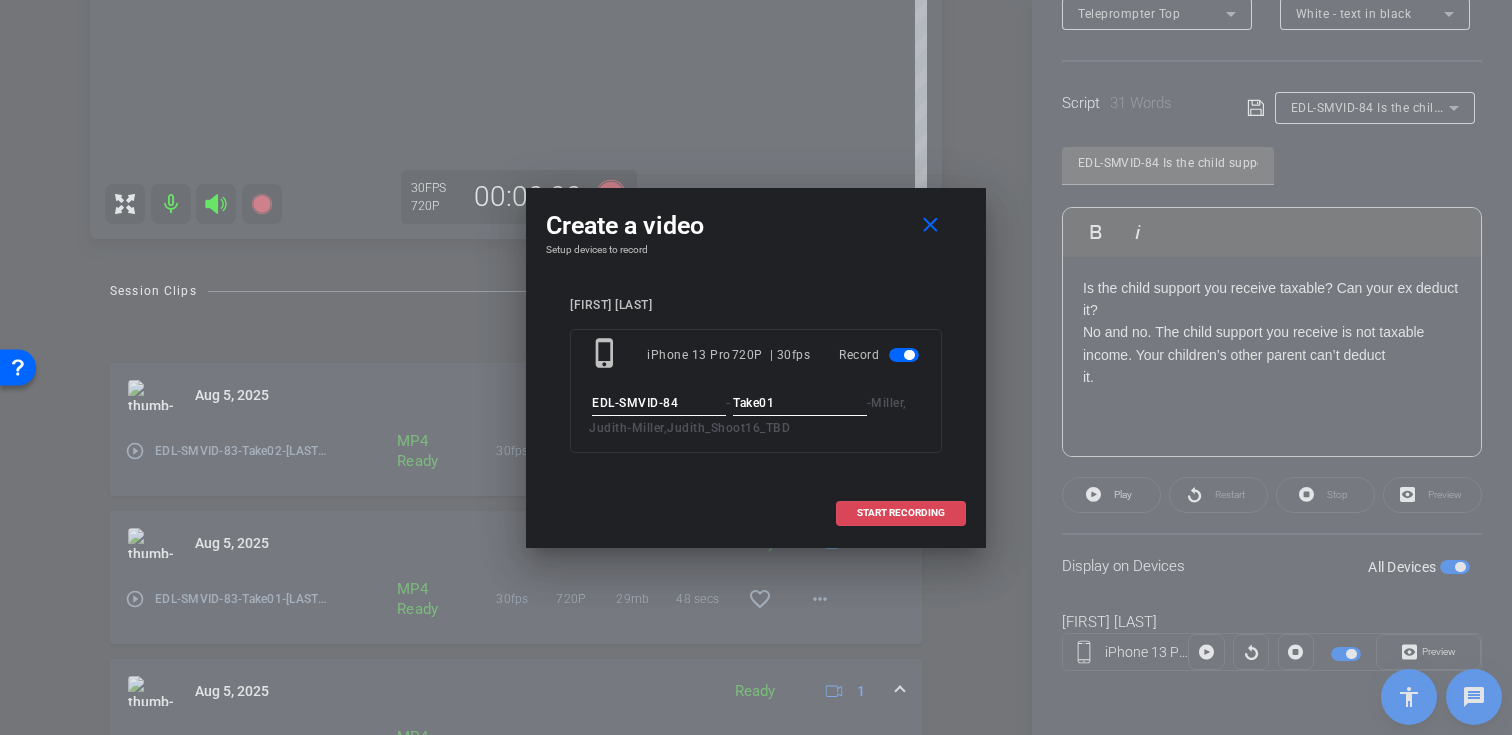type on "Take01" 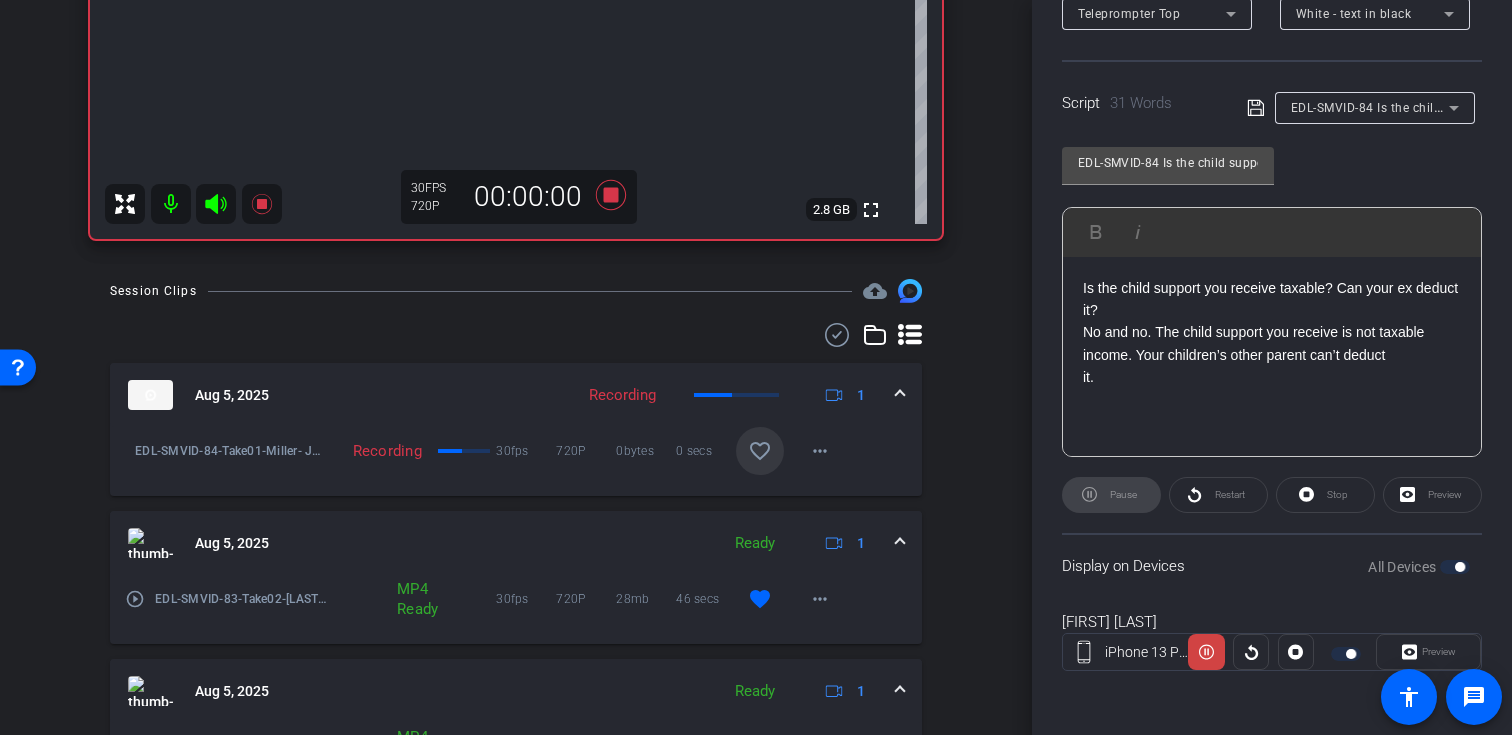 click 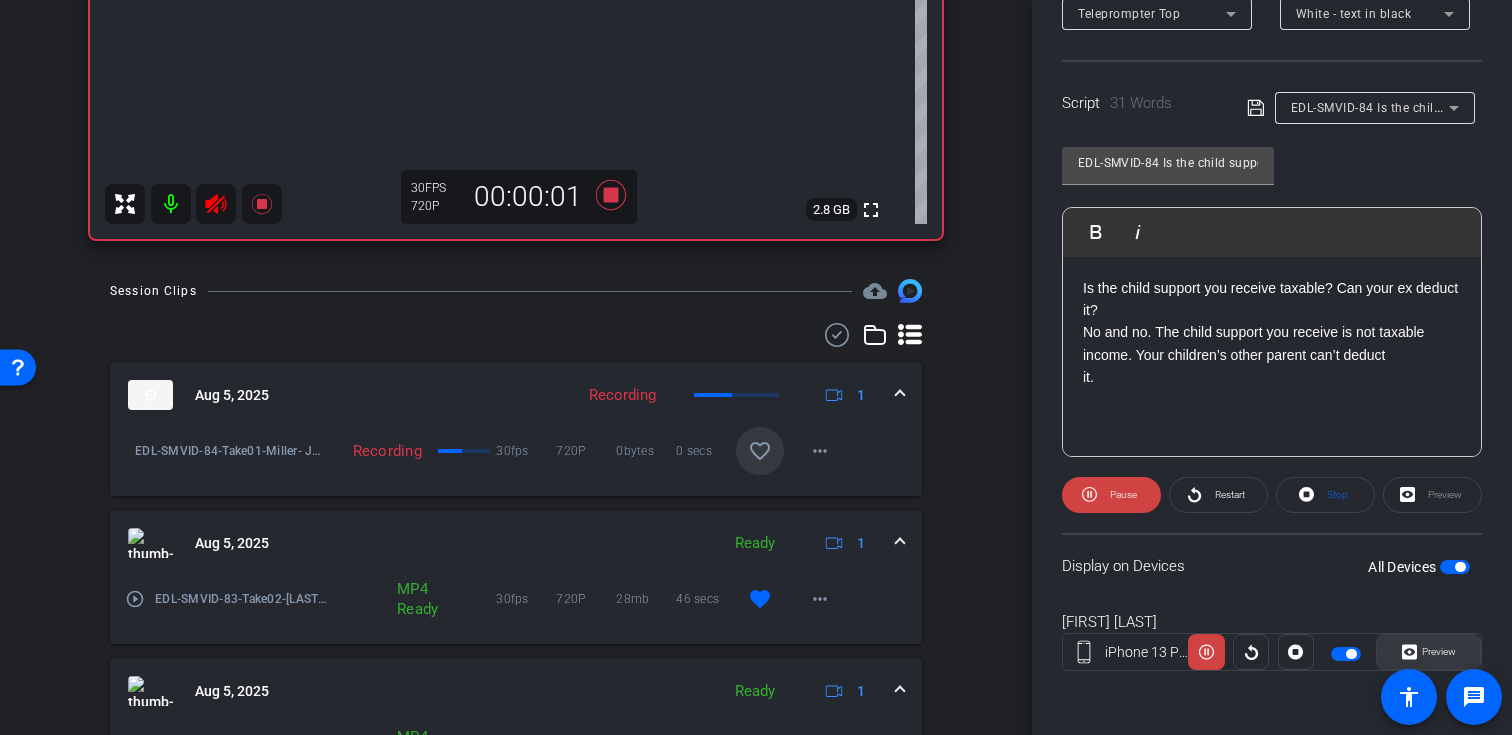click 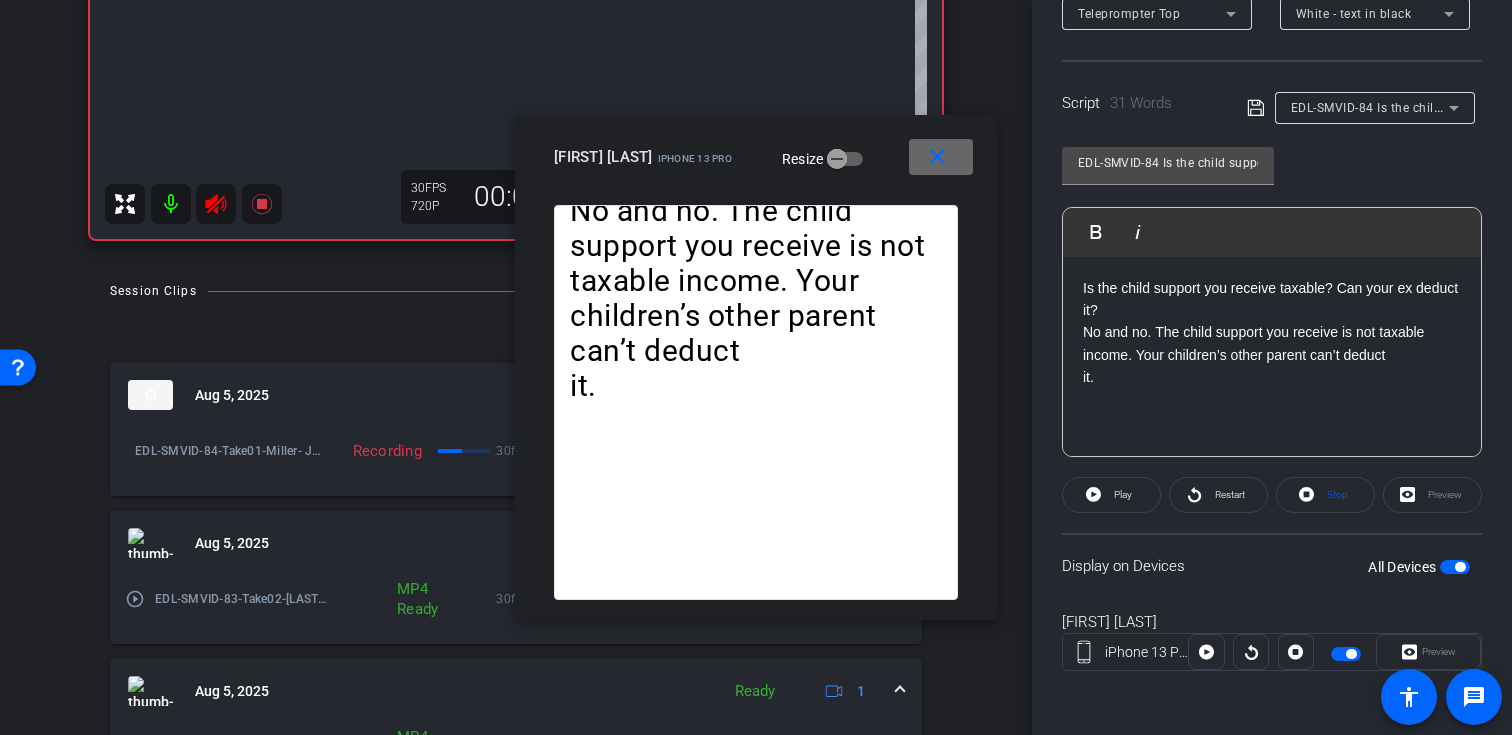 click on "close" at bounding box center [937, 157] 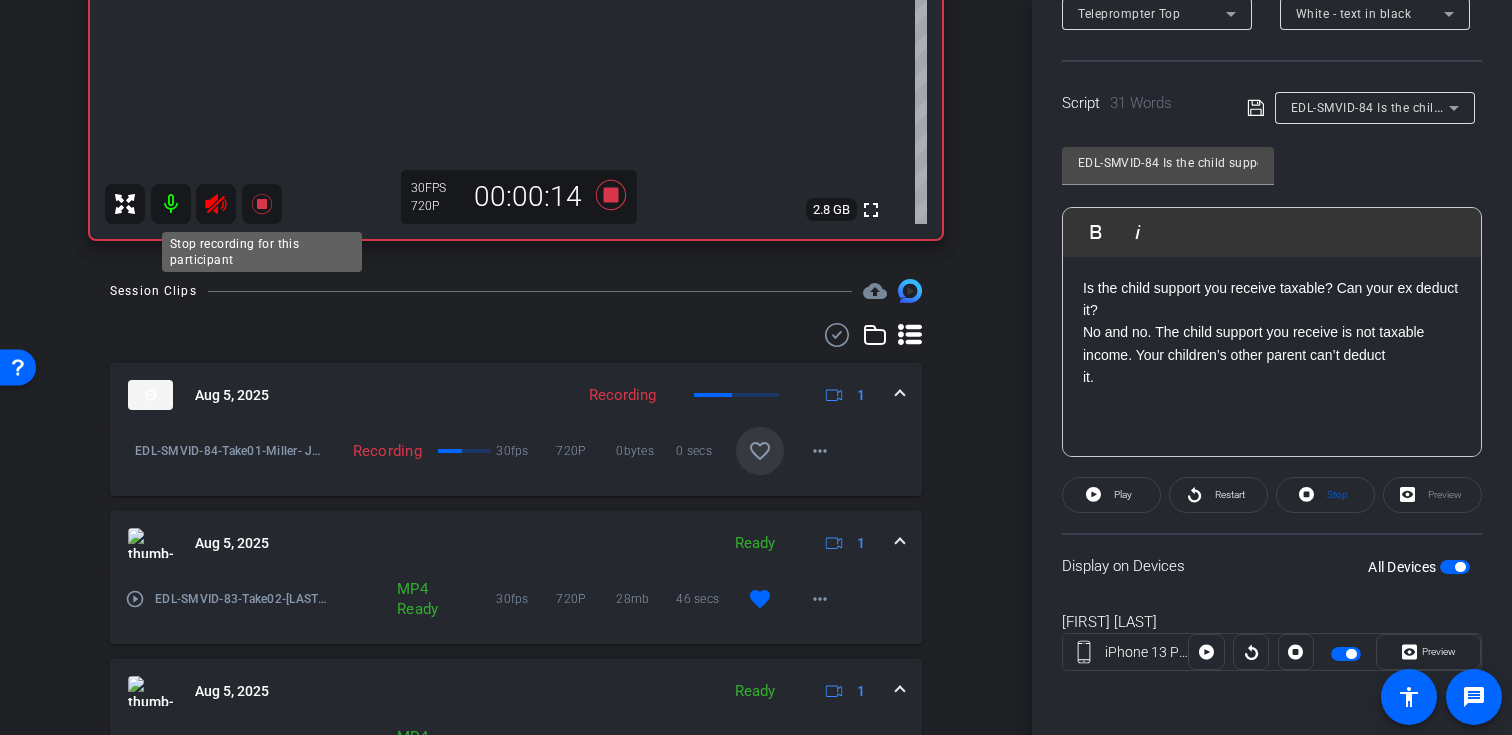 click 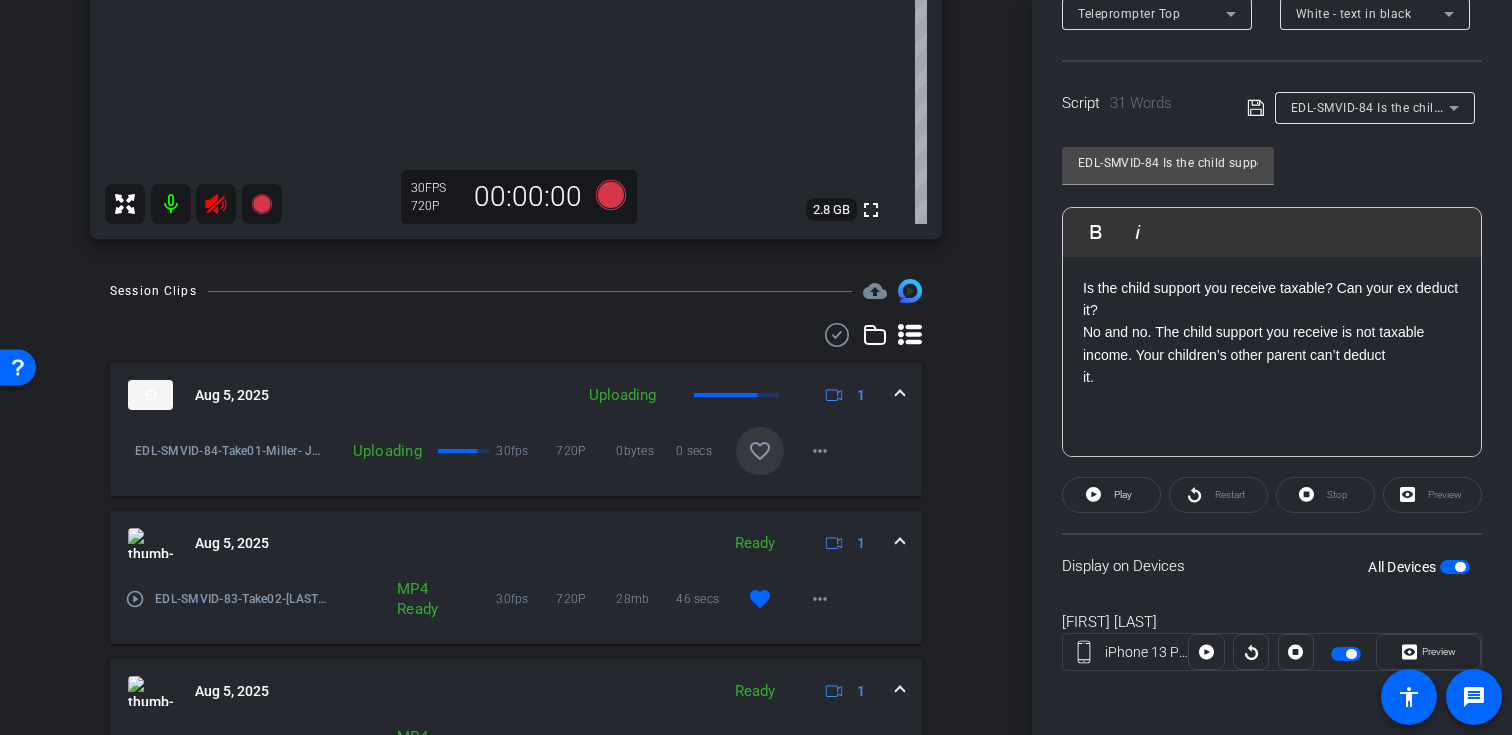 click 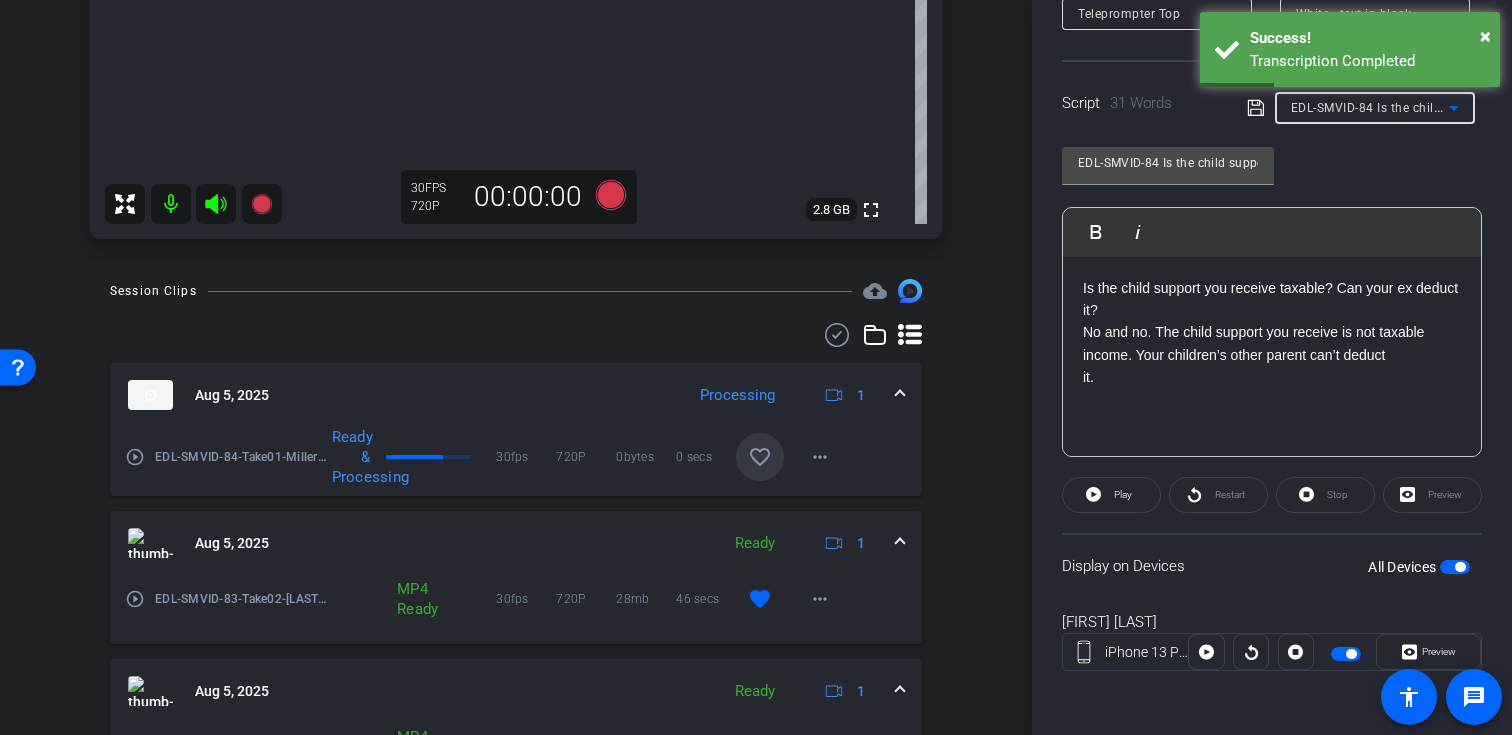 click on "EDL-SMVID-84 Is the child support I receive taxable? Can my ex deduct it?" at bounding box center [1506, 107] 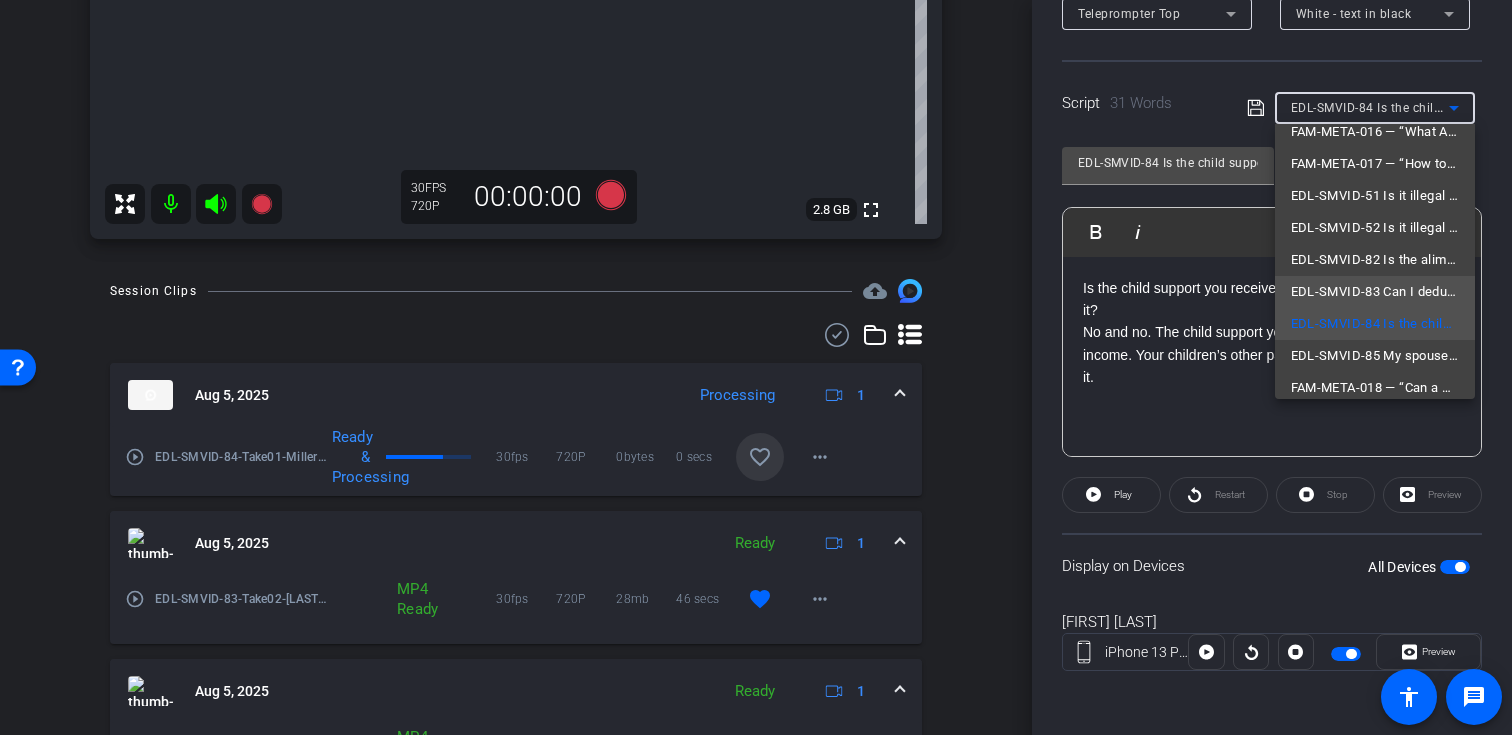 scroll, scrollTop: 285, scrollLeft: 0, axis: vertical 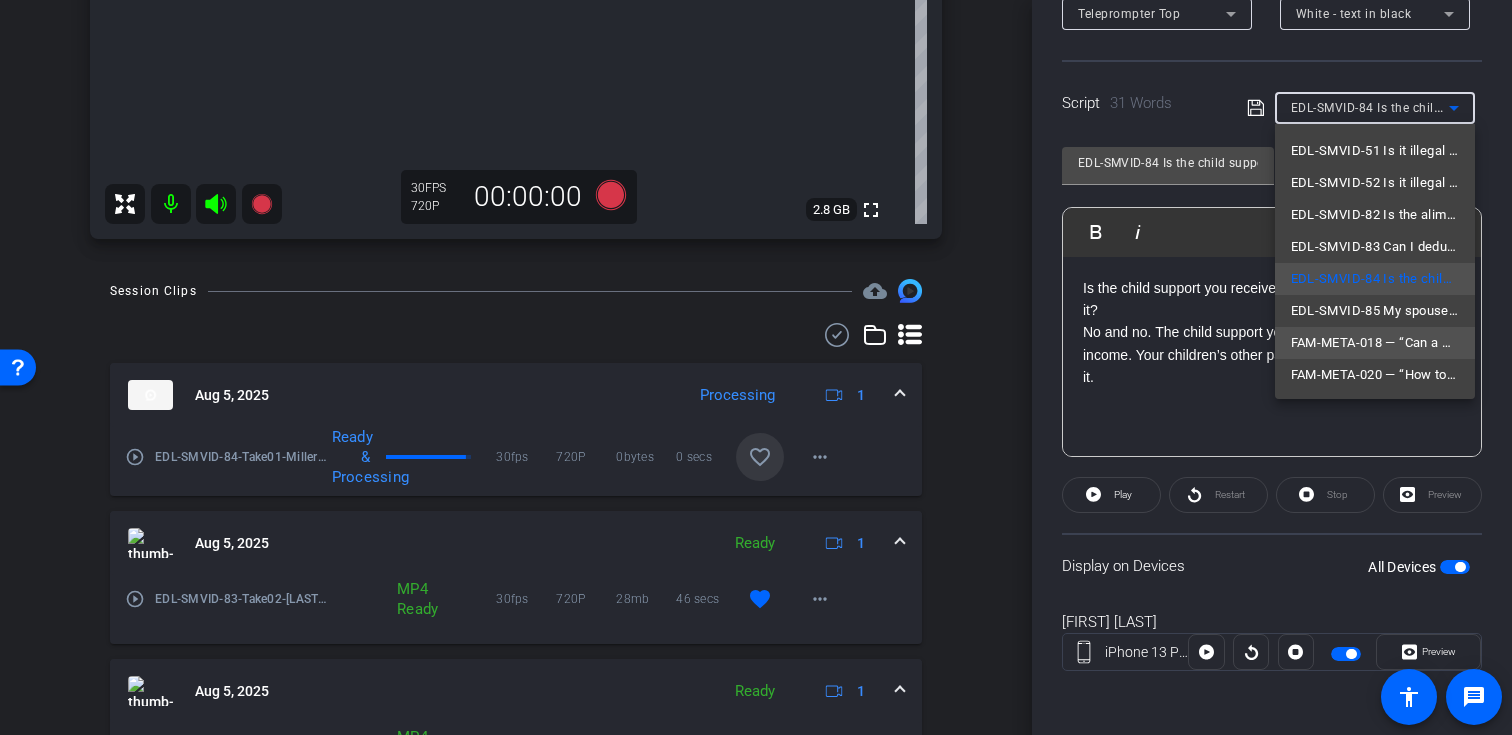 click on "FAM-META-018 — “Can a Prenup Be Challenged?”" at bounding box center [1375, 343] 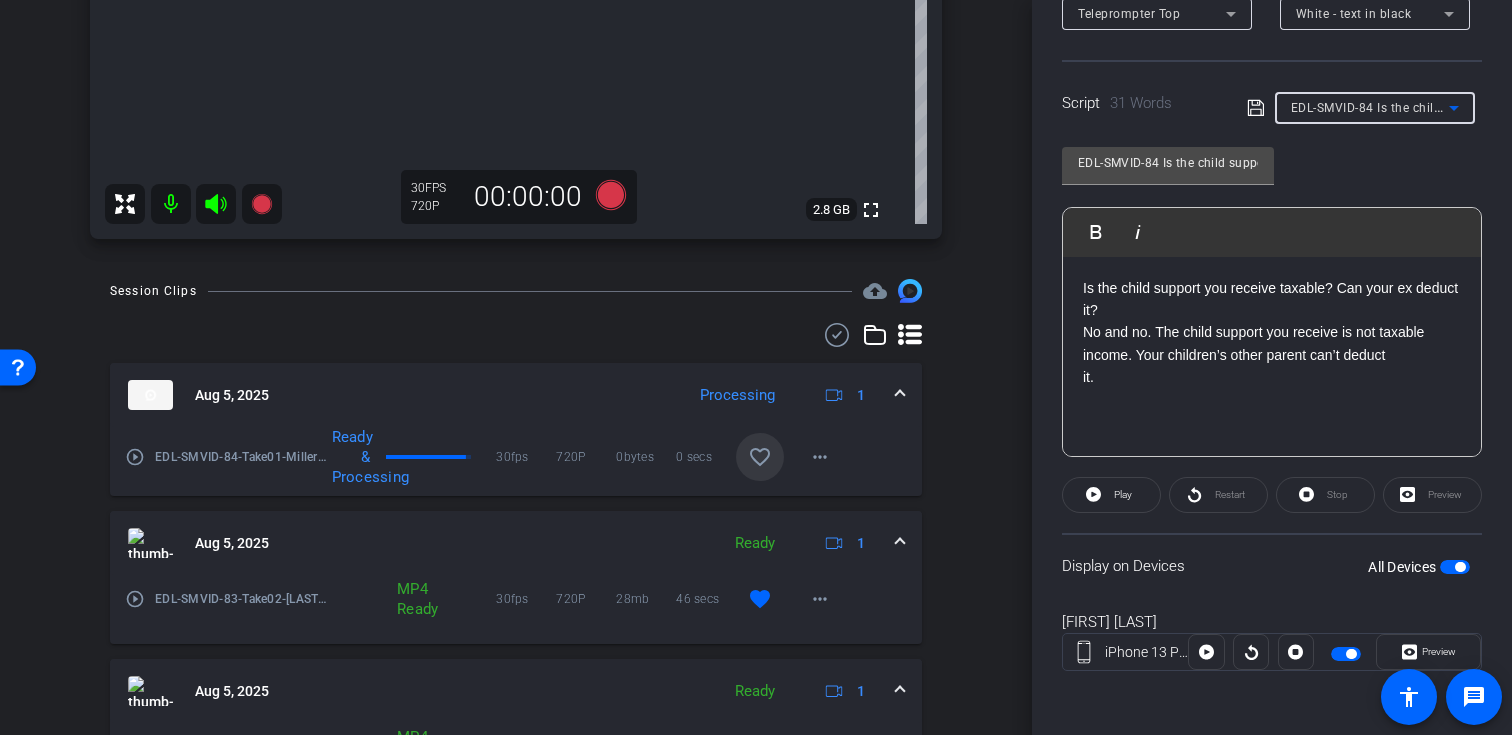 type on "FAM-META-018 — “Can a Prenup Be Challenged?”" 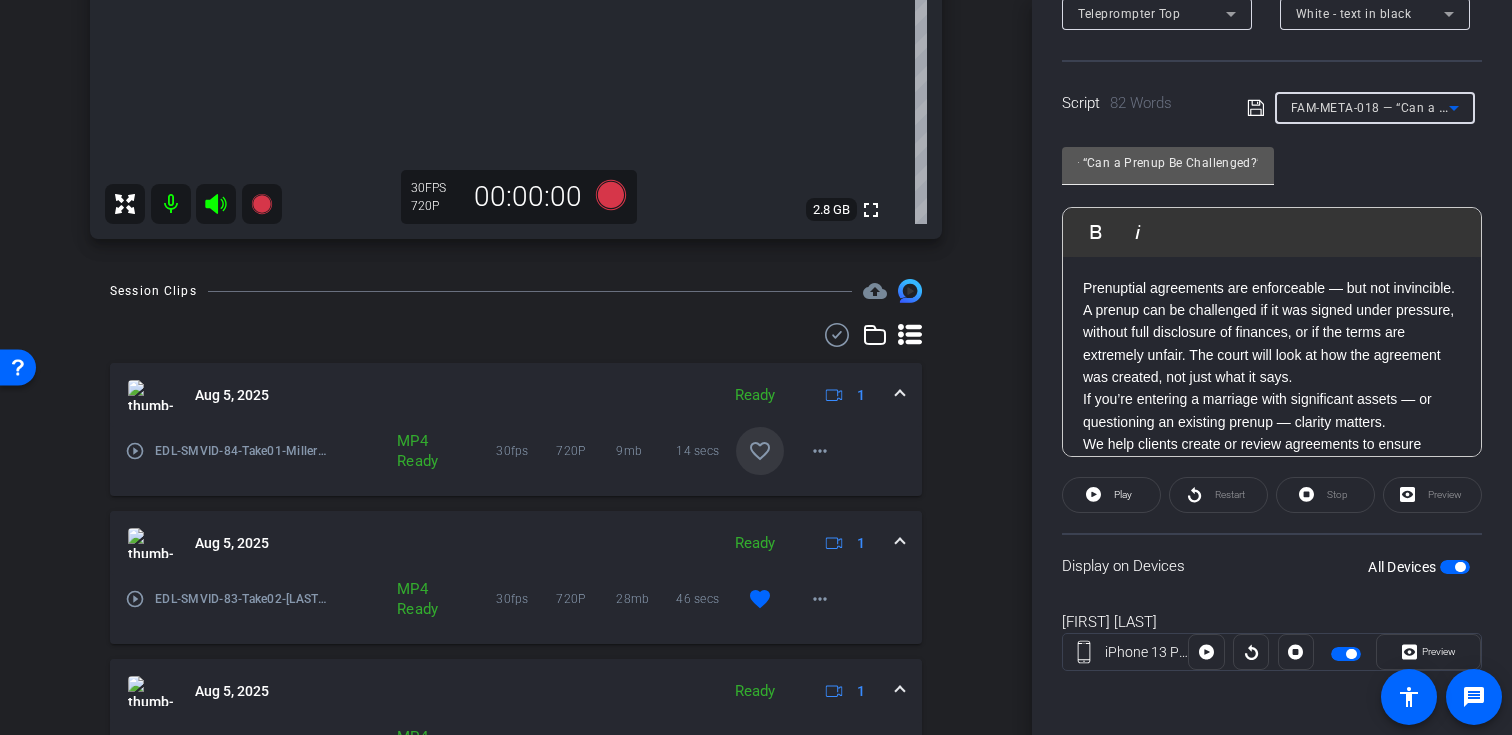 scroll, scrollTop: 0, scrollLeft: 0, axis: both 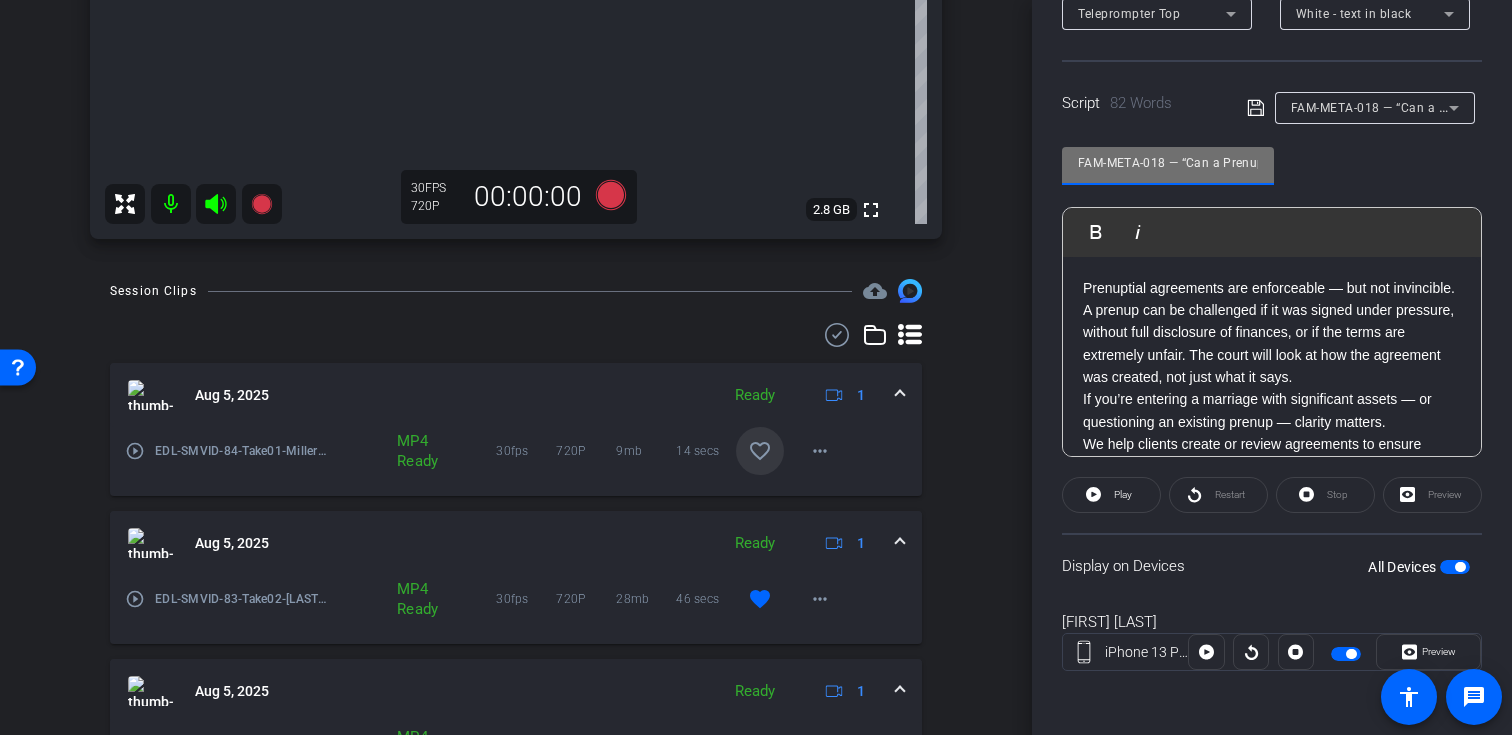 drag, startPoint x: 1163, startPoint y: 160, endPoint x: 1024, endPoint y: 159, distance: 139.0036 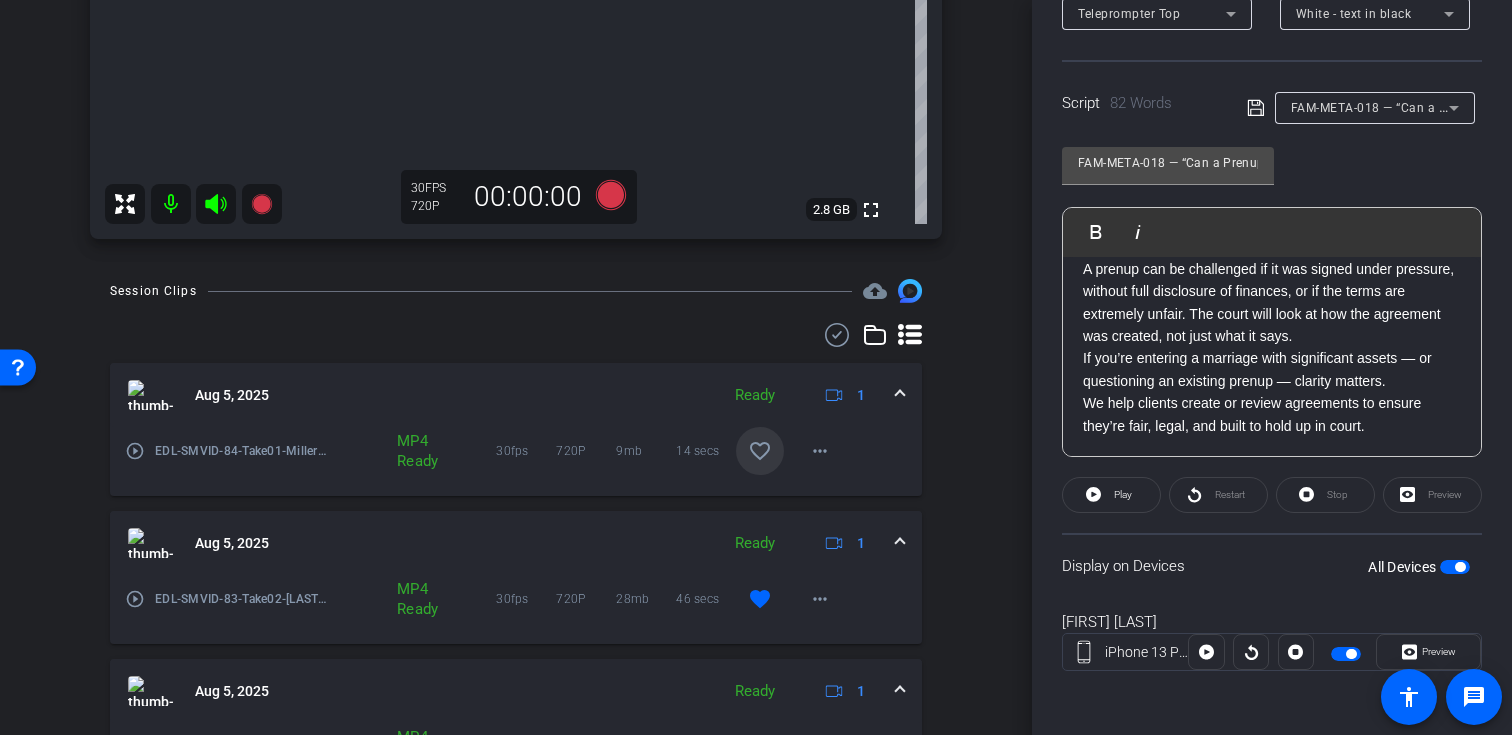 scroll, scrollTop: 0, scrollLeft: 0, axis: both 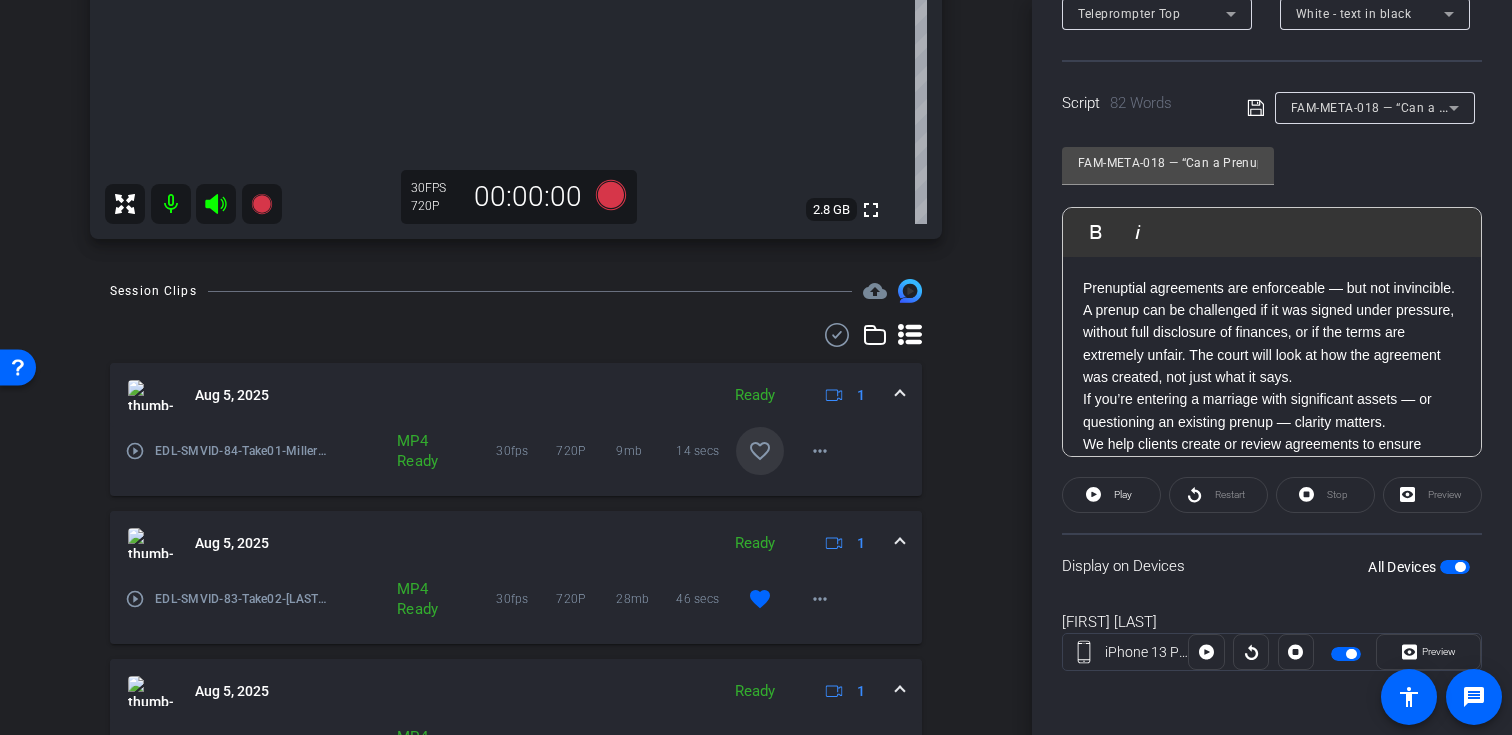 click 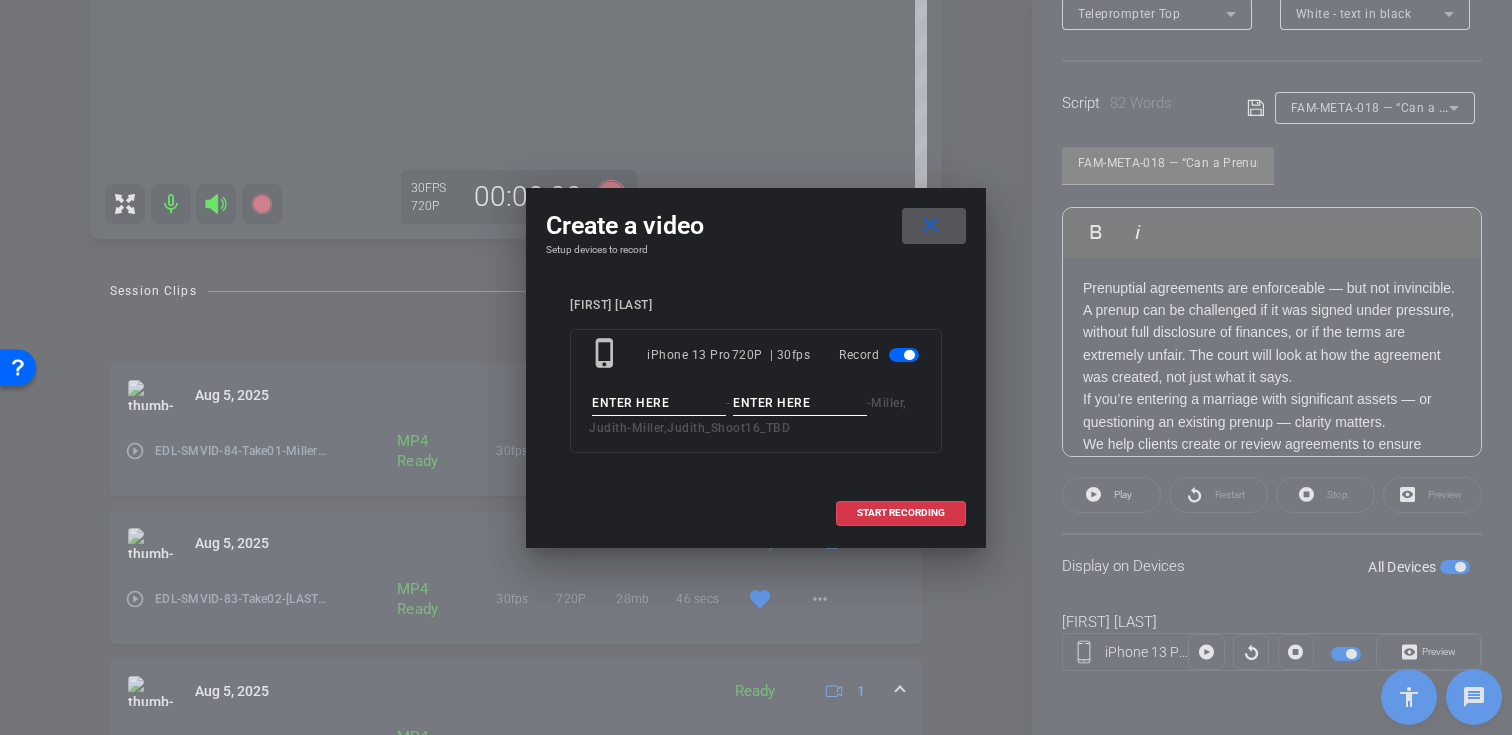 click at bounding box center [659, 403] 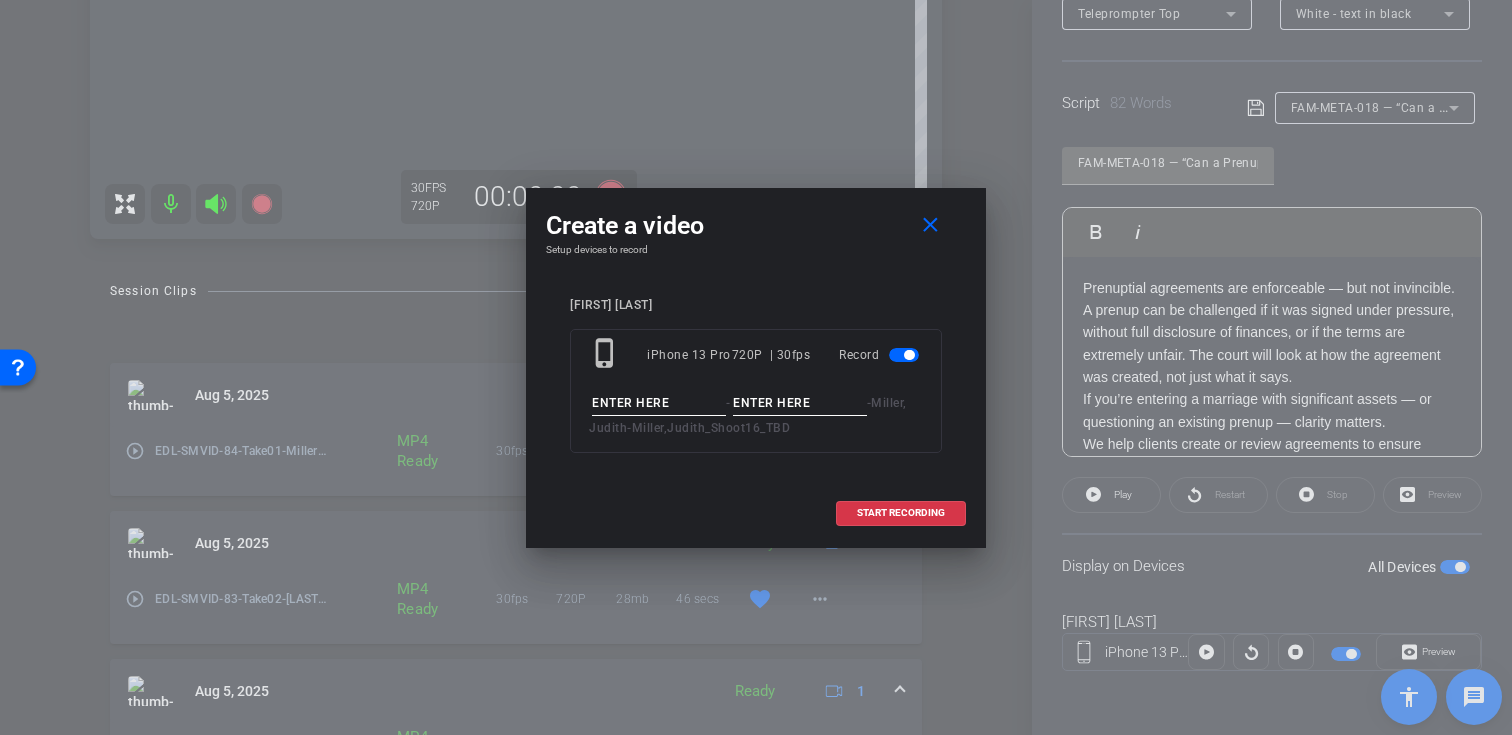 paste on "FAM-META-018" 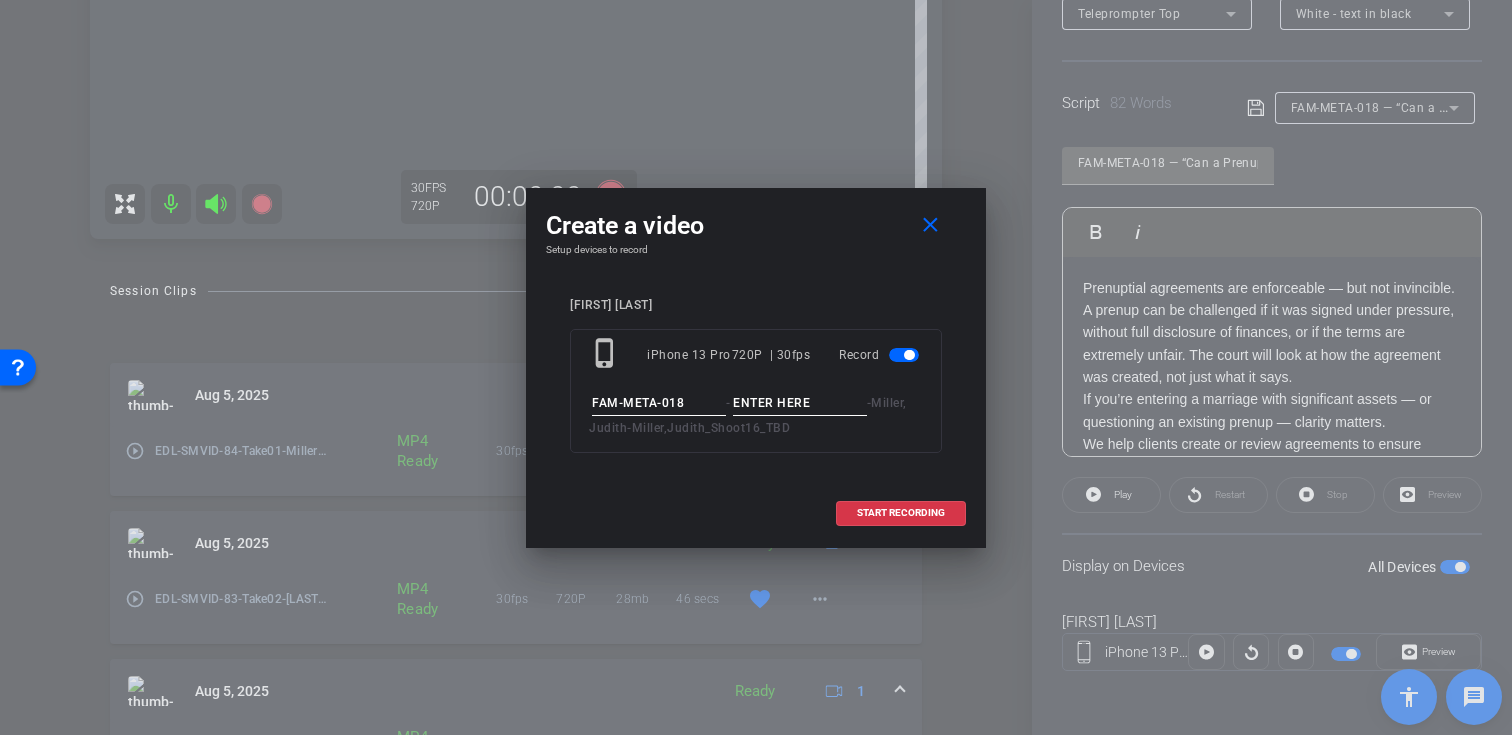 type on "FAM-META-018" 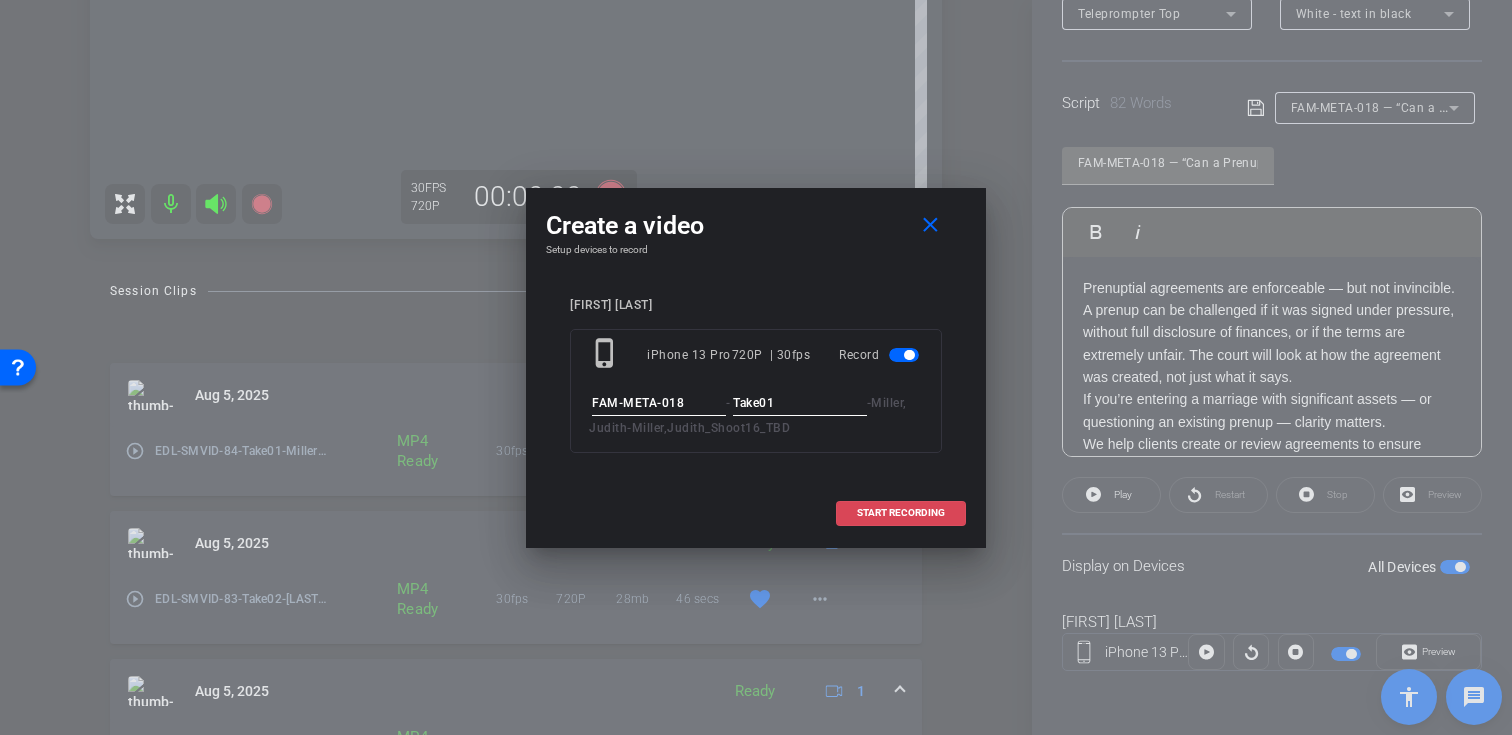 type on "Take01" 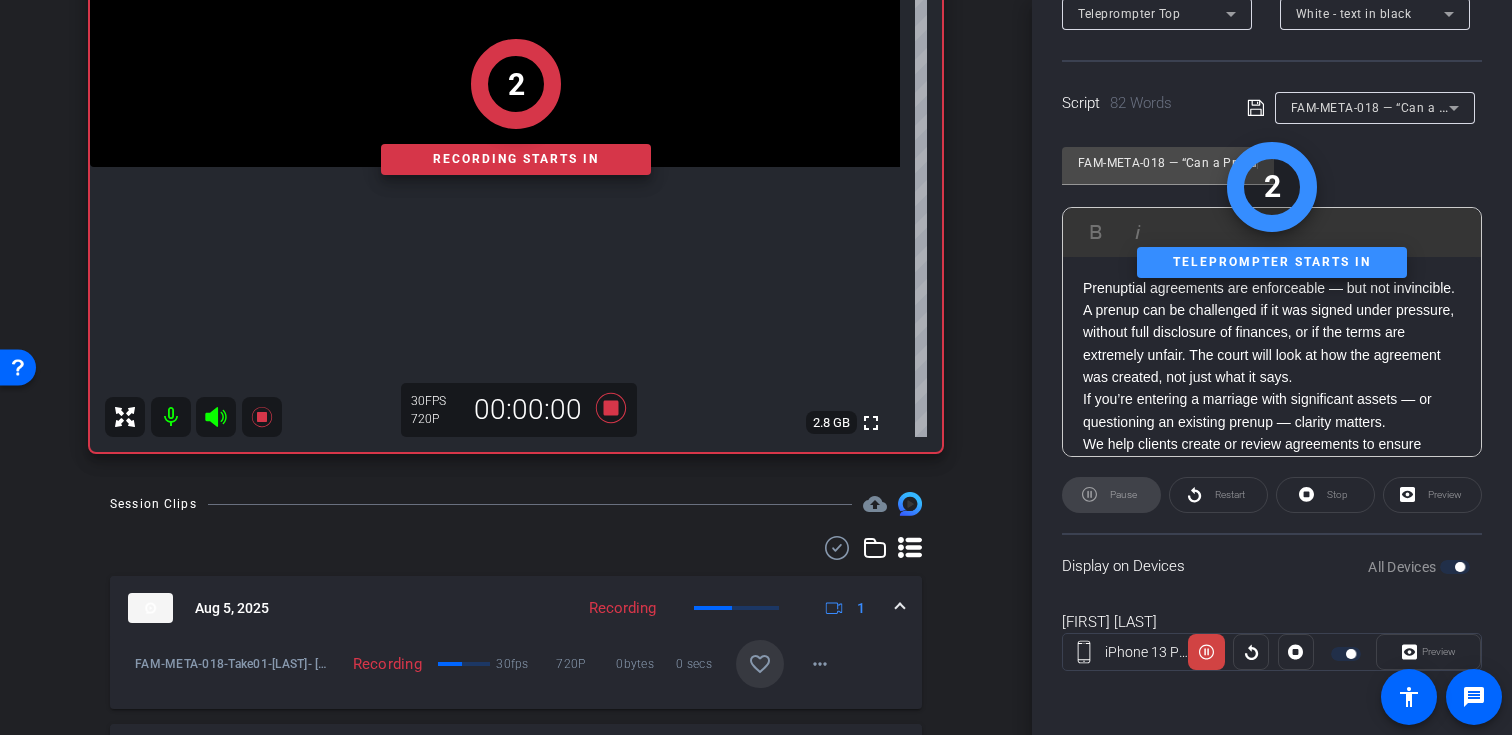 scroll, scrollTop: 383, scrollLeft: 0, axis: vertical 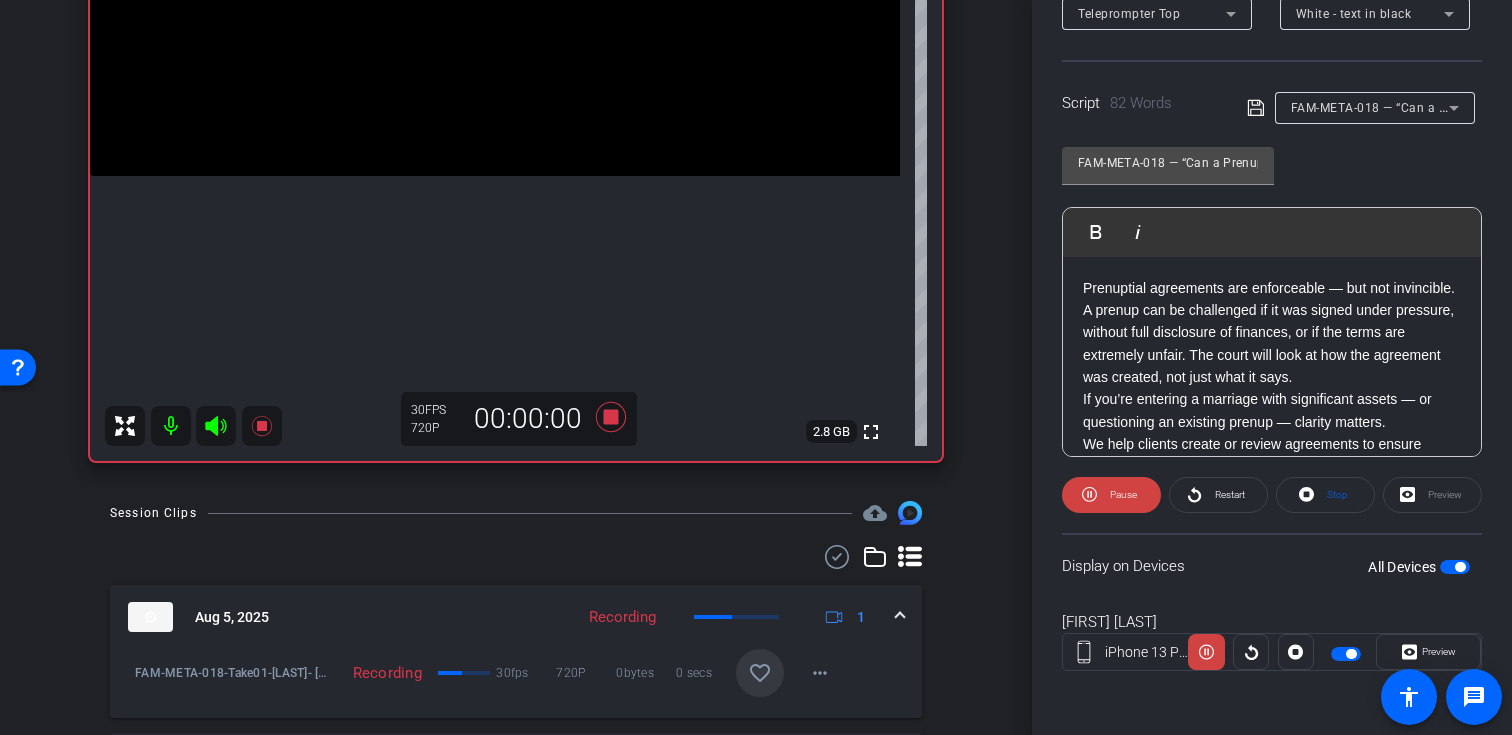 click 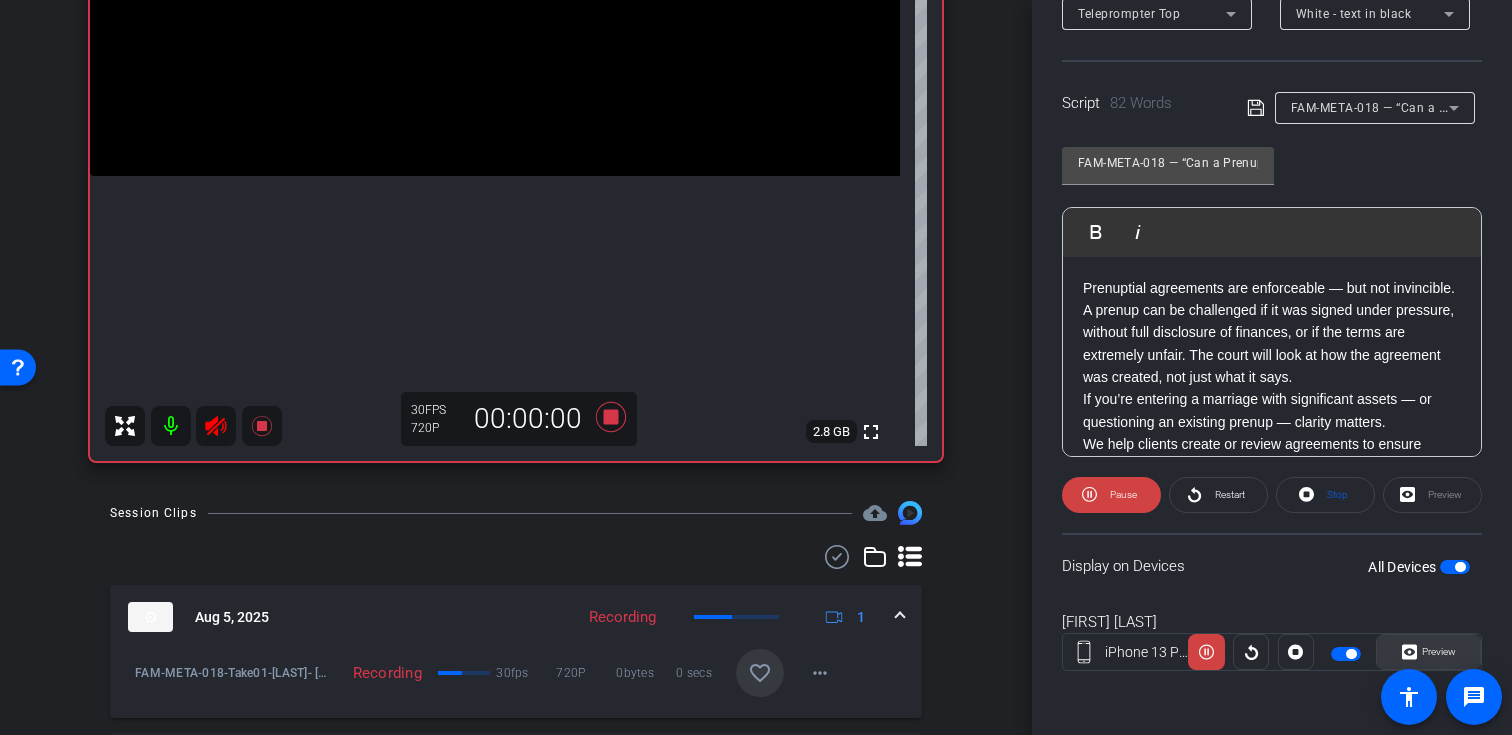 click 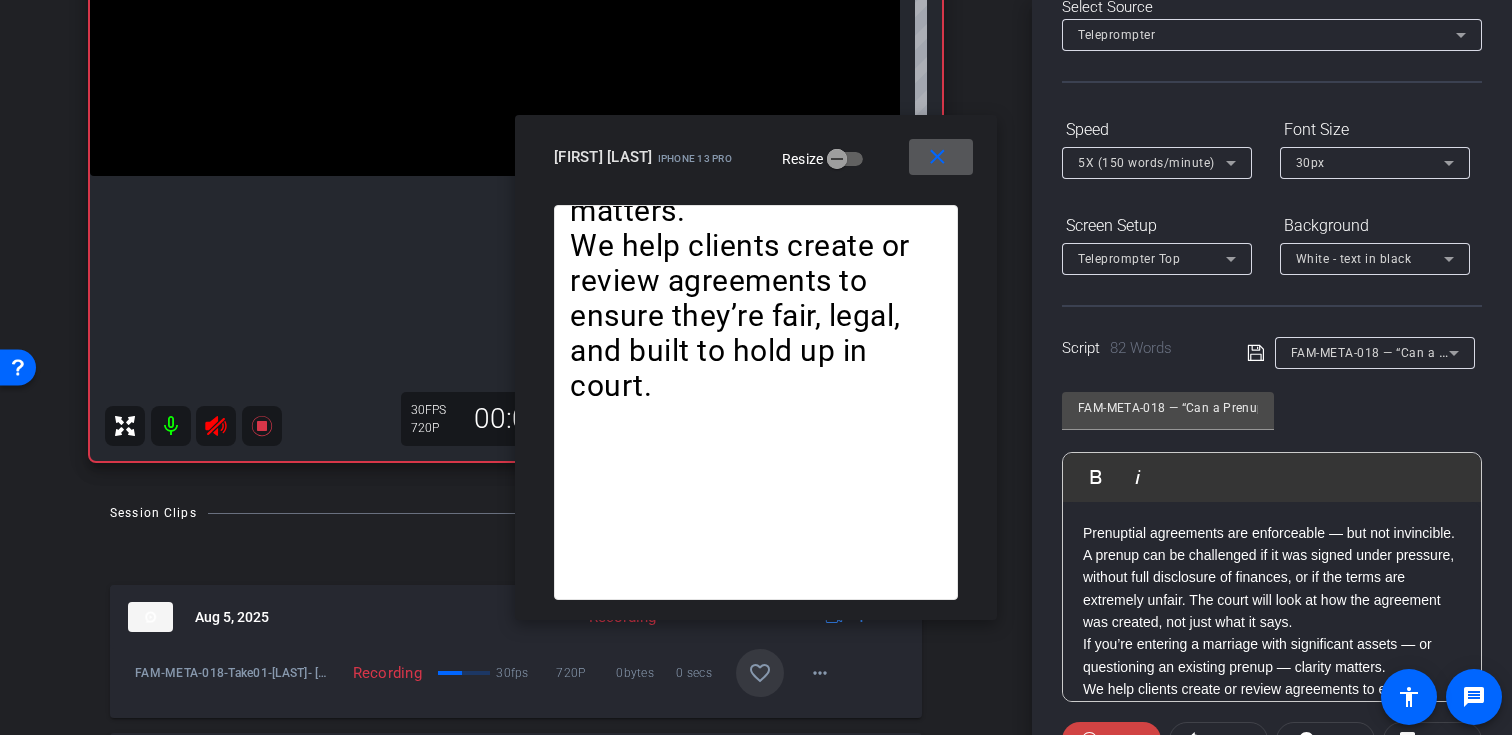 scroll, scrollTop: 72, scrollLeft: 0, axis: vertical 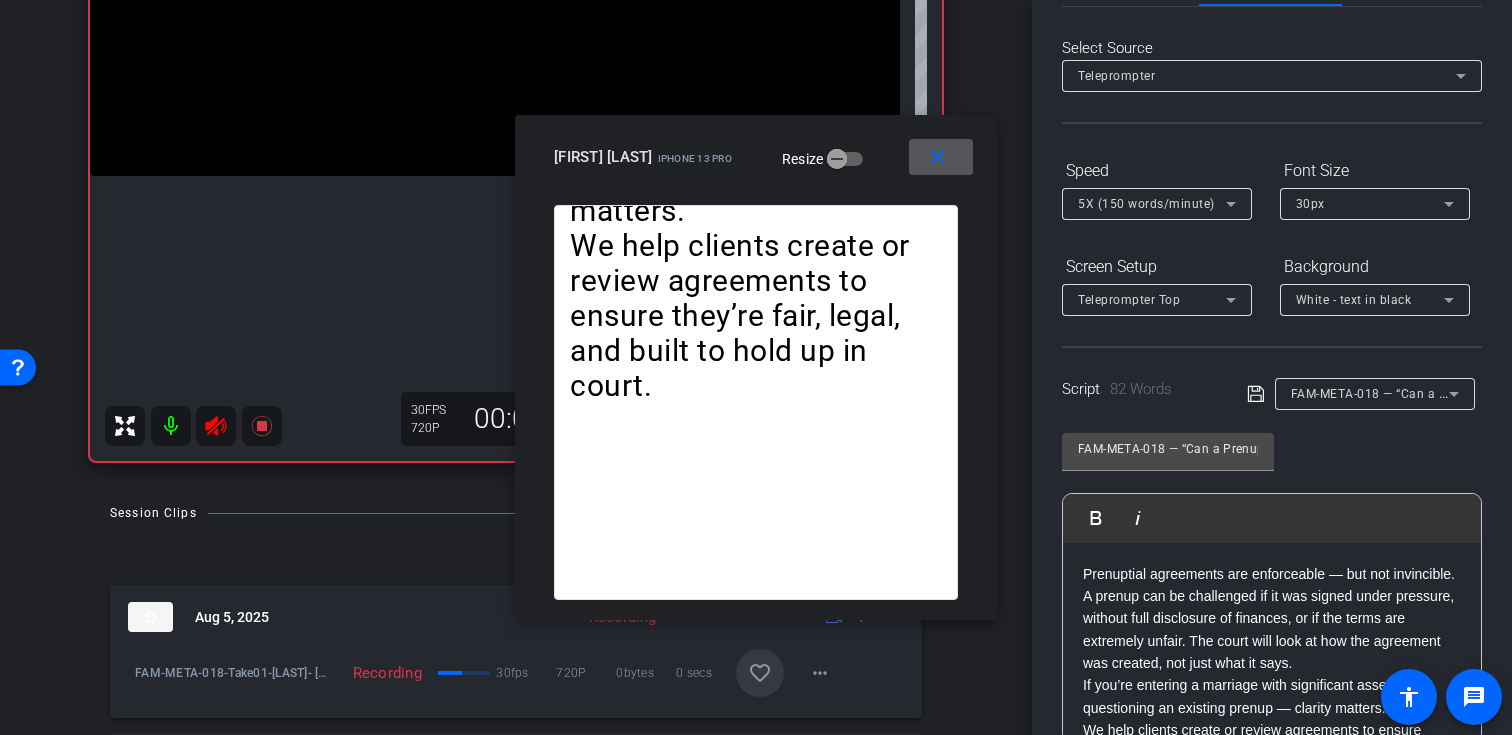 click on "5X (150 words/minute)" at bounding box center (1146, 204) 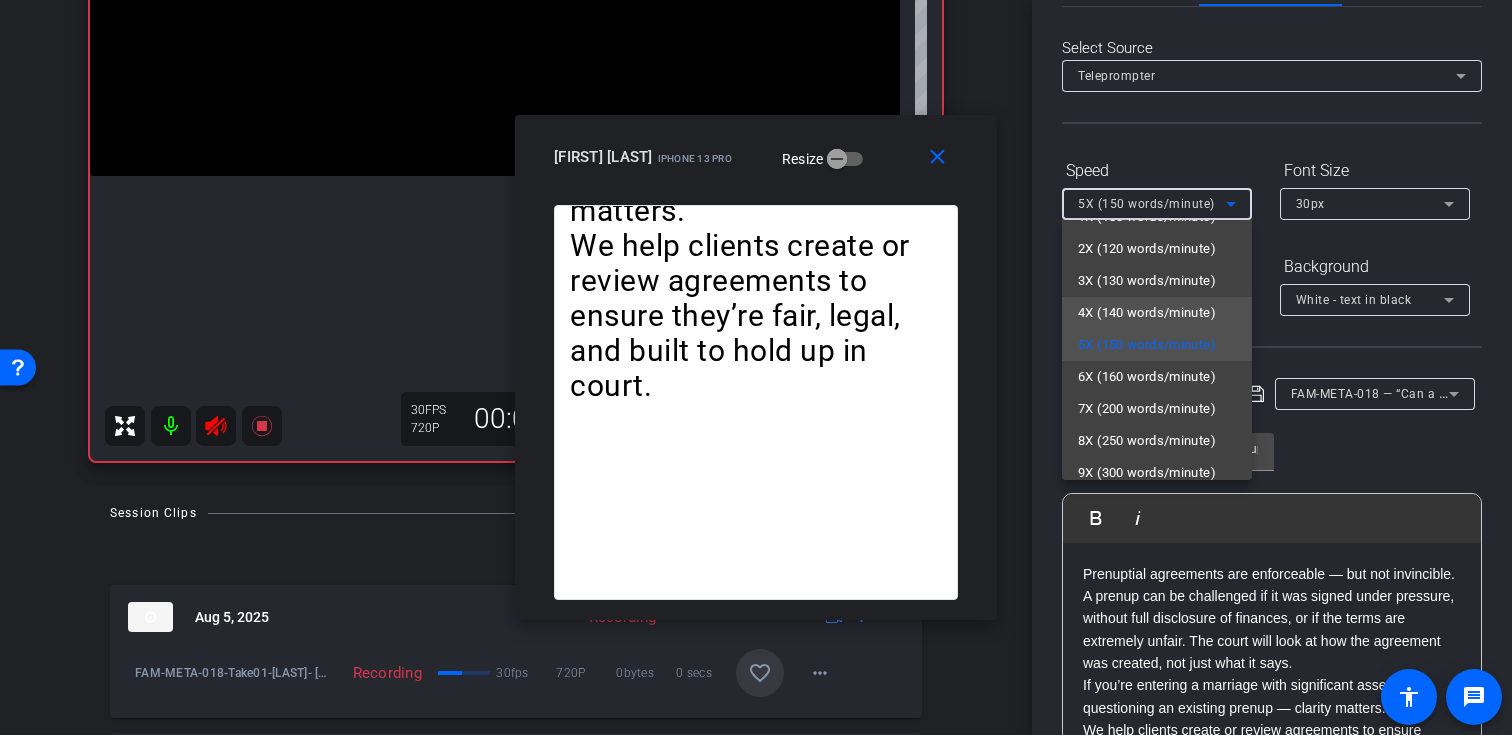 scroll, scrollTop: 44, scrollLeft: 0, axis: vertical 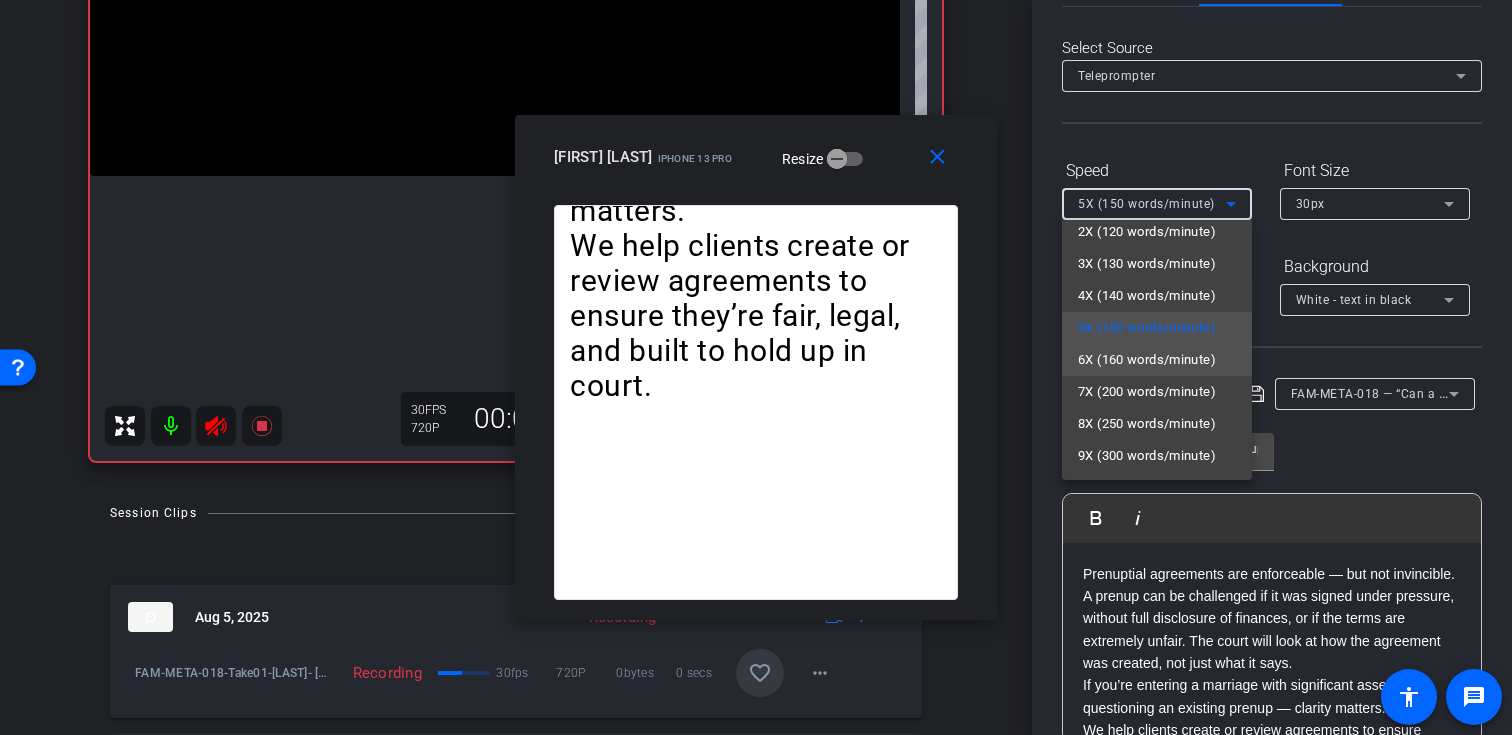 click on "6X (160 words/minute)" at bounding box center (1147, 360) 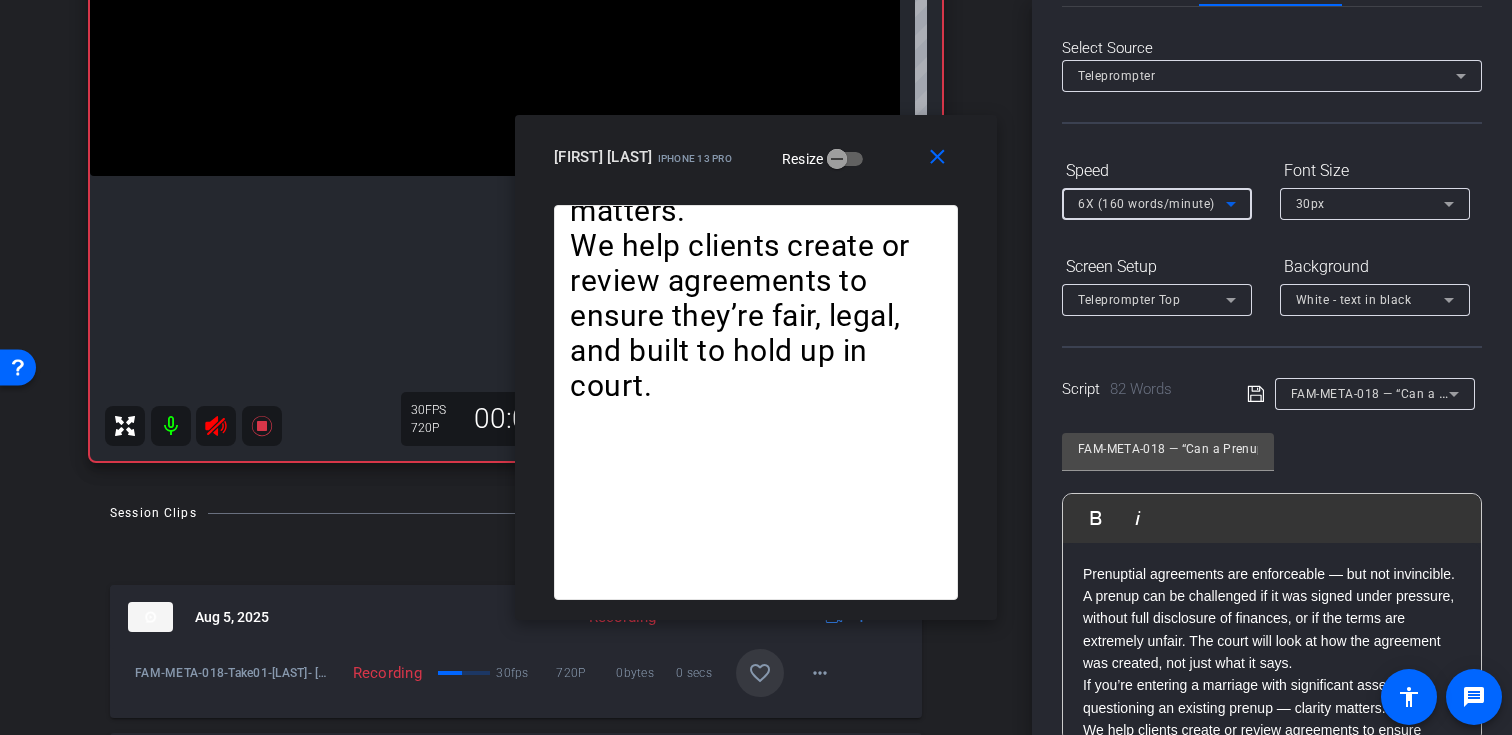 click on "6X (160 words/minute)" at bounding box center (1152, 203) 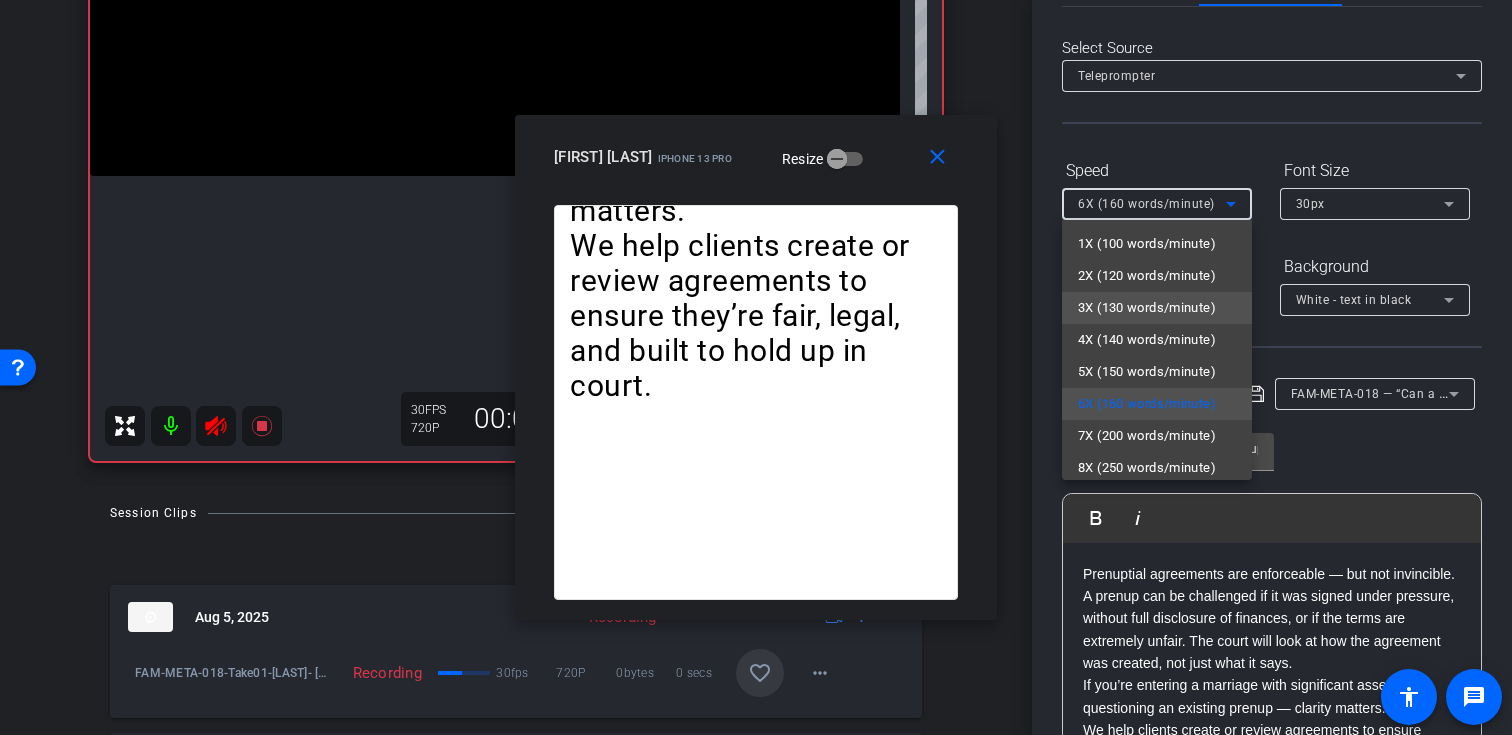 scroll, scrollTop: 44, scrollLeft: 0, axis: vertical 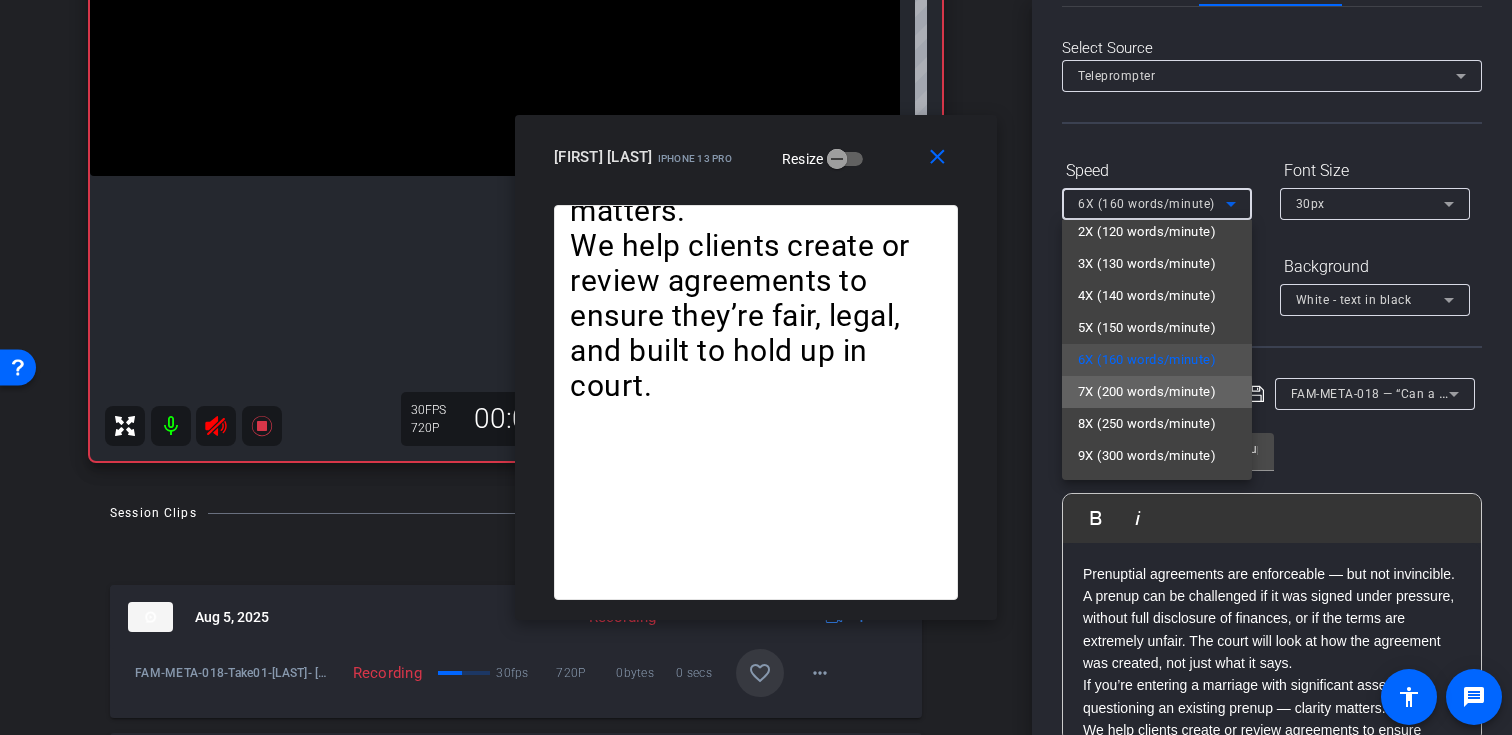 click on "7X (200 words/minute)" at bounding box center (1147, 392) 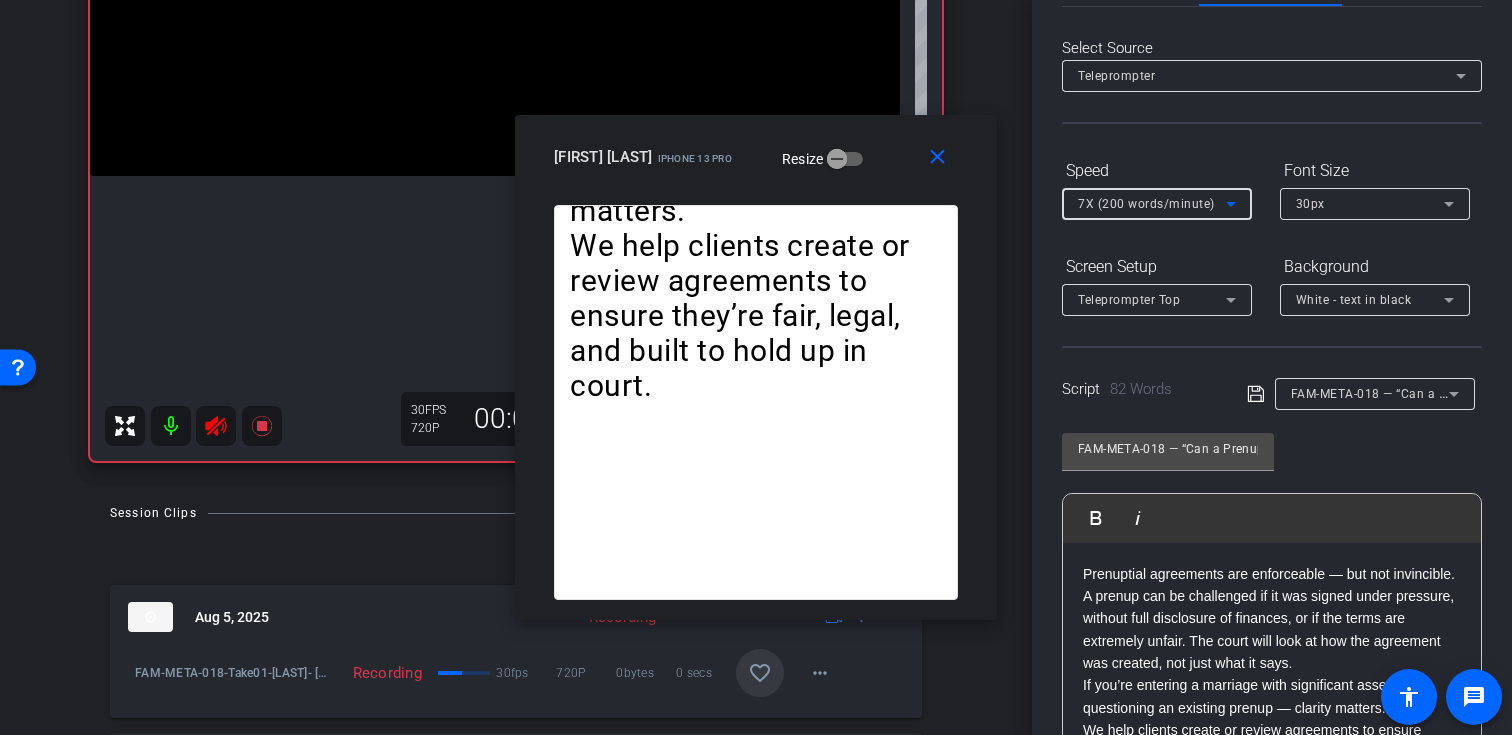 click on "7X (200 words/minute)" at bounding box center [1146, 204] 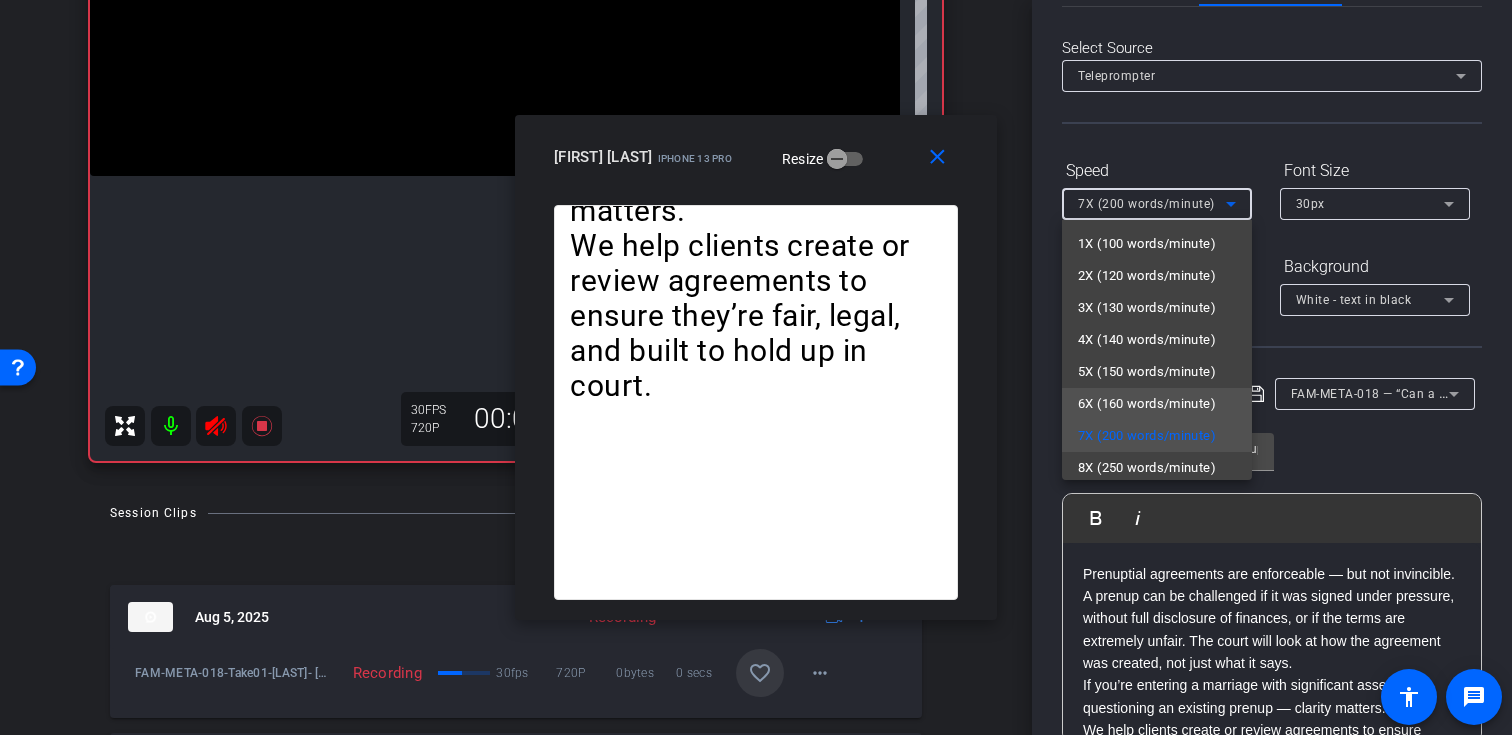 click on "6X (160 words/minute)" at bounding box center (1147, 404) 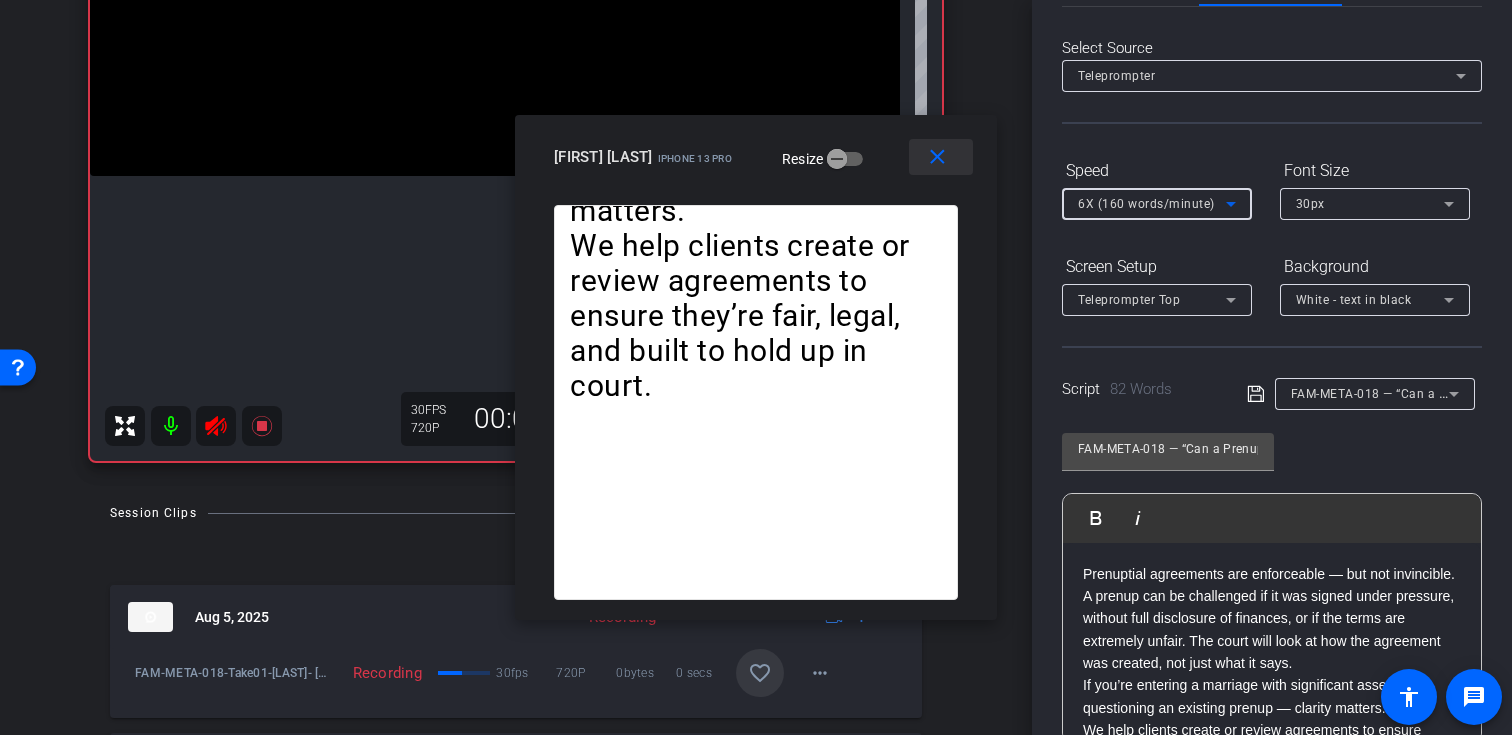 click on "close" at bounding box center (937, 157) 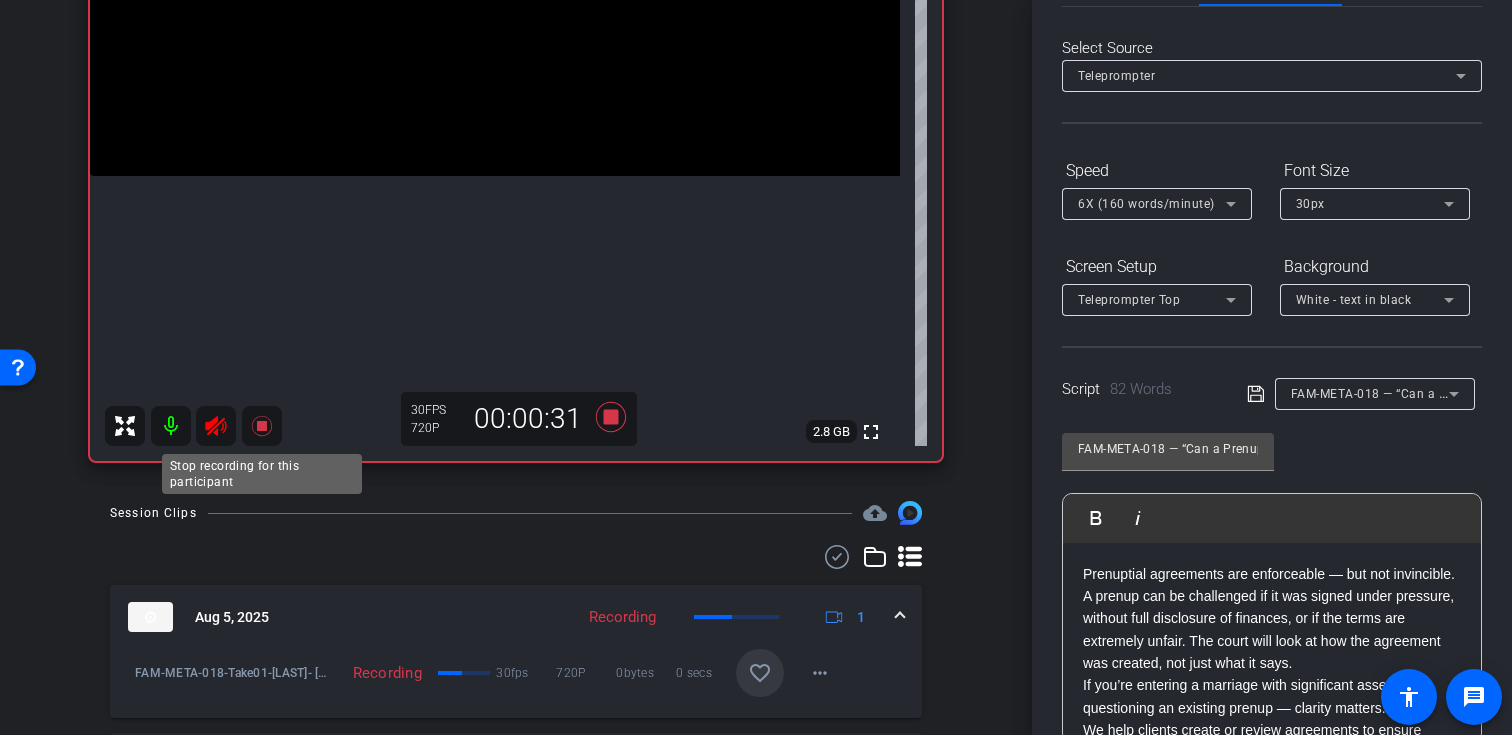 click 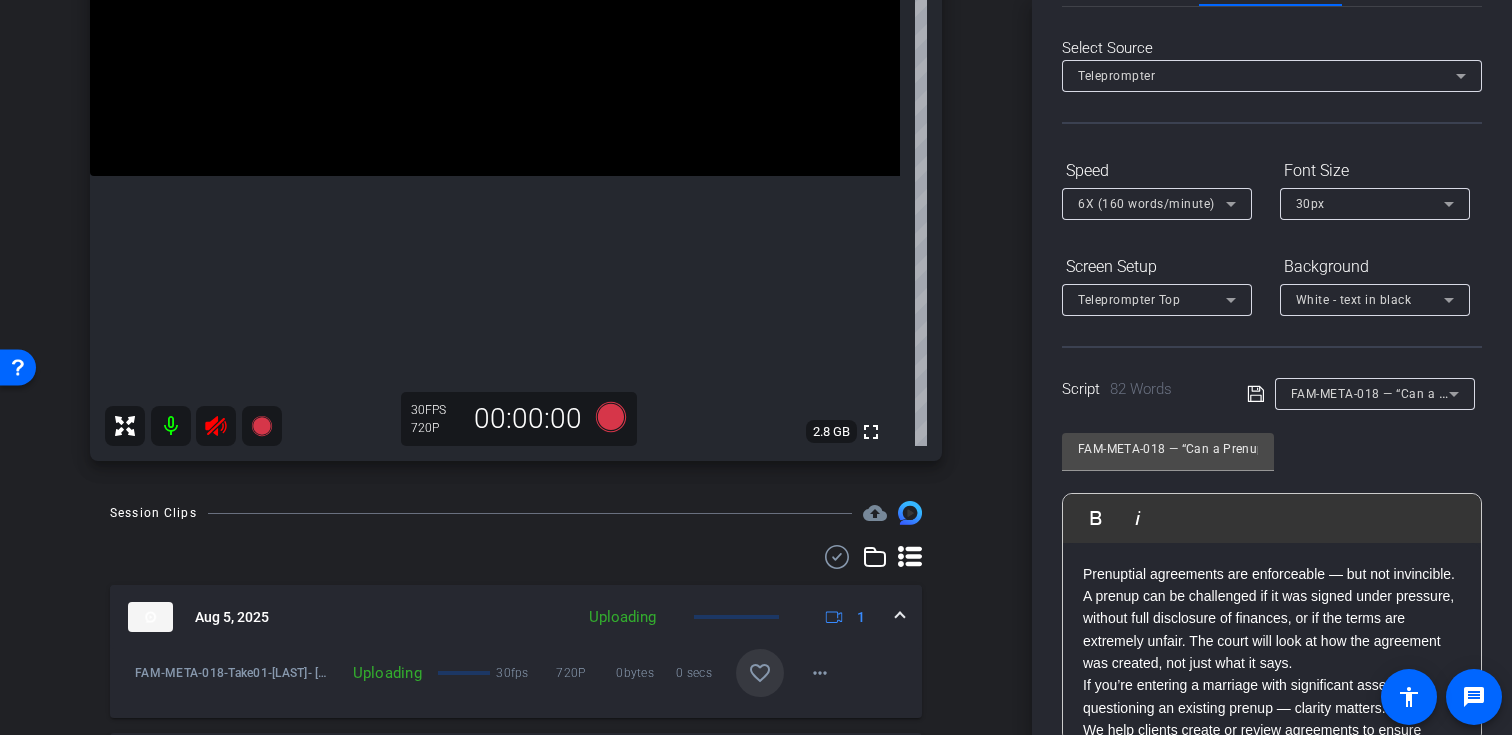 click 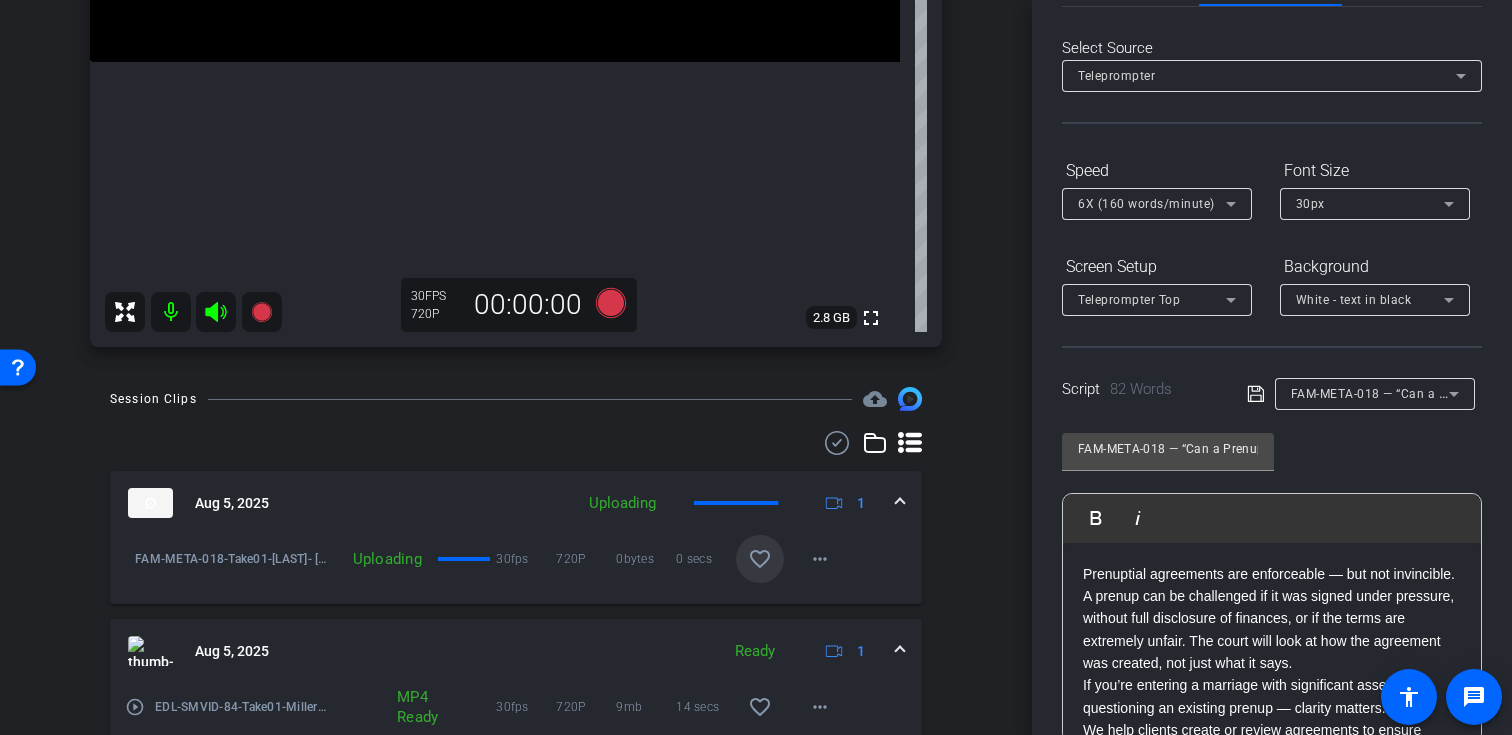 scroll, scrollTop: 500, scrollLeft: 0, axis: vertical 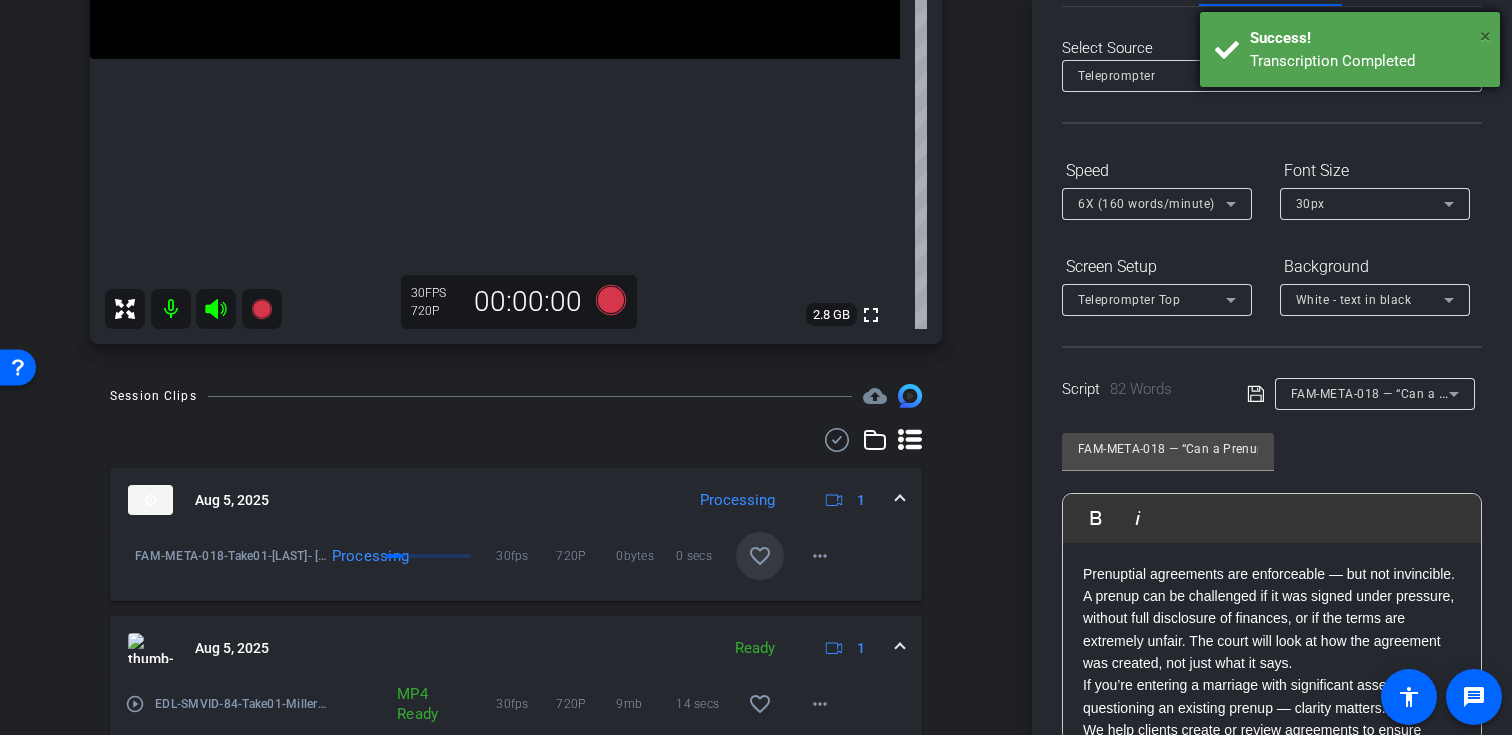 click on "×" at bounding box center (1485, 36) 